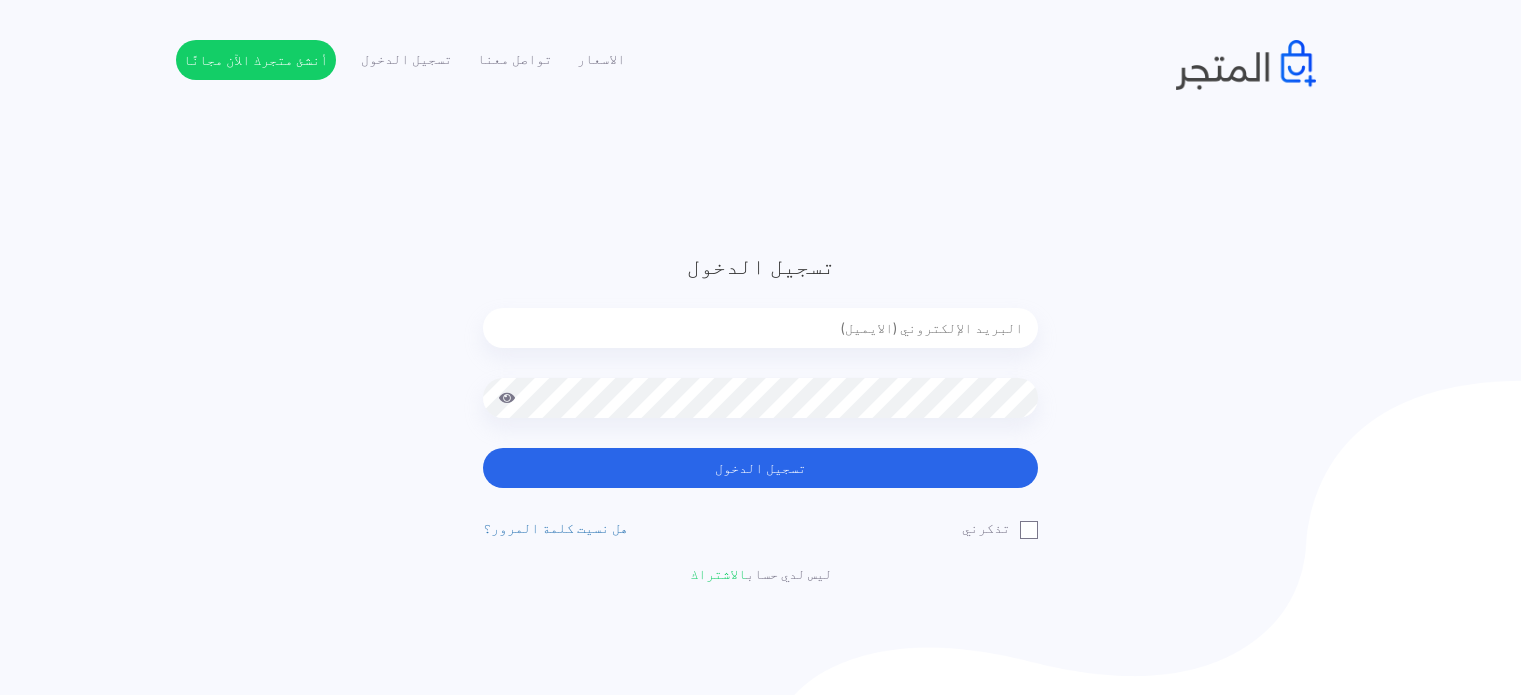 scroll, scrollTop: 0, scrollLeft: 0, axis: both 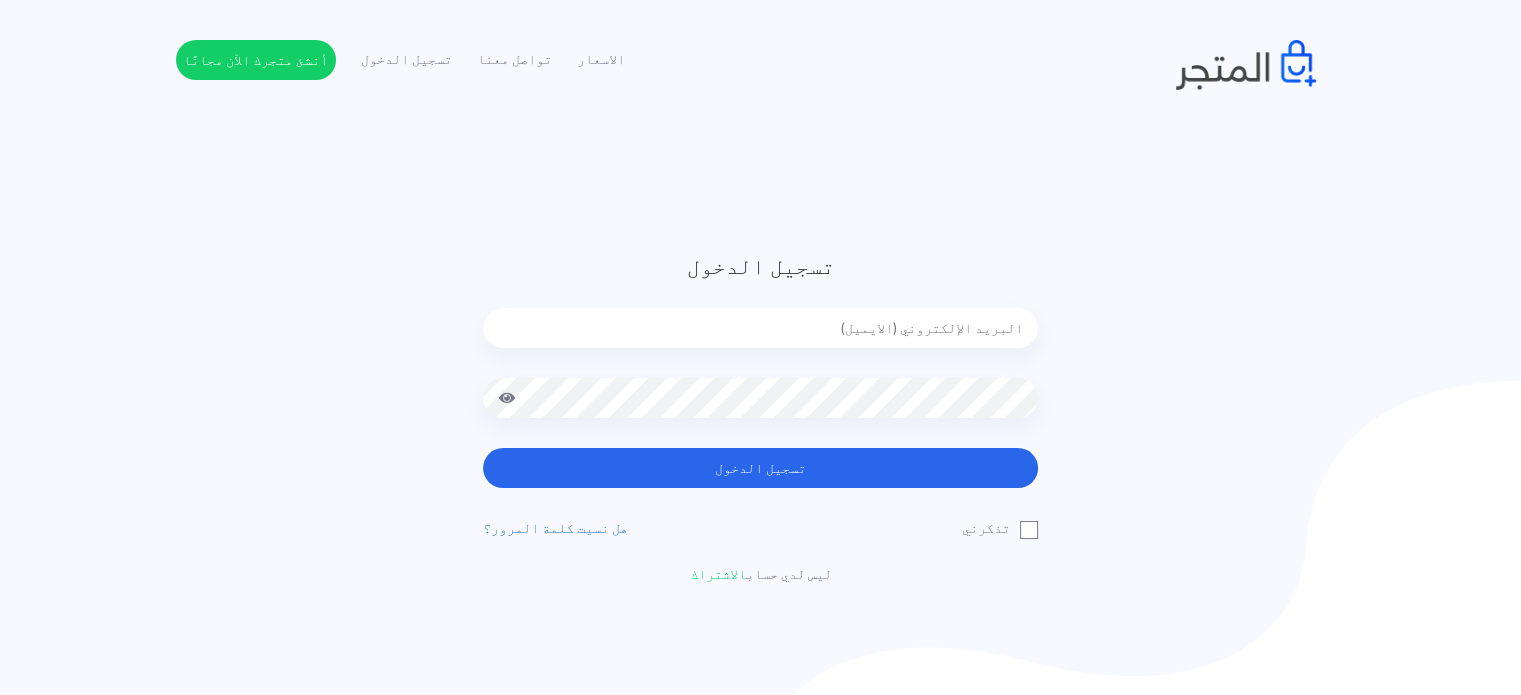 click at bounding box center (760, 328) 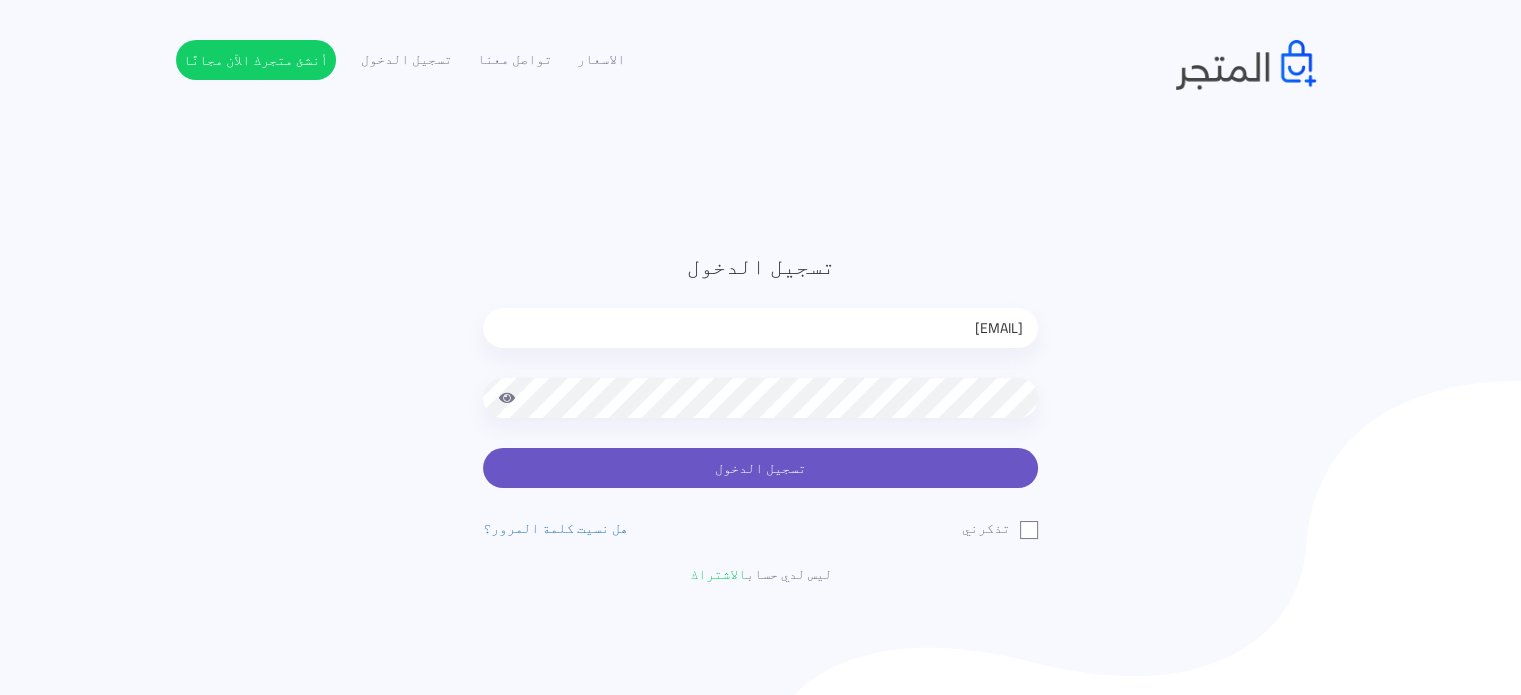 click on "تسجيل الدخول" at bounding box center [760, 468] 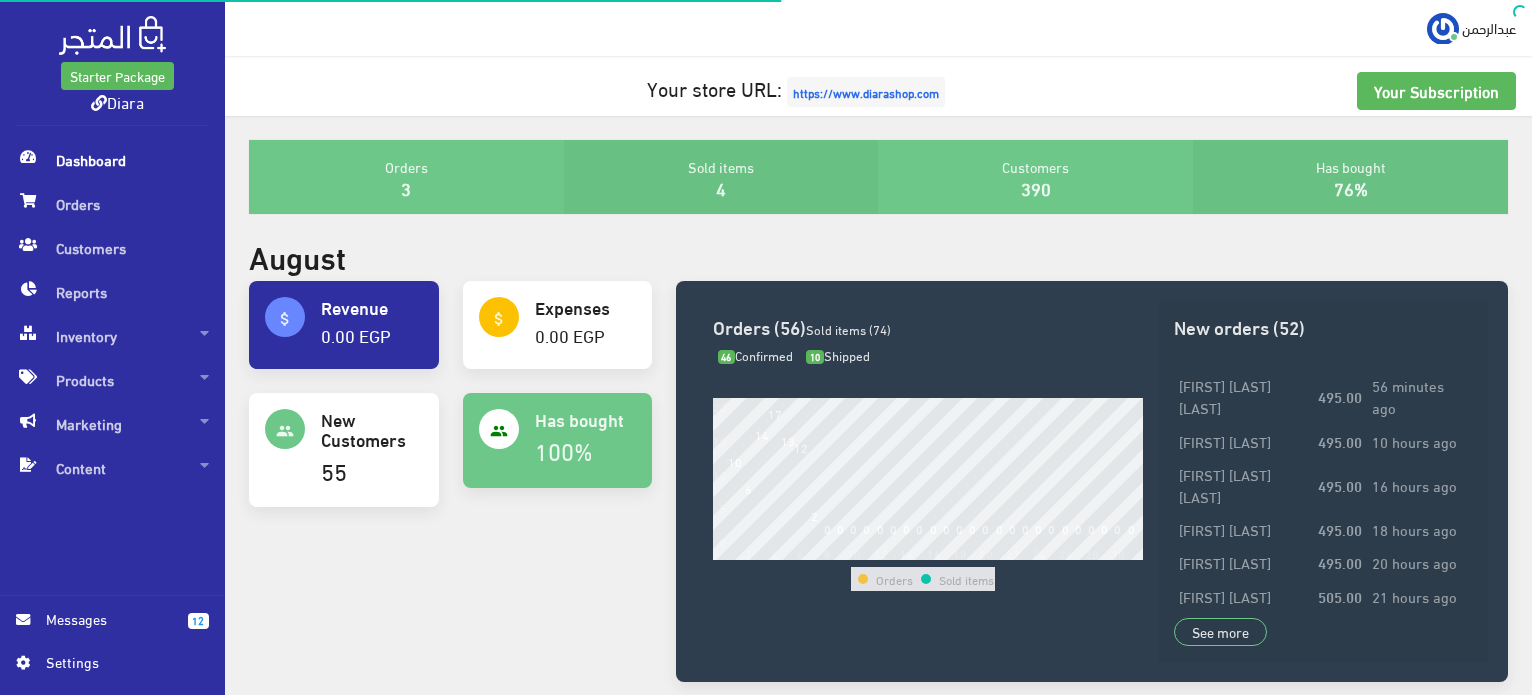 scroll, scrollTop: 0, scrollLeft: 0, axis: both 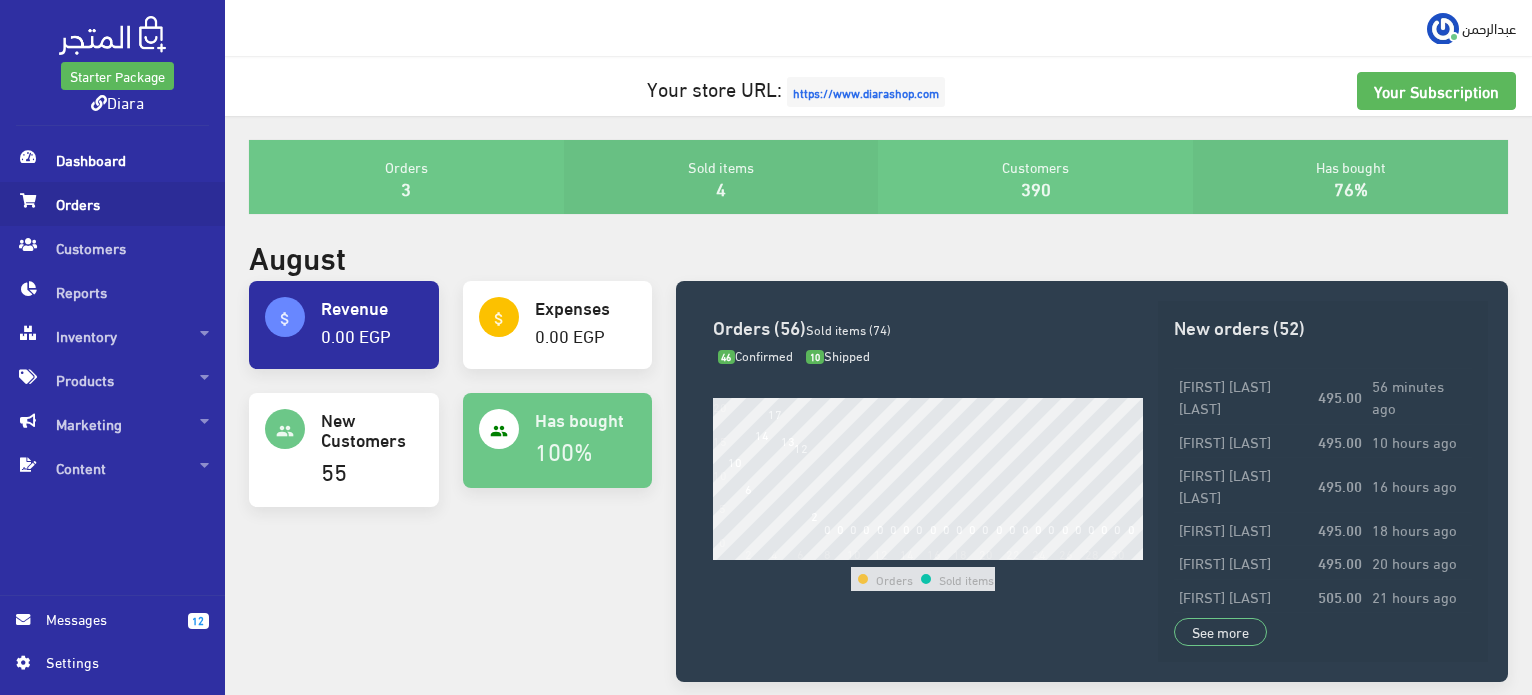 click on "Orders" at bounding box center [112, 204] 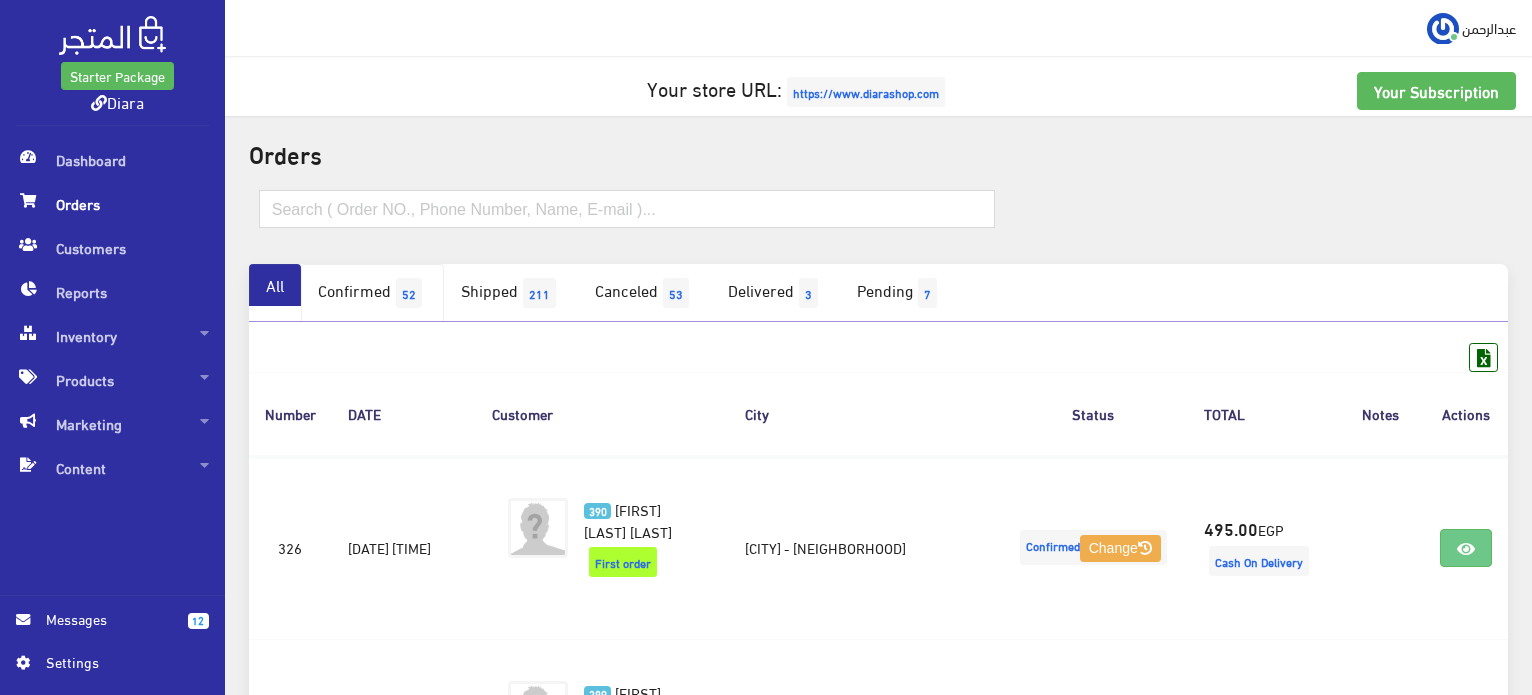 click on "Confirmed
52" at bounding box center [372, 293] 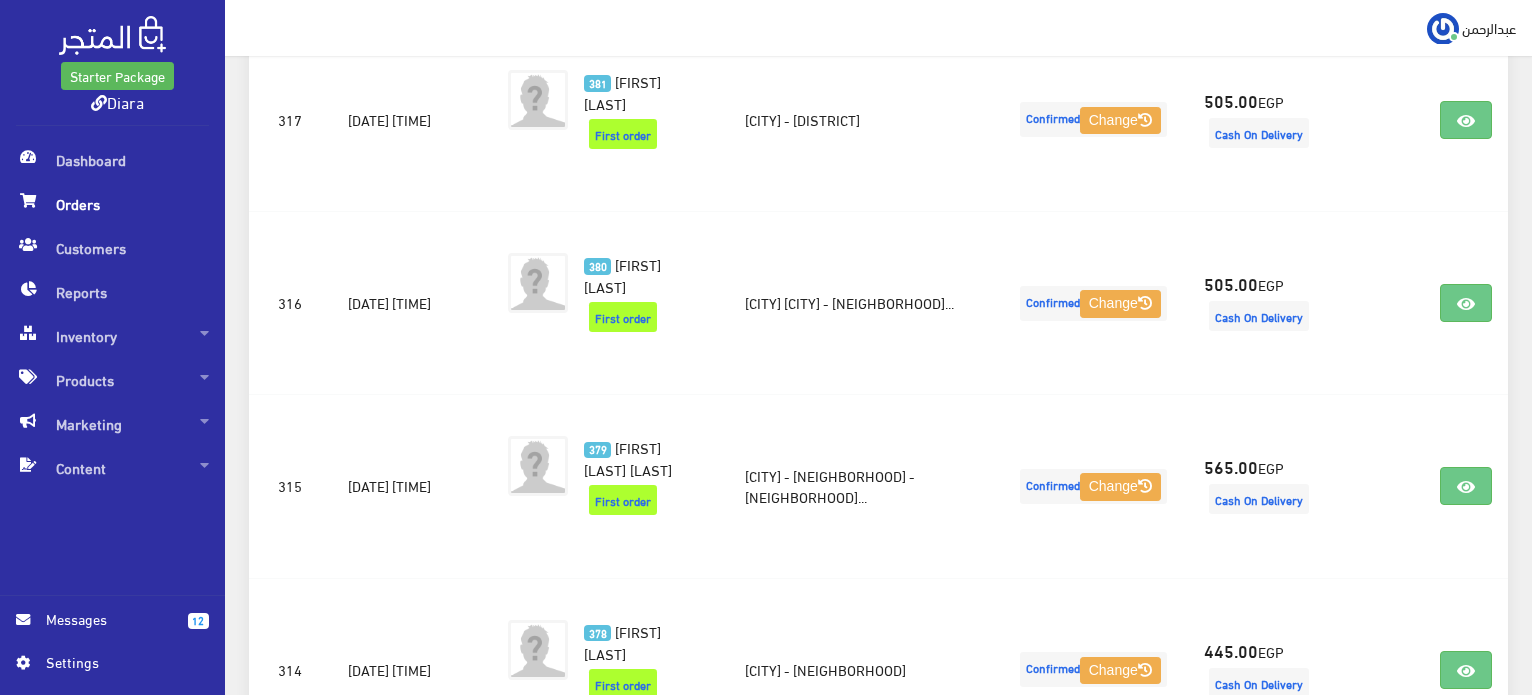 scroll, scrollTop: 3000, scrollLeft: 0, axis: vertical 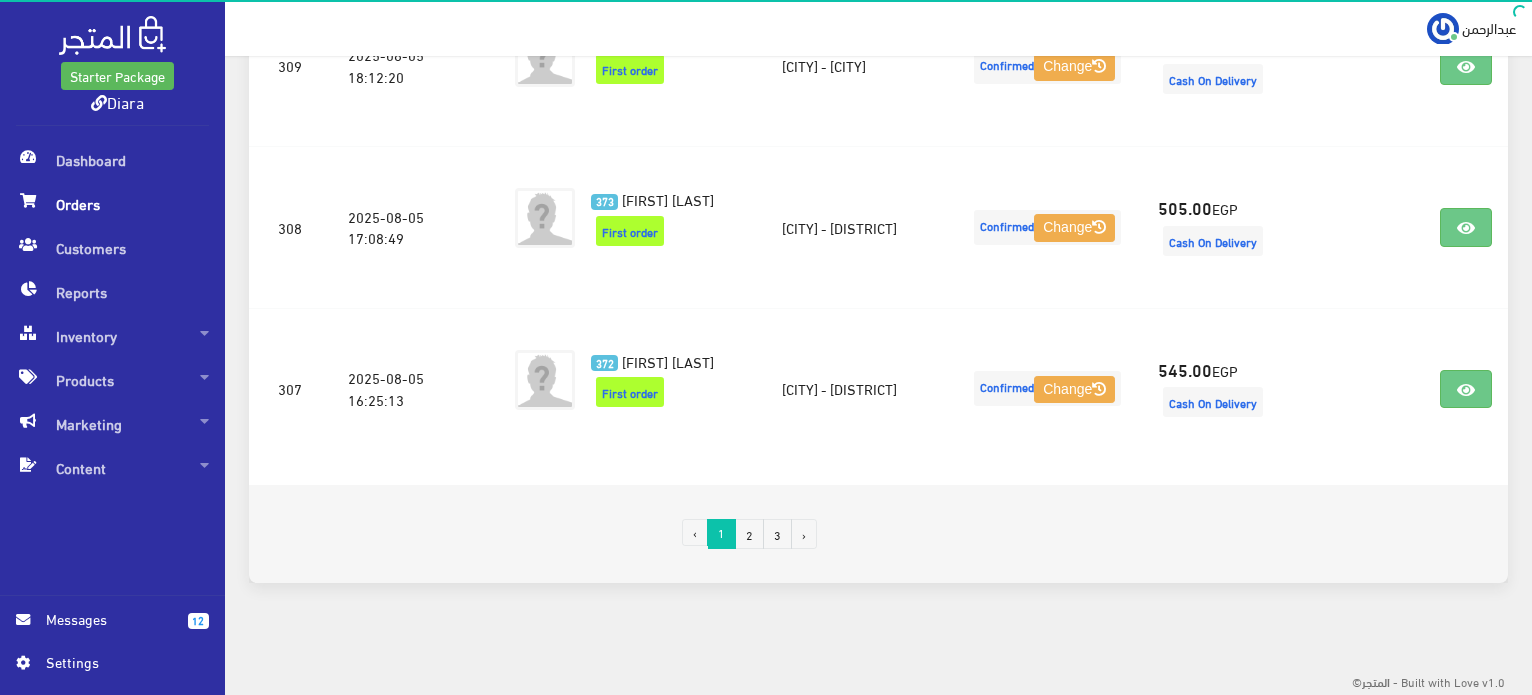click on "›" at bounding box center (804, 534) 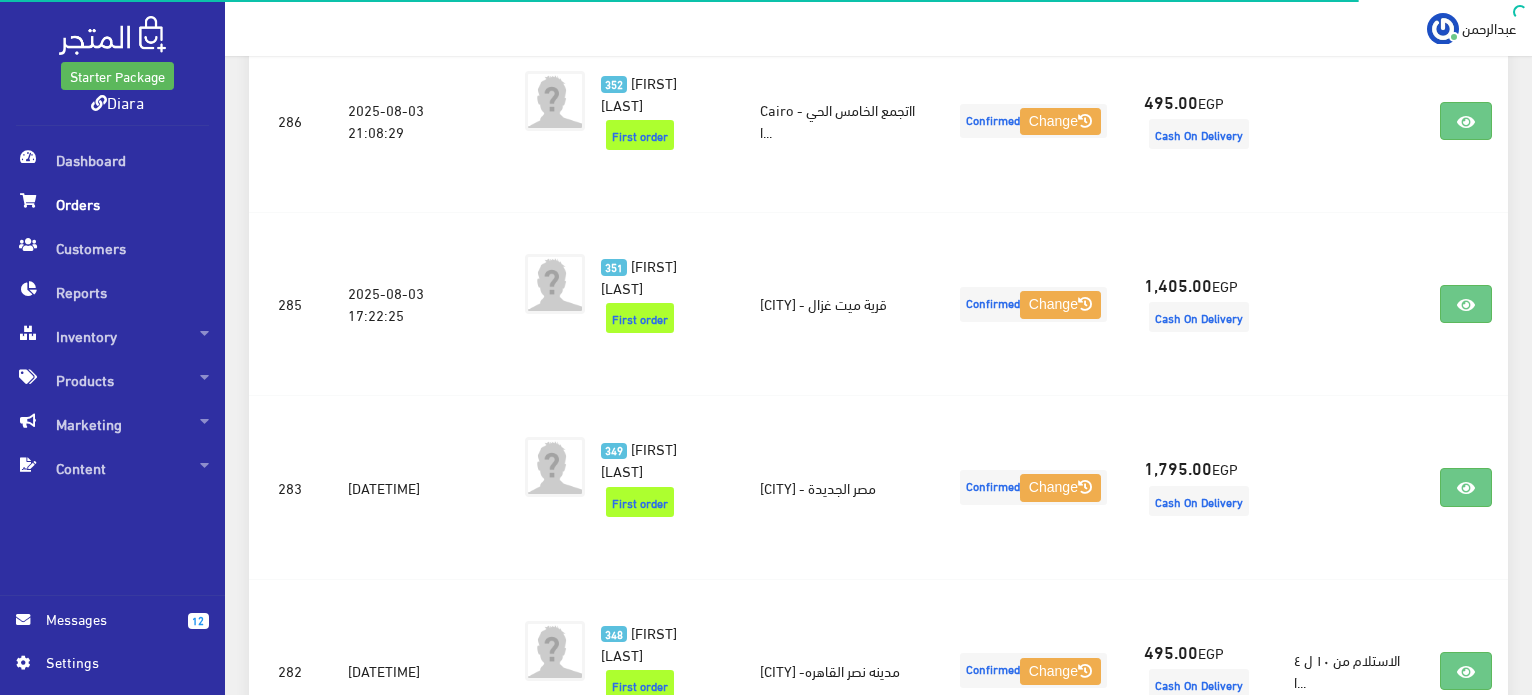 scroll, scrollTop: 3289, scrollLeft: 0, axis: vertical 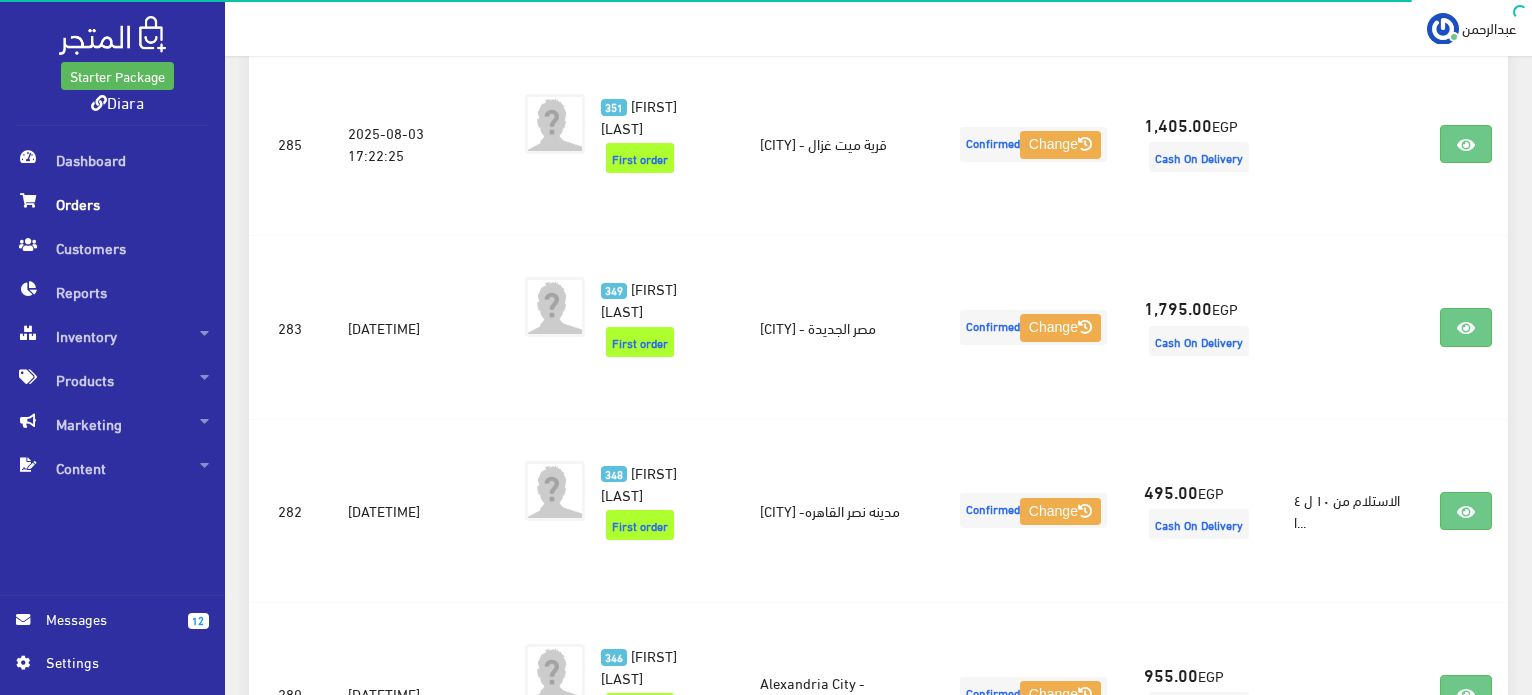 click on "3" at bounding box center [777, 850] 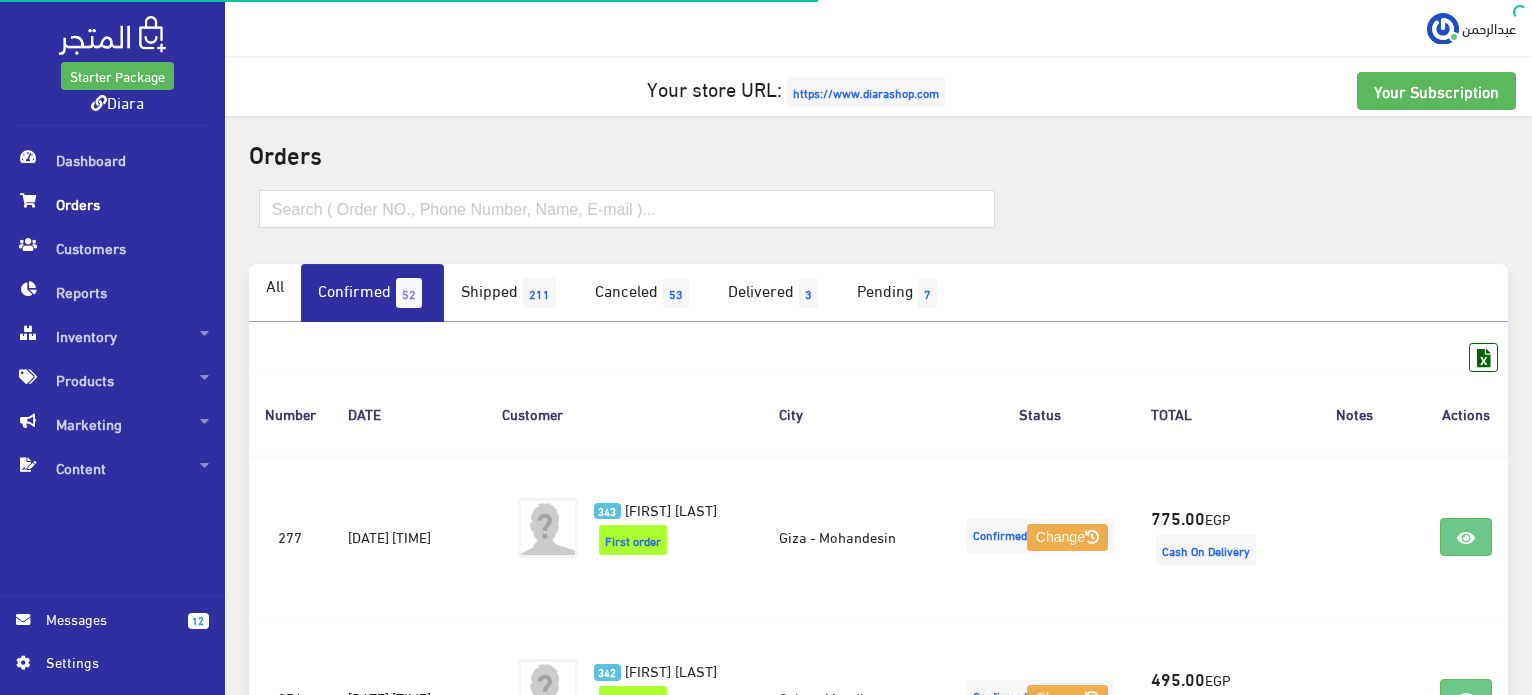 scroll, scrollTop: 1980, scrollLeft: 0, axis: vertical 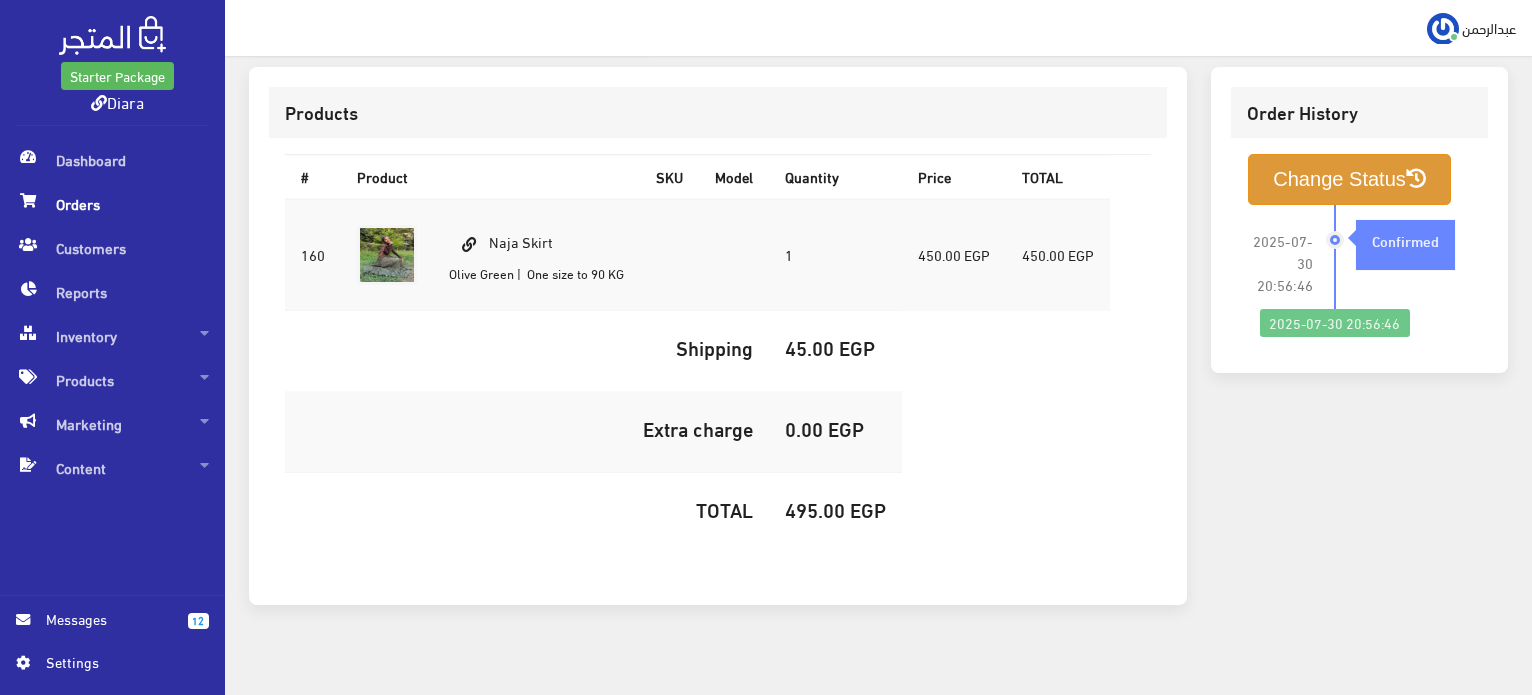click on "Change Status" at bounding box center (1349, 179) 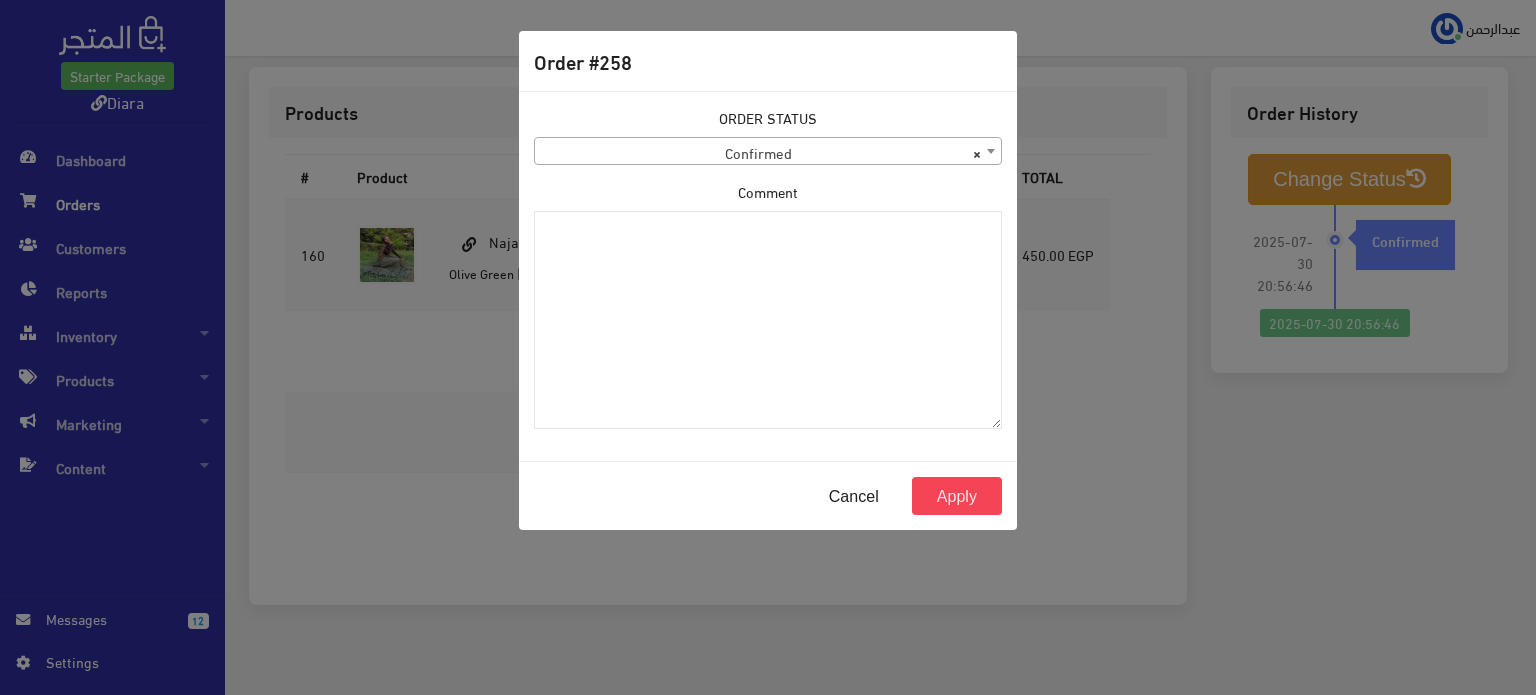 click on "× Confirmed" at bounding box center [768, 152] 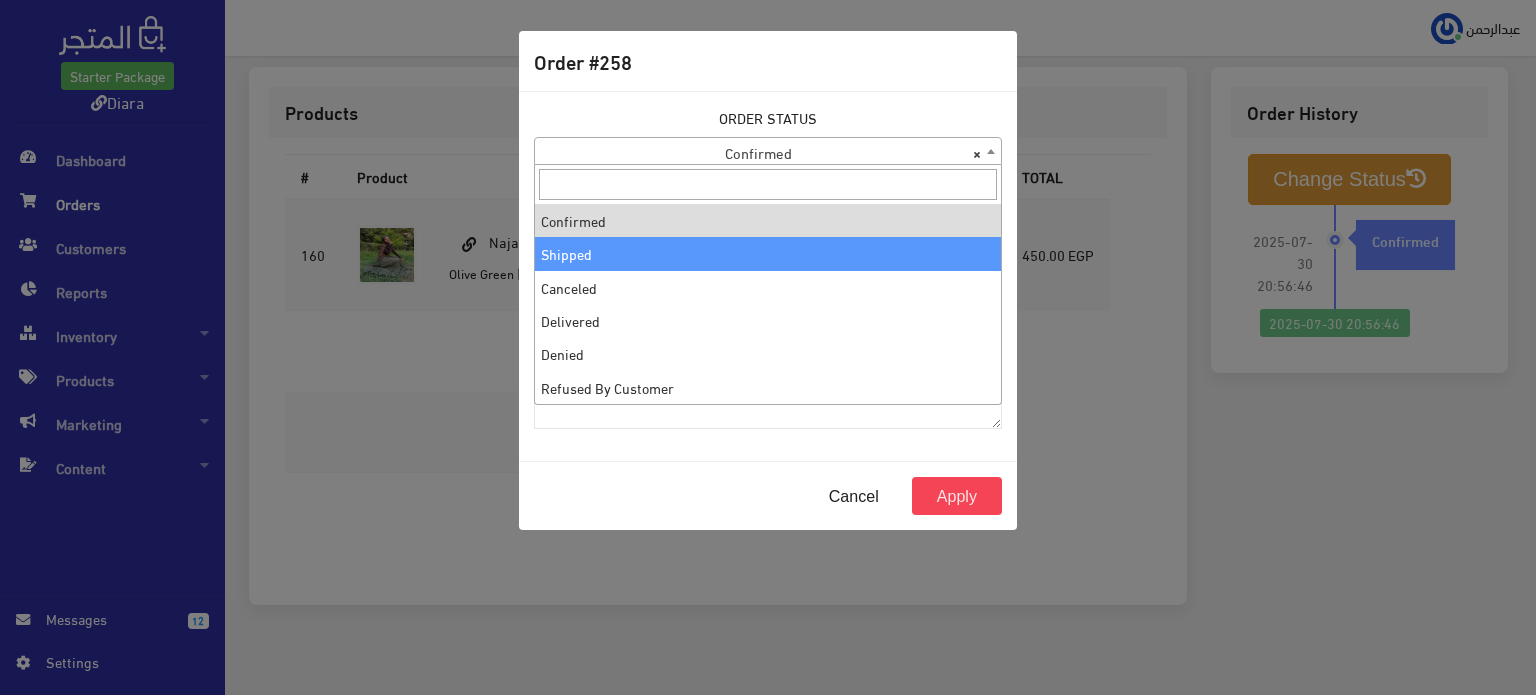 select on "2" 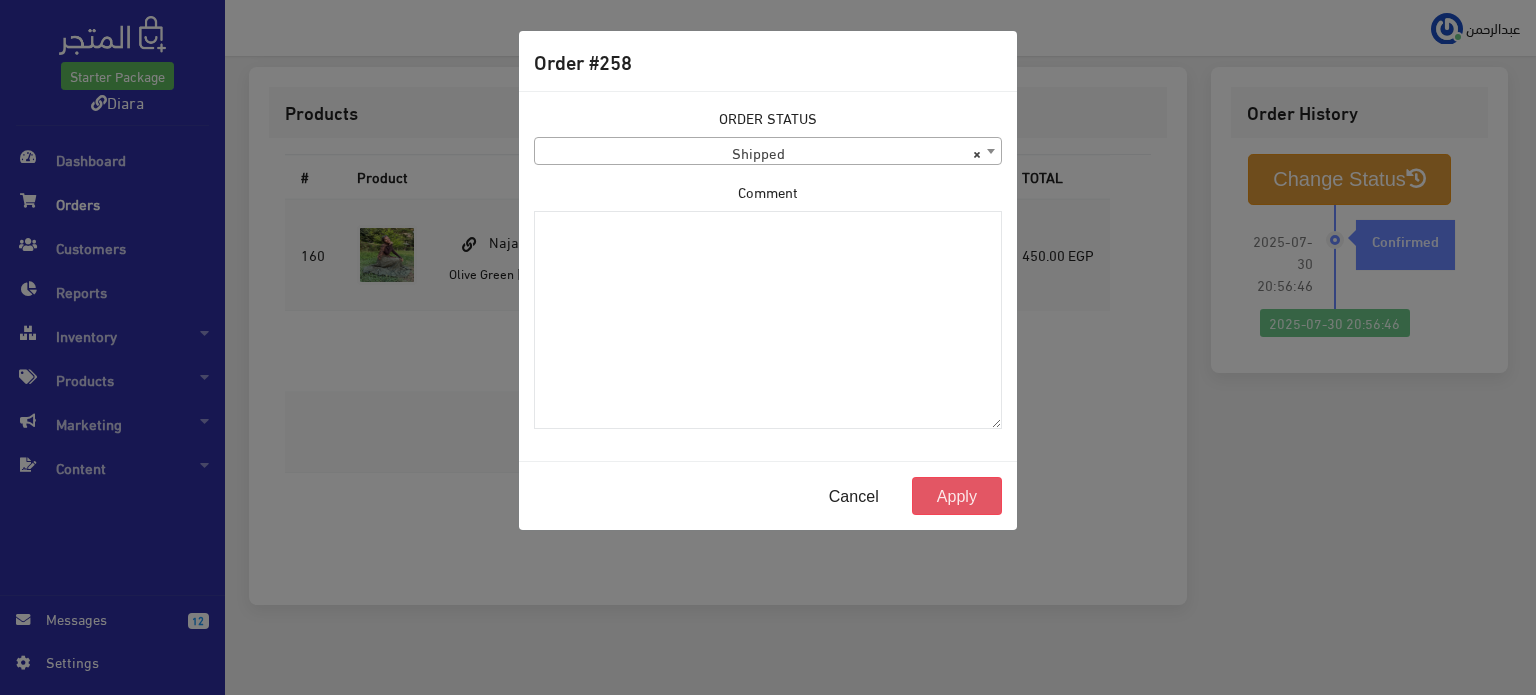 click on "Apply" at bounding box center [957, 496] 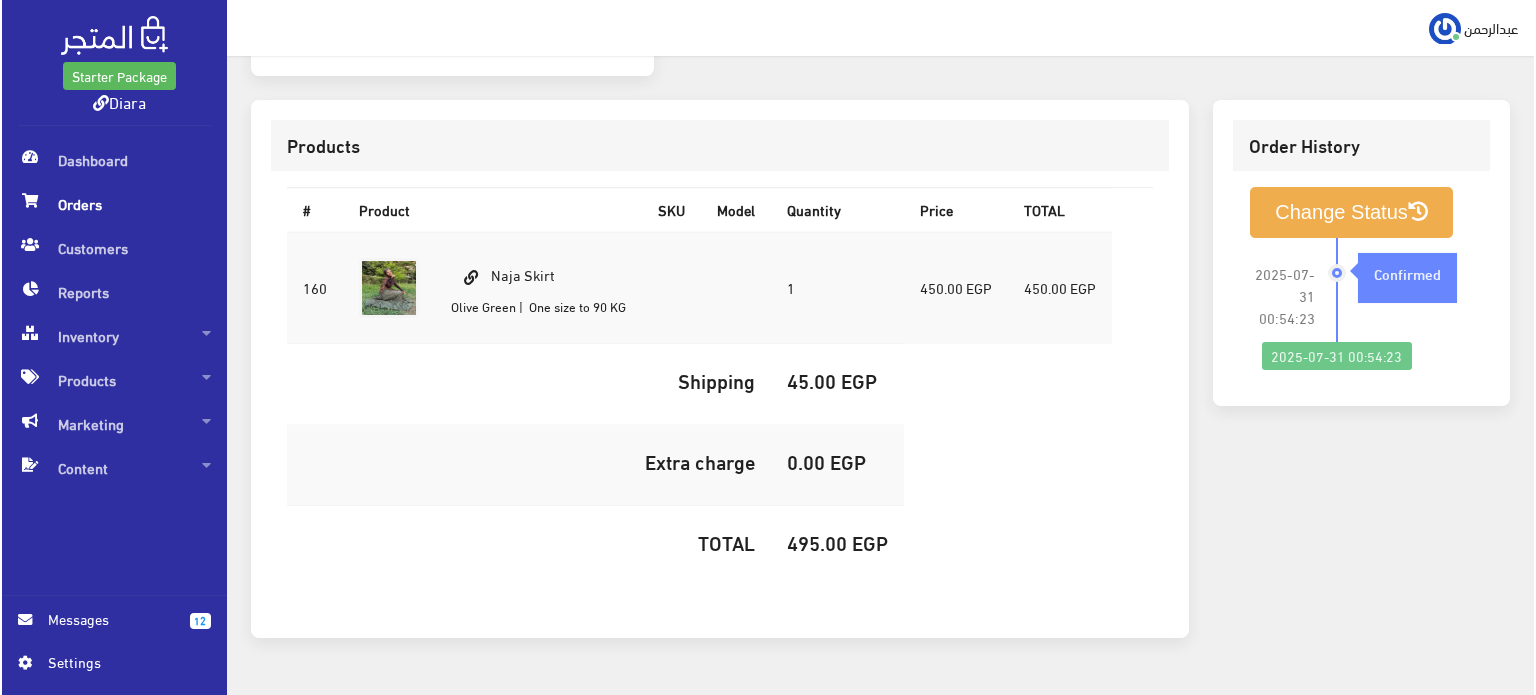 scroll, scrollTop: 566, scrollLeft: 0, axis: vertical 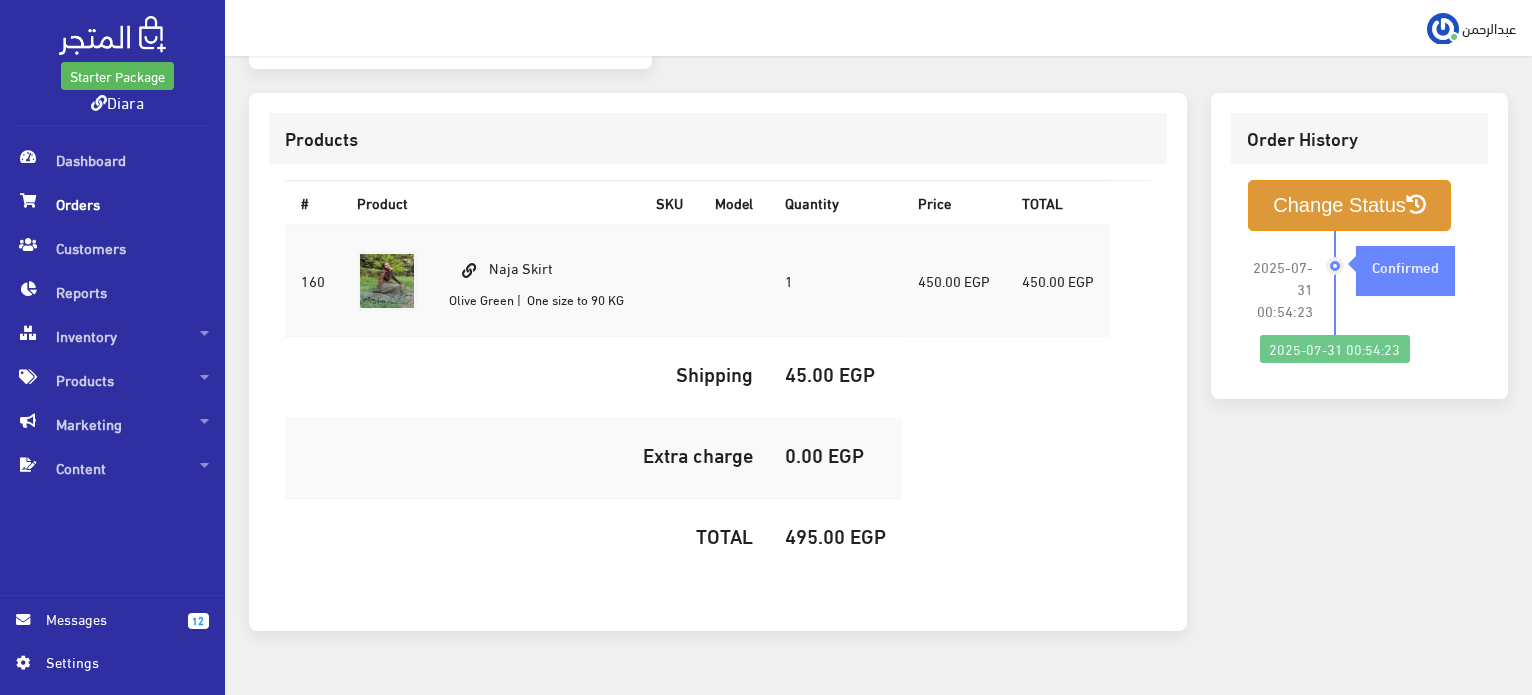 click on "Change Status" at bounding box center [1349, 205] 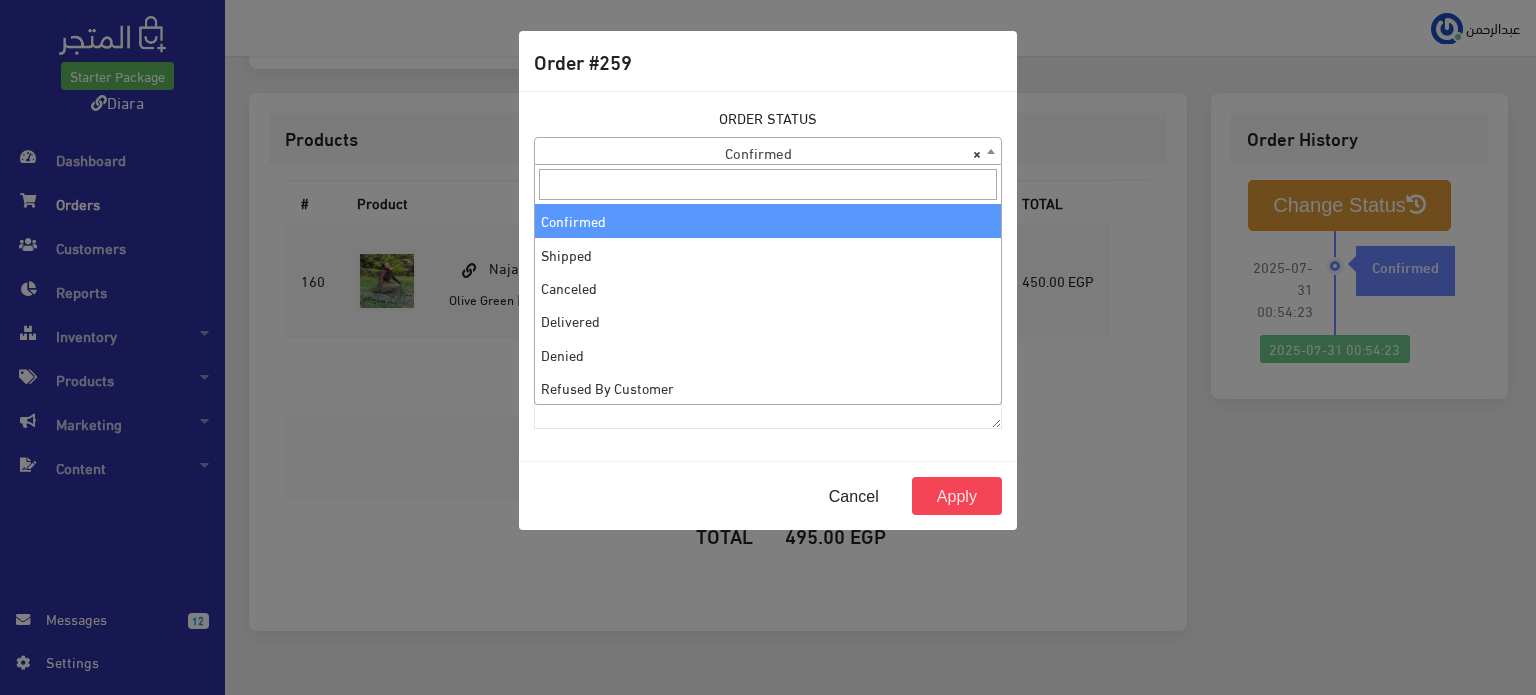 click on "× Confirmed" at bounding box center (768, 152) 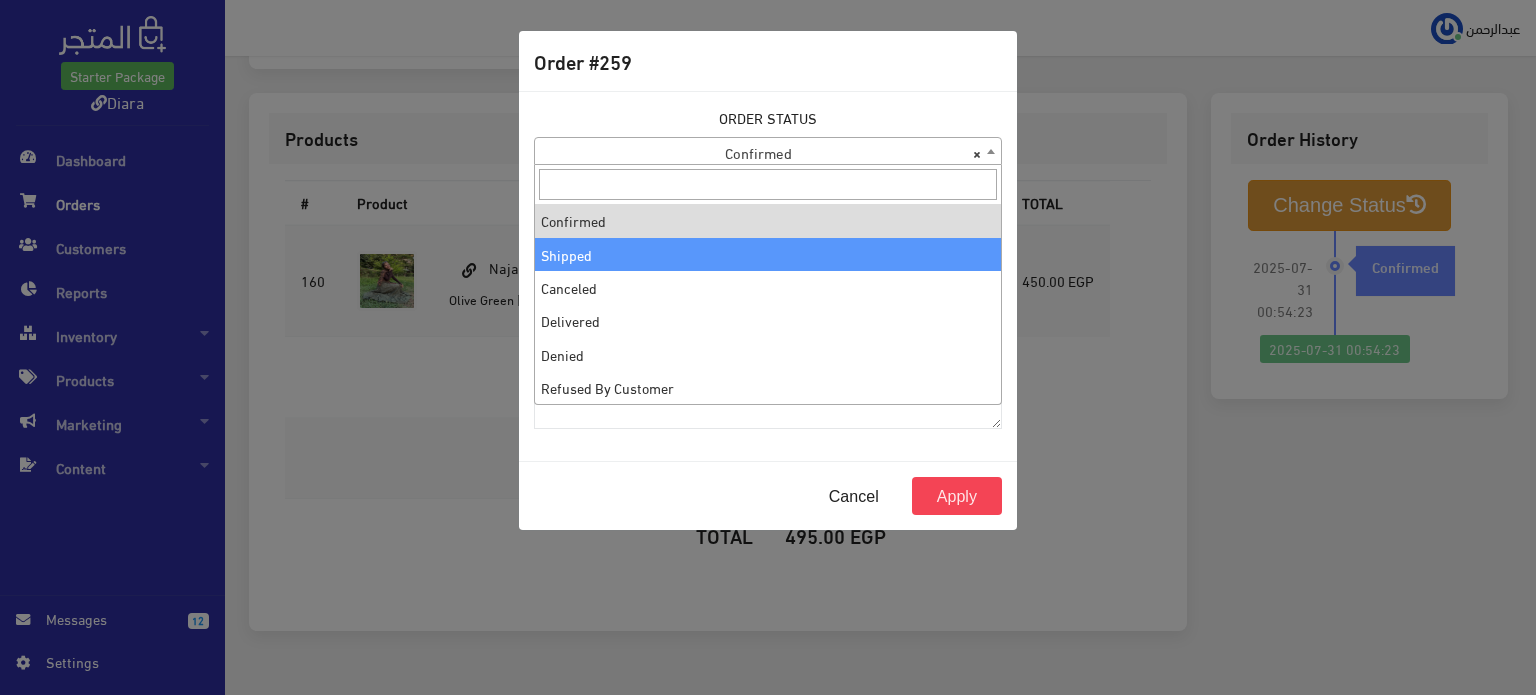 select on "2" 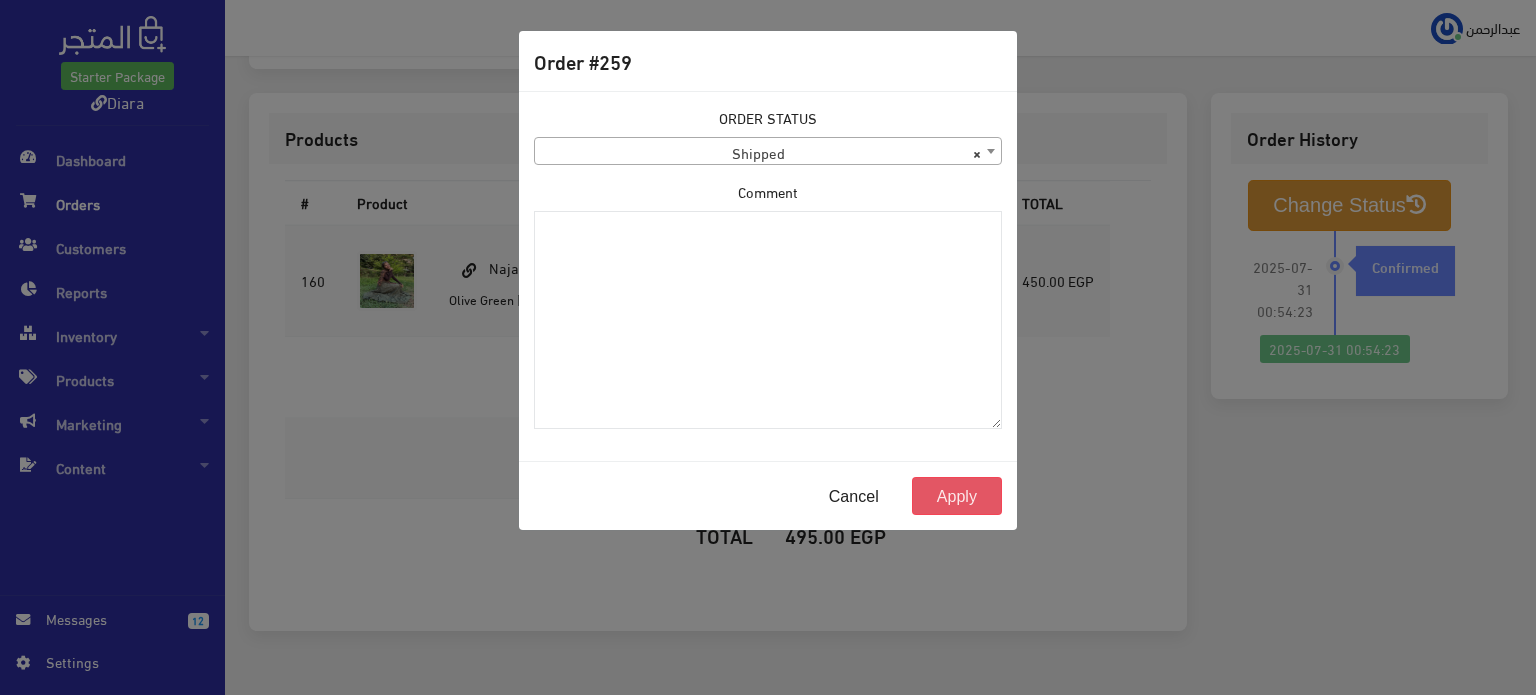 click on "Apply" at bounding box center (957, 496) 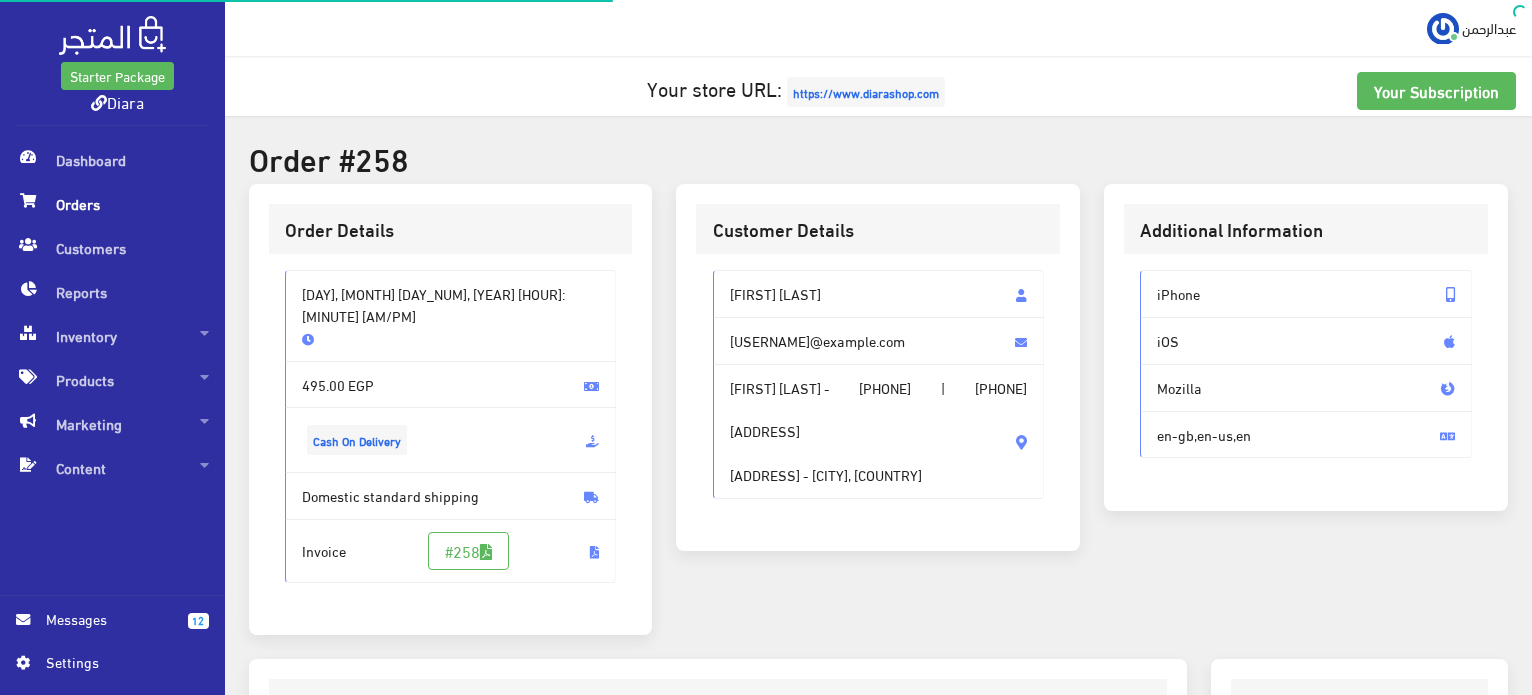 scroll, scrollTop: 0, scrollLeft: 0, axis: both 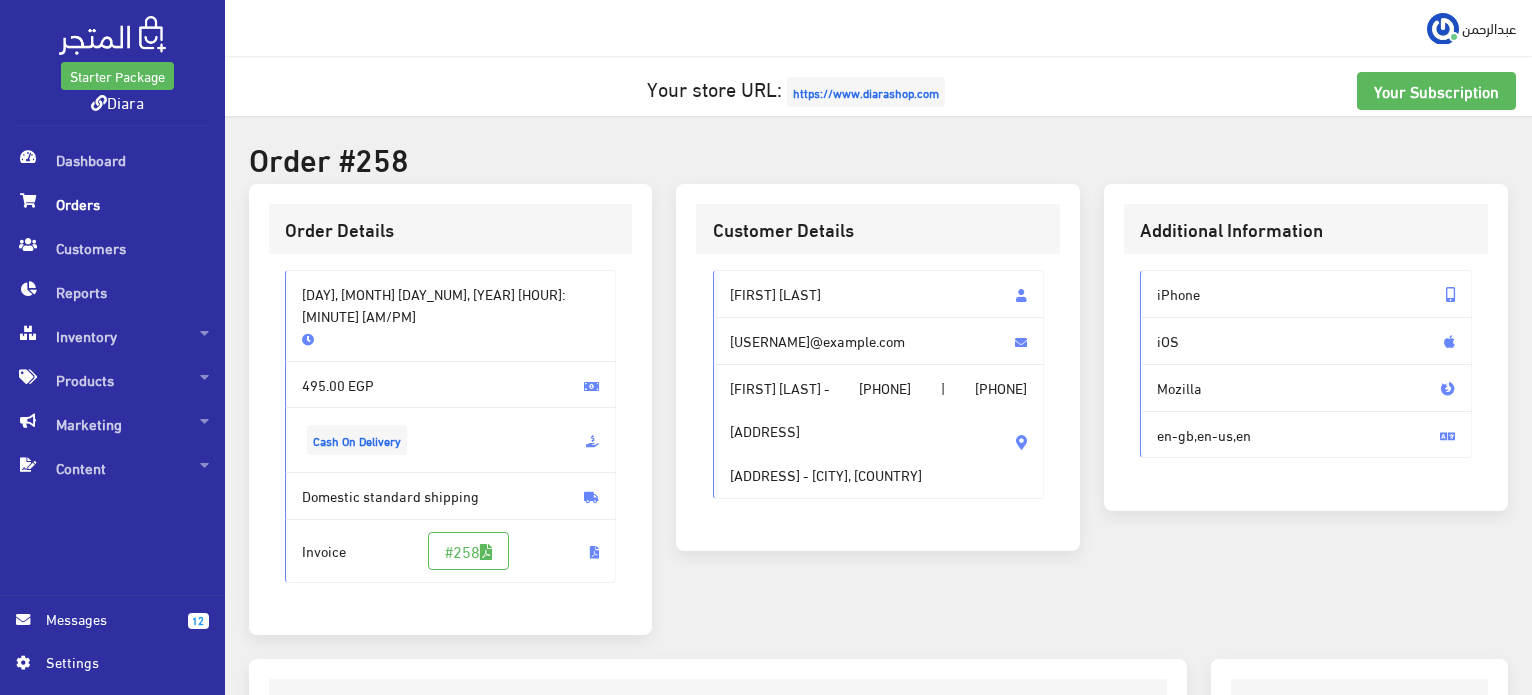drag, startPoint x: 871, startPoint y: 299, endPoint x: 731, endPoint y: 305, distance: 140.12851 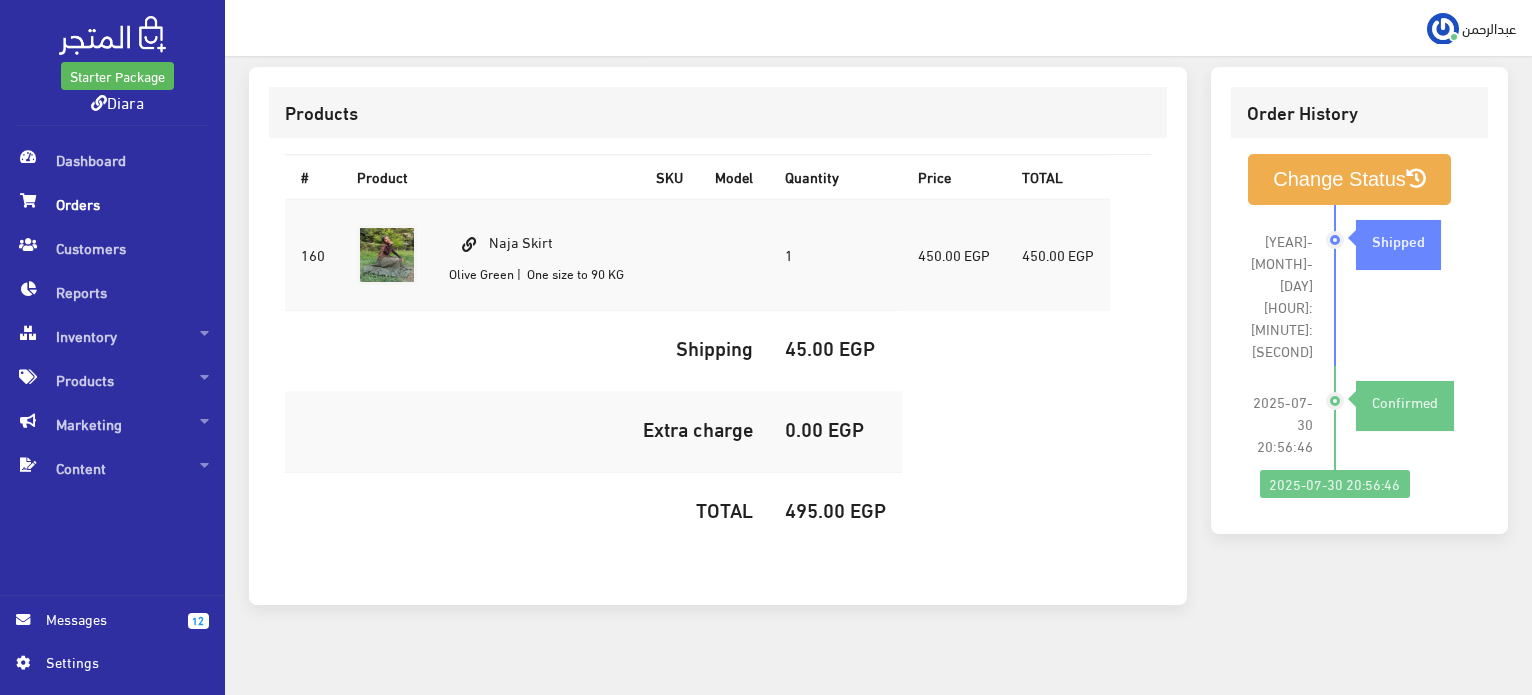 scroll, scrollTop: 0, scrollLeft: 0, axis: both 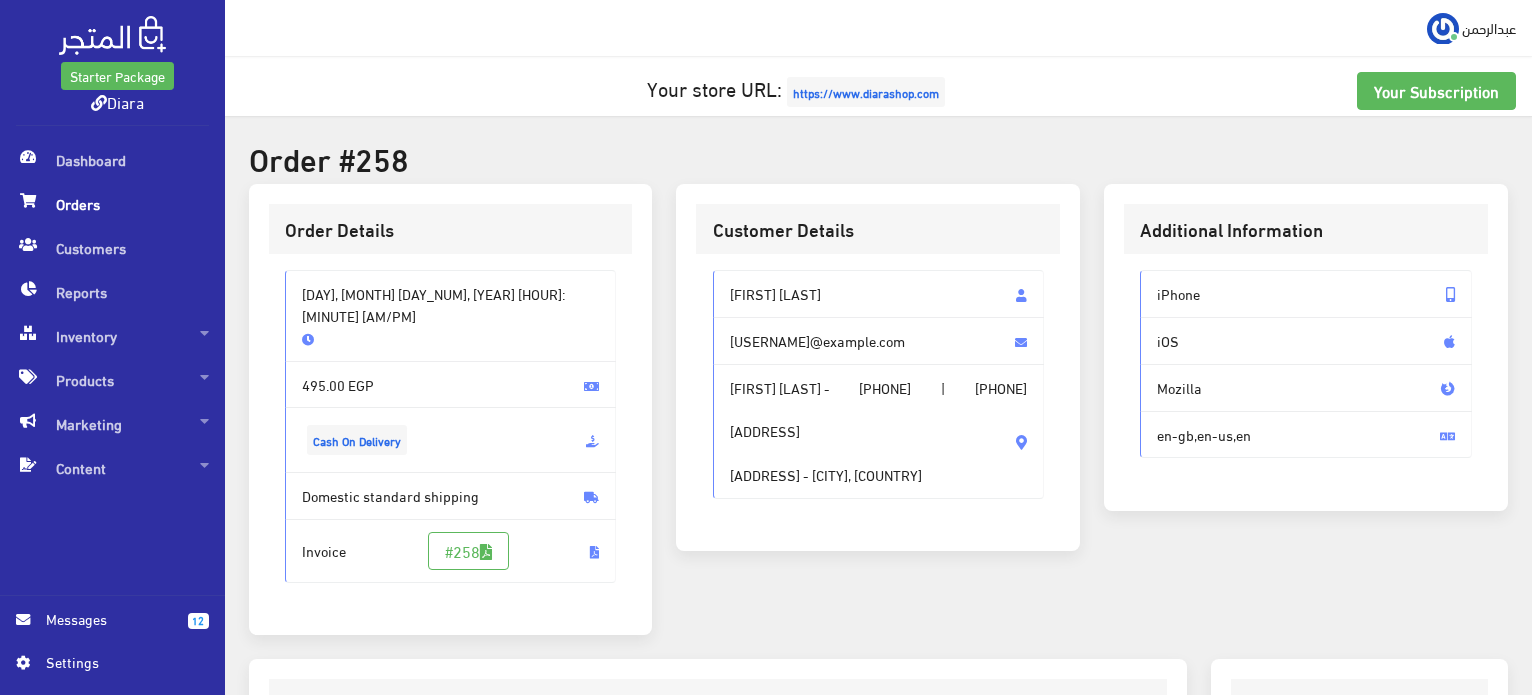 copy on "Nourhan Bassem" 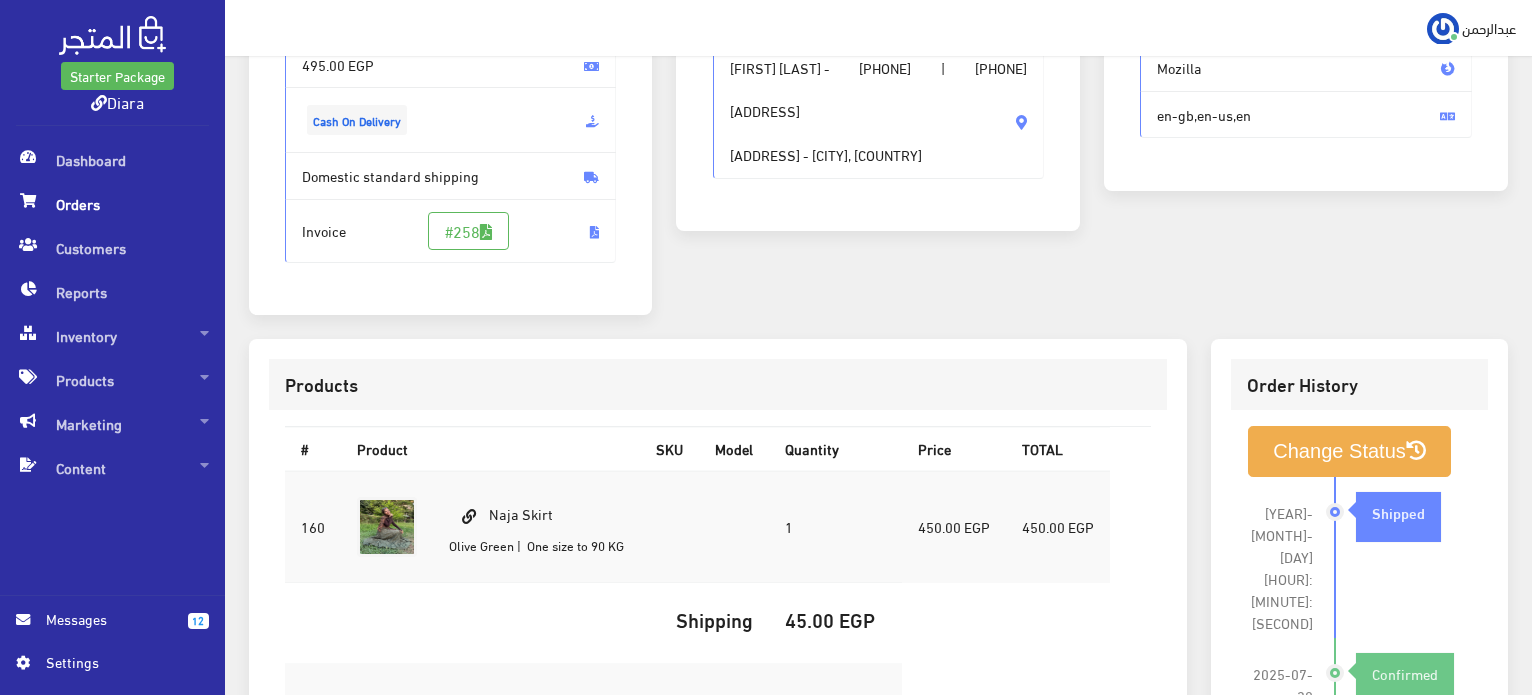 scroll, scrollTop: 400, scrollLeft: 0, axis: vertical 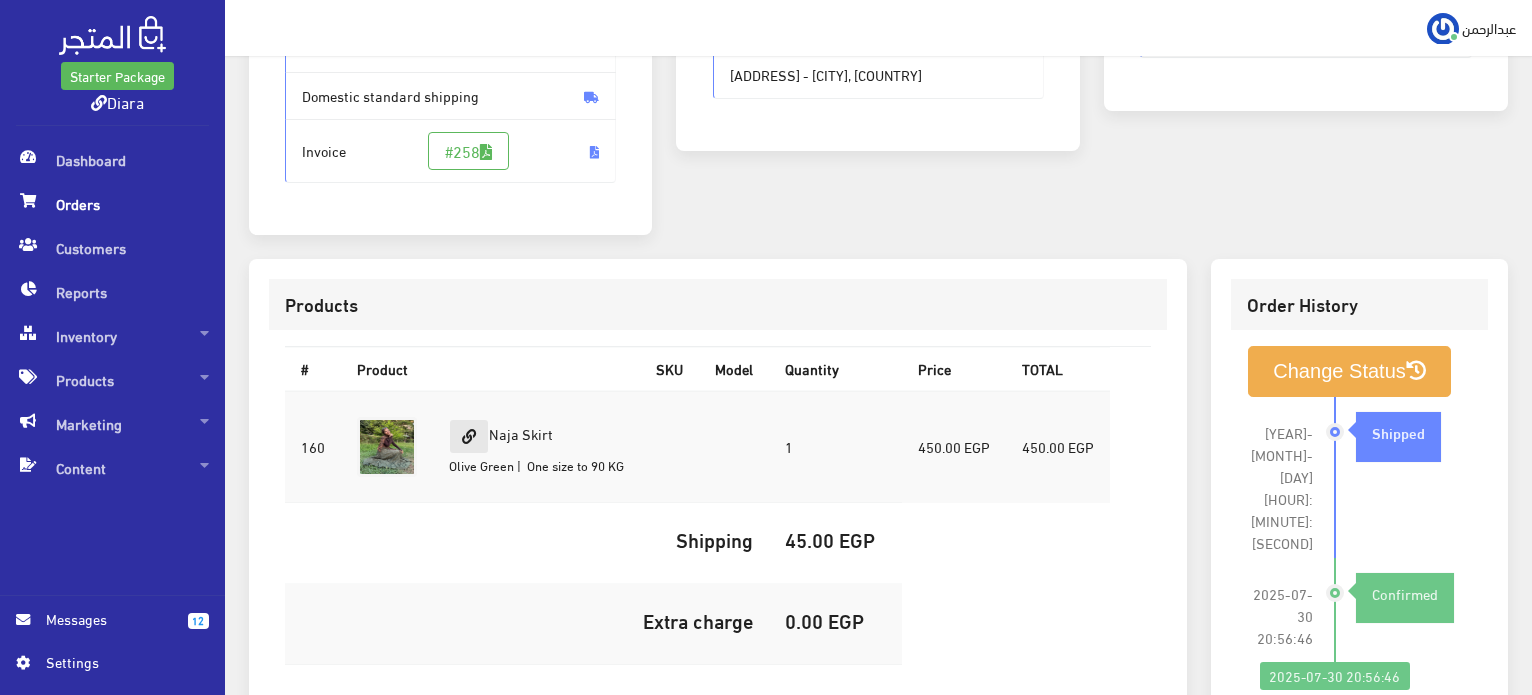 drag, startPoint x: 558, startPoint y: 406, endPoint x: 471, endPoint y: 407, distance: 87.005745 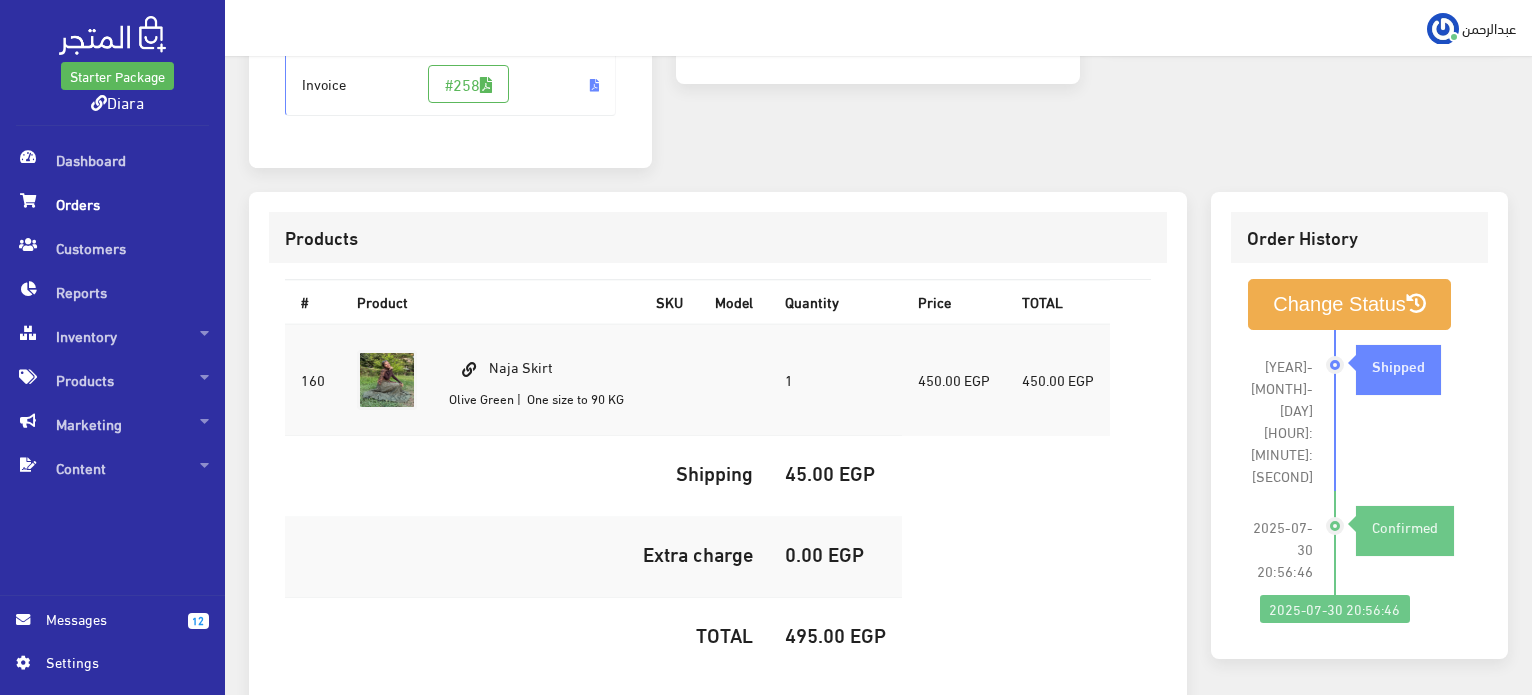 scroll, scrollTop: 500, scrollLeft: 0, axis: vertical 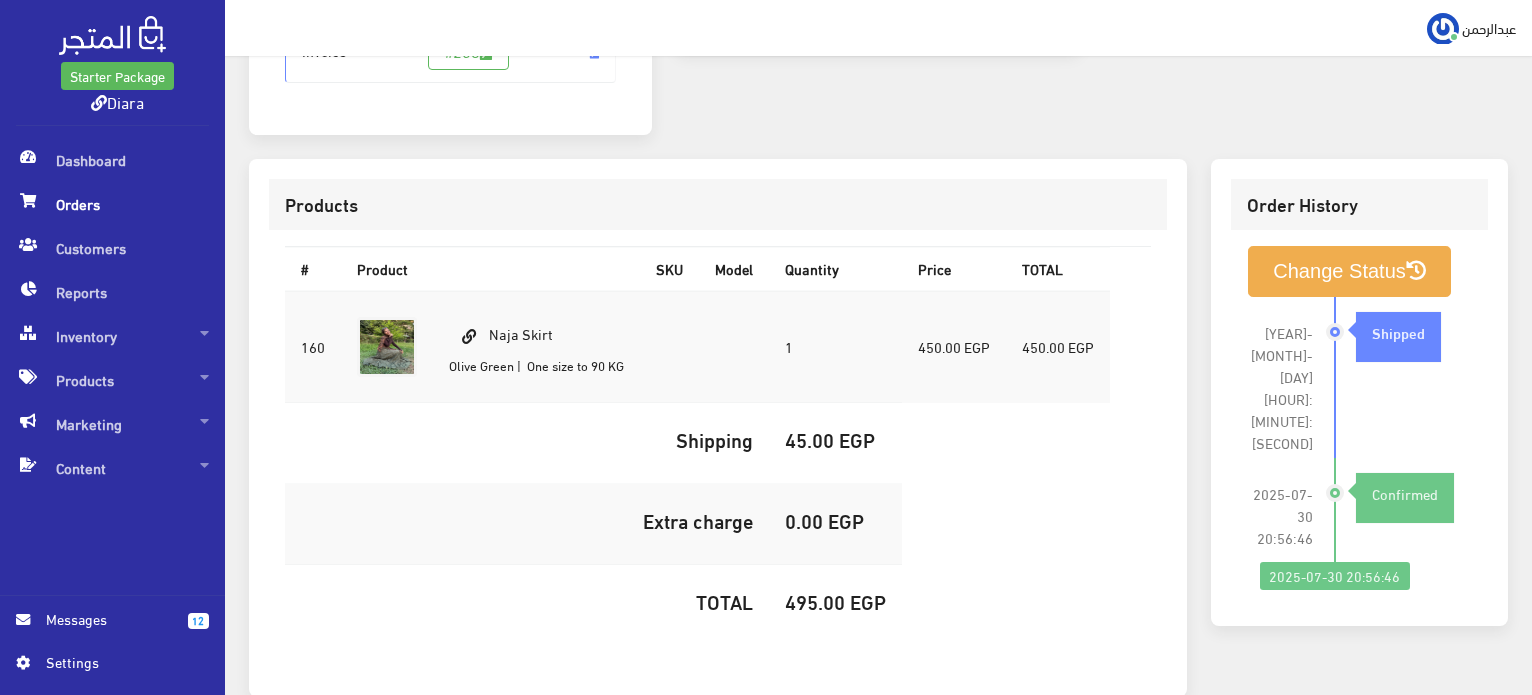 click on "495.00 EGP" at bounding box center (835, 601) 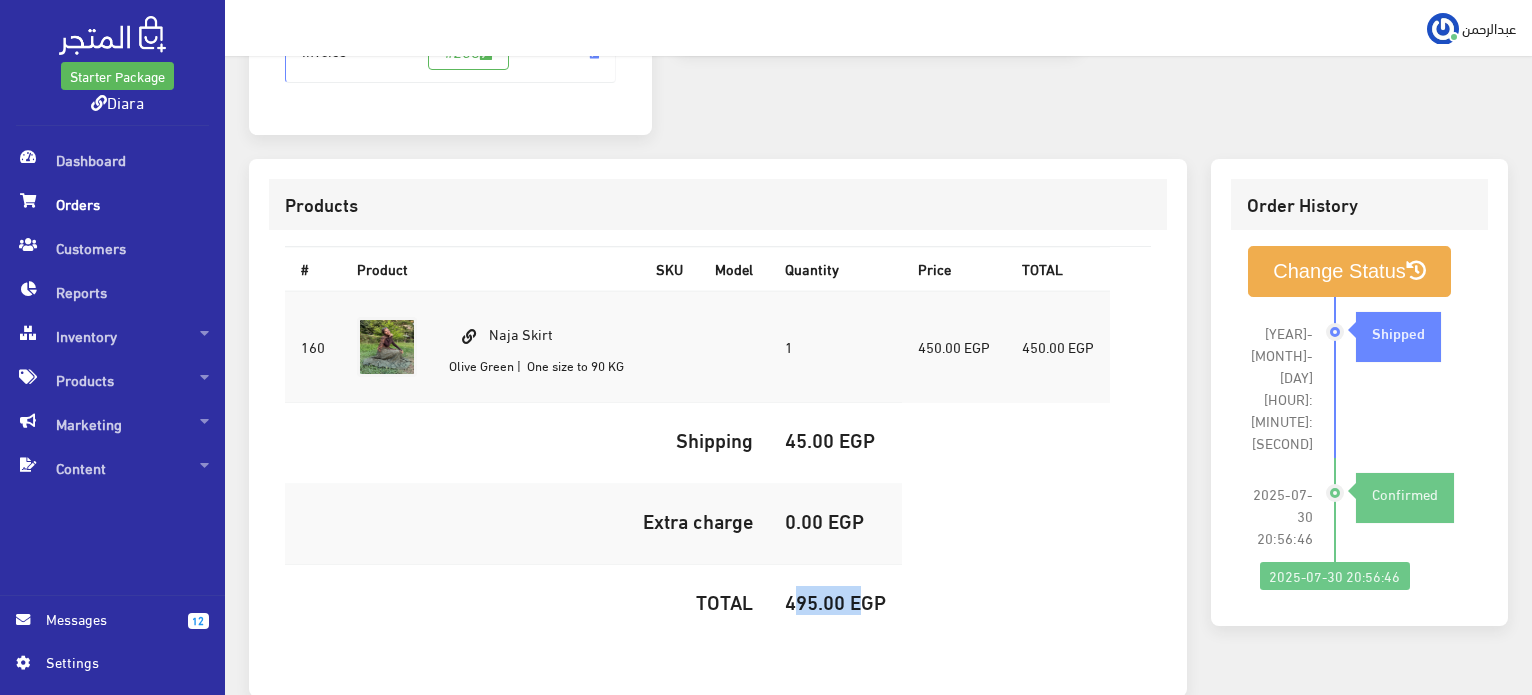 click on "495.00 EGP" at bounding box center (835, 601) 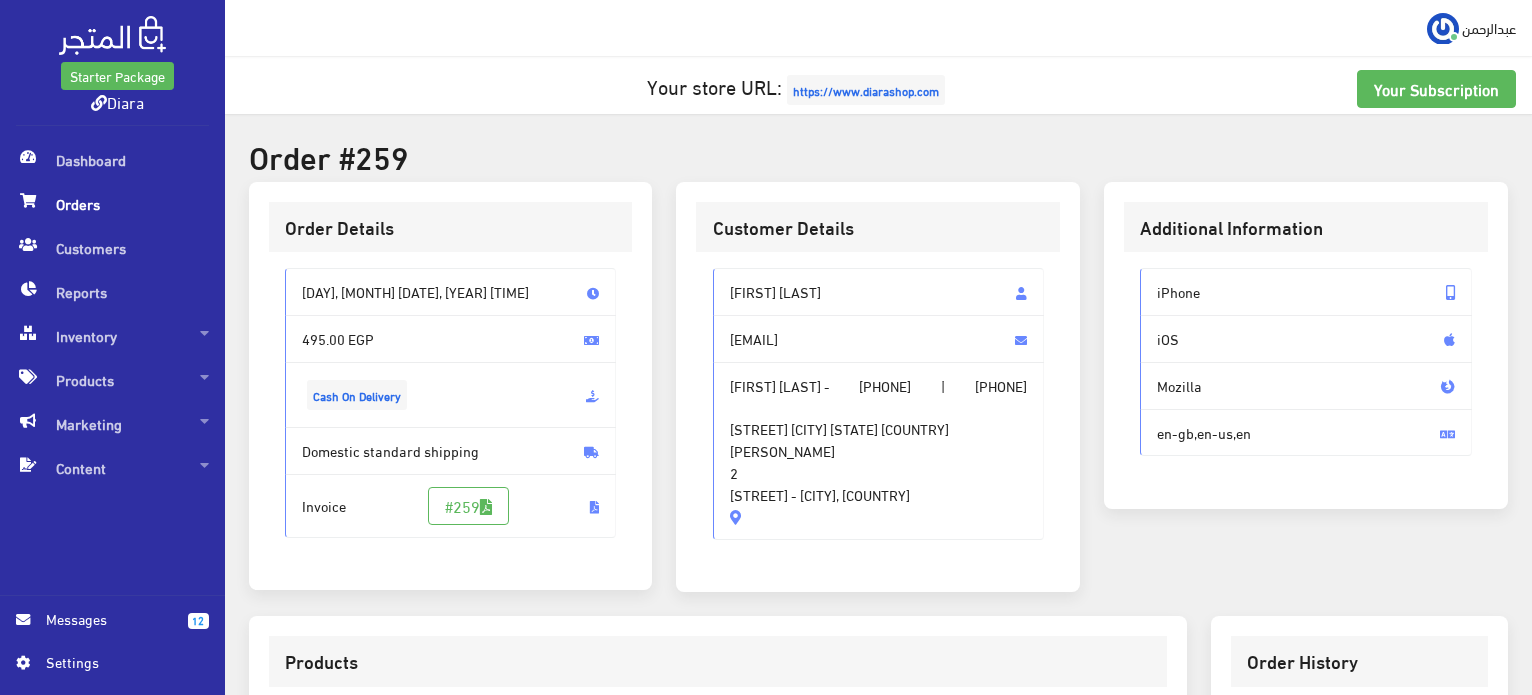 scroll, scrollTop: 0, scrollLeft: 0, axis: both 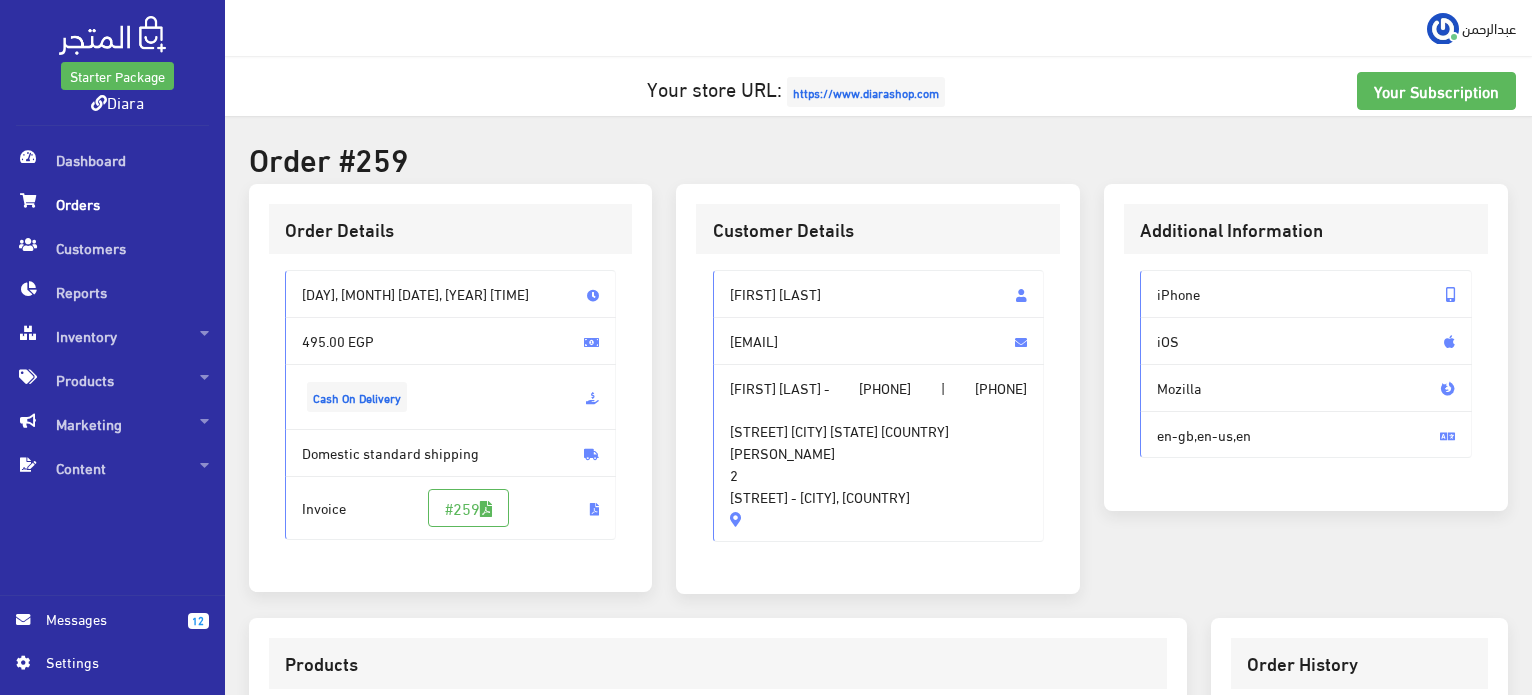 drag, startPoint x: 858, startPoint y: 299, endPoint x: 724, endPoint y: 283, distance: 134.95184 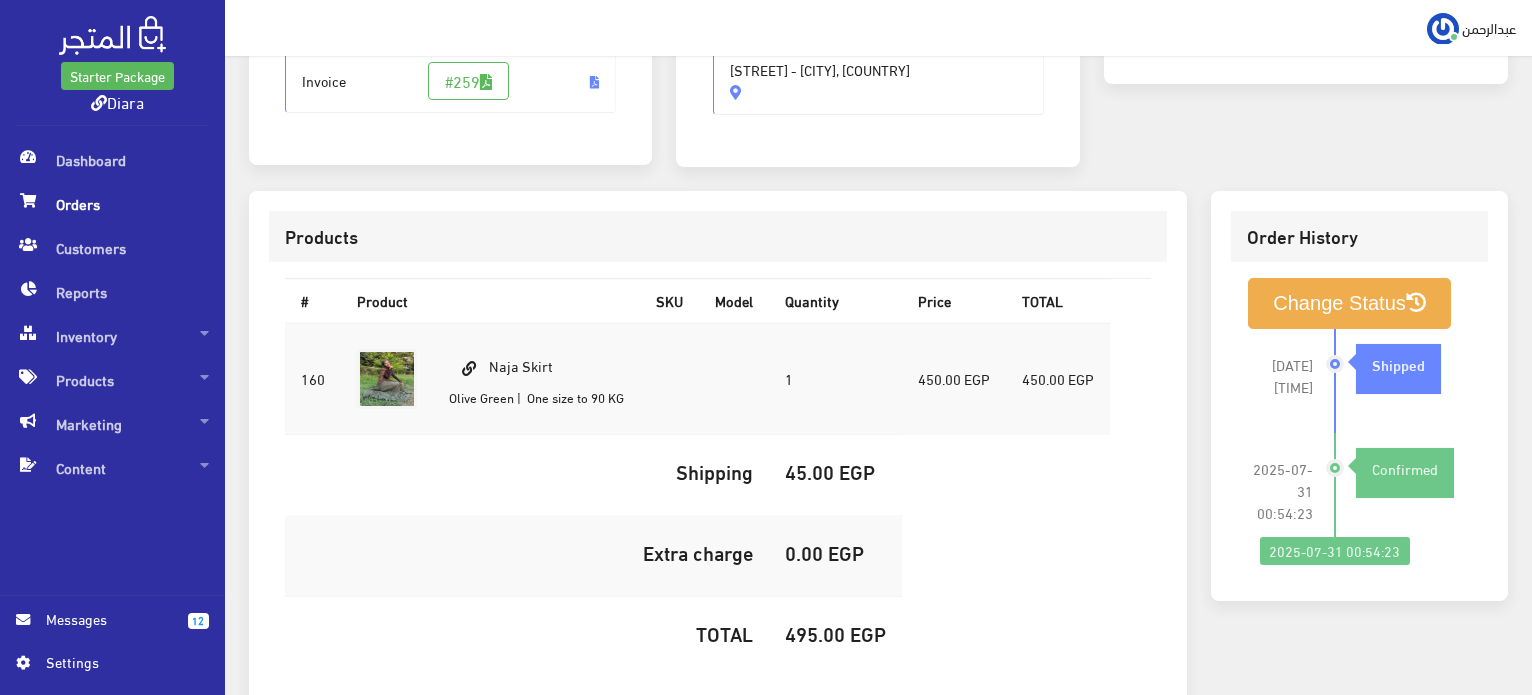 scroll, scrollTop: 500, scrollLeft: 0, axis: vertical 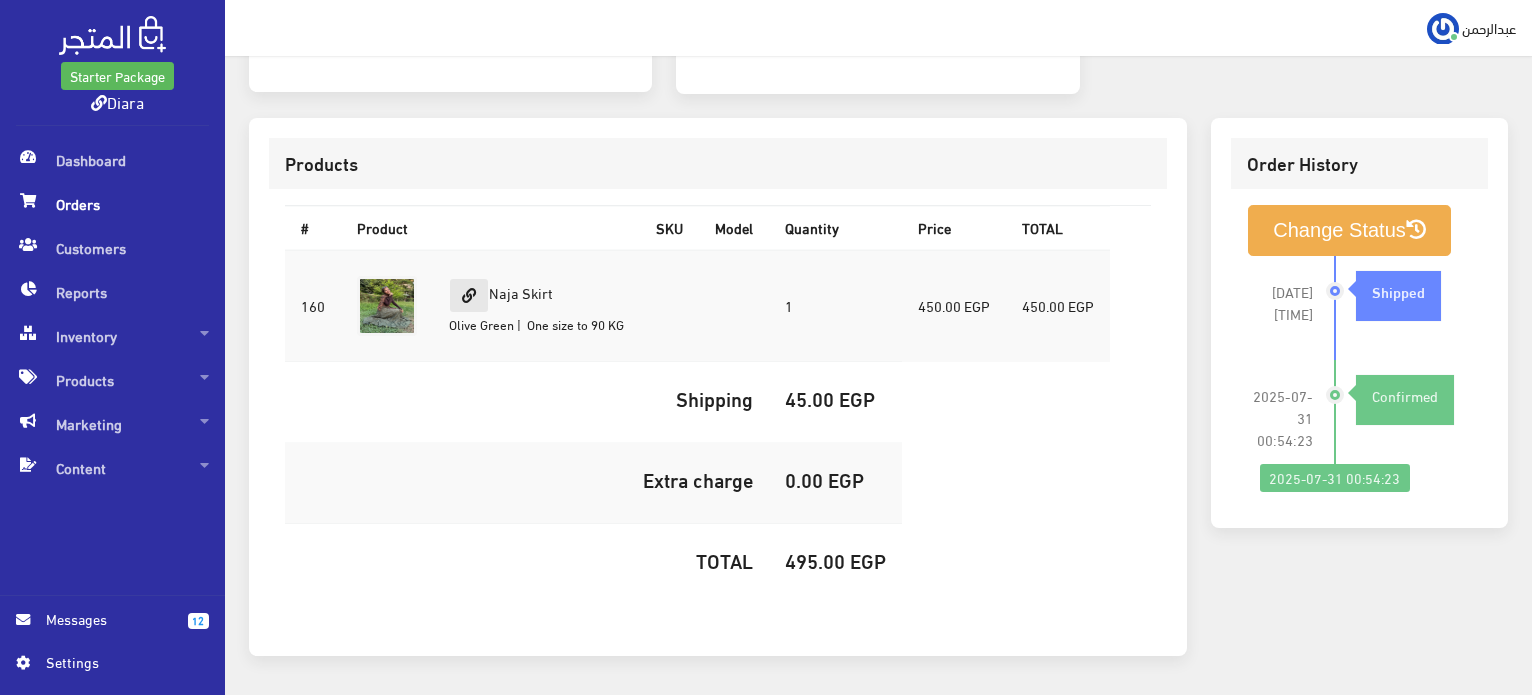 drag, startPoint x: 513, startPoint y: 283, endPoint x: 468, endPoint y: 281, distance: 45.044422 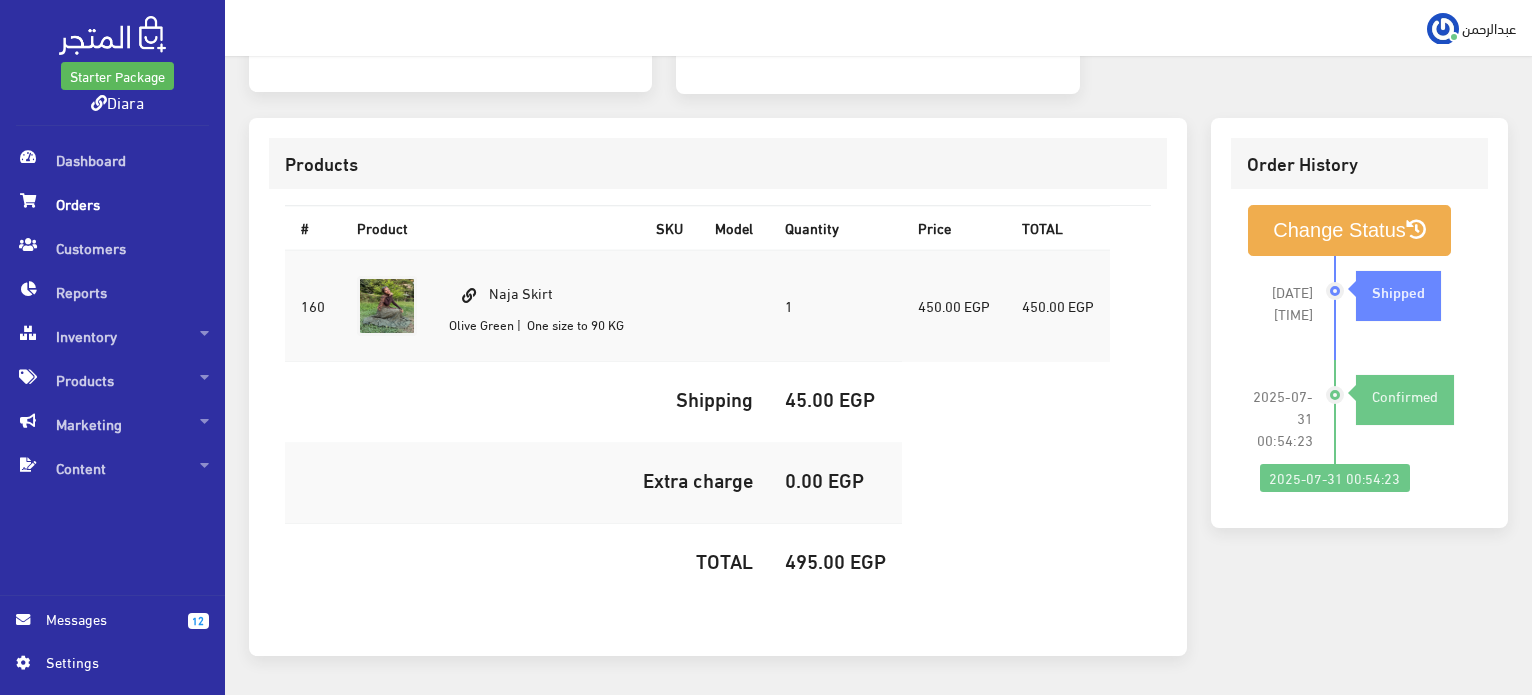 click on "495.00 EGP" at bounding box center (835, 560) 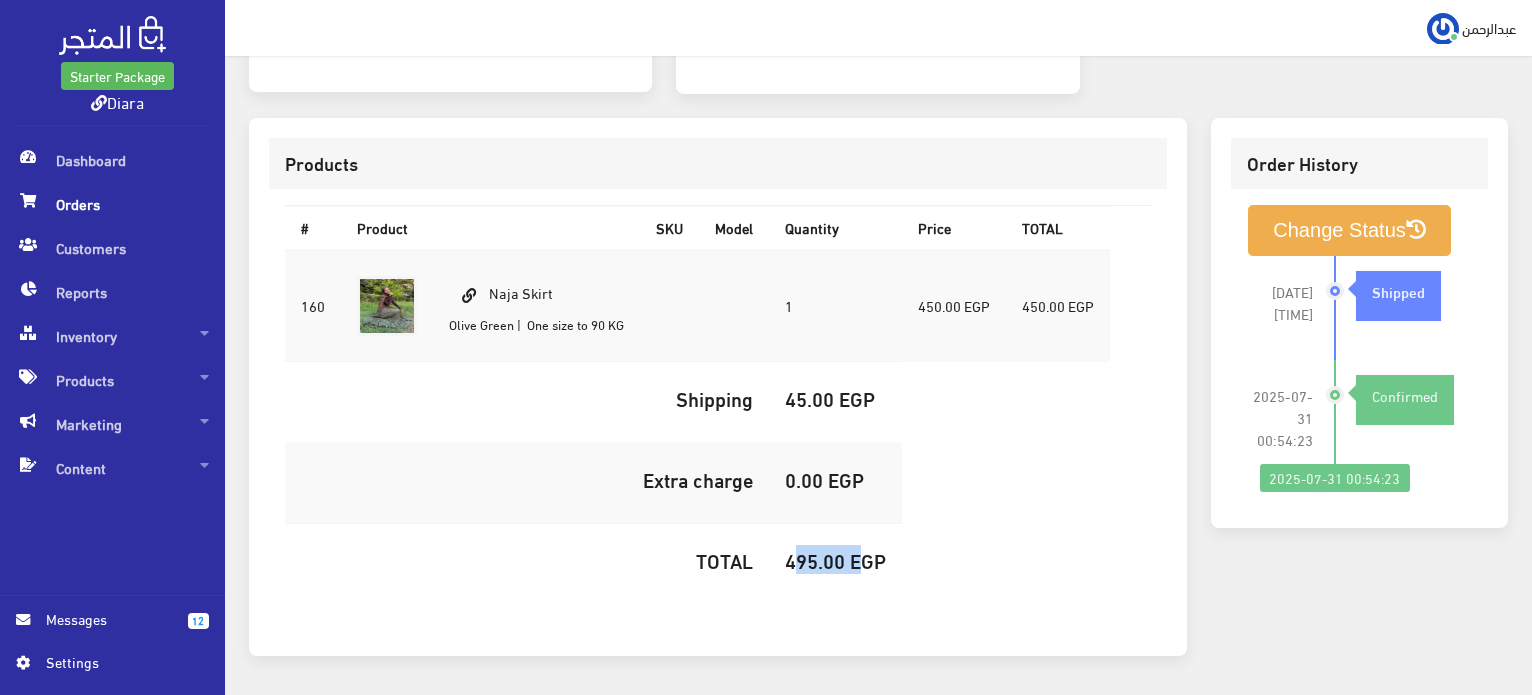 click on "495.00 EGP" at bounding box center (835, 560) 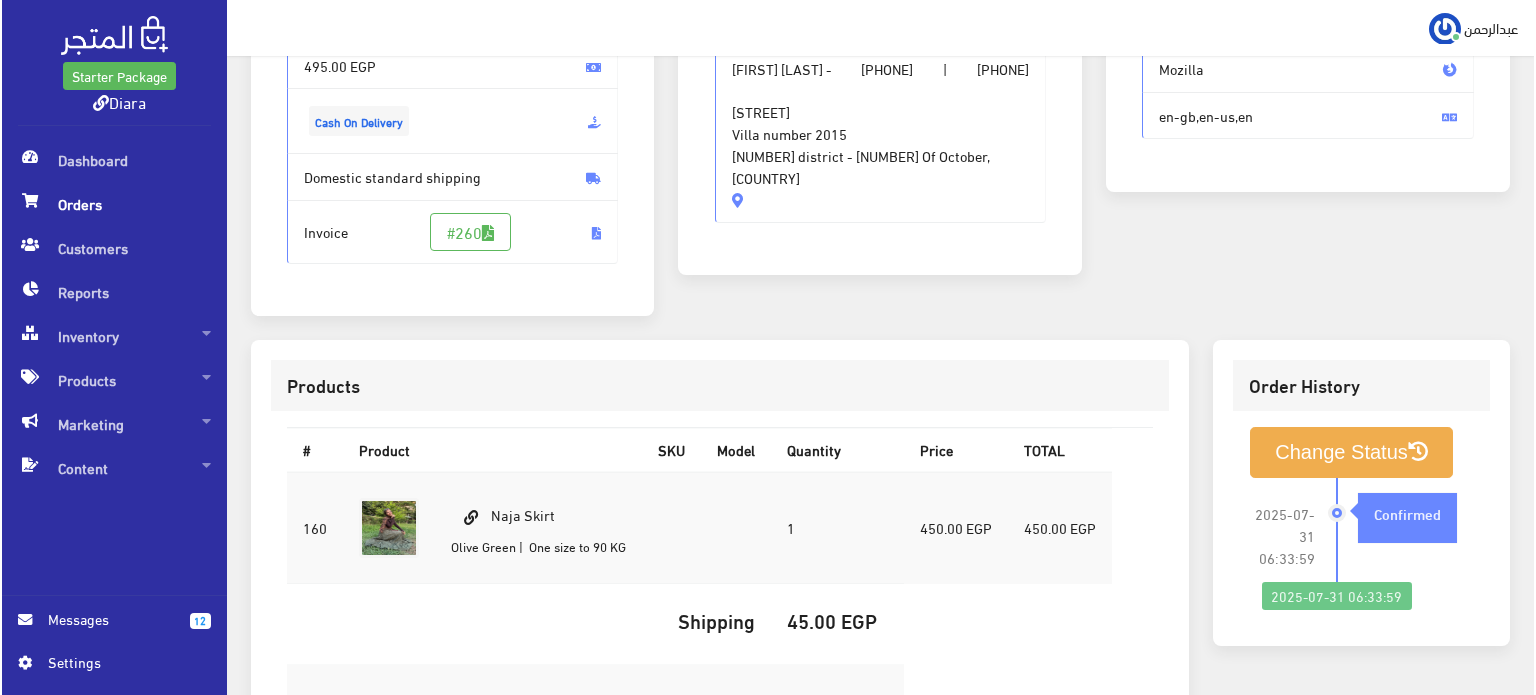 scroll, scrollTop: 400, scrollLeft: 0, axis: vertical 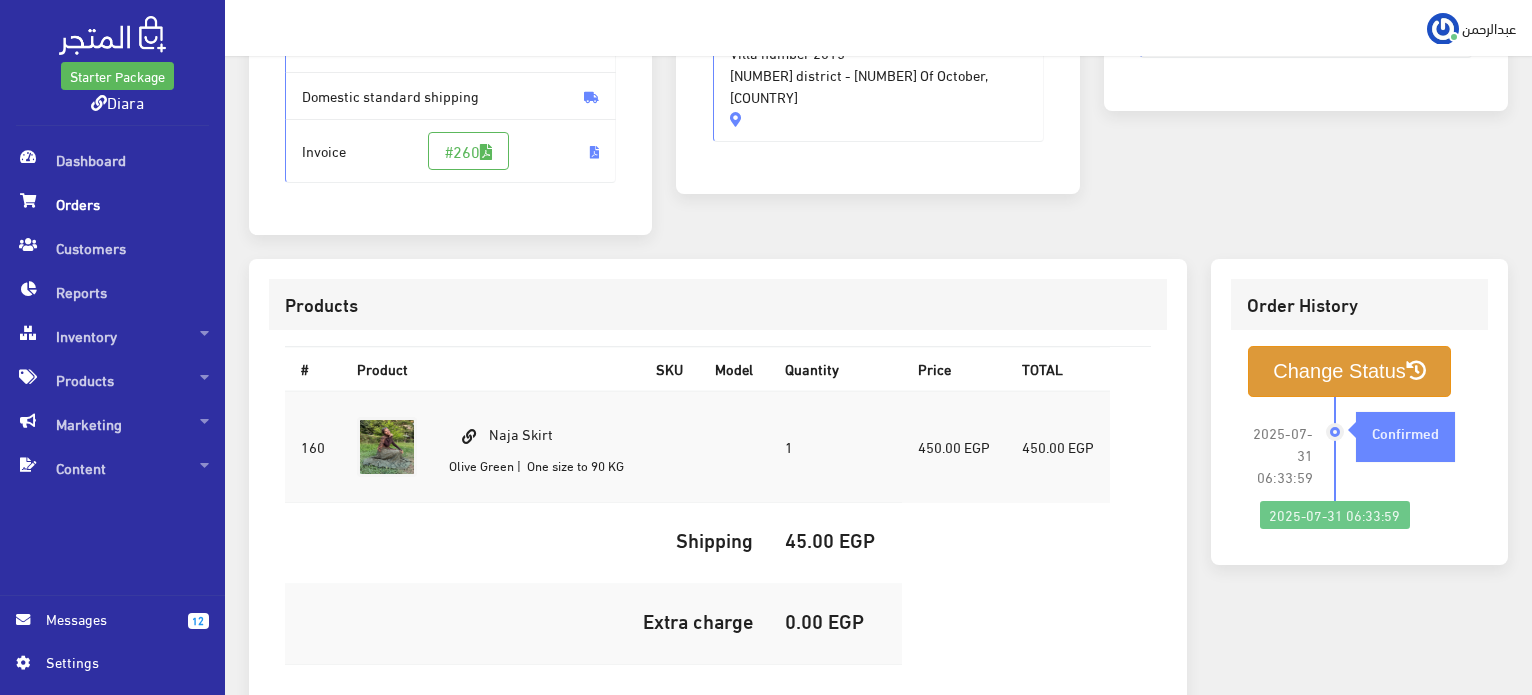 click on "Change Status" at bounding box center [1349, 371] 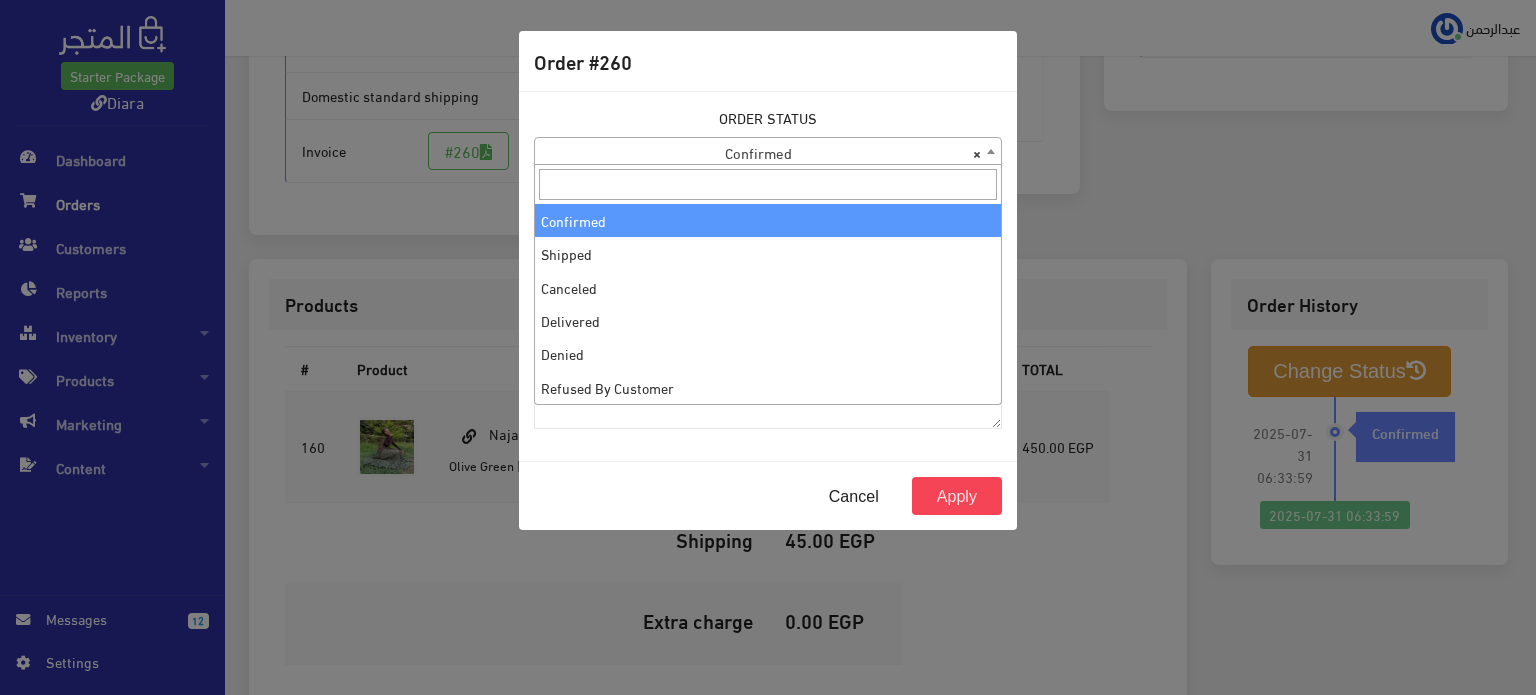 drag, startPoint x: 942, startPoint y: 157, endPoint x: 905, endPoint y: 184, distance: 45.80393 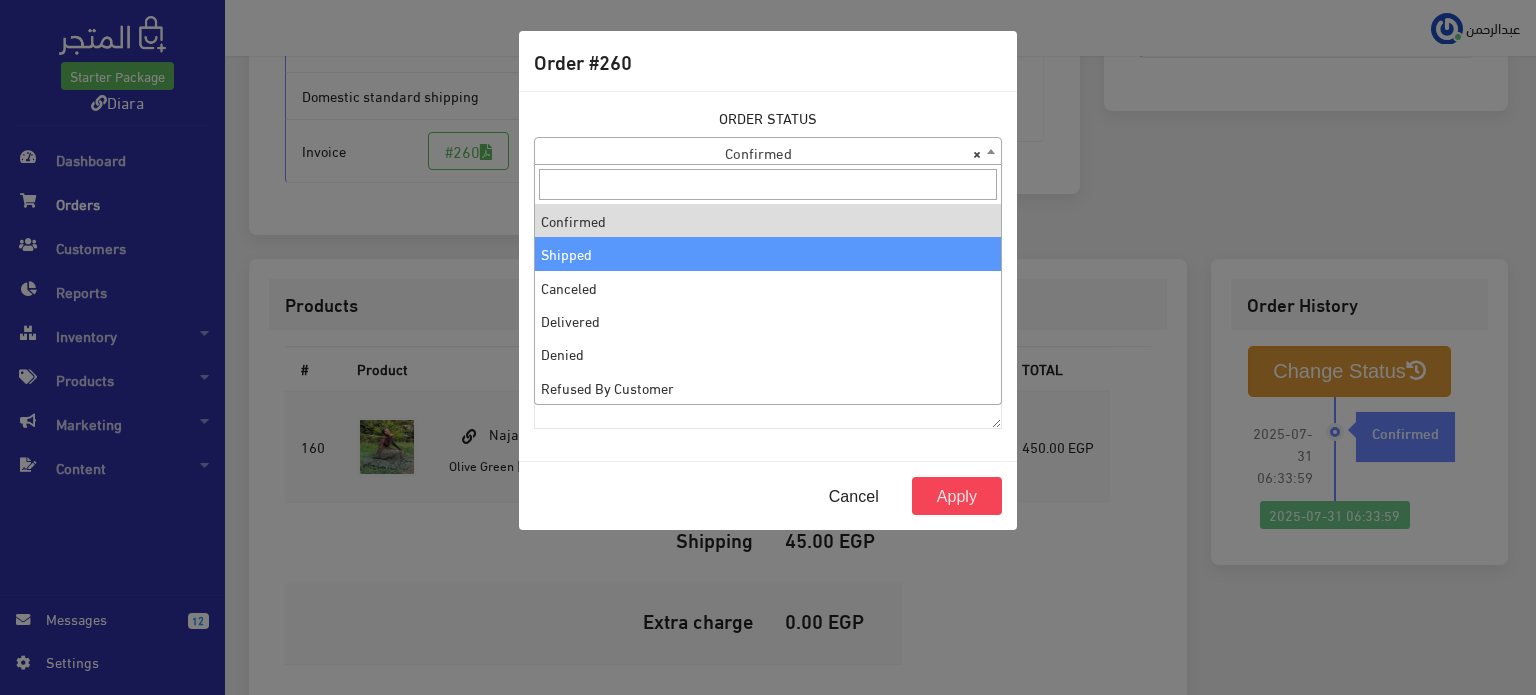 select on "2" 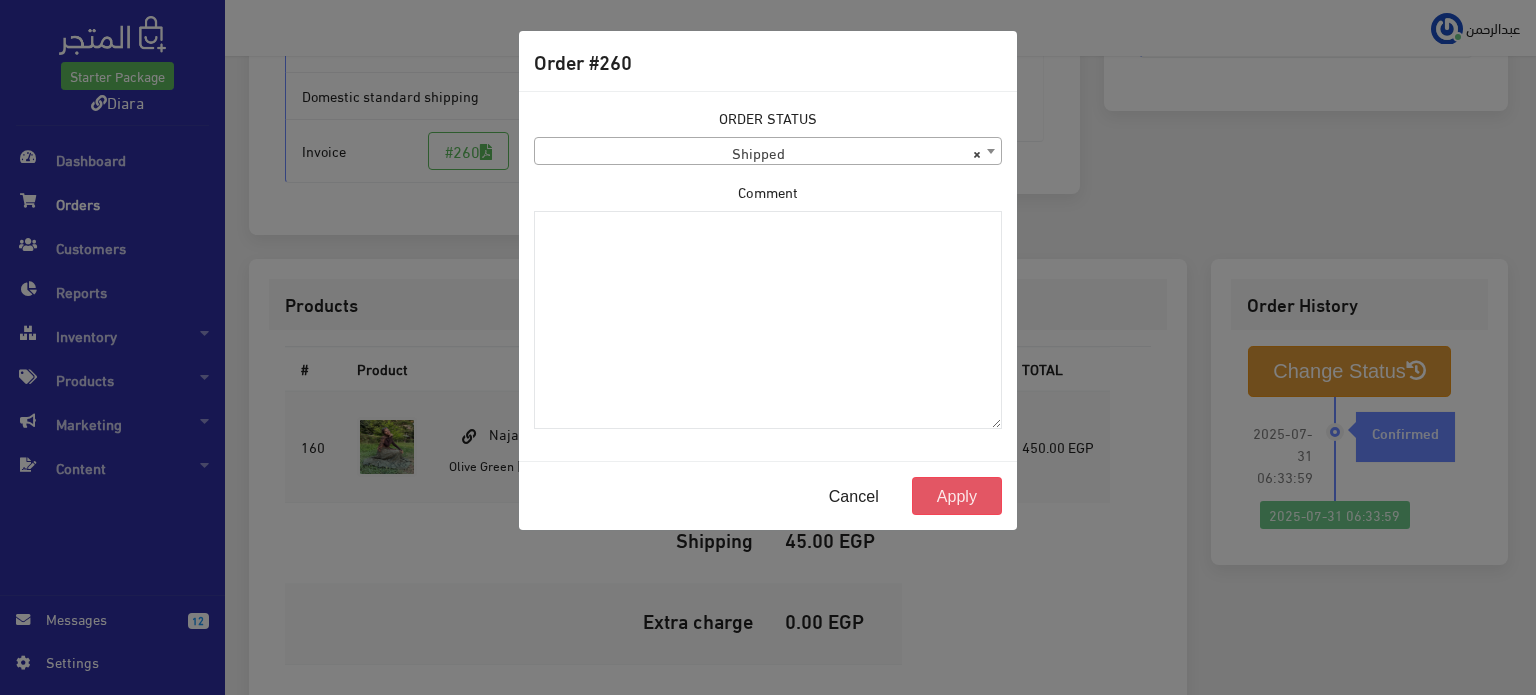 click on "Apply" at bounding box center (957, 496) 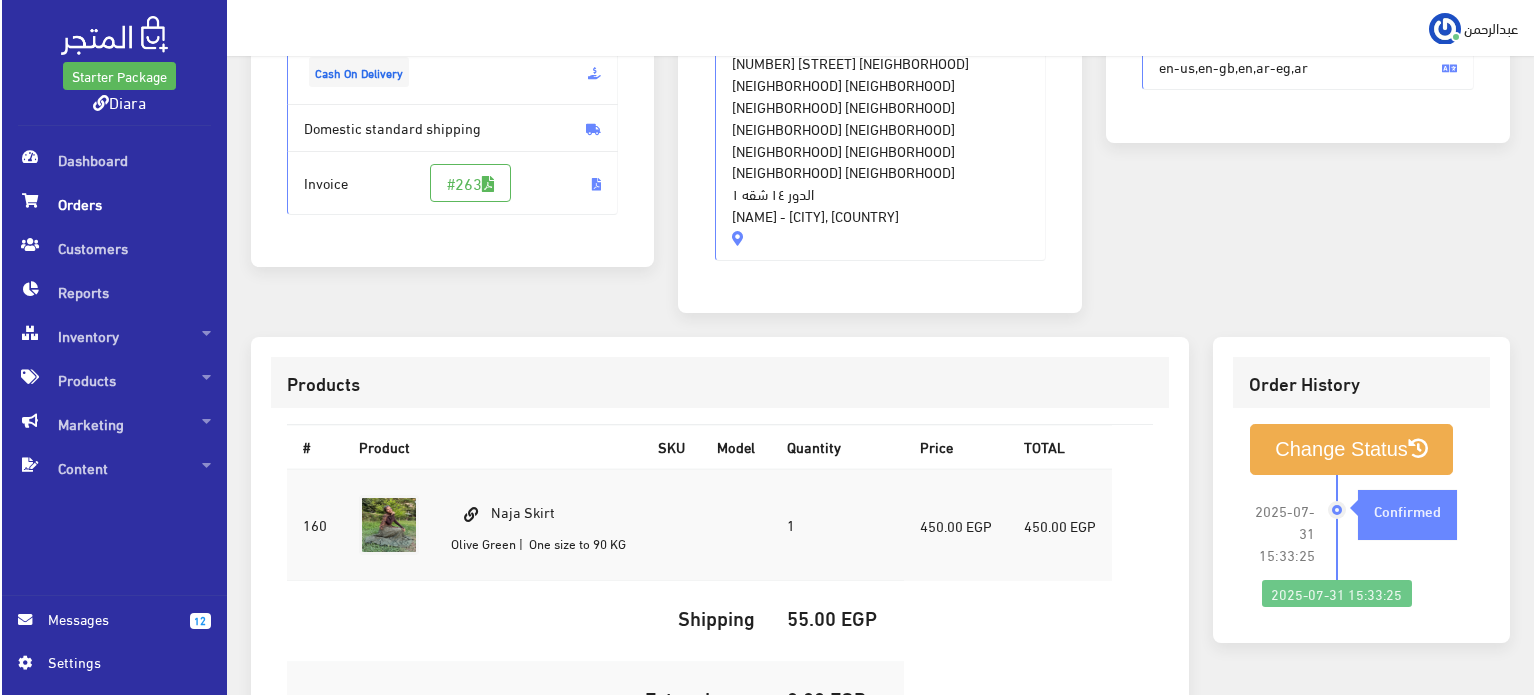 scroll, scrollTop: 570, scrollLeft: 0, axis: vertical 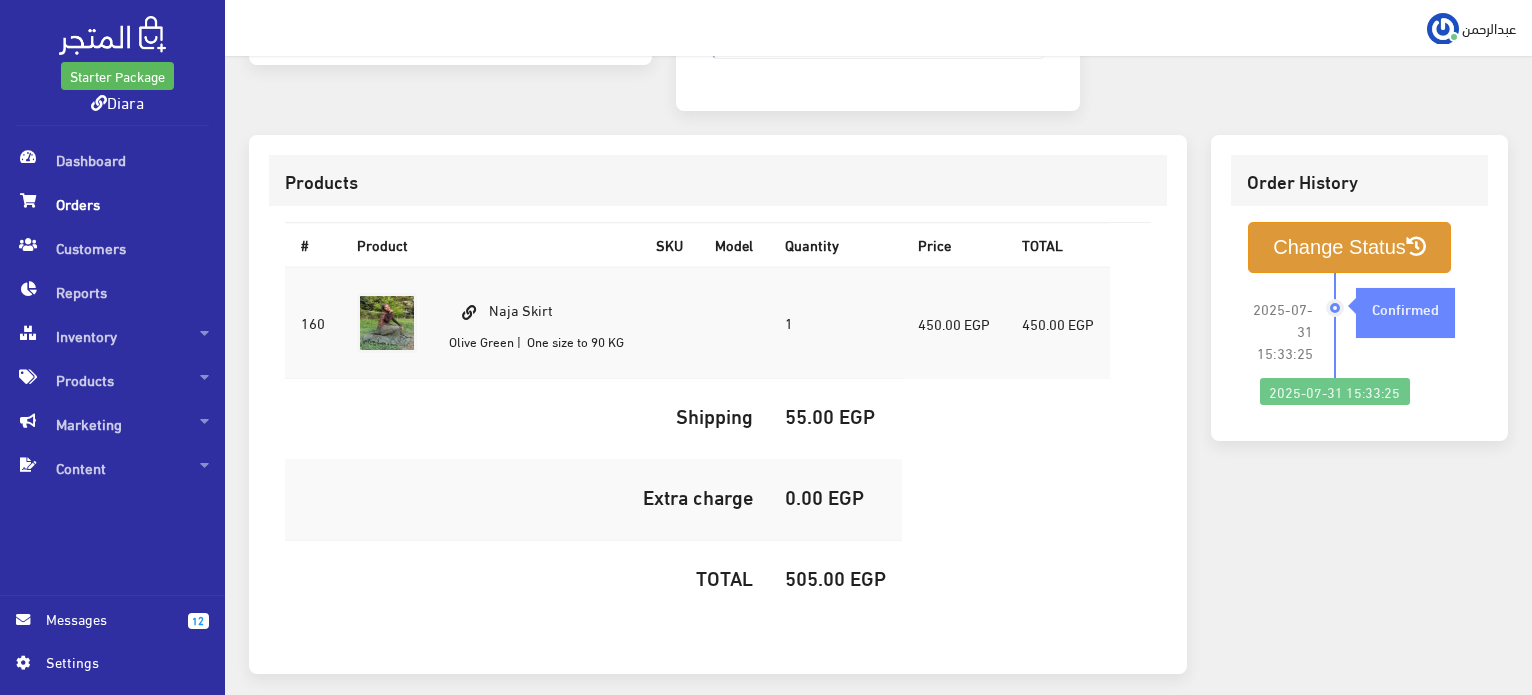 click on "Change Status" at bounding box center (1349, 247) 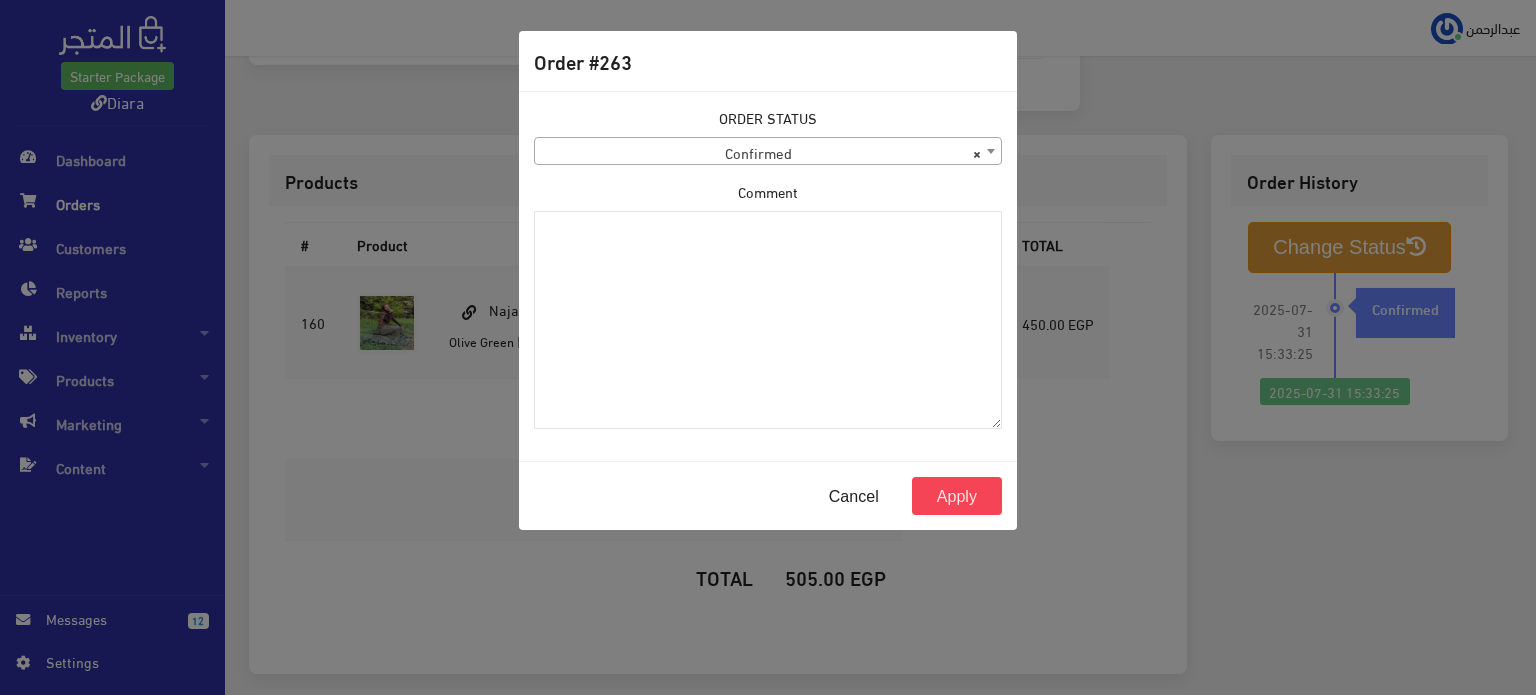 click on "× Confirmed" at bounding box center (768, 152) 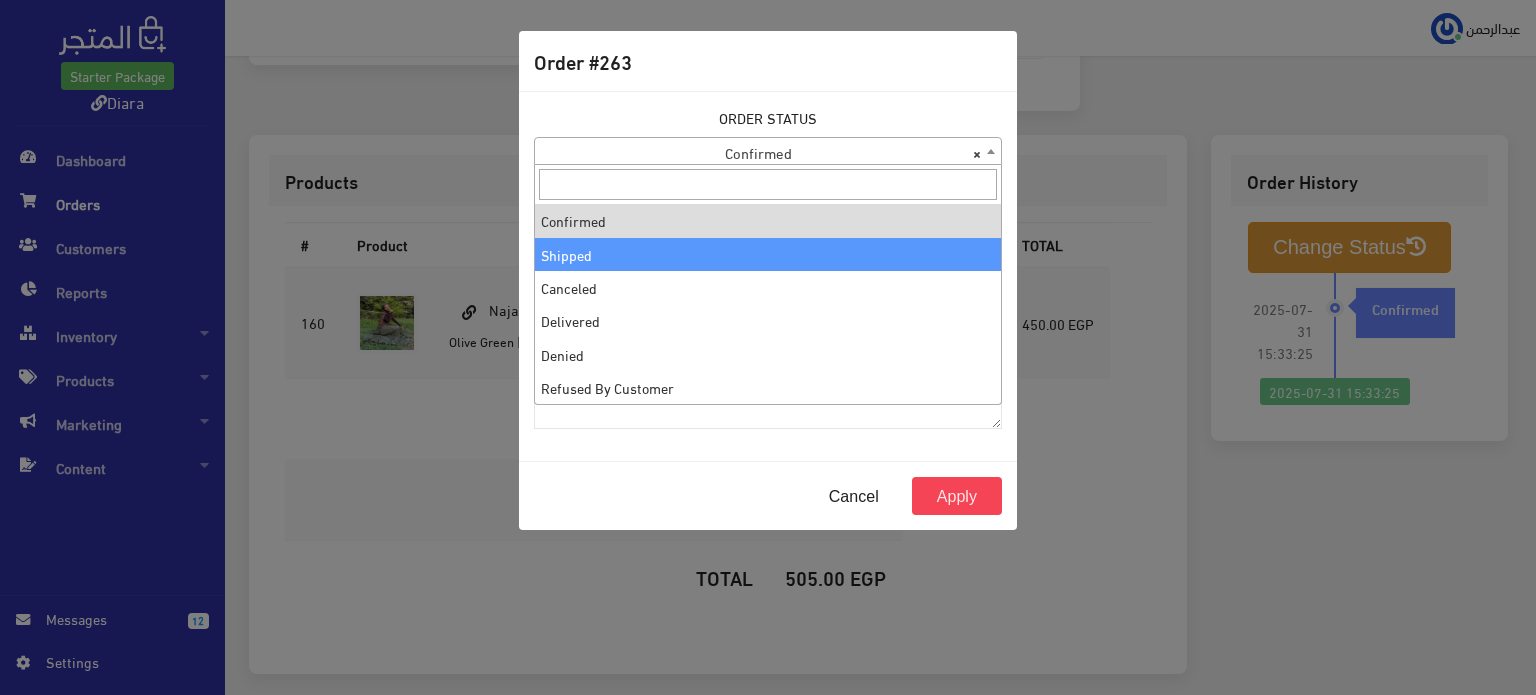 select on "2" 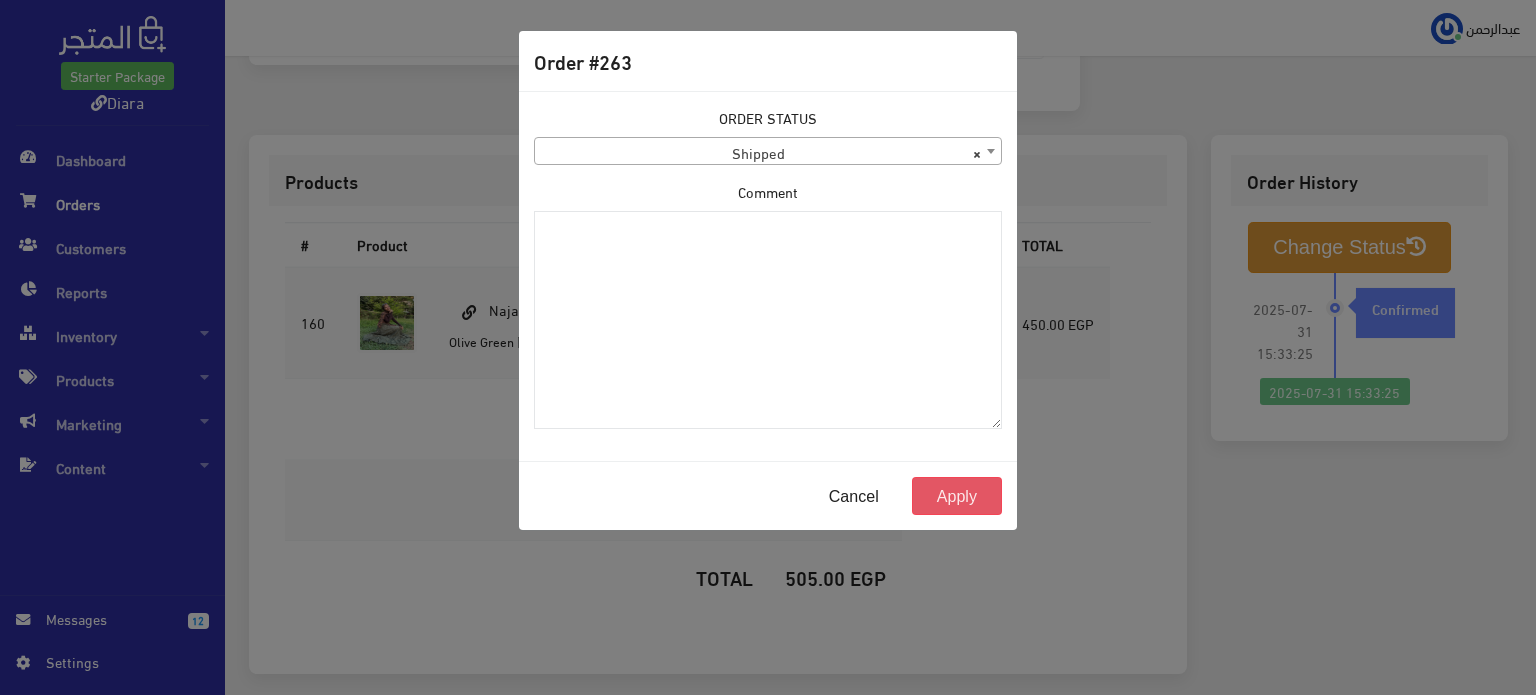 click on "Apply" at bounding box center [957, 496] 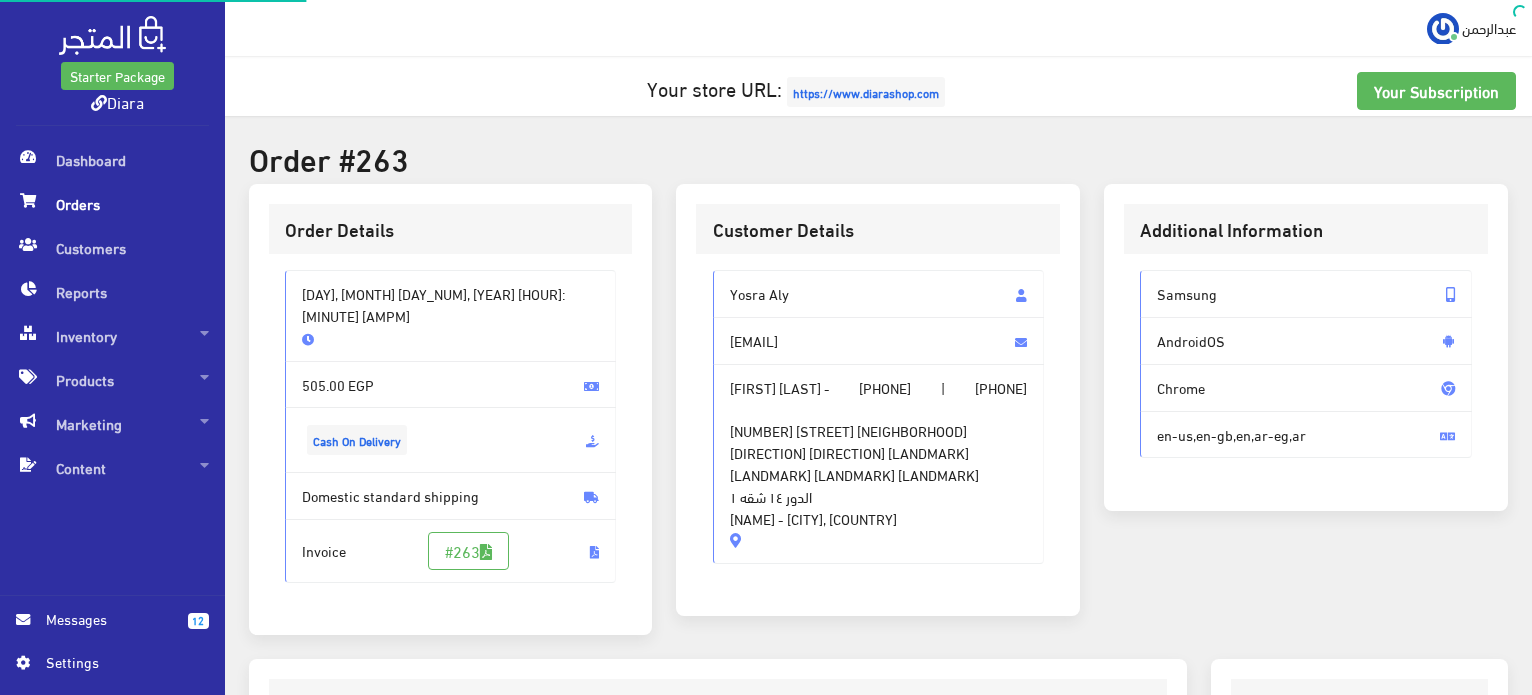 scroll, scrollTop: 0, scrollLeft: 0, axis: both 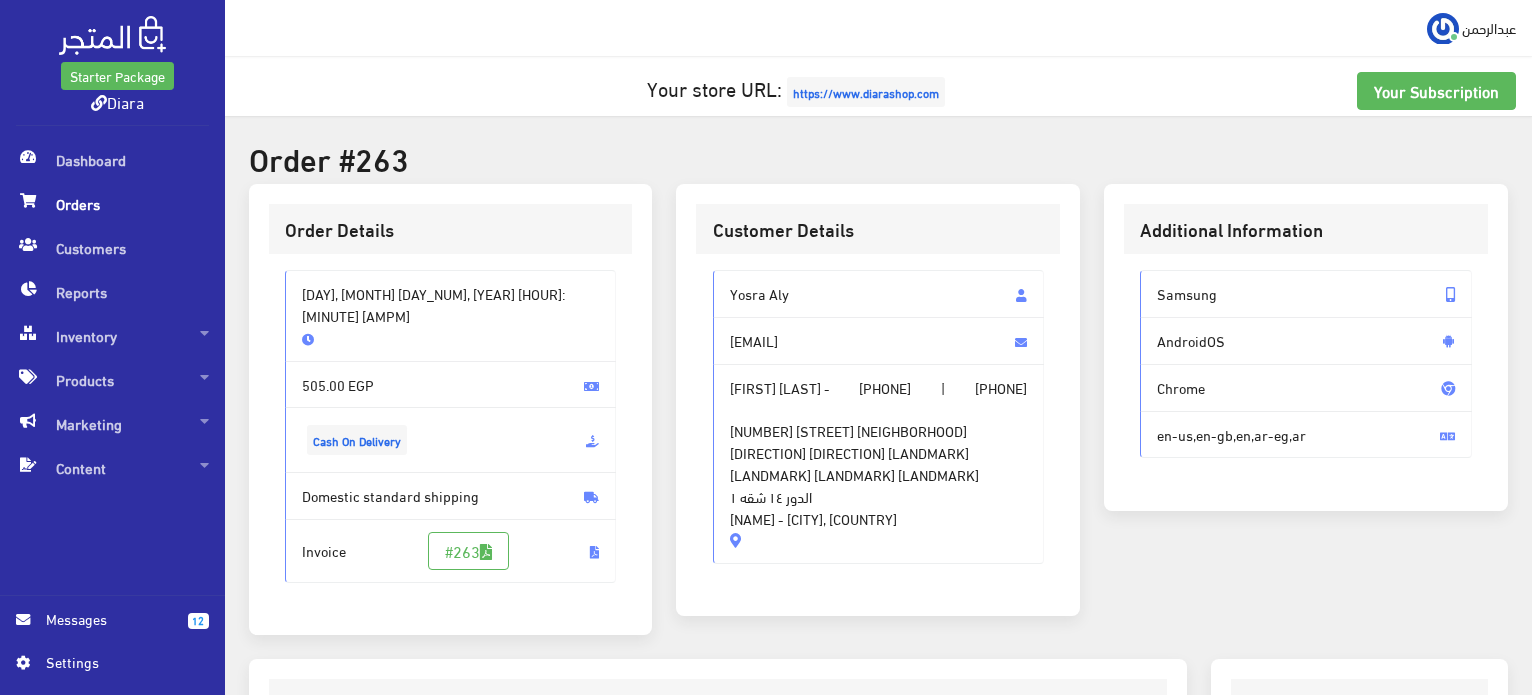 drag, startPoint x: 824, startPoint y: 299, endPoint x: 726, endPoint y: 300, distance: 98.005104 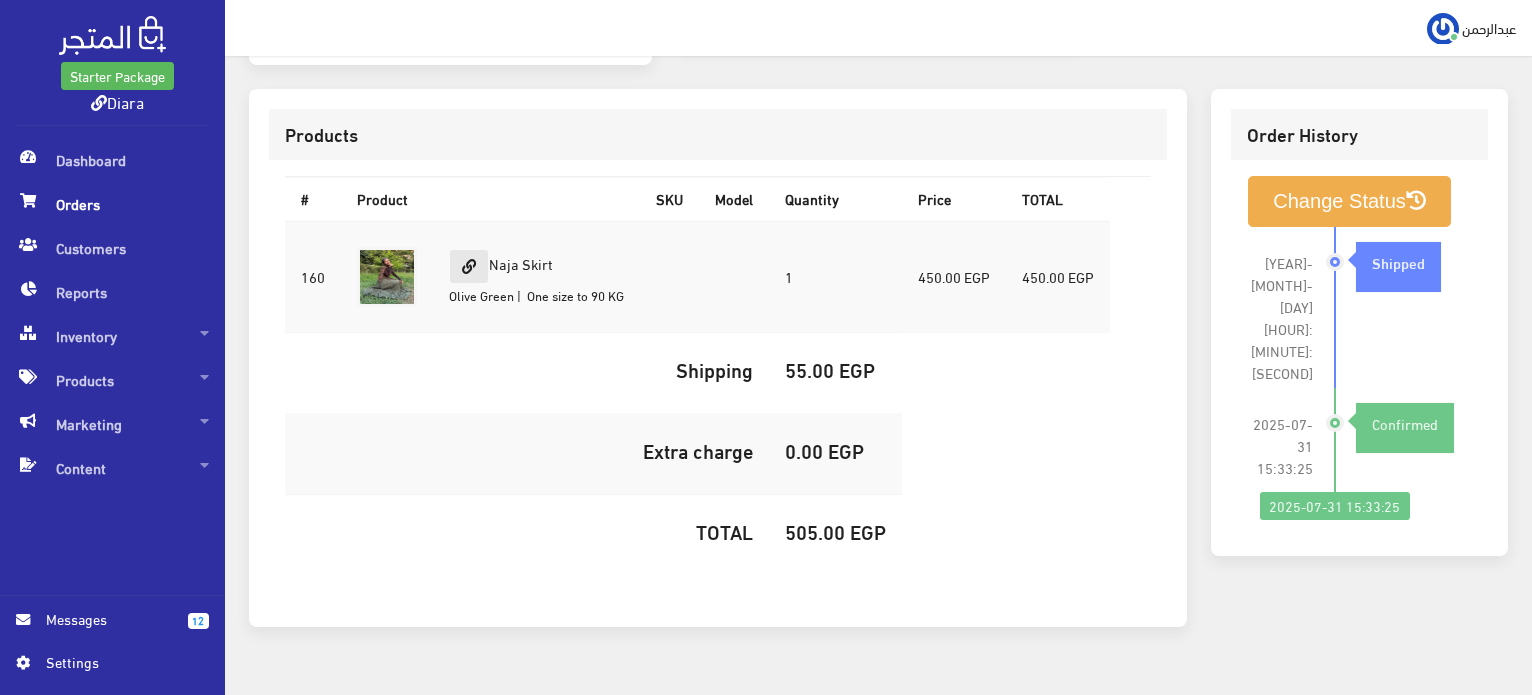 drag, startPoint x: 547, startPoint y: 220, endPoint x: 468, endPoint y: 216, distance: 79.101204 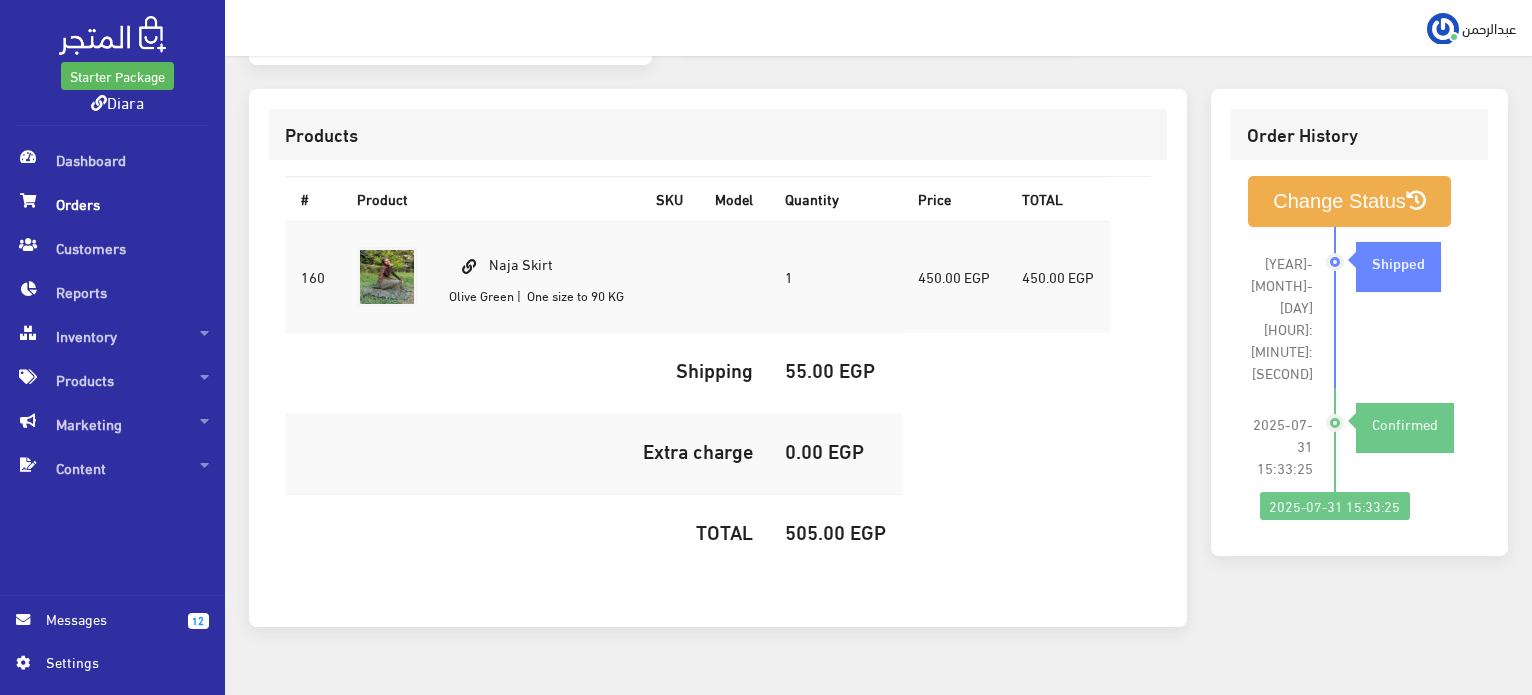 click on "505.00 EGP" at bounding box center (835, 531) 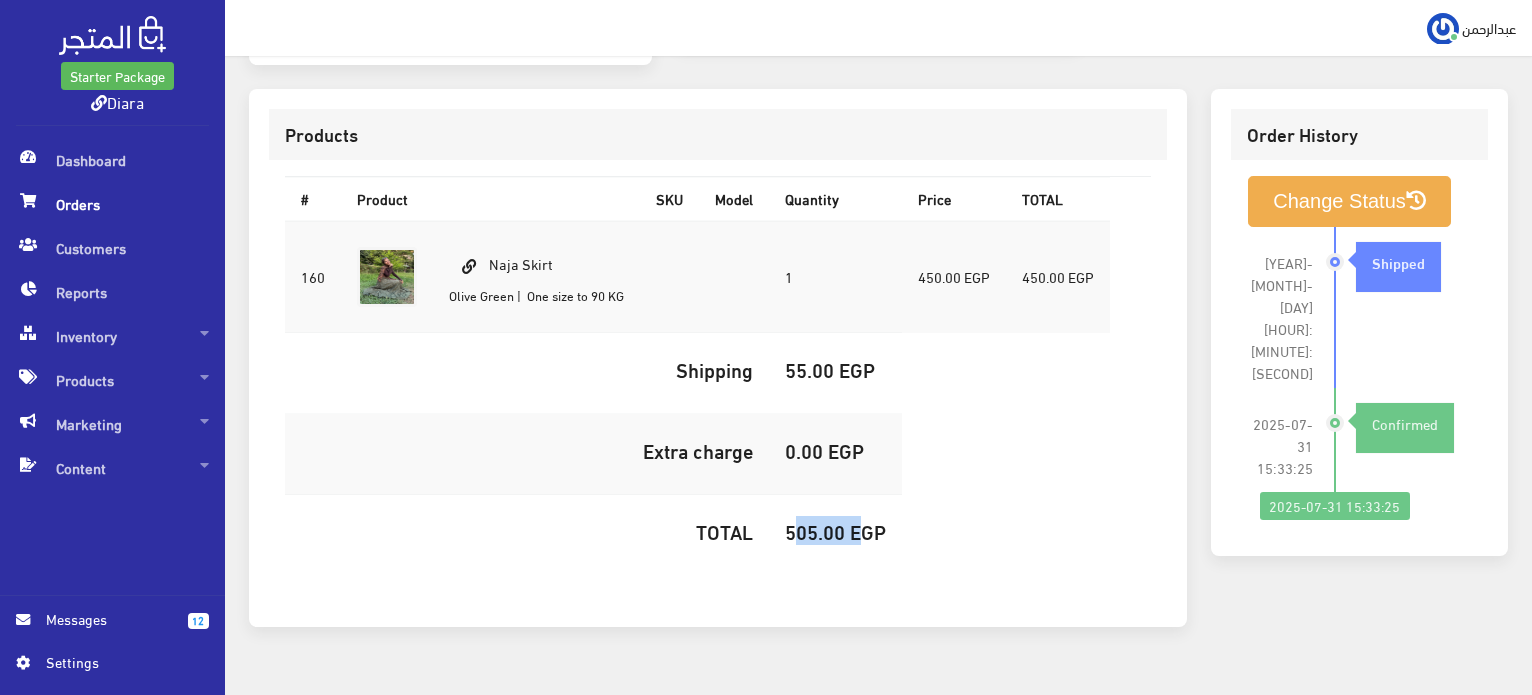 click on "505.00 EGP" at bounding box center [835, 531] 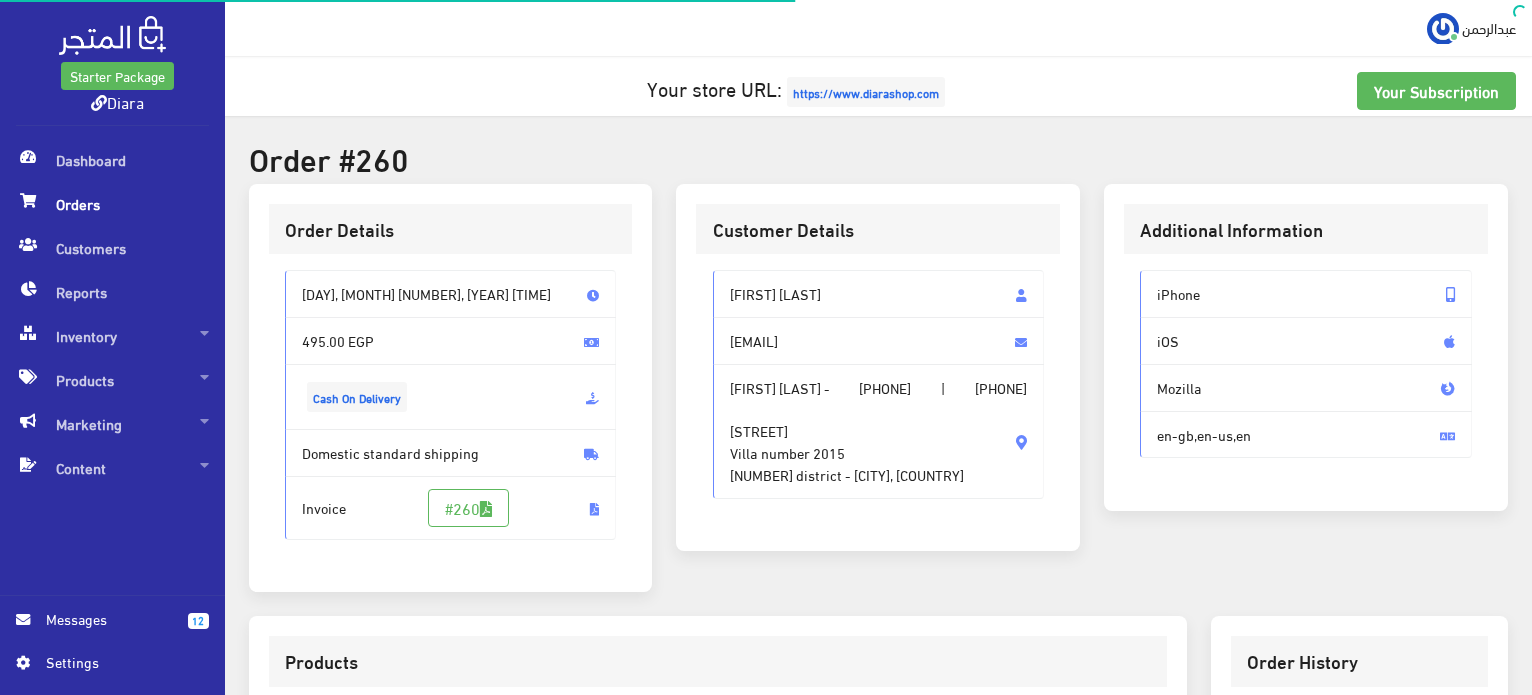 scroll, scrollTop: 0, scrollLeft: 0, axis: both 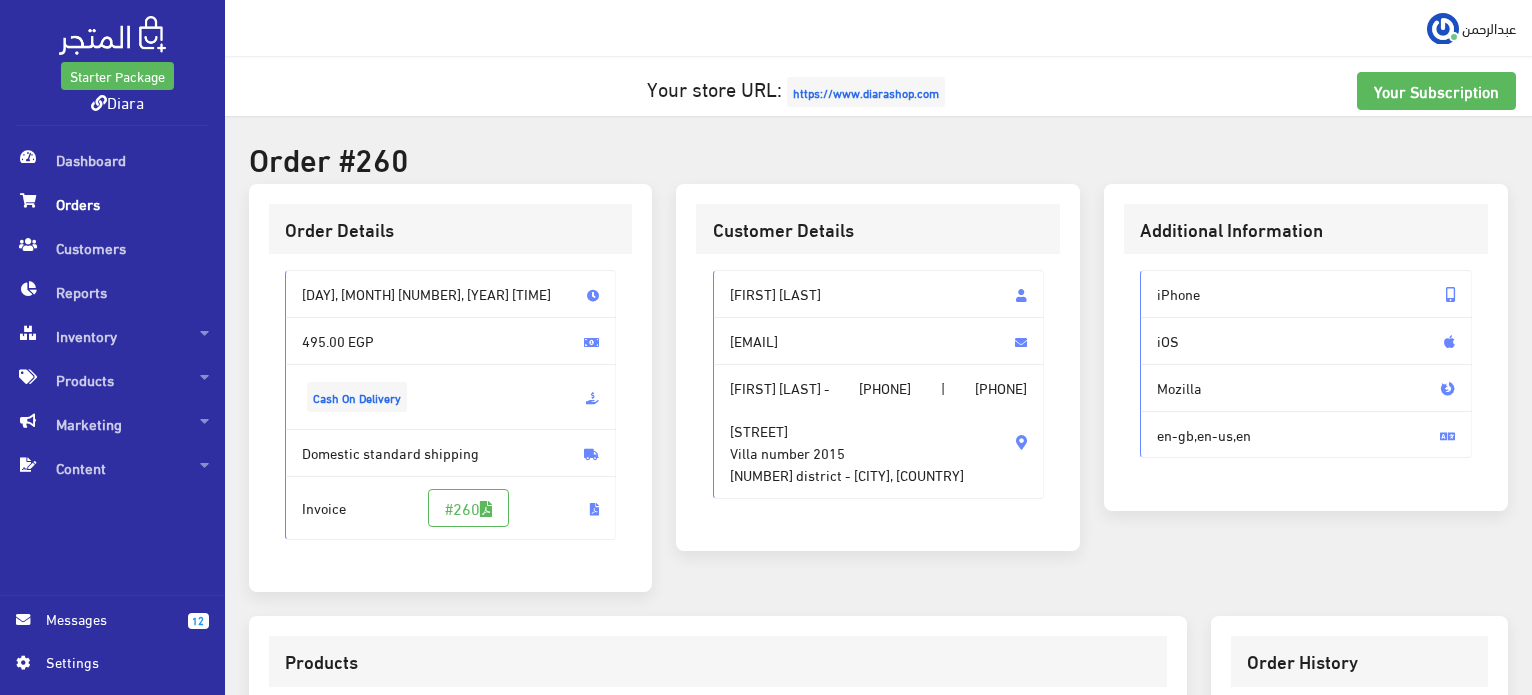 drag, startPoint x: 844, startPoint y: 296, endPoint x: 727, endPoint y: 295, distance: 117.00427 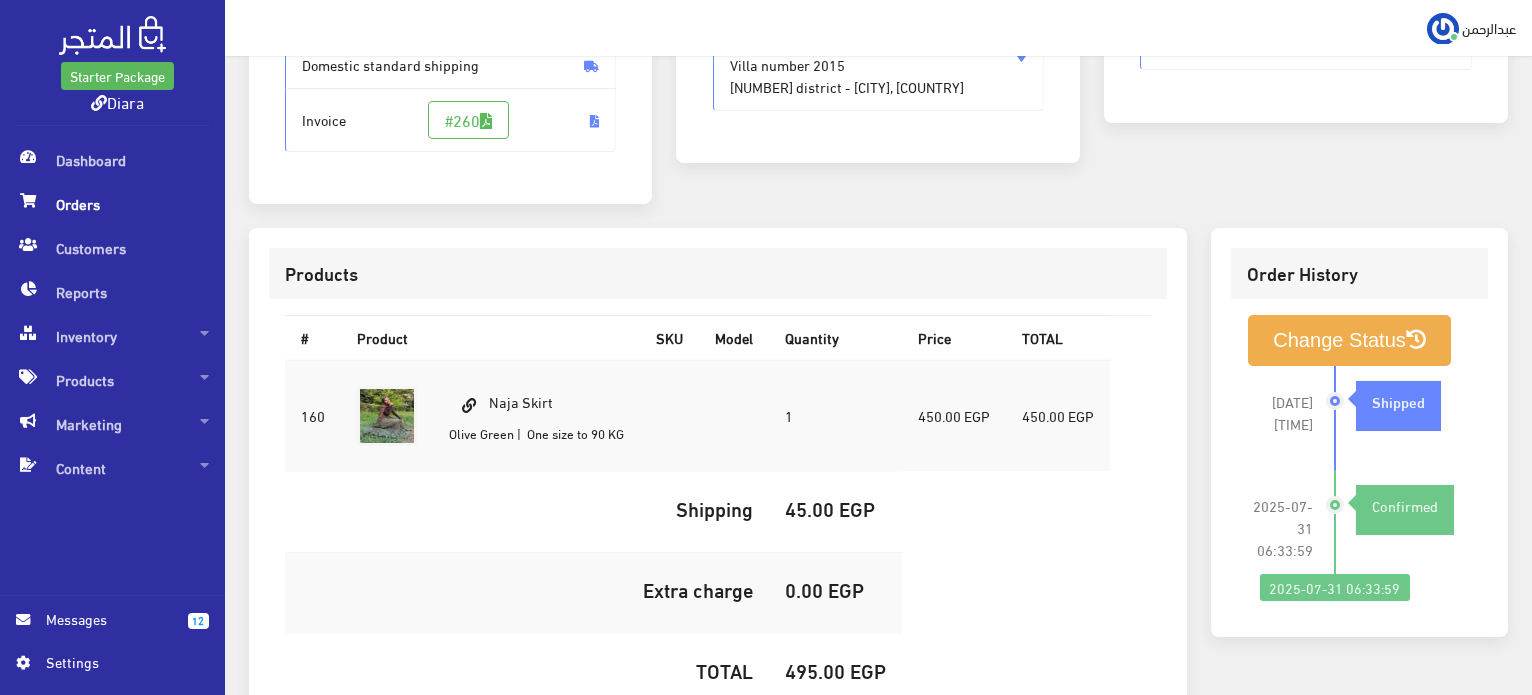 scroll, scrollTop: 500, scrollLeft: 0, axis: vertical 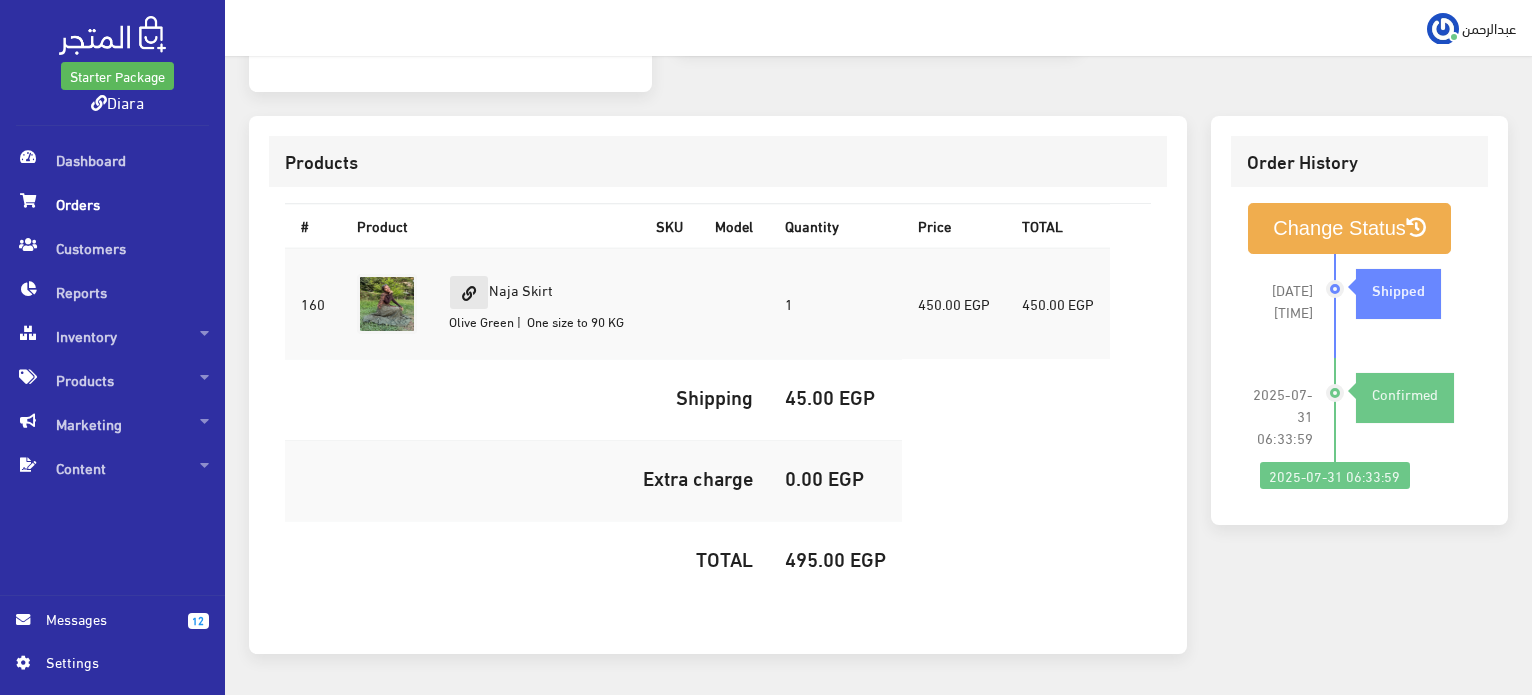 drag, startPoint x: 556, startPoint y: 287, endPoint x: 483, endPoint y: 276, distance: 73.82411 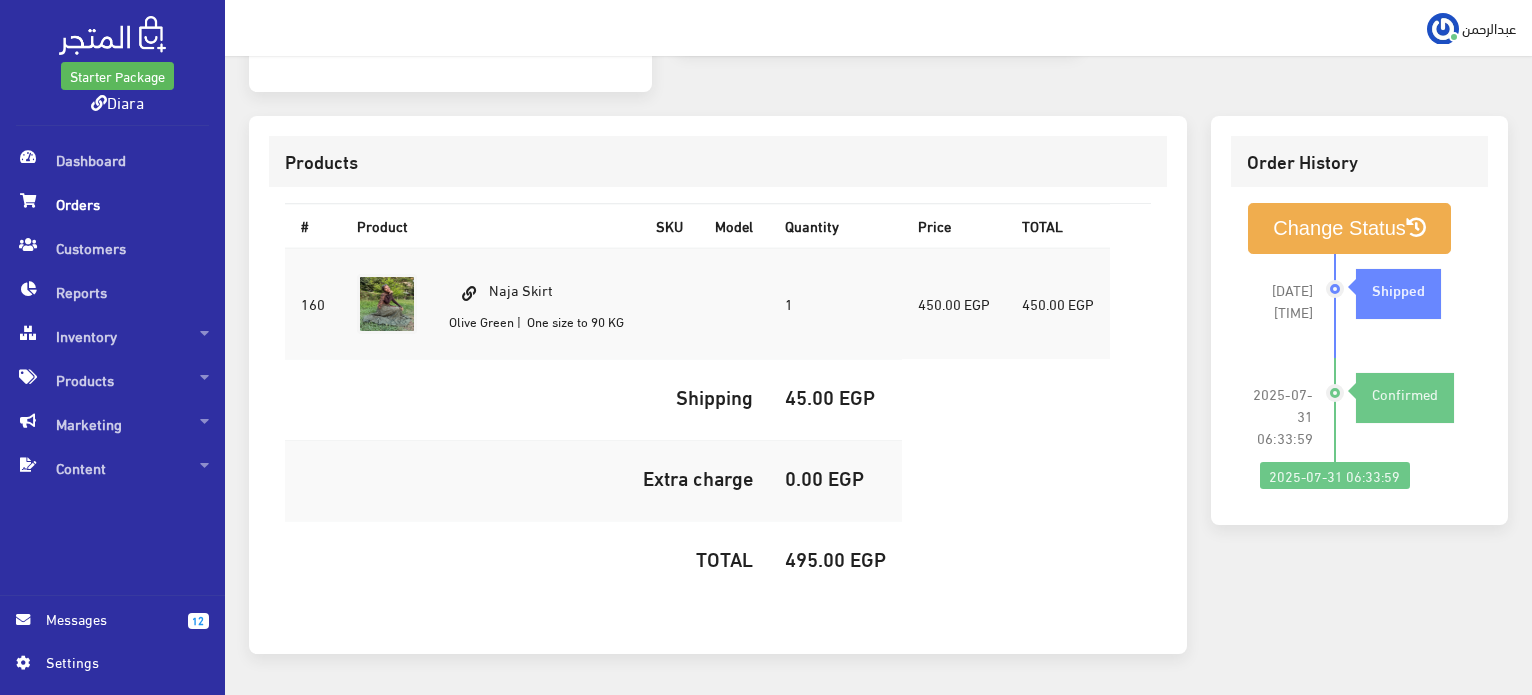 click on "495.00 EGP" at bounding box center [835, 558] 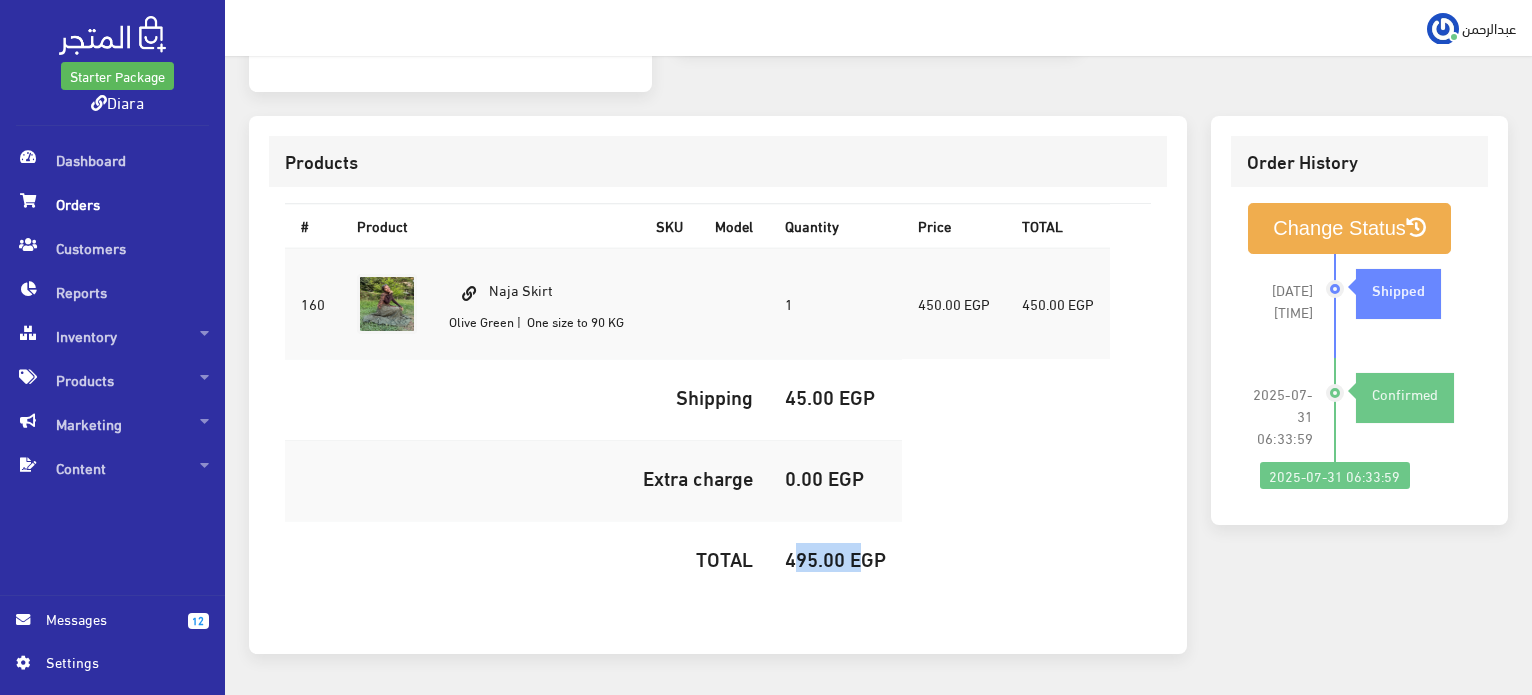 click on "495.00 EGP" at bounding box center (835, 558) 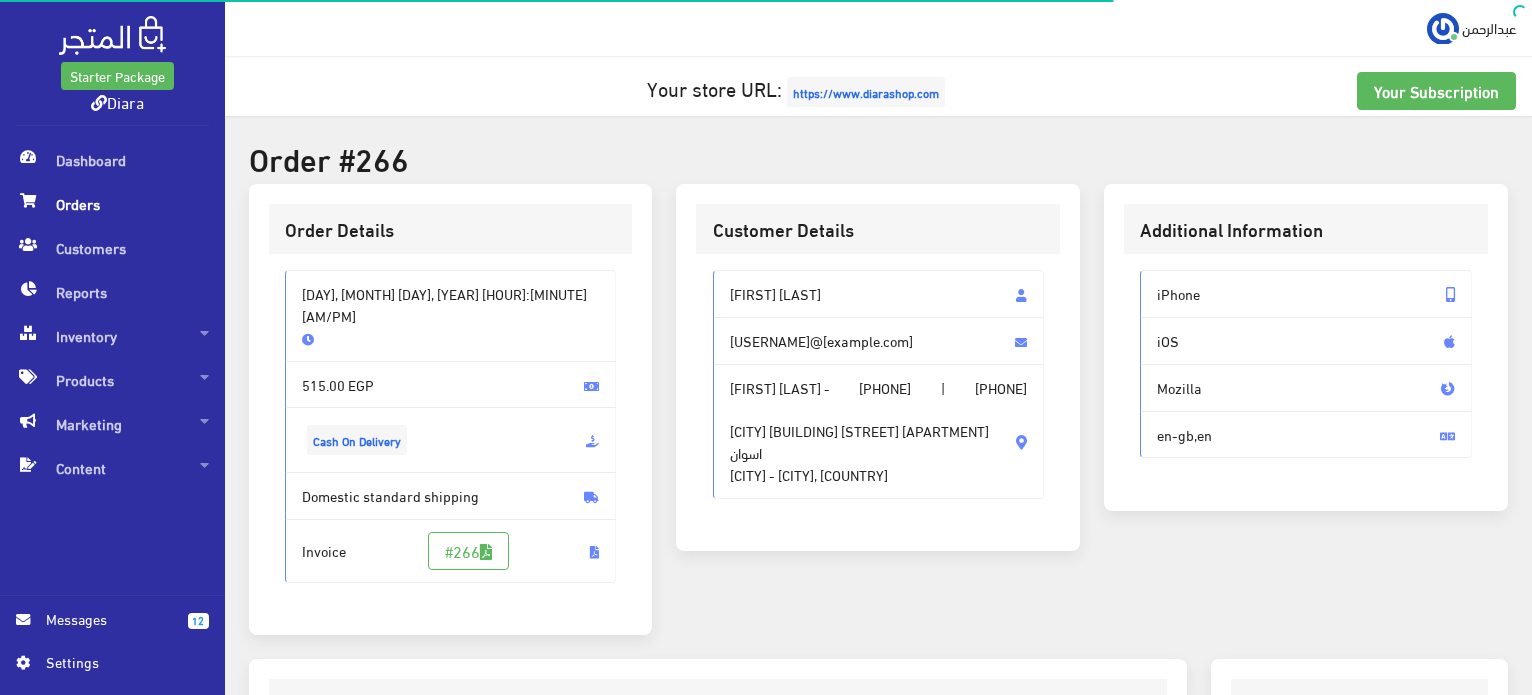 scroll, scrollTop: 566, scrollLeft: 0, axis: vertical 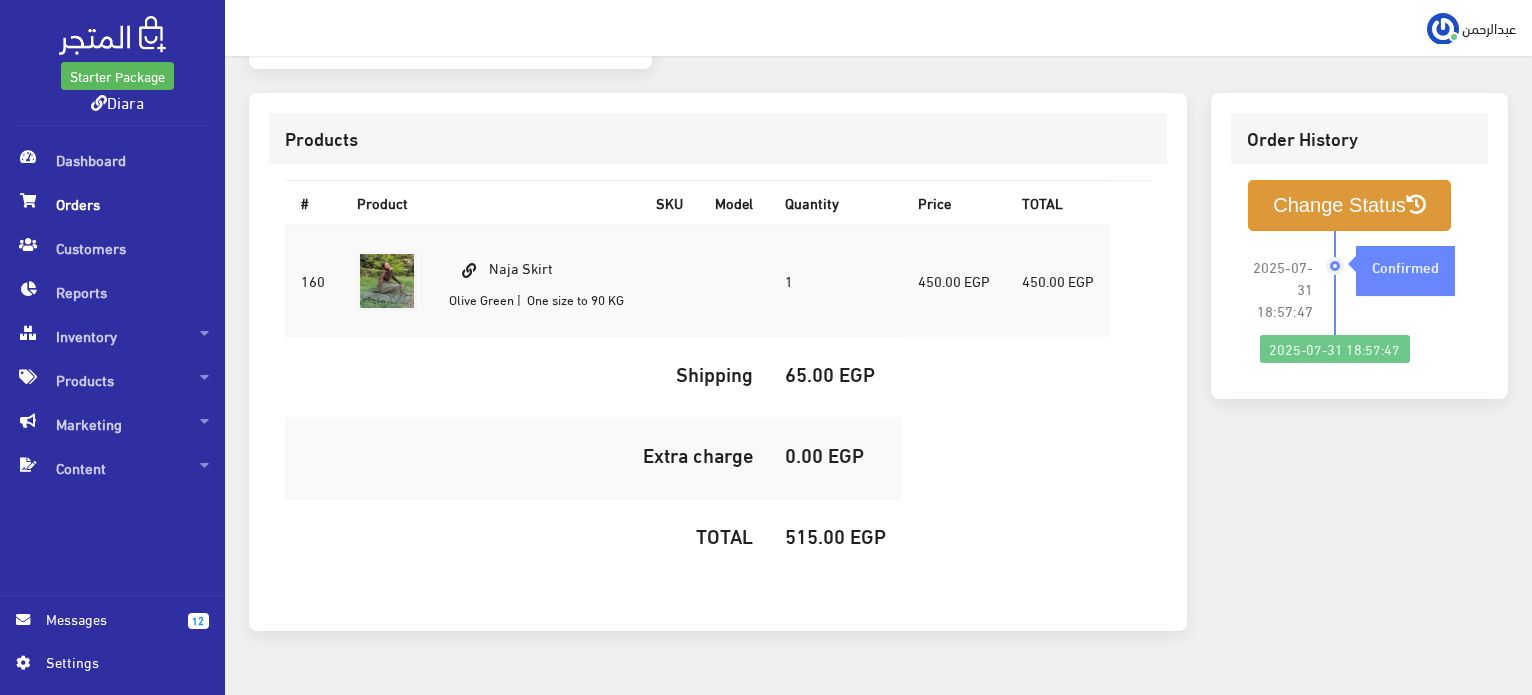 click at bounding box center [1416, 205] 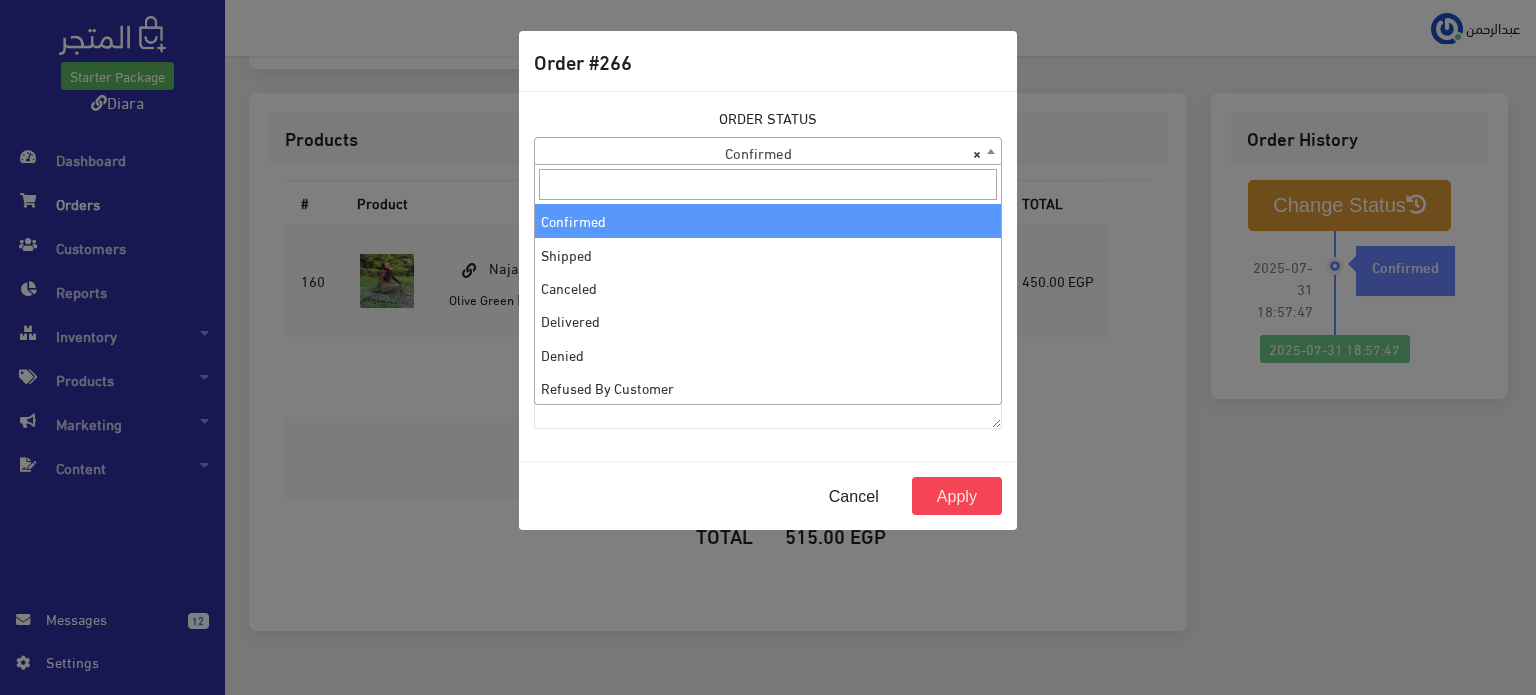 click on "× Confirmed" at bounding box center (768, 152) 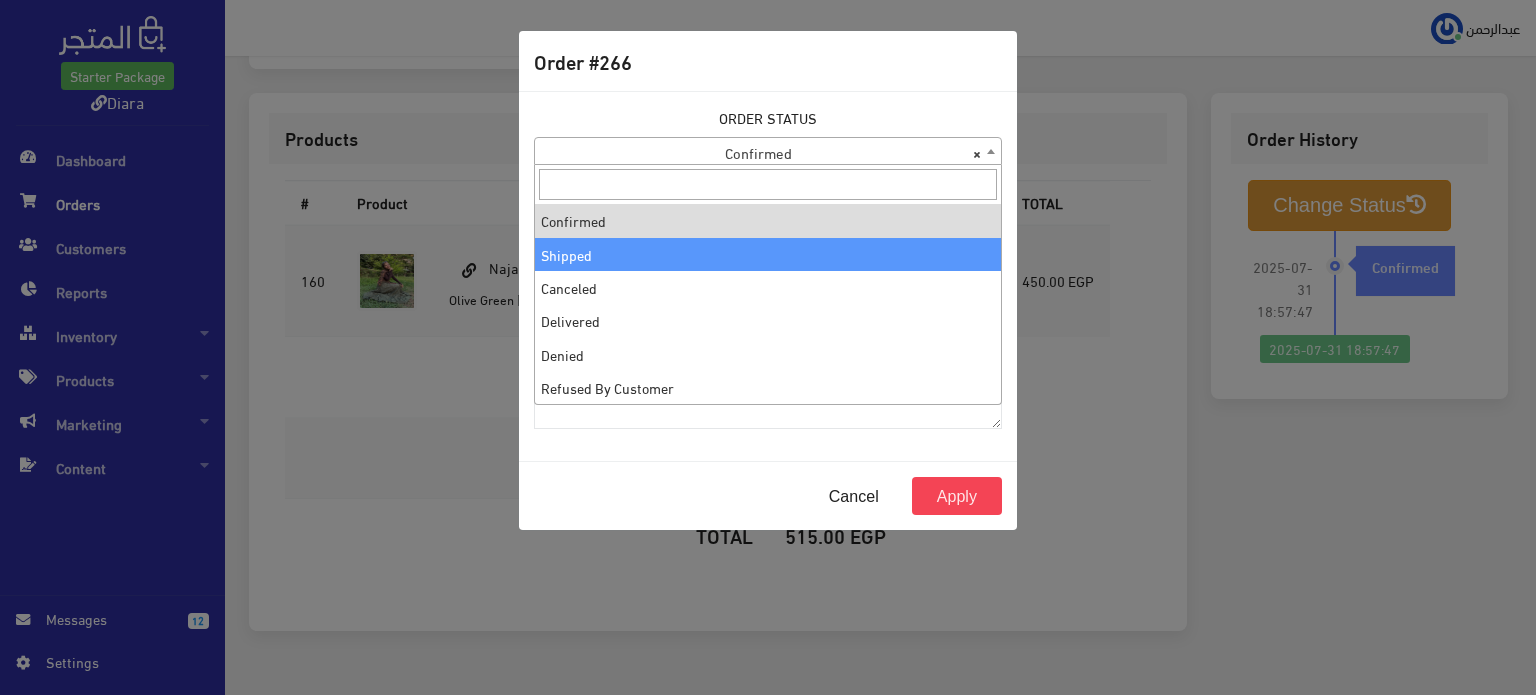 select on "2" 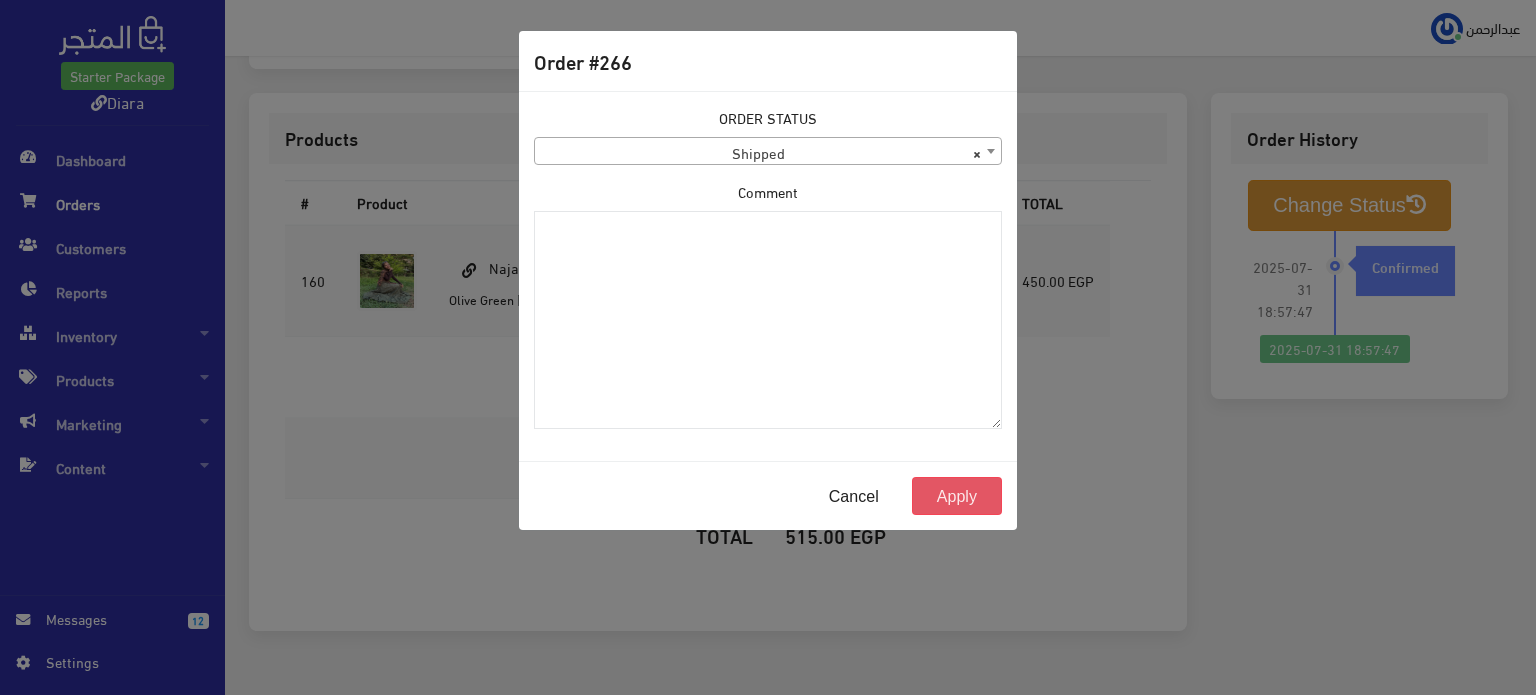 click on "Apply" at bounding box center [957, 496] 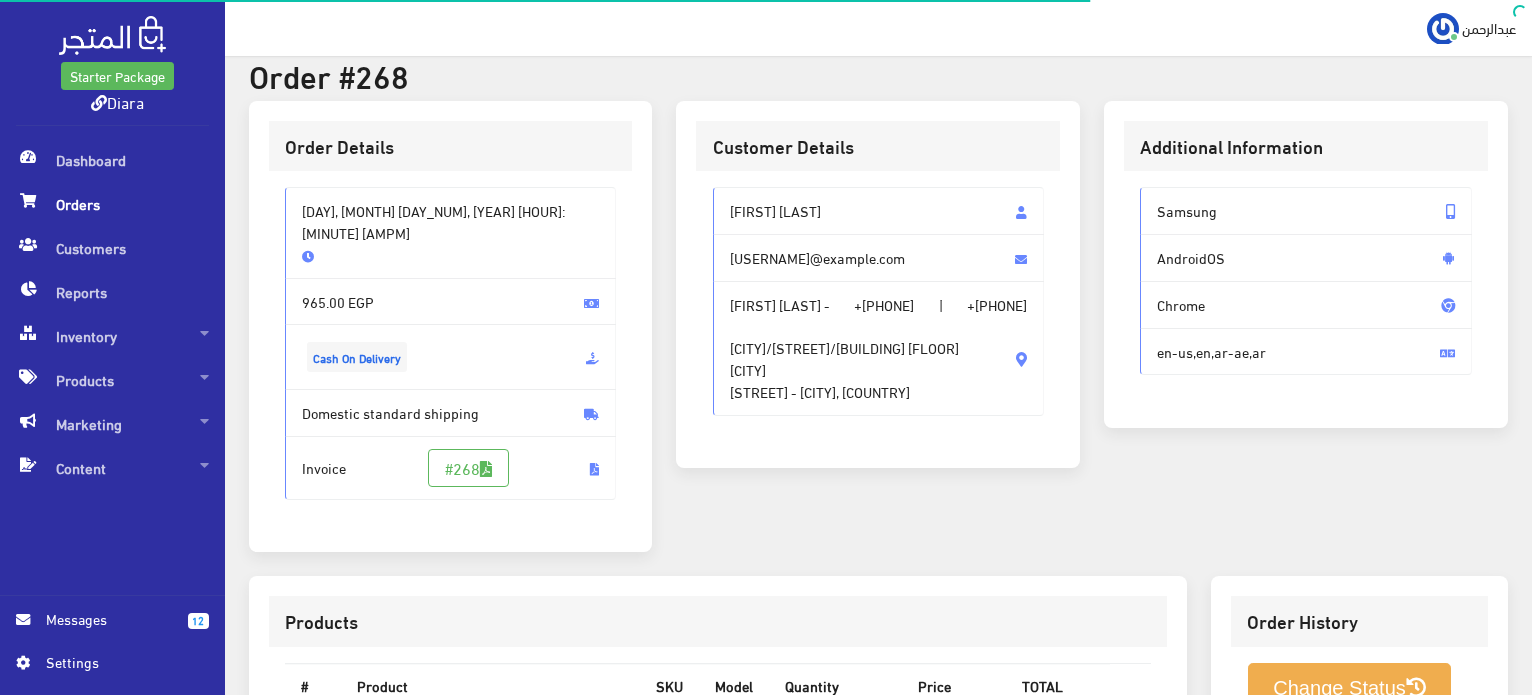scroll, scrollTop: 0, scrollLeft: 0, axis: both 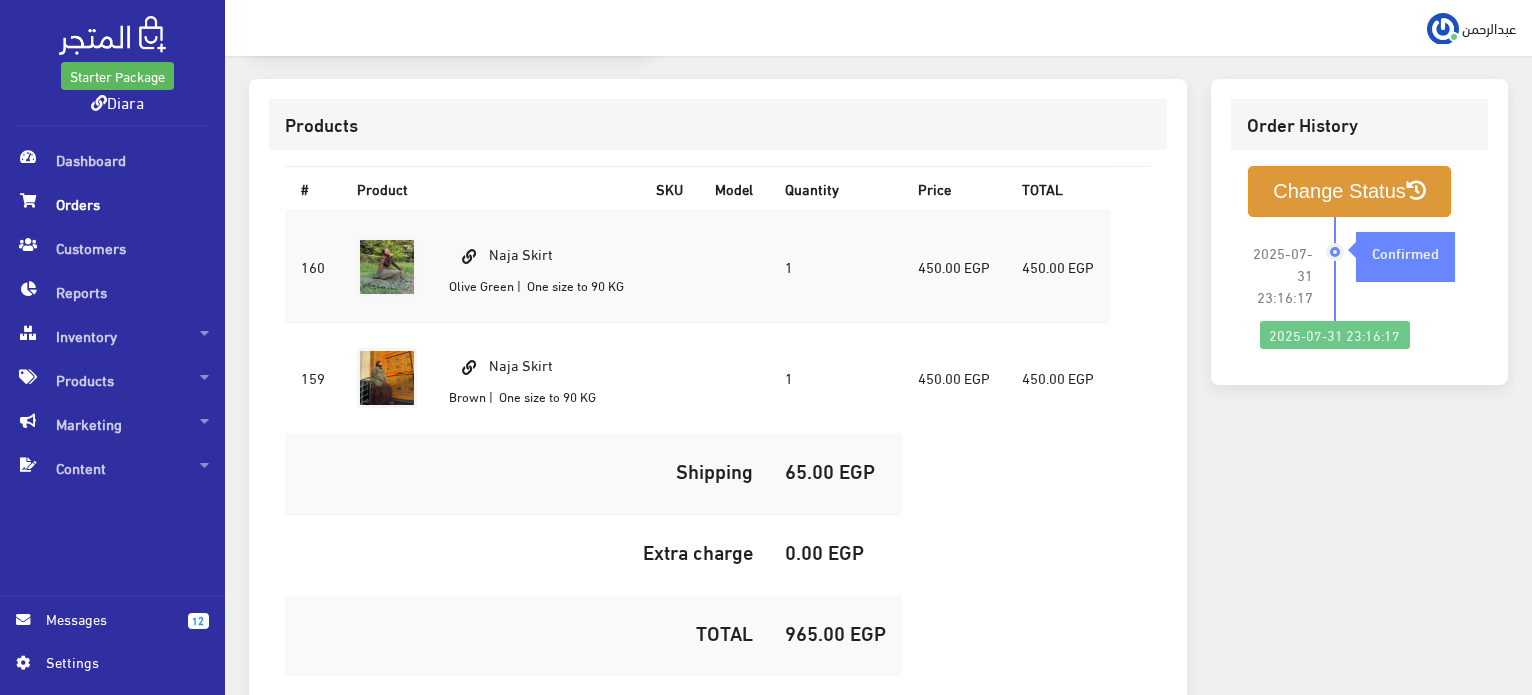 click on "Change Status" at bounding box center [1349, 191] 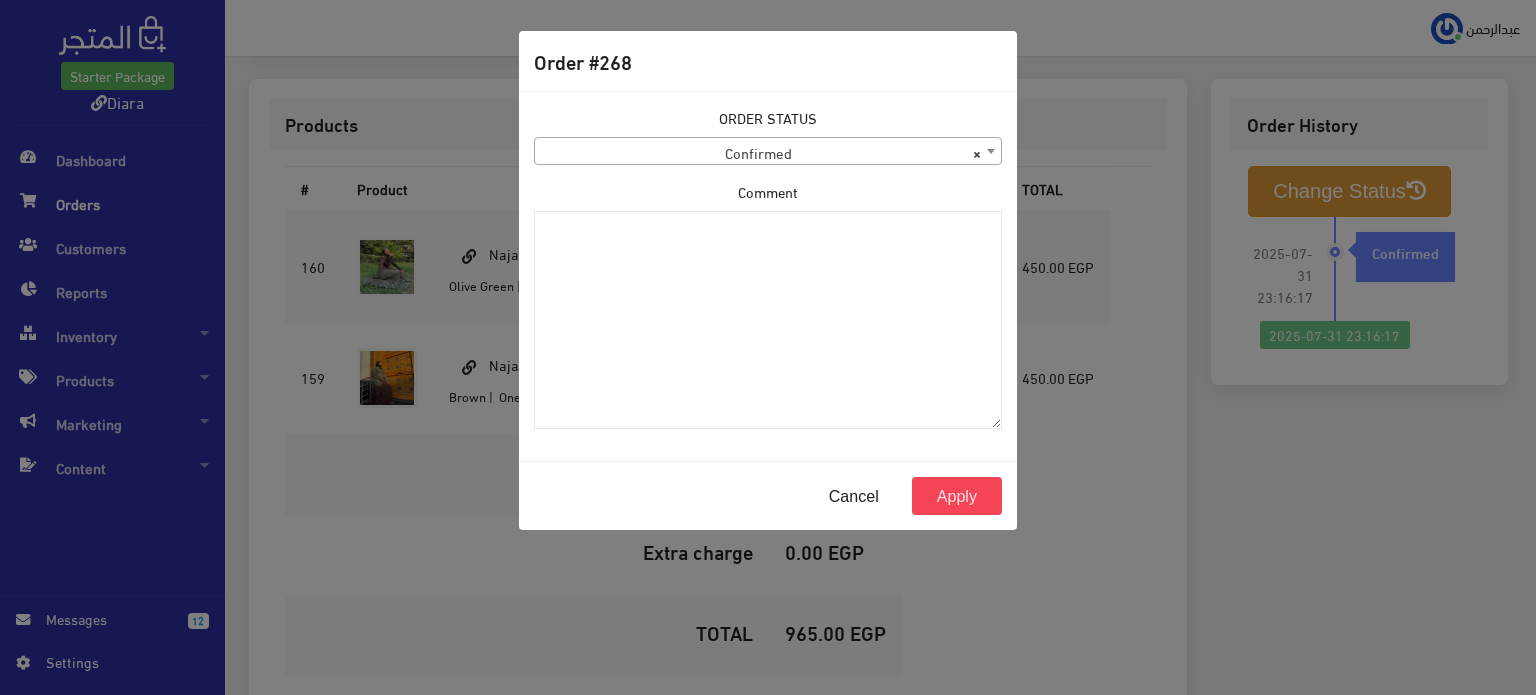 click on "× Confirmed" at bounding box center (768, 152) 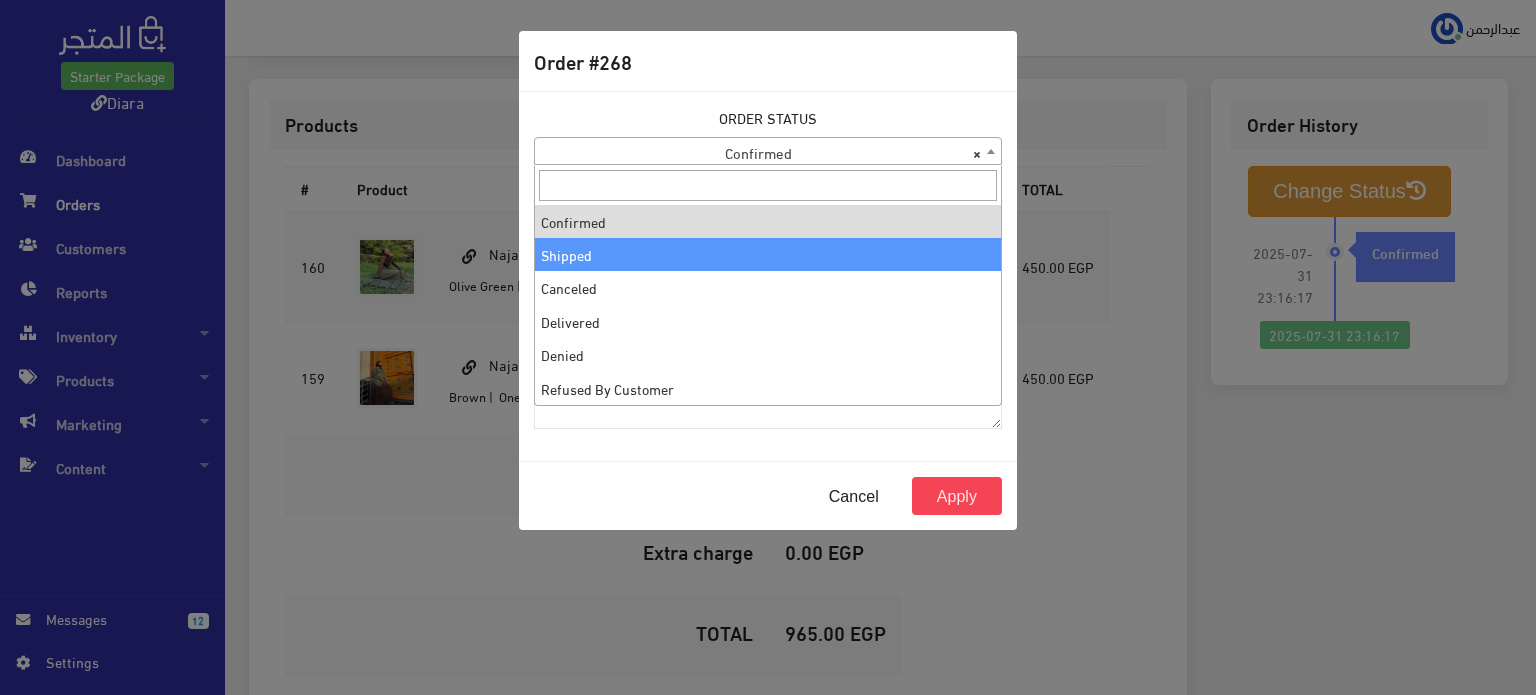 select on "2" 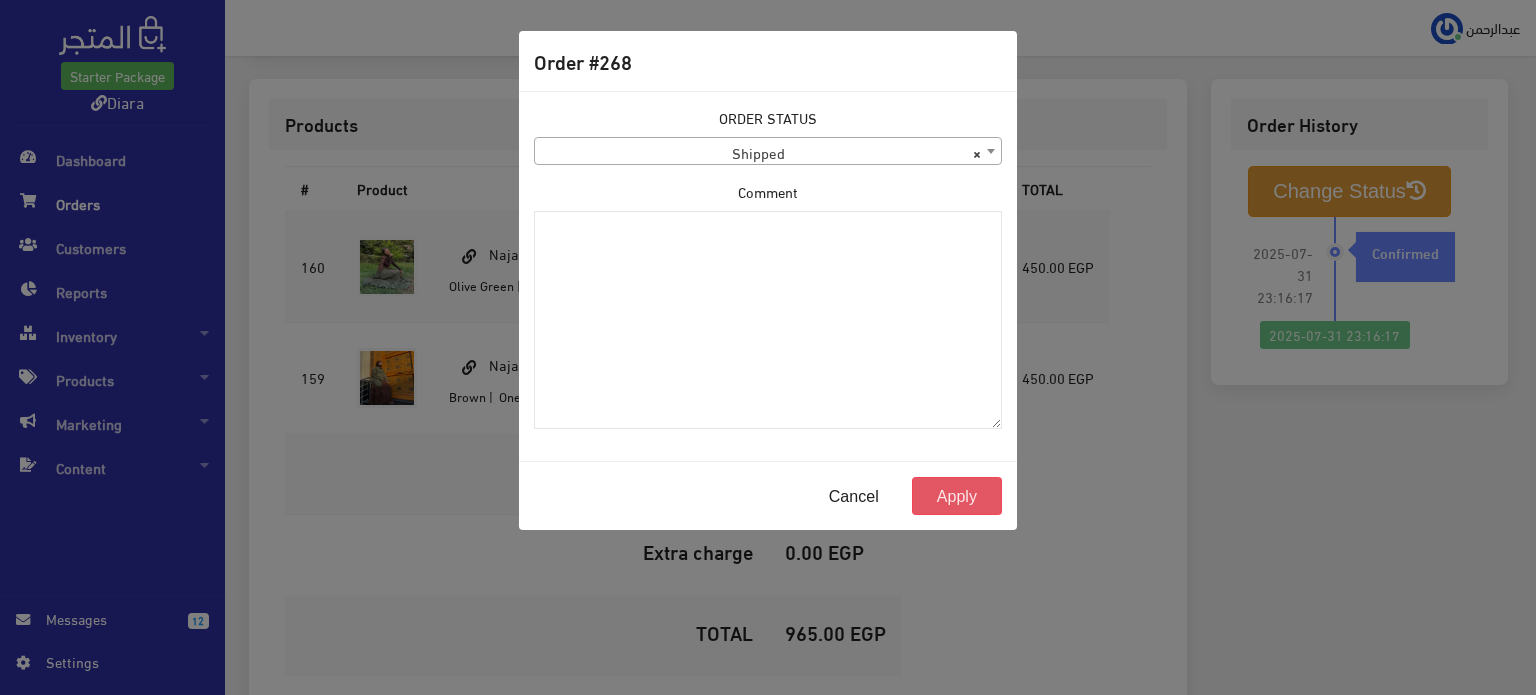 click on "Apply" at bounding box center (957, 496) 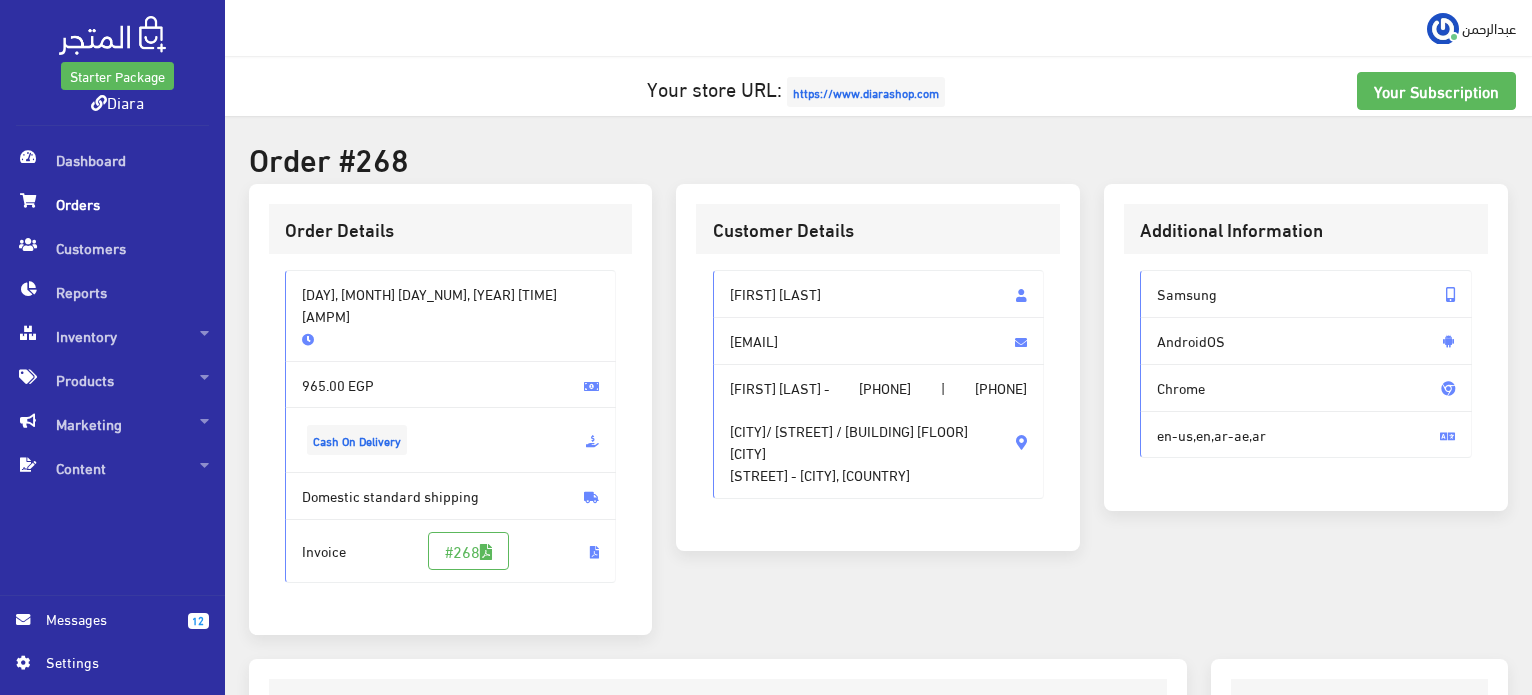 scroll, scrollTop: 200, scrollLeft: 0, axis: vertical 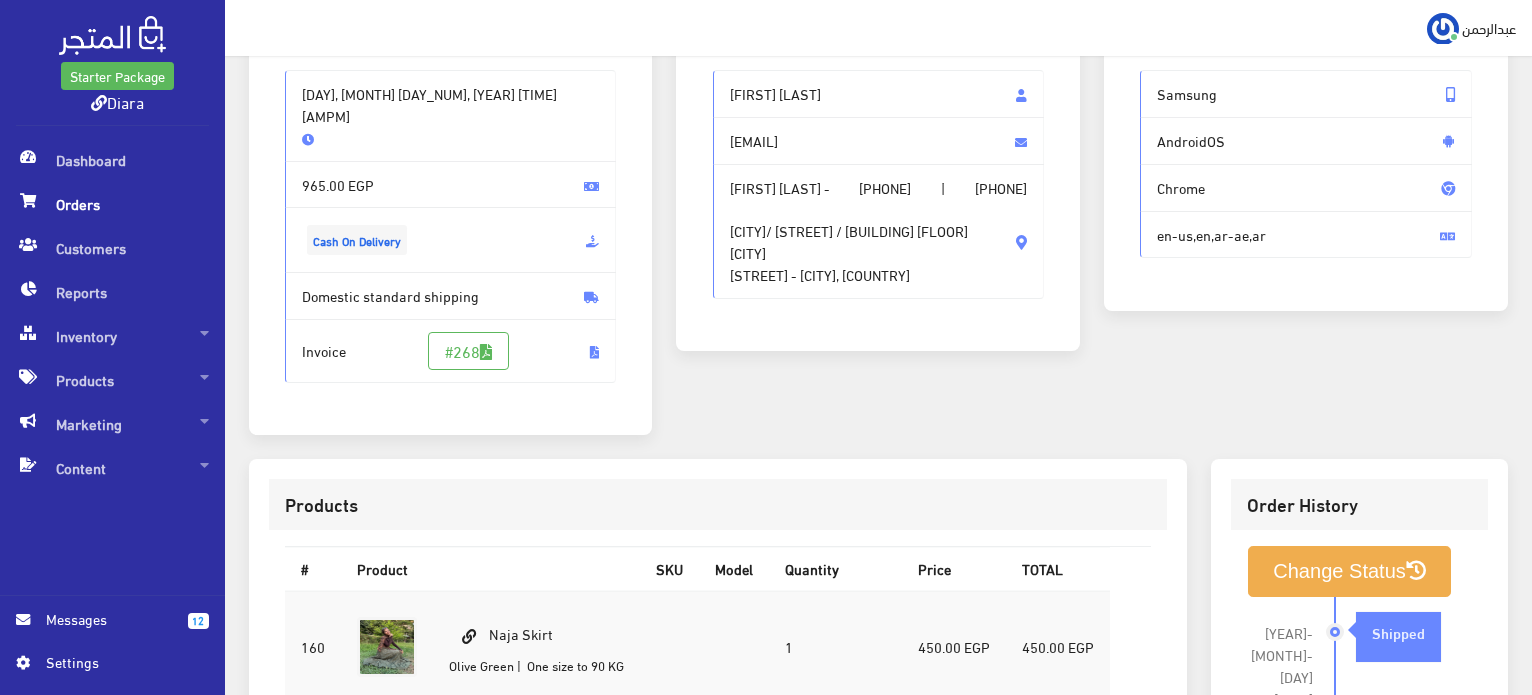 drag, startPoint x: 823, startPoint y: 113, endPoint x: 746, endPoint y: 101, distance: 77.92946 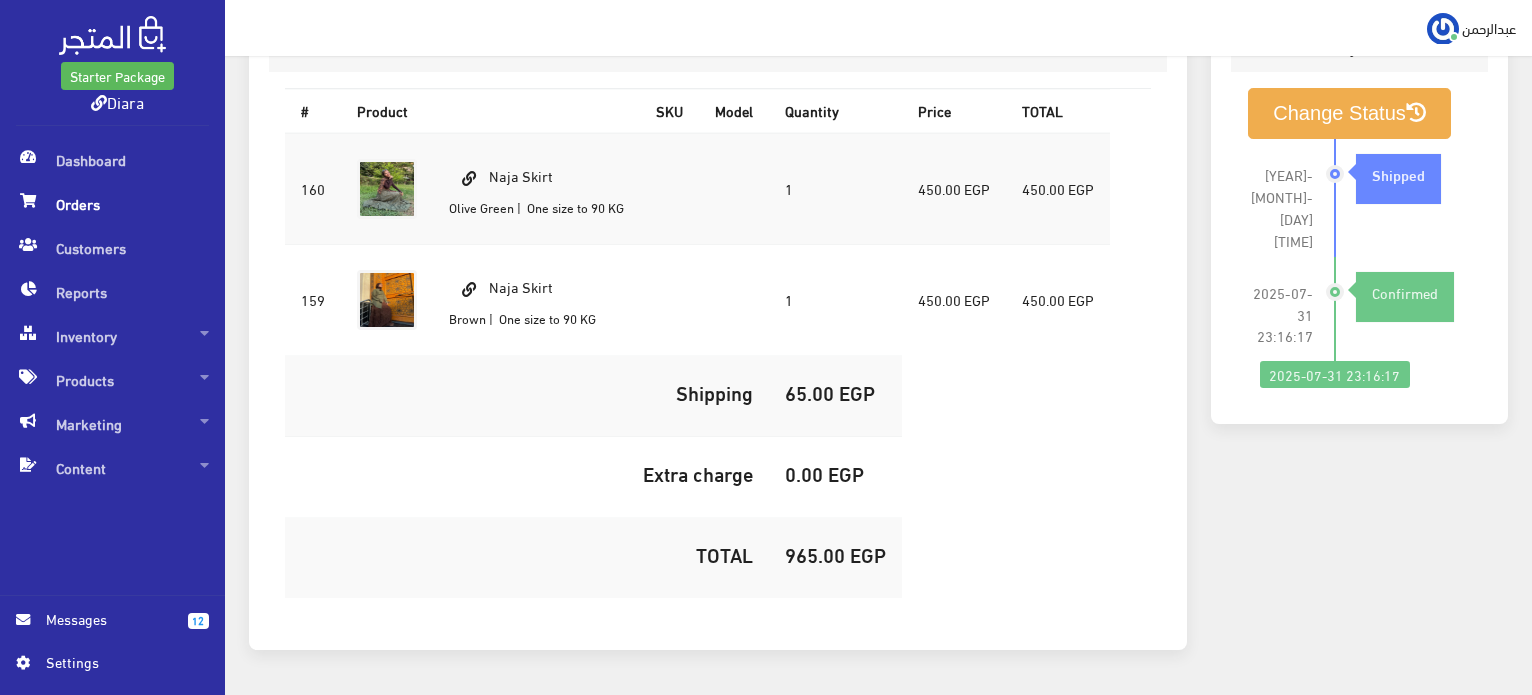 scroll, scrollTop: 680, scrollLeft: 0, axis: vertical 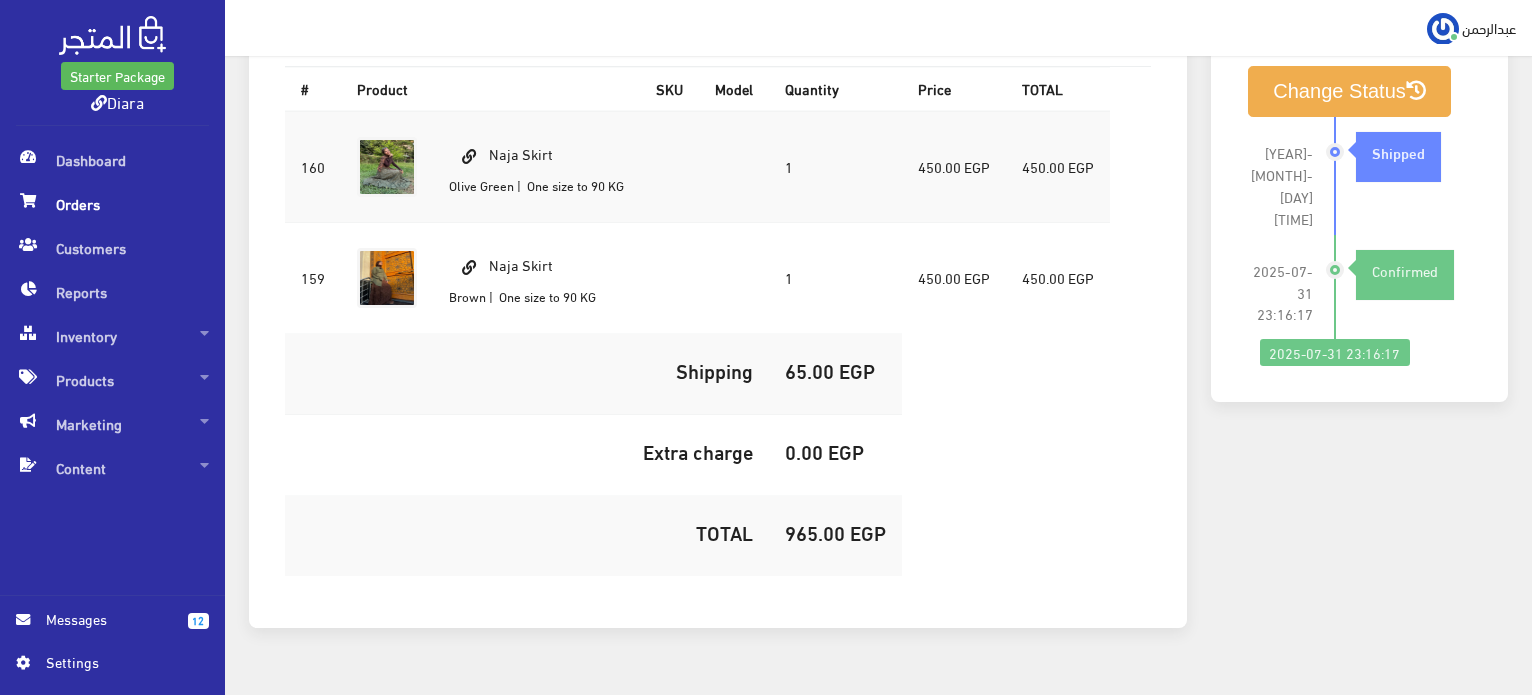 drag, startPoint x: 582, startPoint y: 106, endPoint x: 476, endPoint y: 90, distance: 107.200745 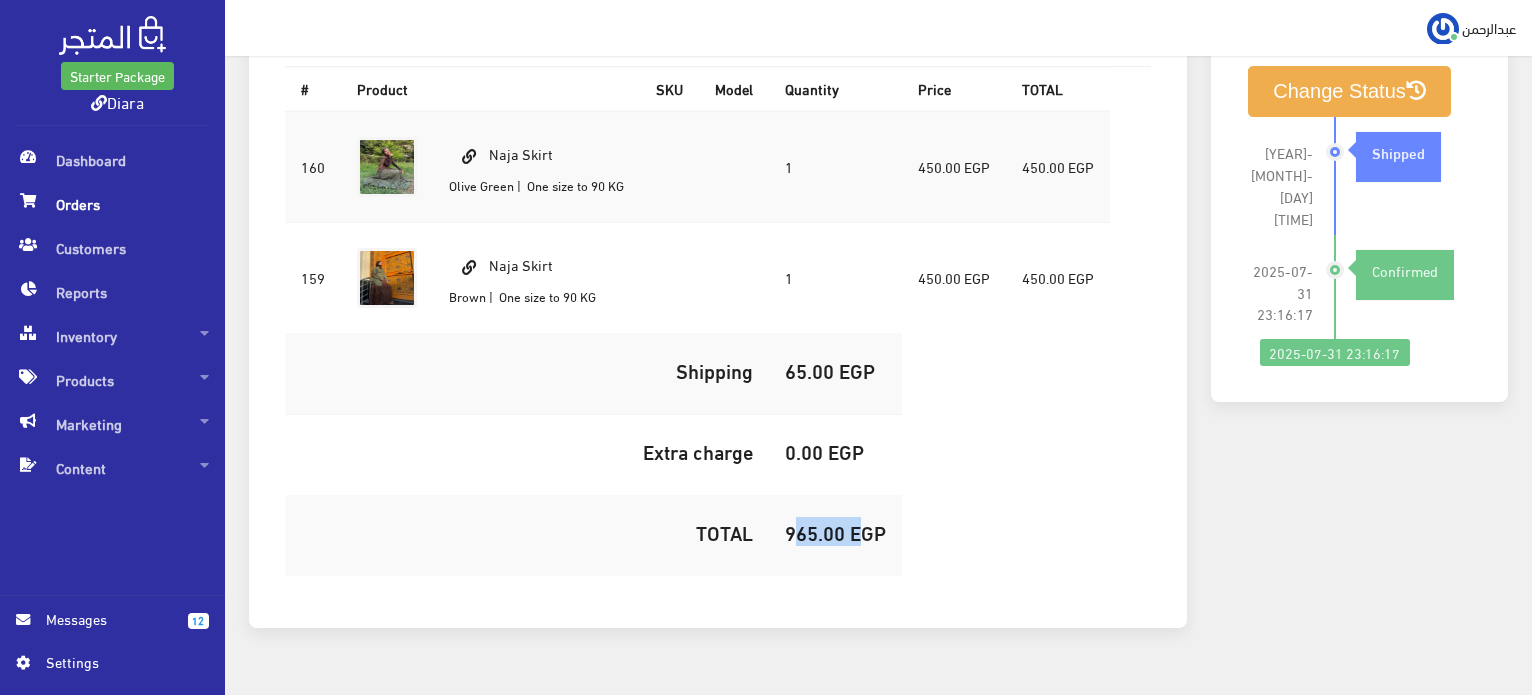 click on "965.00 EGP" at bounding box center (835, 532) 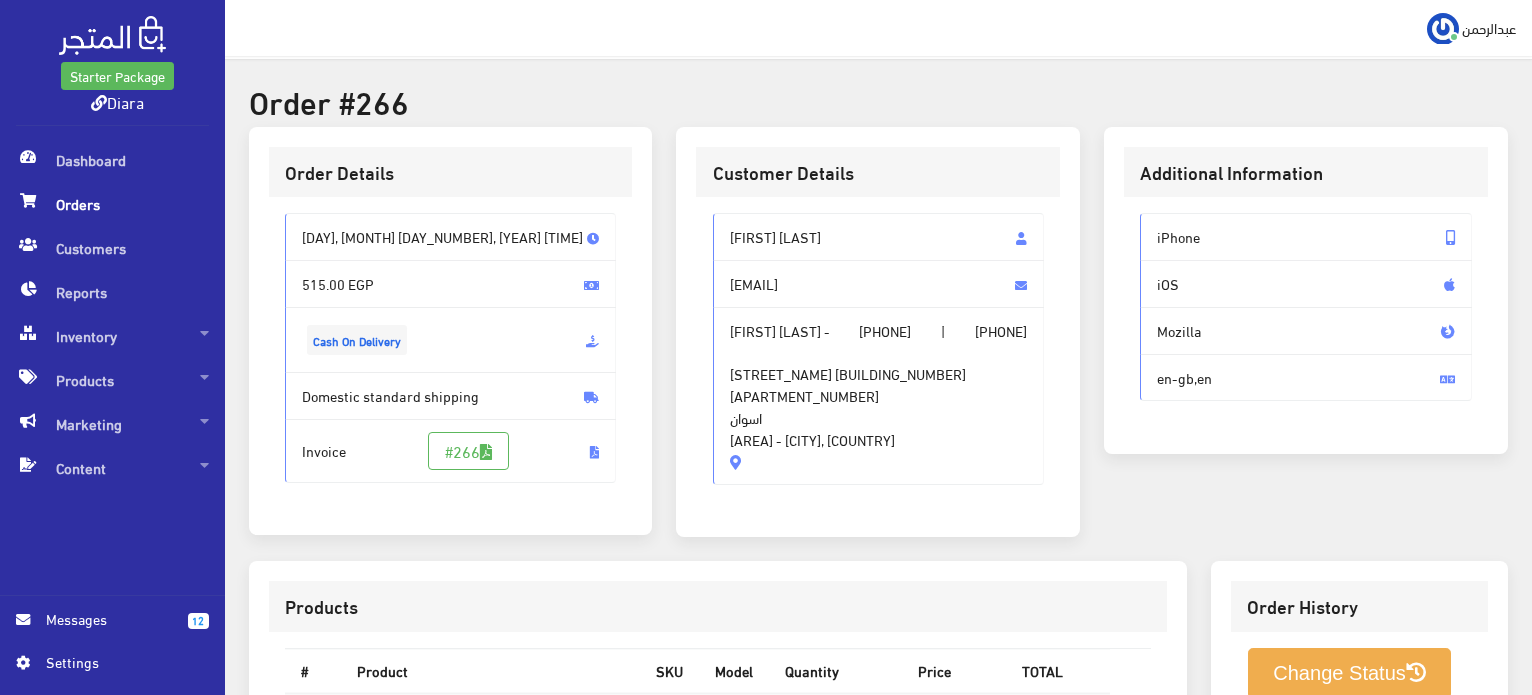 scroll, scrollTop: 0, scrollLeft: 0, axis: both 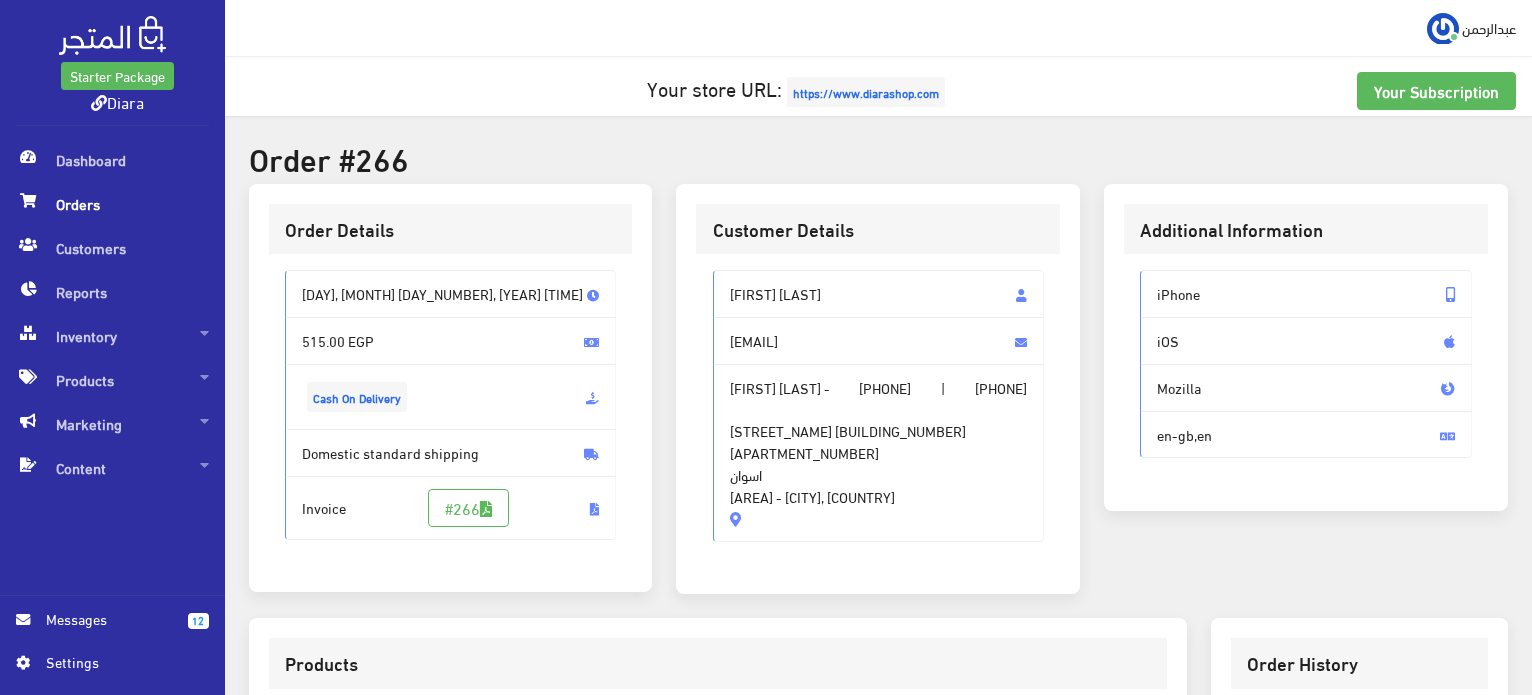 drag, startPoint x: 830, startPoint y: 284, endPoint x: 767, endPoint y: 301, distance: 65.25335 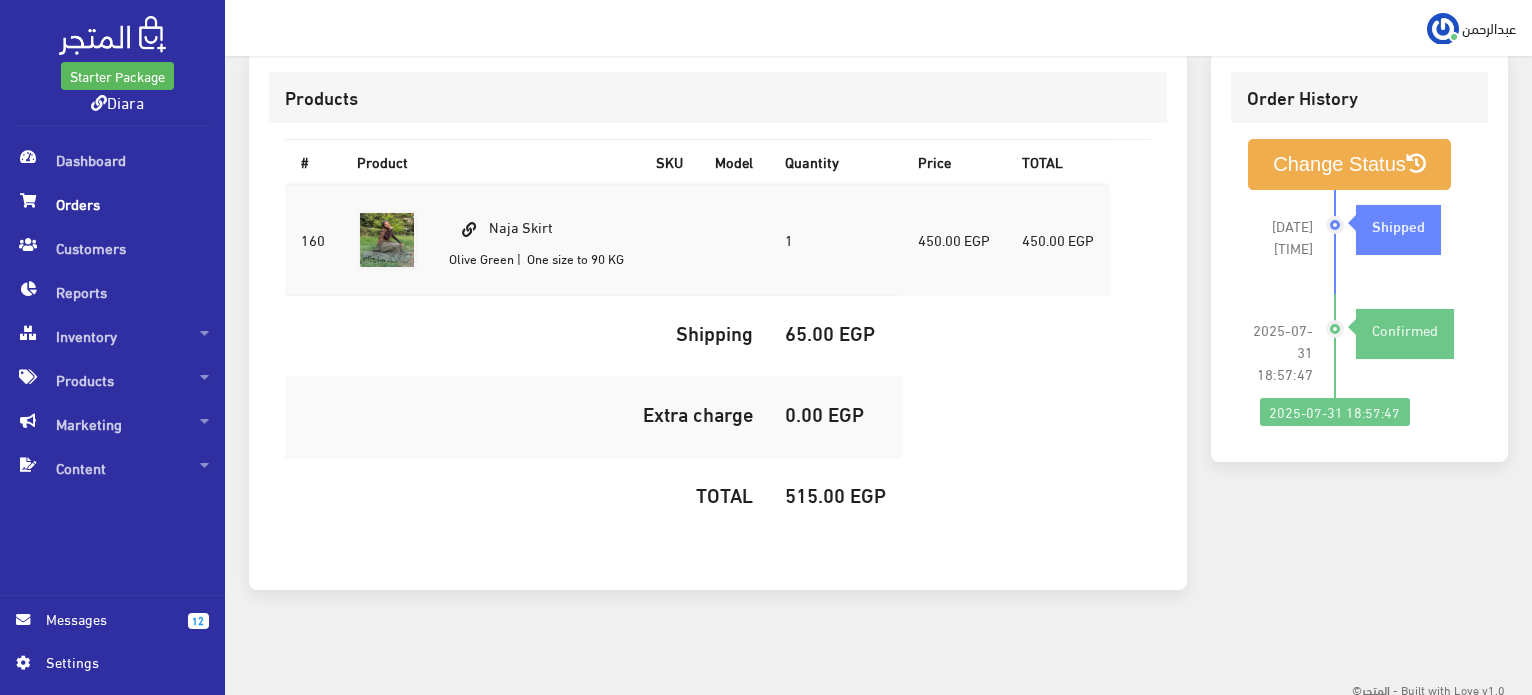 drag, startPoint x: 548, startPoint y: 221, endPoint x: 491, endPoint y: 218, distance: 57.07889 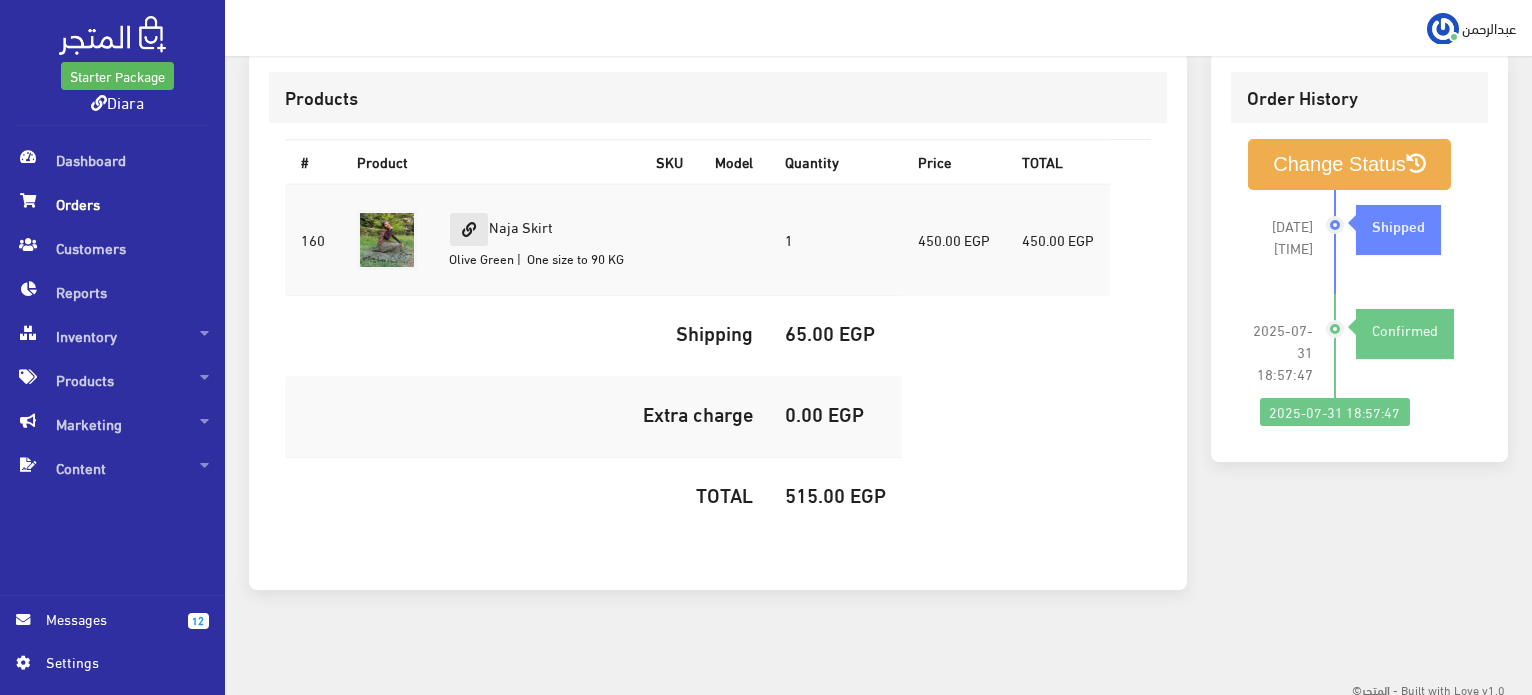 copy on "Naja Skirt" 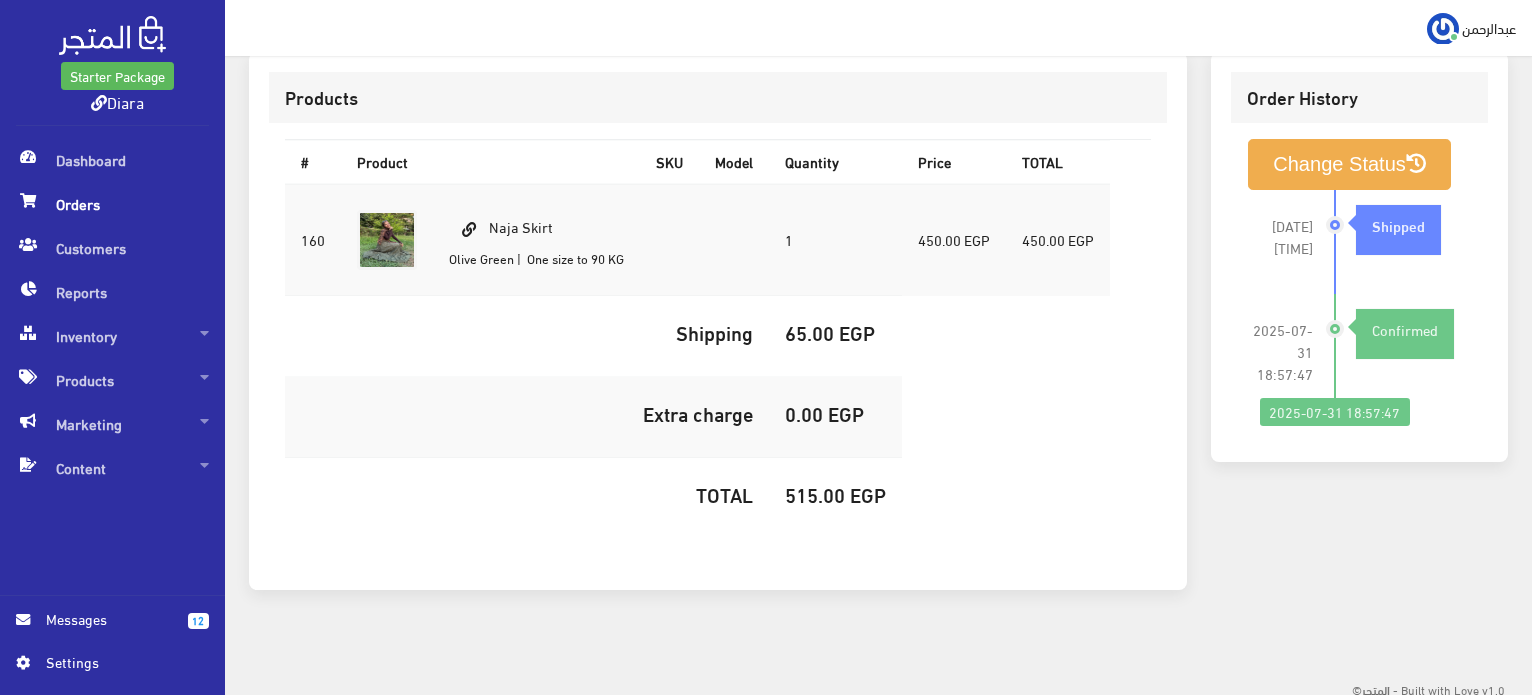 click on "515.00 EGP" at bounding box center (835, 494) 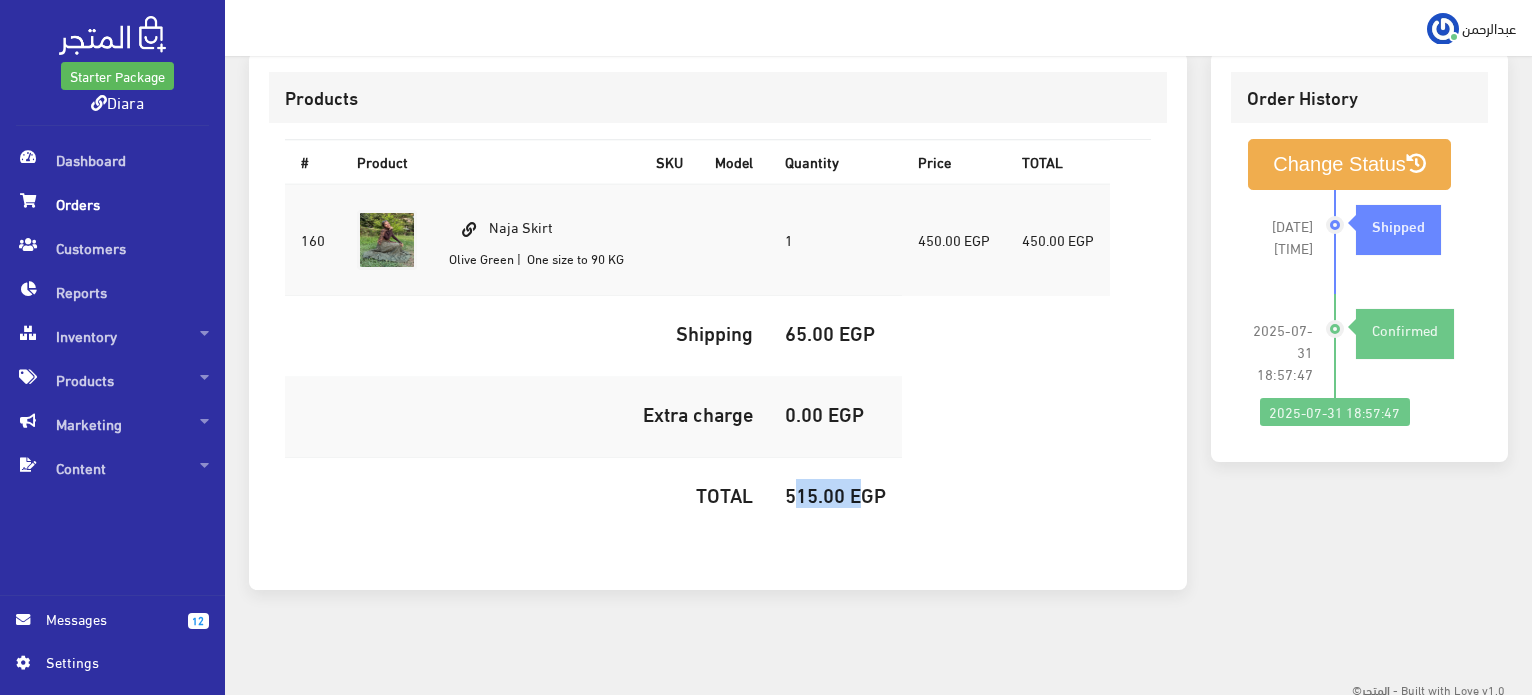 click on "515.00 EGP" at bounding box center (835, 494) 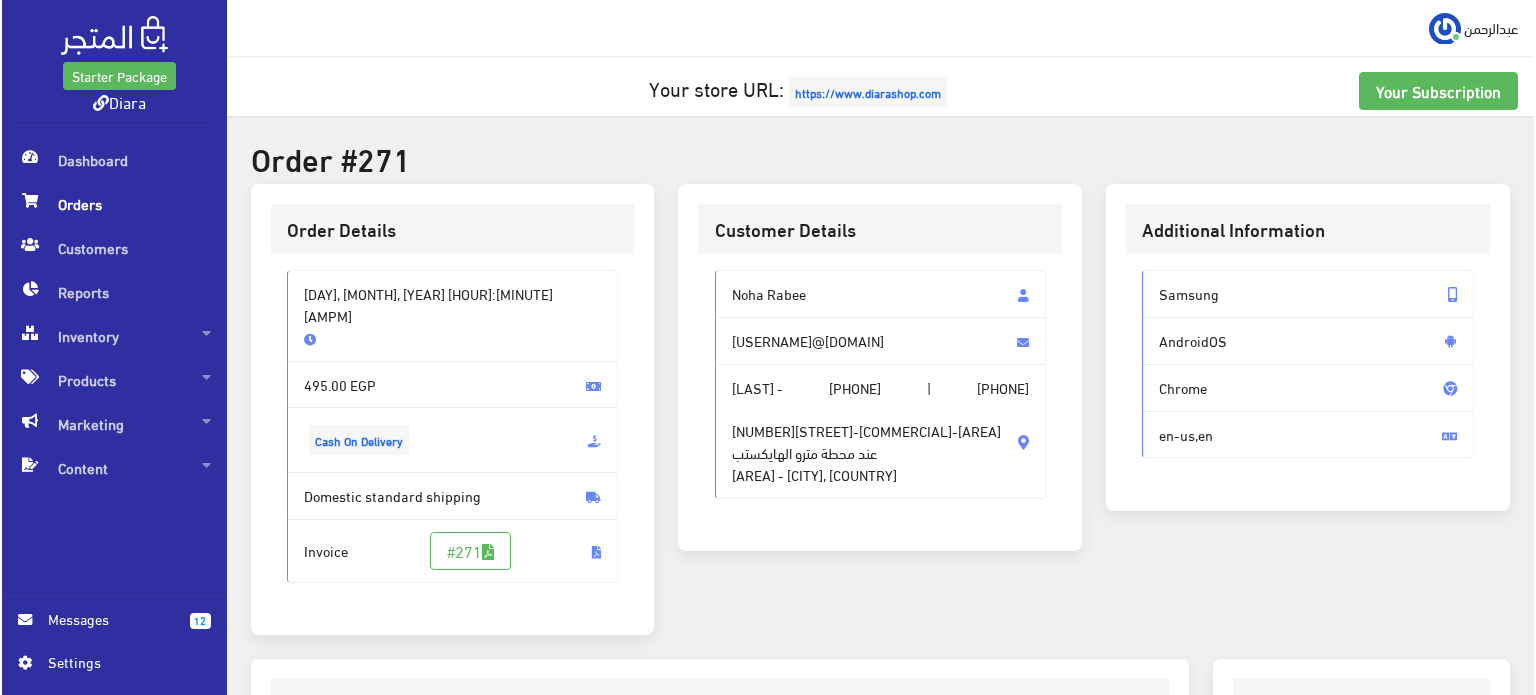 scroll, scrollTop: 300, scrollLeft: 0, axis: vertical 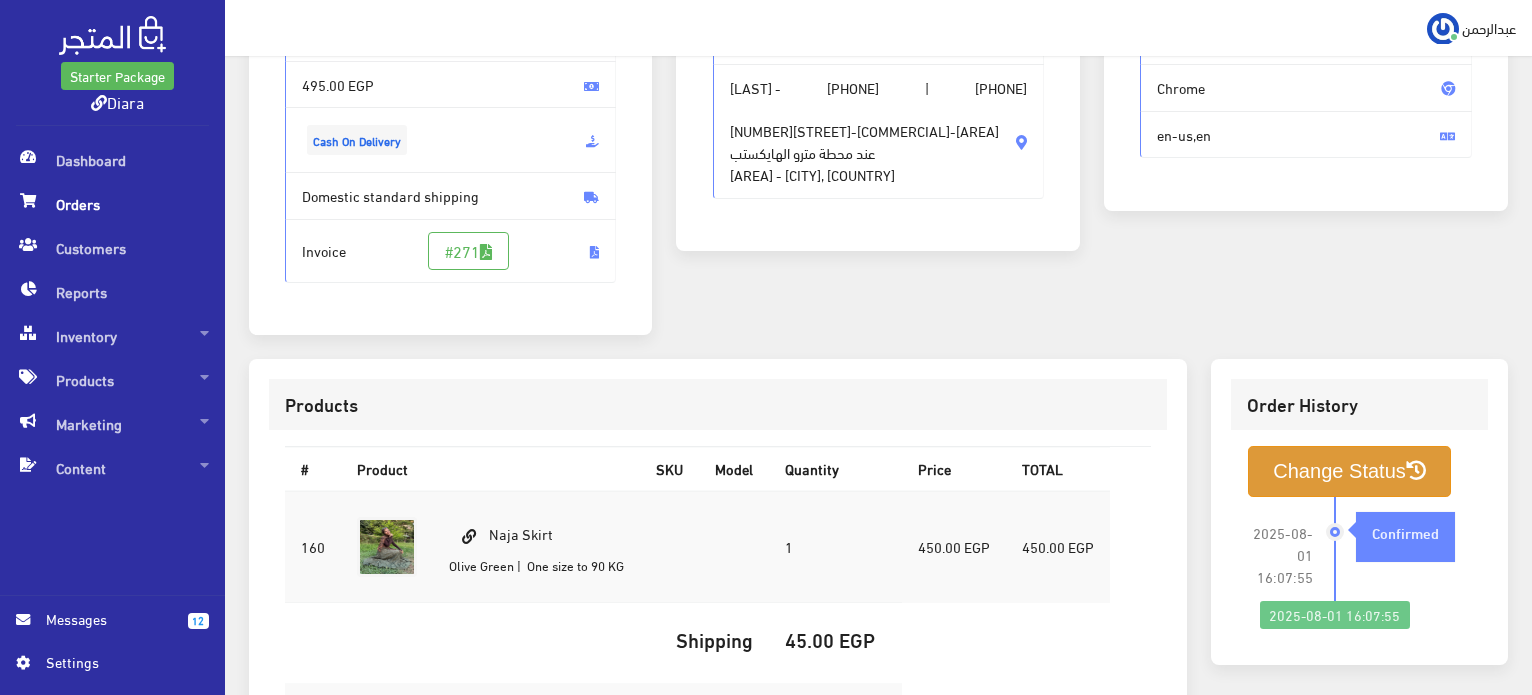 click on "Change Status" at bounding box center (1349, 471) 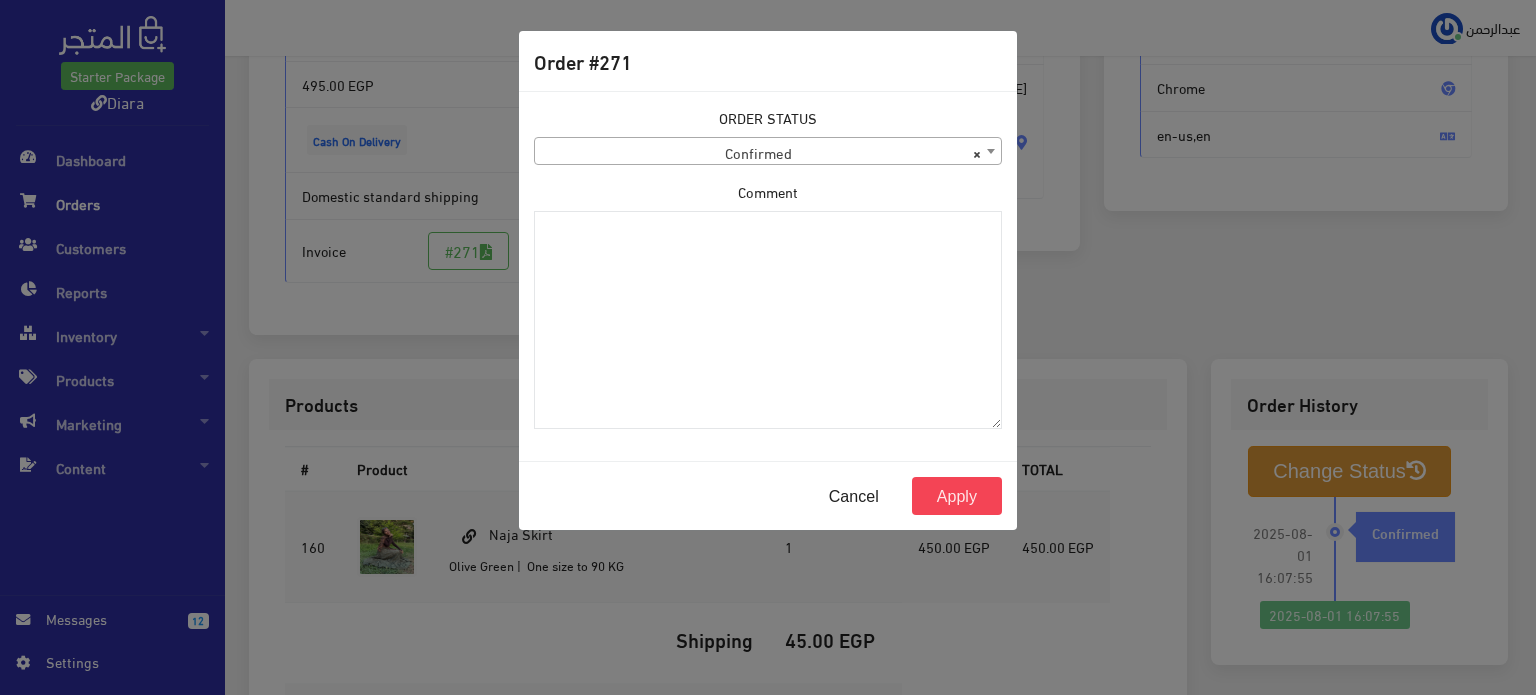 click on "× Confirmed" at bounding box center [768, 152] 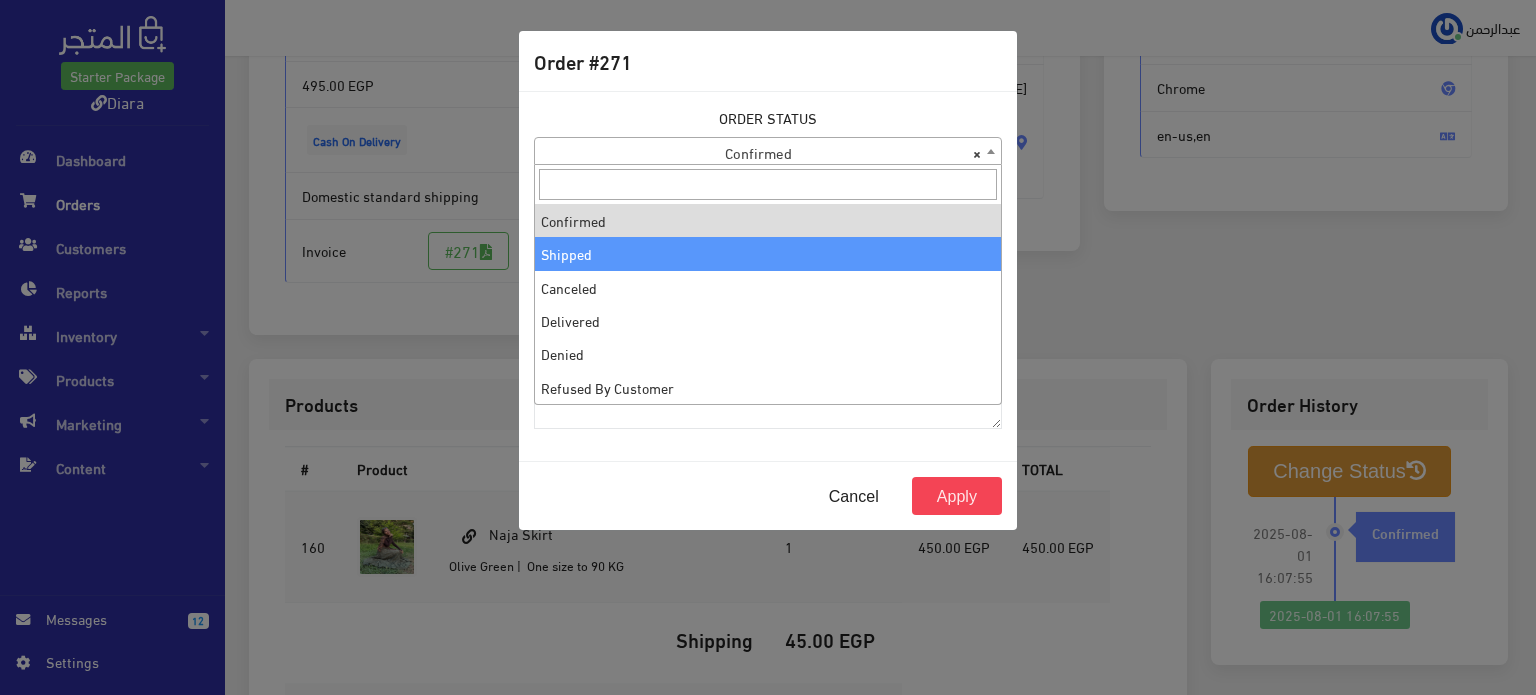 select on "2" 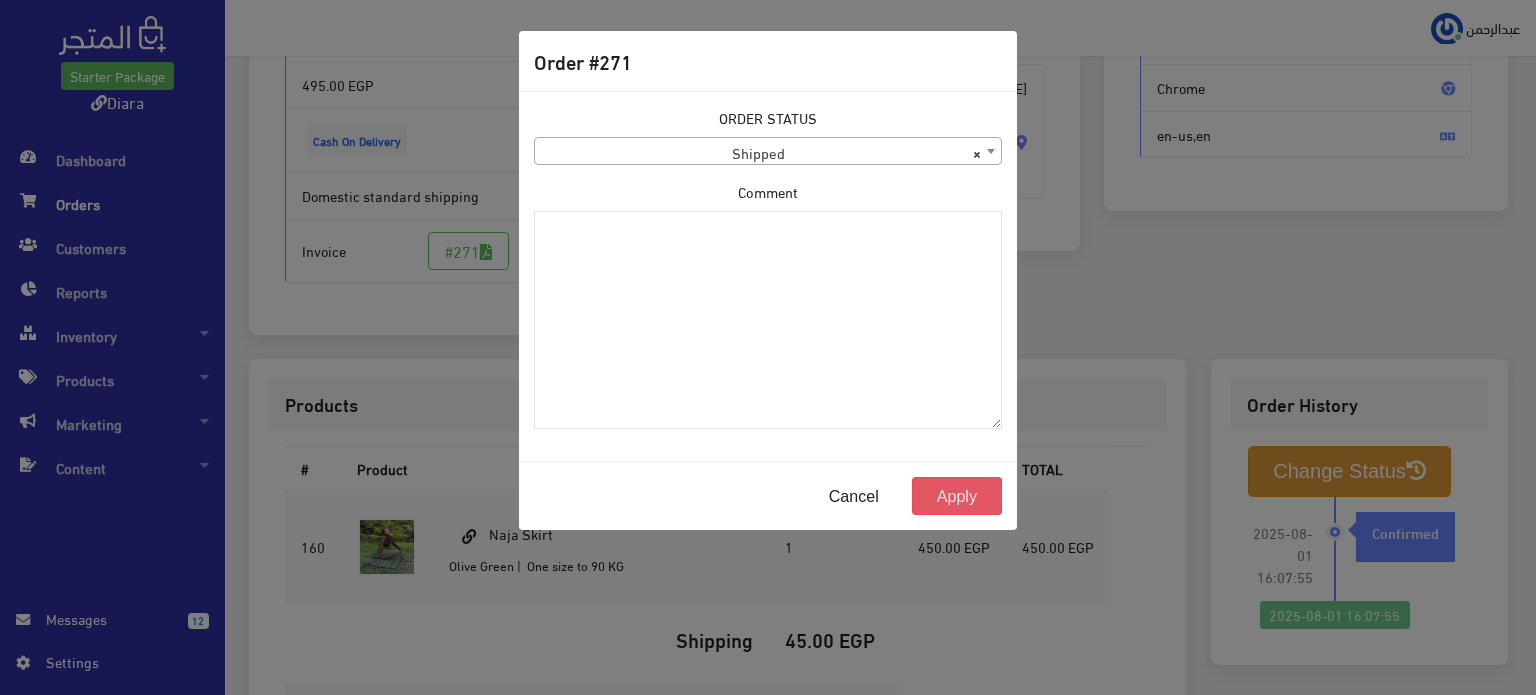 click on "Apply" at bounding box center [957, 496] 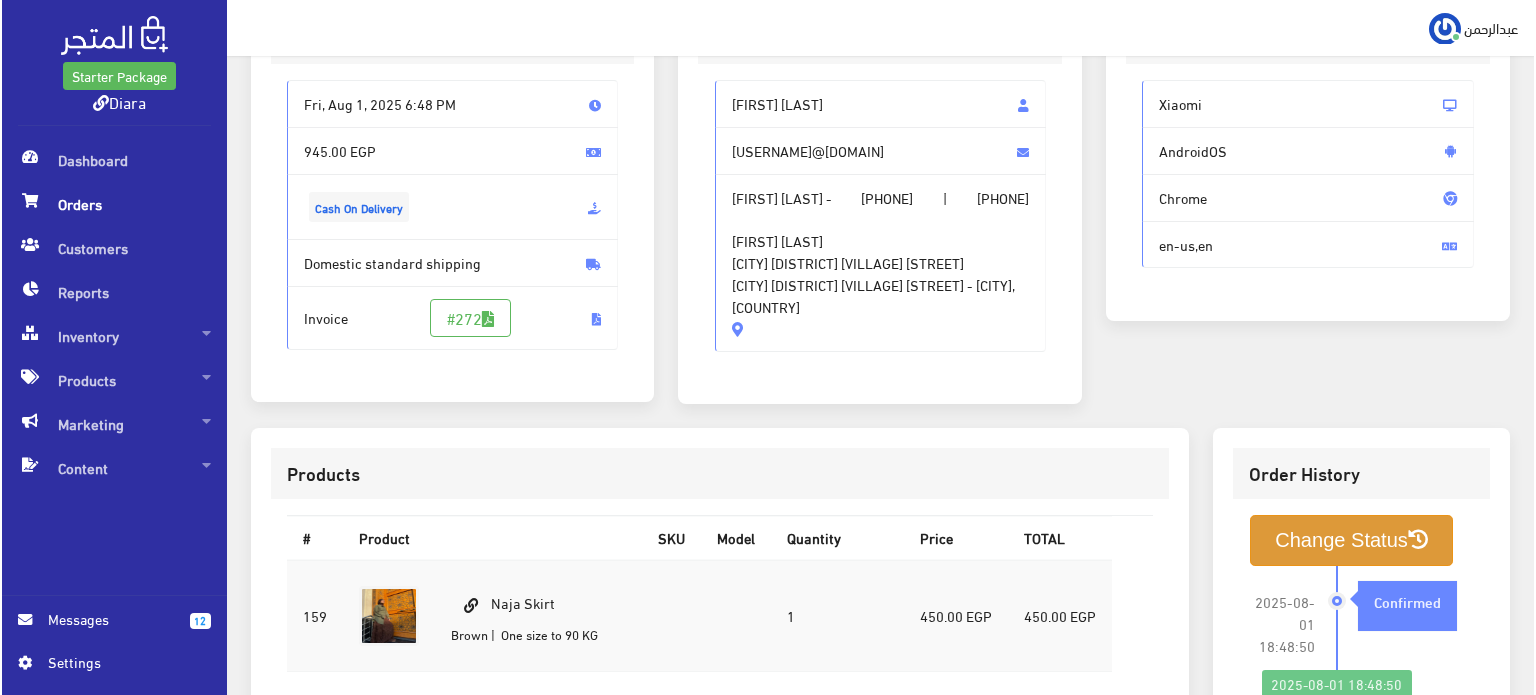 scroll, scrollTop: 220, scrollLeft: 0, axis: vertical 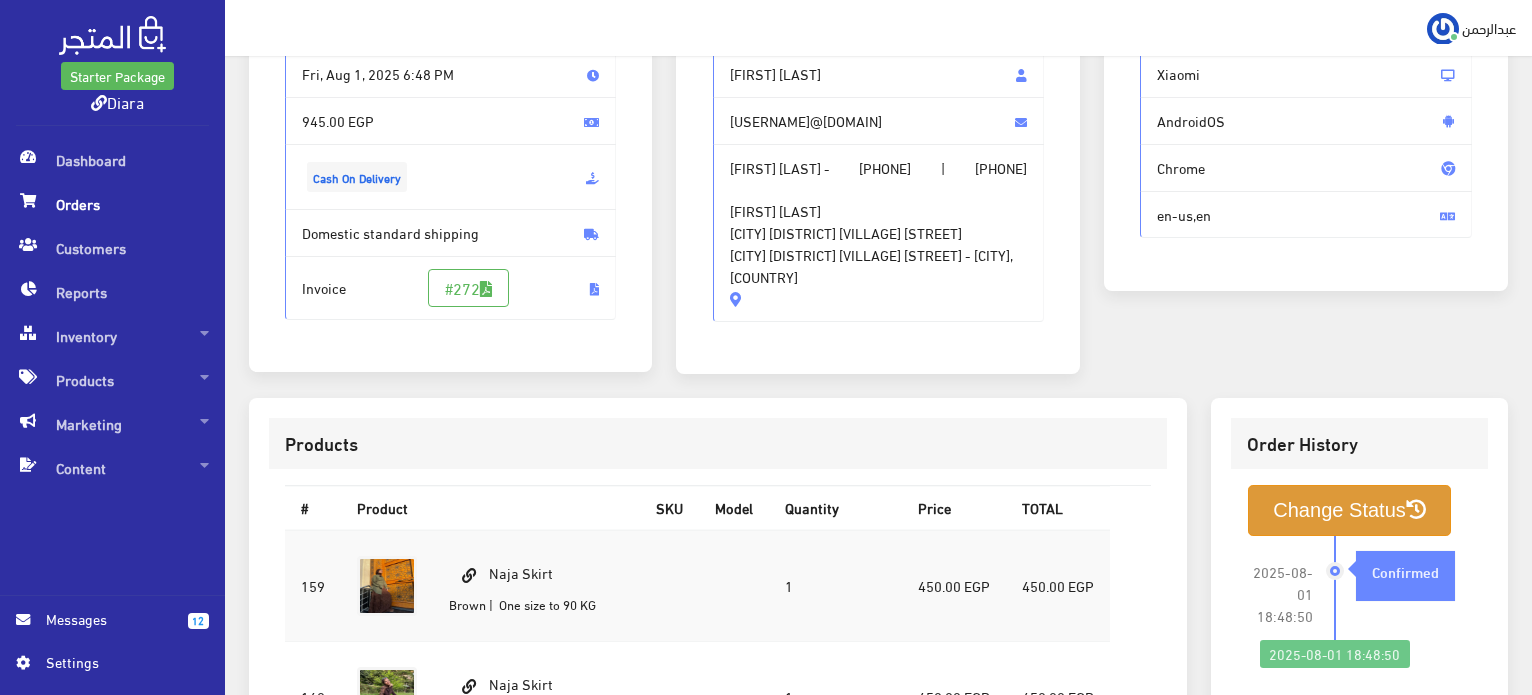 click on "Change Status" at bounding box center [1349, 510] 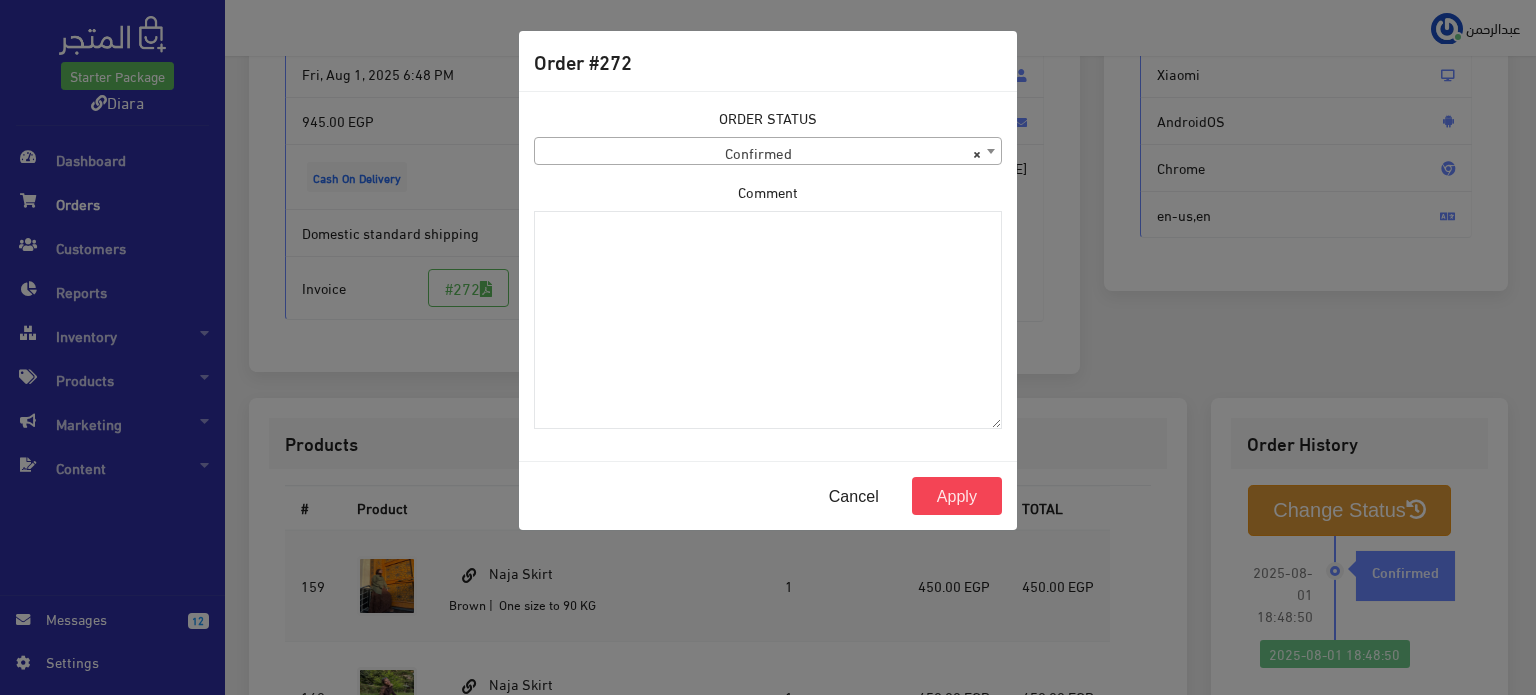 click on "× Confirmed" at bounding box center (768, 152) 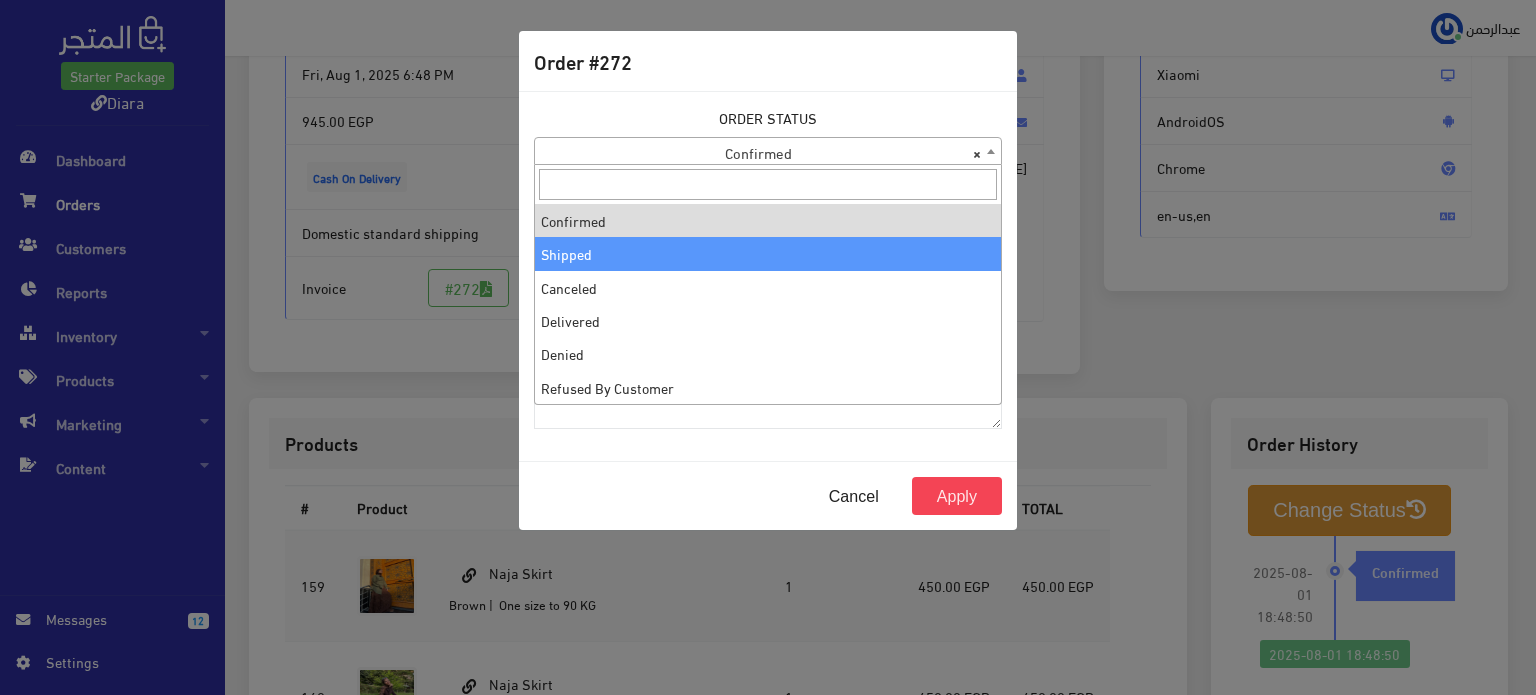 select on "2" 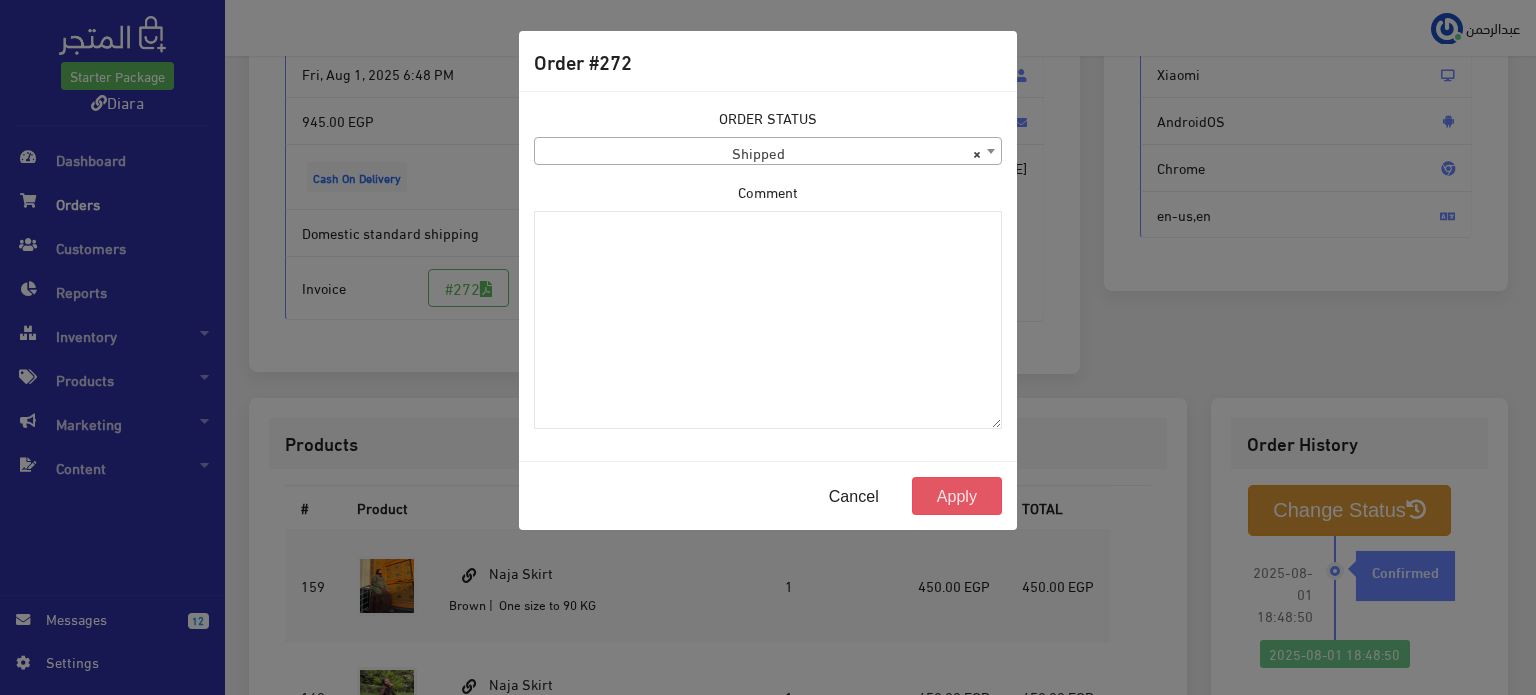 click on "Apply" at bounding box center [957, 496] 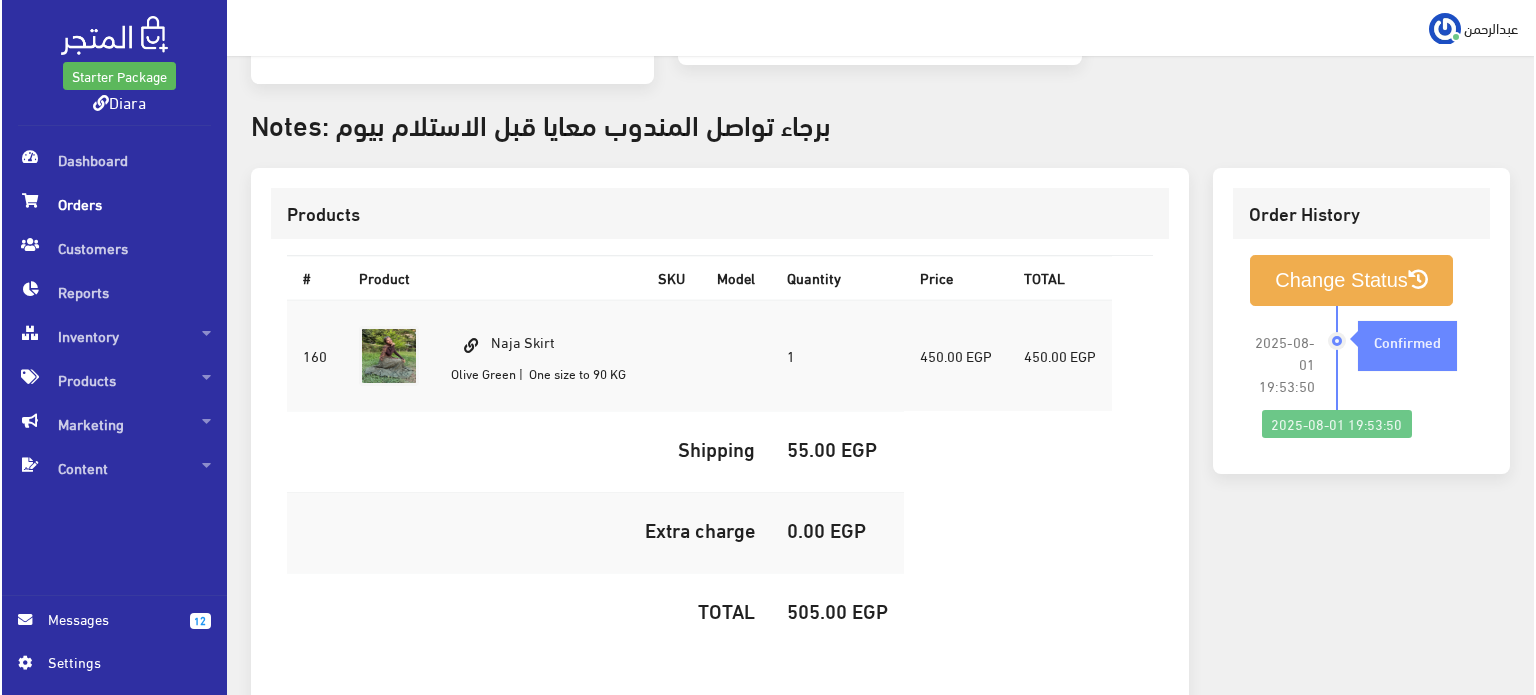scroll, scrollTop: 626, scrollLeft: 0, axis: vertical 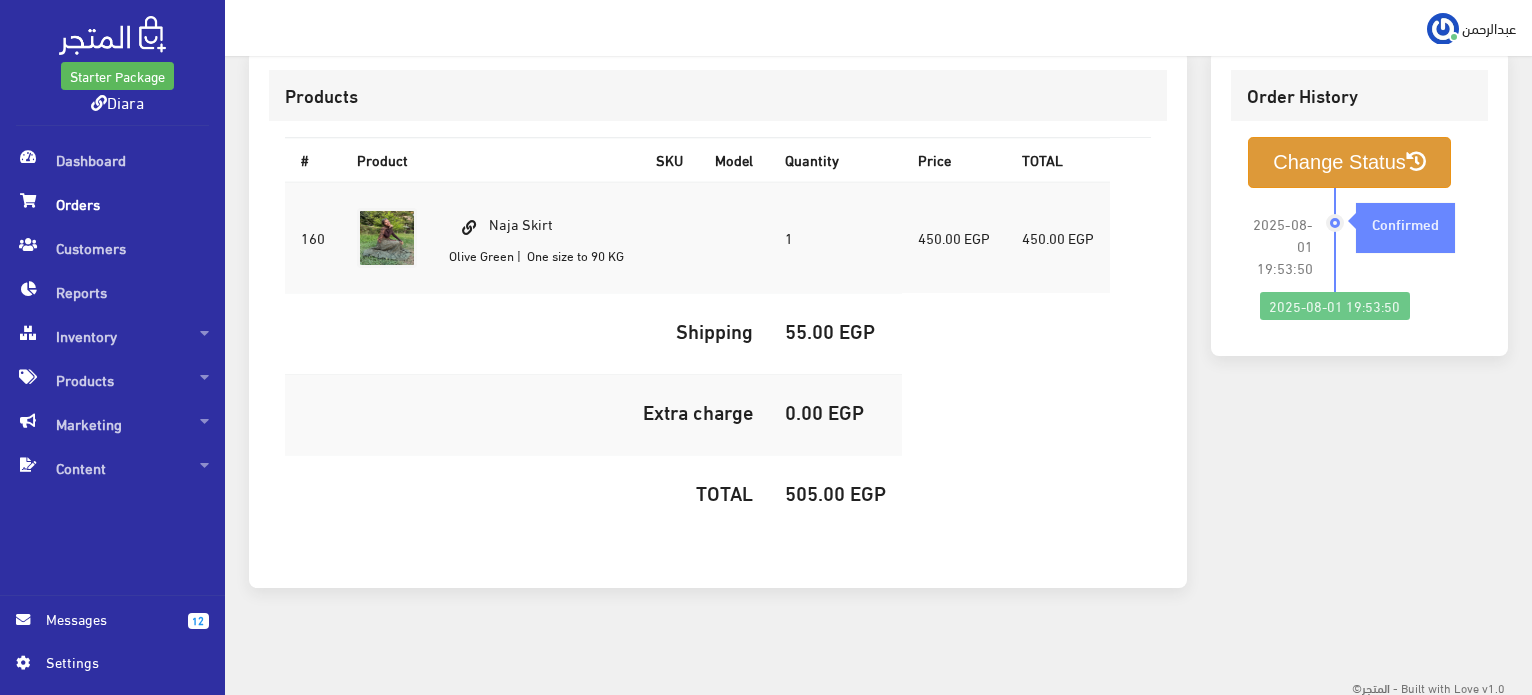 click on "Change Status" at bounding box center [1349, 162] 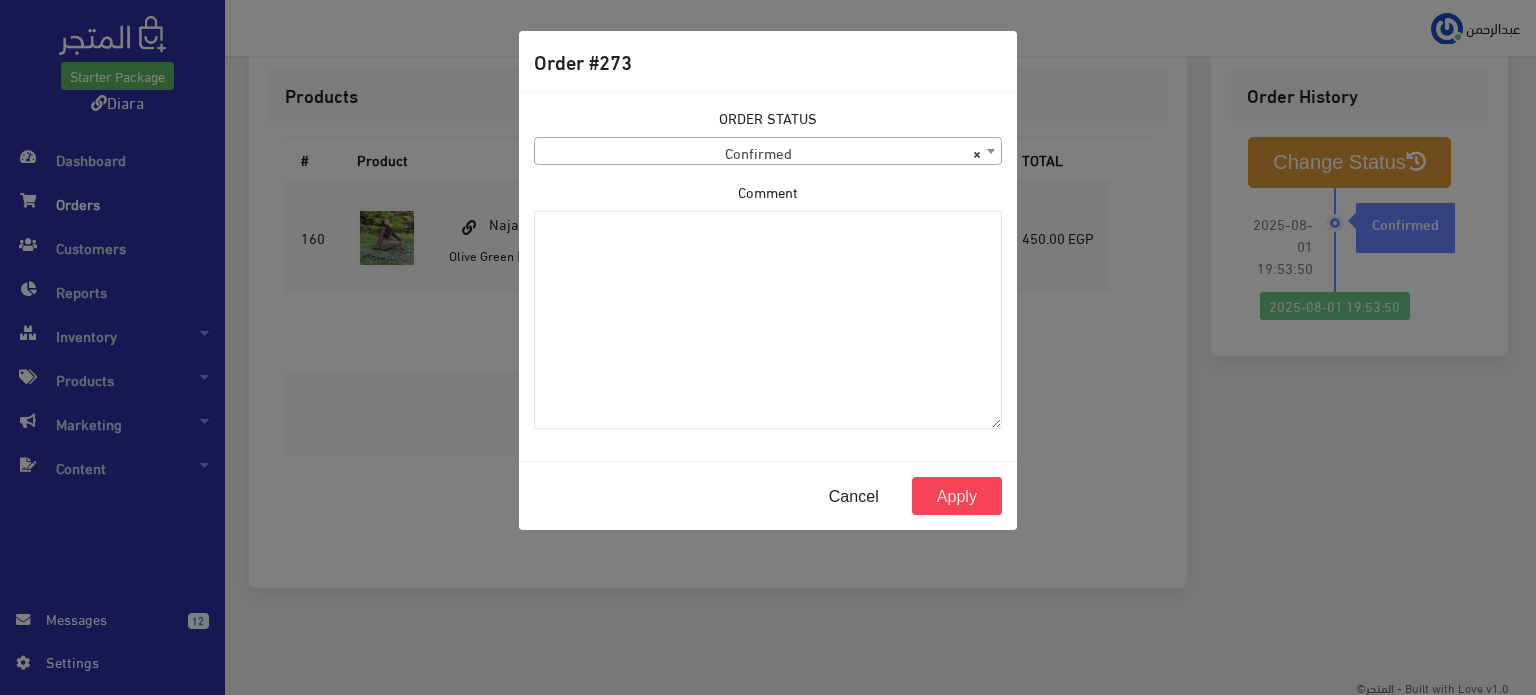 click on "ORDER STATUS" at bounding box center [768, 118] 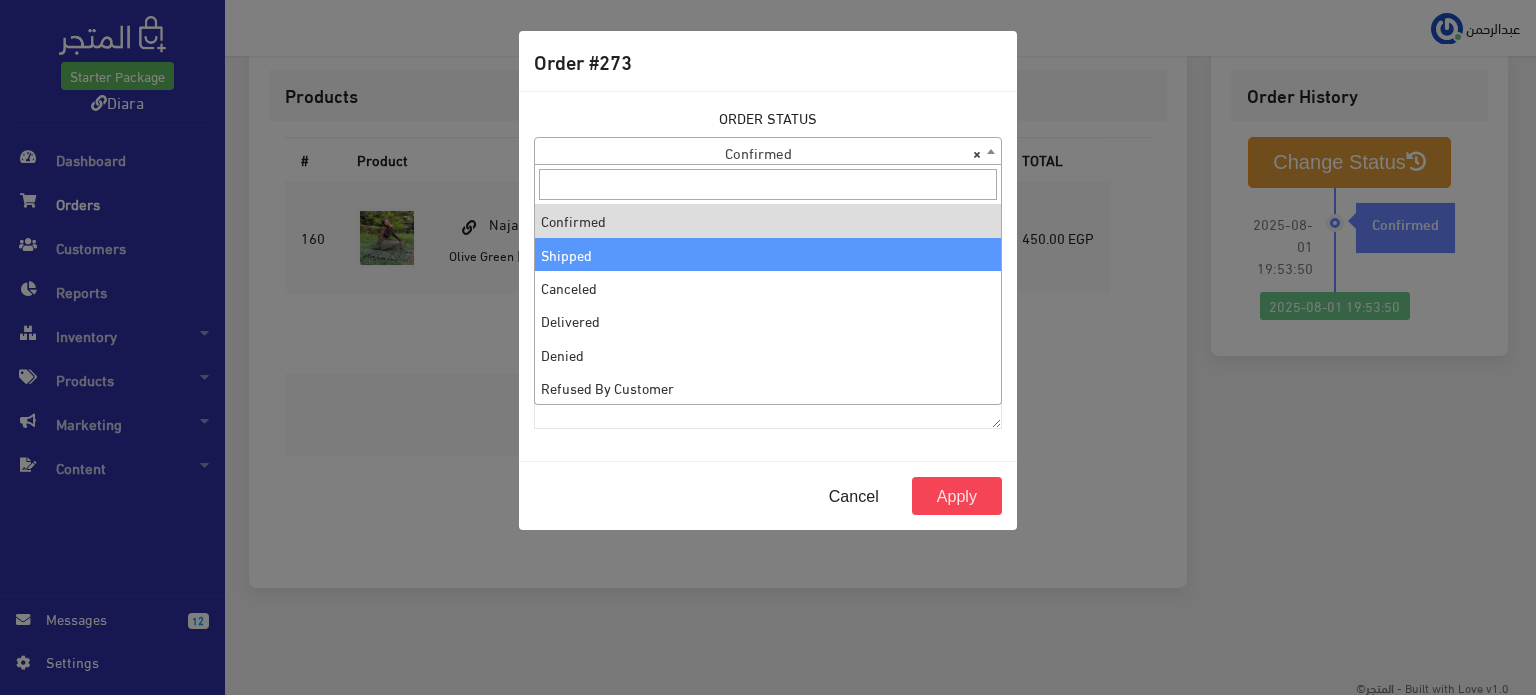 select on "2" 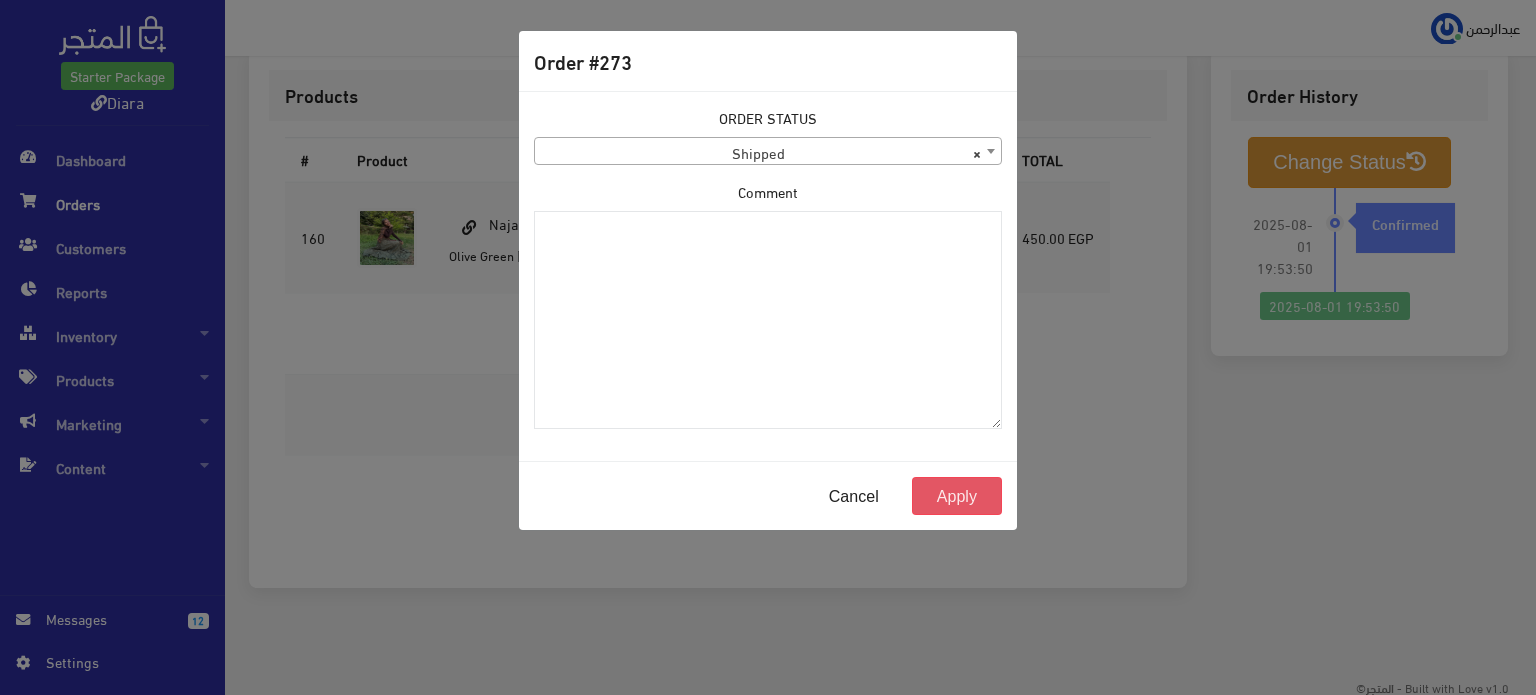 click on "Apply" at bounding box center (957, 496) 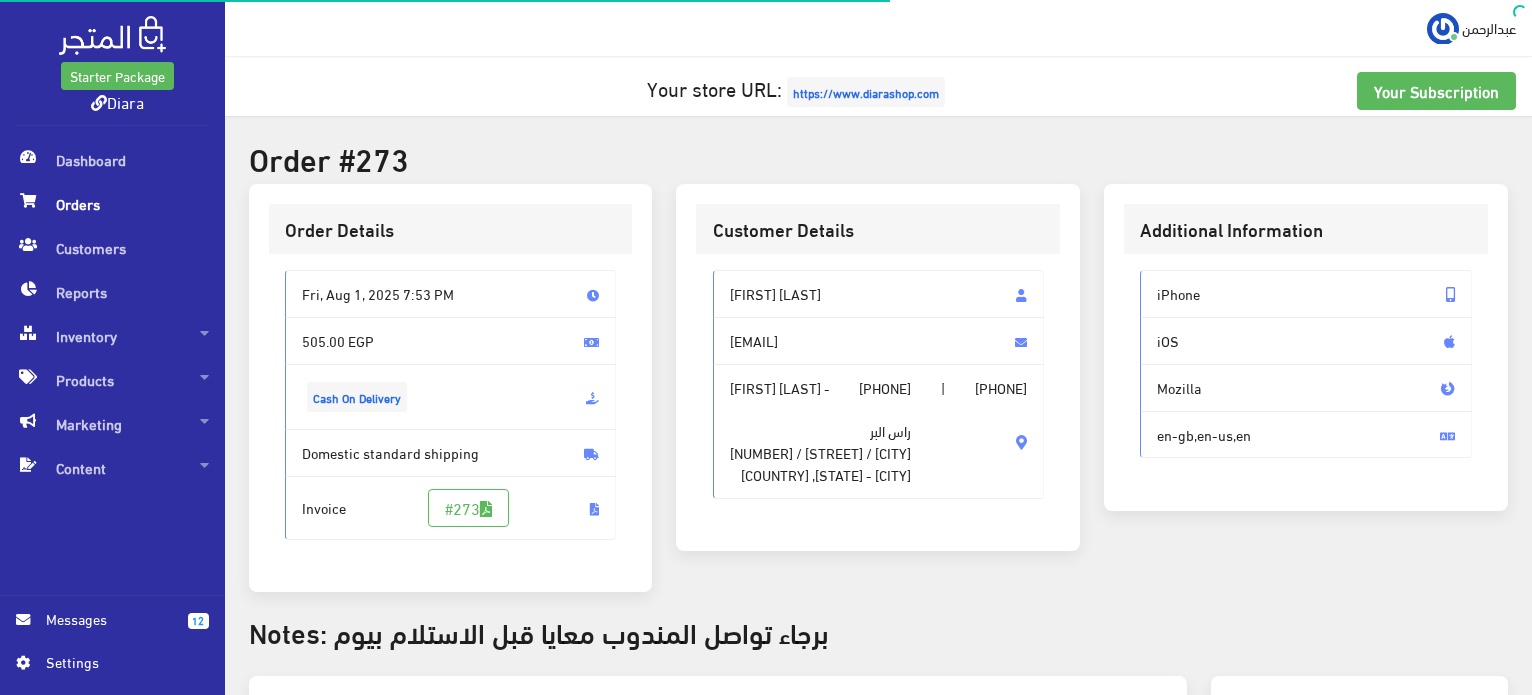 scroll, scrollTop: 0, scrollLeft: 0, axis: both 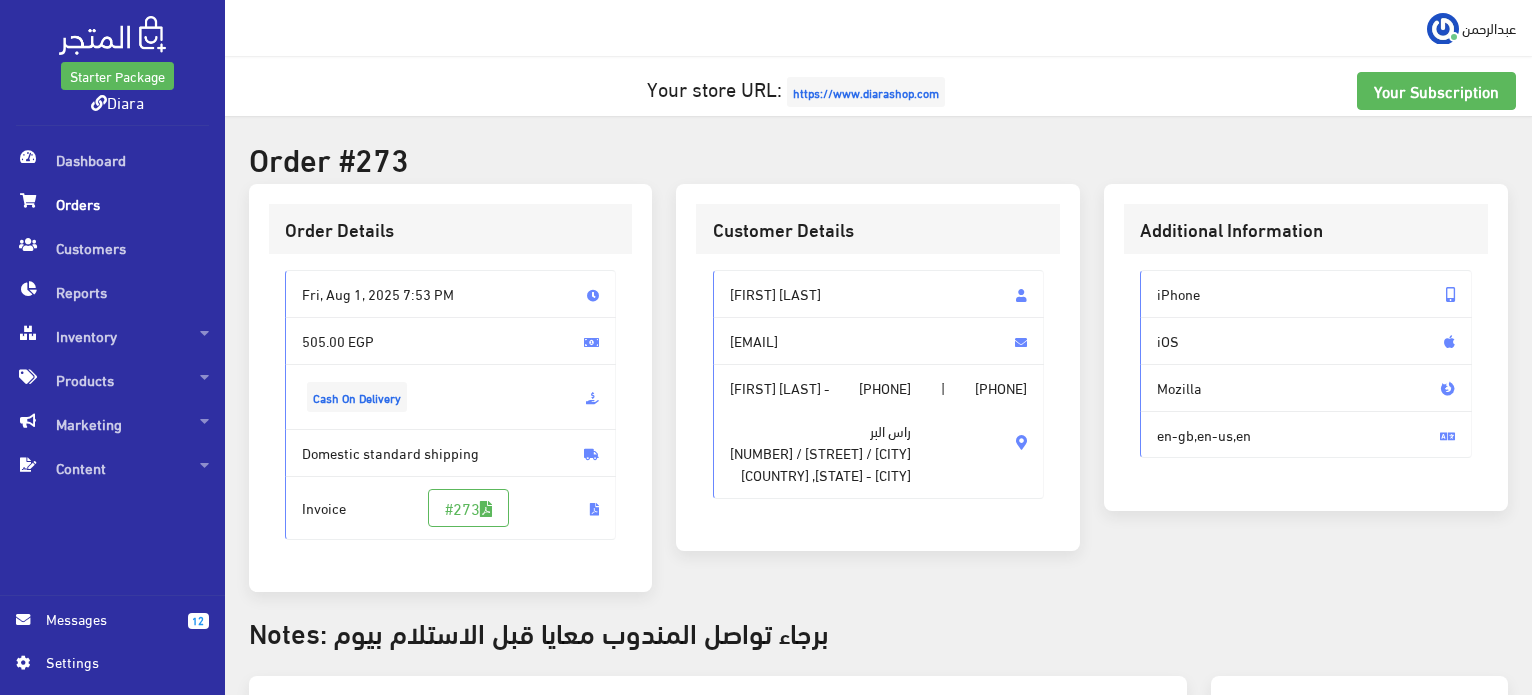 drag, startPoint x: 872, startPoint y: 301, endPoint x: 728, endPoint y: 285, distance: 144.88617 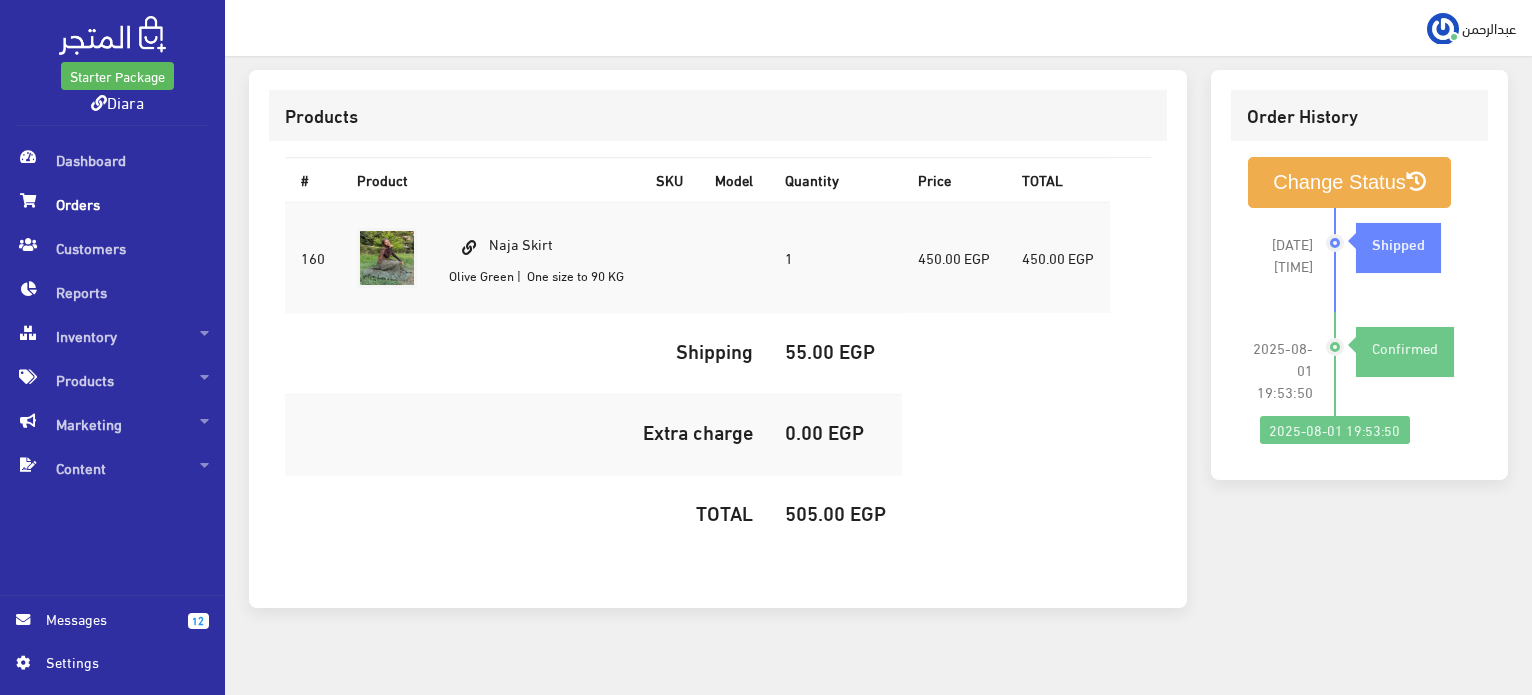 scroll, scrollTop: 626, scrollLeft: 0, axis: vertical 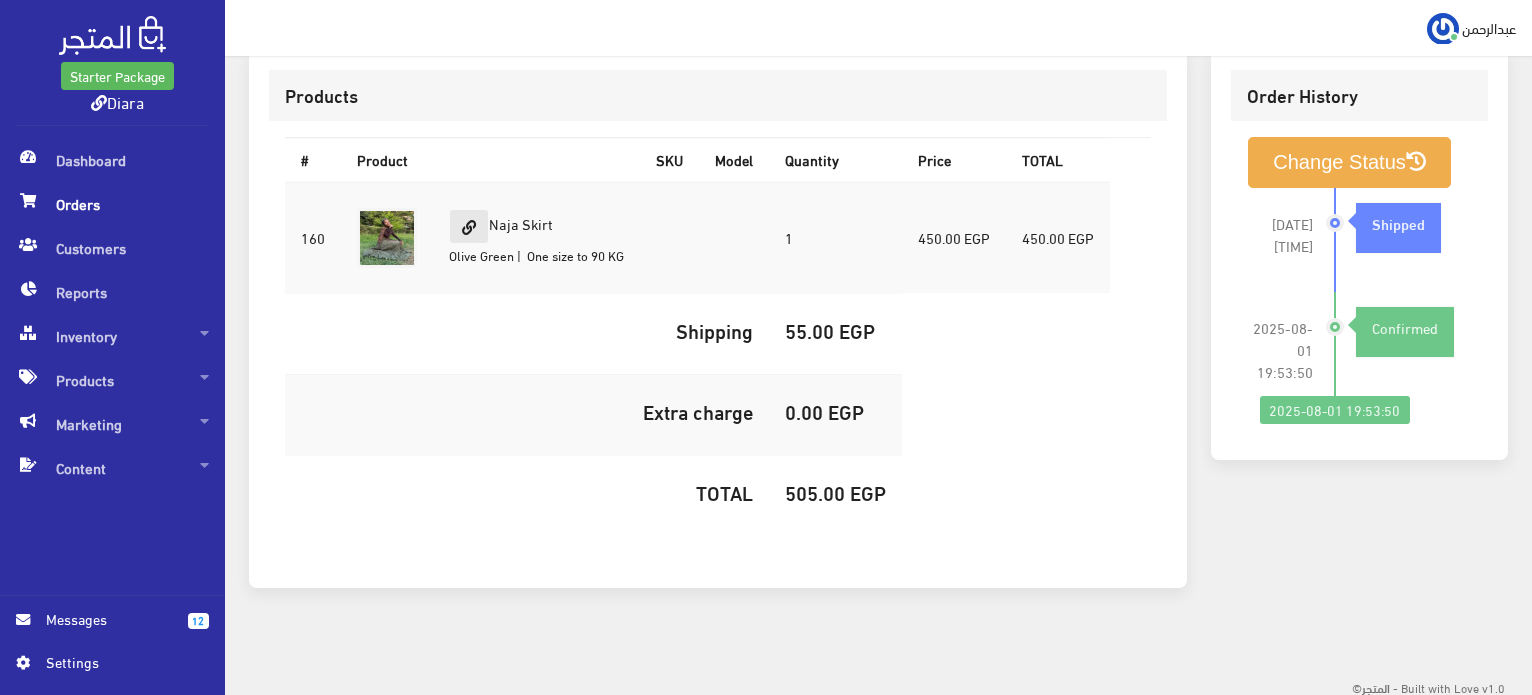drag, startPoint x: 576, startPoint y: 211, endPoint x: 472, endPoint y: 231, distance: 105.90562 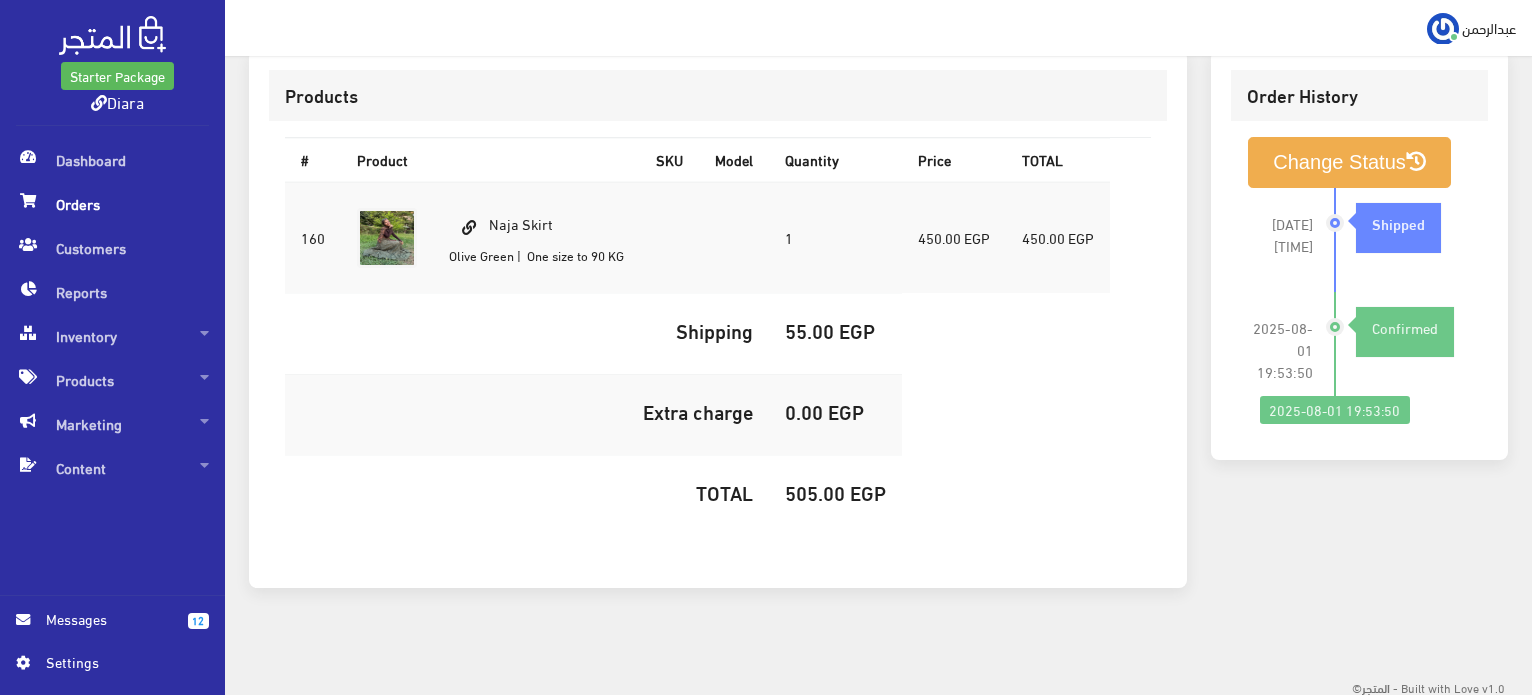 click on "505.00 EGP" at bounding box center [835, 492] 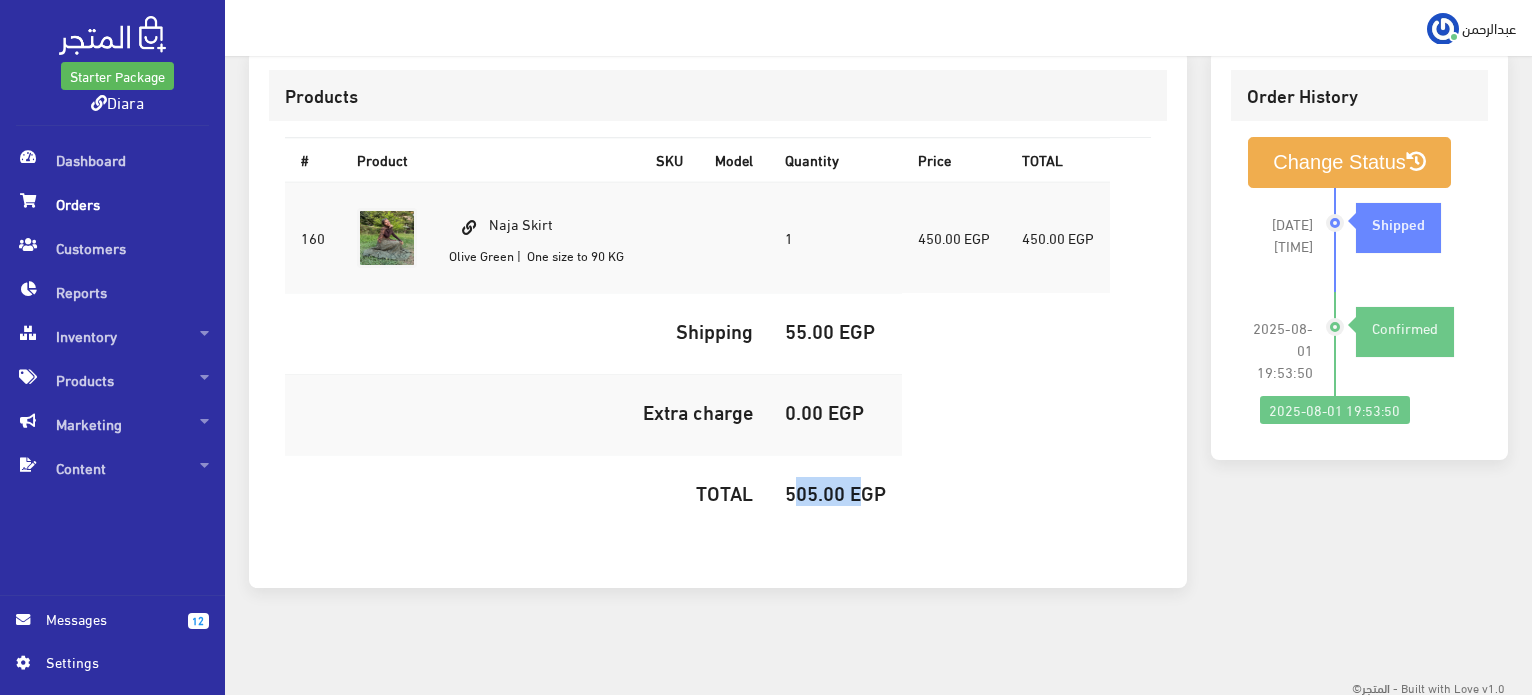 click on "505.00 EGP" at bounding box center (835, 492) 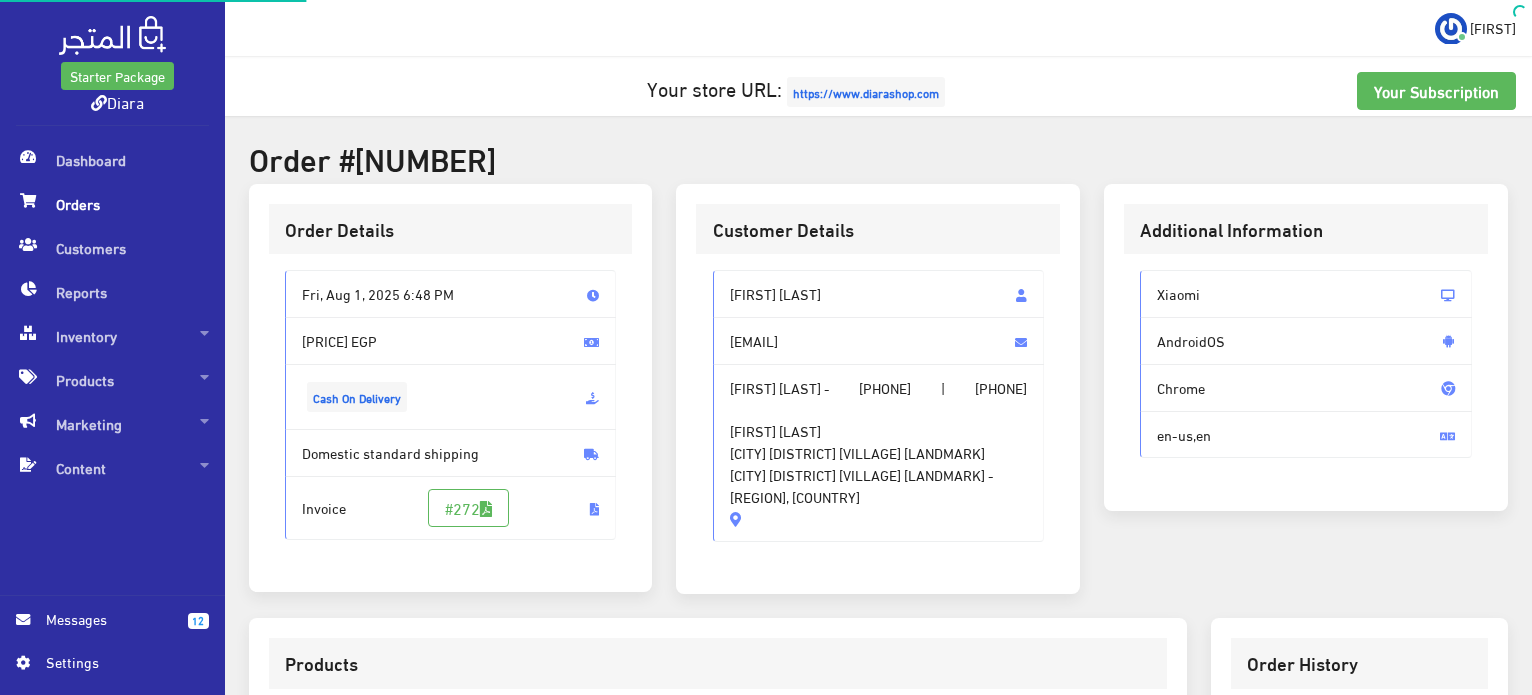 scroll, scrollTop: 0, scrollLeft: 0, axis: both 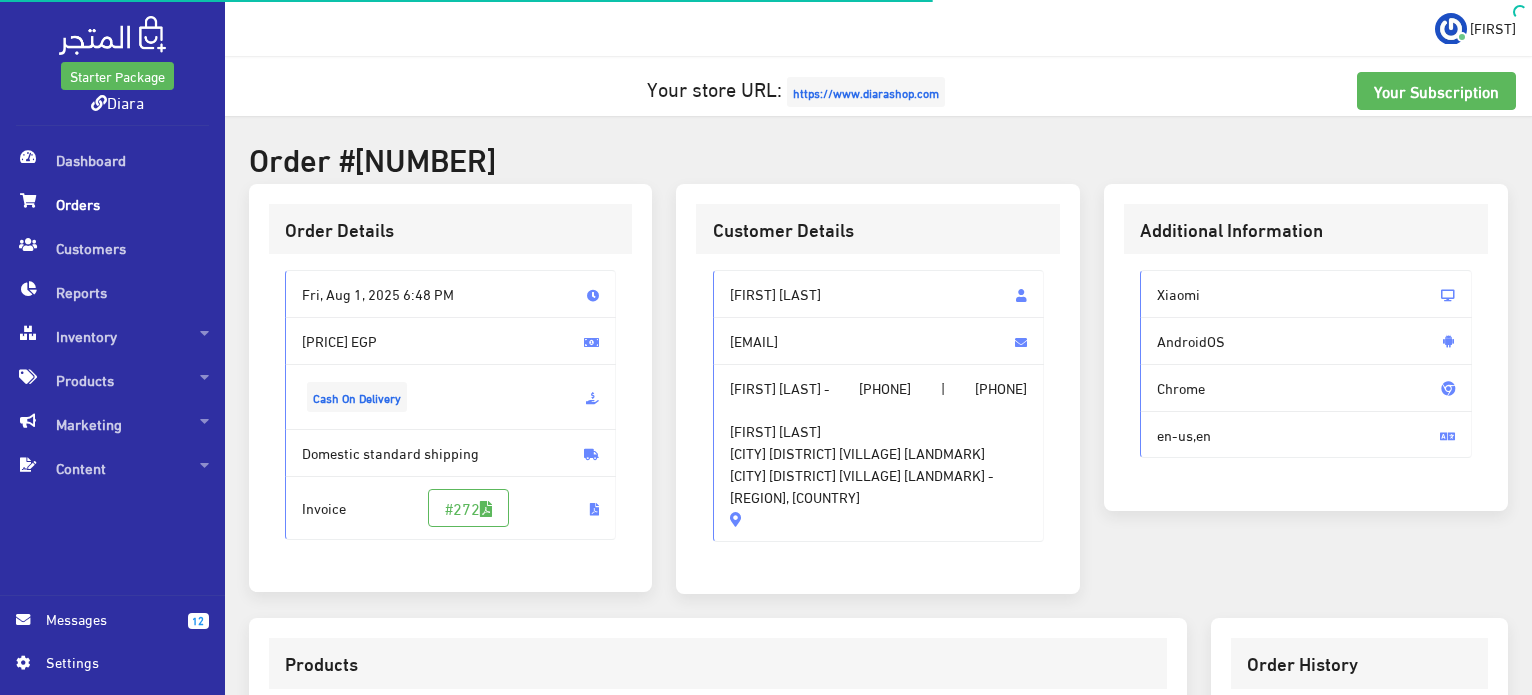 drag, startPoint x: 813, startPoint y: 277, endPoint x: 728, endPoint y: 292, distance: 86.313385 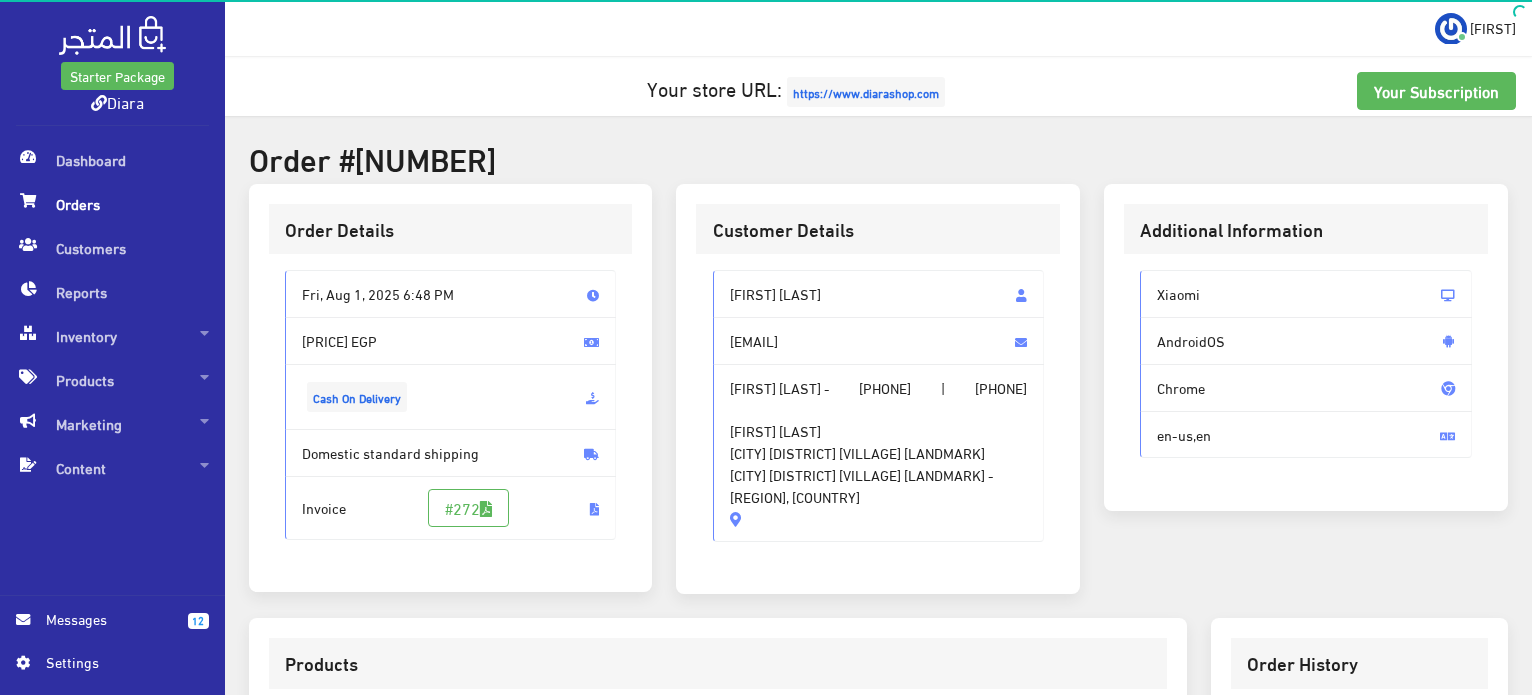 copy on "شمس قدري" 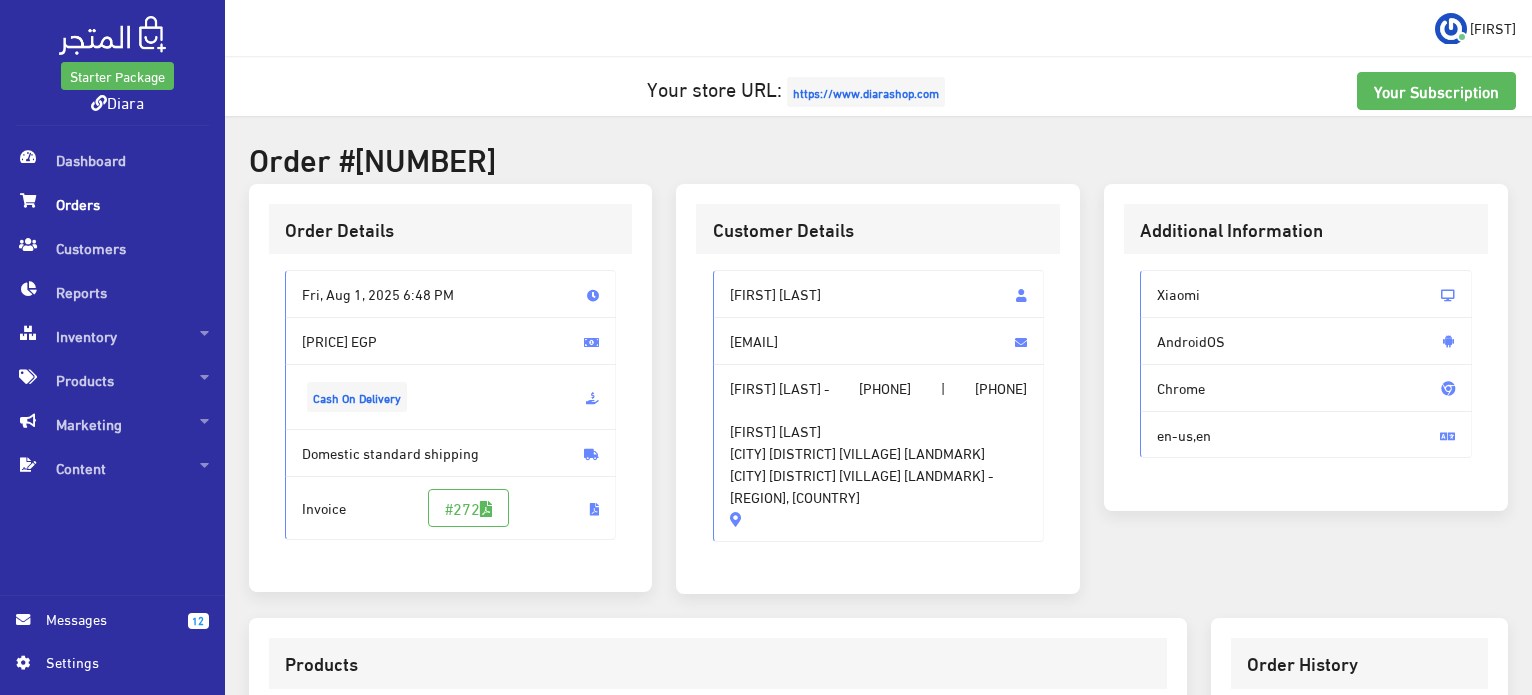 click on "+201207173323" at bounding box center [885, 388] 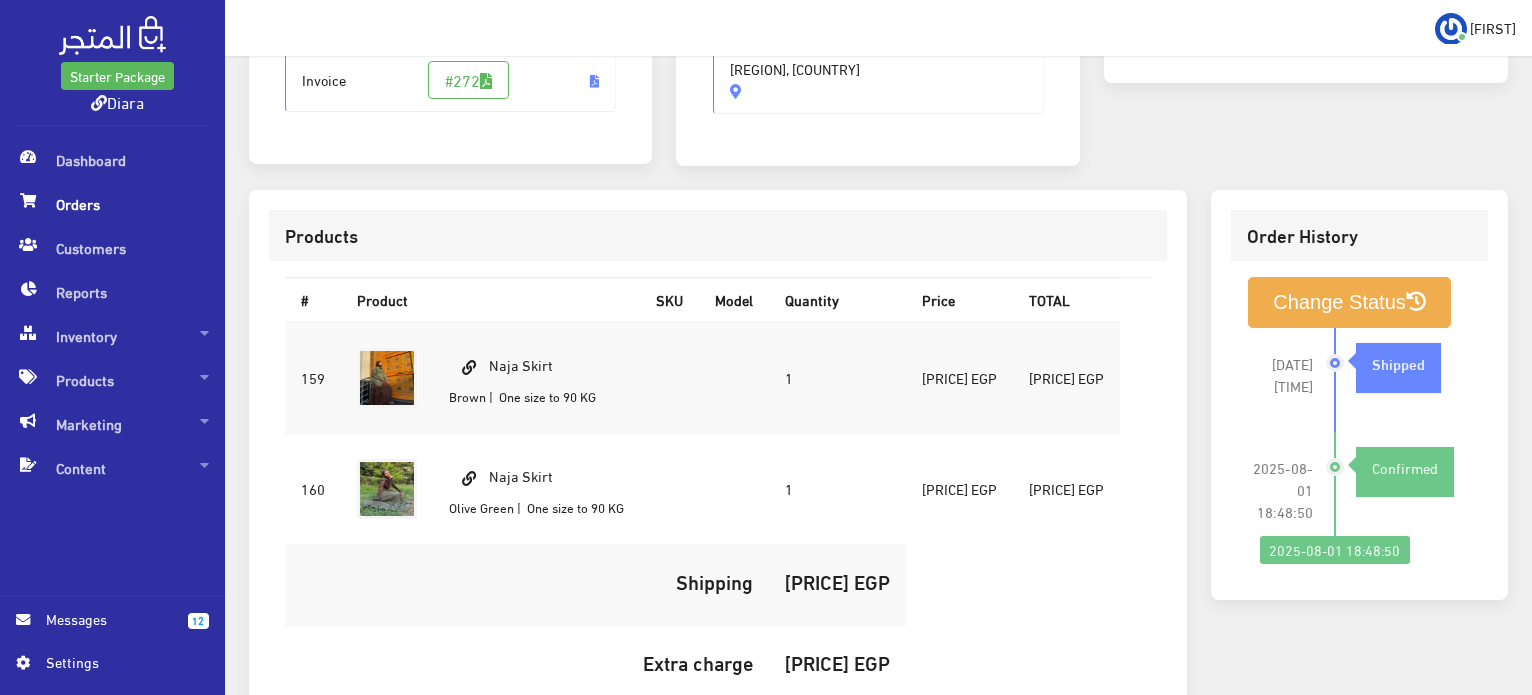 scroll, scrollTop: 702, scrollLeft: 0, axis: vertical 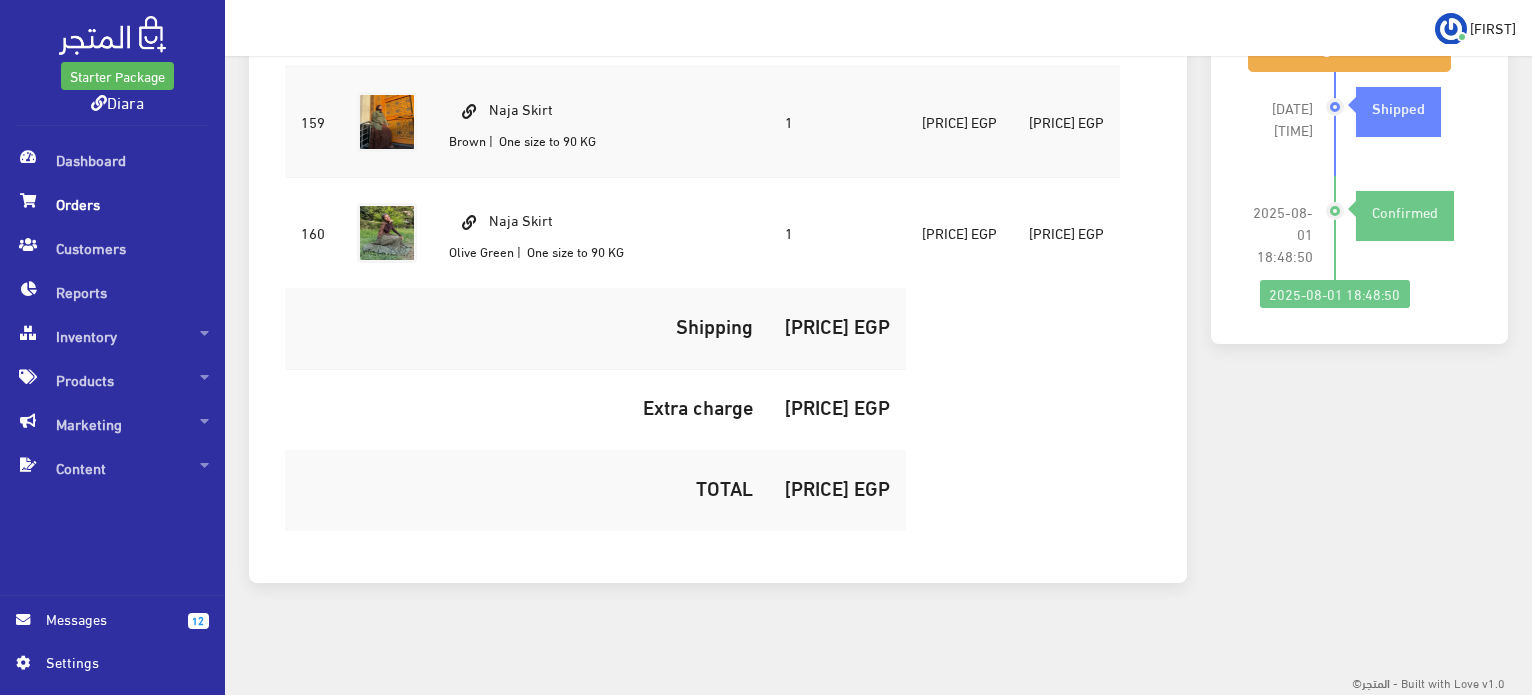 drag, startPoint x: 585, startPoint y: 115, endPoint x: 445, endPoint y: 115, distance: 140 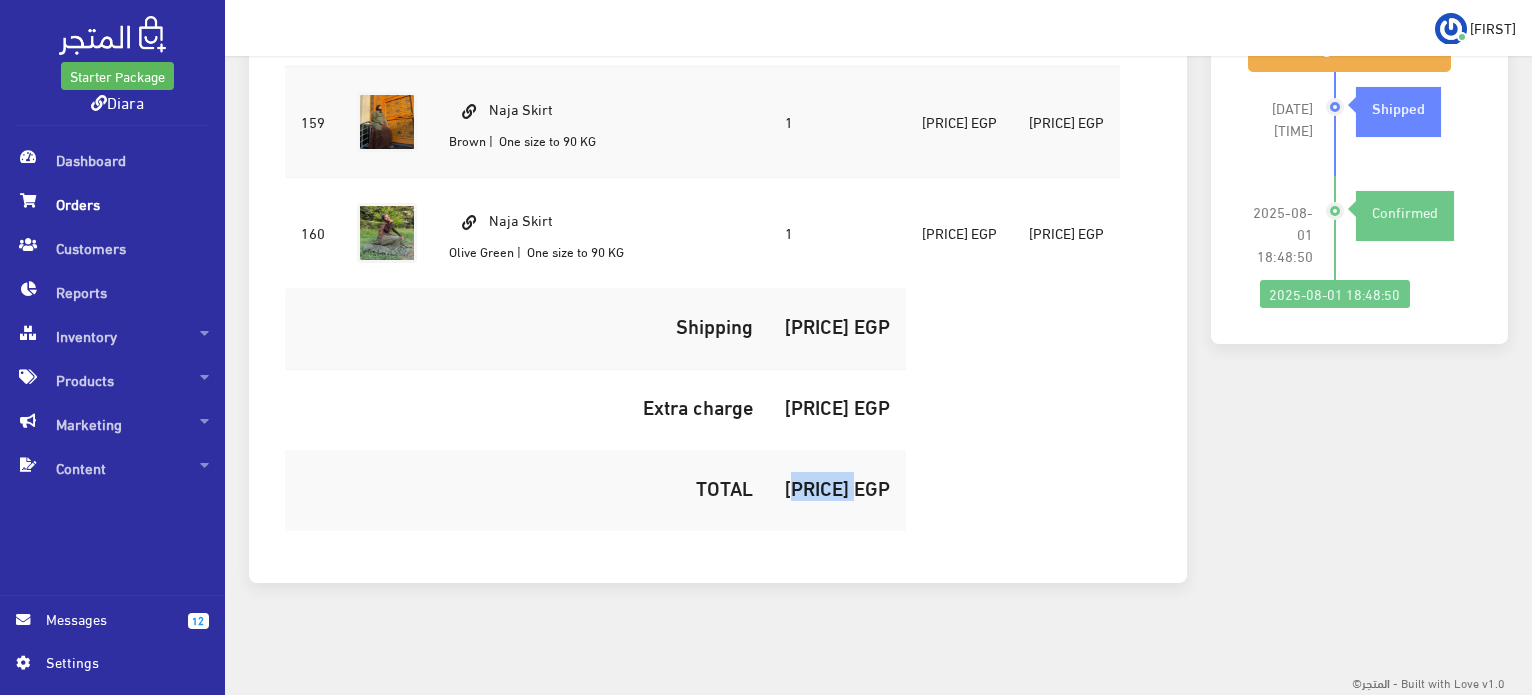 click on "945.00 EGP" at bounding box center [837, 487] 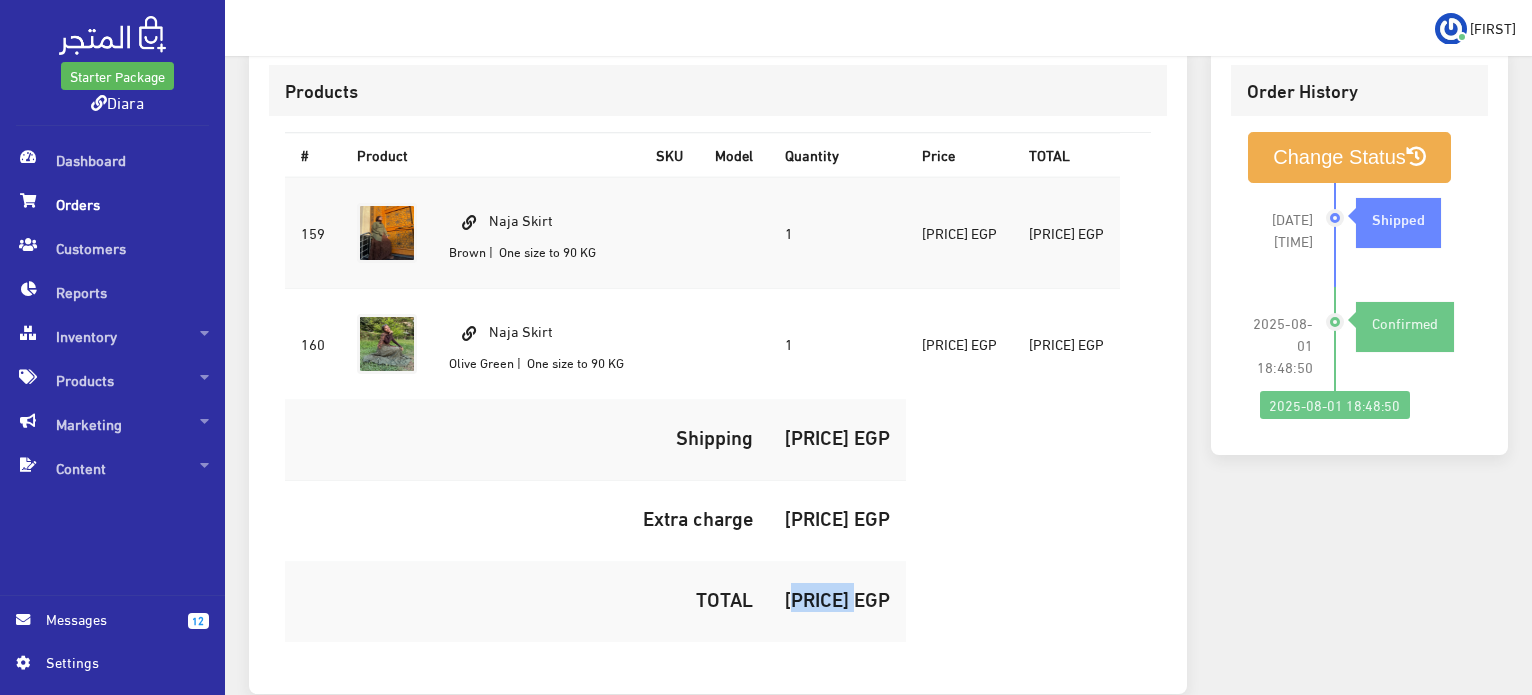 scroll, scrollTop: 402, scrollLeft: 0, axis: vertical 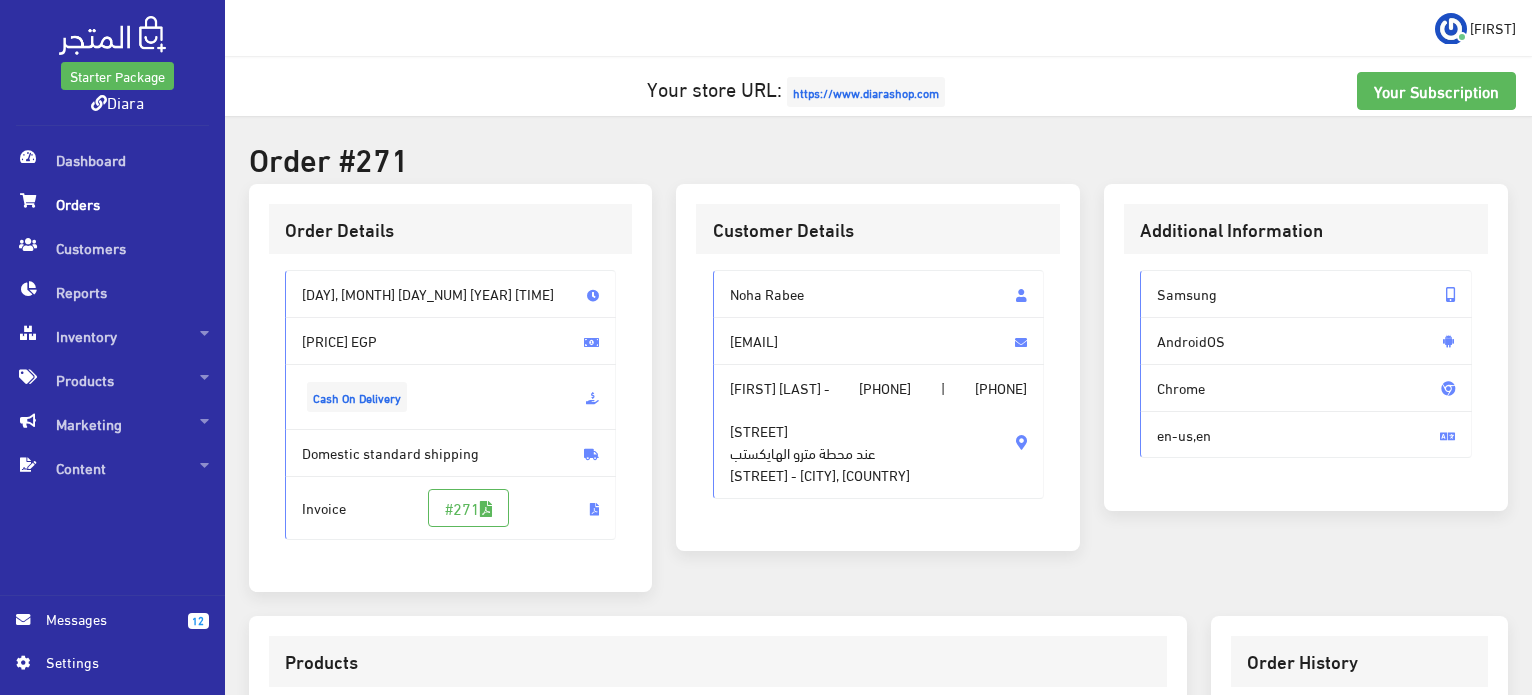 drag, startPoint x: 851, startPoint y: 327, endPoint x: 848, endPoint y: 303, distance: 24.186773 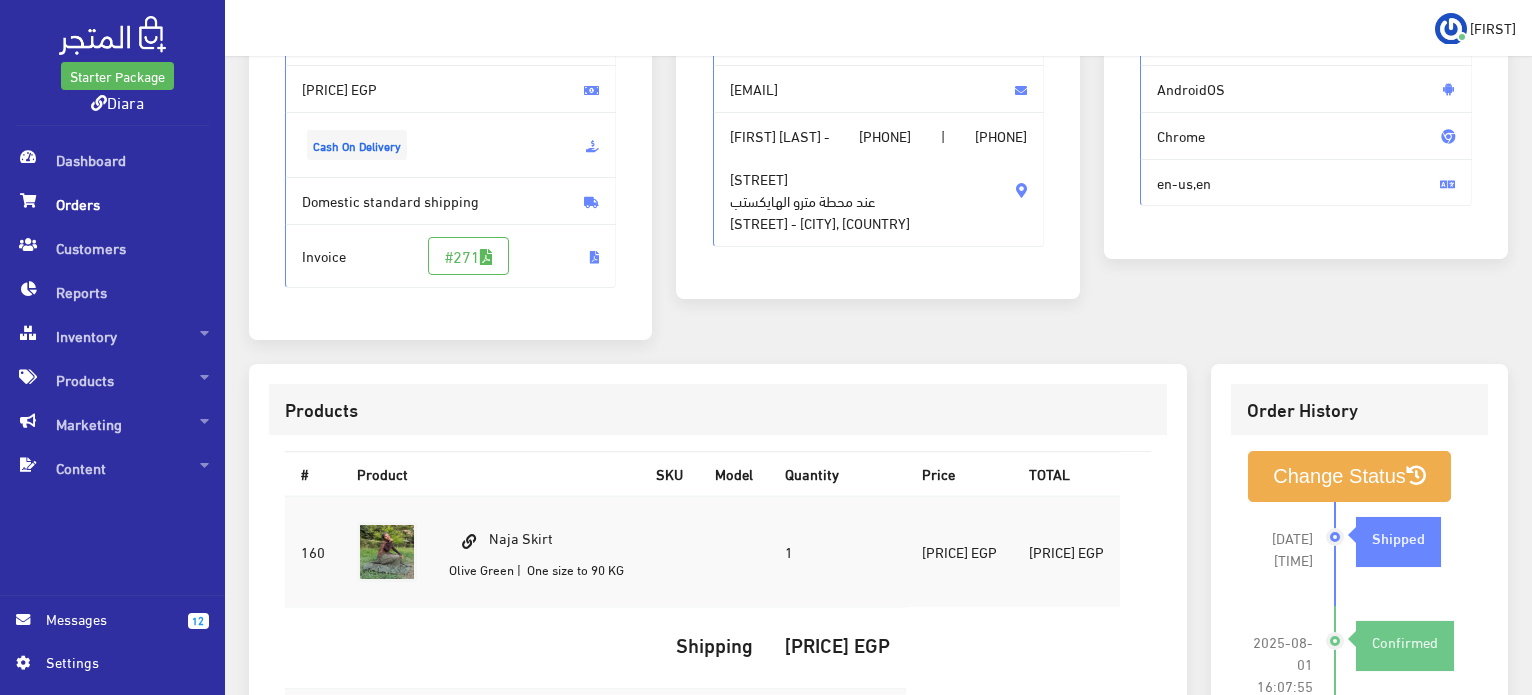 scroll, scrollTop: 300, scrollLeft: 0, axis: vertical 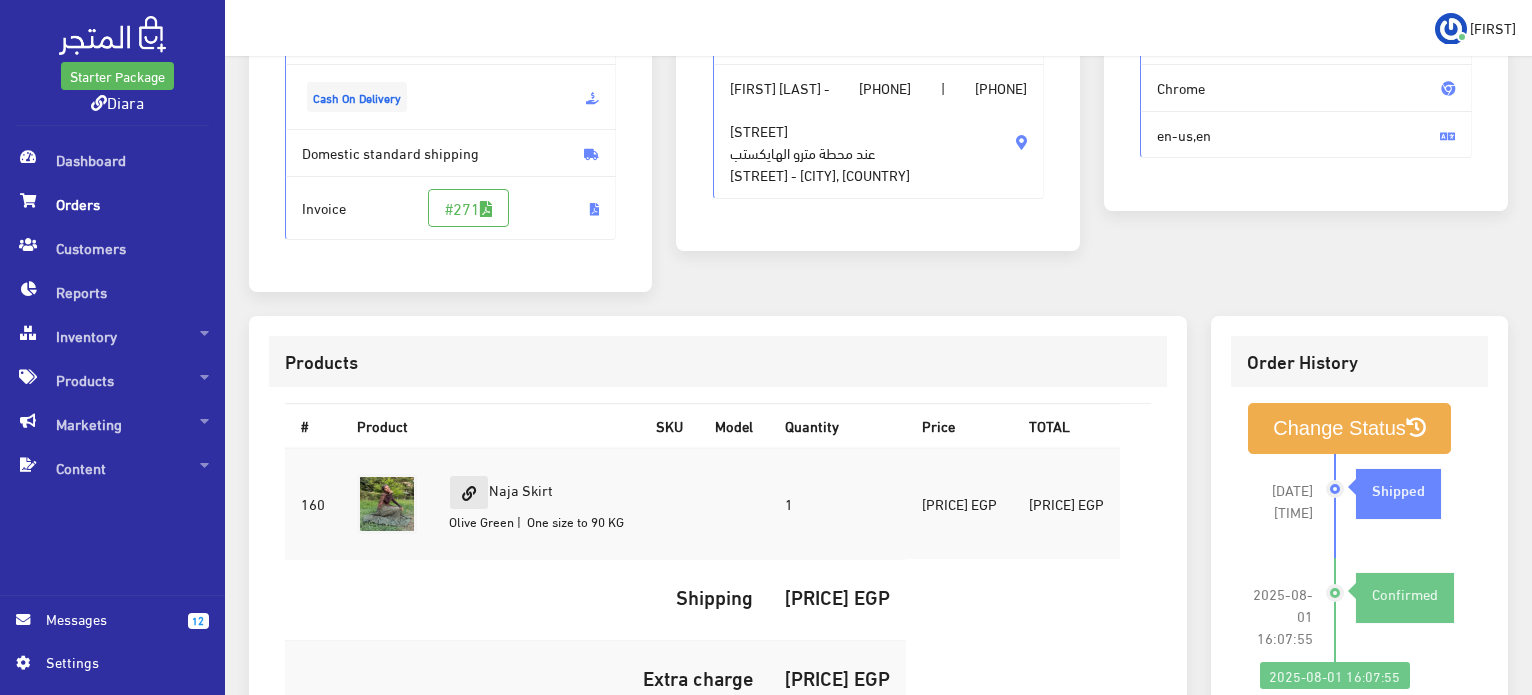 drag, startPoint x: 562, startPoint y: 486, endPoint x: 483, endPoint y: 485, distance: 79.00633 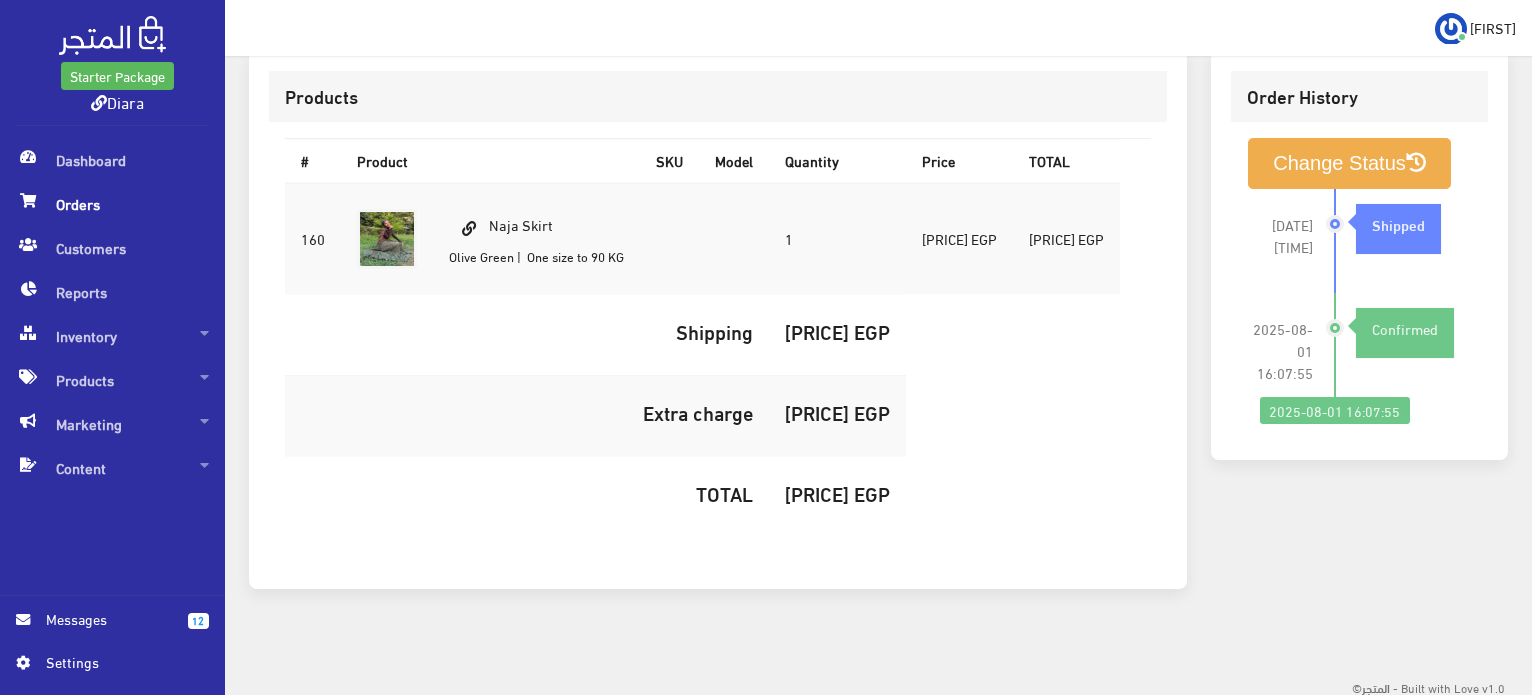 scroll, scrollTop: 566, scrollLeft: 0, axis: vertical 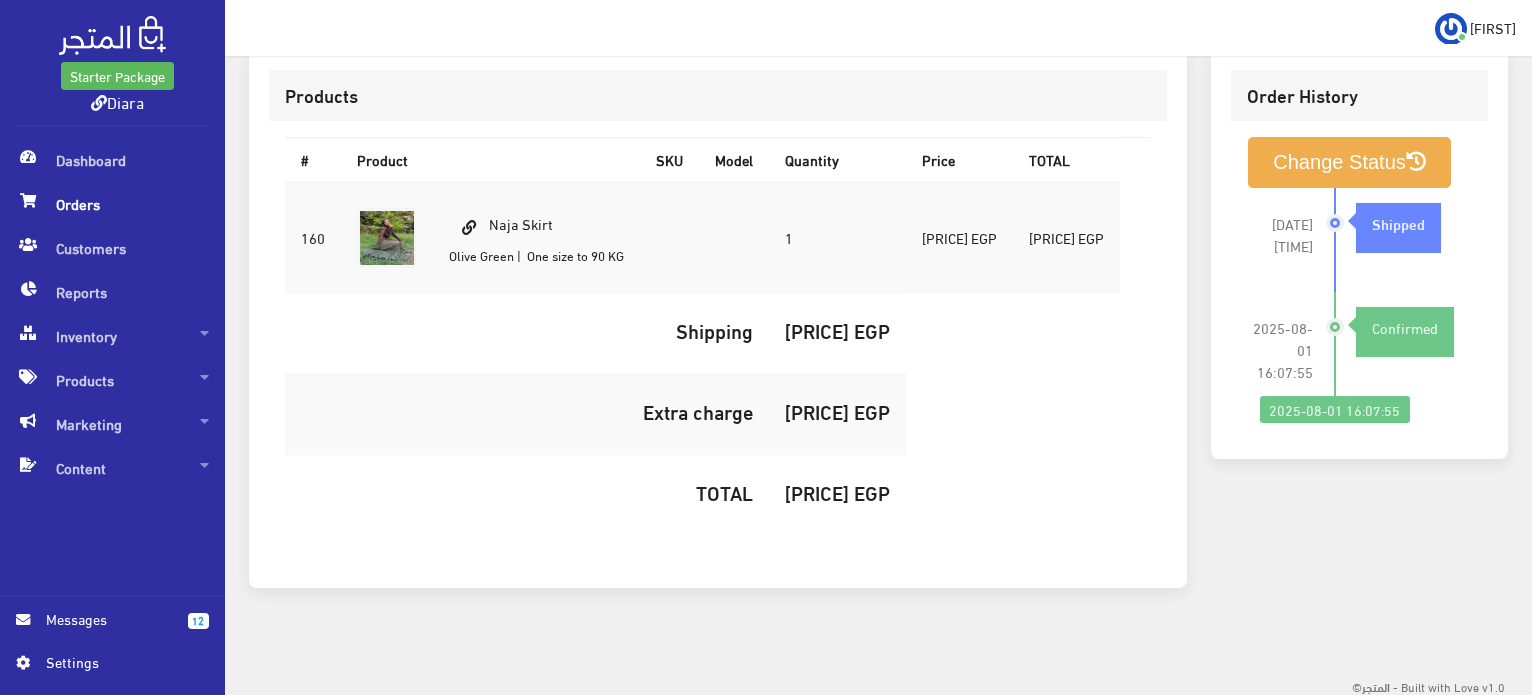 click on "495.00 EGP" at bounding box center (837, 492) 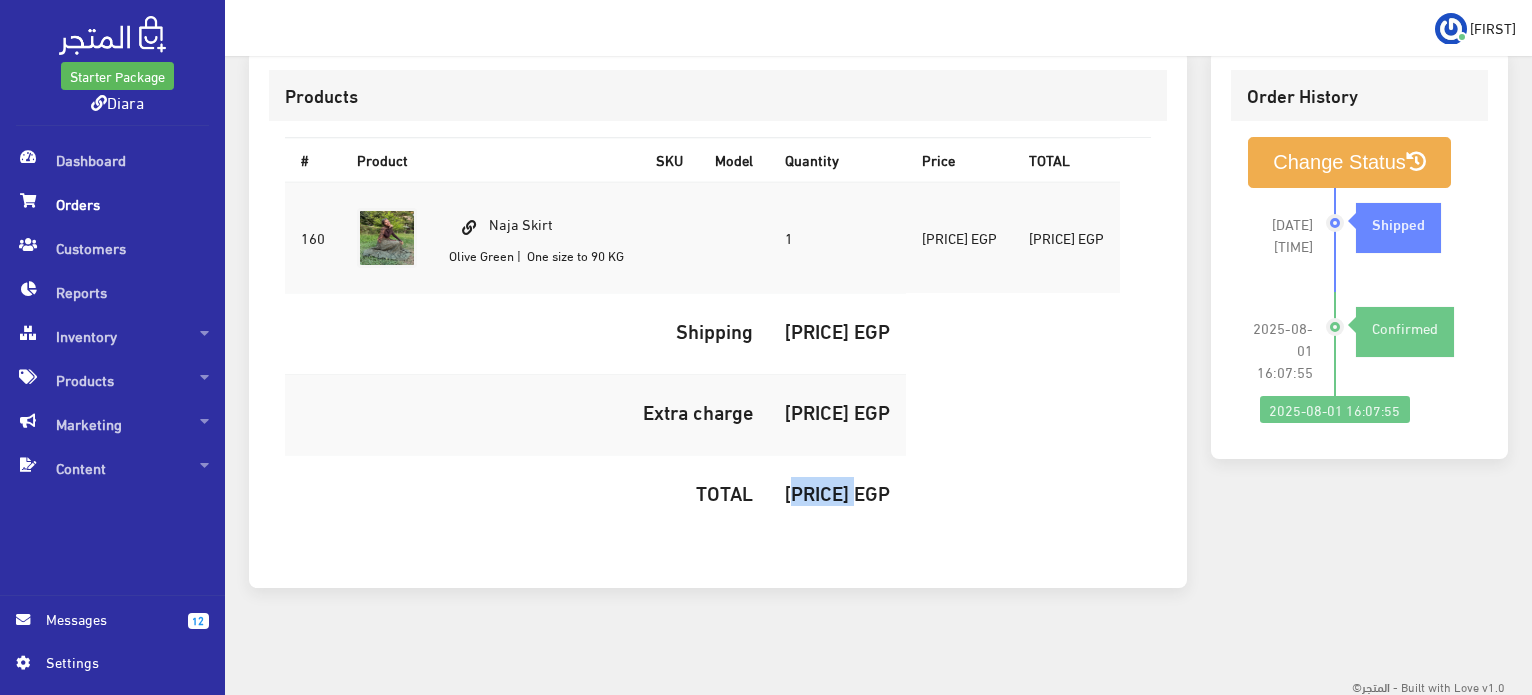 click on "495.00 EGP" at bounding box center (837, 492) 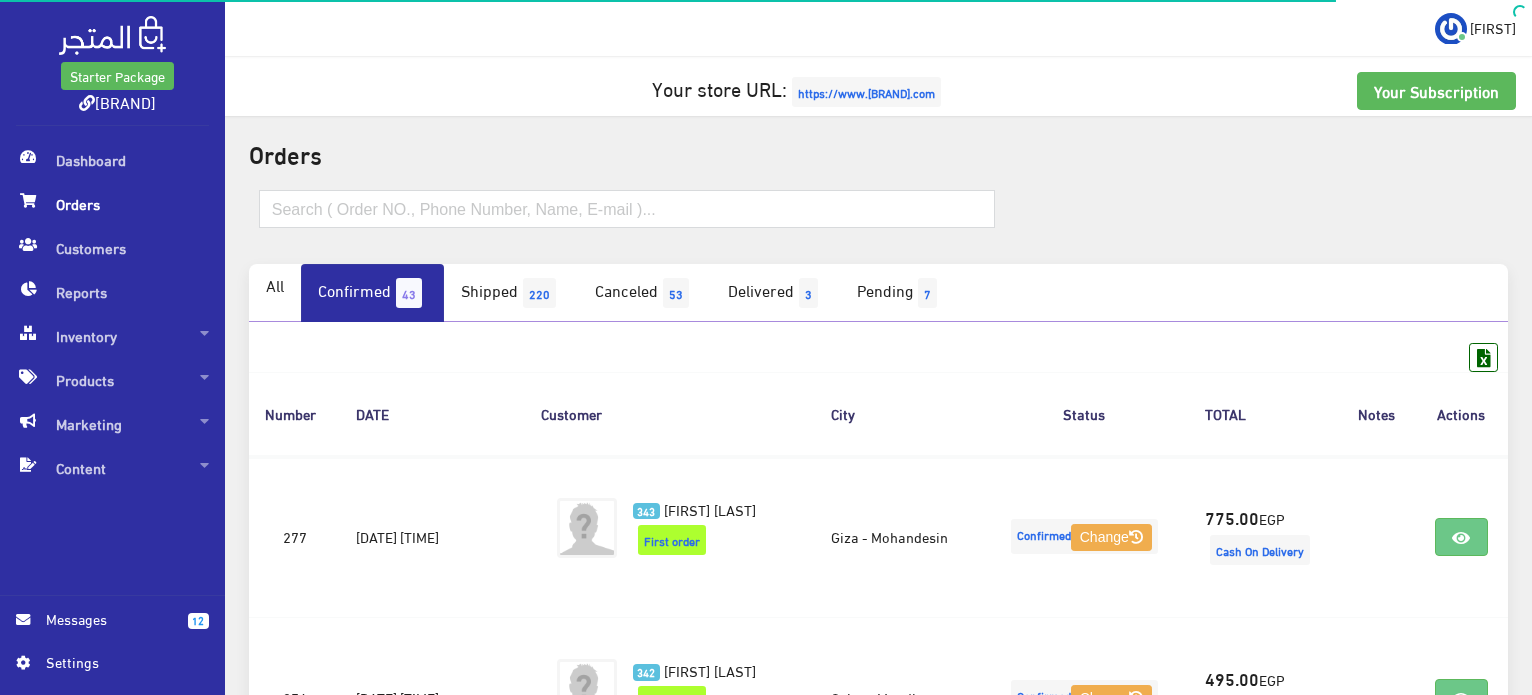 scroll, scrollTop: 467, scrollLeft: 0, axis: vertical 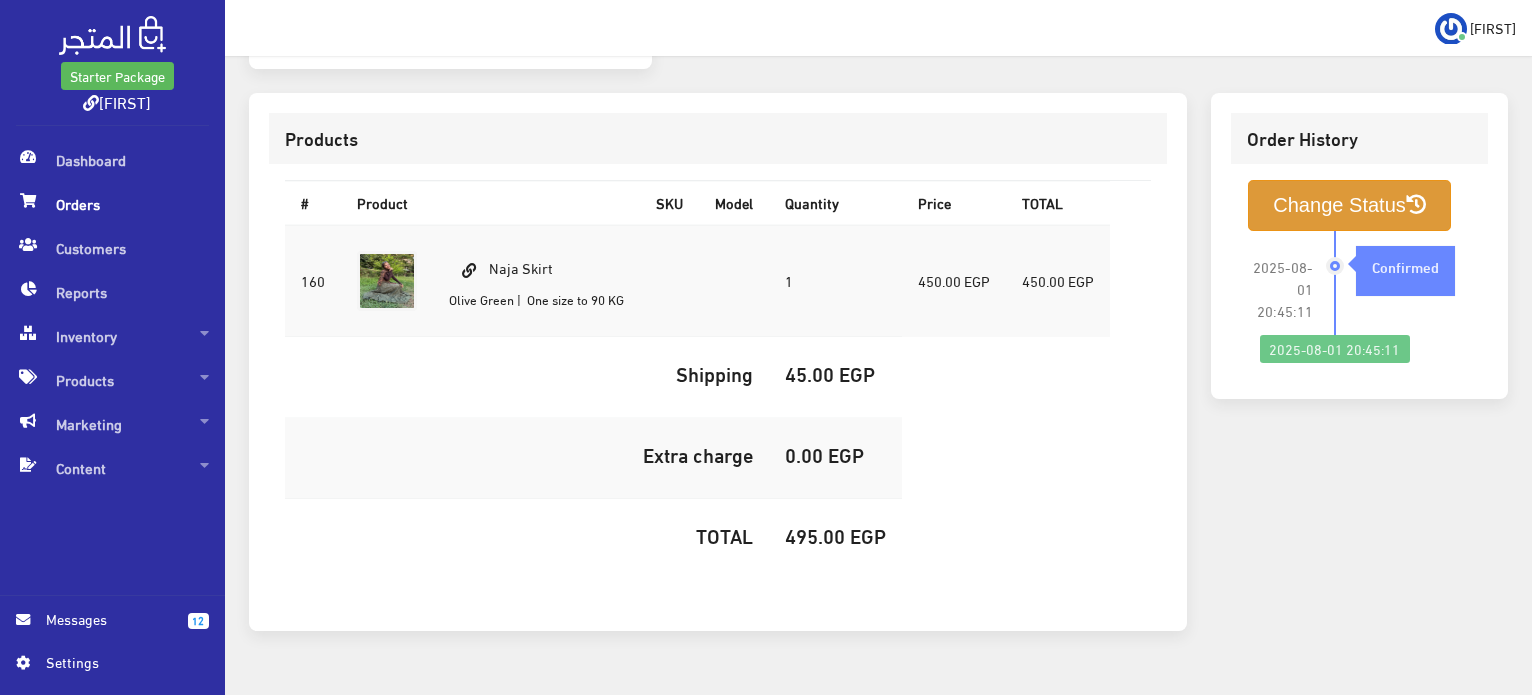 click on "Change Status" at bounding box center [1349, 205] 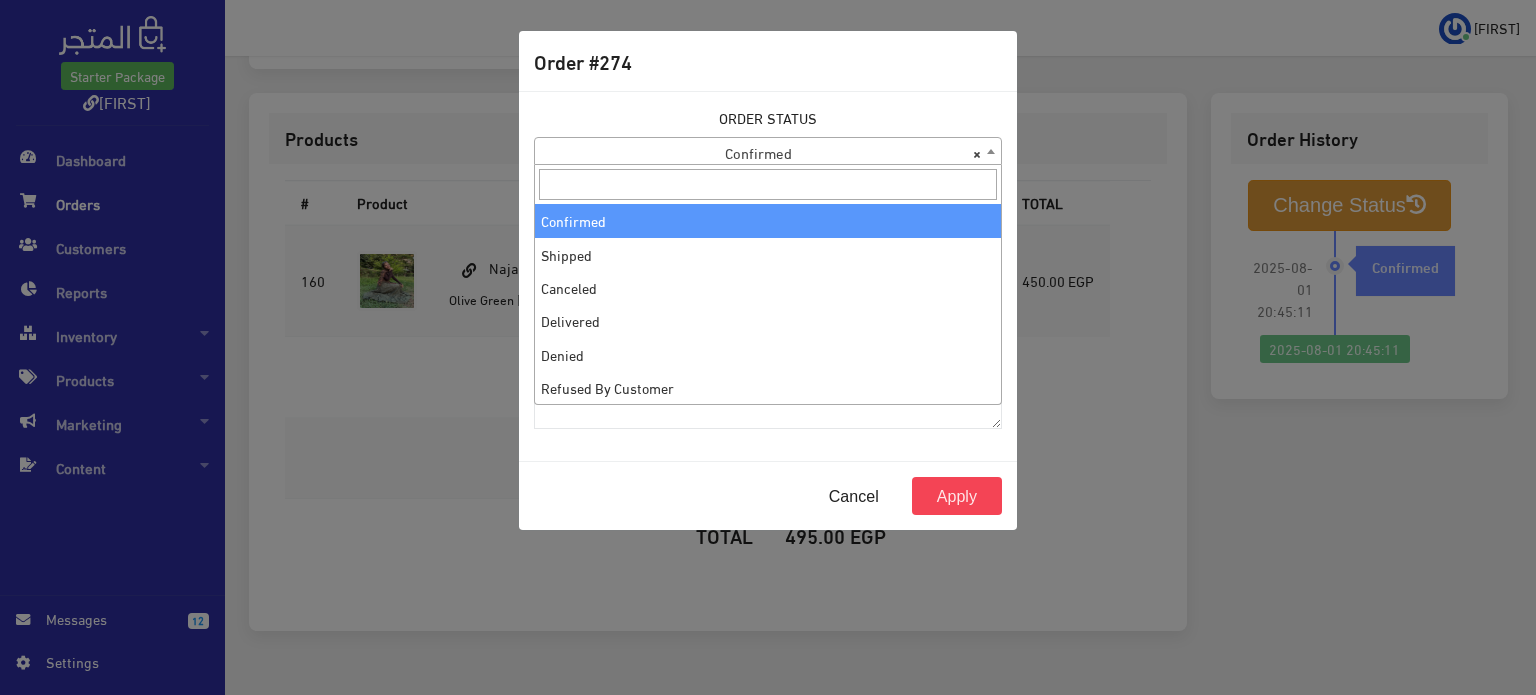 click on "× Confirmed" at bounding box center (768, 152) 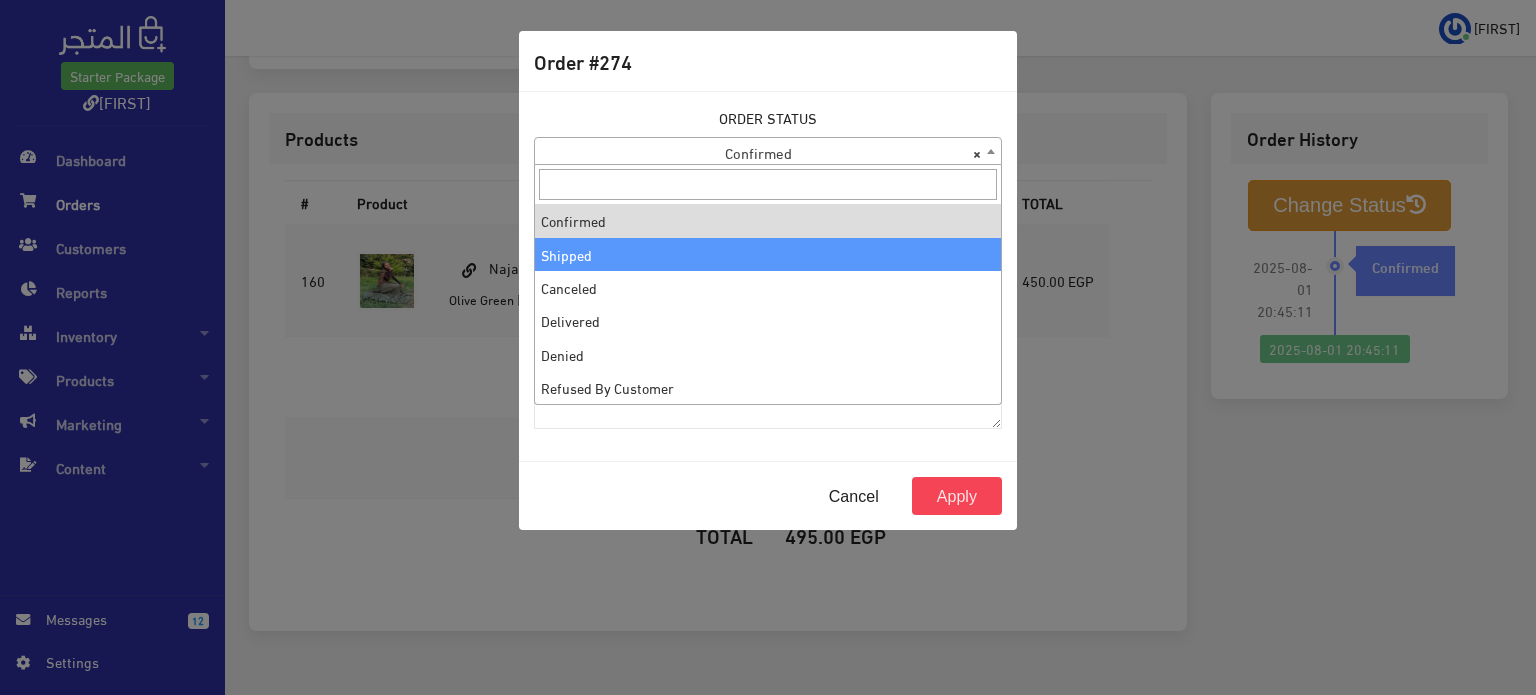 select on "2" 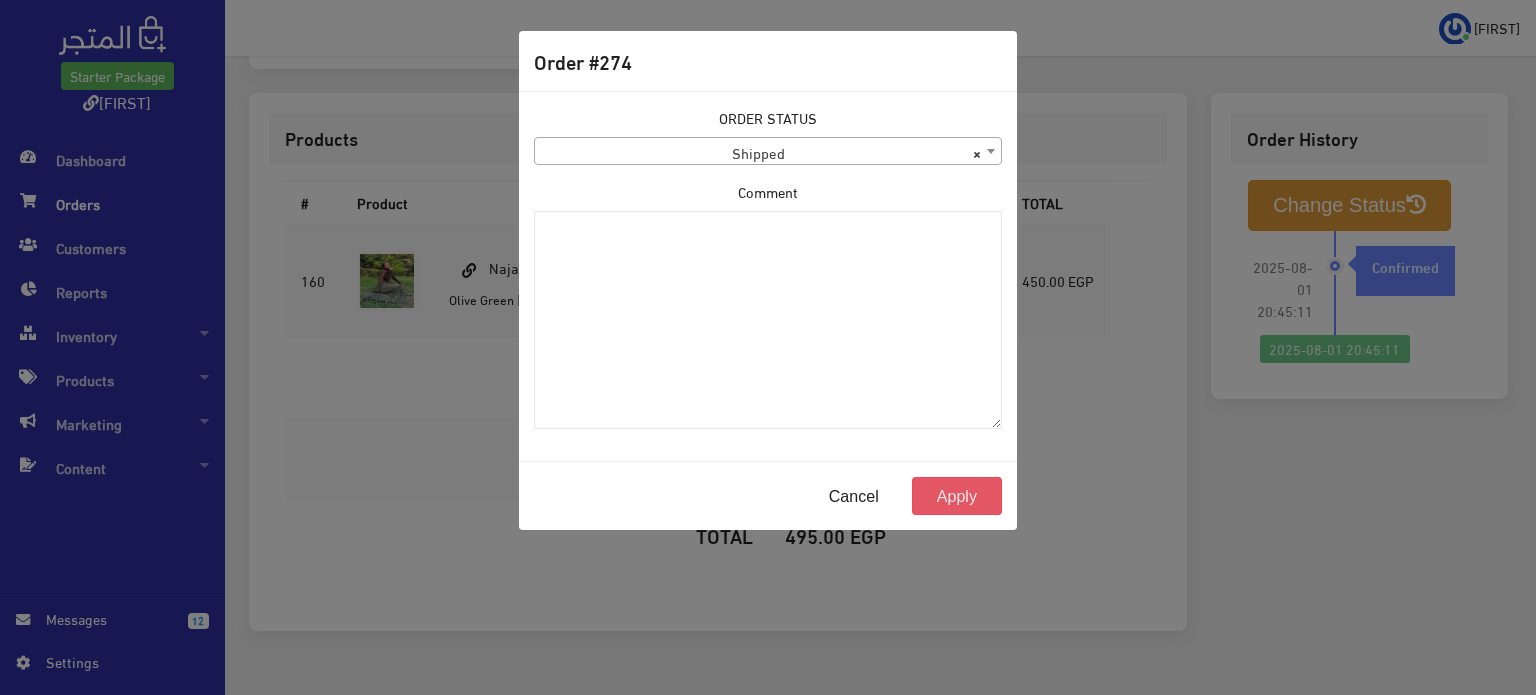 click on "Apply" at bounding box center [957, 496] 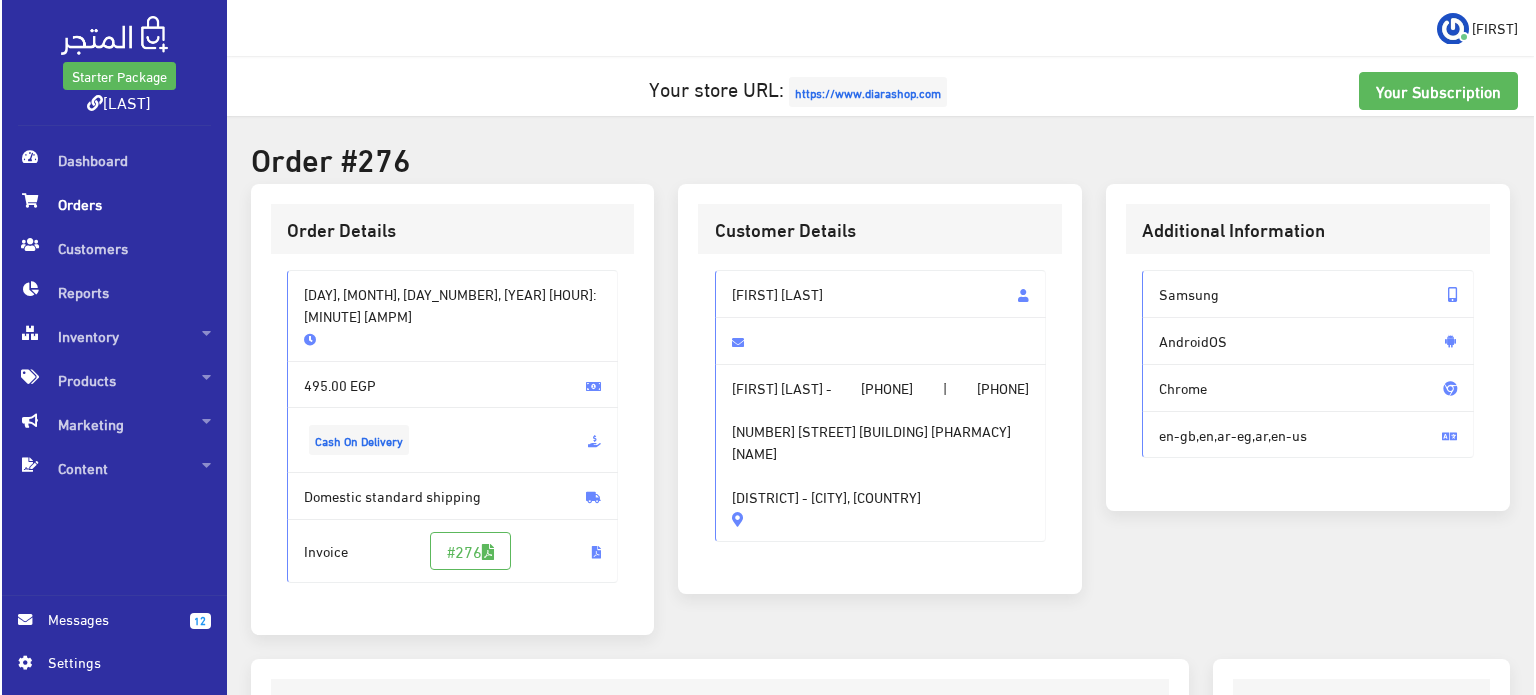 scroll, scrollTop: 566, scrollLeft: 0, axis: vertical 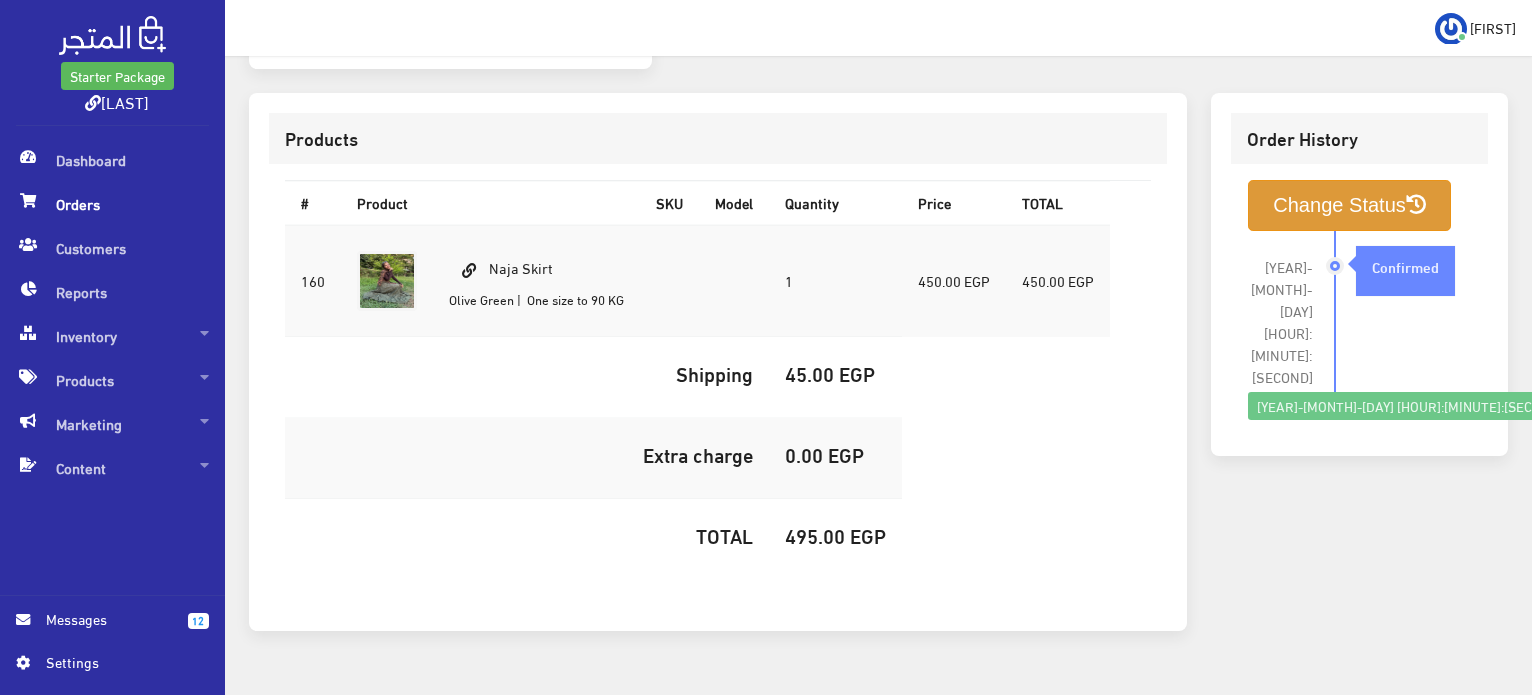 click on "Change Status" at bounding box center (1349, 205) 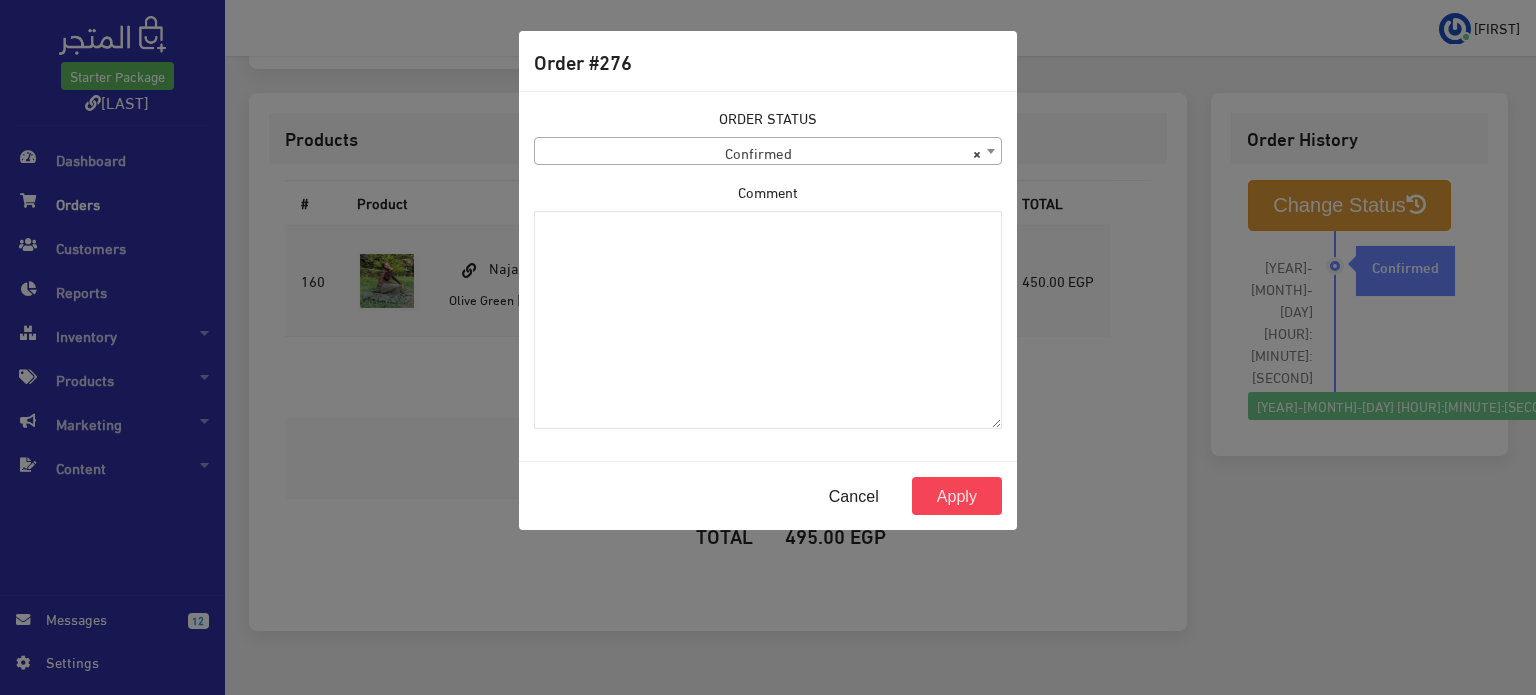 click on "× Confirmed" at bounding box center [768, 152] 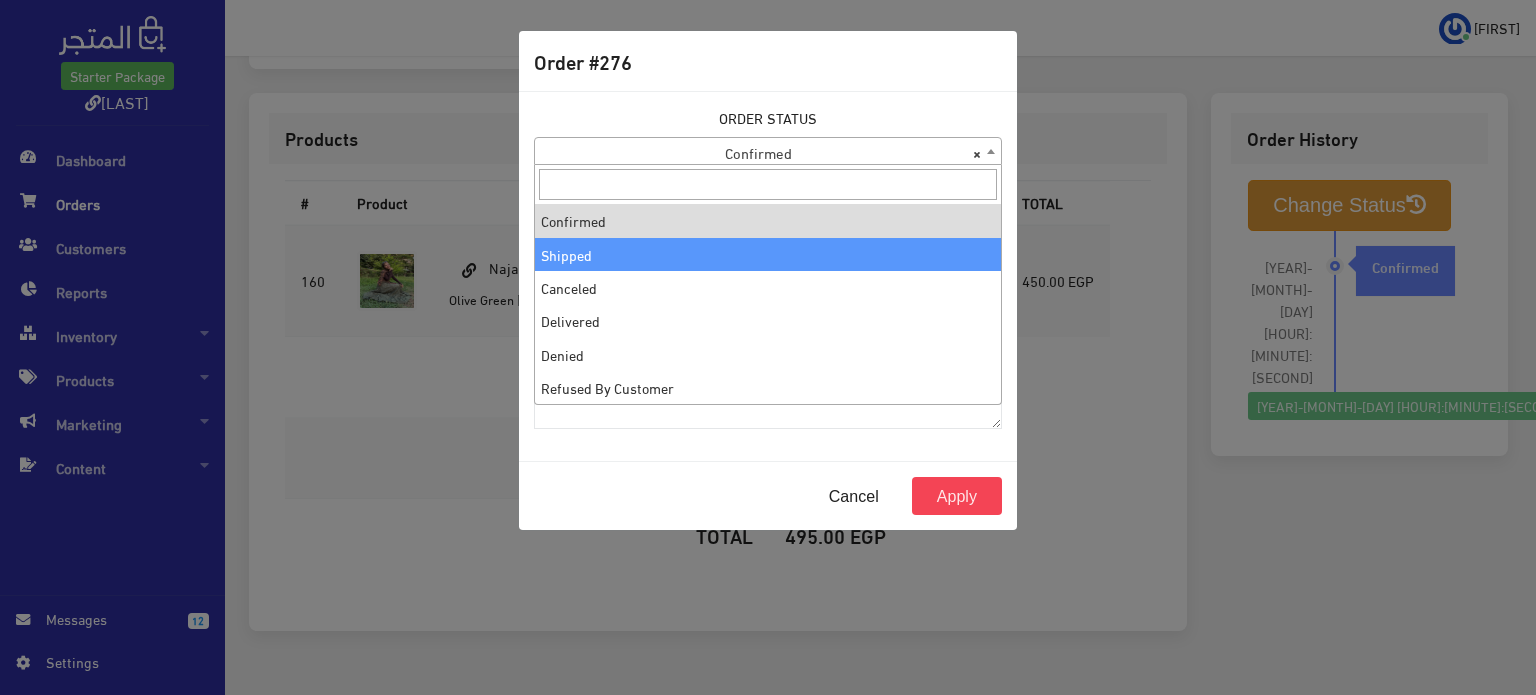 select on "2" 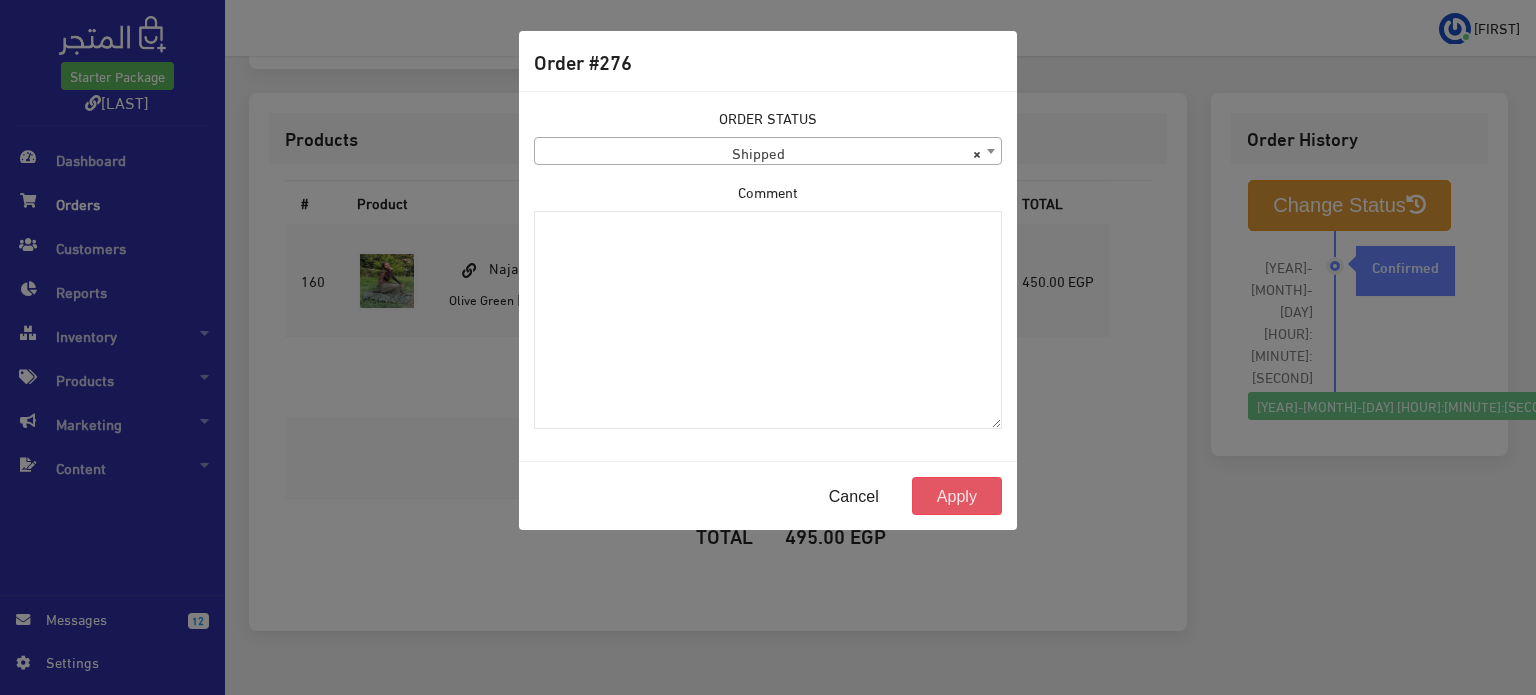 click on "Apply" at bounding box center (957, 496) 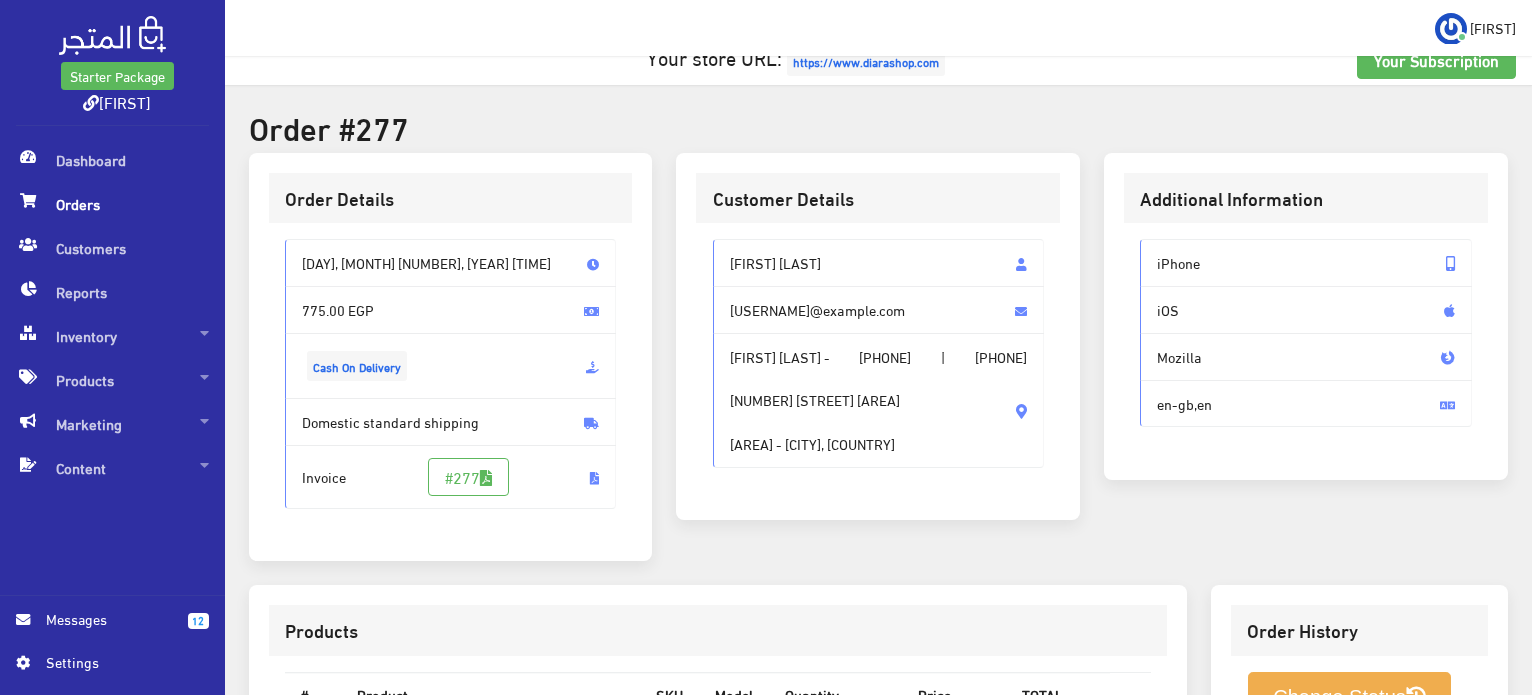 scroll, scrollTop: 0, scrollLeft: 0, axis: both 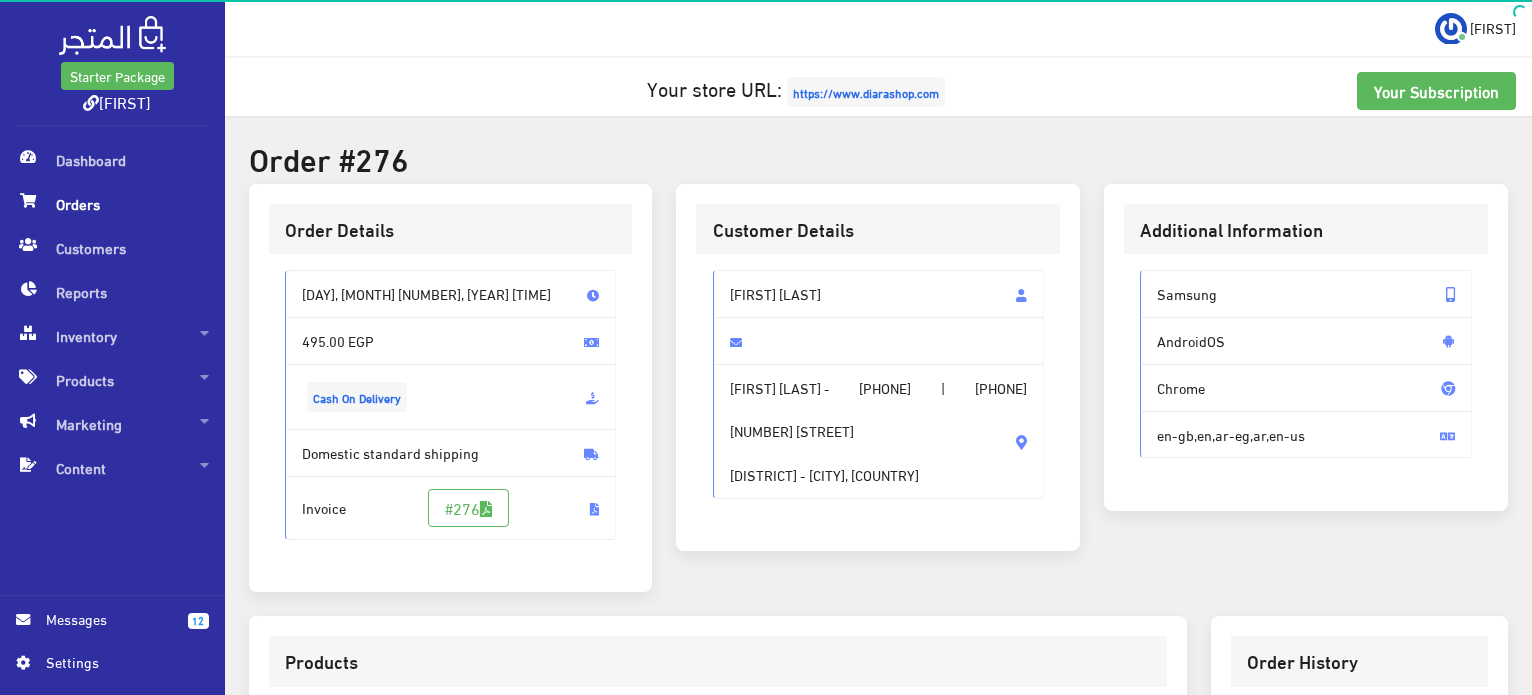 drag, startPoint x: 794, startPoint y: 298, endPoint x: 730, endPoint y: 279, distance: 66.760765 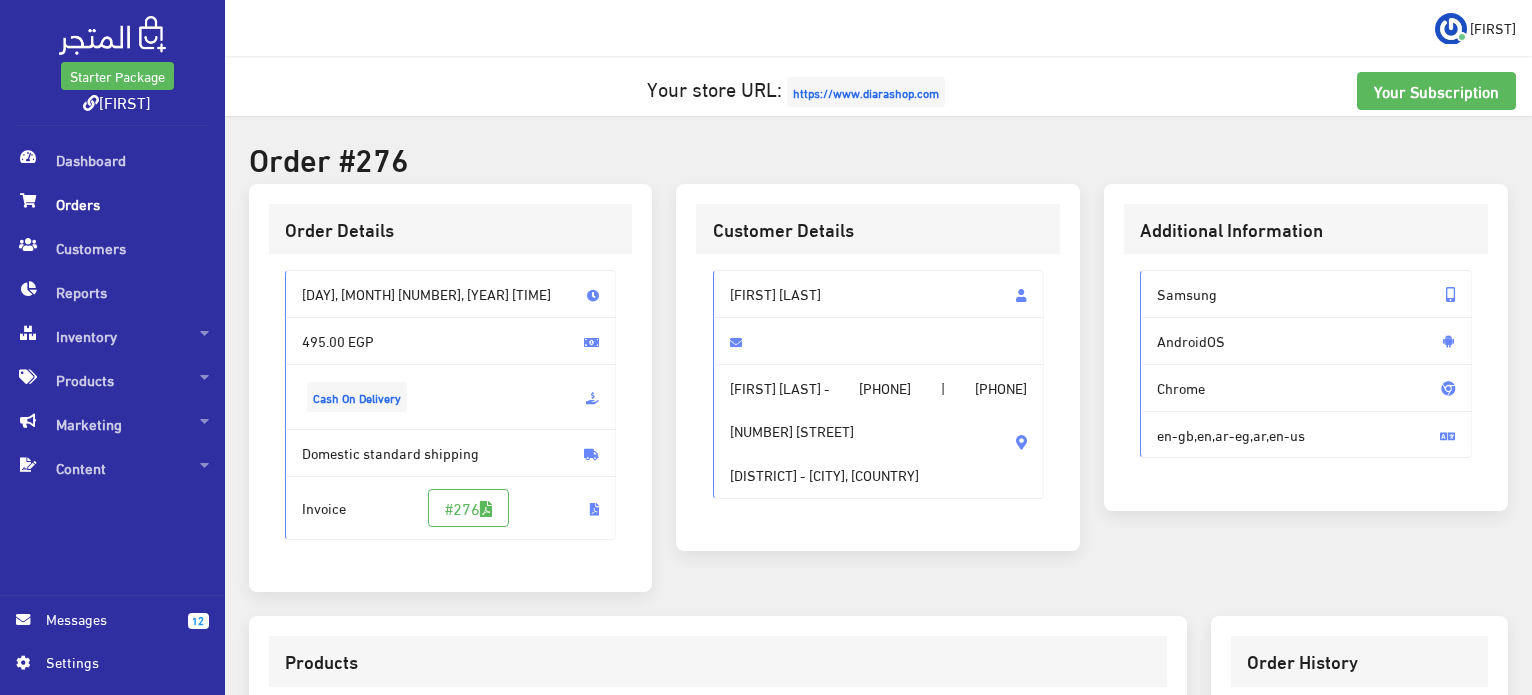 copy on "Hania Mohab" 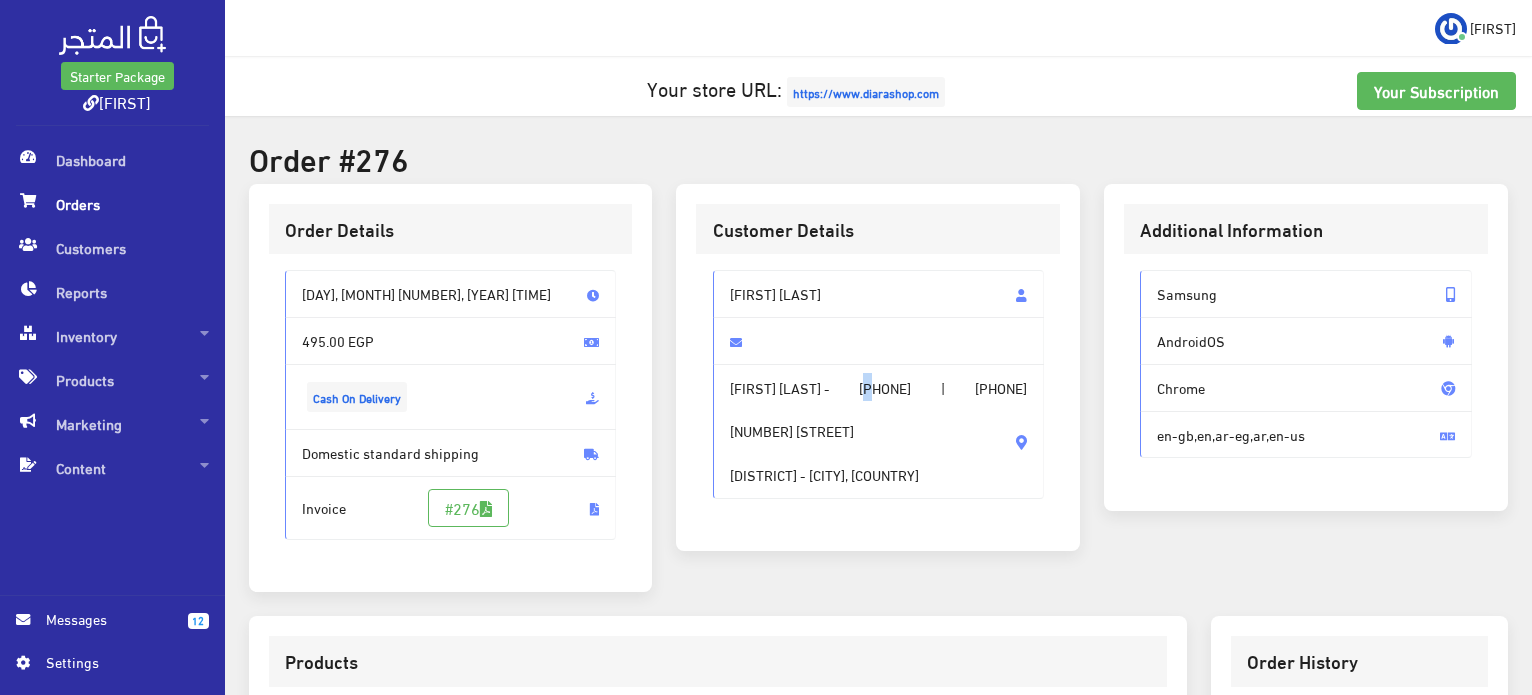 click on "+201116946819" at bounding box center [885, 388] 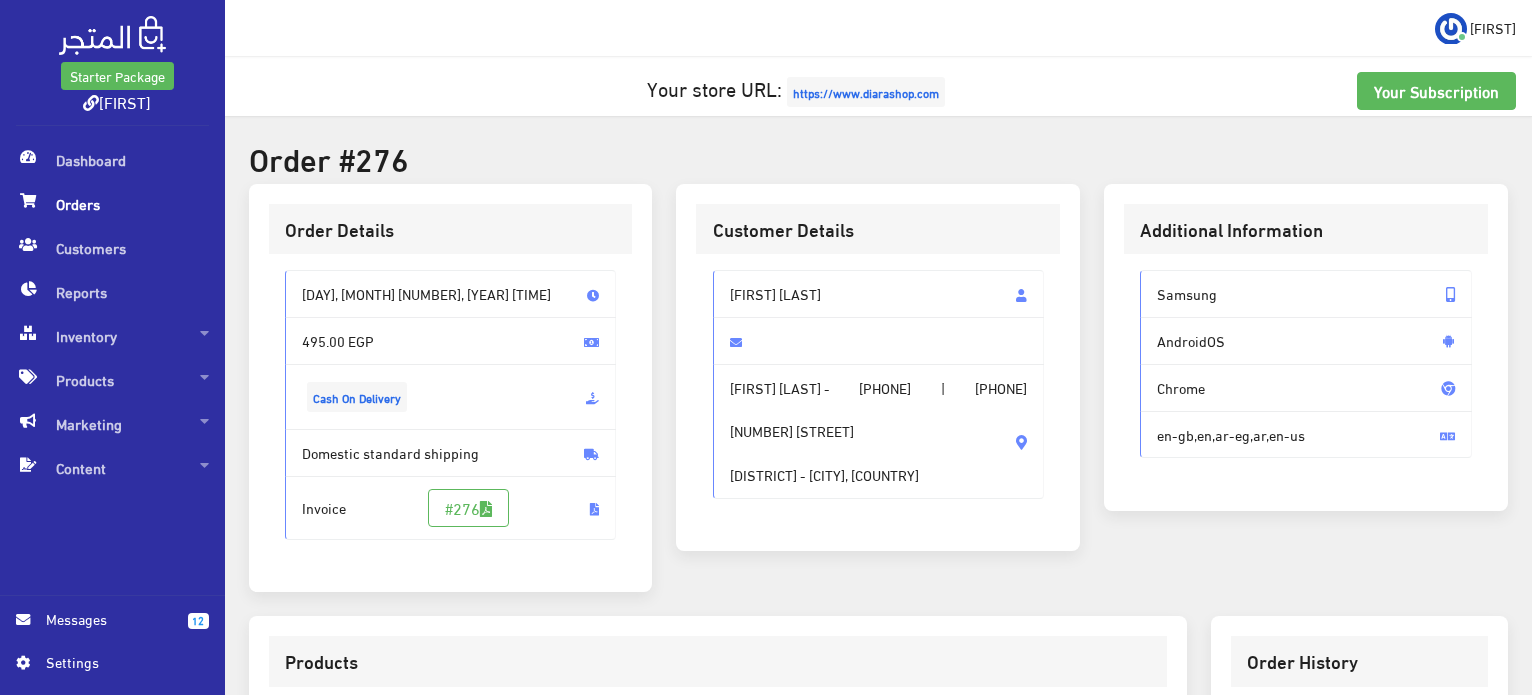 click on "+201116946819" at bounding box center (885, 388) 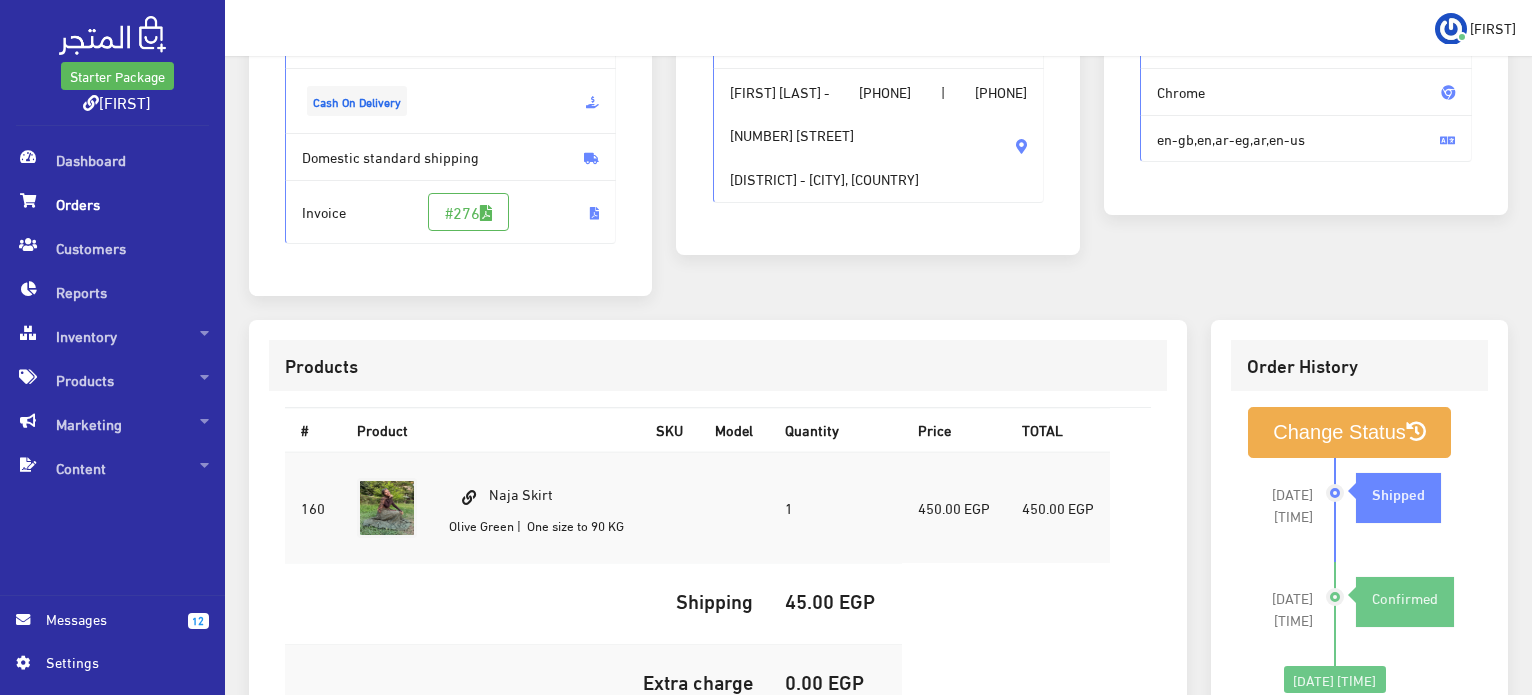 scroll, scrollTop: 300, scrollLeft: 0, axis: vertical 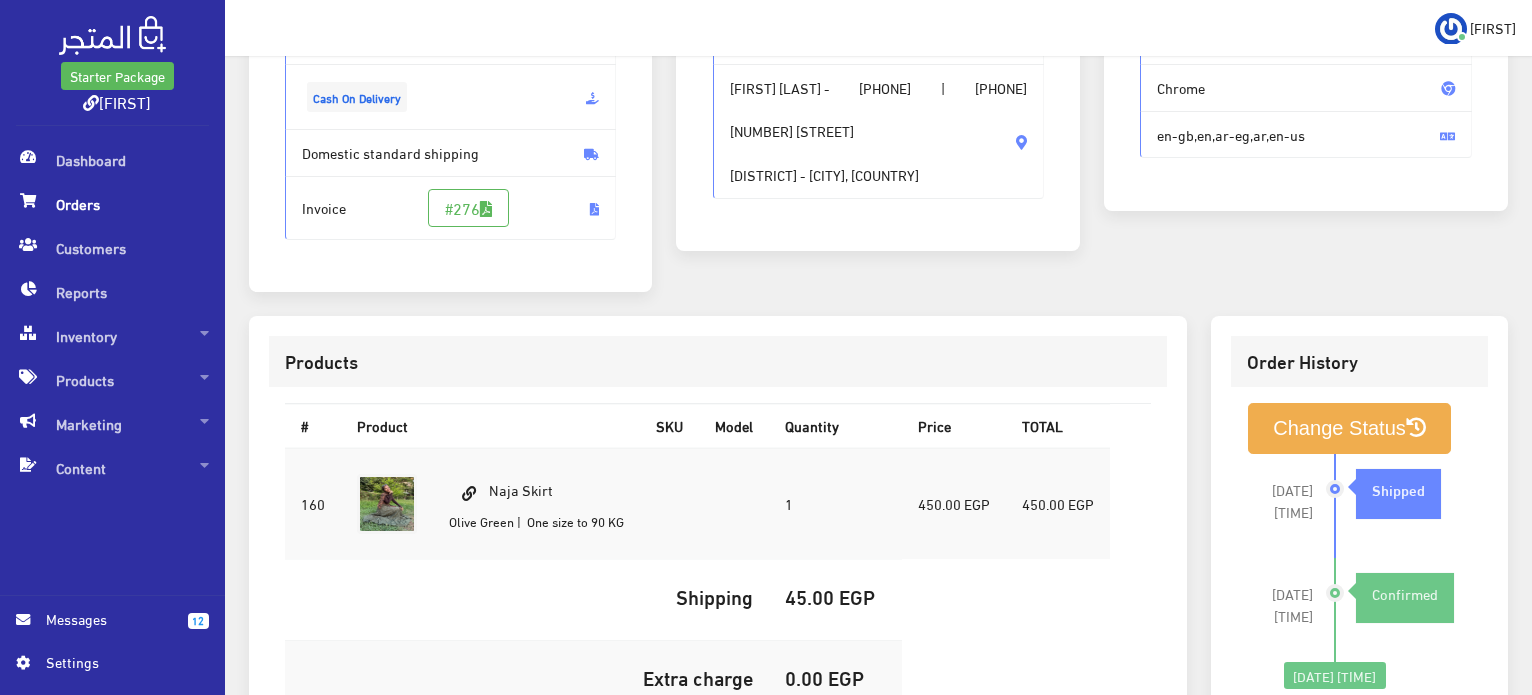 drag, startPoint x: 788, startPoint y: 201, endPoint x: 960, endPoint y: 144, distance: 181.19879 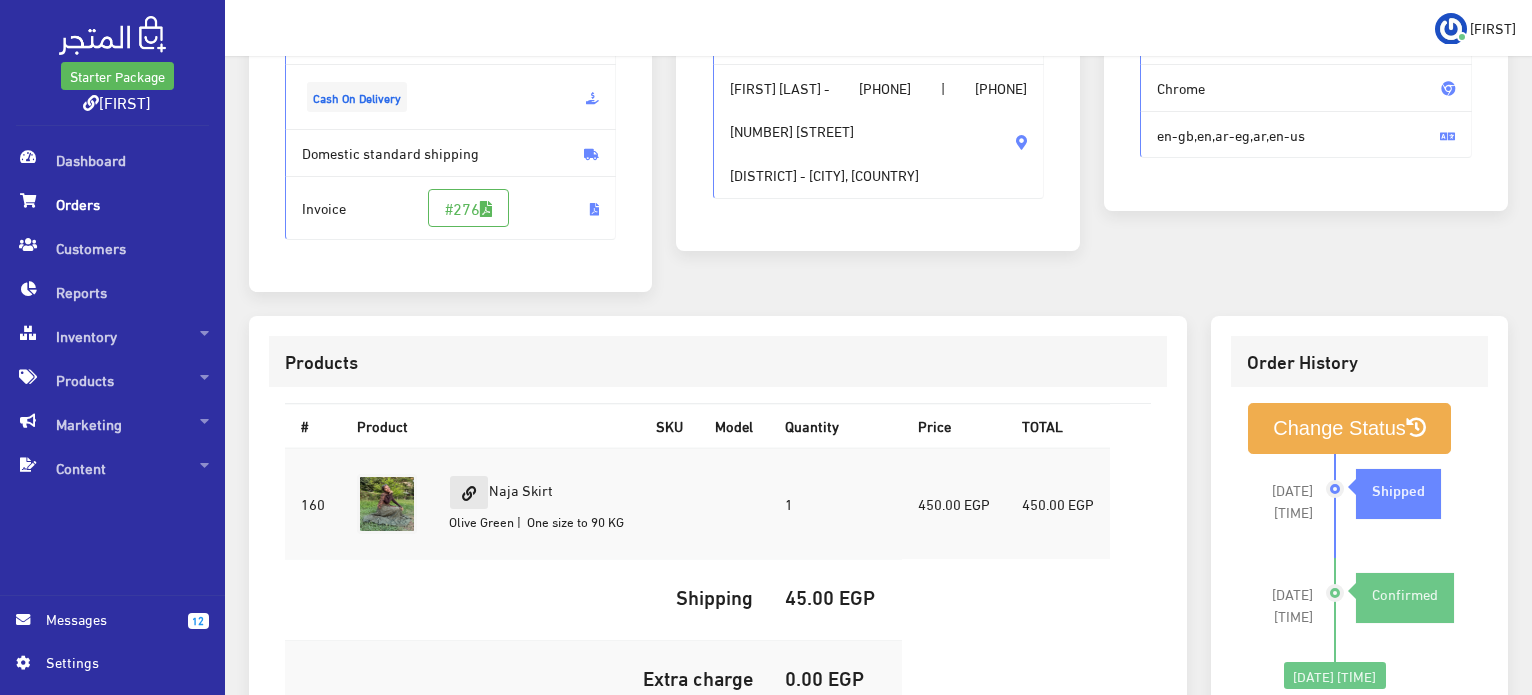 drag, startPoint x: 578, startPoint y: 472, endPoint x: 458, endPoint y: 491, distance: 121.49486 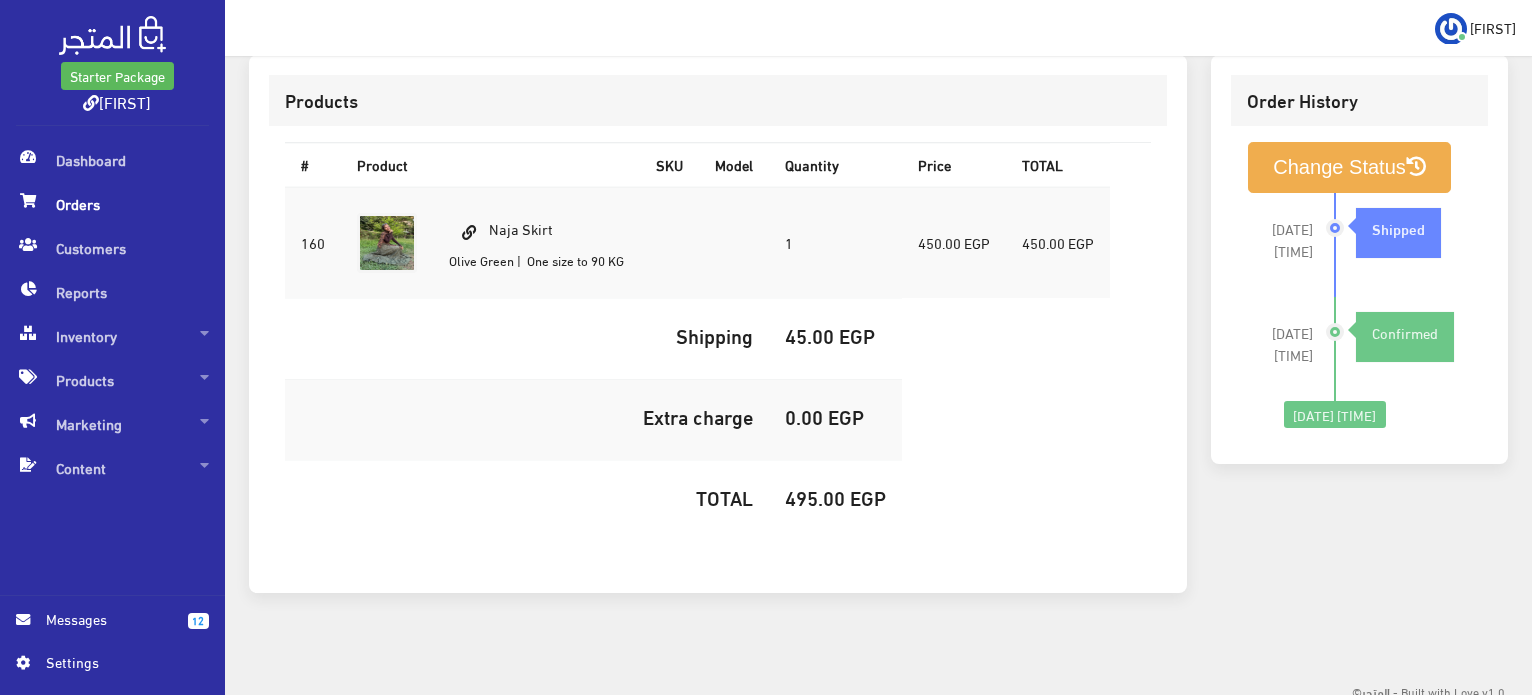scroll, scrollTop: 566, scrollLeft: 0, axis: vertical 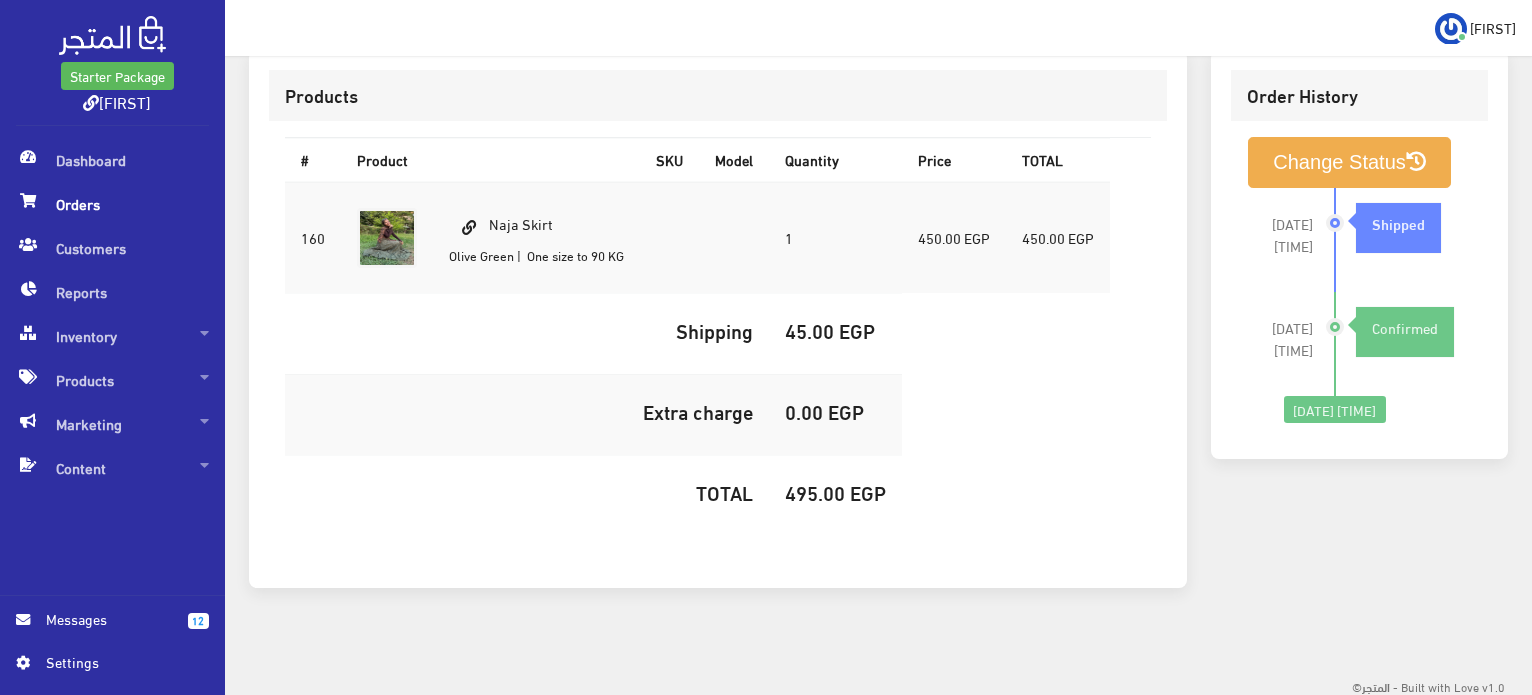 click on "495.00 EGP" at bounding box center [835, 492] 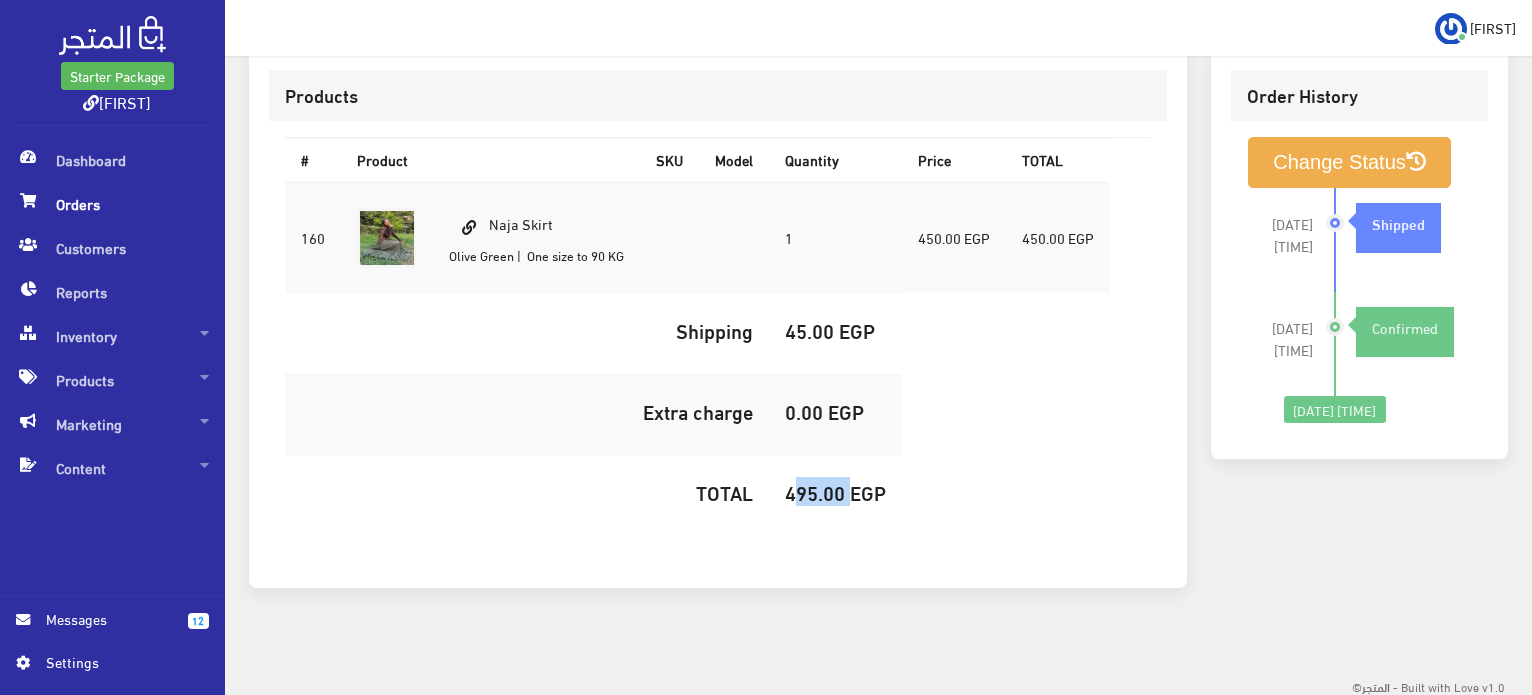 click on "495.00 EGP" at bounding box center [835, 492] 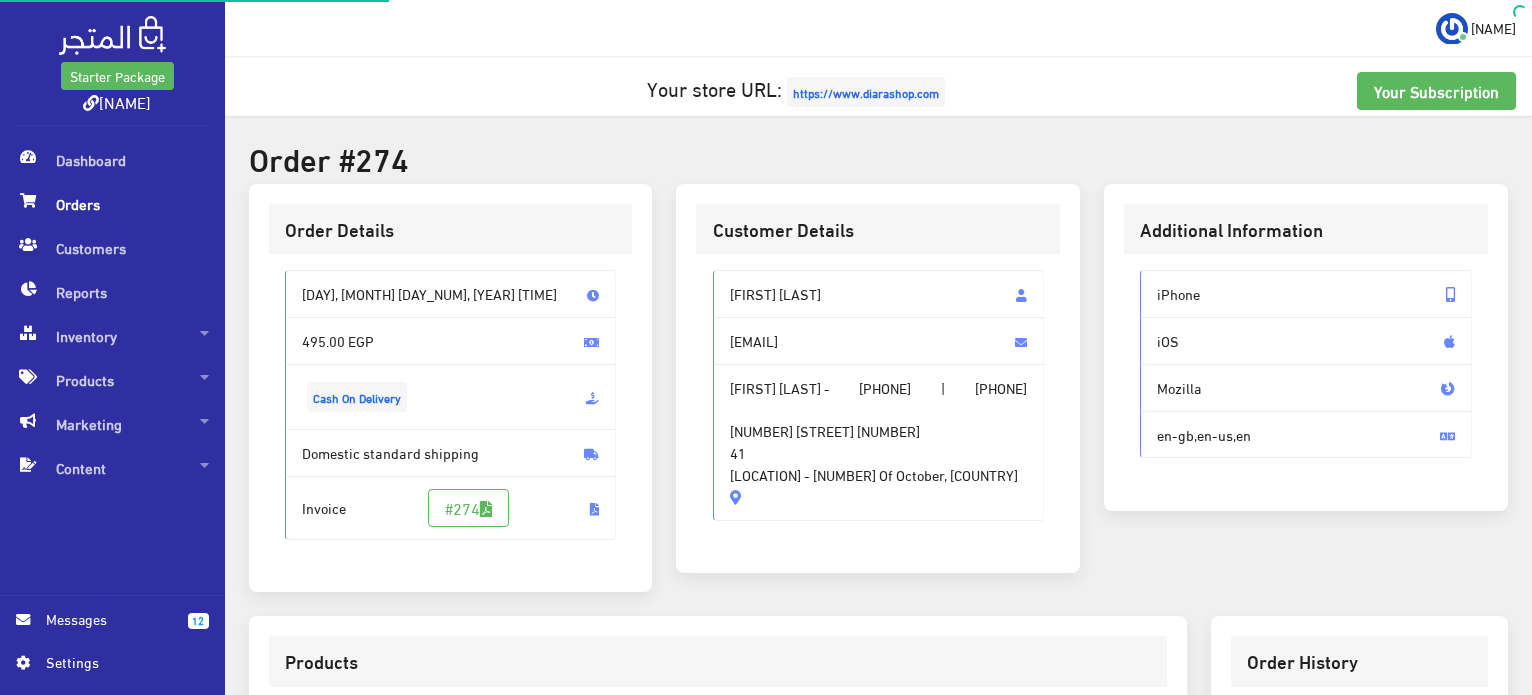 scroll, scrollTop: 0, scrollLeft: 0, axis: both 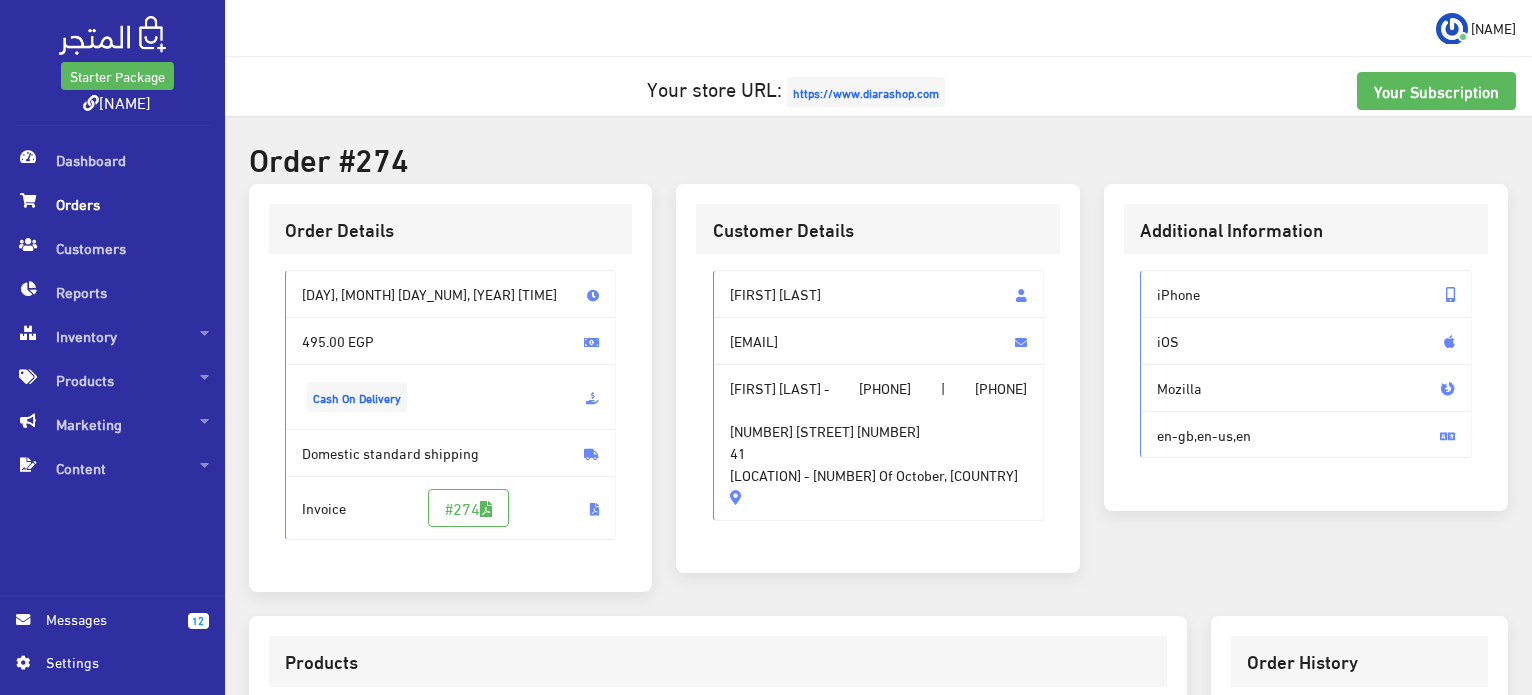 drag, startPoint x: 836, startPoint y: 291, endPoint x: 724, endPoint y: 279, distance: 112.64102 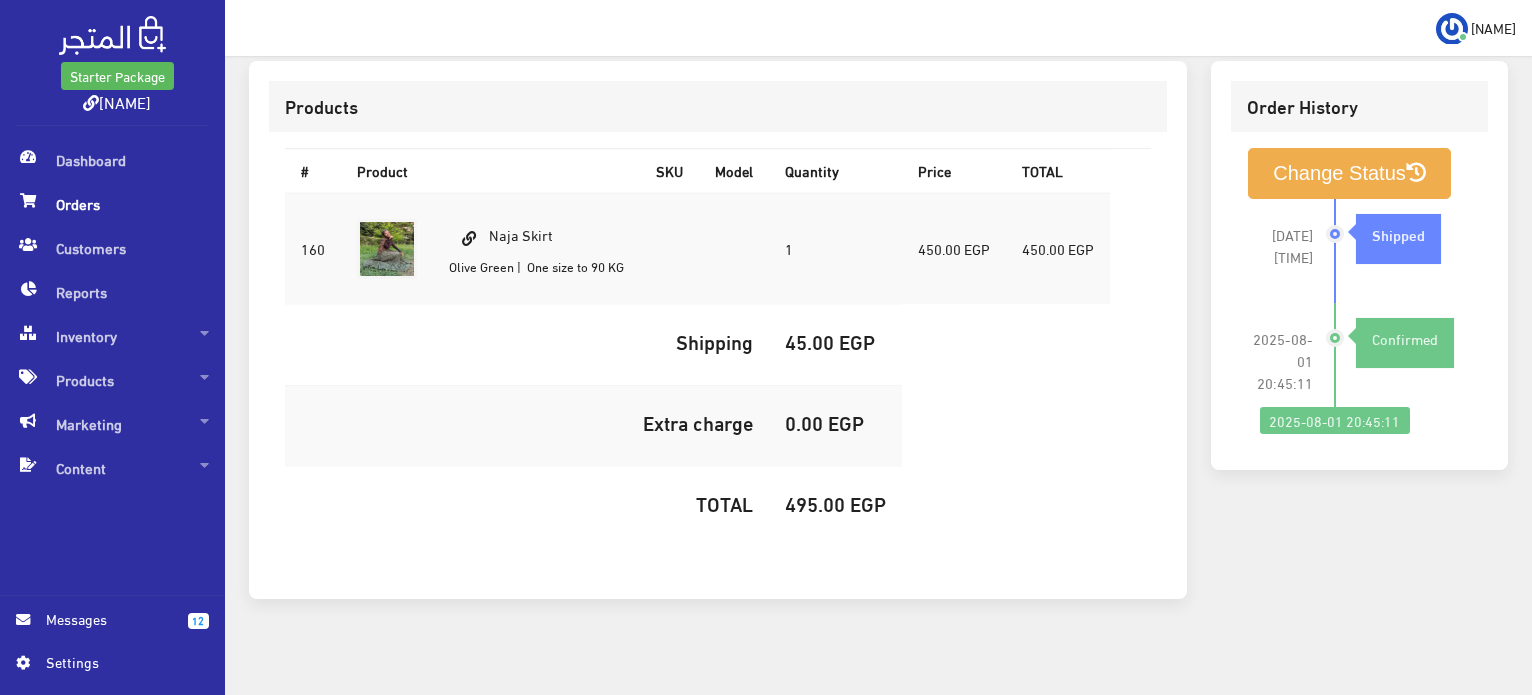scroll, scrollTop: 566, scrollLeft: 0, axis: vertical 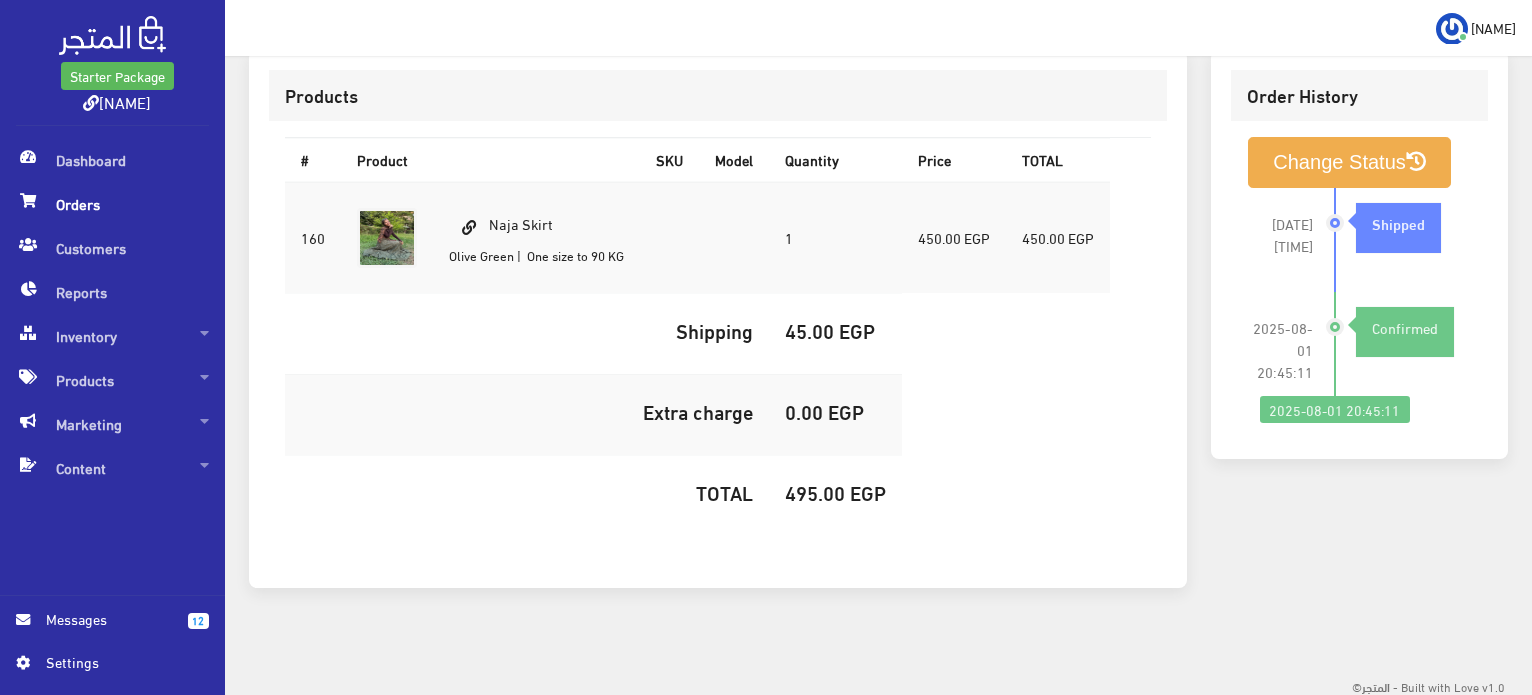 drag, startPoint x: 597, startPoint y: 215, endPoint x: 440, endPoint y: 223, distance: 157.20369 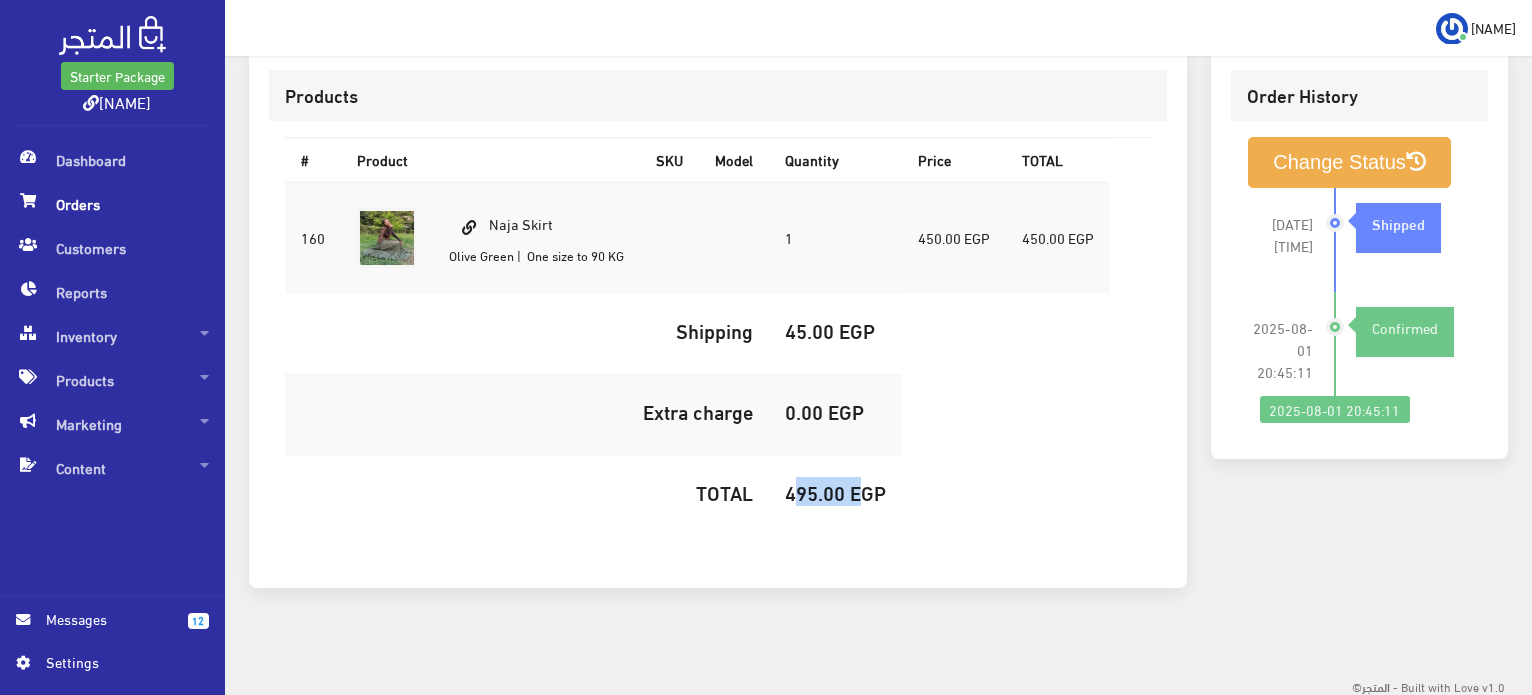 click on "495.00 EGP" at bounding box center (835, 495) 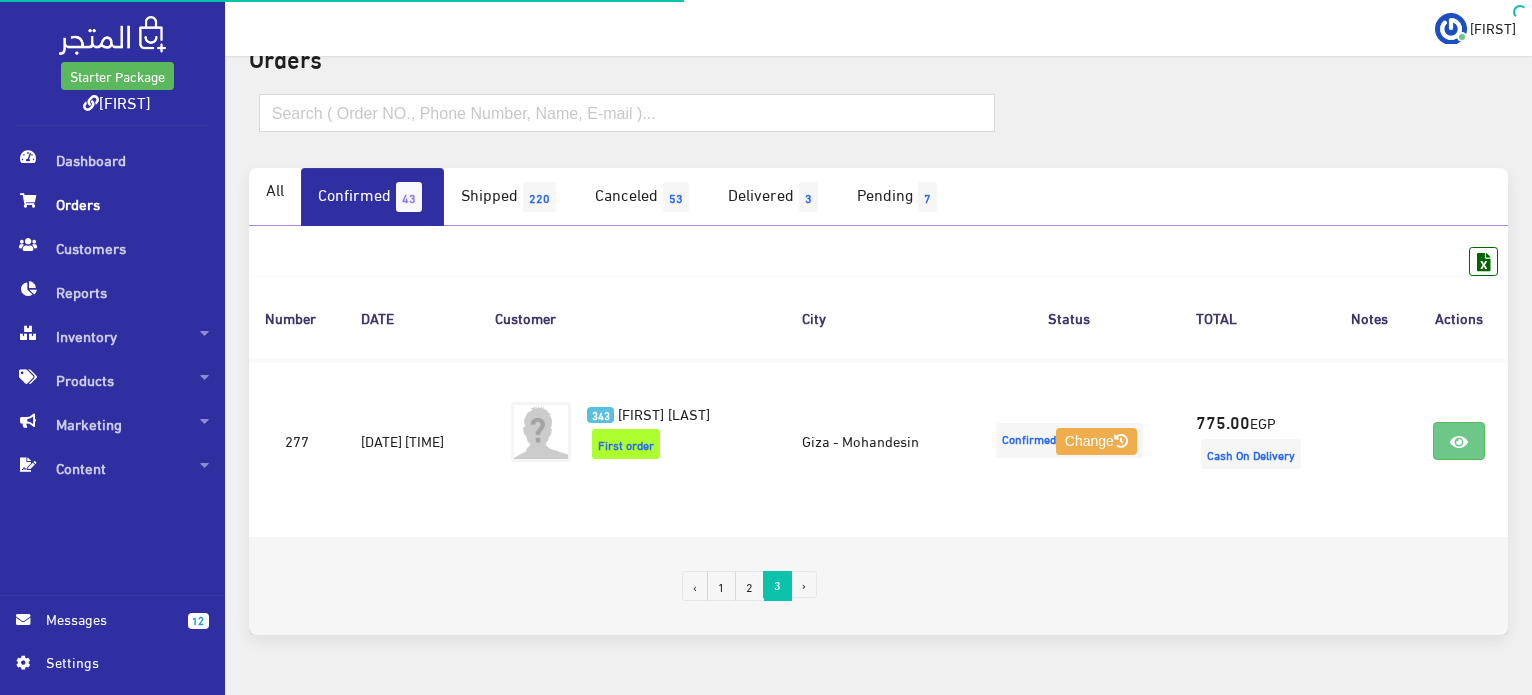 scroll, scrollTop: 100, scrollLeft: 0, axis: vertical 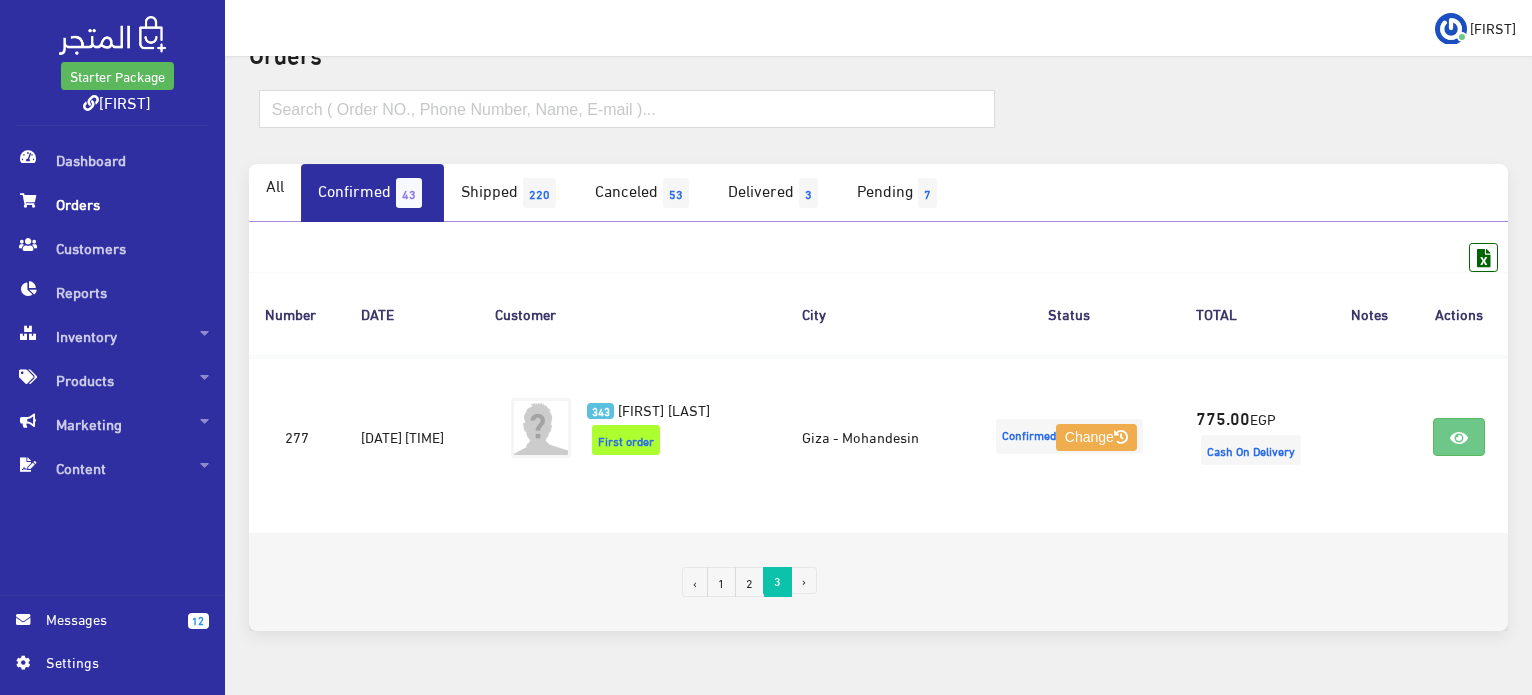 click on "2" at bounding box center (749, 582) 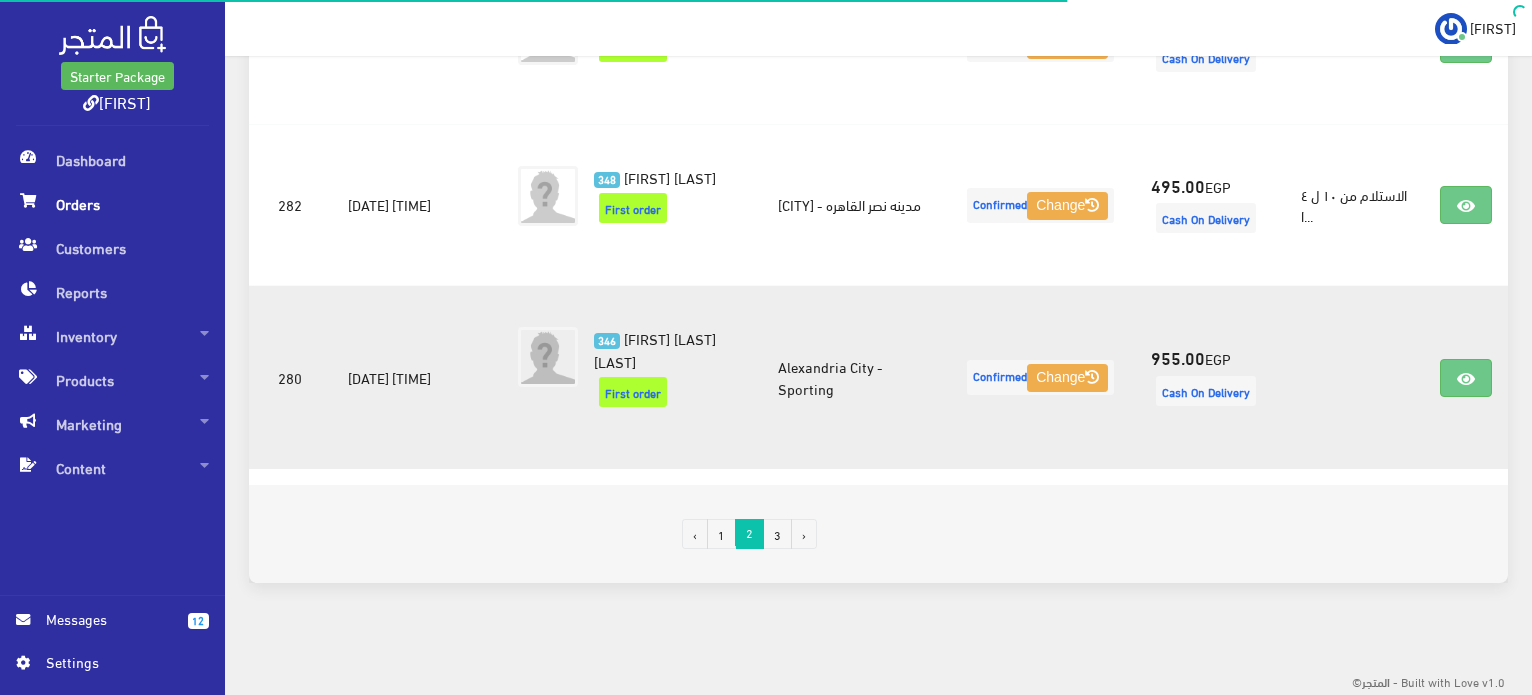 scroll, scrollTop: 3289, scrollLeft: 0, axis: vertical 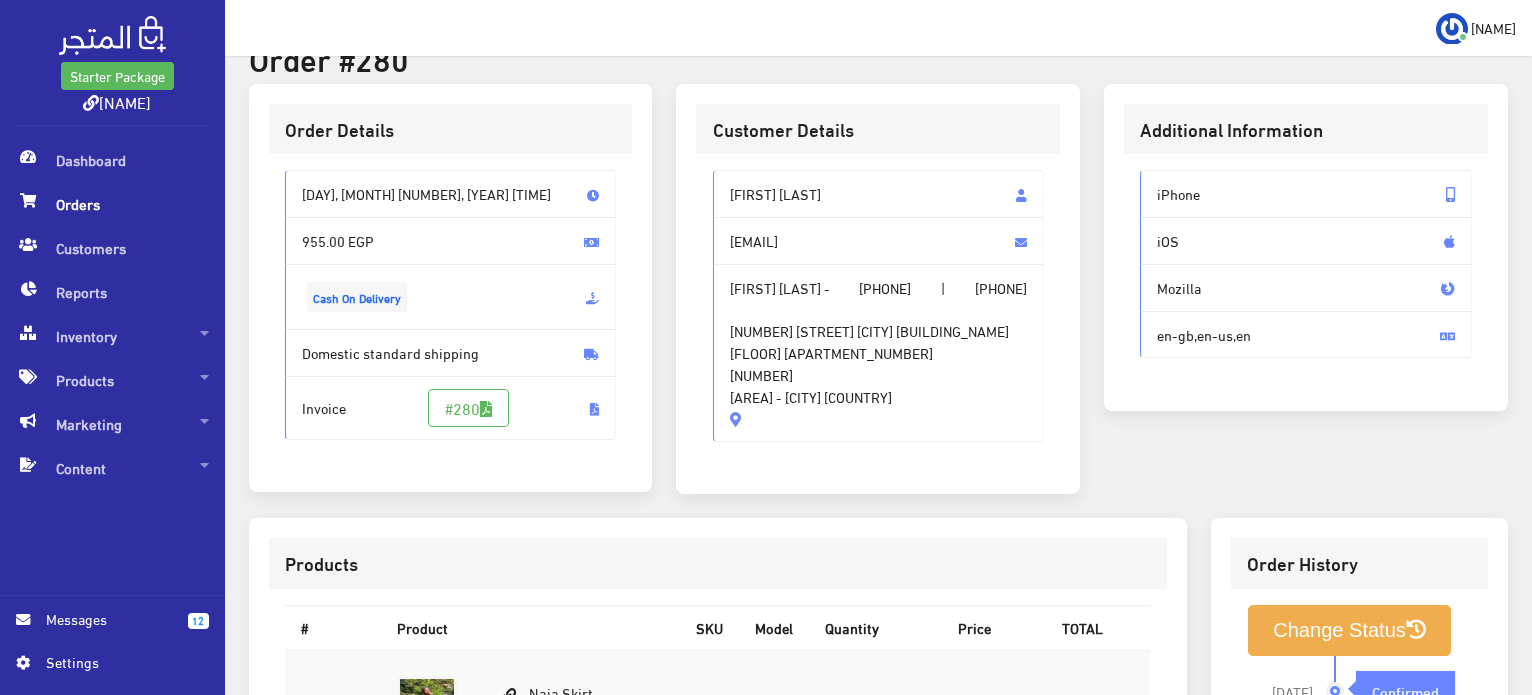 drag, startPoint x: 883, startPoint y: 197, endPoint x: 731, endPoint y: 204, distance: 152.1611 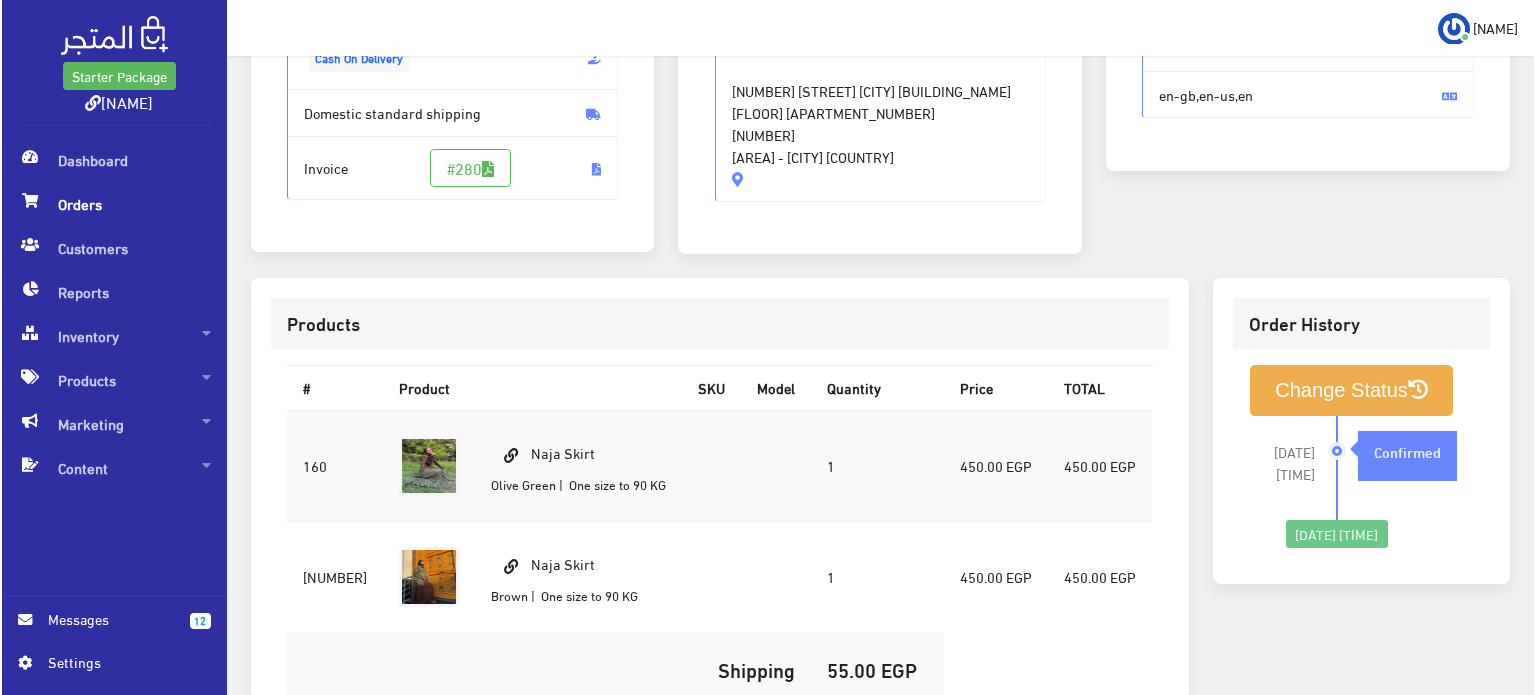scroll, scrollTop: 380, scrollLeft: 0, axis: vertical 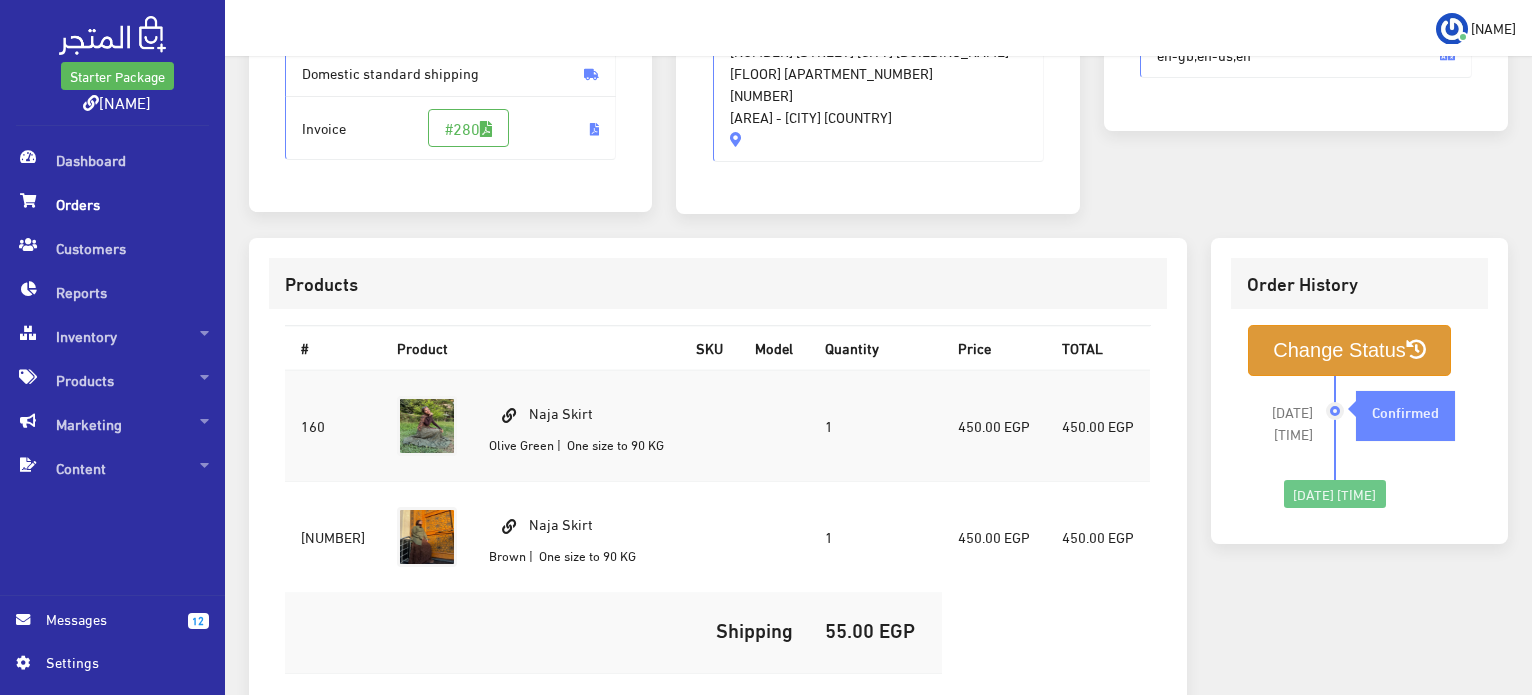 click on "Change Status" at bounding box center [1349, 350] 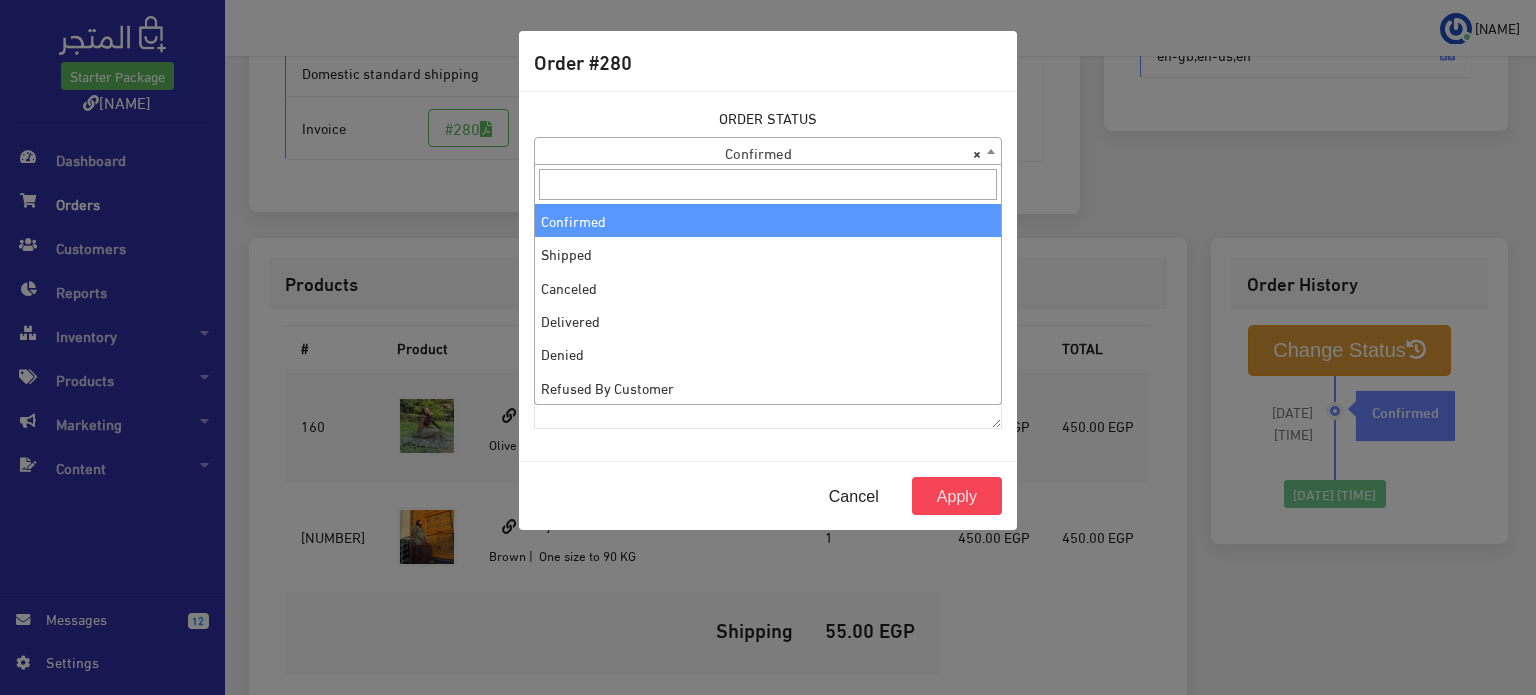 click on "× Confirmed" at bounding box center [768, 152] 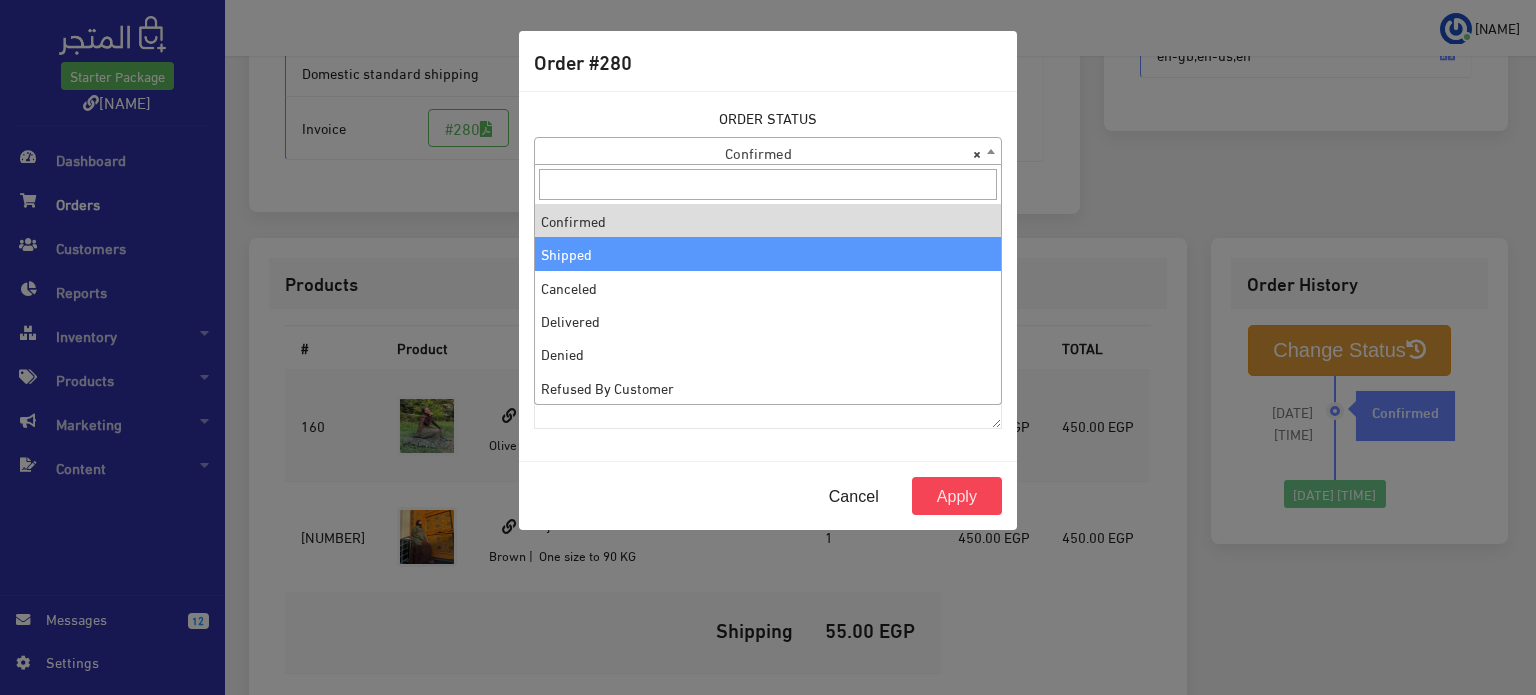 select on "2" 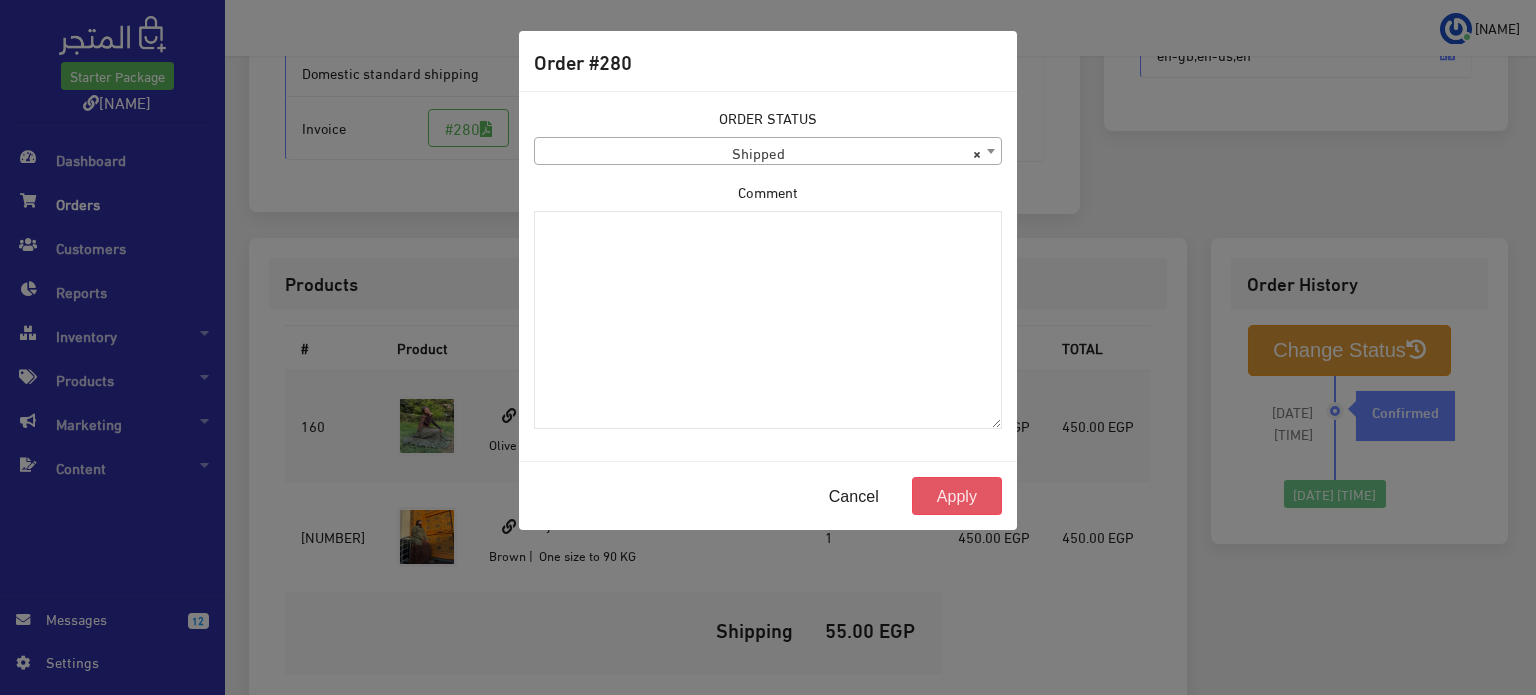 click on "Apply" at bounding box center (957, 496) 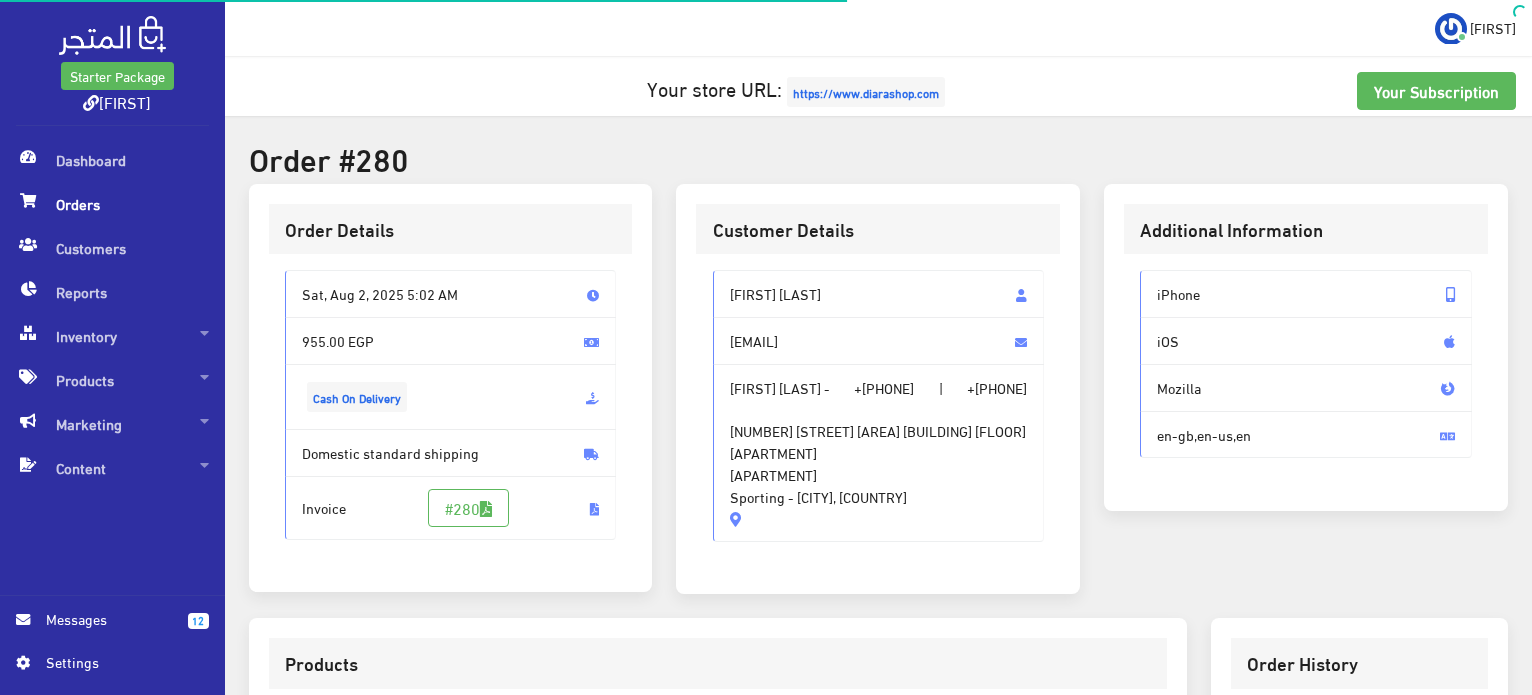 scroll, scrollTop: 0, scrollLeft: 0, axis: both 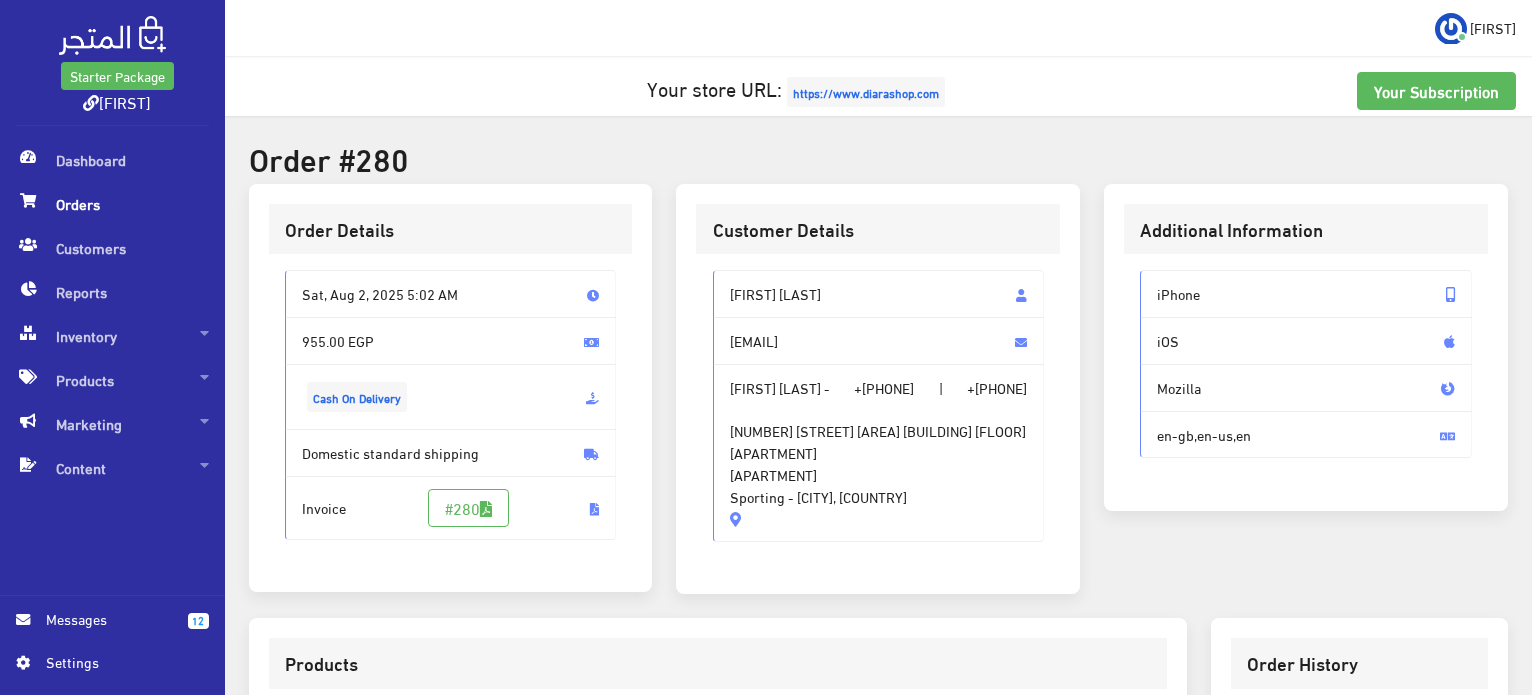 drag, startPoint x: 775, startPoint y: 289, endPoint x: 707, endPoint y: 289, distance: 68 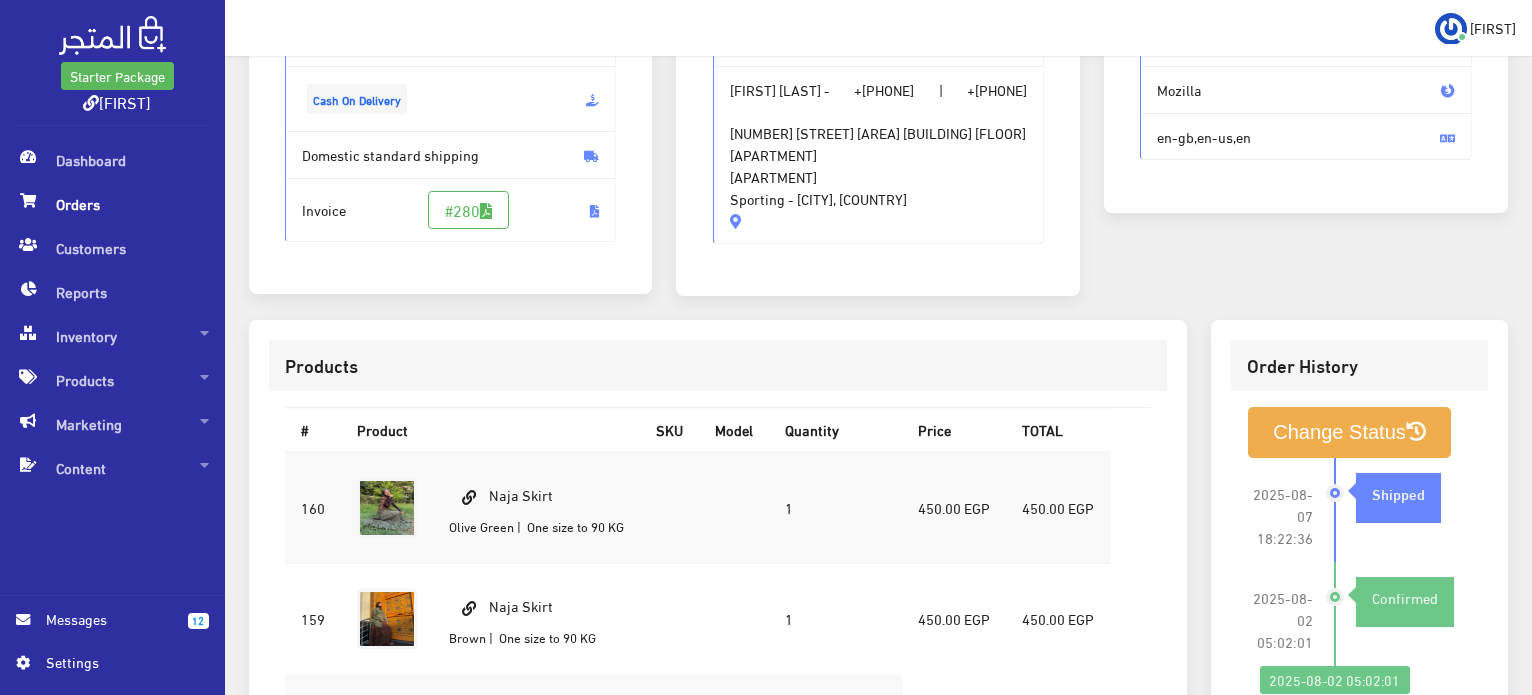 scroll, scrollTop: 702, scrollLeft: 0, axis: vertical 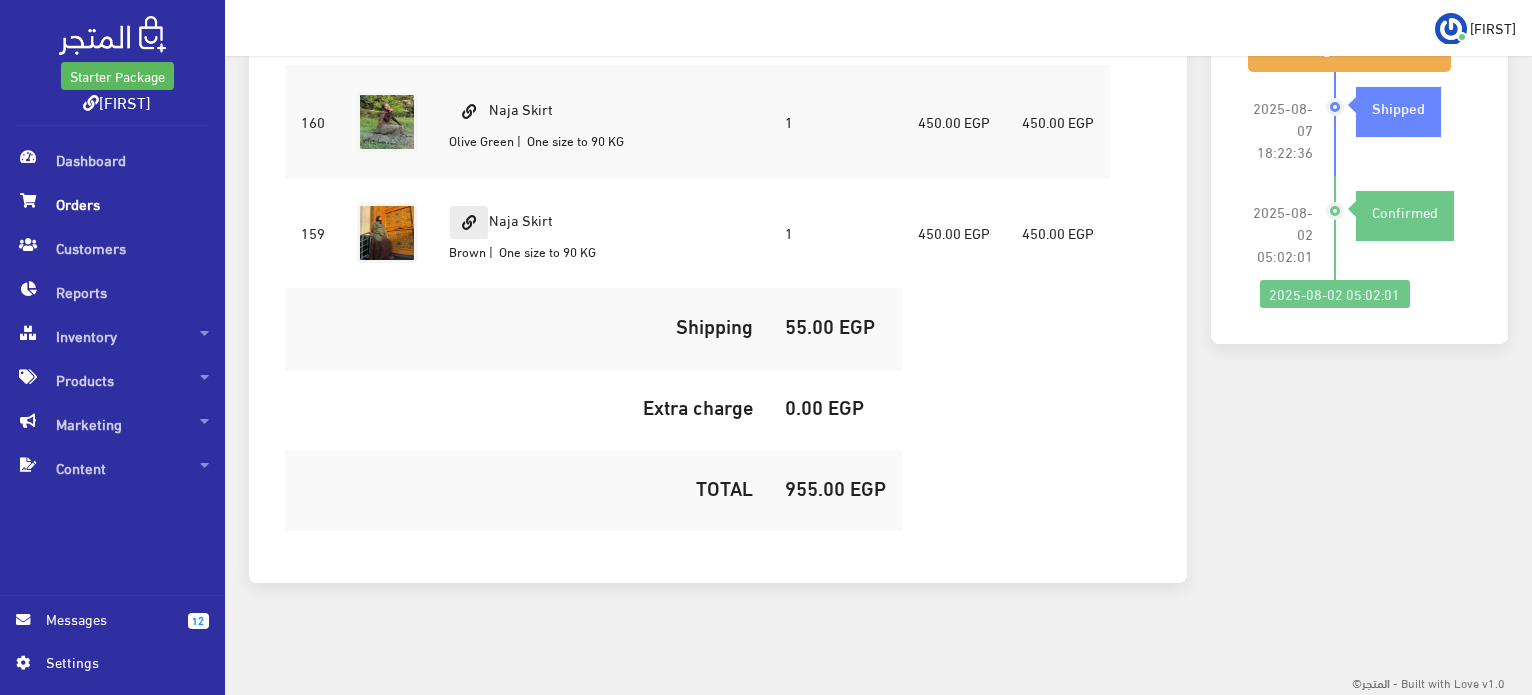 drag, startPoint x: 572, startPoint y: 213, endPoint x: 452, endPoint y: 213, distance: 120 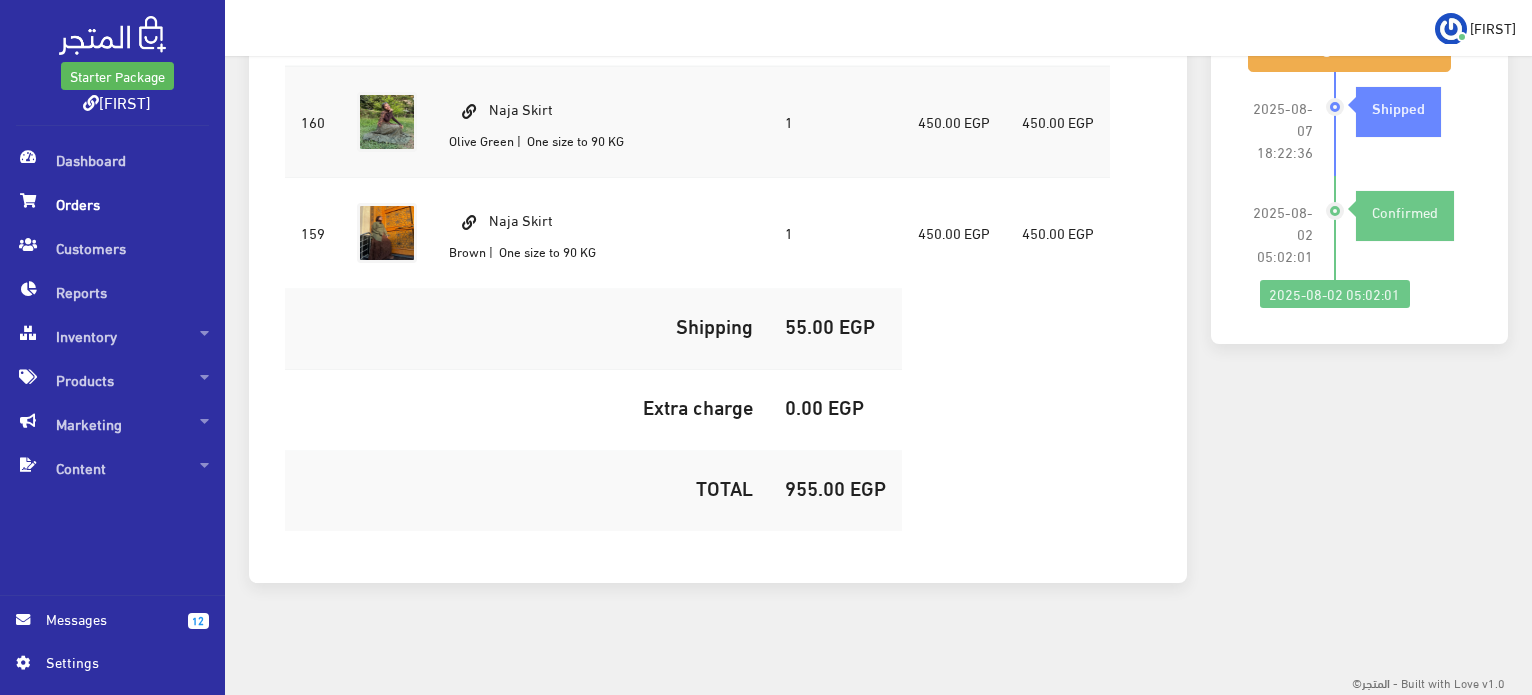 copy on "Naja Skirt" 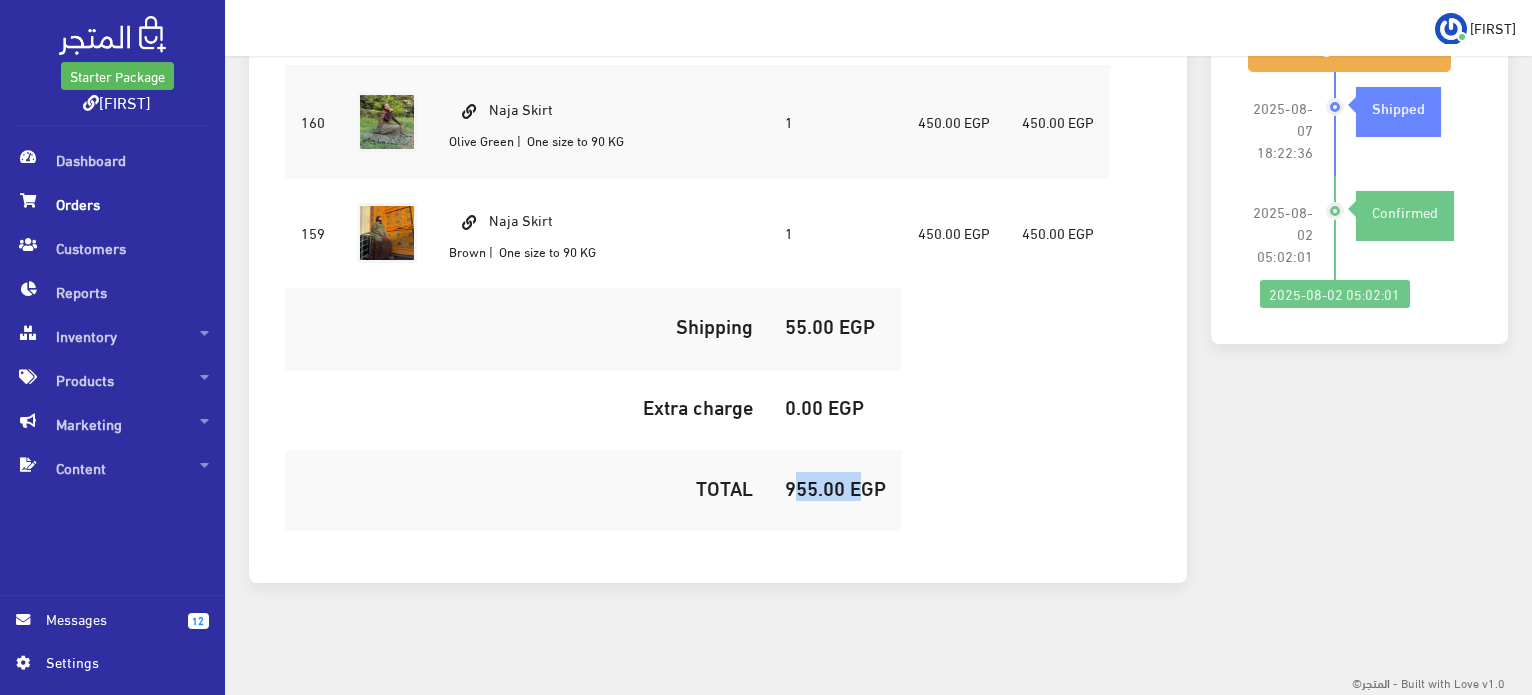 click on "955.00 EGP" at bounding box center (835, 487) 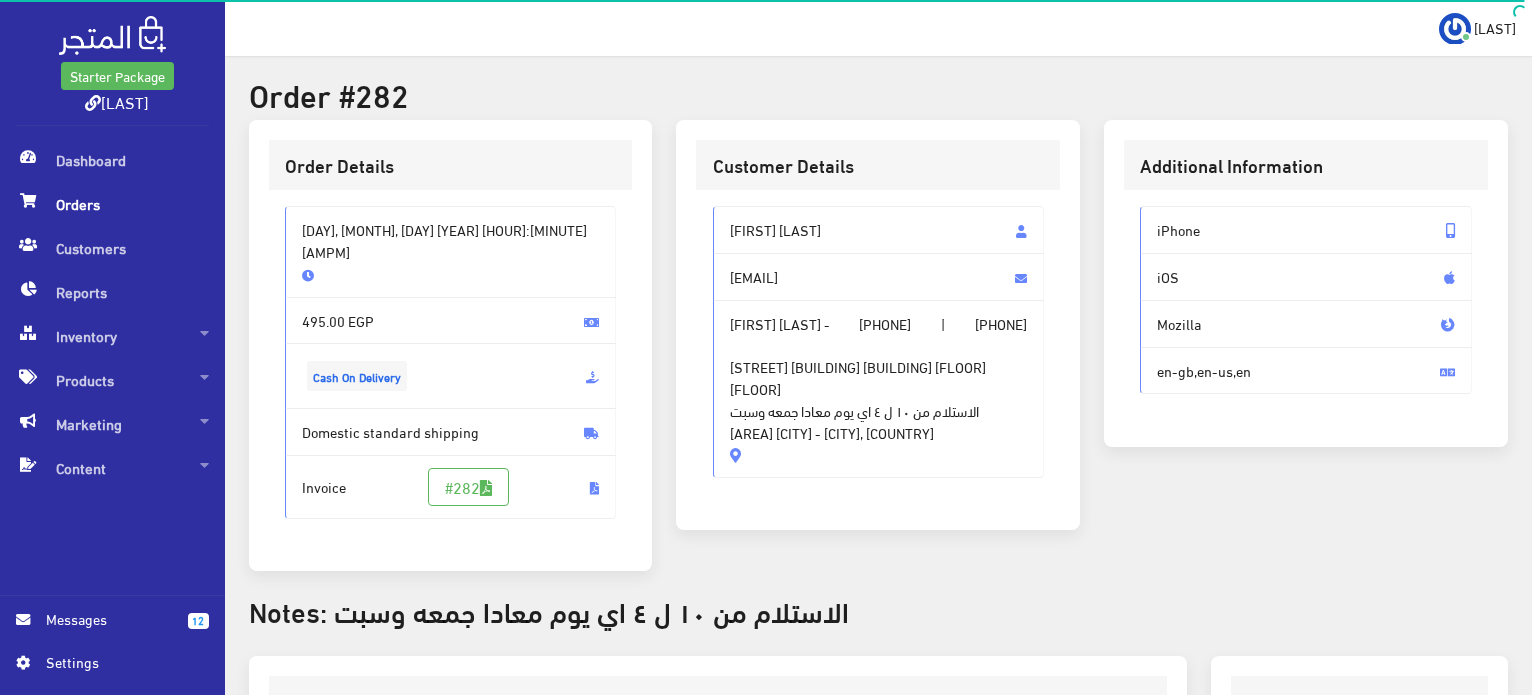 scroll, scrollTop: 40, scrollLeft: 0, axis: vertical 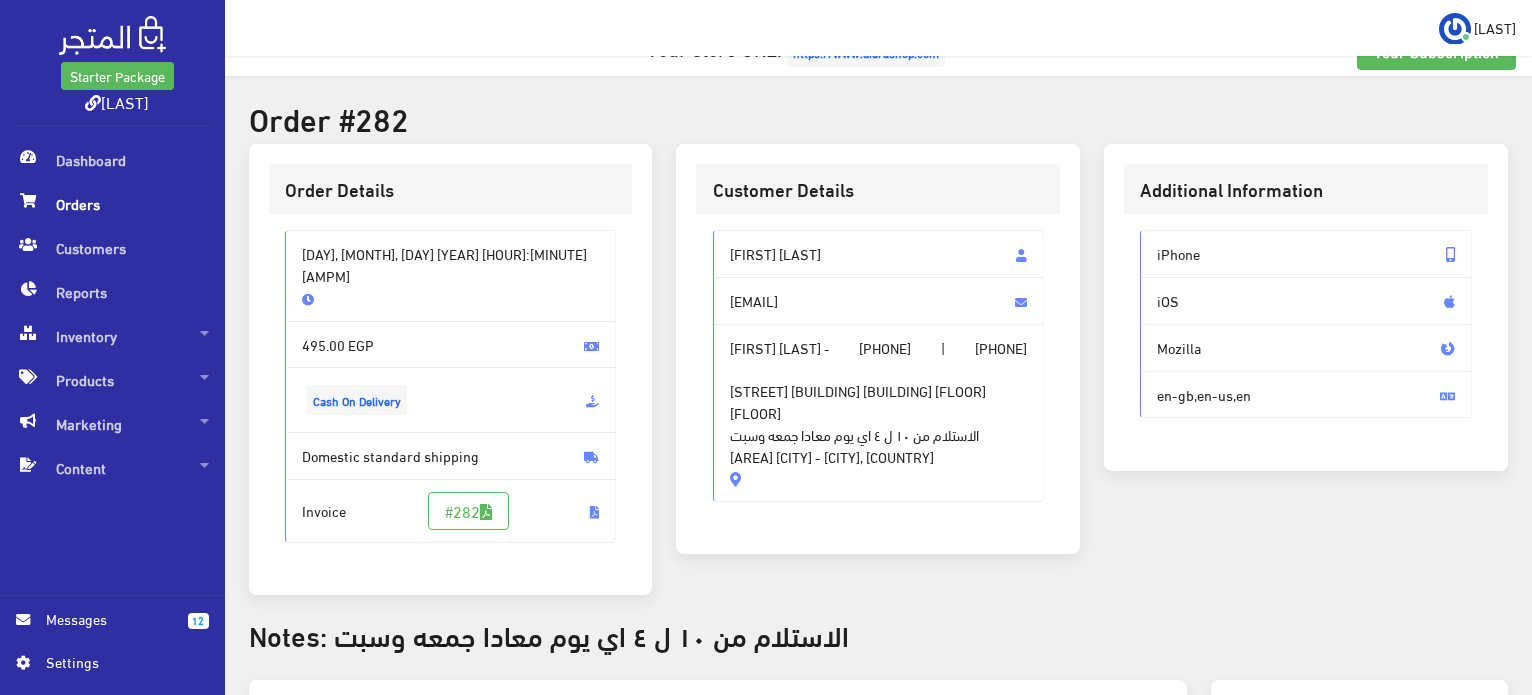 click on "[FIRST] [LAST] -  [PHONE]
|  [PHONE]
[STREET] [BUILDING] [BUILDING] [FLOOR] [FLOOR]
[PERSONAL_INFO]
[AREA] [CITY] - [CITY], [COUNTRY]" at bounding box center (879, 413) 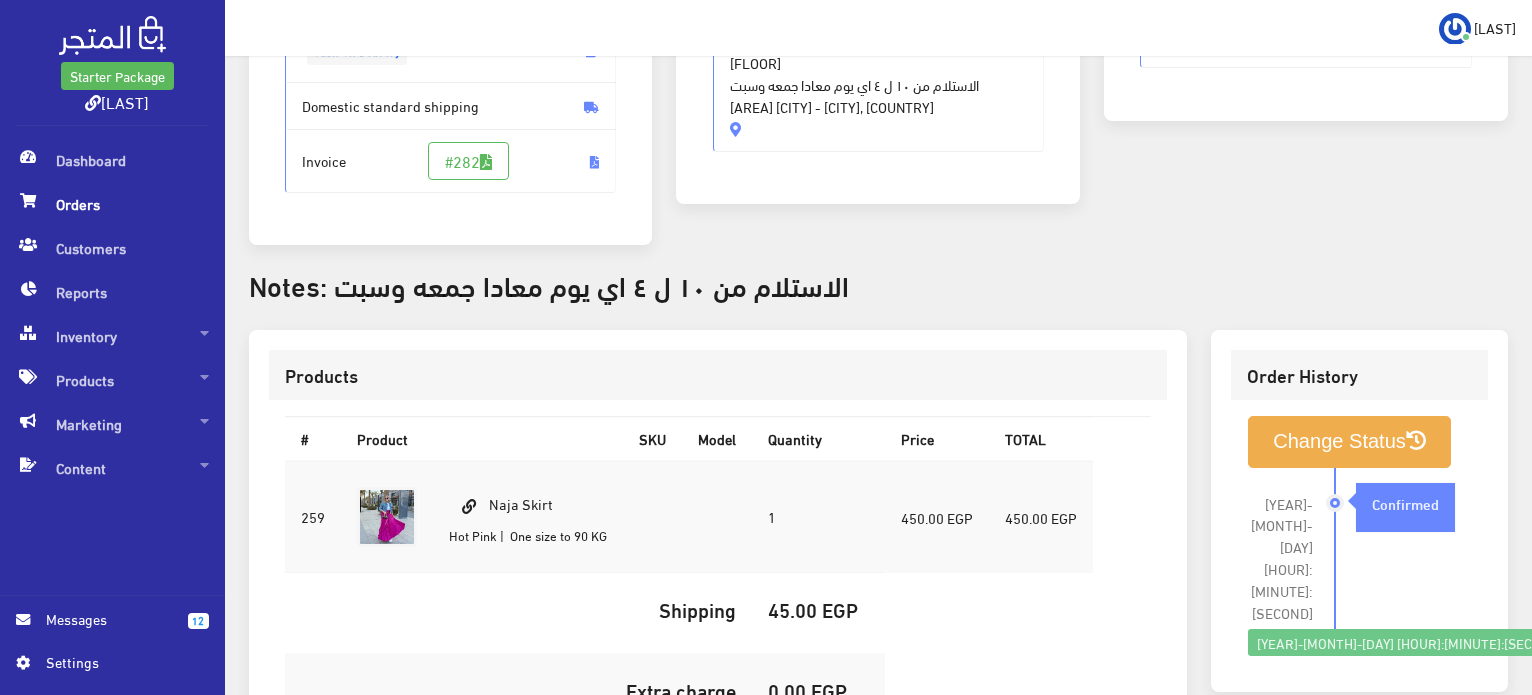 scroll, scrollTop: 440, scrollLeft: 0, axis: vertical 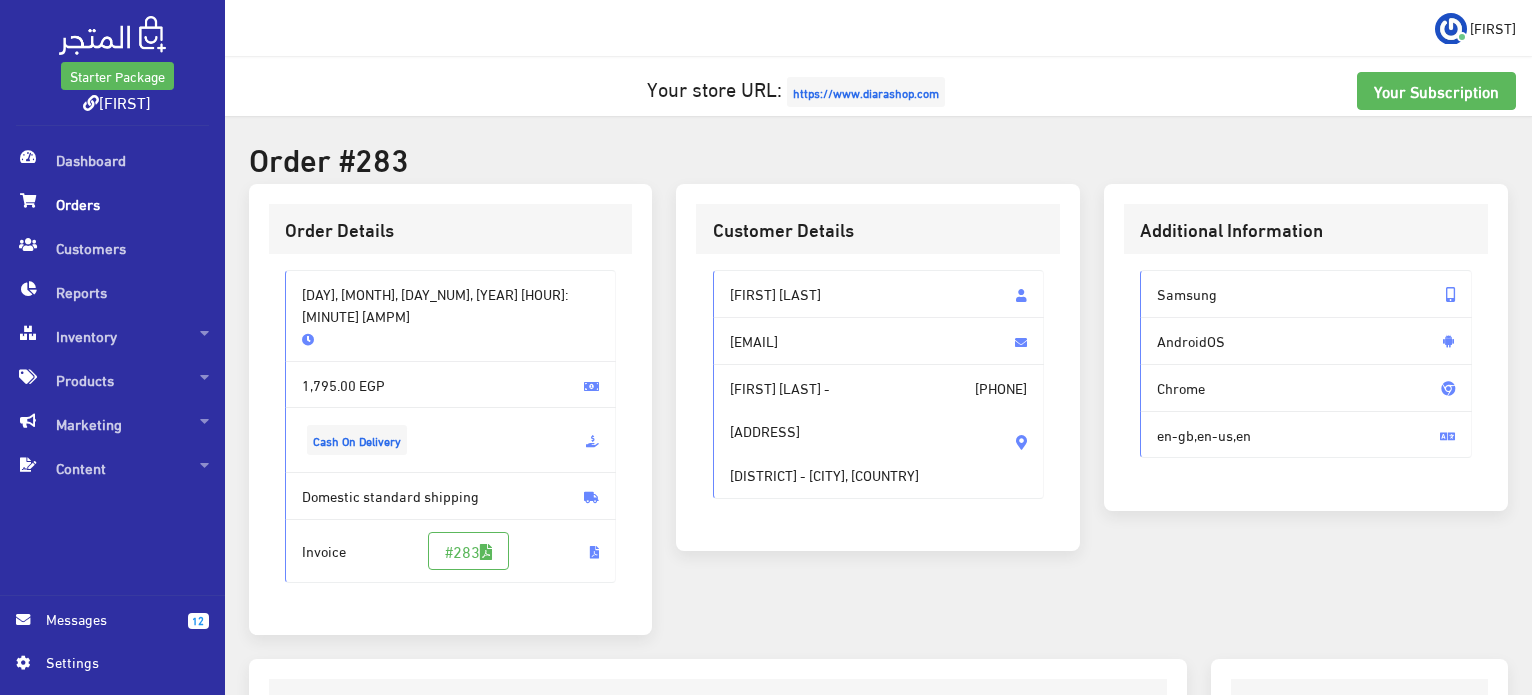 click on "[FIRST] [LAST]" at bounding box center [879, 294] 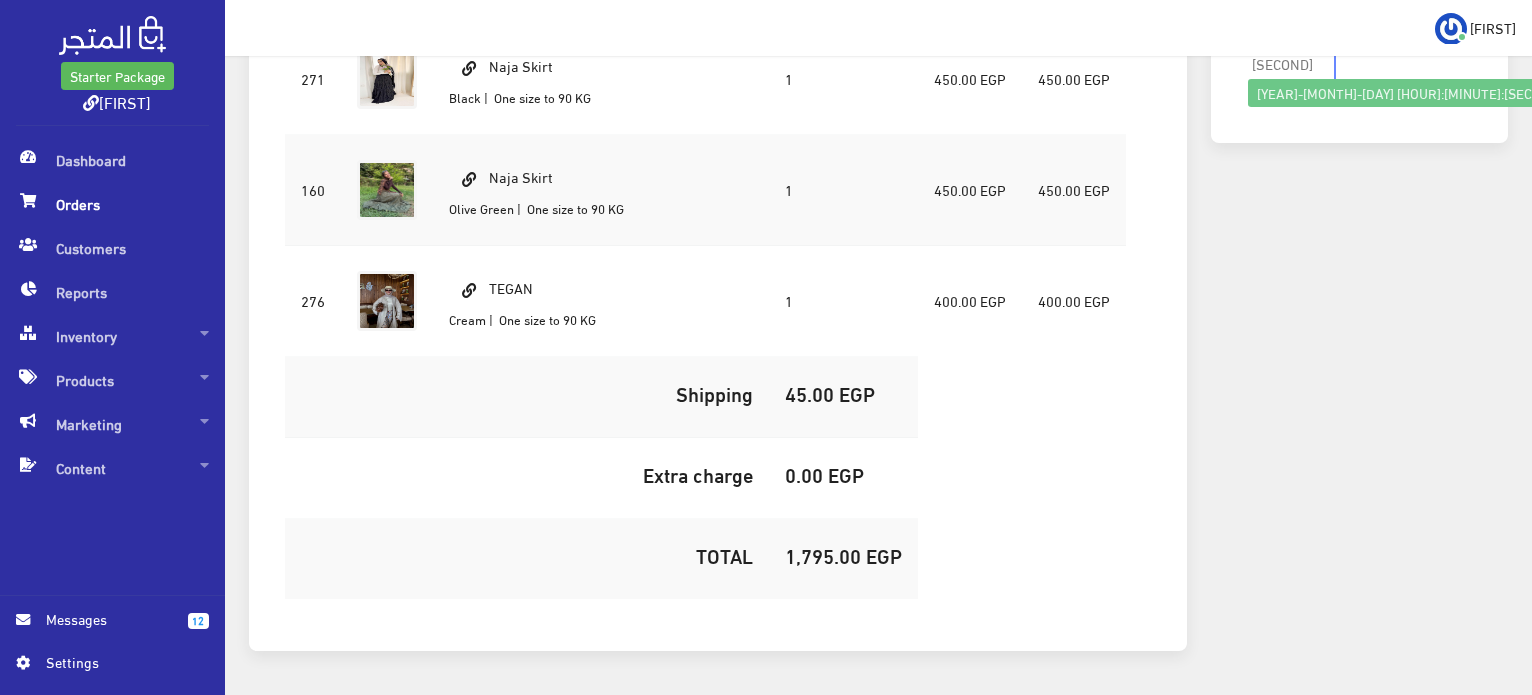 scroll, scrollTop: 902, scrollLeft: 0, axis: vertical 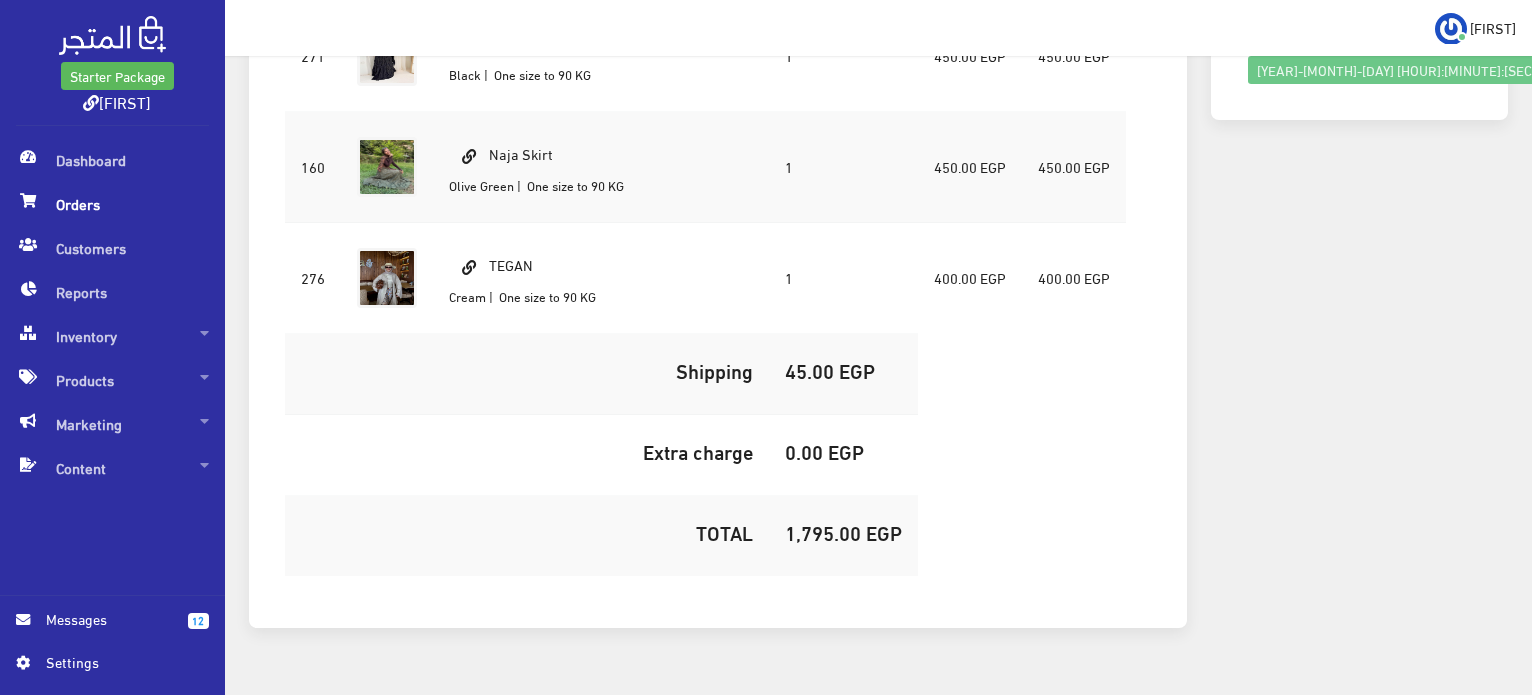 click on "1,795.00 EGP" at bounding box center (843, 532) 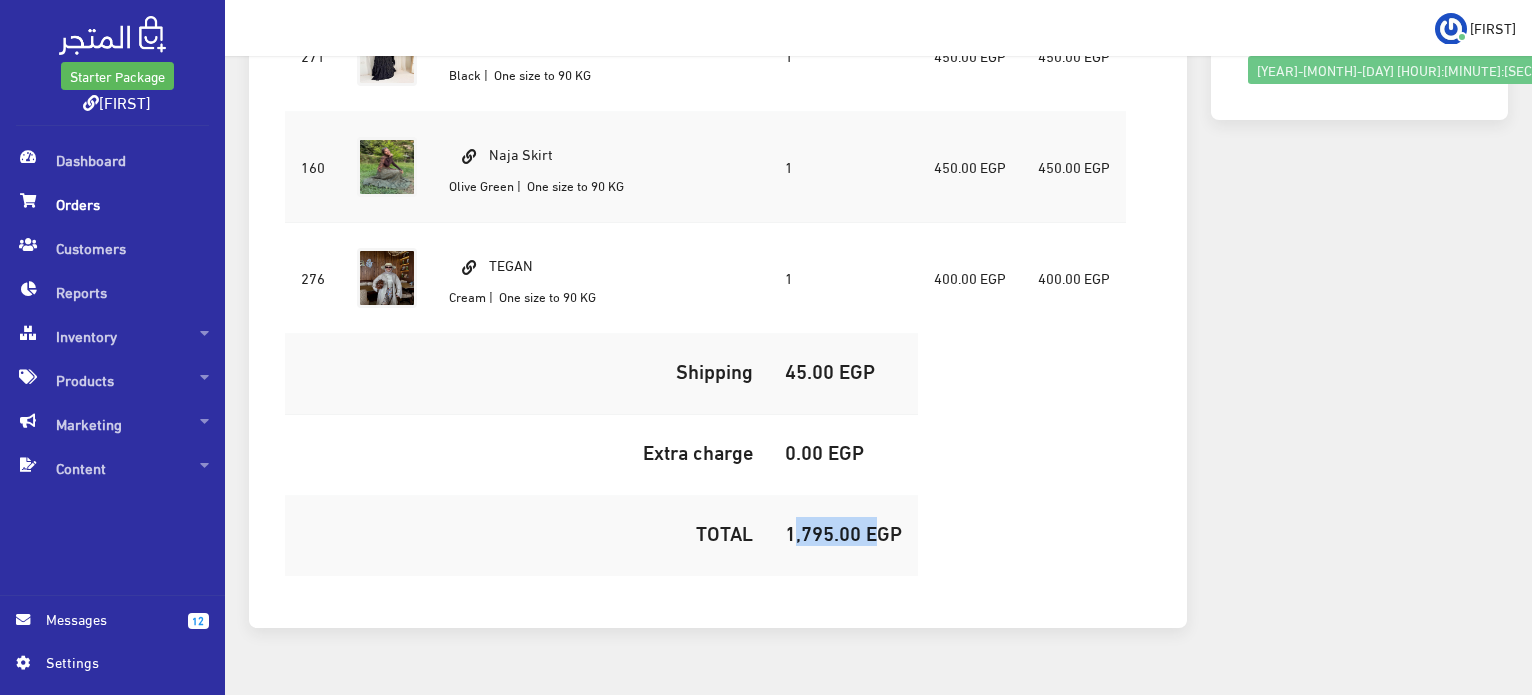 click on "1,795.00 EGP" at bounding box center [843, 532] 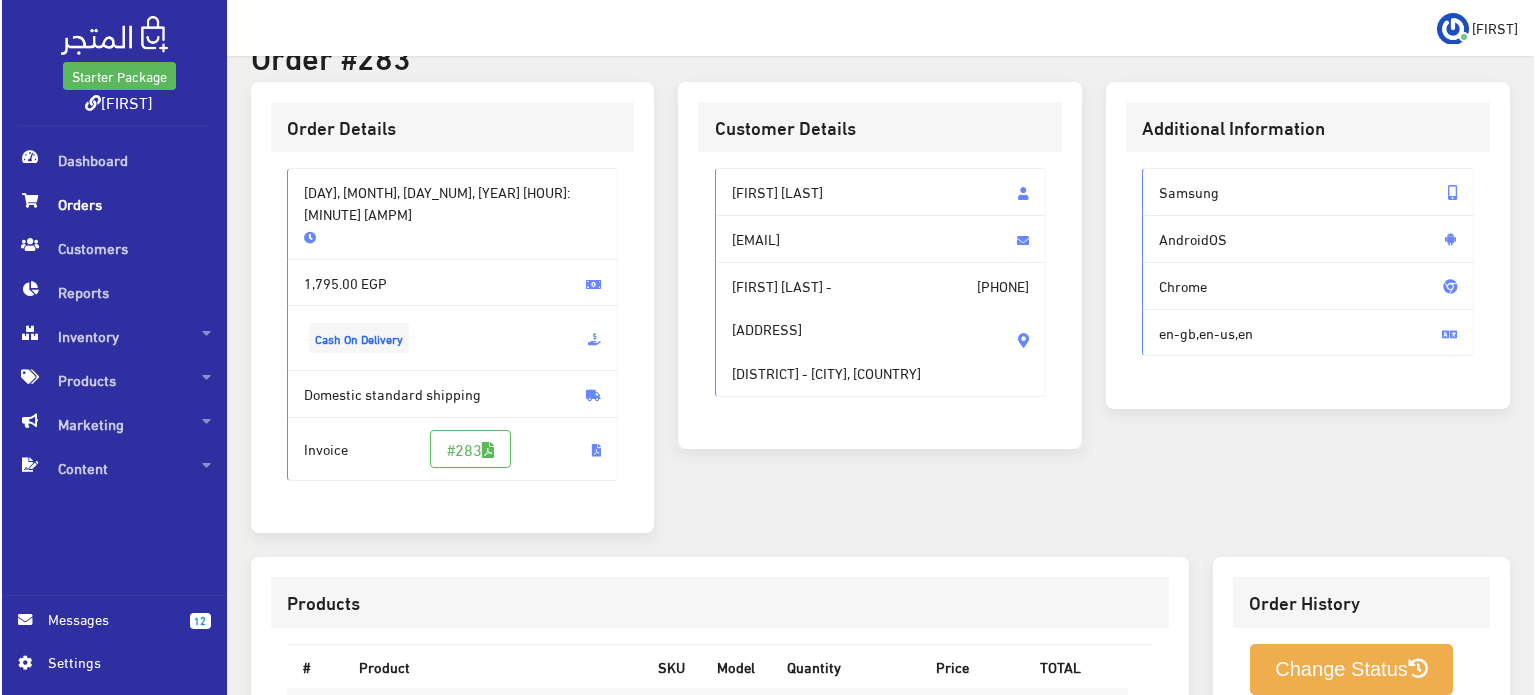 scroll, scrollTop: 202, scrollLeft: 0, axis: vertical 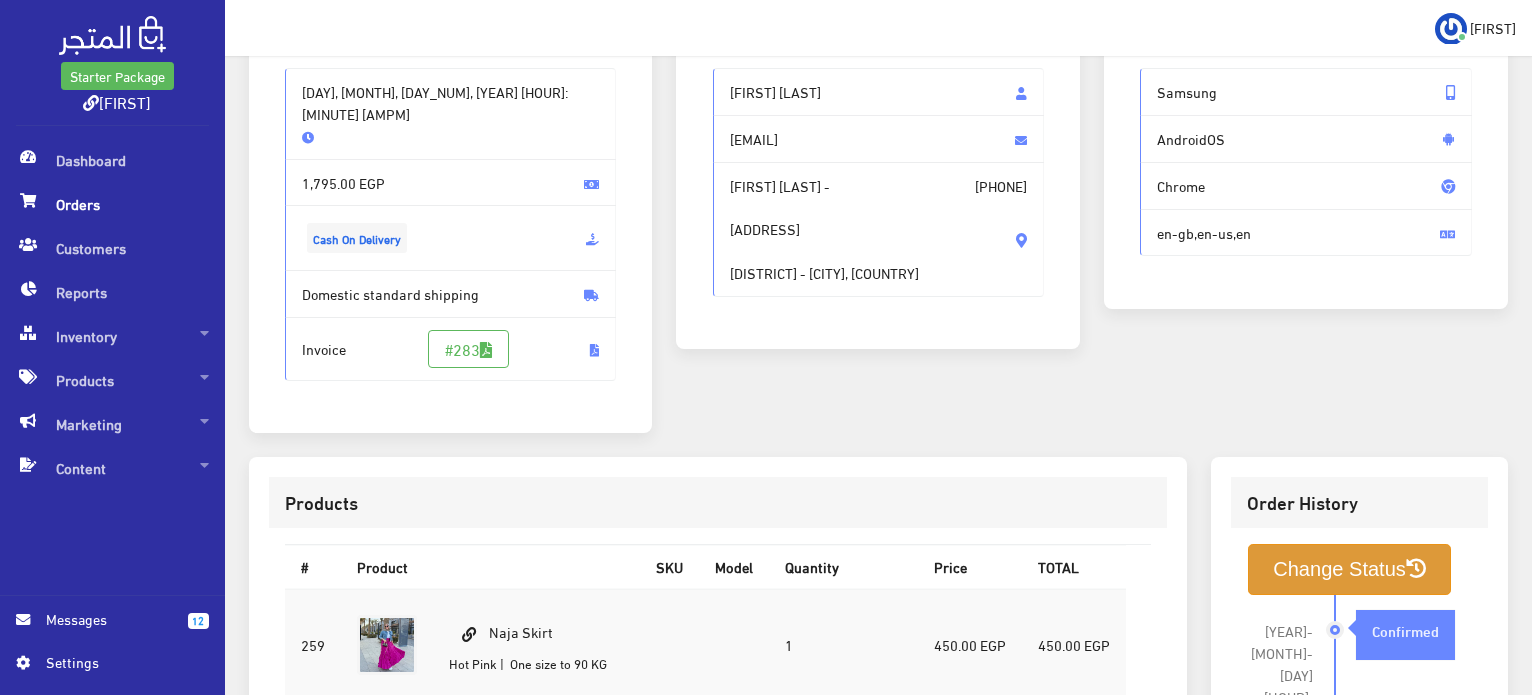 click on "Change Status" at bounding box center [1349, 569] 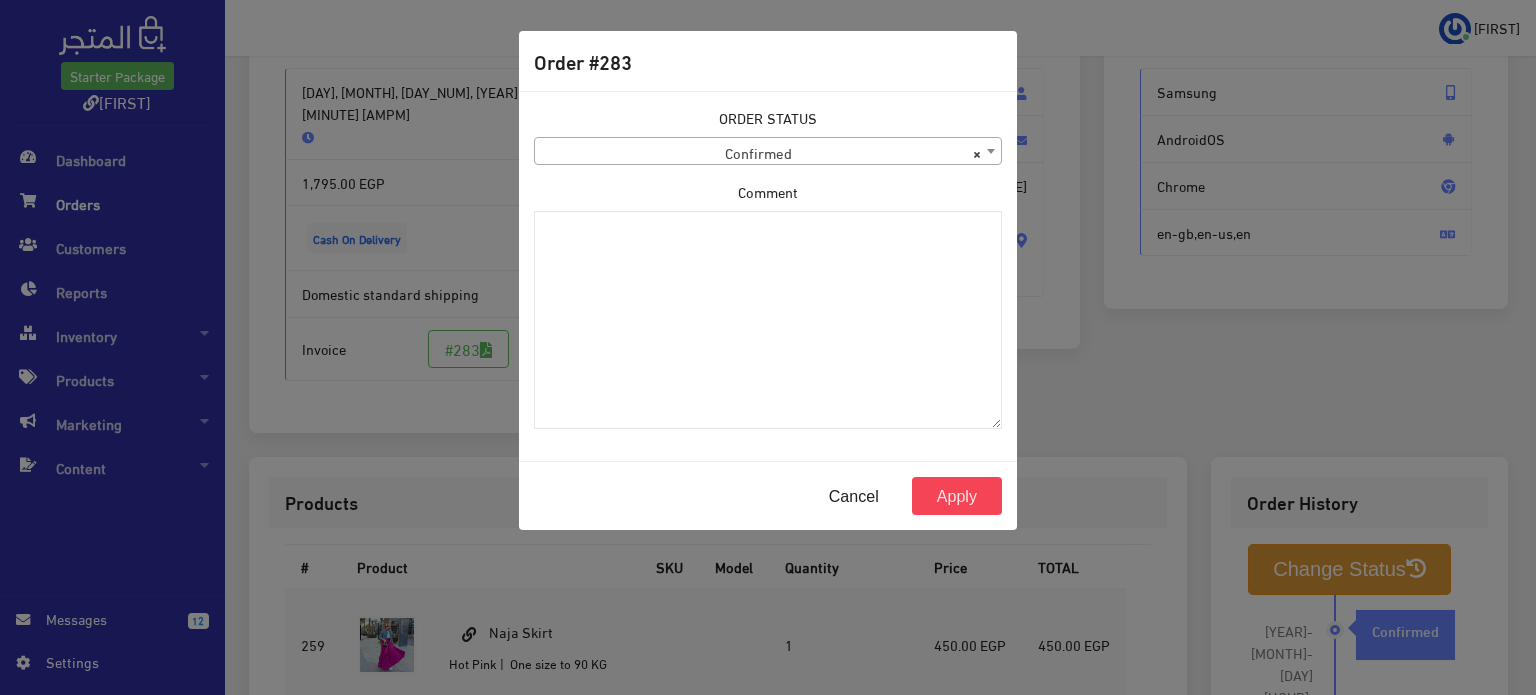 click on "× Confirmed" at bounding box center [768, 152] 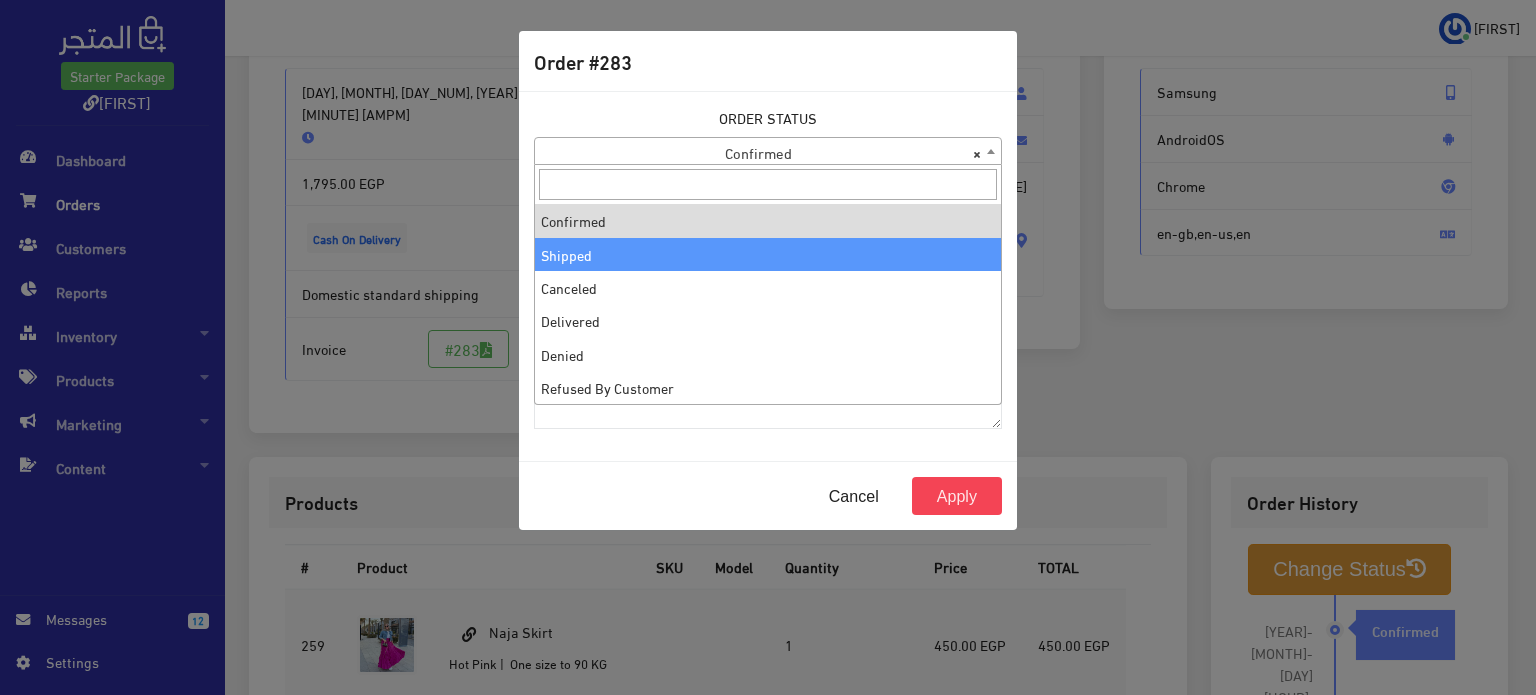 select on "2" 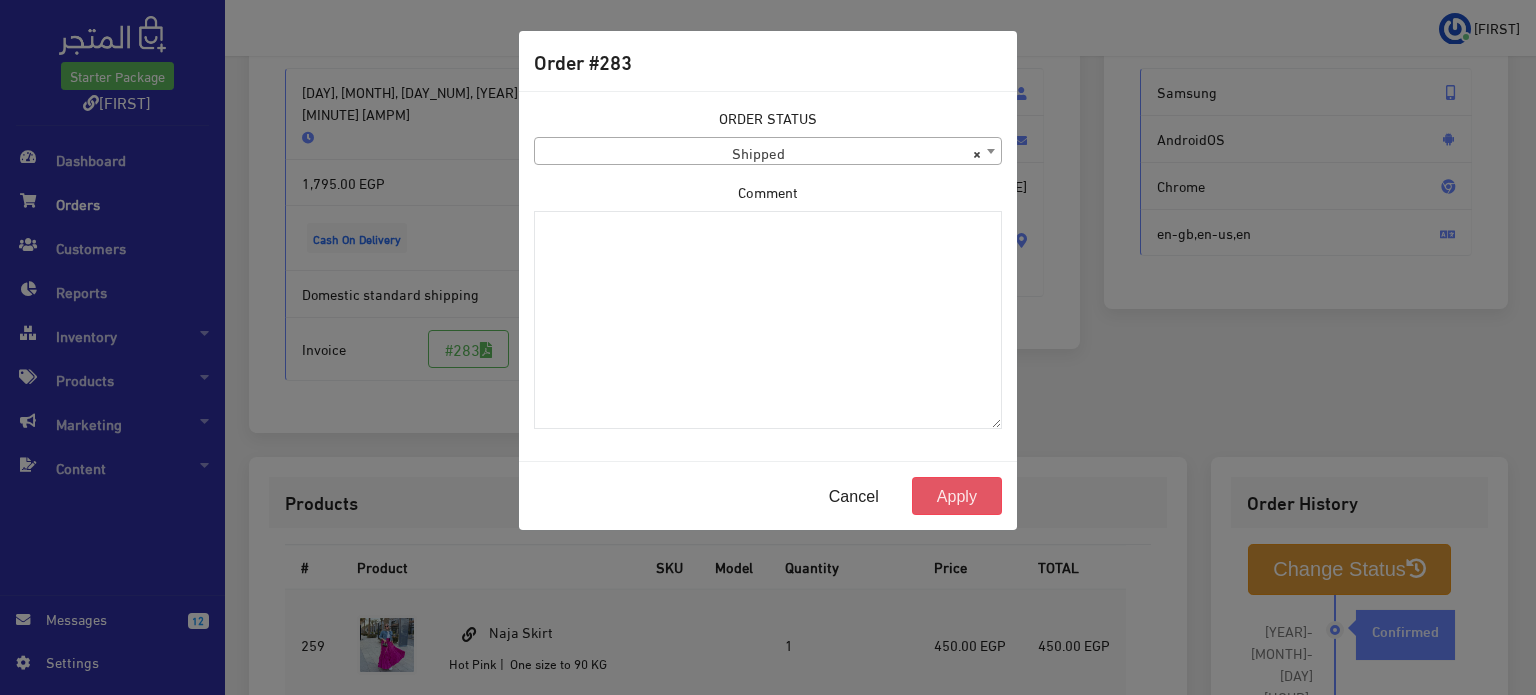 click on "Apply" at bounding box center [957, 496] 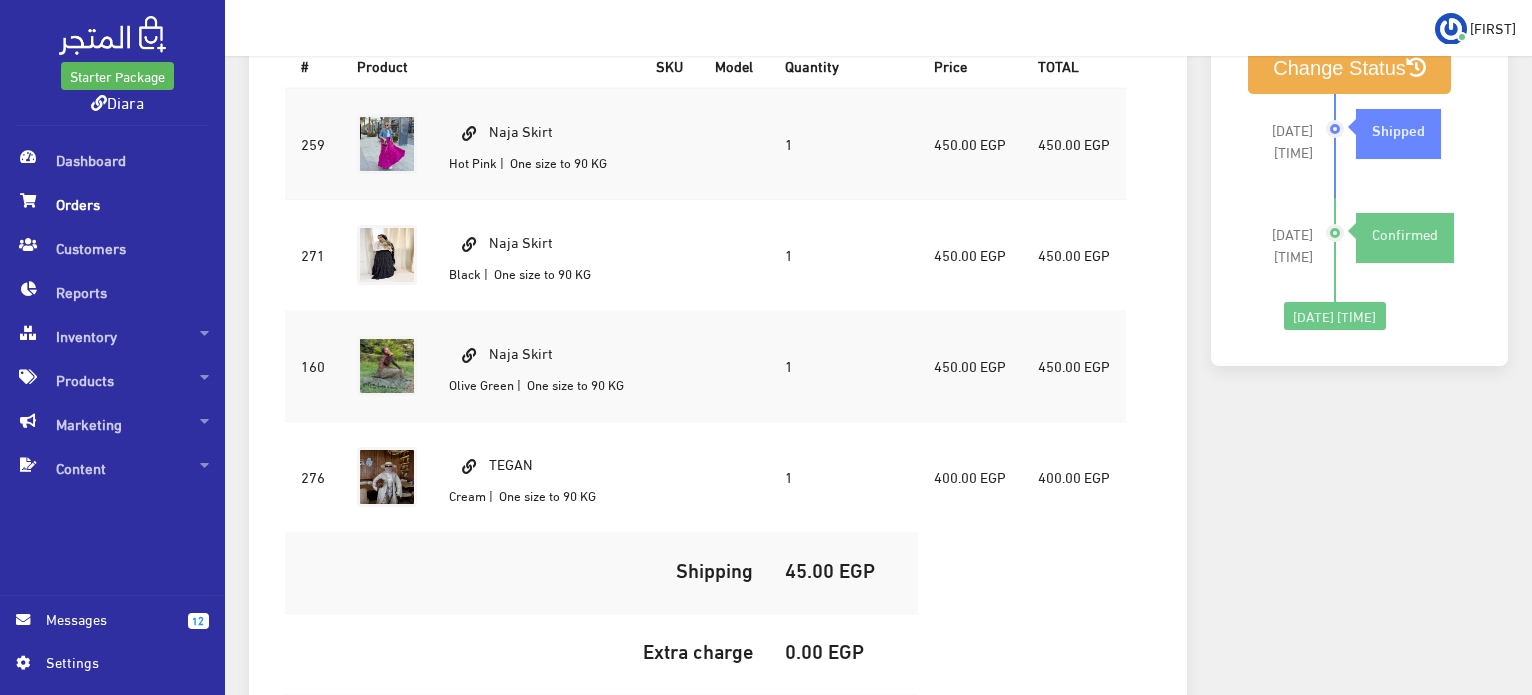 scroll, scrollTop: 680, scrollLeft: 0, axis: vertical 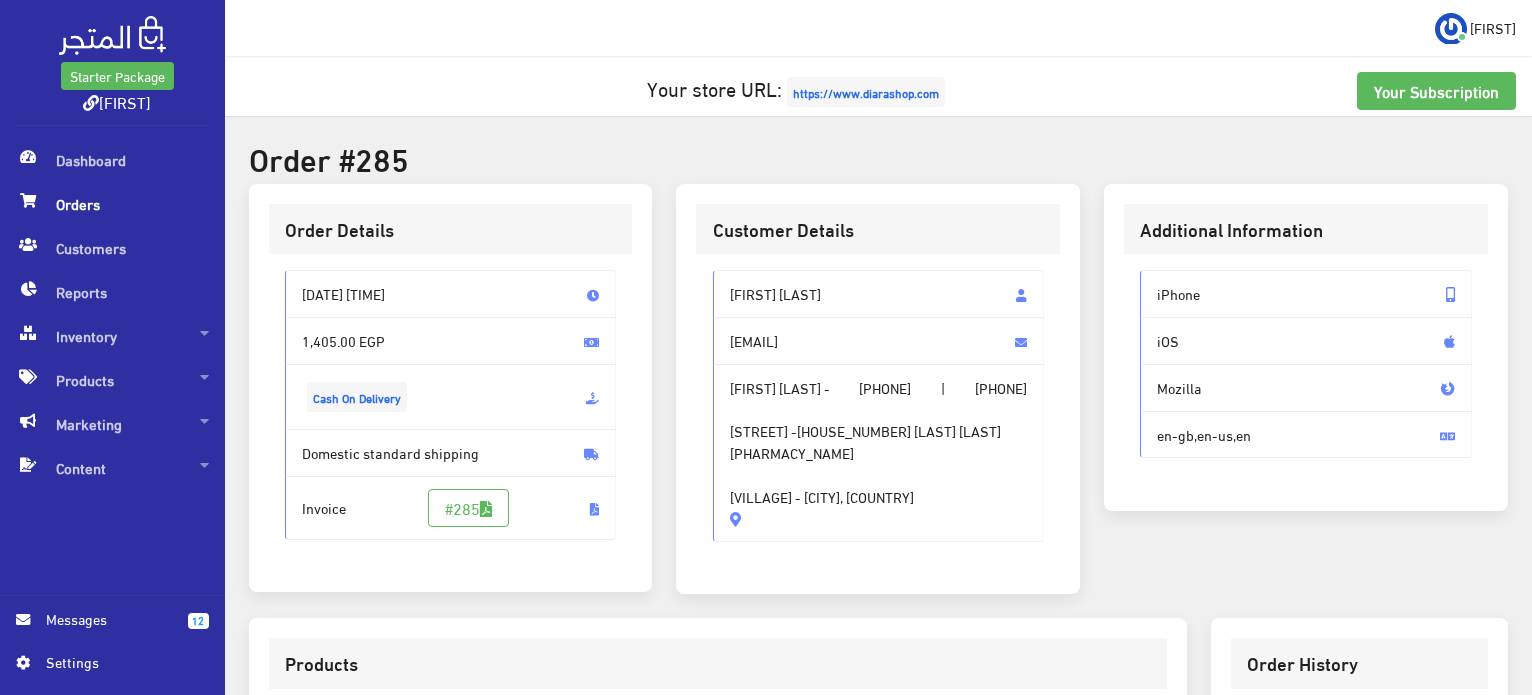 drag, startPoint x: 869, startPoint y: 291, endPoint x: 709, endPoint y: 302, distance: 160.37769 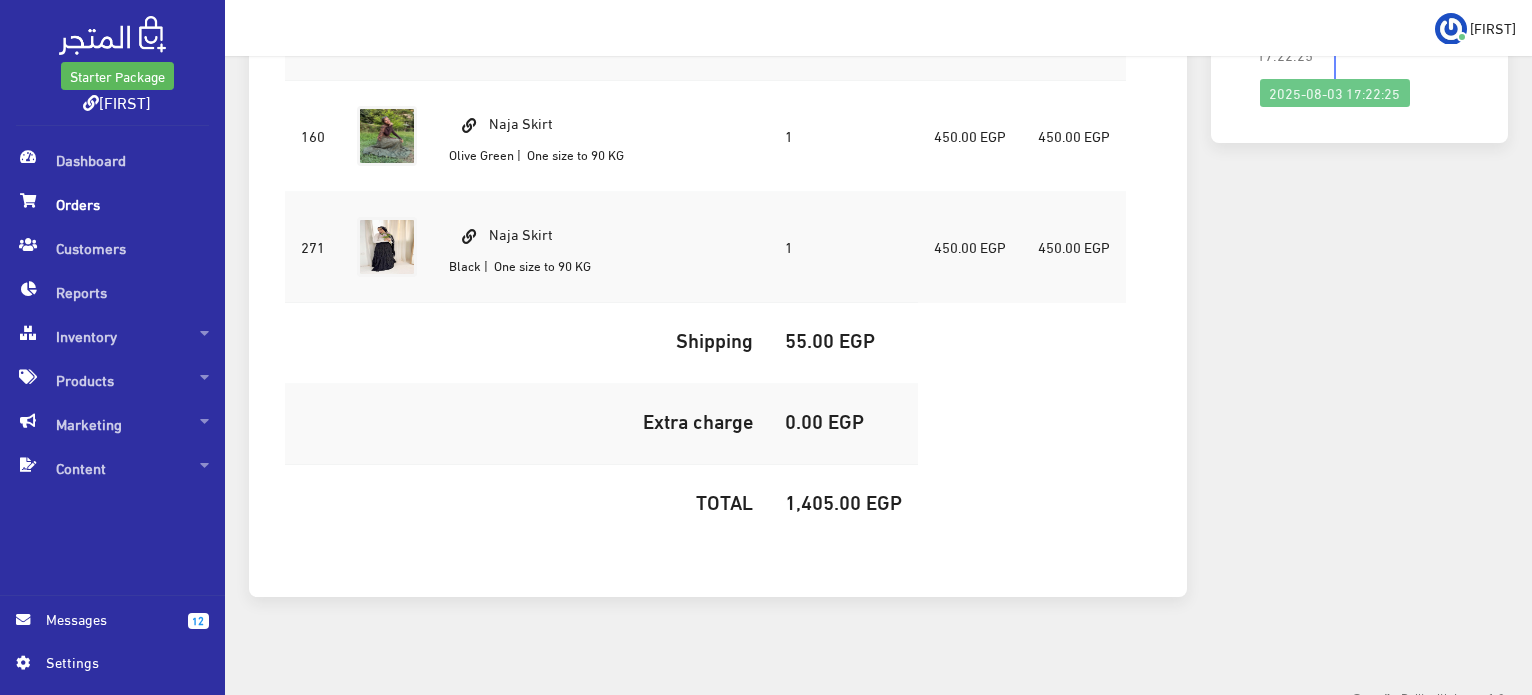 scroll, scrollTop: 800, scrollLeft: 0, axis: vertical 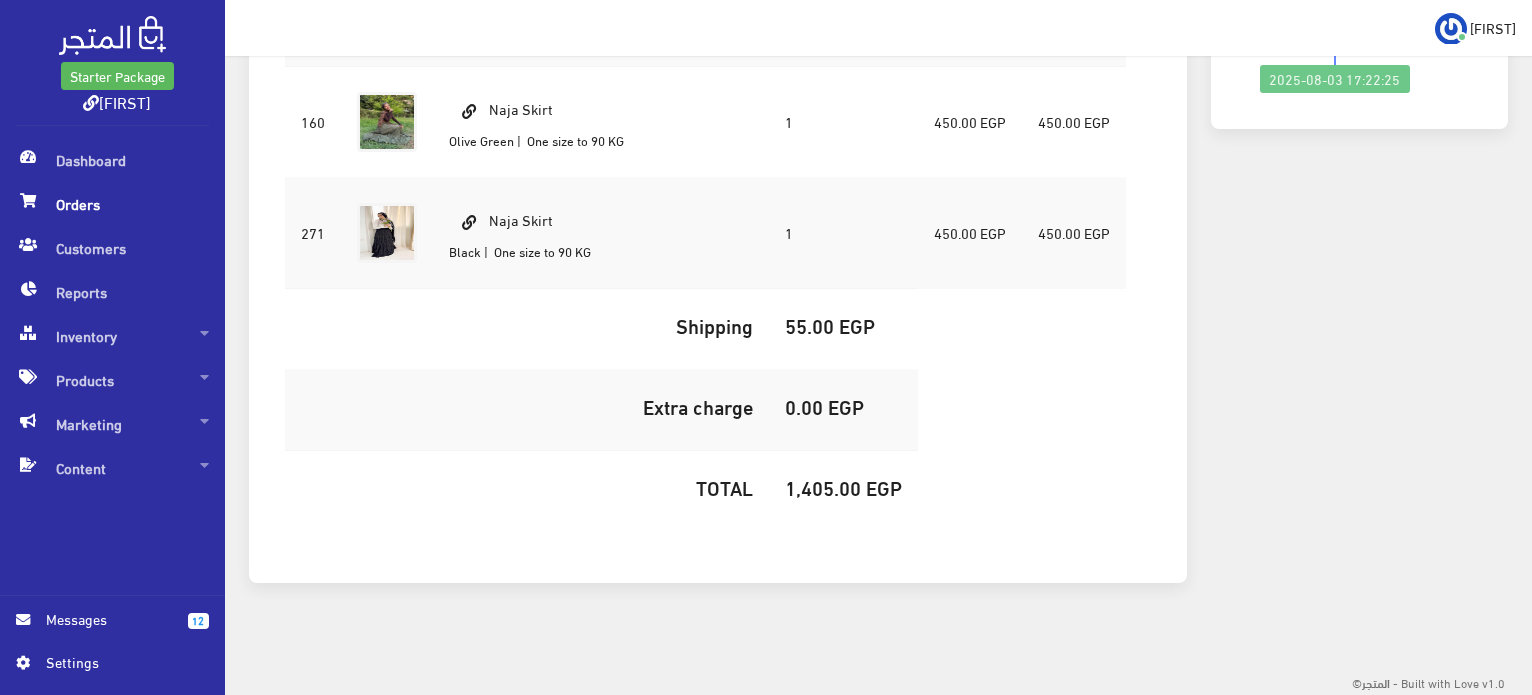 click on "1,405.00 EGP" at bounding box center [843, 487] 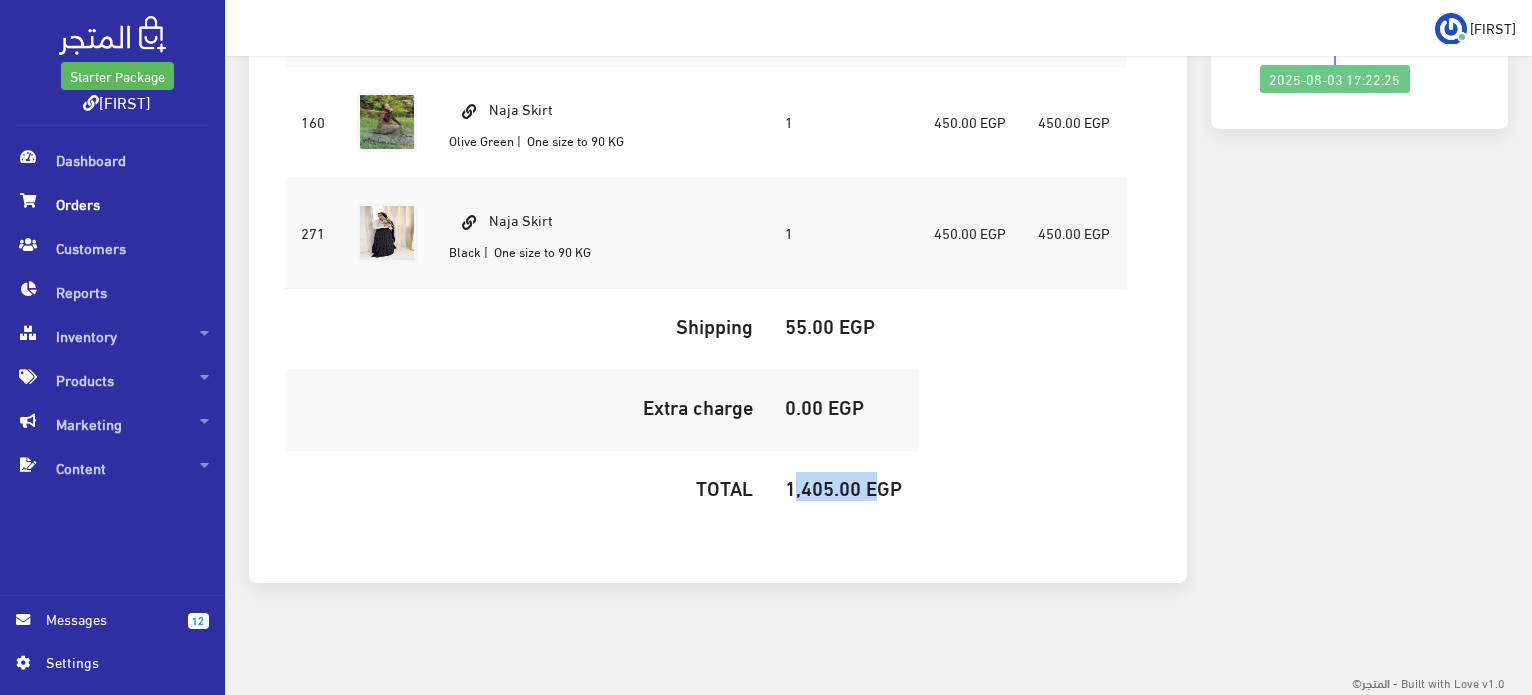 click on "1,405.00 EGP" at bounding box center (843, 487) 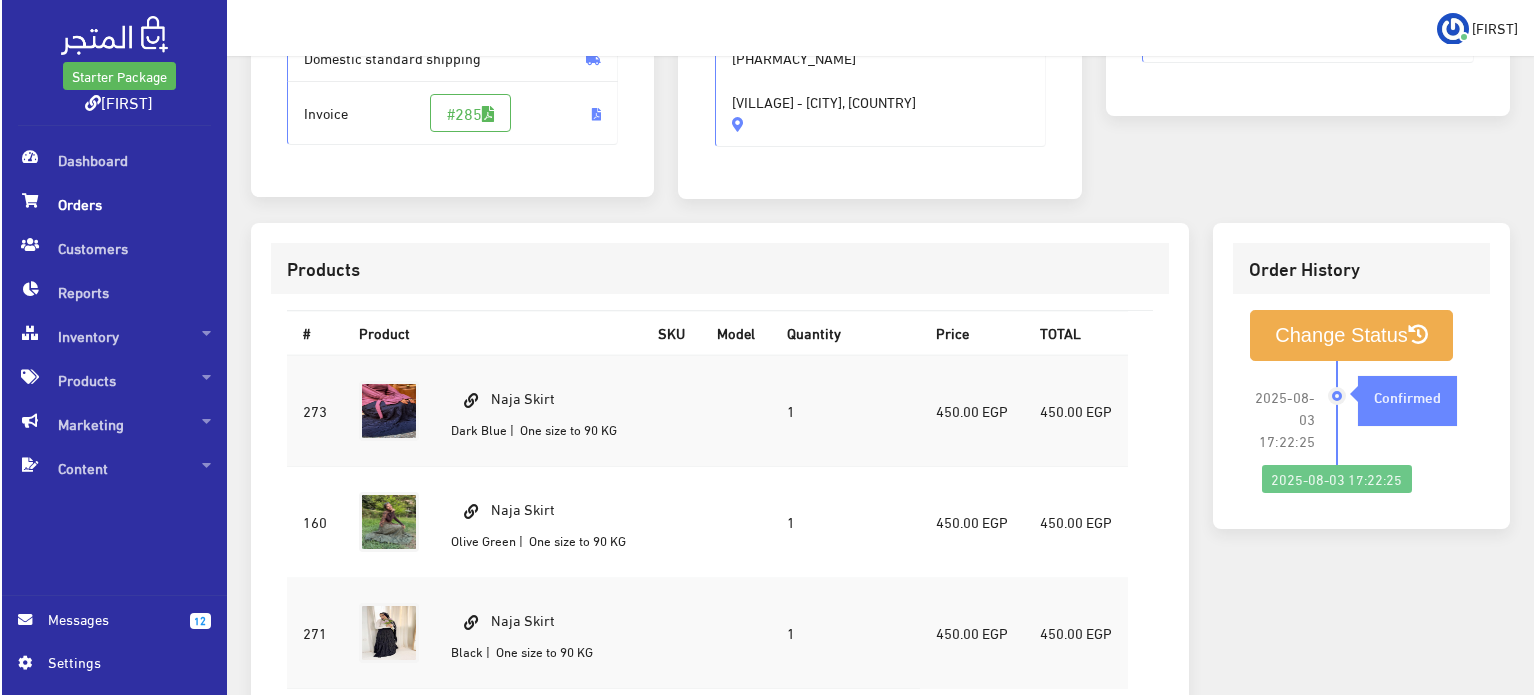 scroll, scrollTop: 600, scrollLeft: 0, axis: vertical 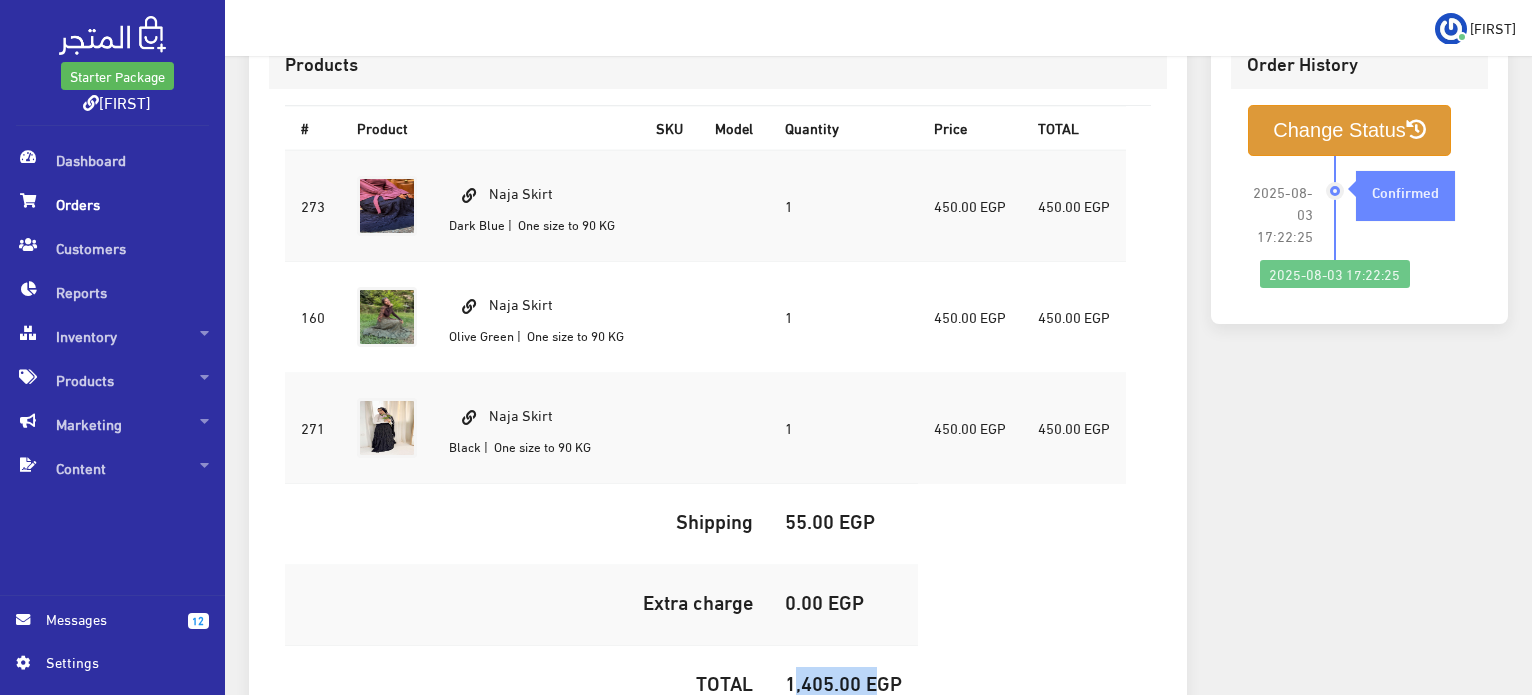 click on "Change Status" at bounding box center [1349, 130] 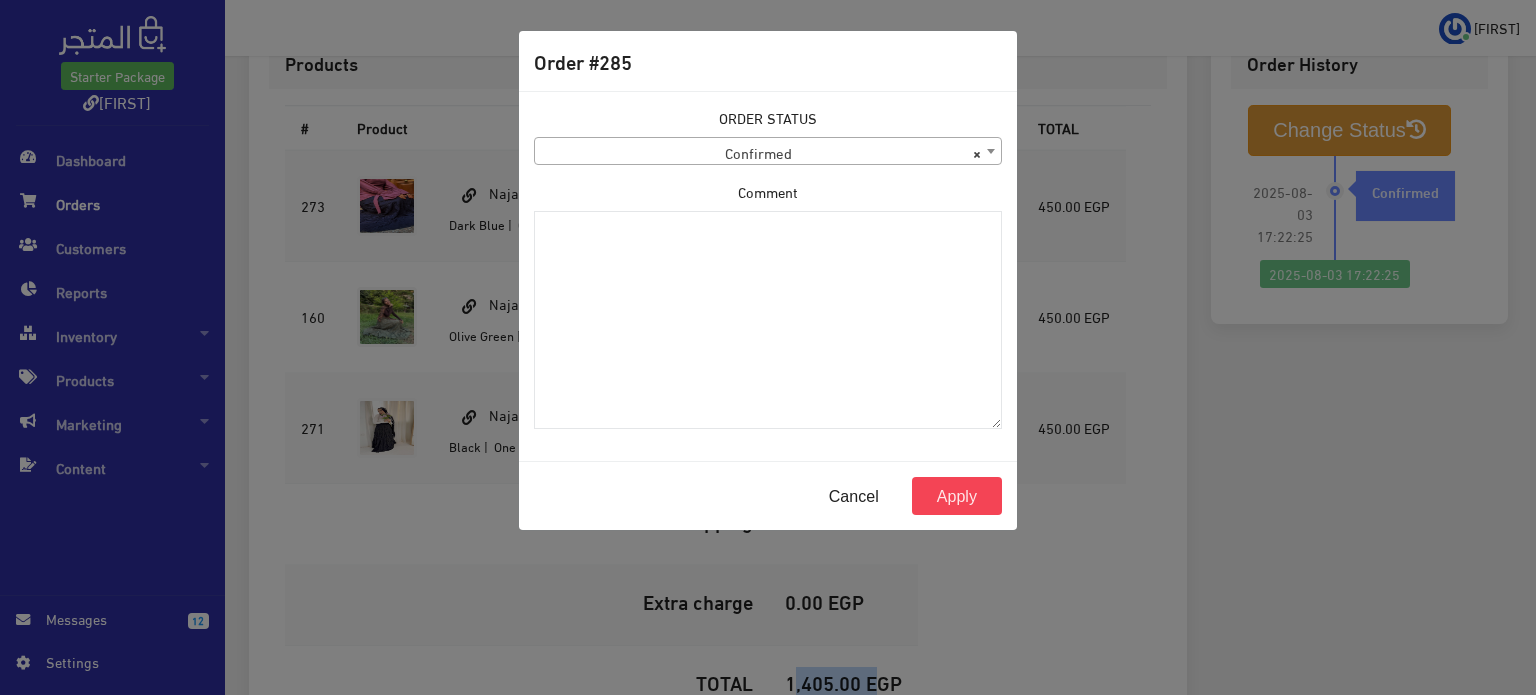 click on "× Confirmed" at bounding box center [768, 152] 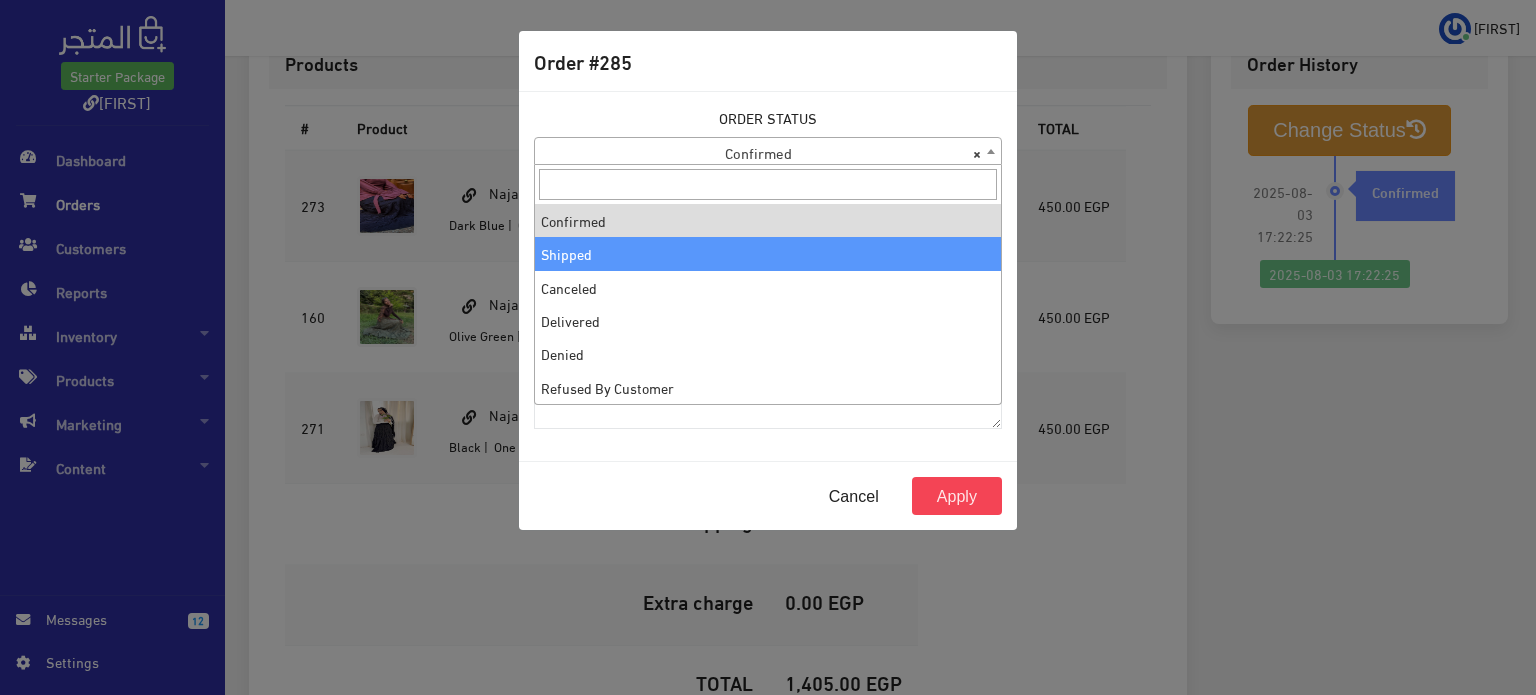 select on "2" 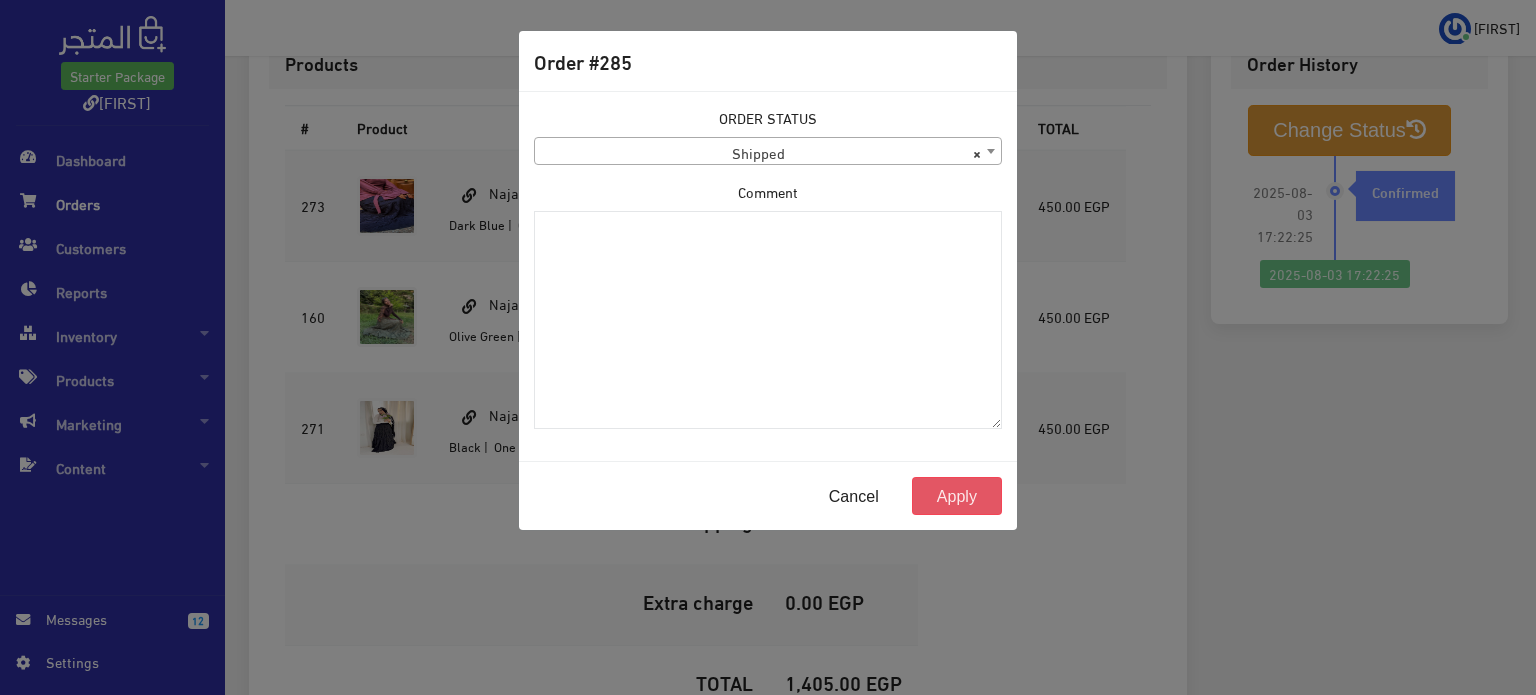 click on "Apply" at bounding box center (957, 496) 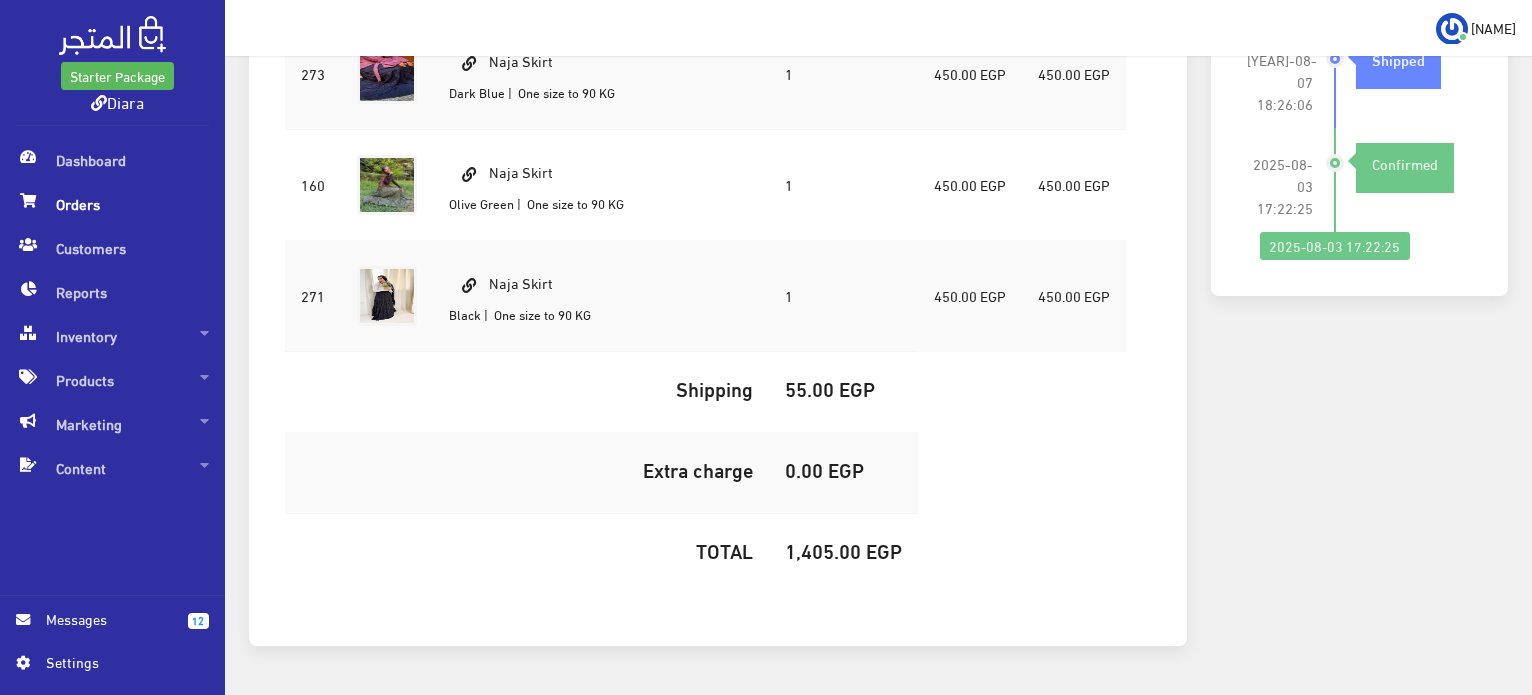 scroll, scrollTop: 700, scrollLeft: 0, axis: vertical 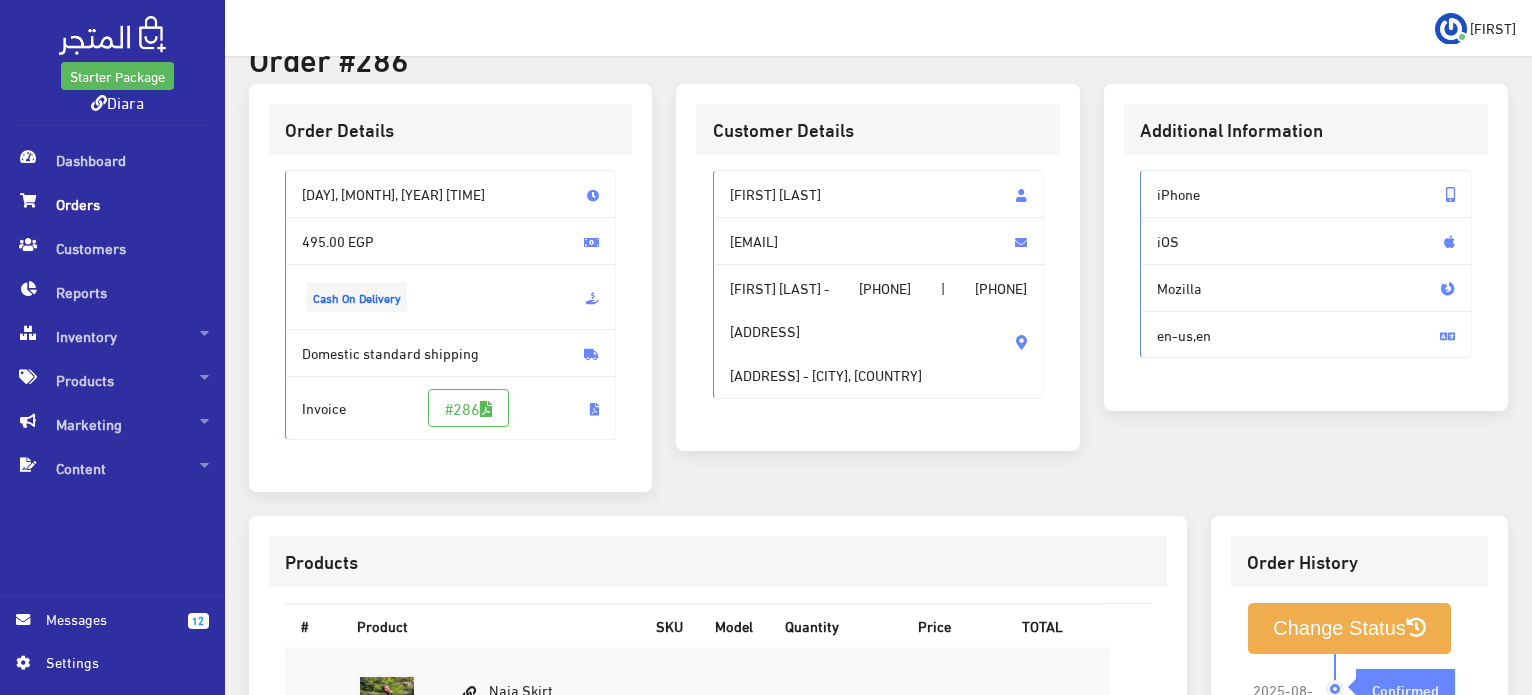 drag, startPoint x: 842, startPoint y: 187, endPoint x: 731, endPoint y: 187, distance: 111 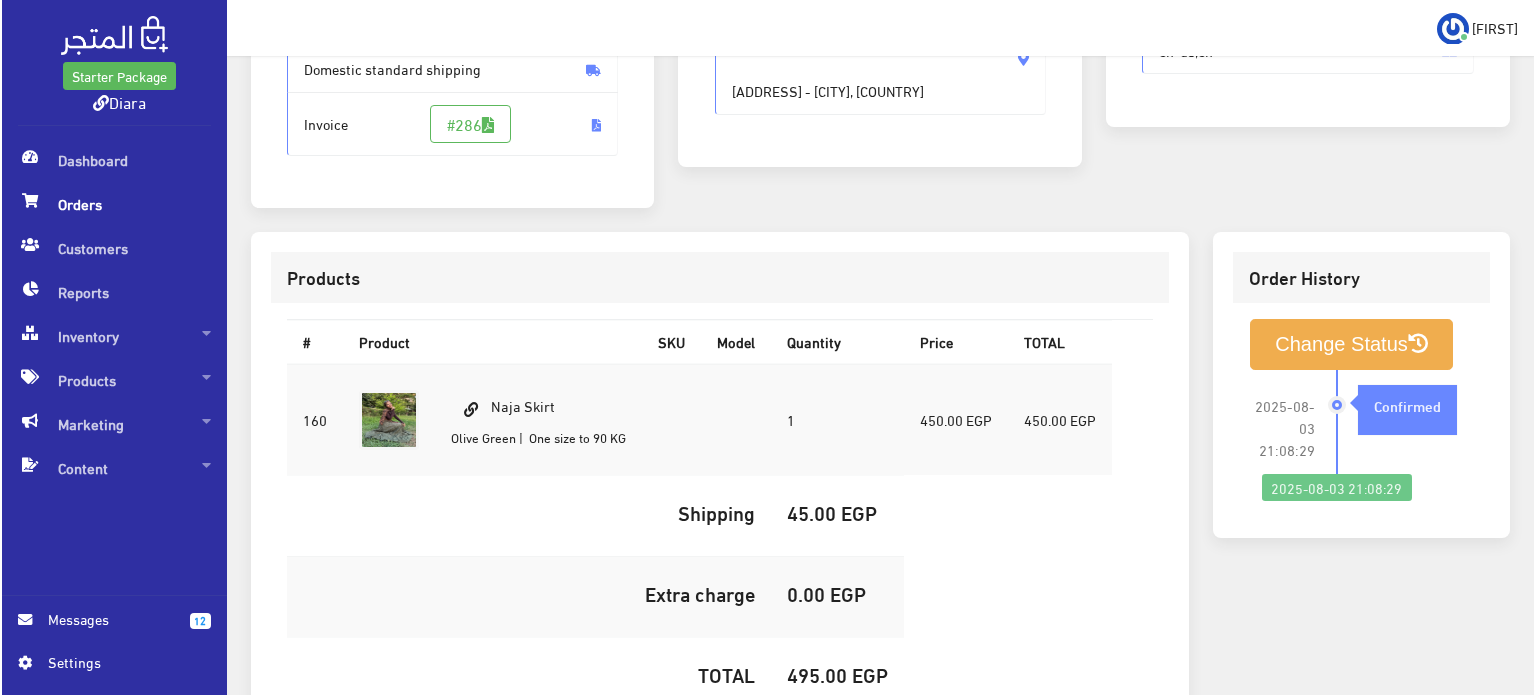 scroll, scrollTop: 613, scrollLeft: 0, axis: vertical 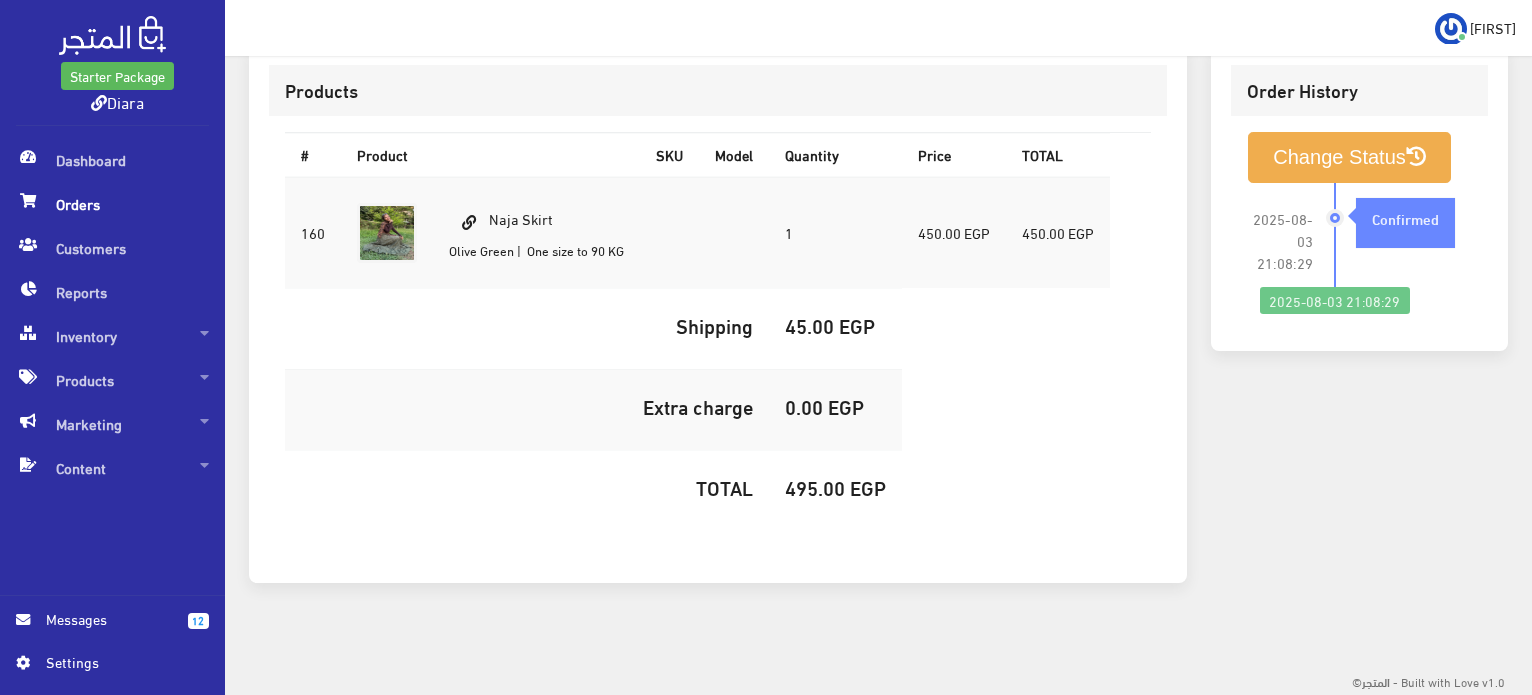 drag, startPoint x: 588, startPoint y: 215, endPoint x: 492, endPoint y: 220, distance: 96.13012 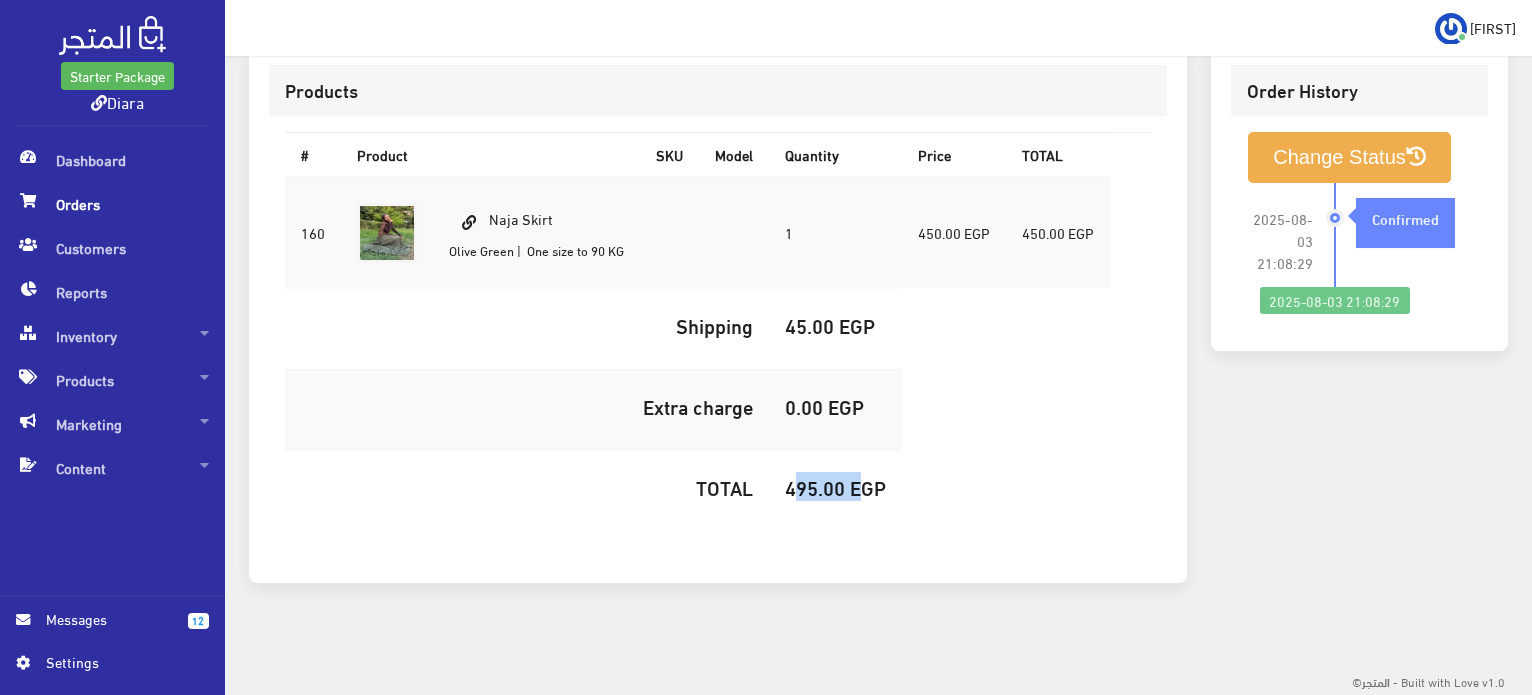 click on "495.00 EGP" at bounding box center (835, 487) 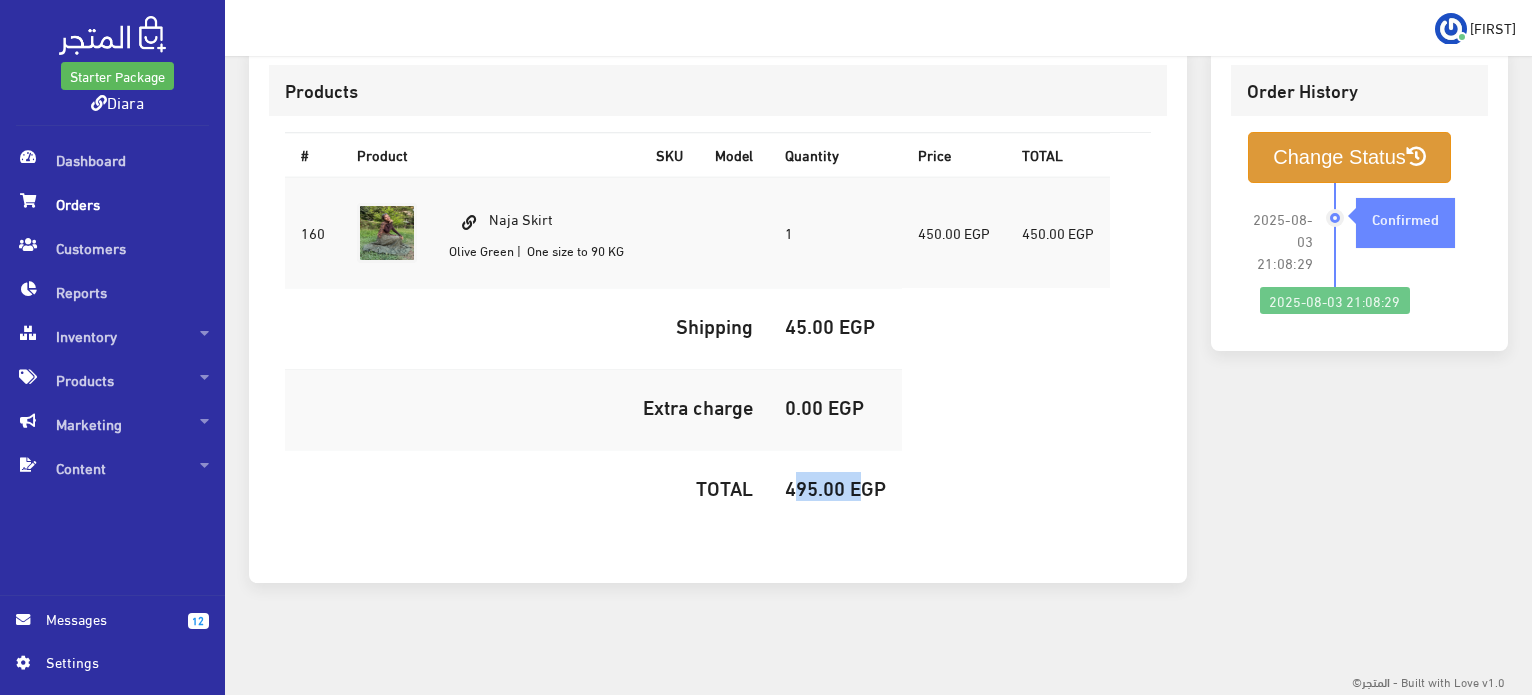 click on "Change Status" at bounding box center [1349, 157] 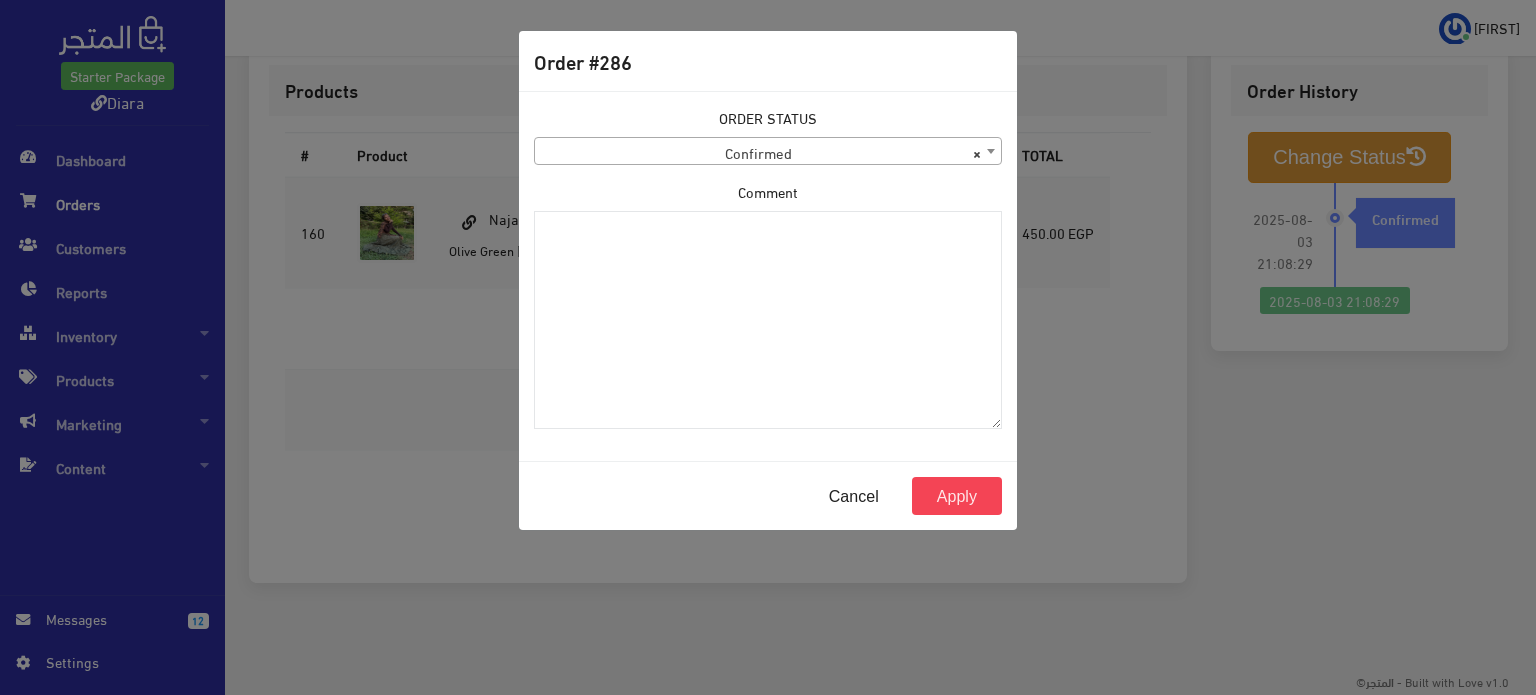 click on "× Confirmed" at bounding box center (768, 152) 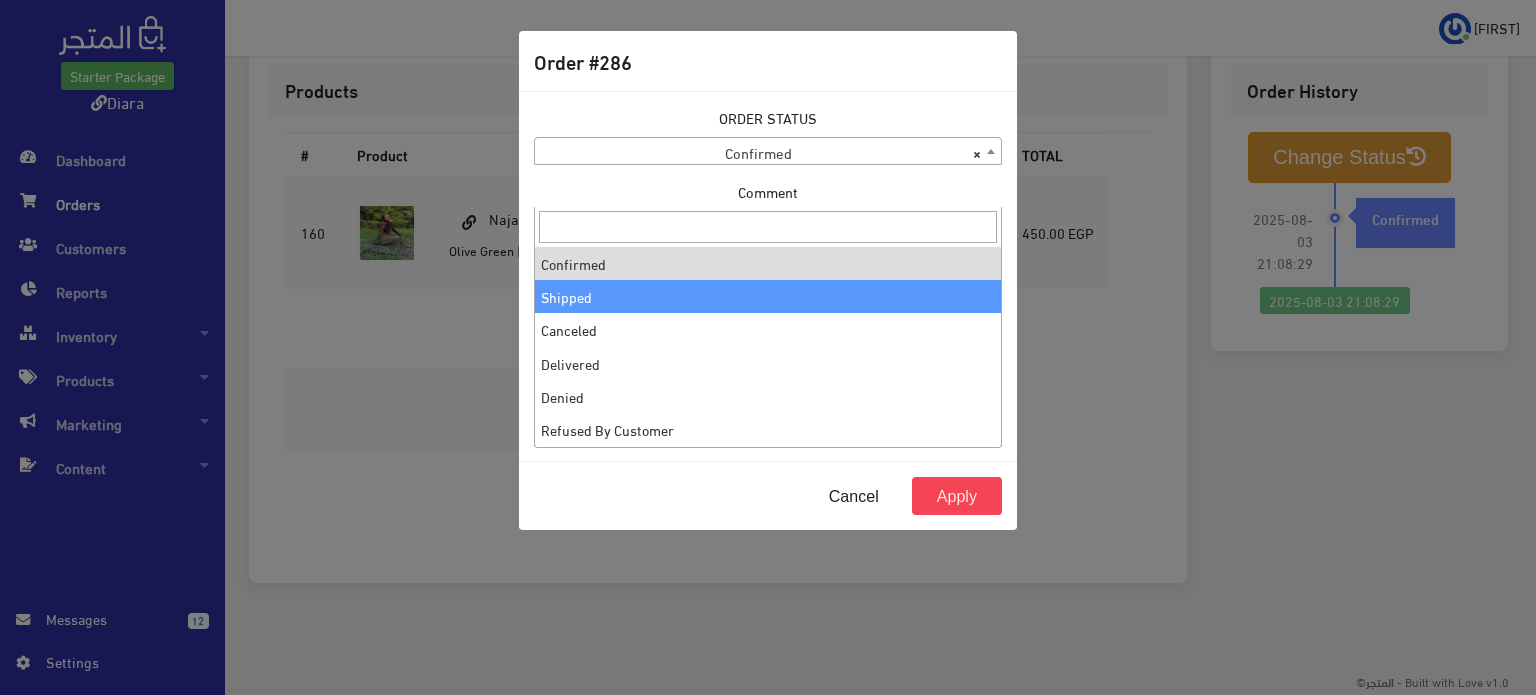 select on "2" 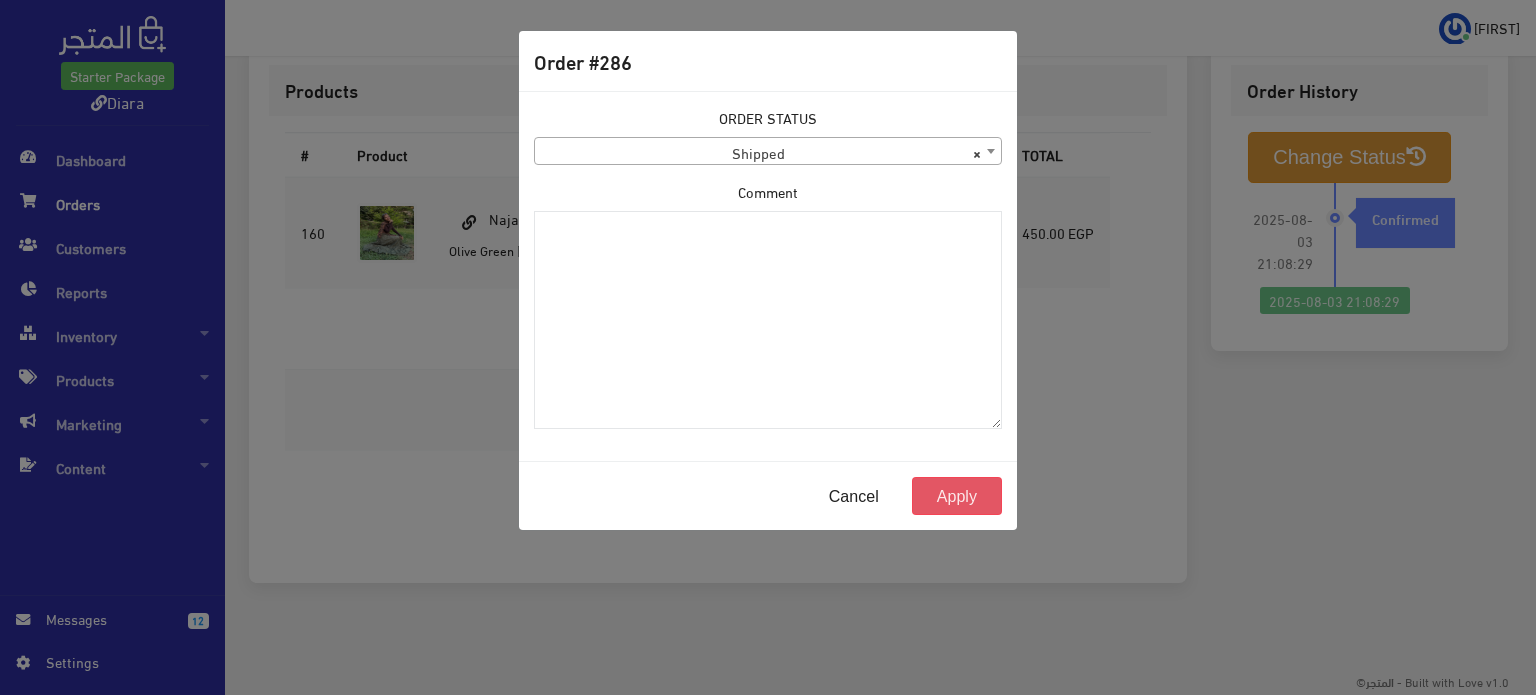 click on "Apply" at bounding box center (957, 496) 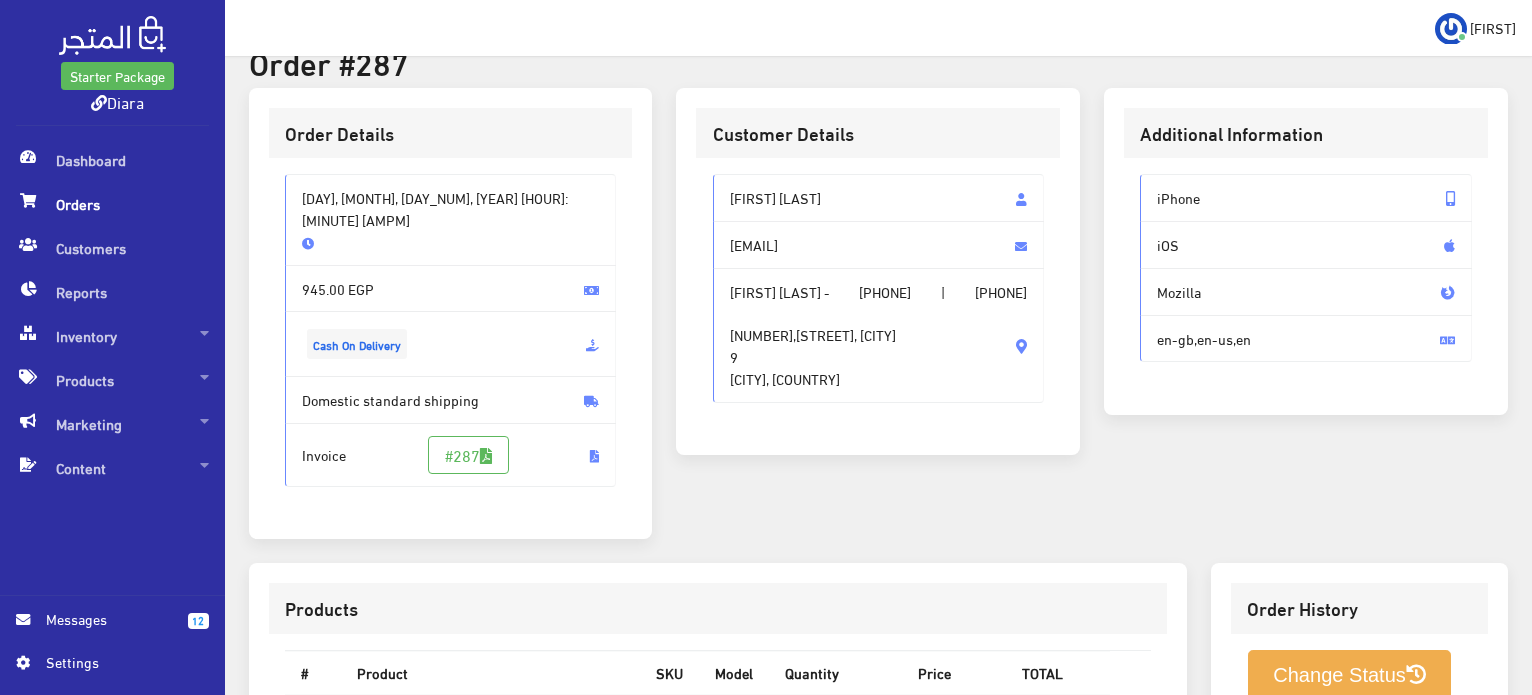 scroll, scrollTop: 0, scrollLeft: 0, axis: both 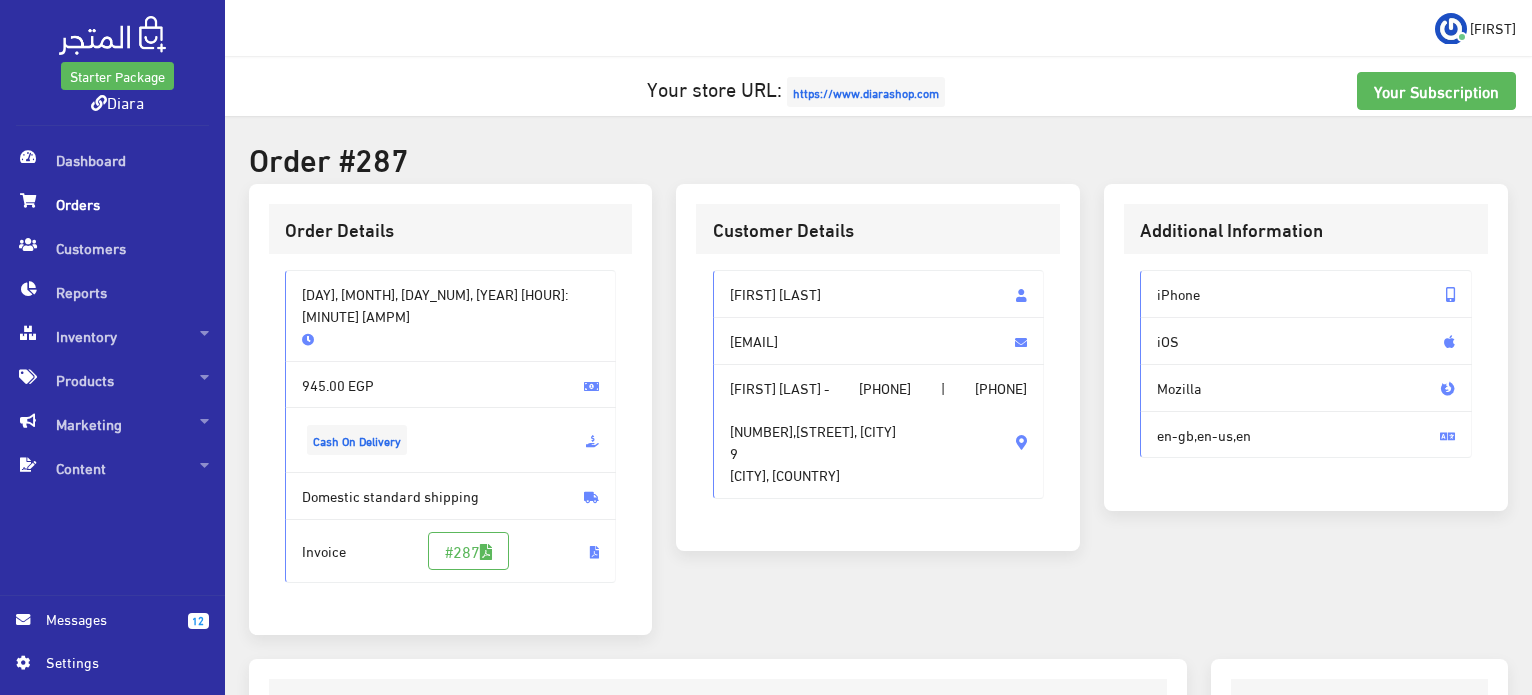 drag, startPoint x: 836, startPoint y: 300, endPoint x: 717, endPoint y: 290, distance: 119.419426 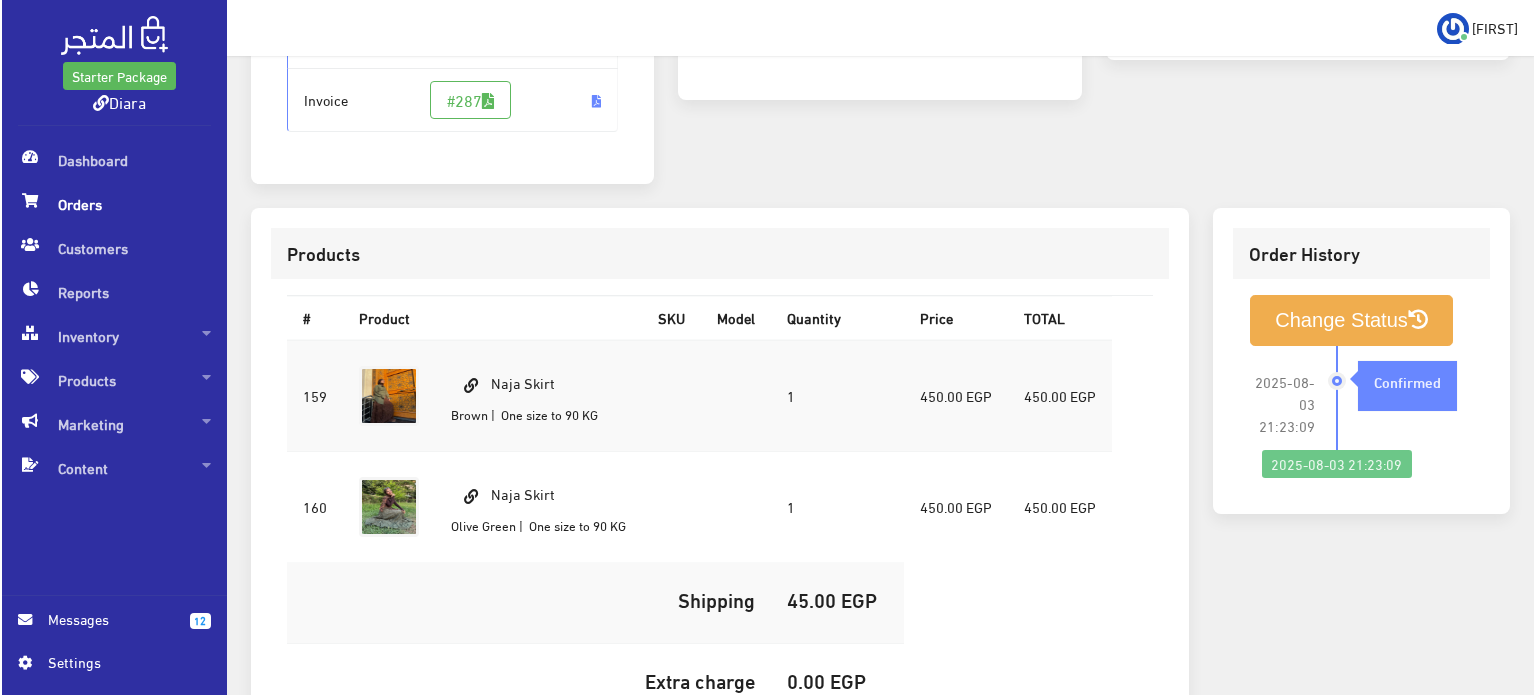 scroll, scrollTop: 600, scrollLeft: 0, axis: vertical 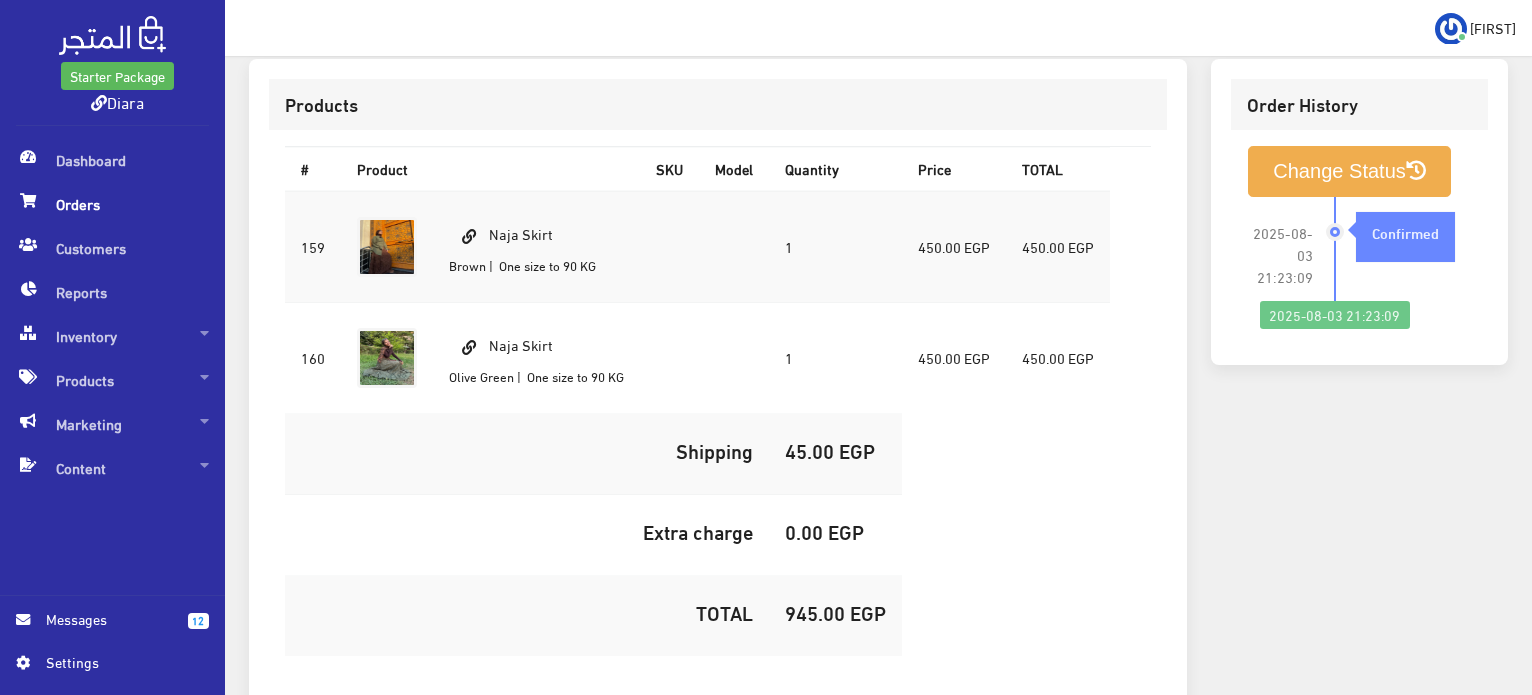 click on "945.00 EGP" at bounding box center [835, 612] 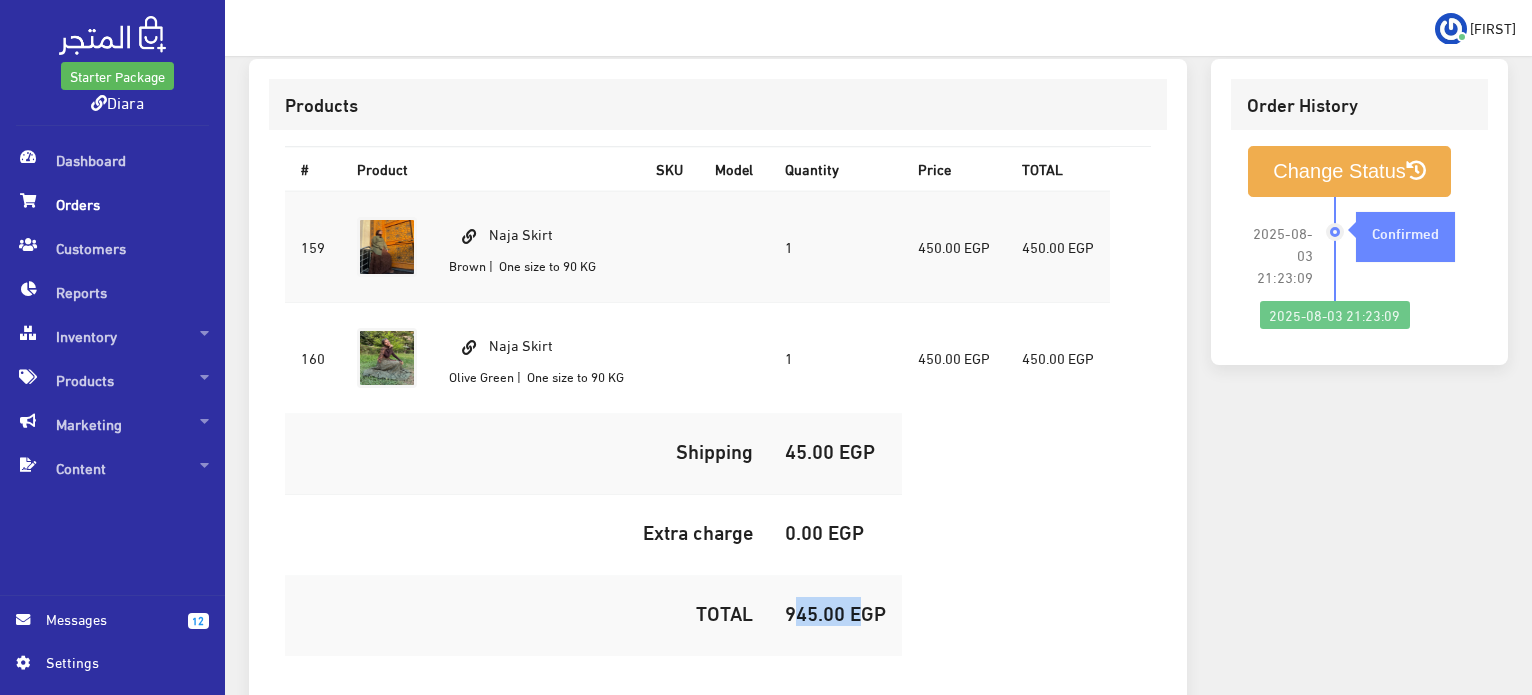 click on "945.00 EGP" at bounding box center [835, 612] 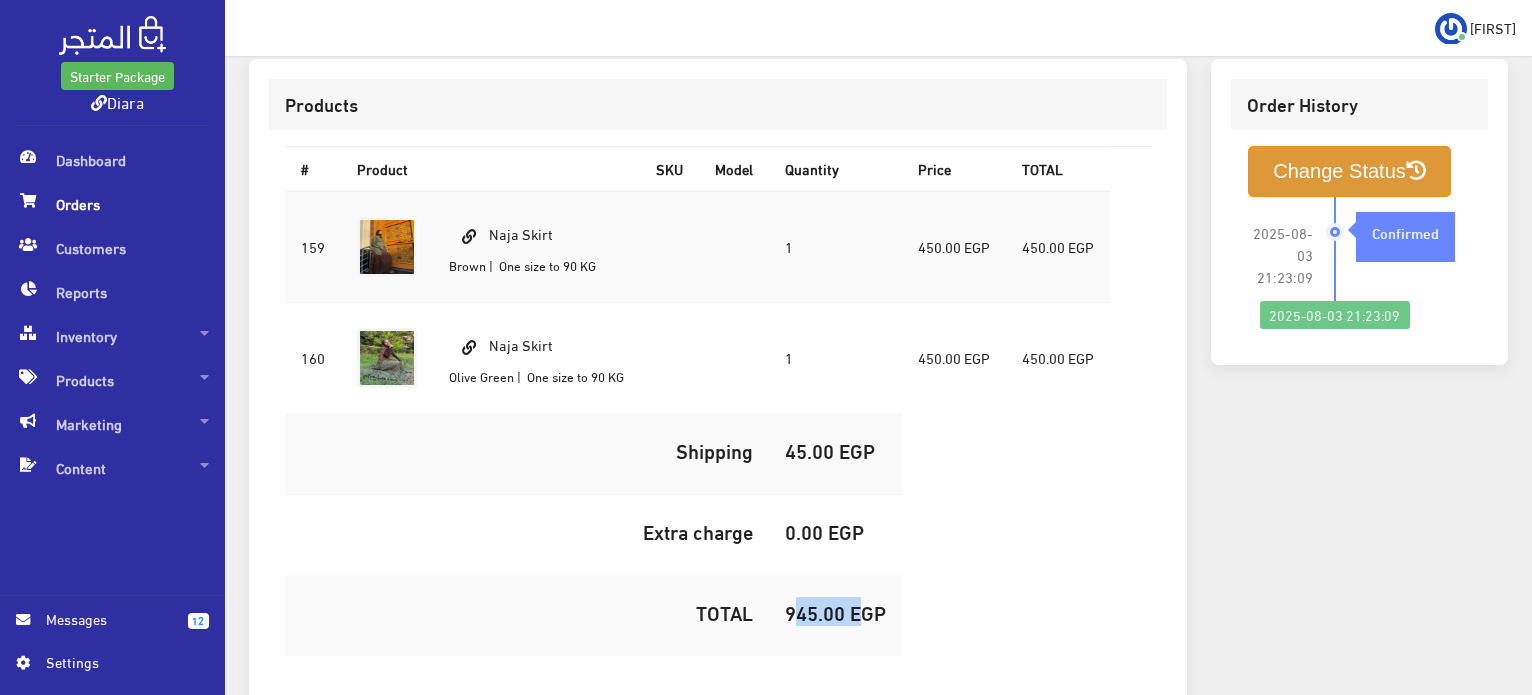 click on "Change Status" at bounding box center [1349, 171] 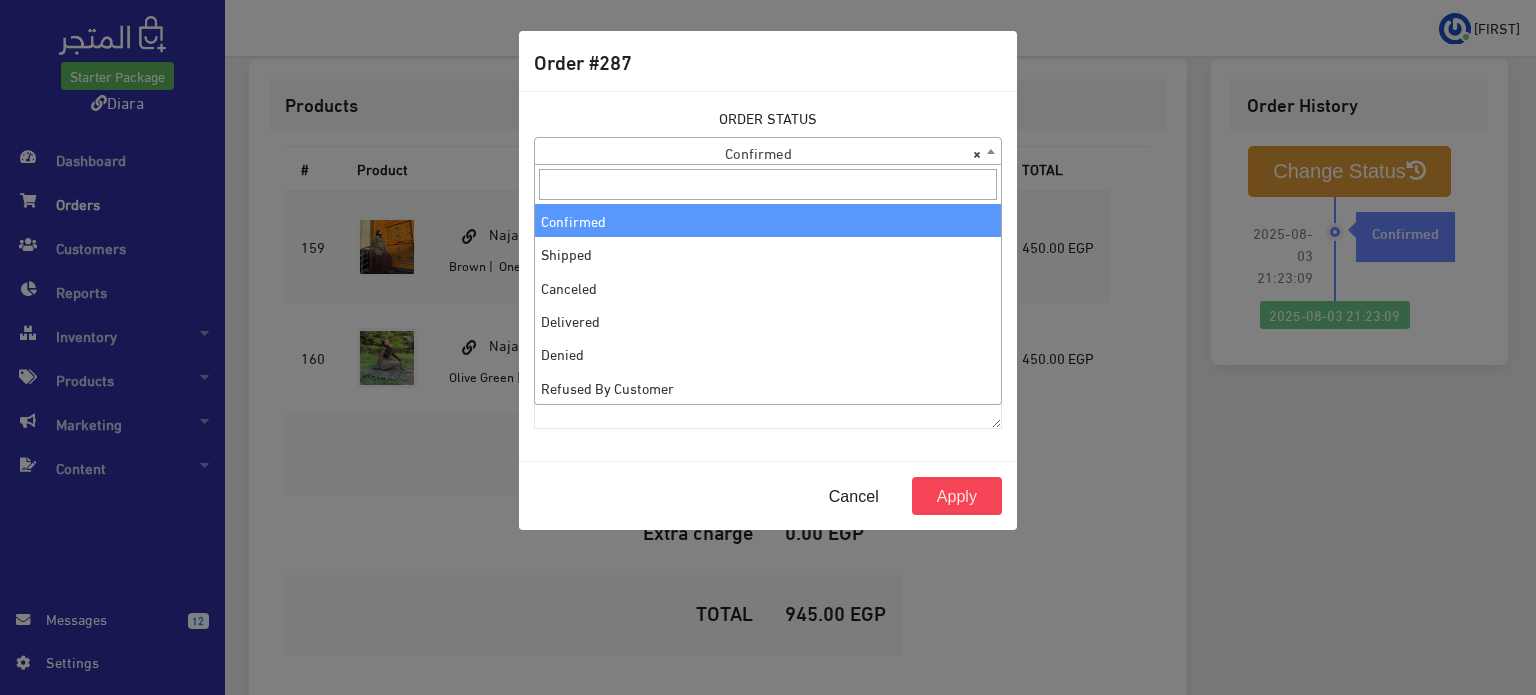 click on "× Confirmed" at bounding box center [768, 152] 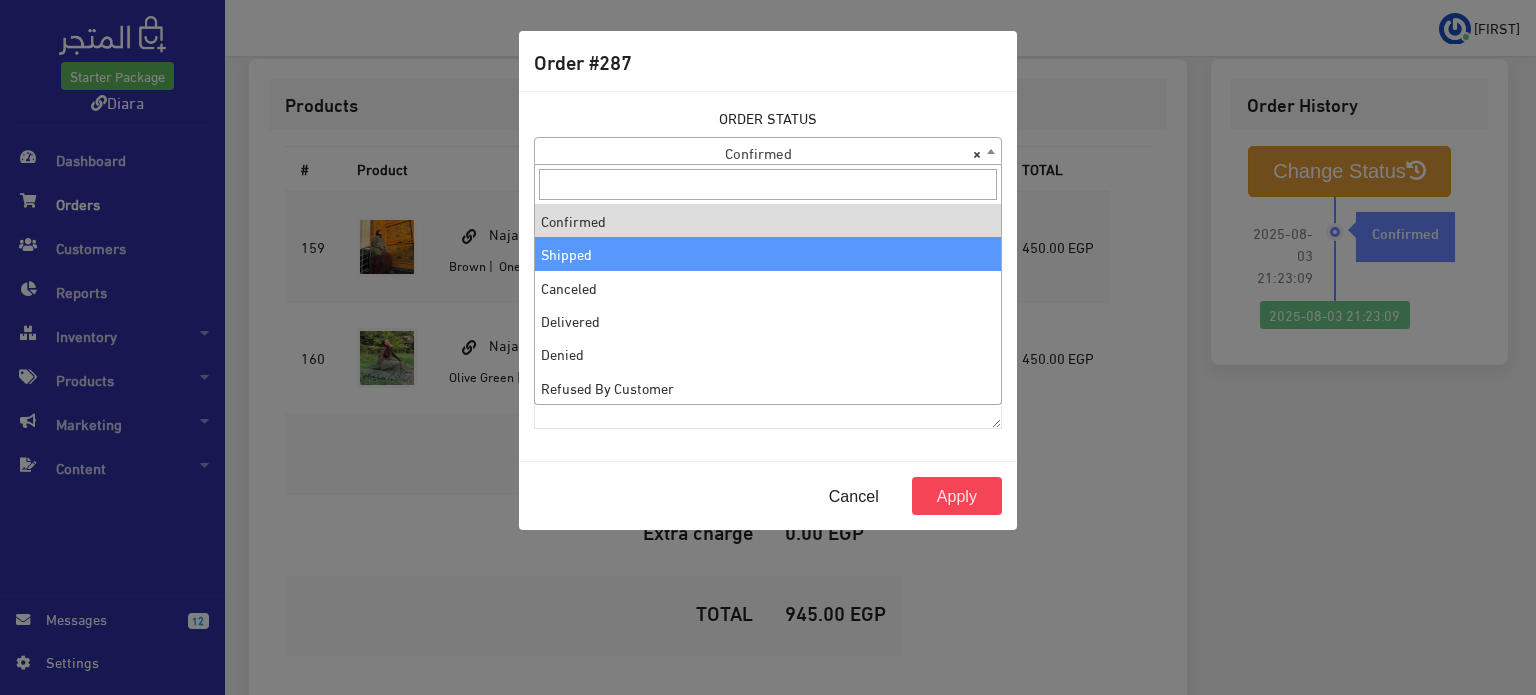 select on "2" 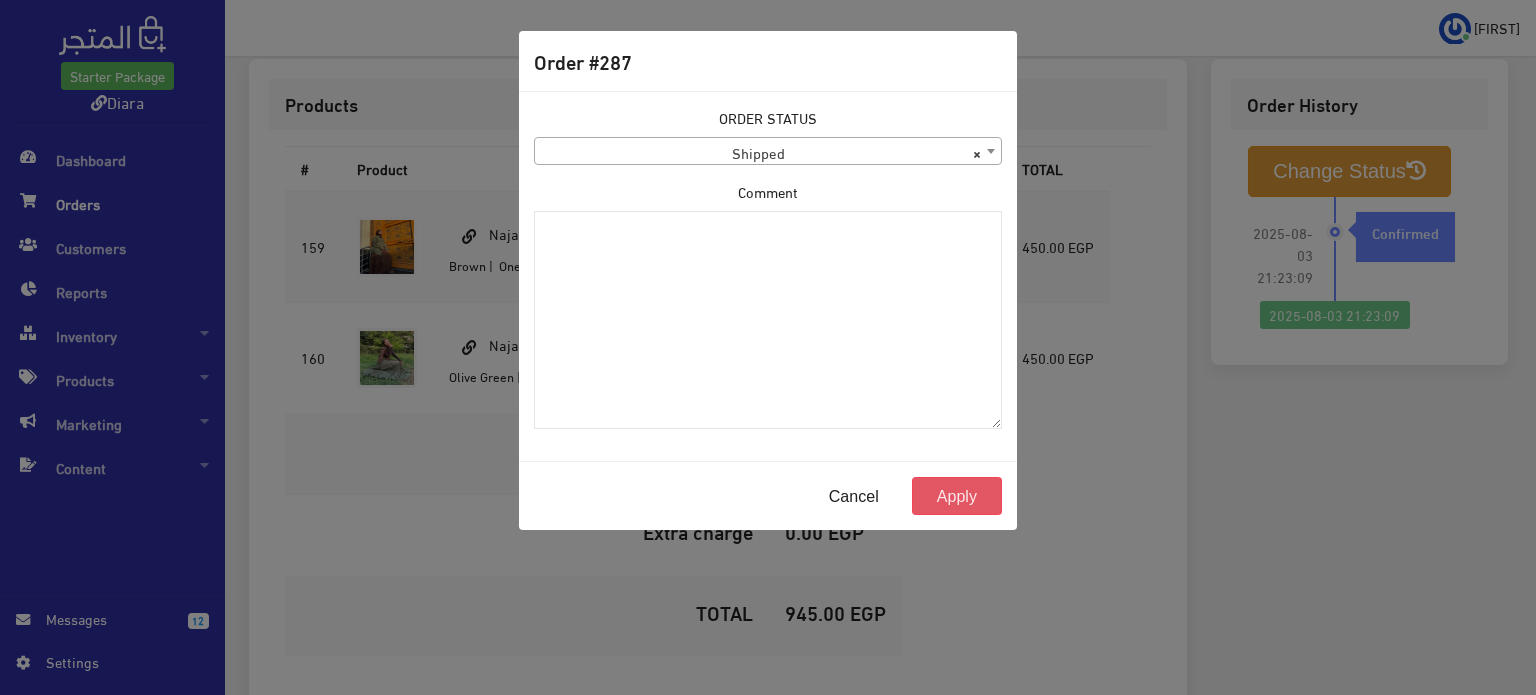 click on "Apply" at bounding box center [957, 496] 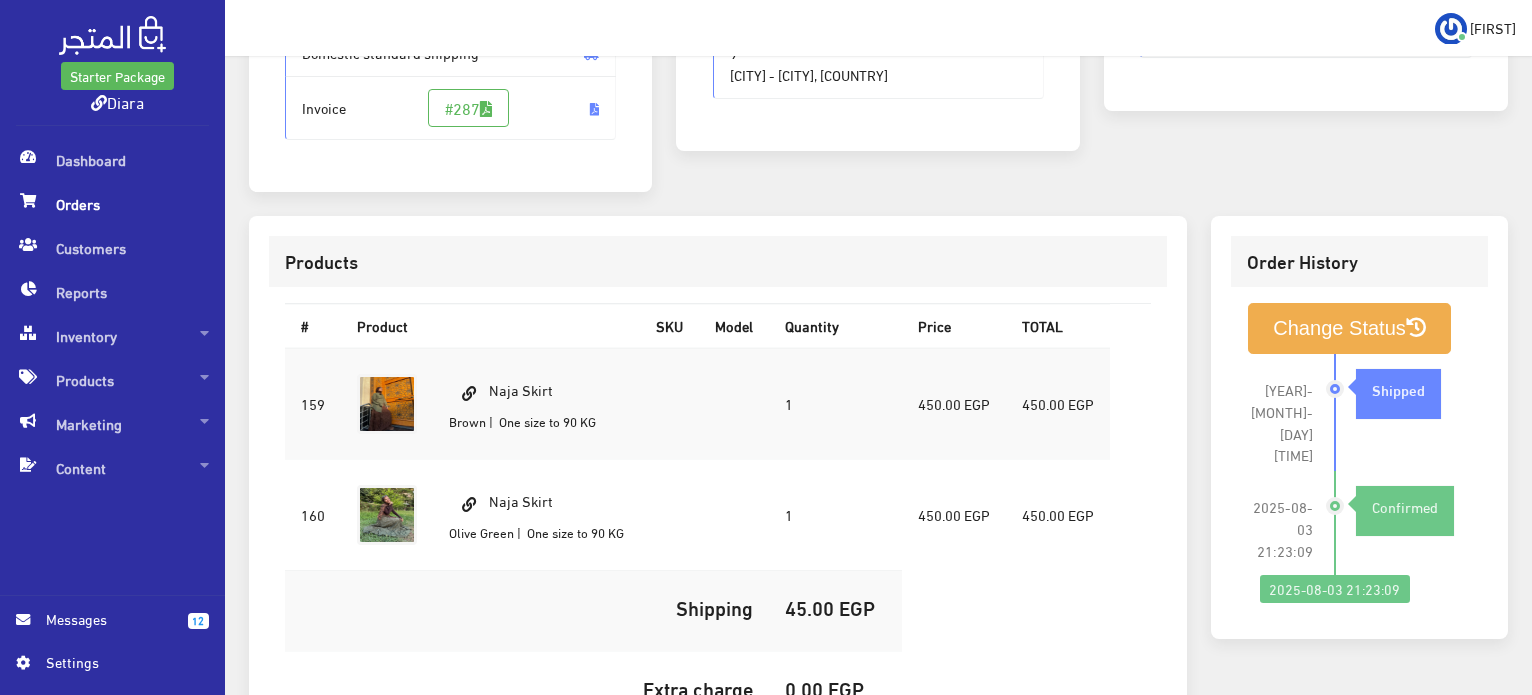 scroll, scrollTop: 0, scrollLeft: 0, axis: both 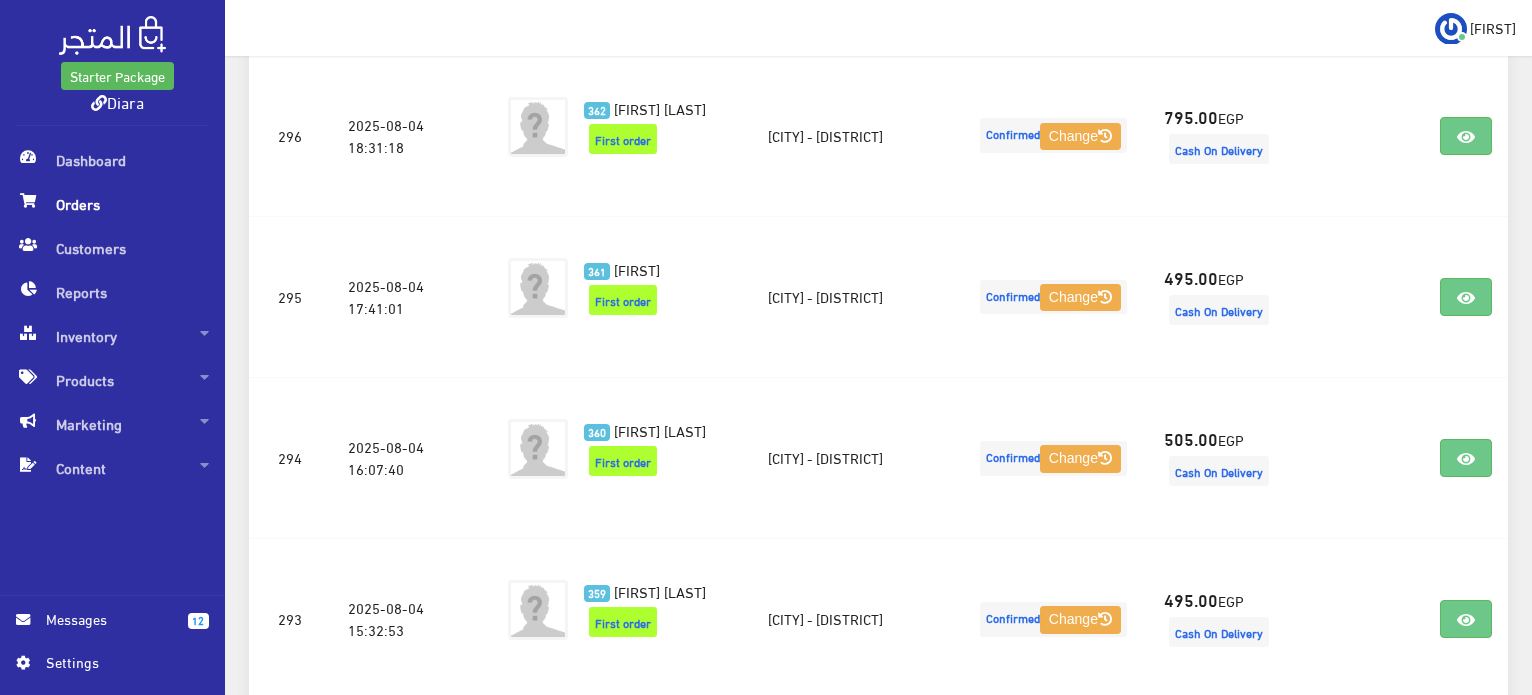 click on "Orders
All
36 227 53 3 7" at bounding box center [878, -44] 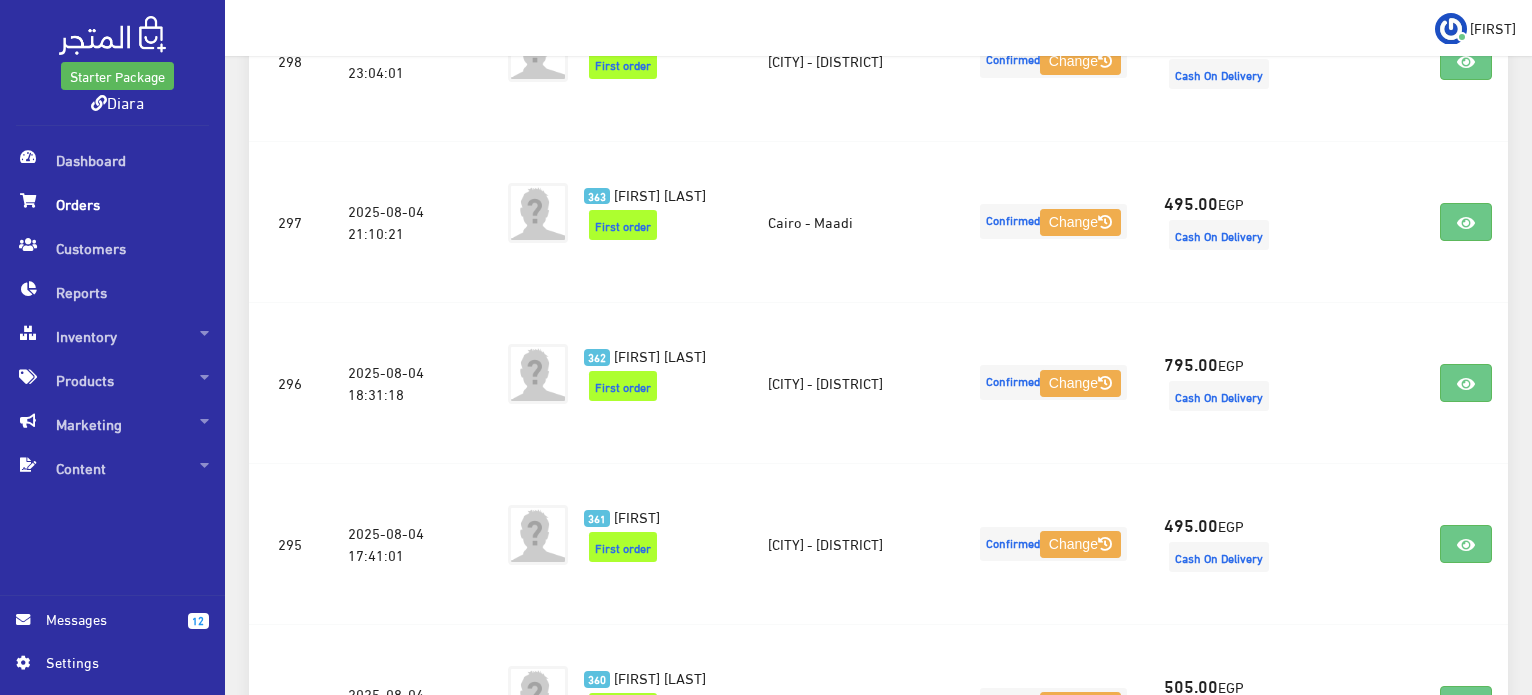 scroll, scrollTop: 1388, scrollLeft: 0, axis: vertical 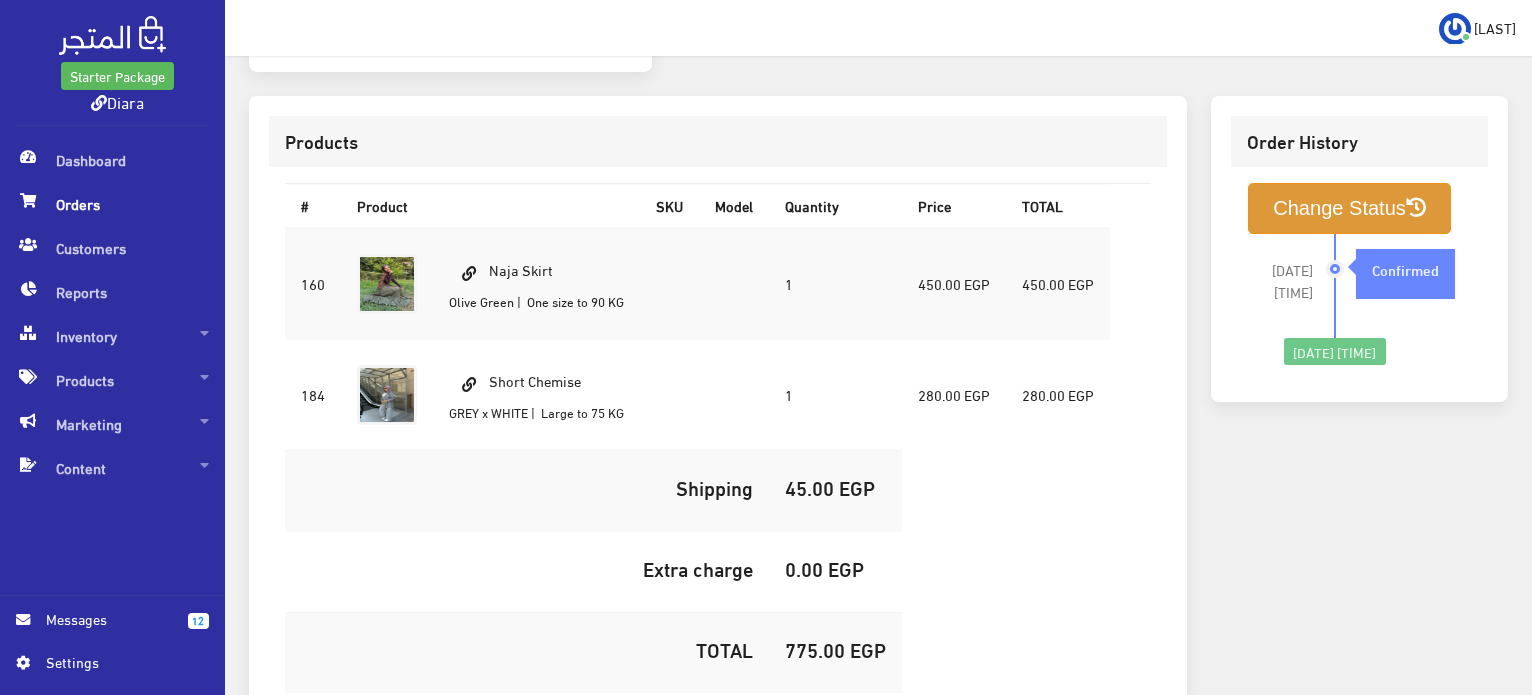 click on "Change Status" at bounding box center (1349, 208) 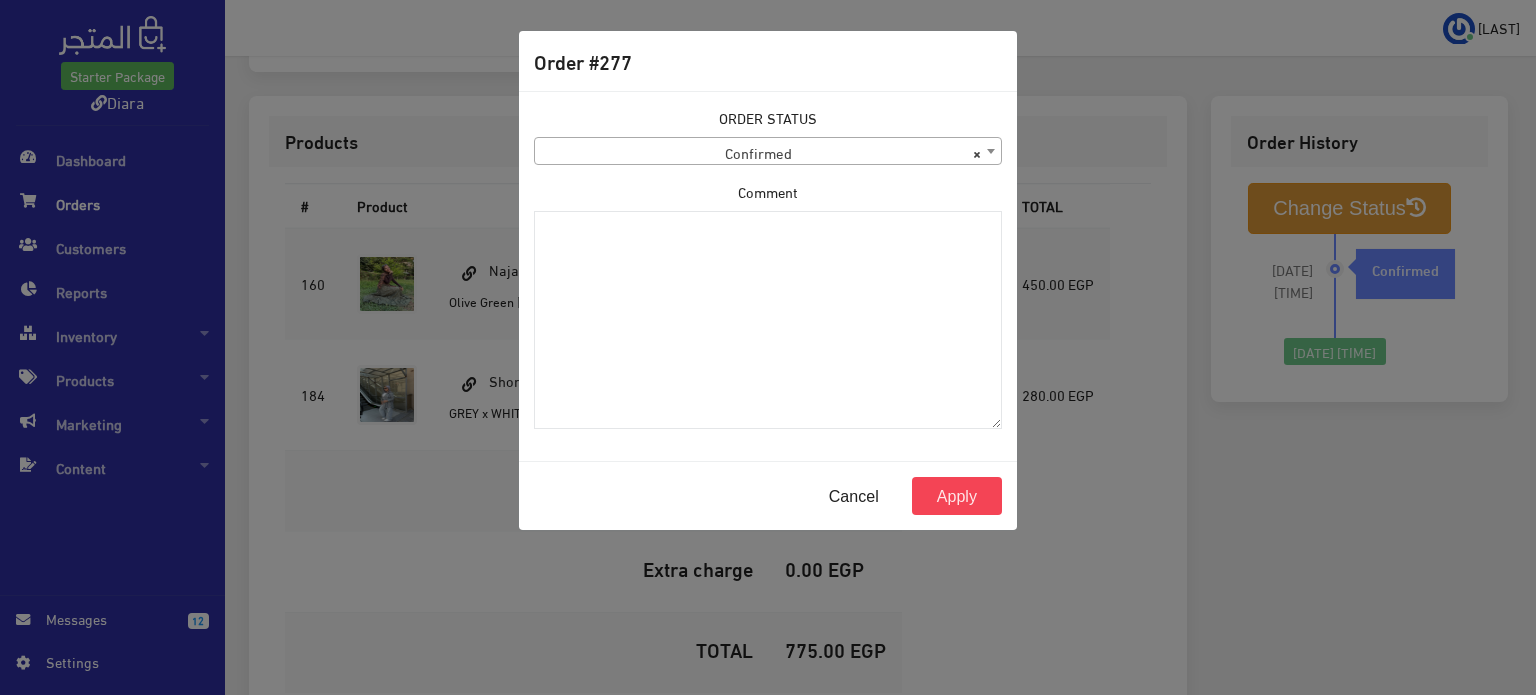 click on "× Confirmed" at bounding box center (768, 152) 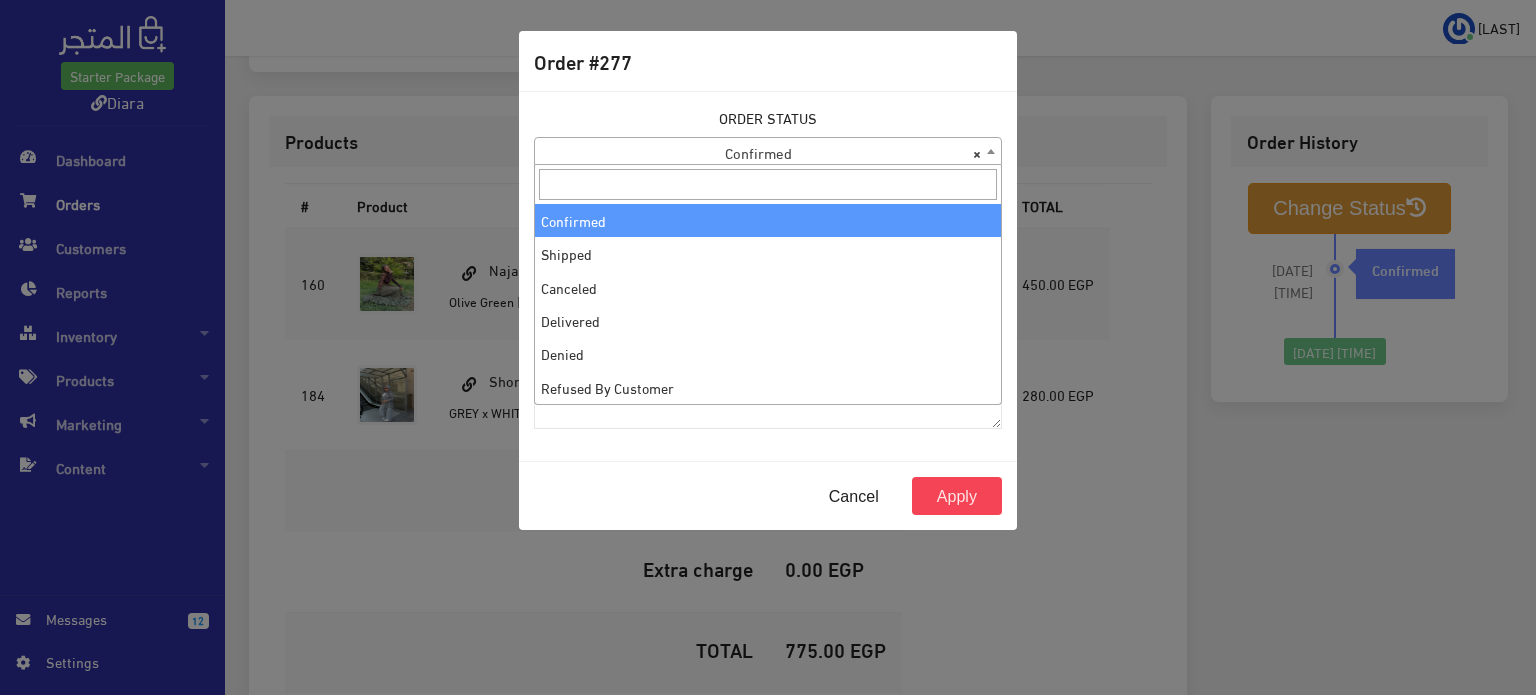 select on "2" 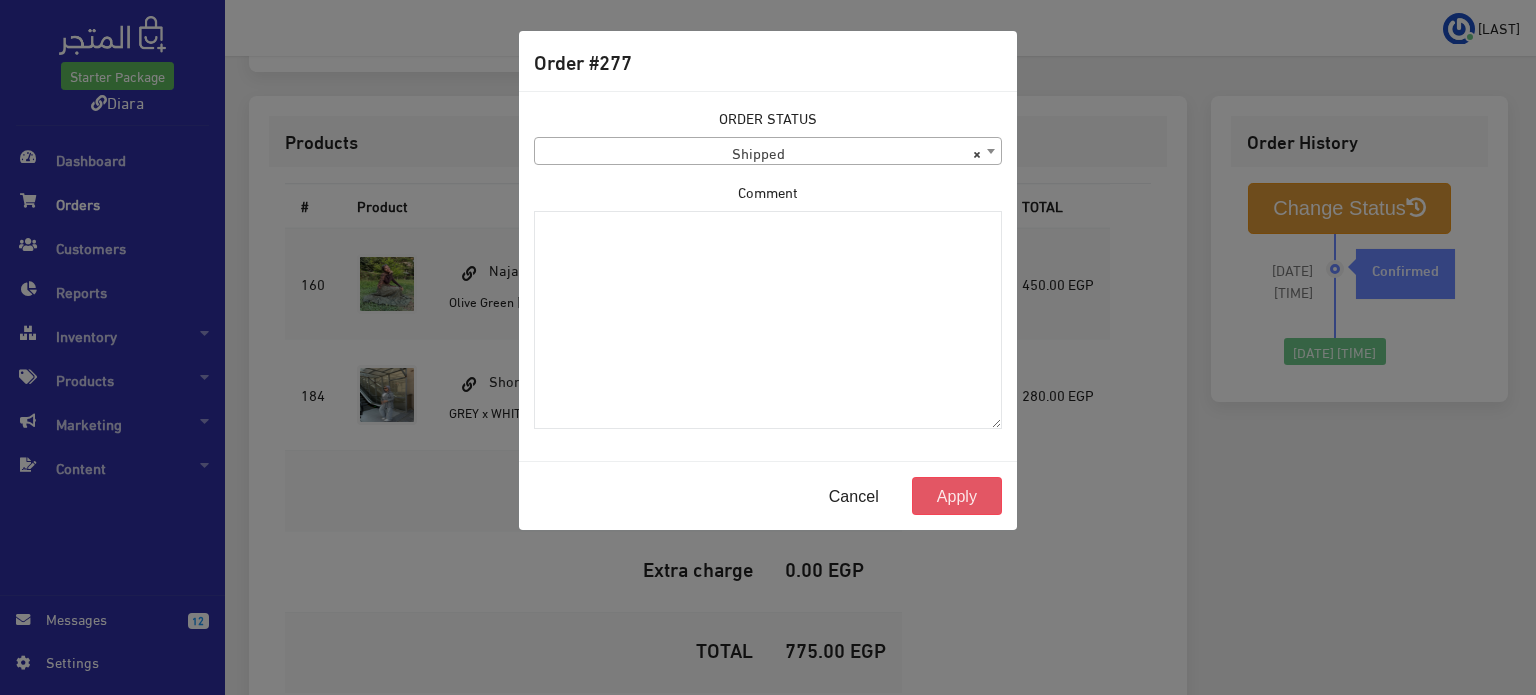 click on "Apply" at bounding box center (957, 496) 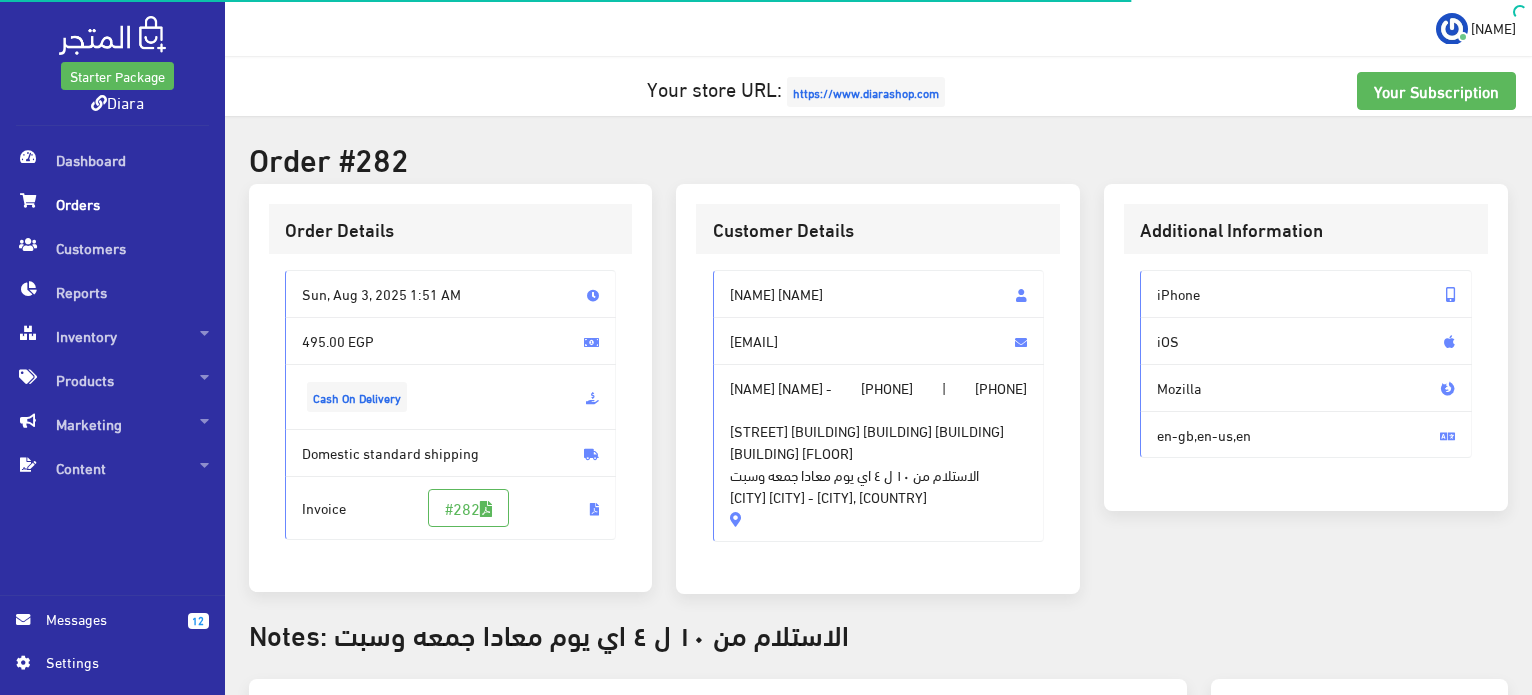 scroll, scrollTop: 400, scrollLeft: 0, axis: vertical 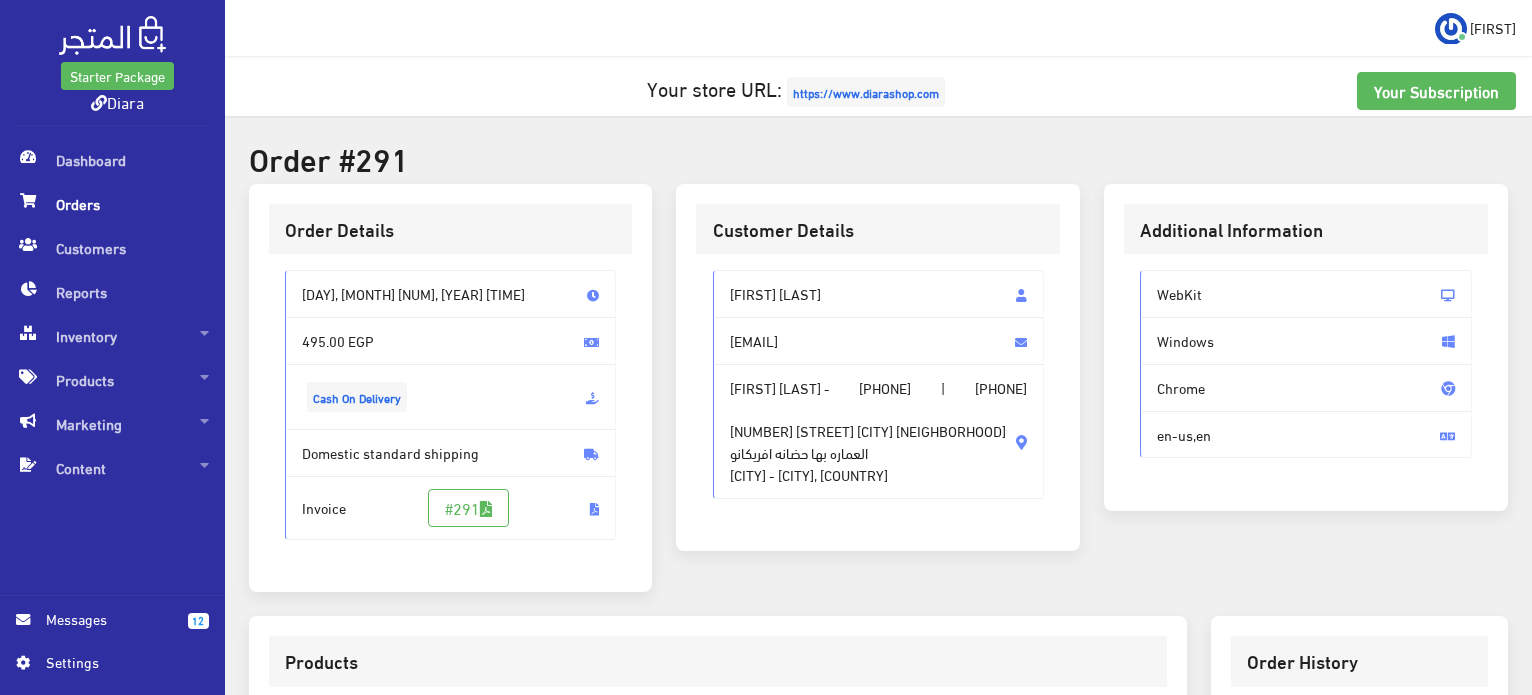 drag, startPoint x: 830, startPoint y: 280, endPoint x: 728, endPoint y: 286, distance: 102.176315 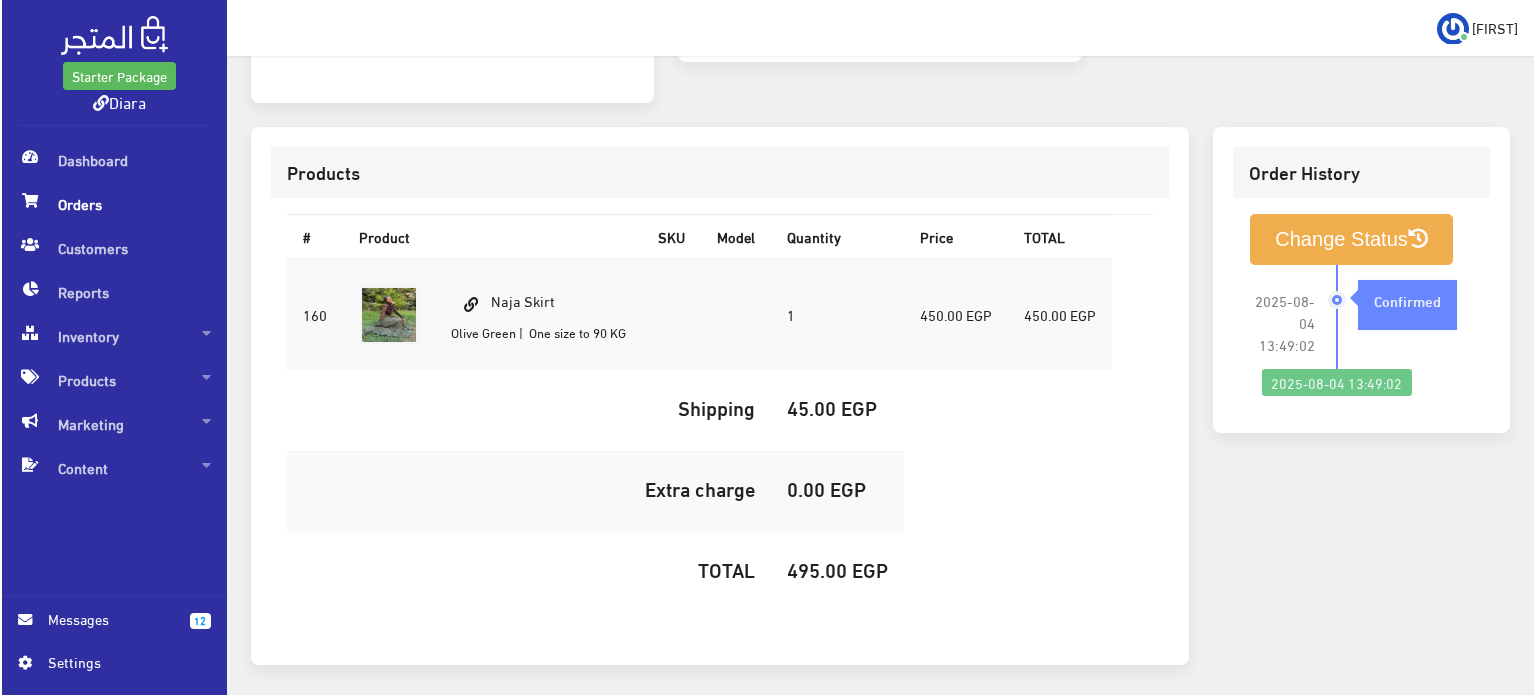 scroll, scrollTop: 570, scrollLeft: 0, axis: vertical 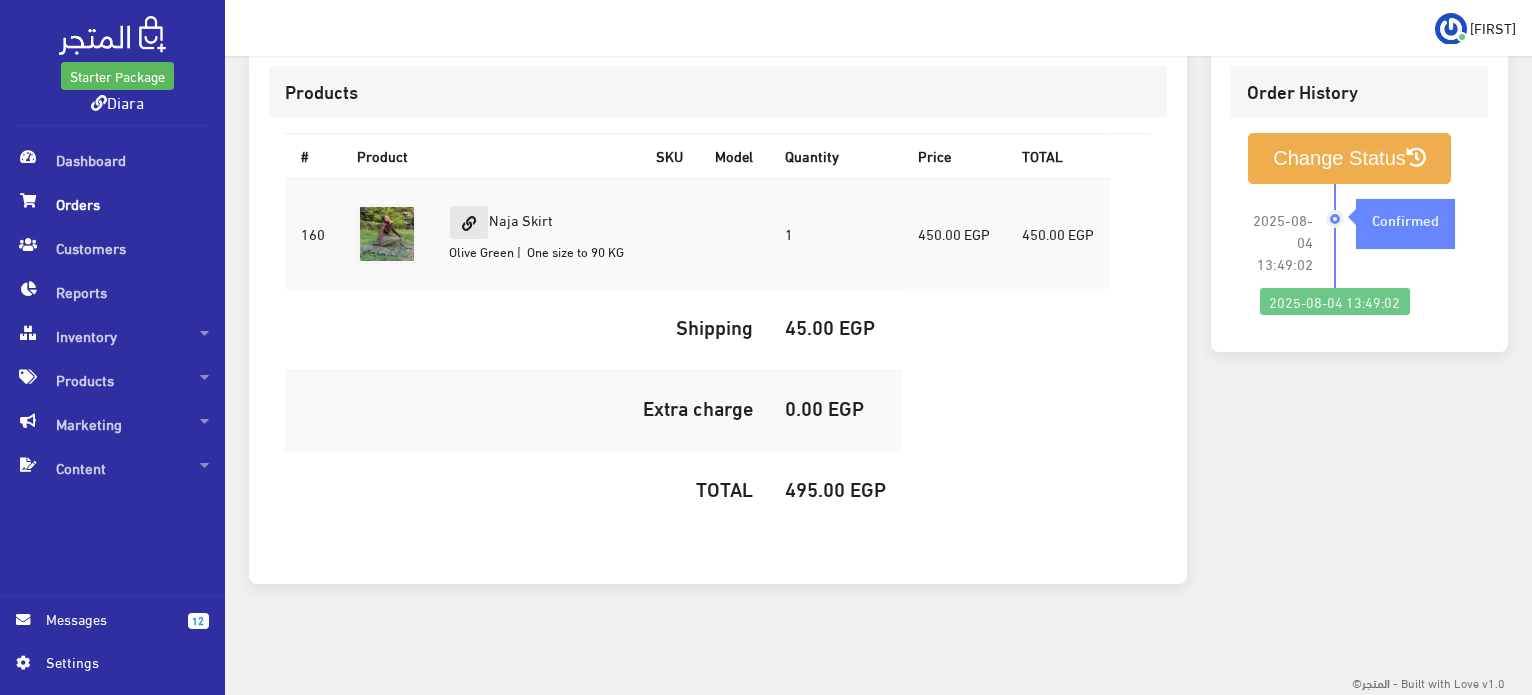 drag, startPoint x: 577, startPoint y: 223, endPoint x: 488, endPoint y: 219, distance: 89.08984 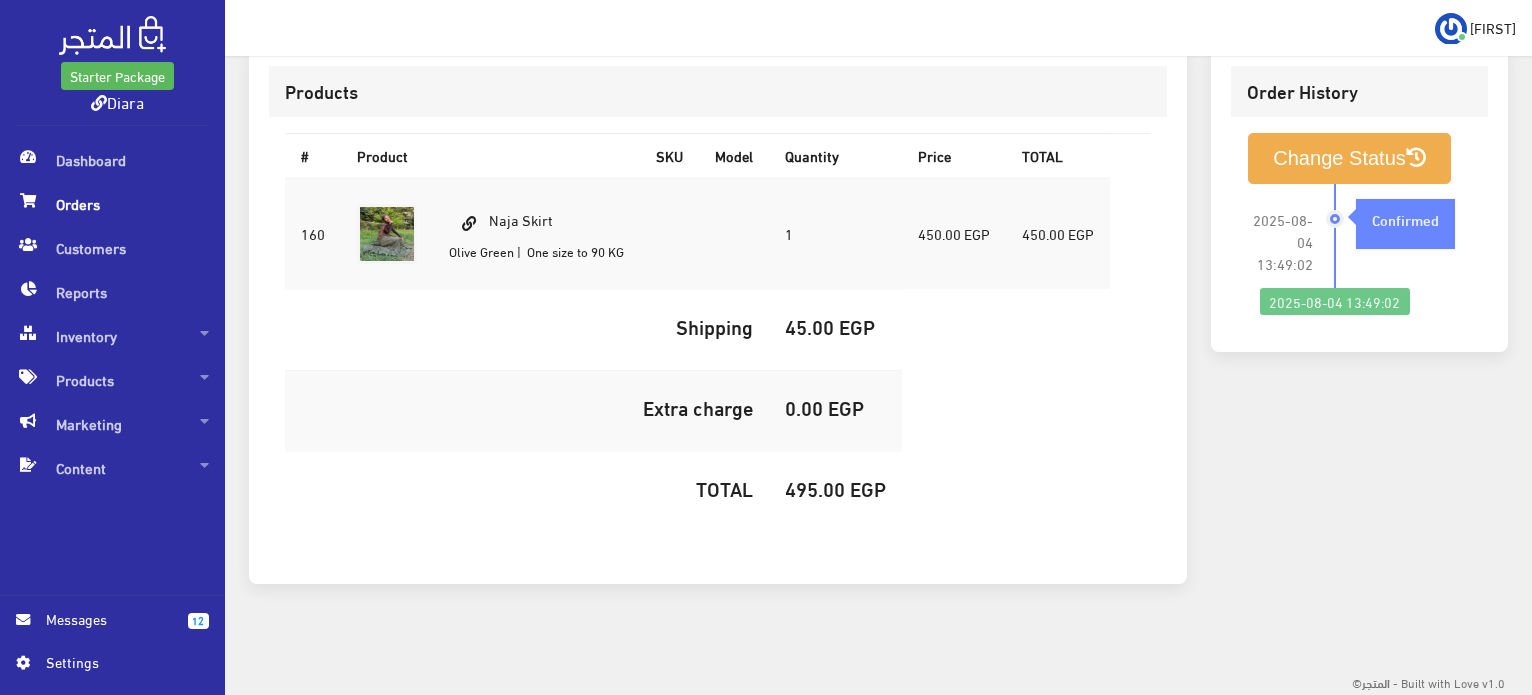 click on "495.00 EGP" at bounding box center (835, 488) 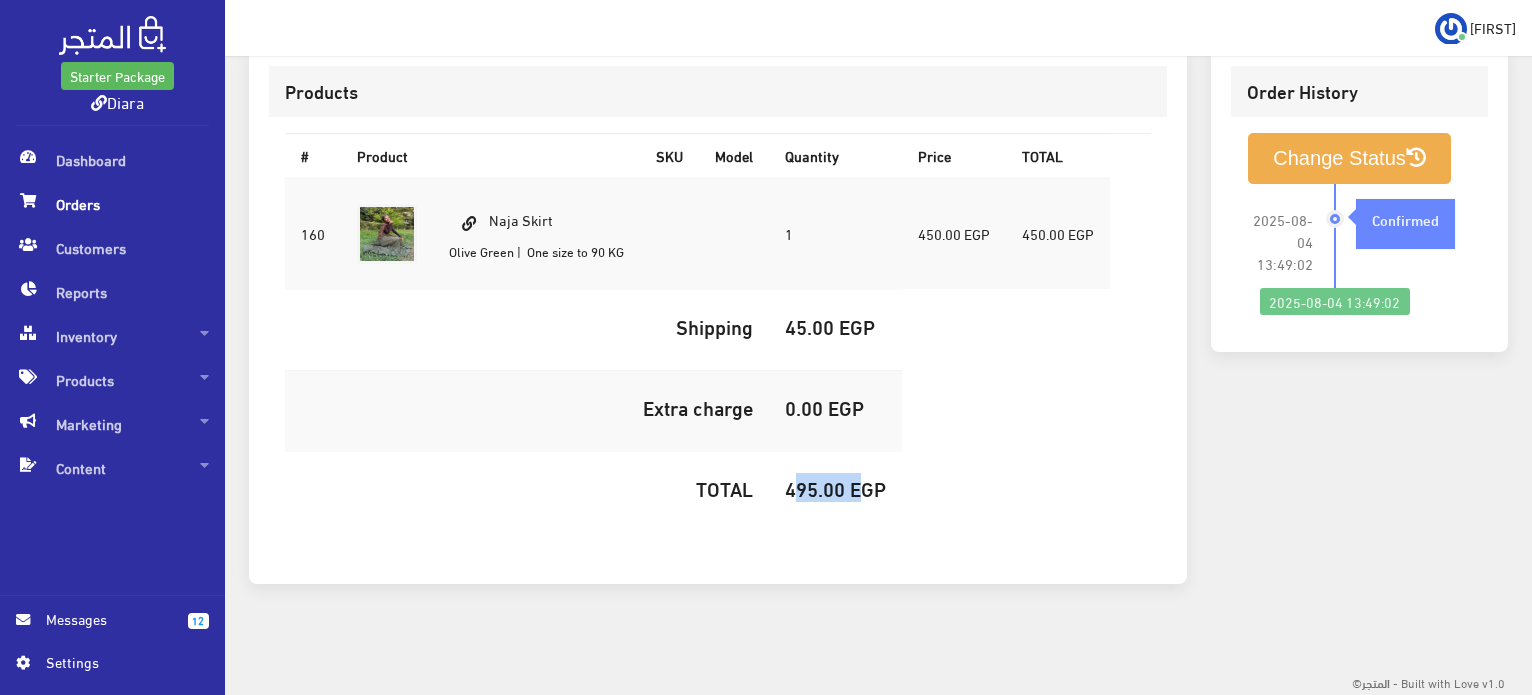 click on "495.00 EGP" at bounding box center [835, 488] 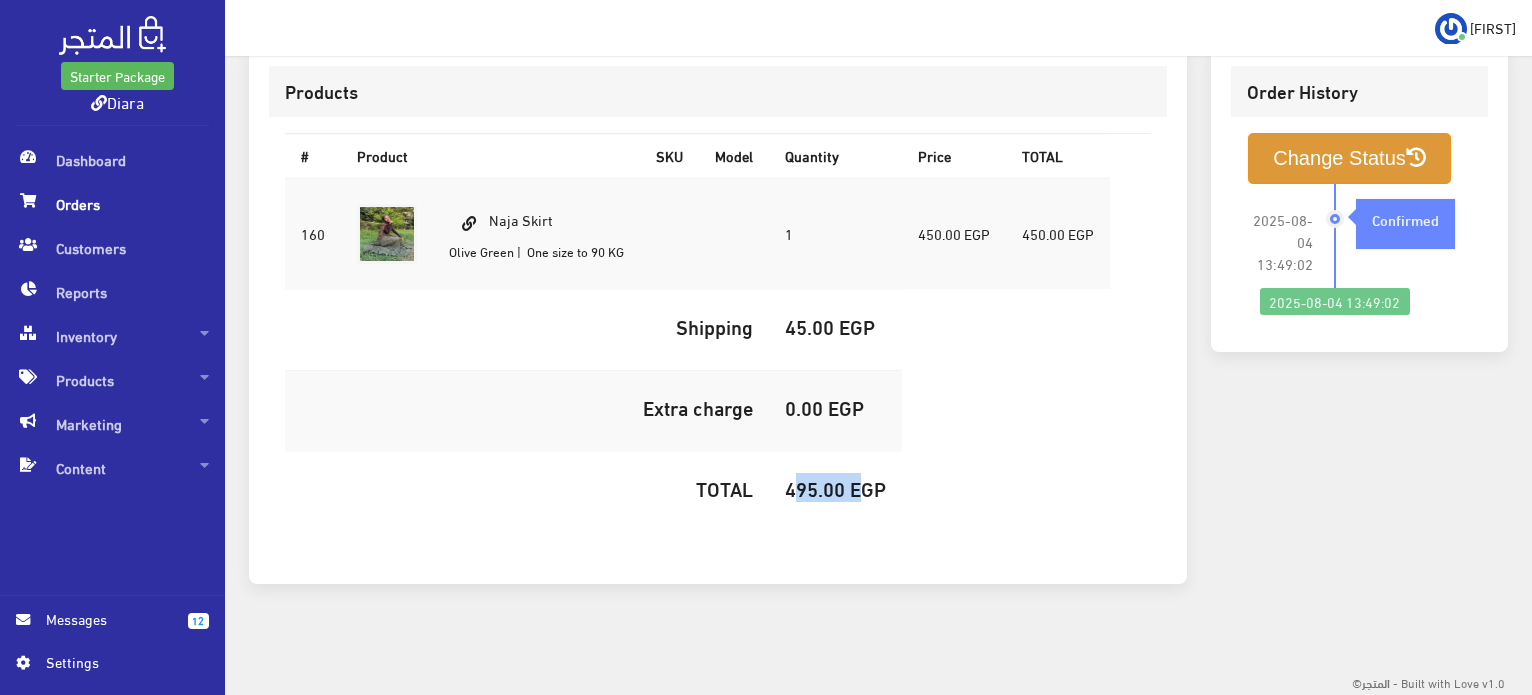 click on "Change Status" at bounding box center [1349, 158] 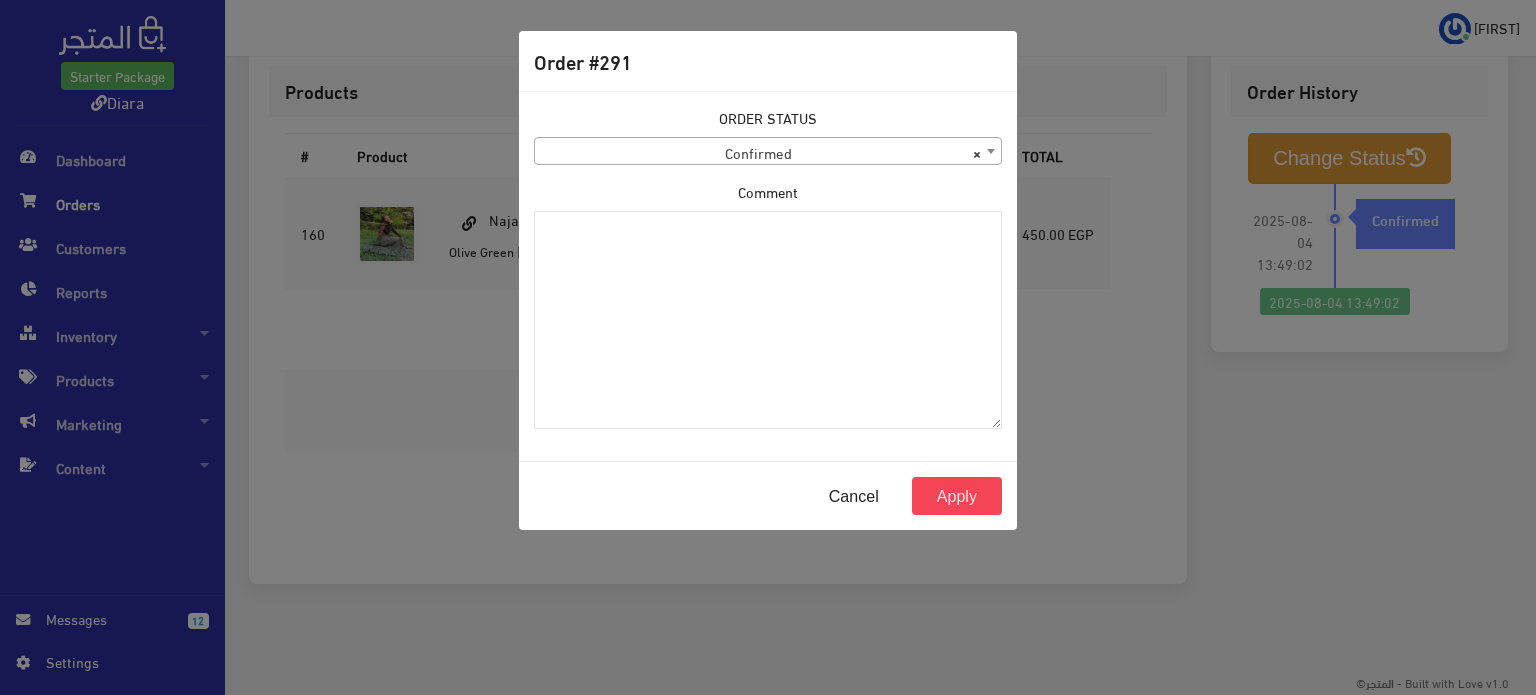 click on "× Confirmed" at bounding box center (768, 152) 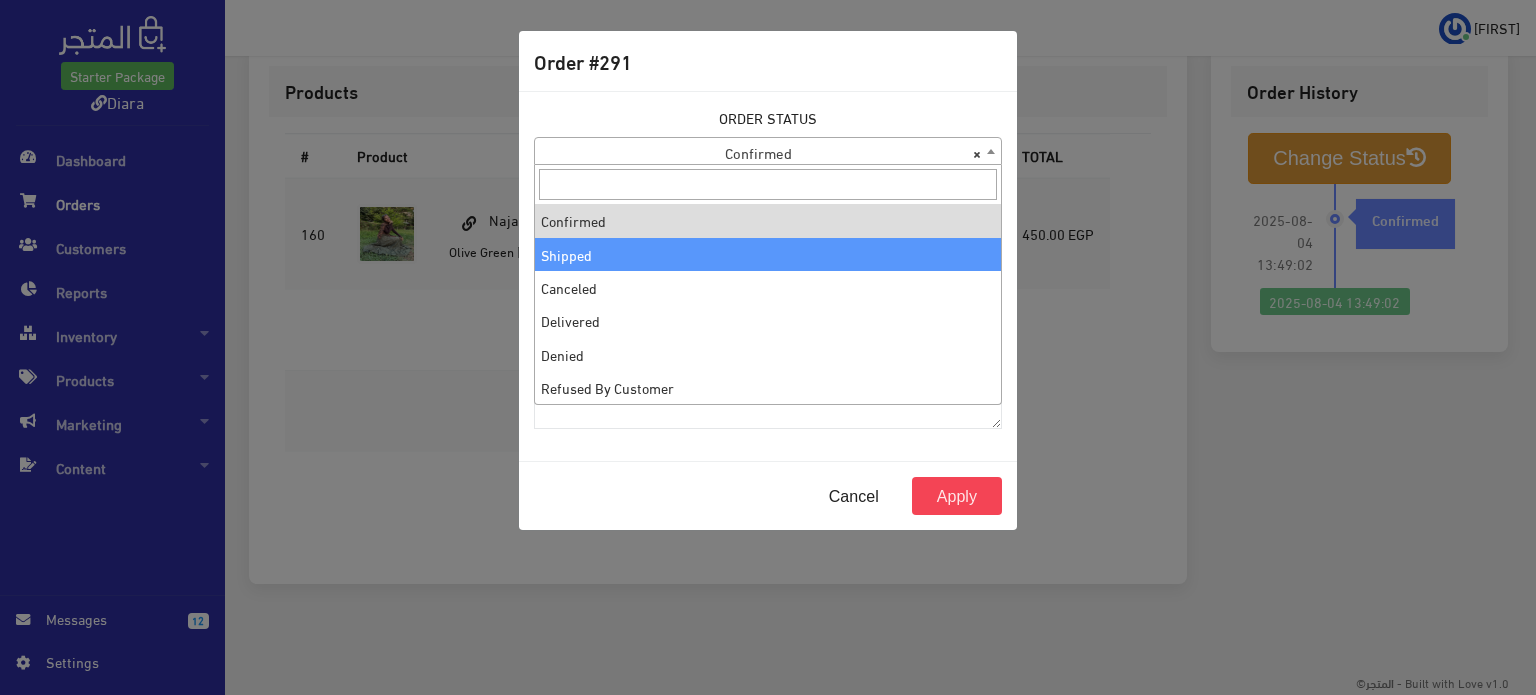 select on "2" 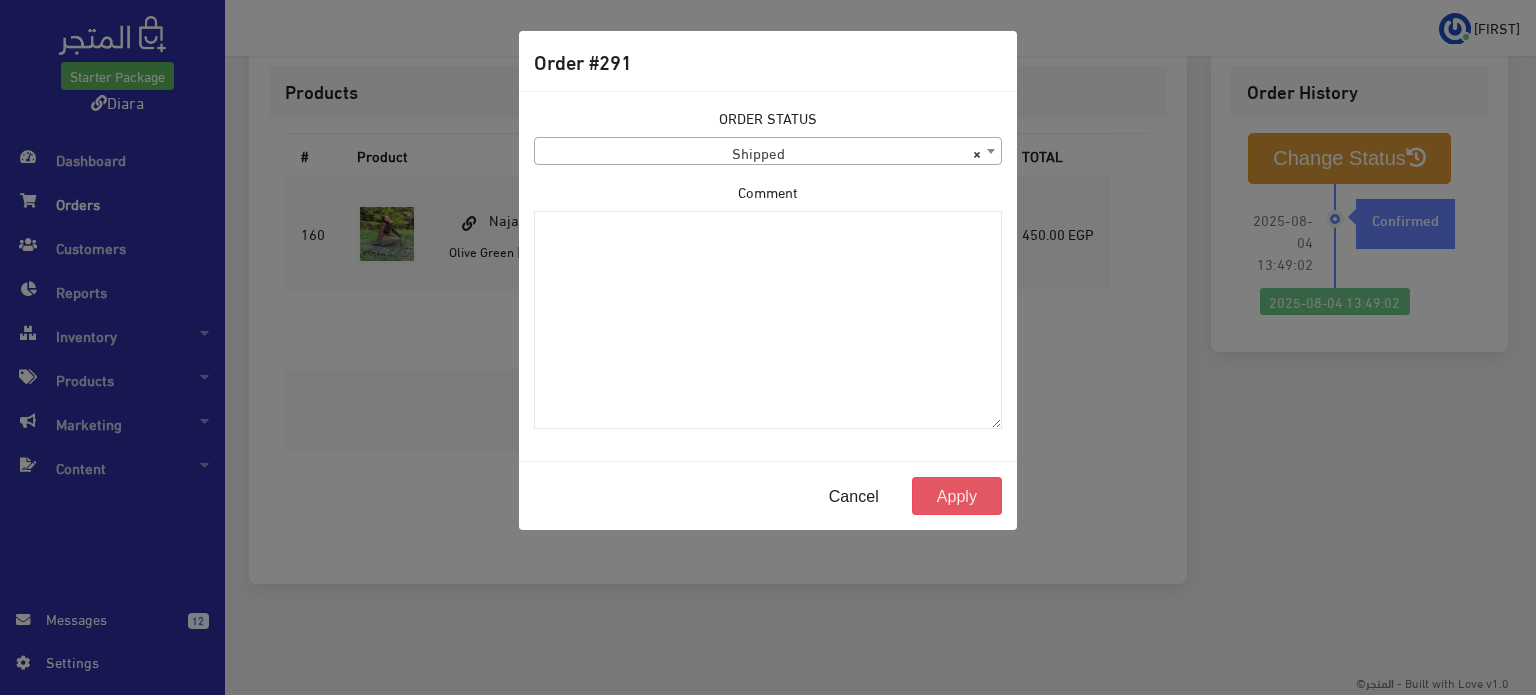 drag, startPoint x: 961, startPoint y: 492, endPoint x: 888, endPoint y: 407, distance: 112.04463 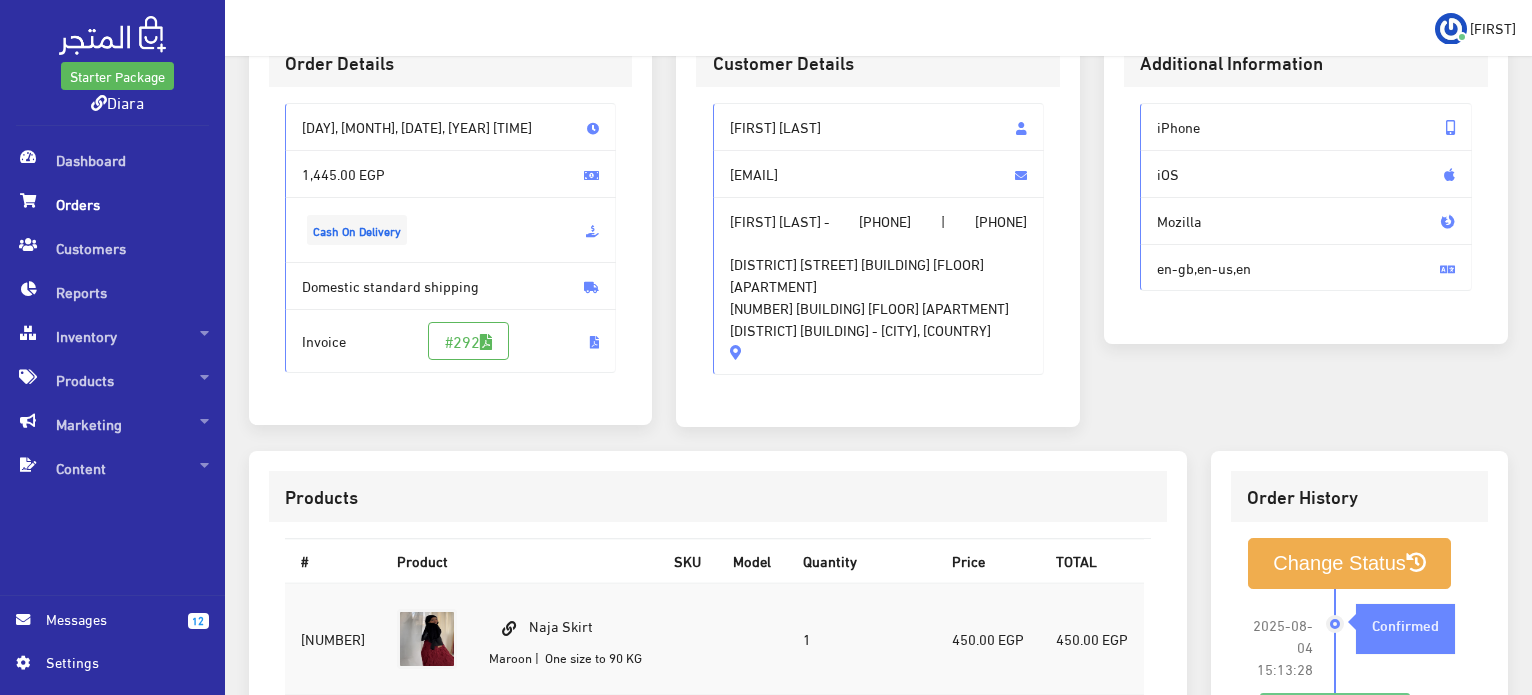 scroll, scrollTop: 0, scrollLeft: 0, axis: both 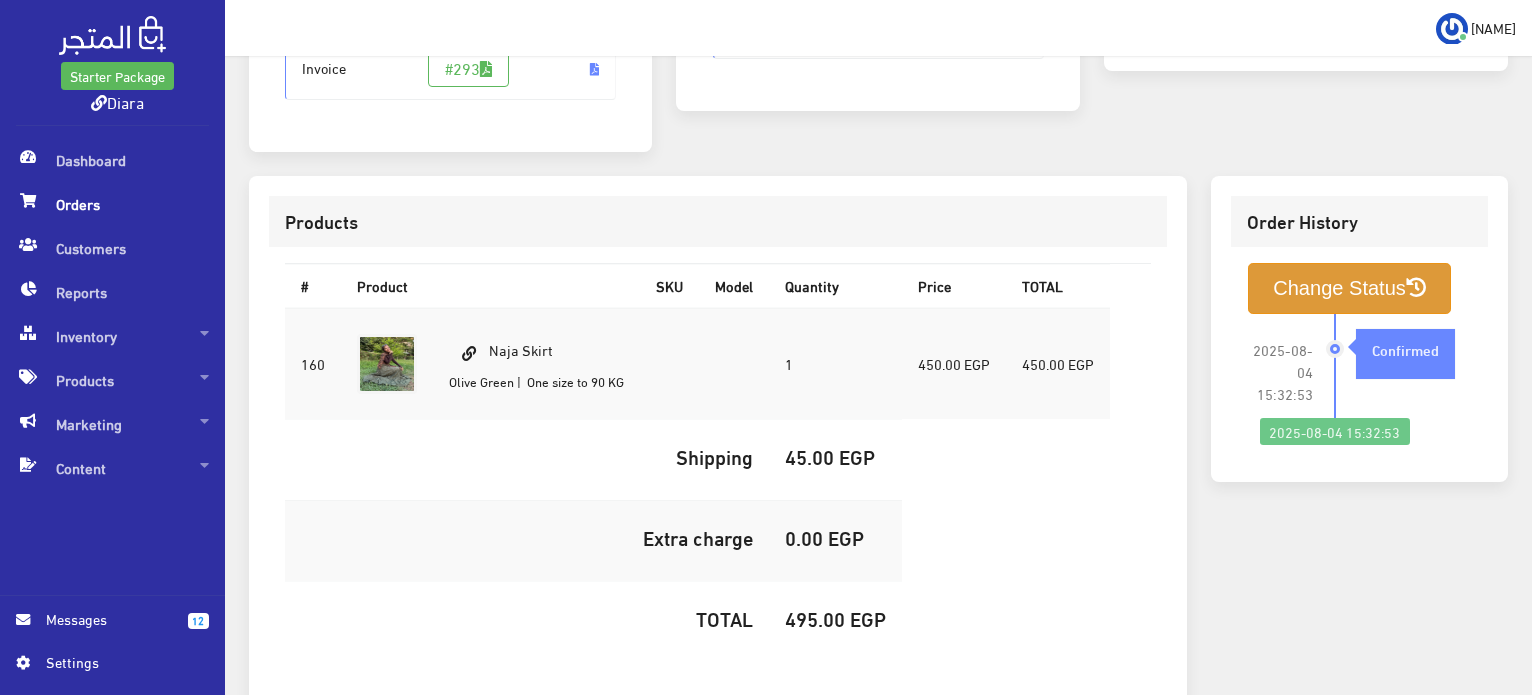 click on "Change Status" at bounding box center [1349, 288] 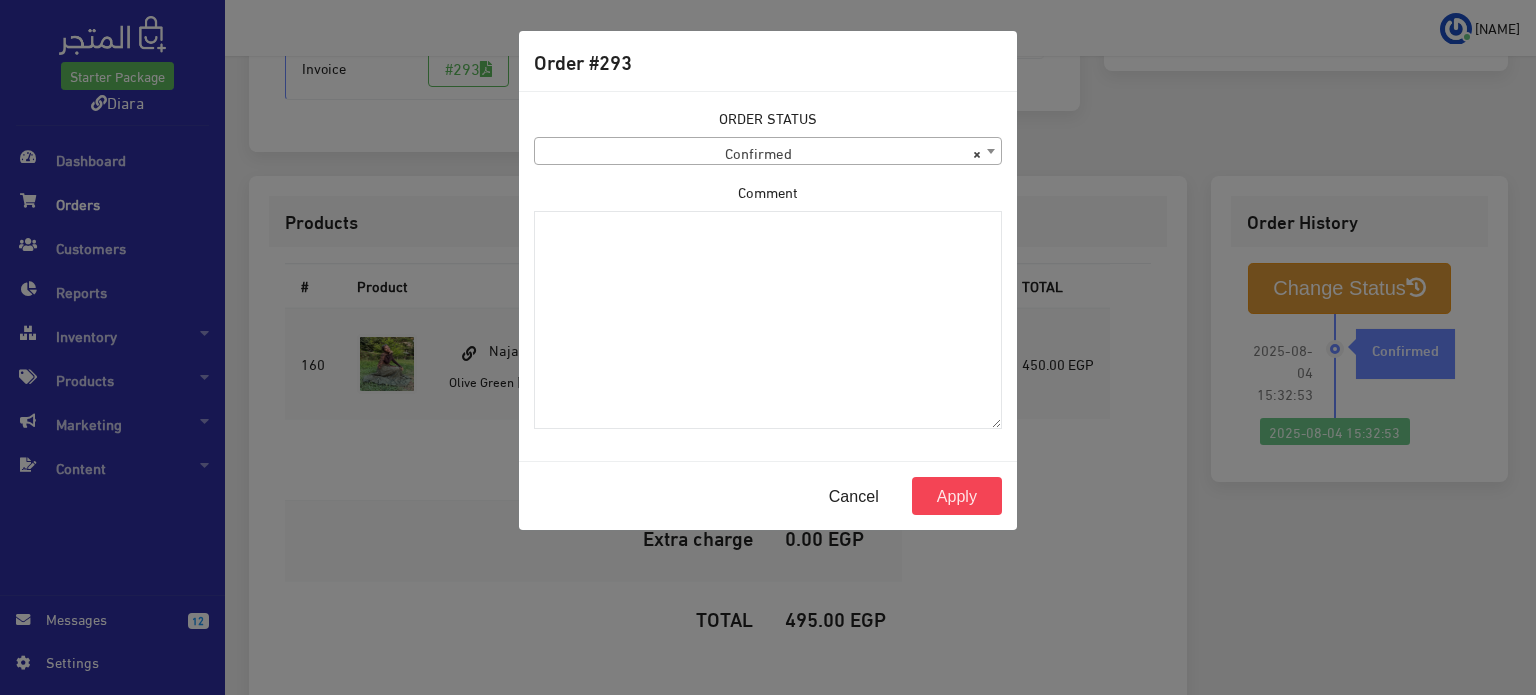 click on "× Confirmed" at bounding box center (768, 152) 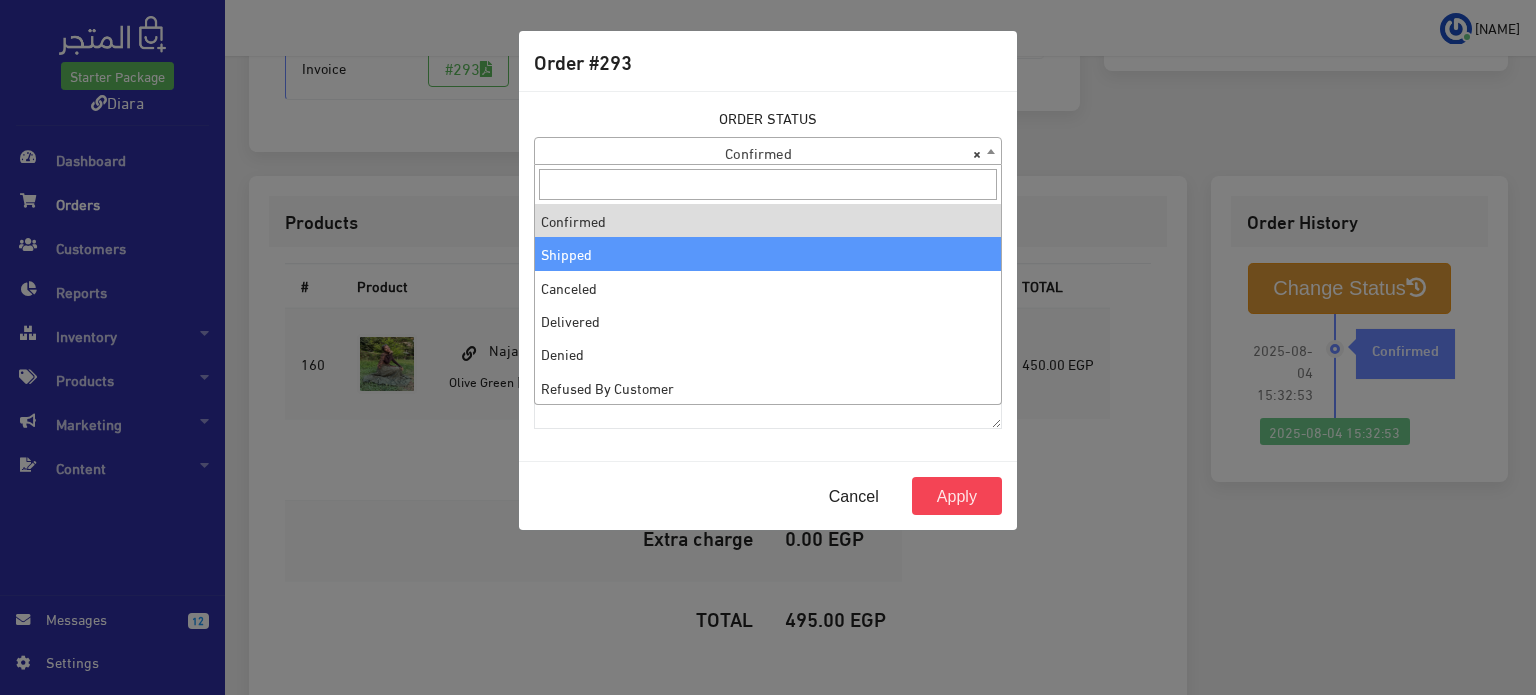 select on "2" 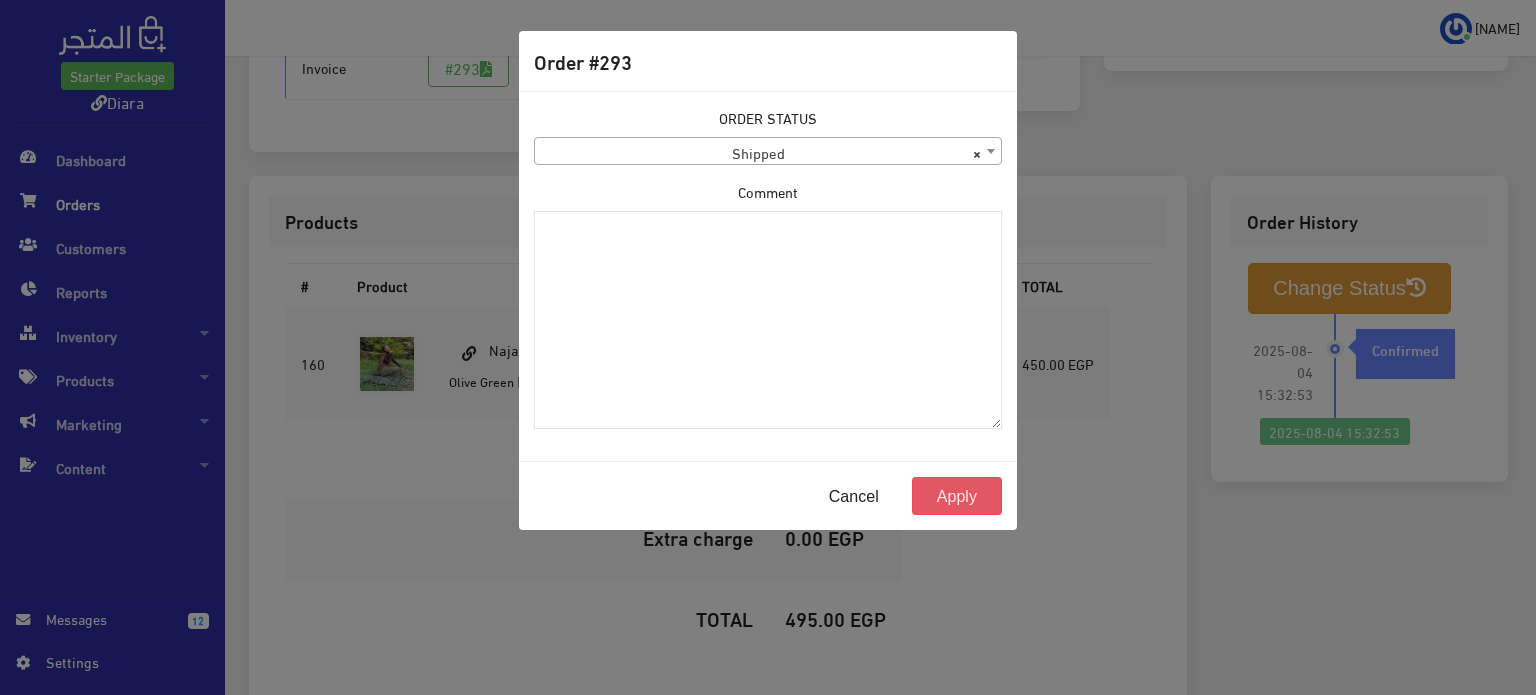 click on "Apply" at bounding box center [957, 496] 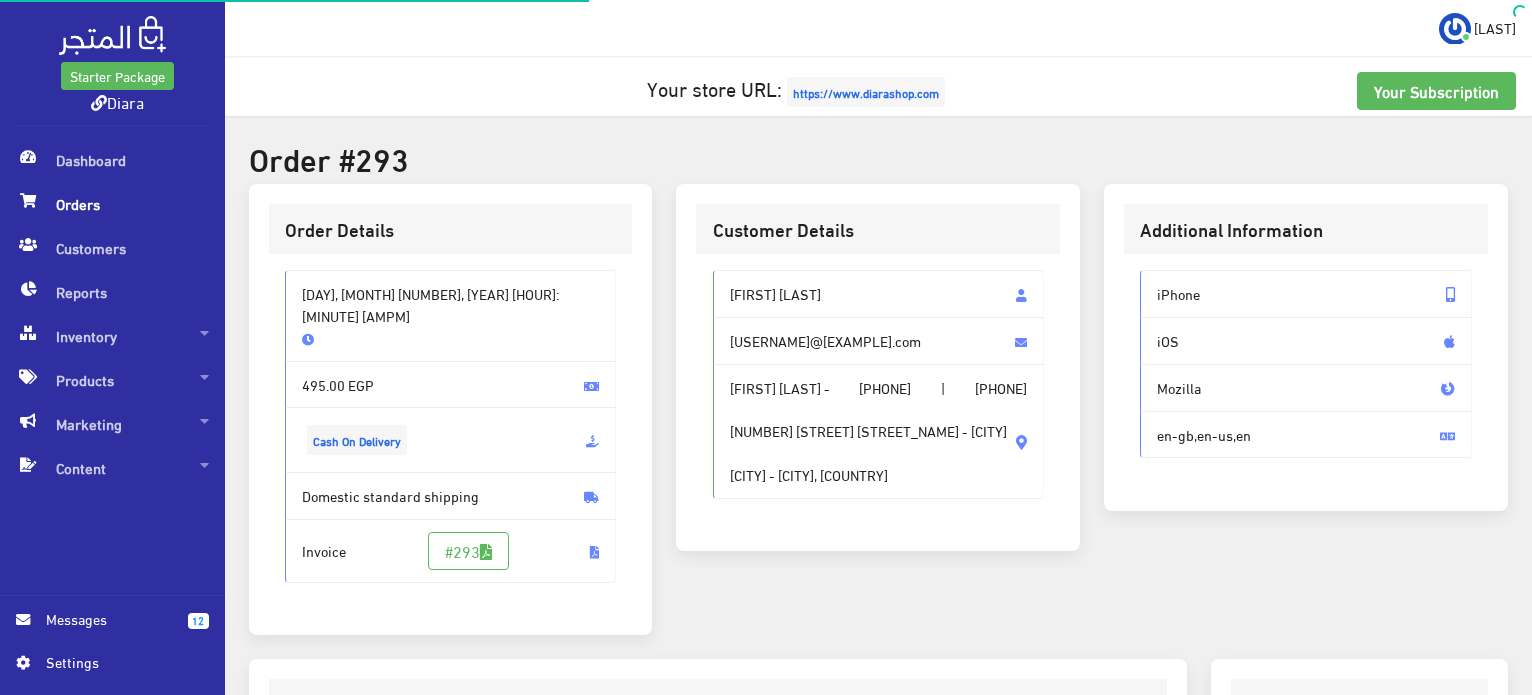 scroll, scrollTop: 0, scrollLeft: 0, axis: both 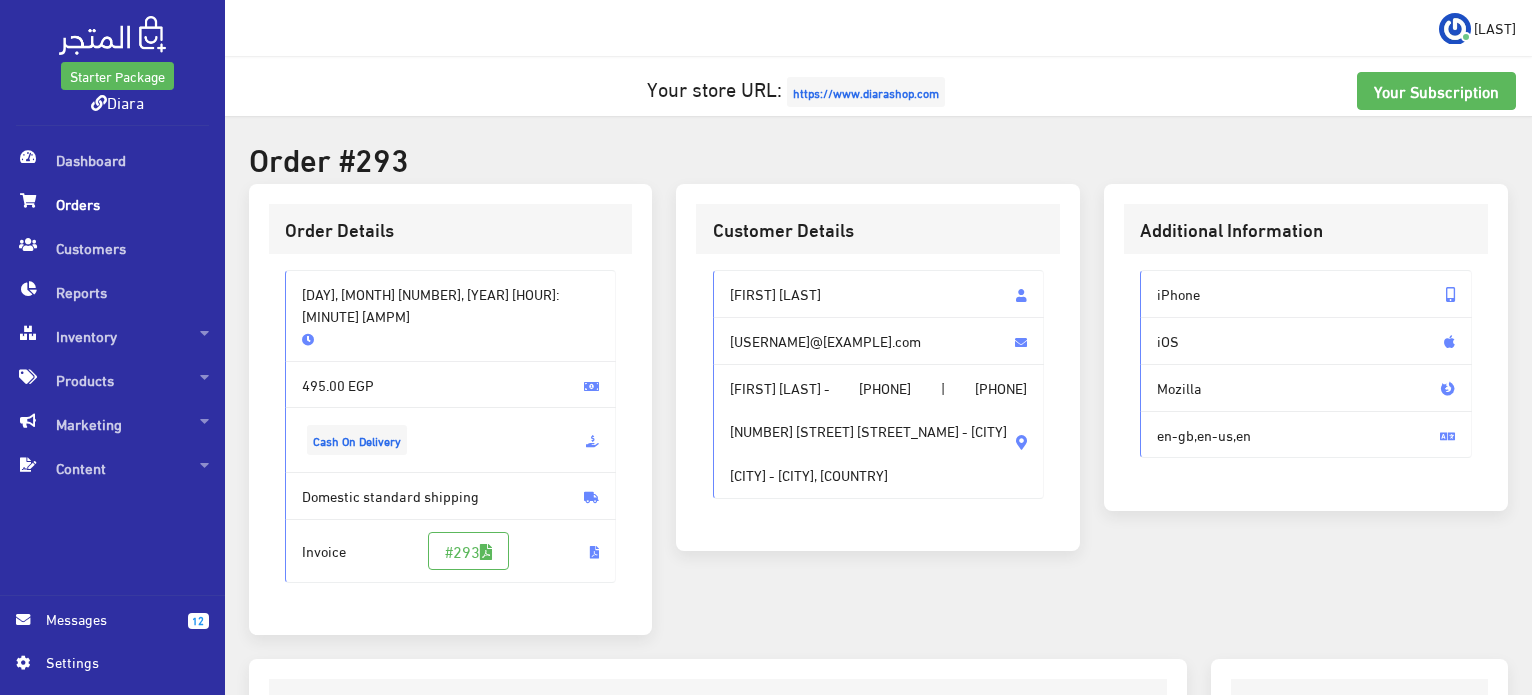 drag, startPoint x: 816, startPoint y: 303, endPoint x: 716, endPoint y: 281, distance: 102.3914 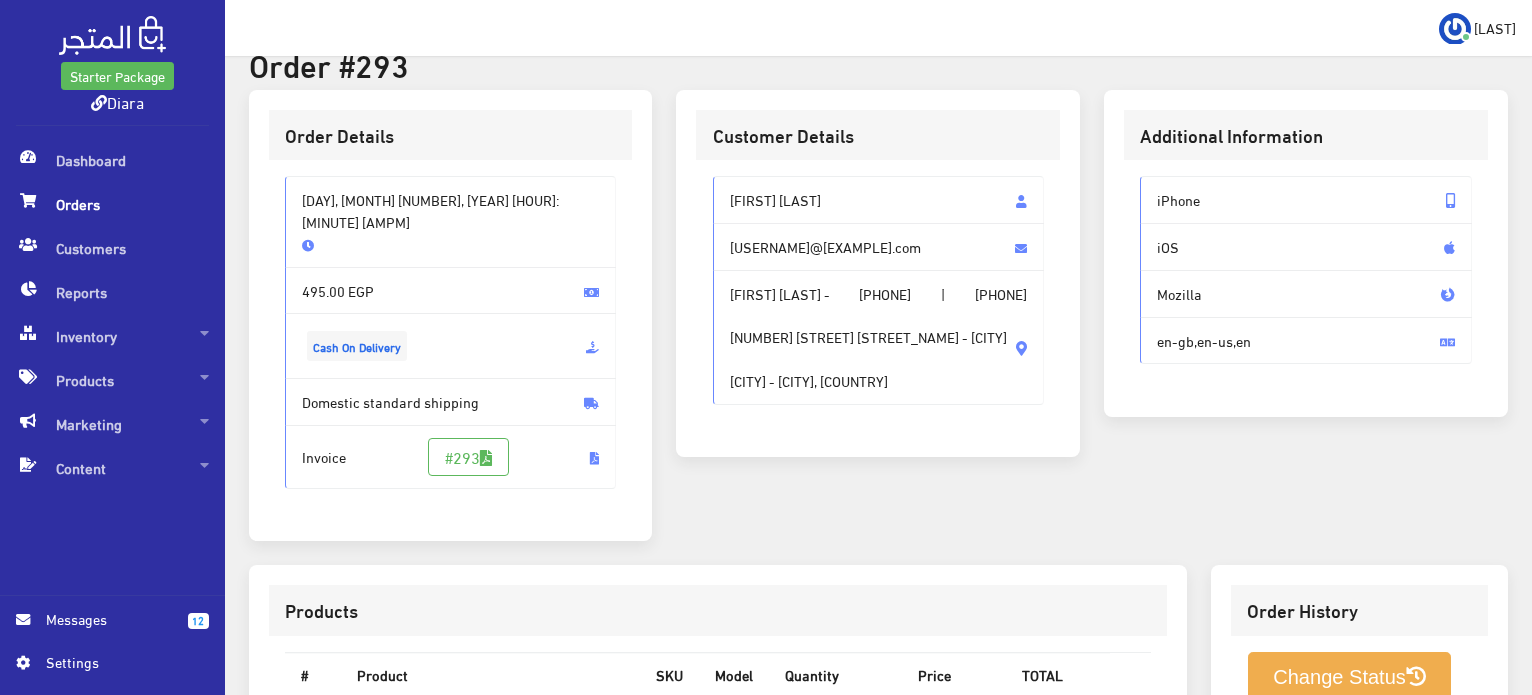 scroll, scrollTop: 200, scrollLeft: 0, axis: vertical 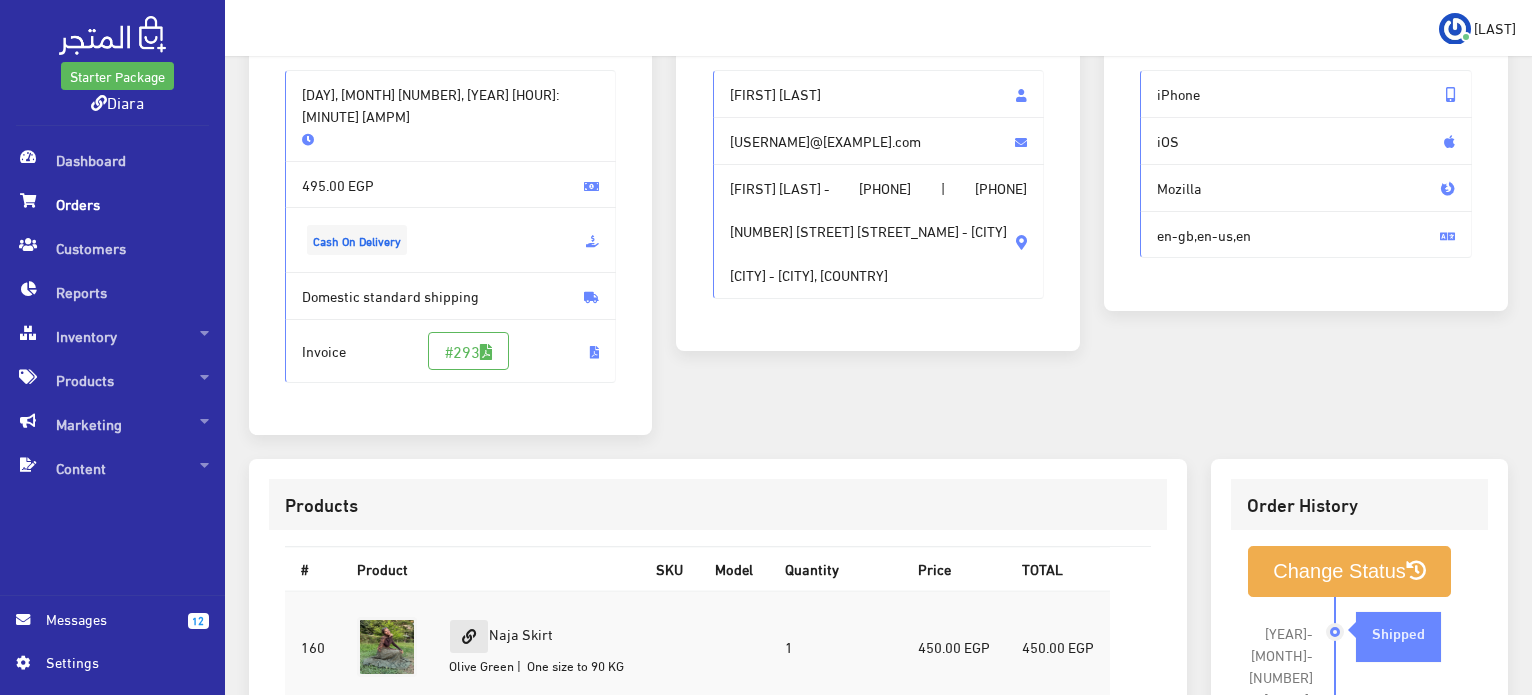 drag, startPoint x: 543, startPoint y: 580, endPoint x: 466, endPoint y: 572, distance: 77.41447 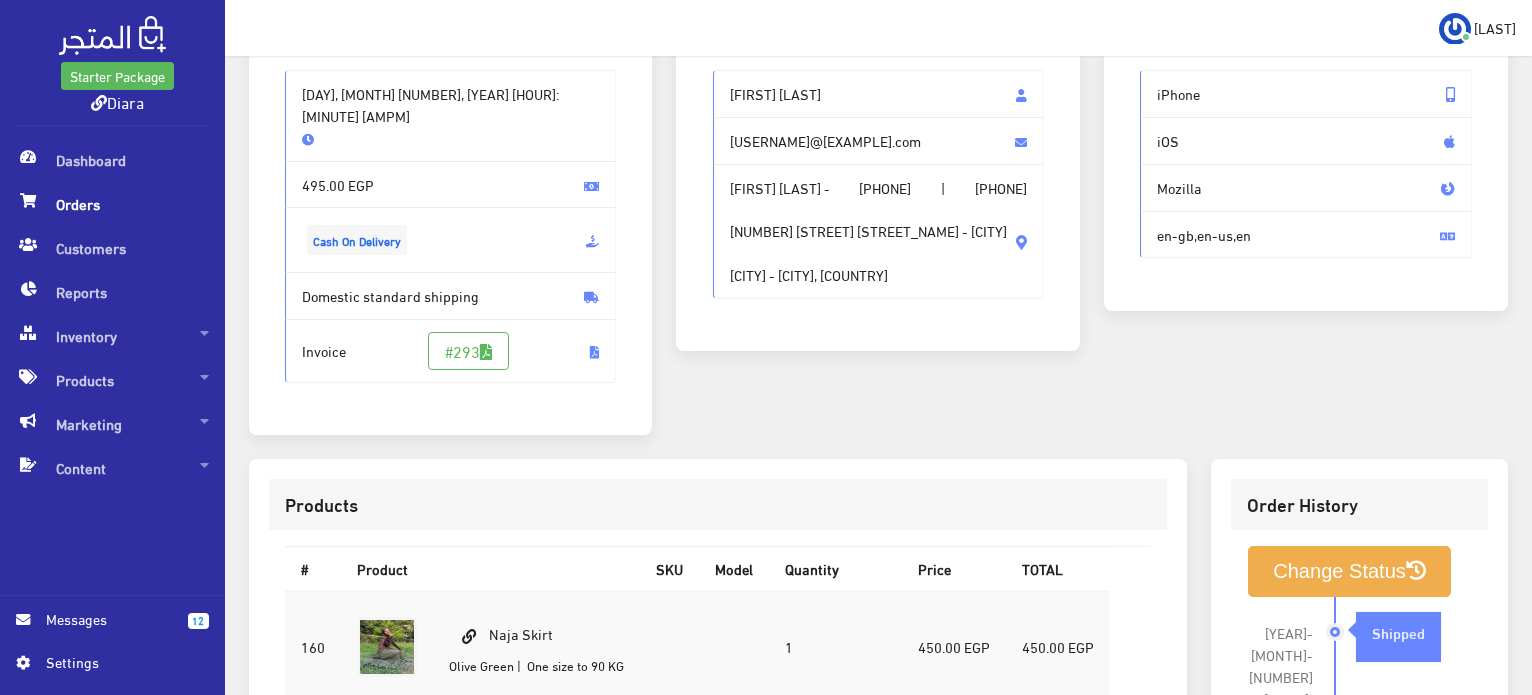 copy on "Naja Skirt" 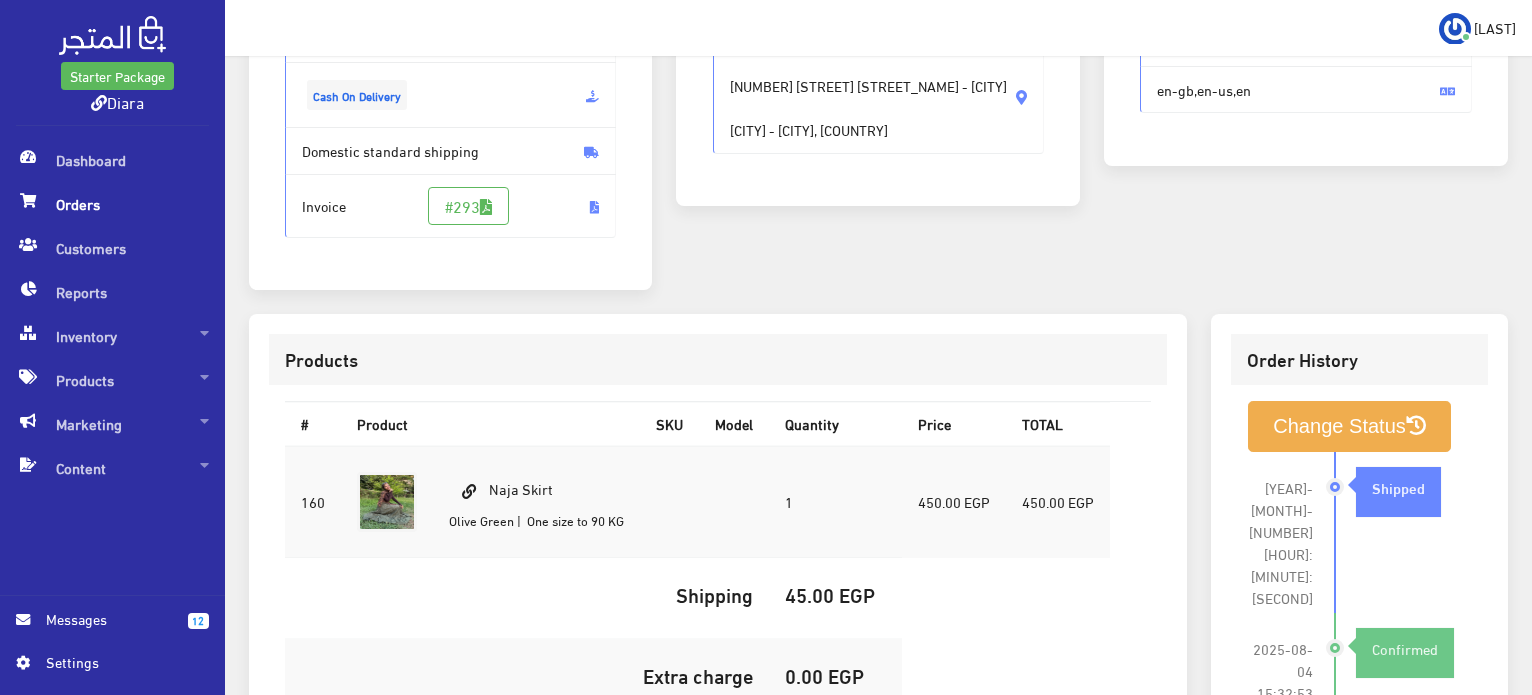scroll, scrollTop: 400, scrollLeft: 0, axis: vertical 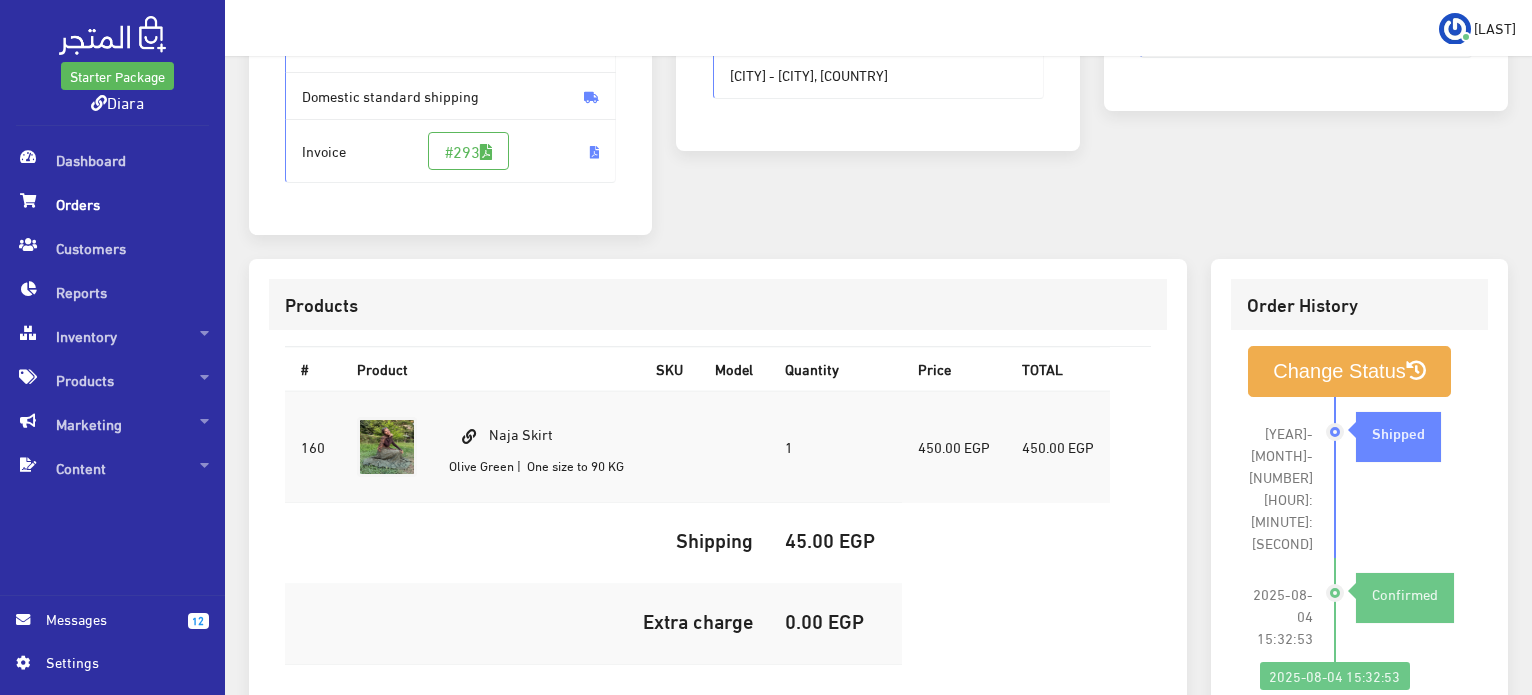 click on "495.00 EGP" at bounding box center [835, 701] 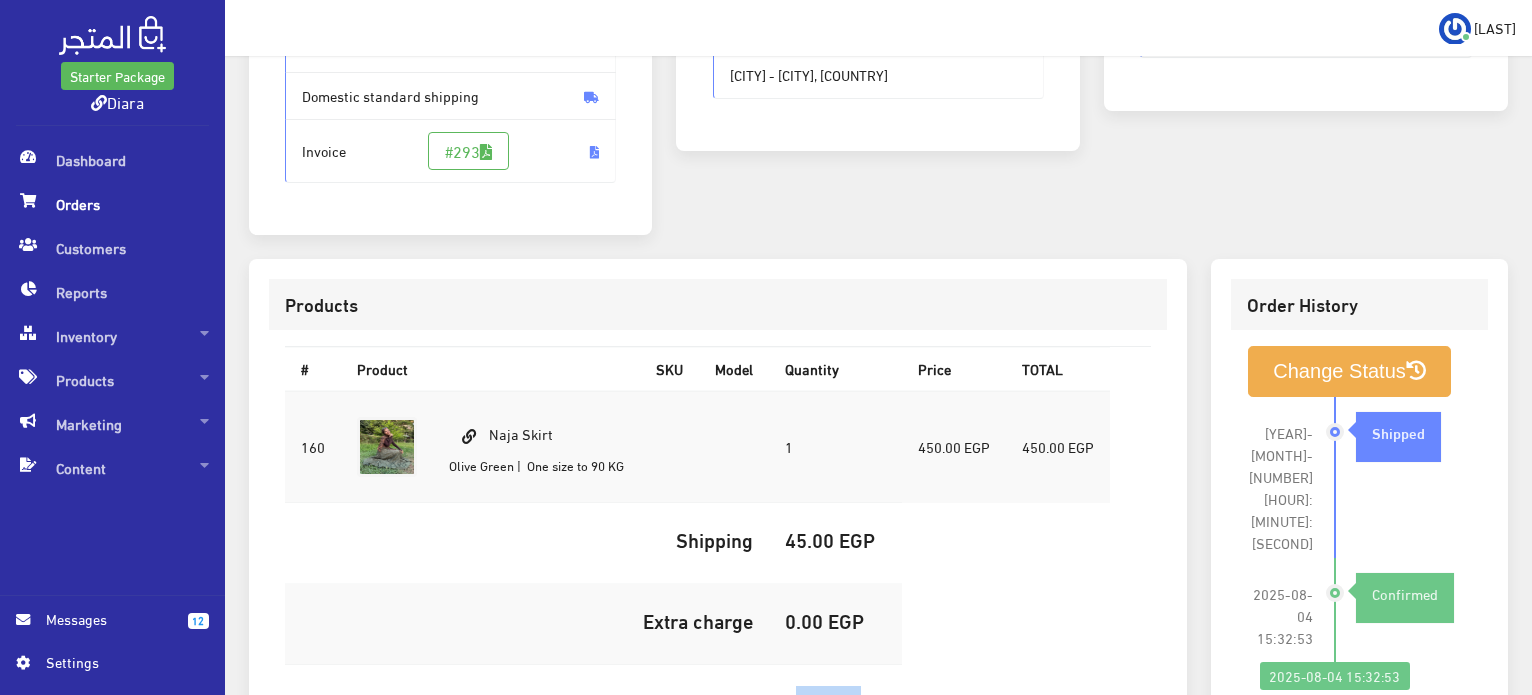 copy on "495.00" 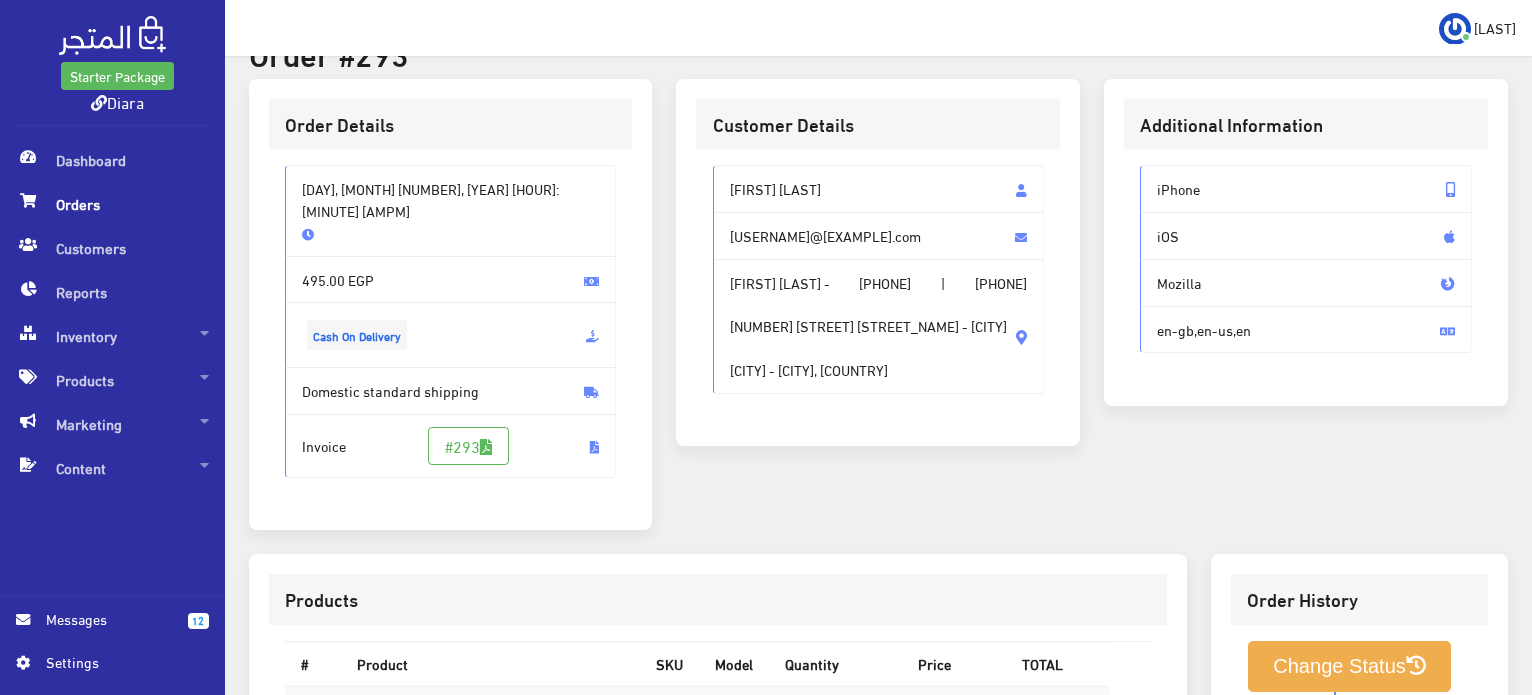 scroll, scrollTop: 0, scrollLeft: 0, axis: both 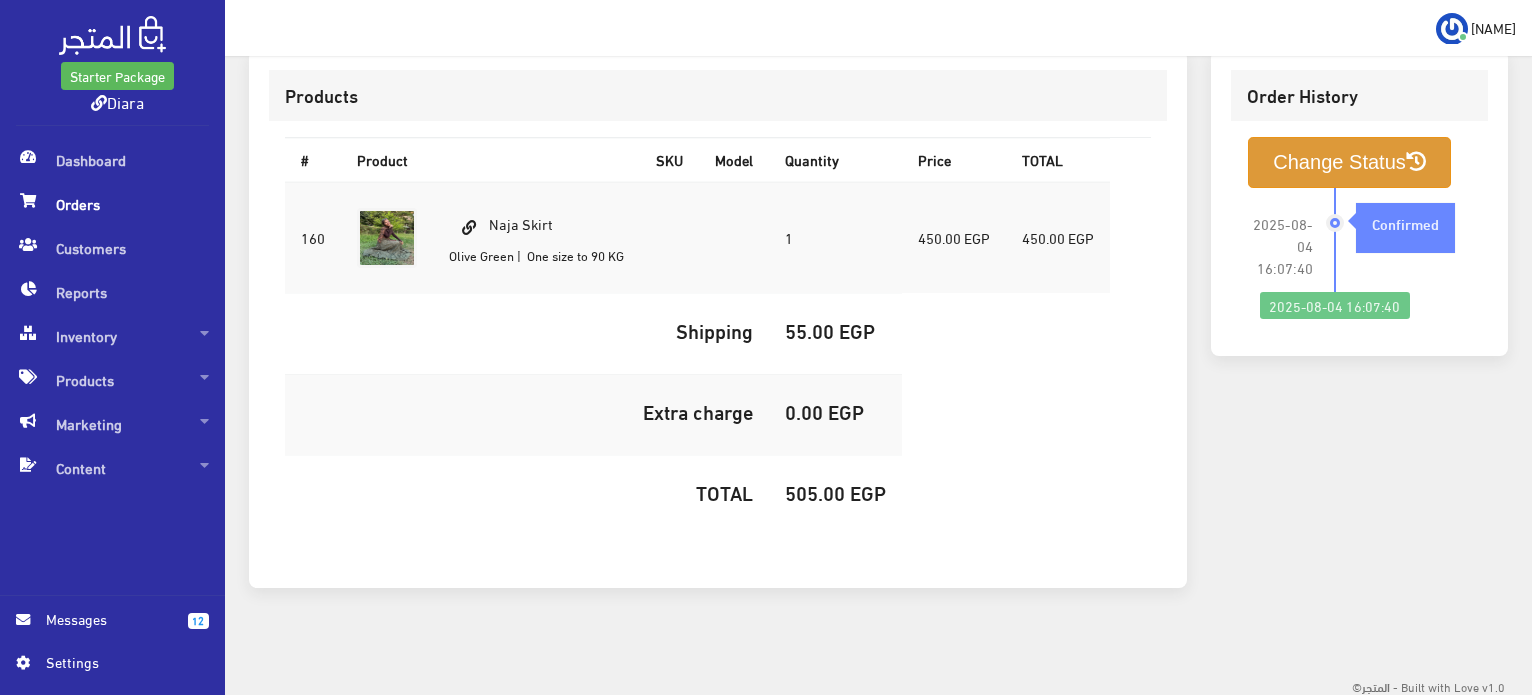 click on "Change Status" at bounding box center [1349, 162] 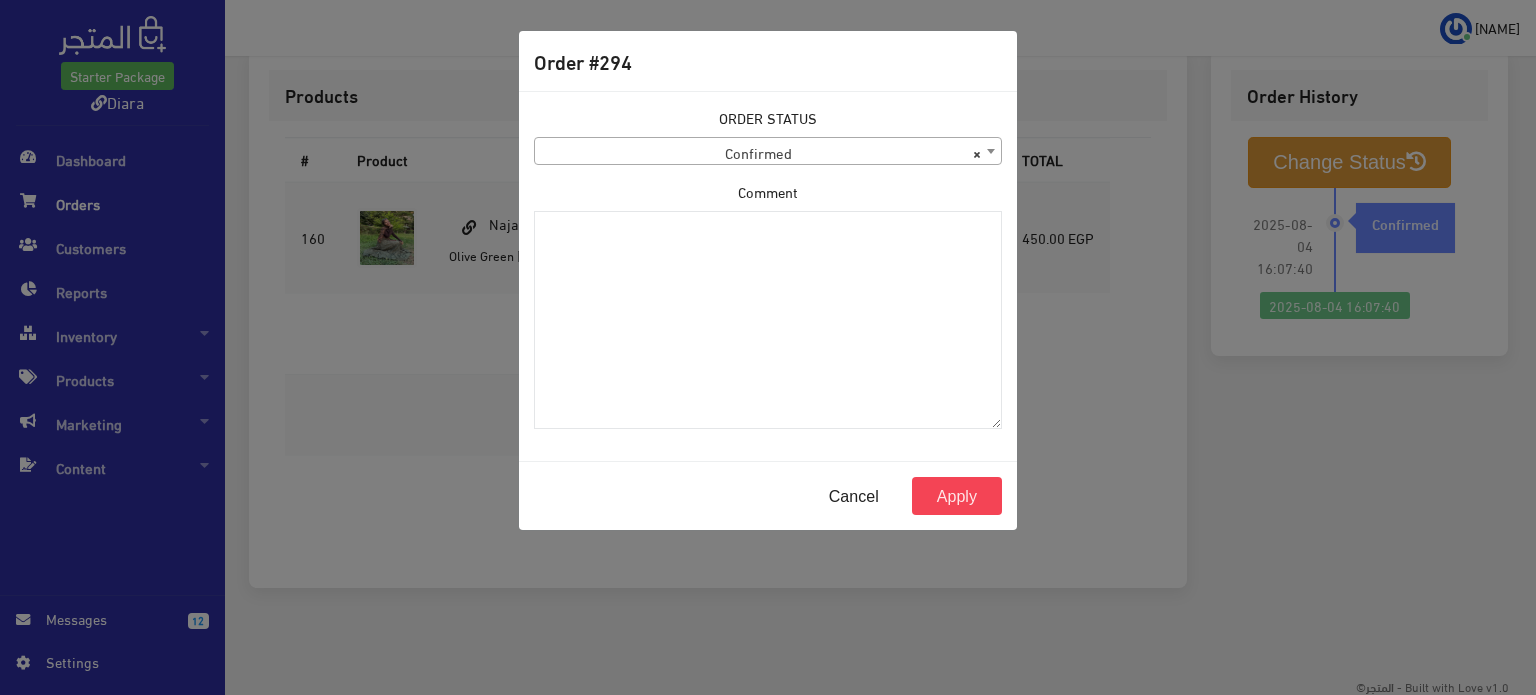 click on "× Confirmed" at bounding box center [768, 152] 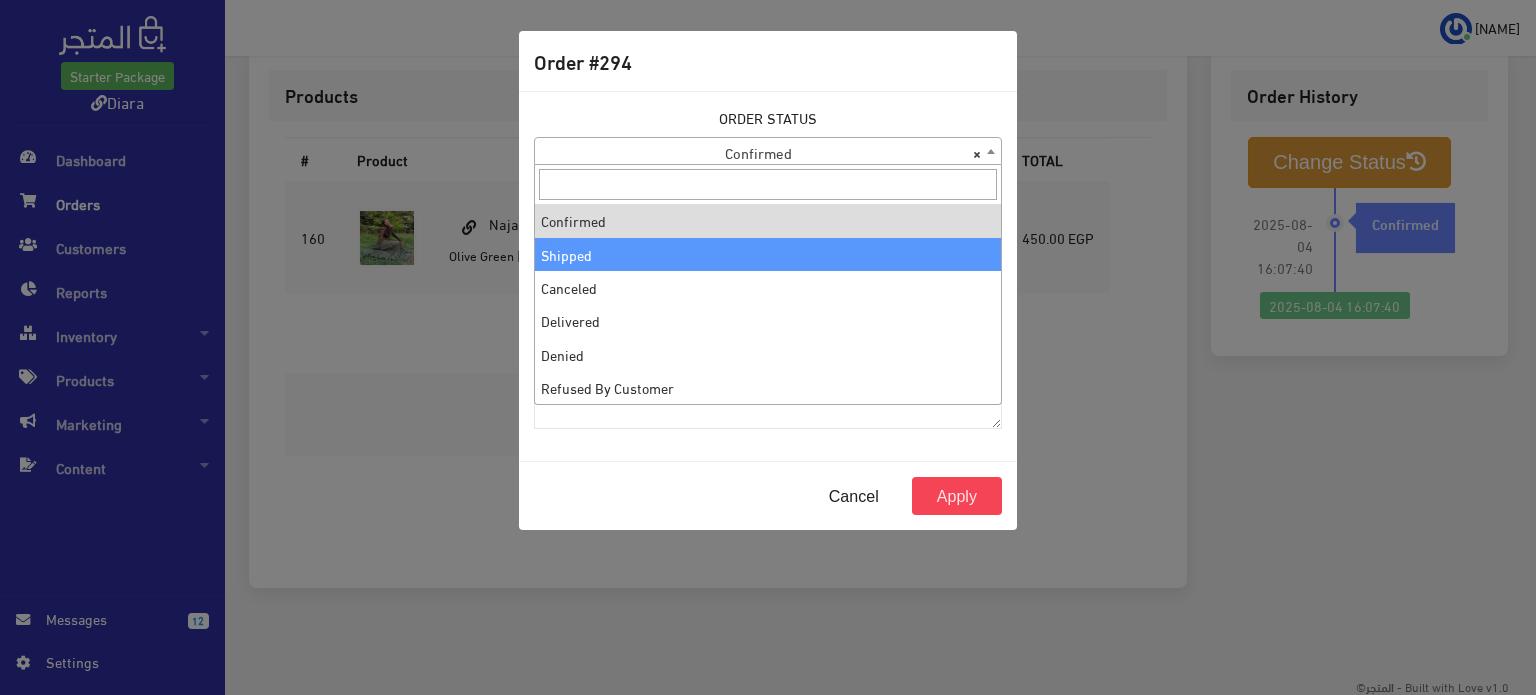 drag, startPoint x: 600, startPoint y: 244, endPoint x: 627, endPoint y: 261, distance: 31.906113 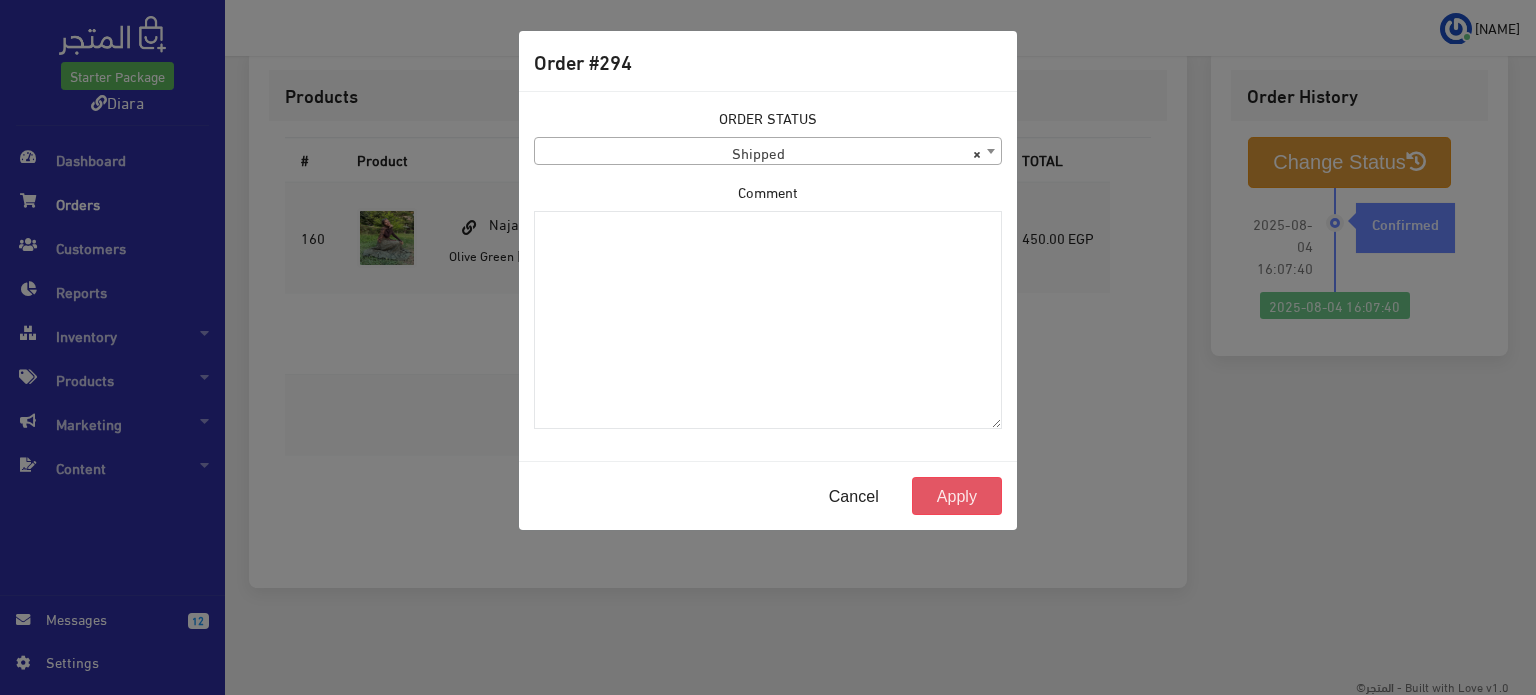click on "Apply" at bounding box center [957, 496] 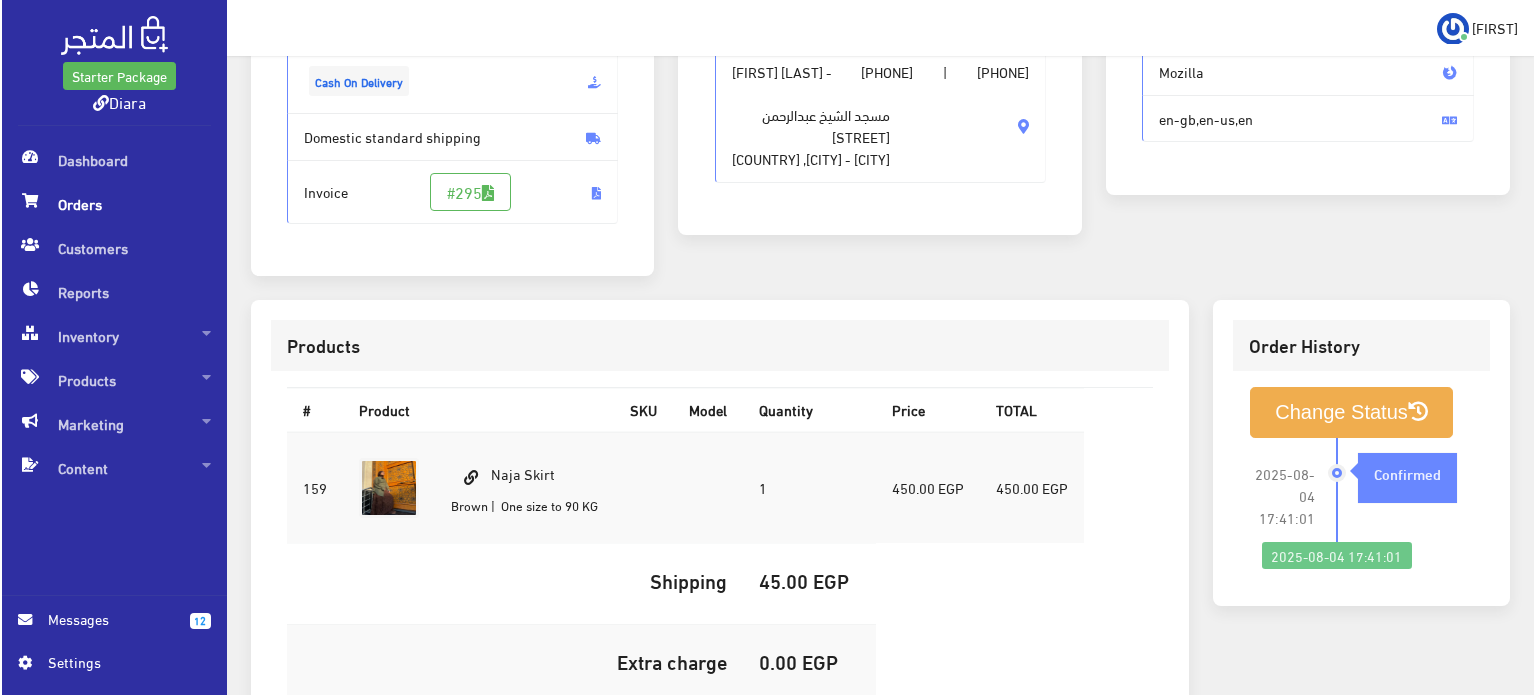 scroll, scrollTop: 320, scrollLeft: 0, axis: vertical 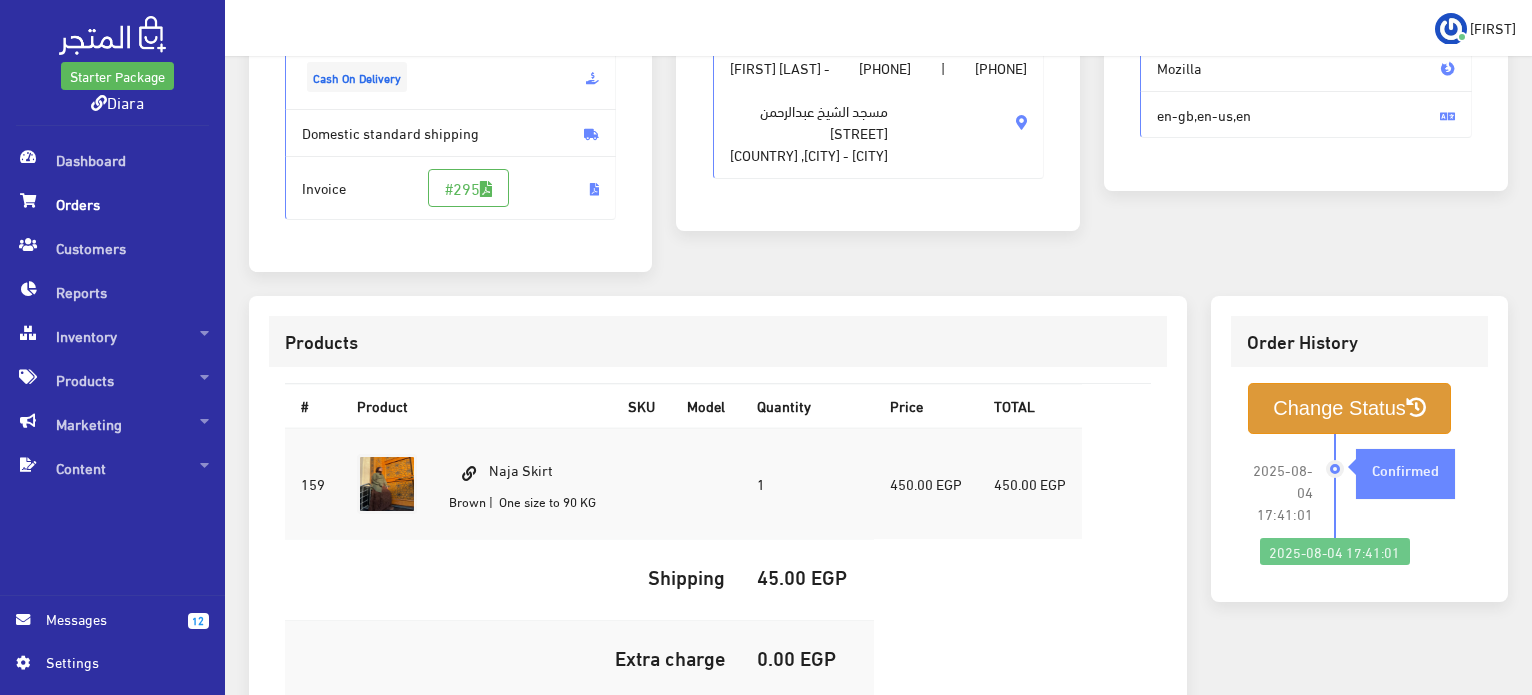 click on "Change Status" at bounding box center [1349, 408] 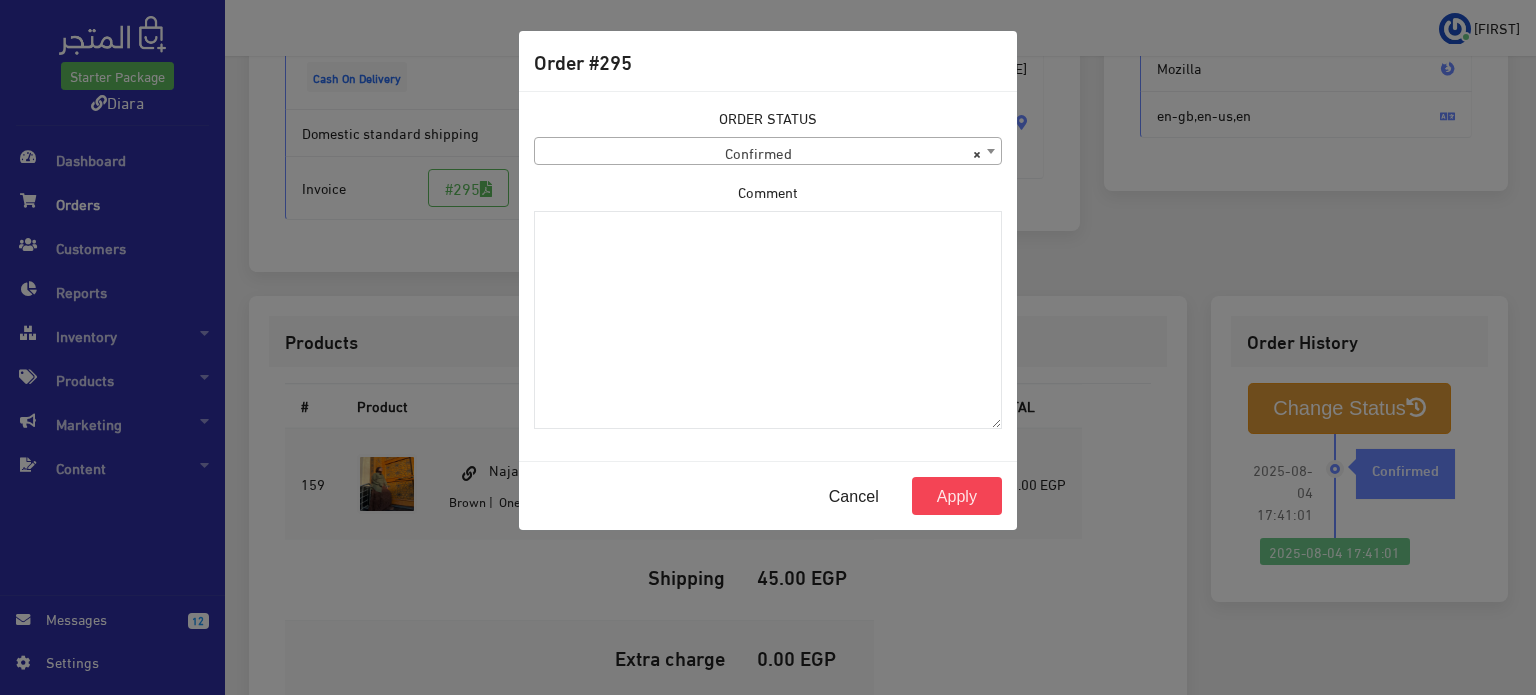click on "ORDER STATUS
Confirmed
Shipped
Canceled
Delivered
Denied
Refused By Customer
Pending
Processed
× Confirmed" at bounding box center [768, 136] 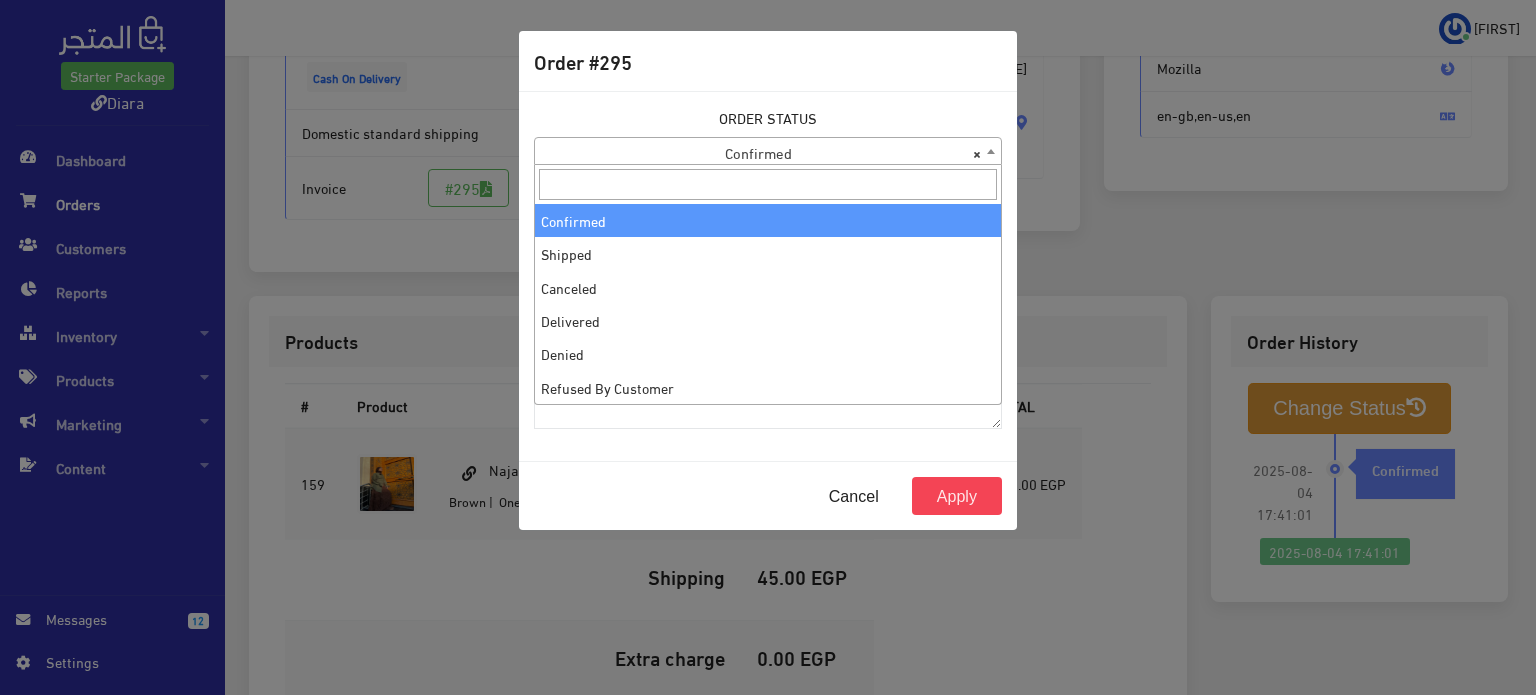click on "× Confirmed" at bounding box center [768, 152] 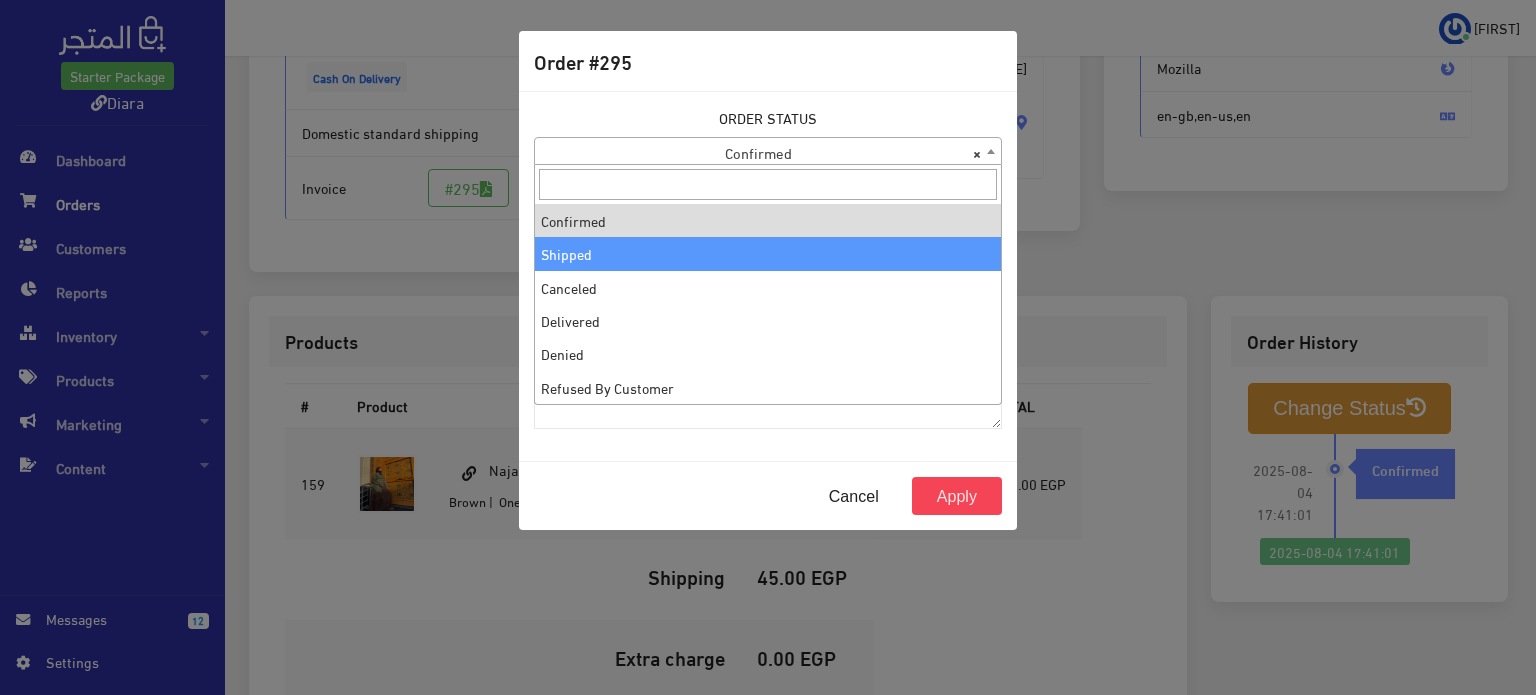 select on "2" 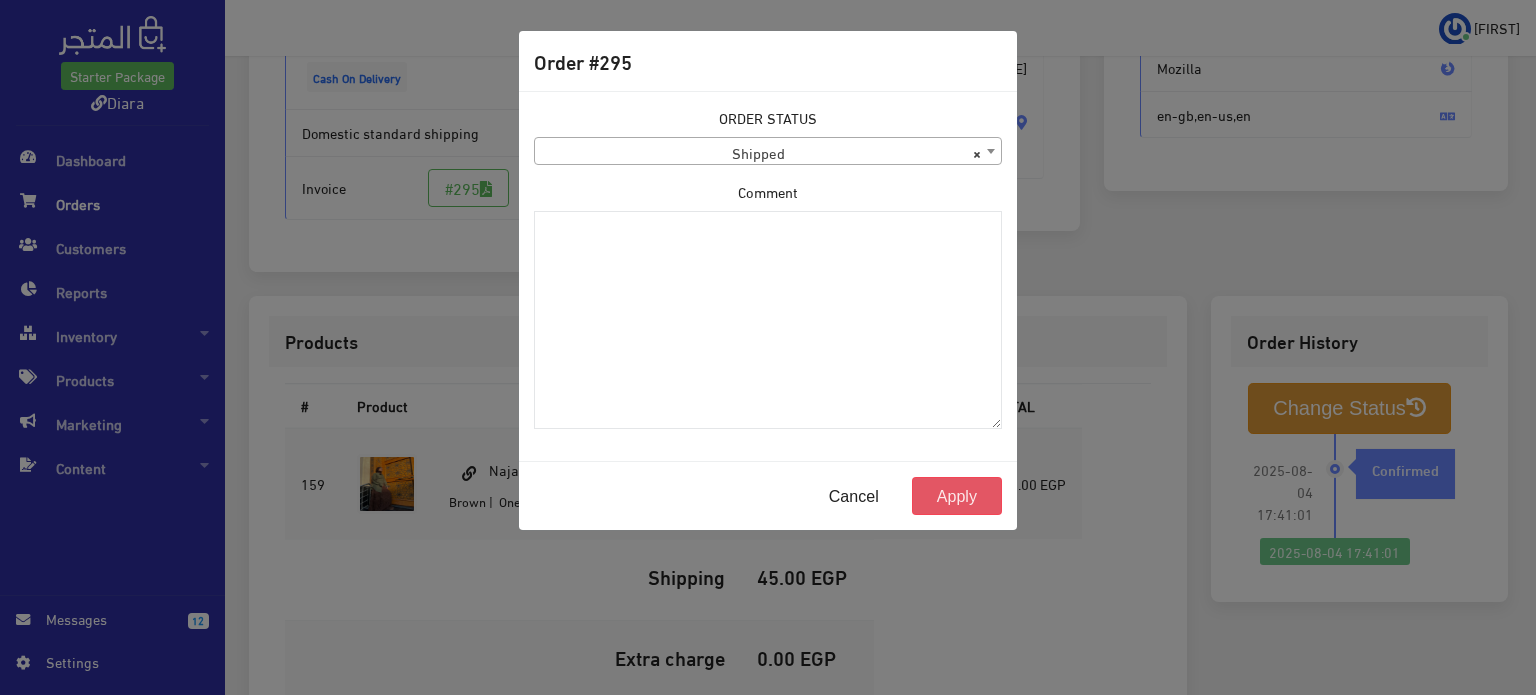 click on "Apply" at bounding box center (957, 496) 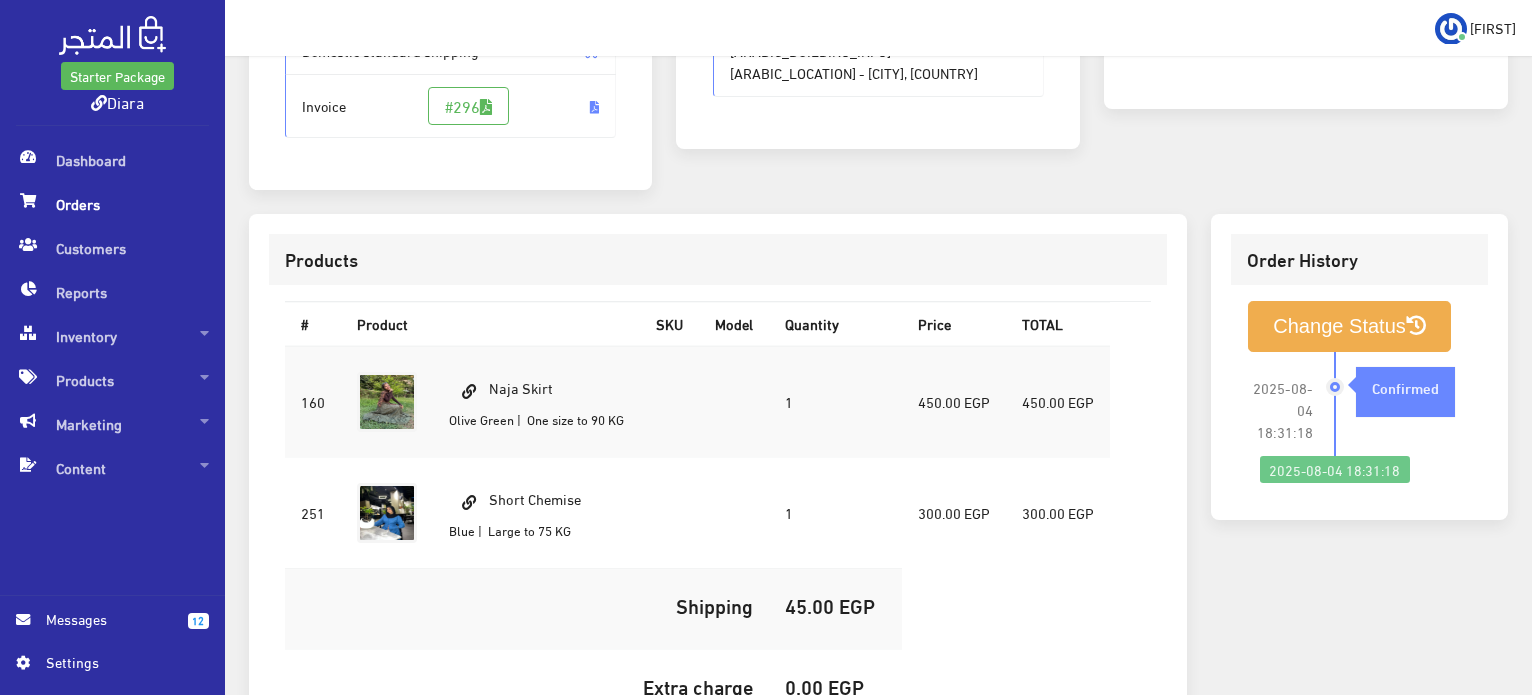 scroll, scrollTop: 0, scrollLeft: 0, axis: both 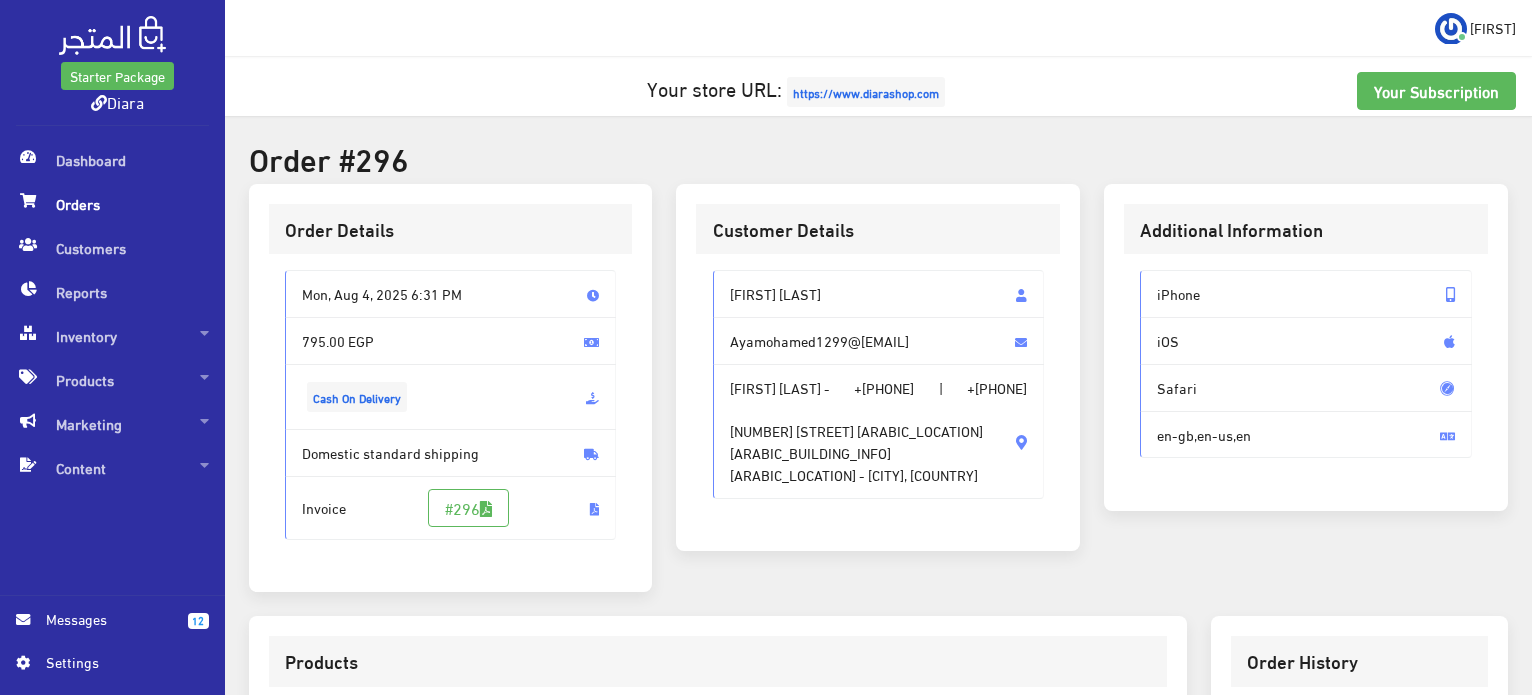 drag, startPoint x: 819, startPoint y: 296, endPoint x: 729, endPoint y: 289, distance: 90.27181 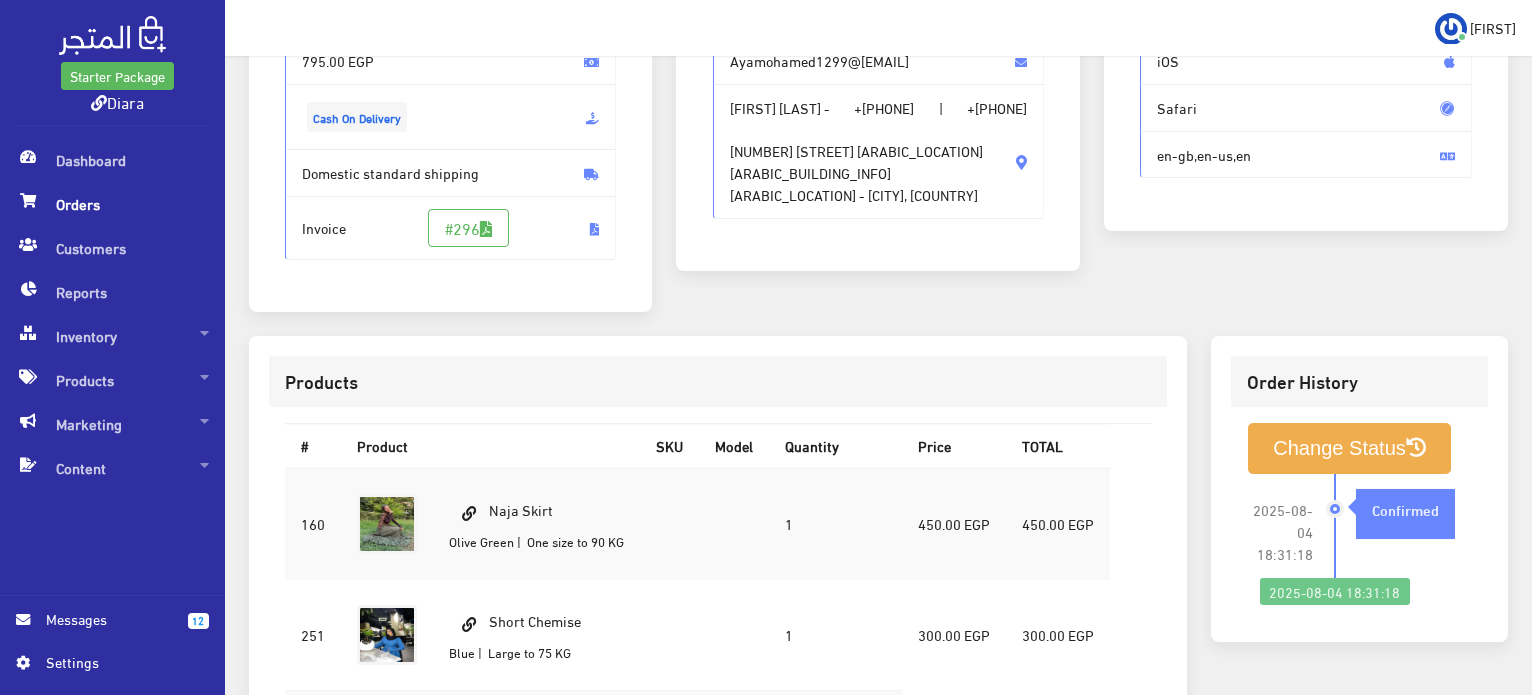 scroll, scrollTop: 500, scrollLeft: 0, axis: vertical 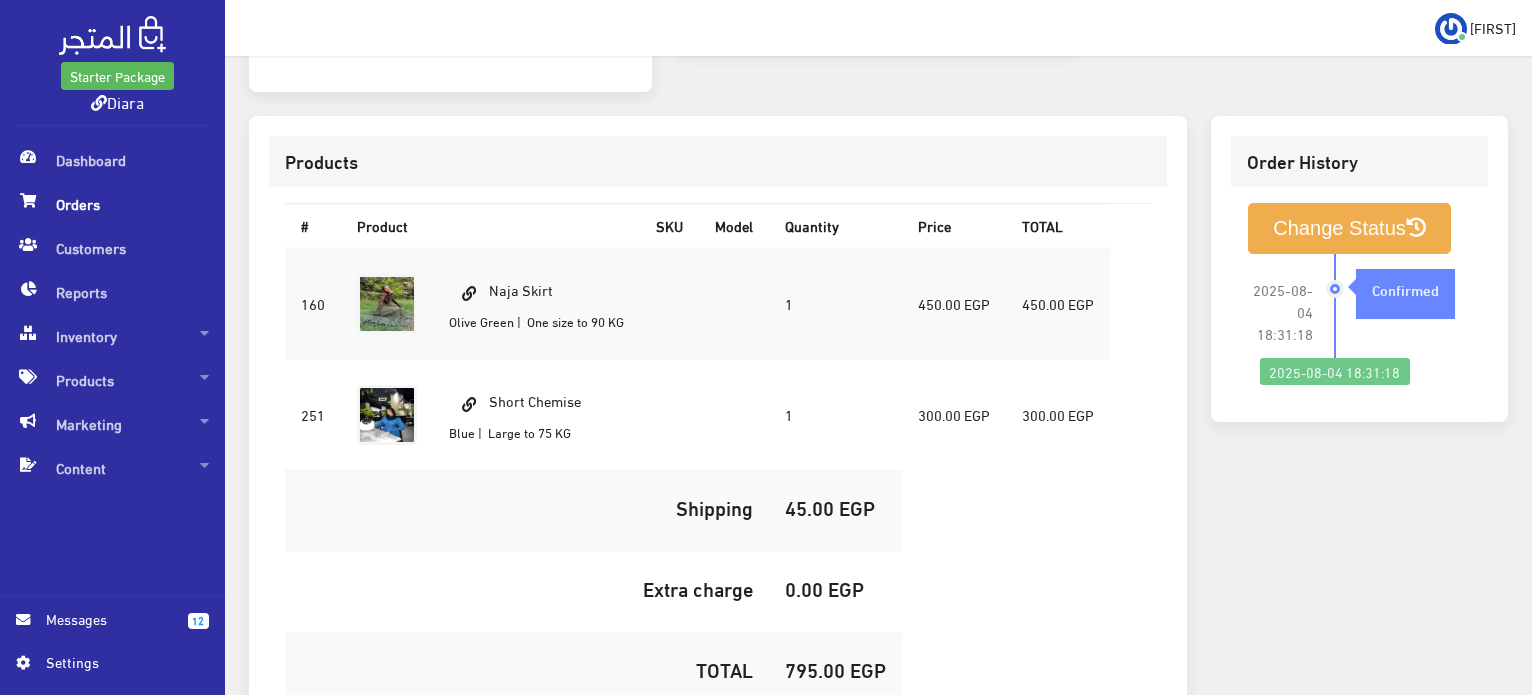 drag, startPoint x: 564, startPoint y: 322, endPoint x: 493, endPoint y: 321, distance: 71.00704 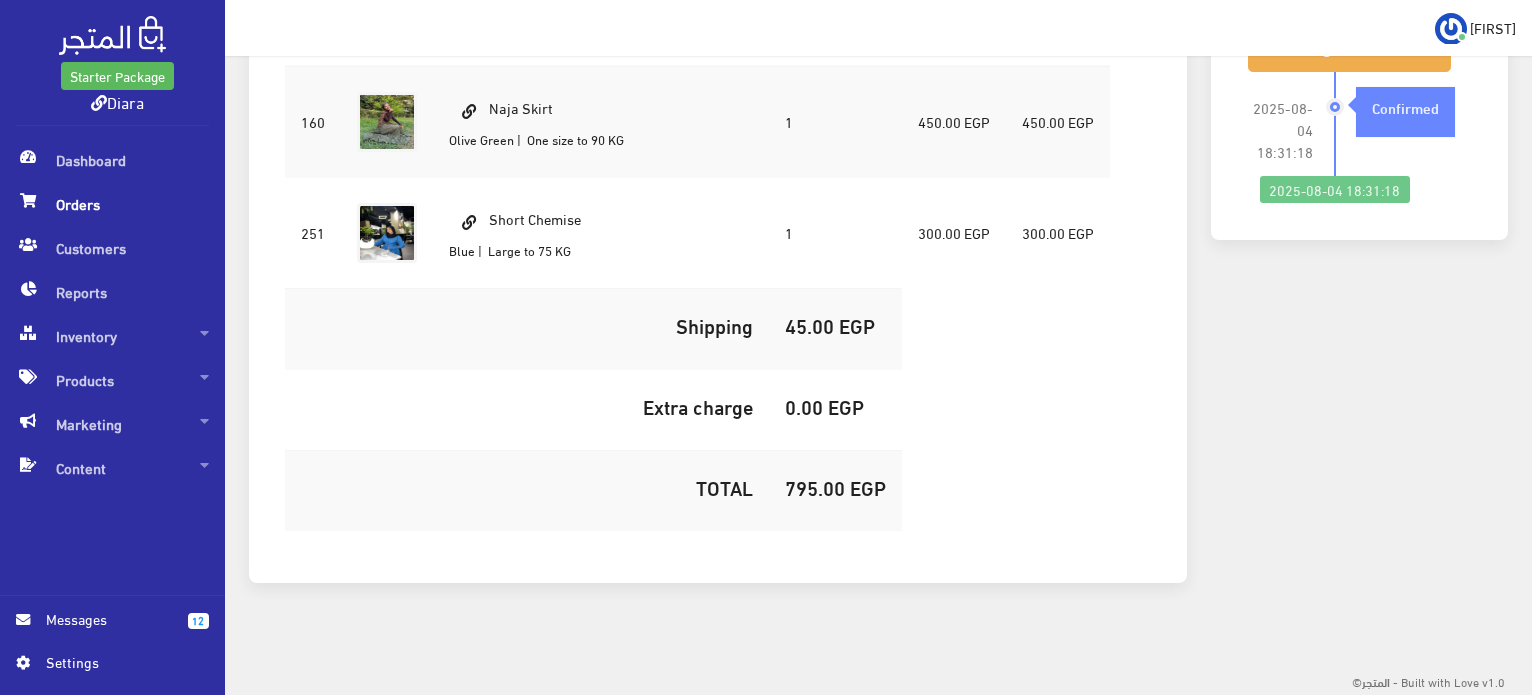 click on "795.00 EGP" at bounding box center [835, 487] 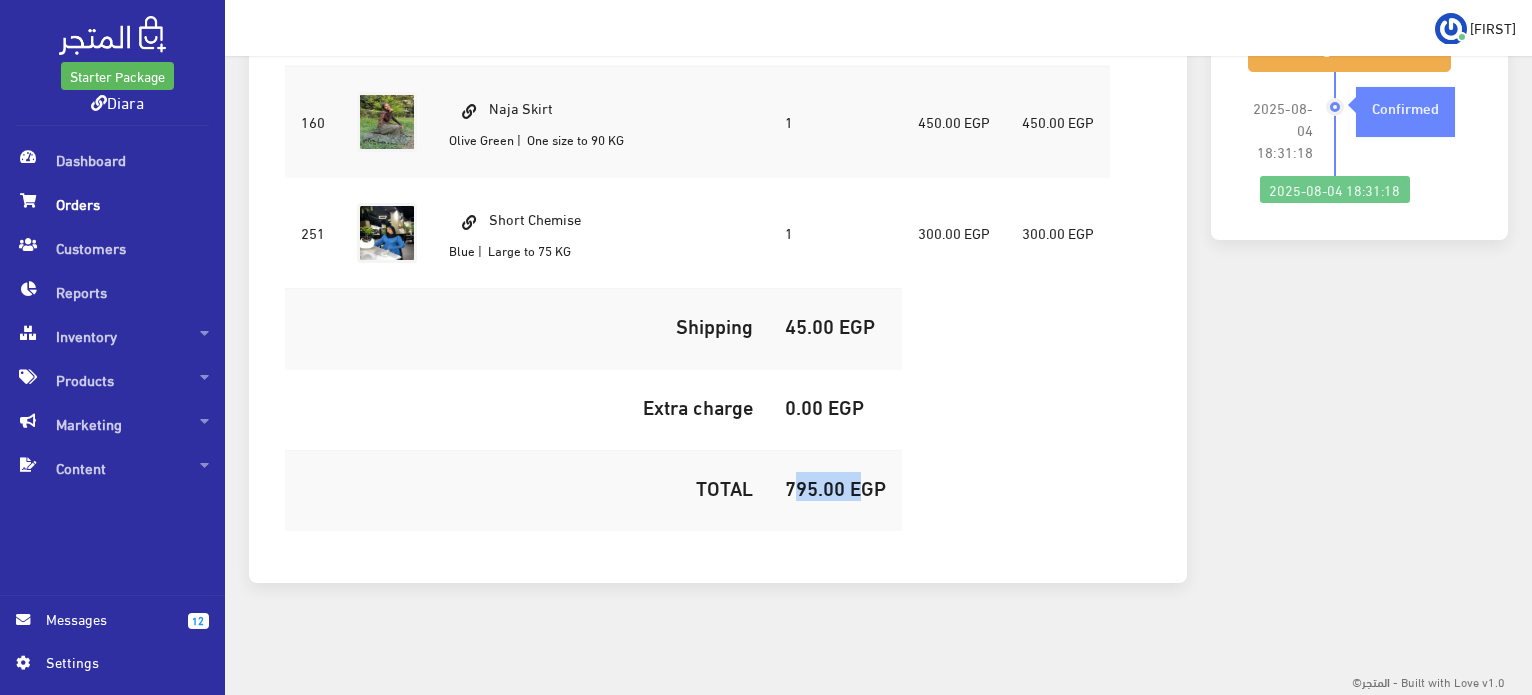 click on "795.00 EGP" at bounding box center [835, 487] 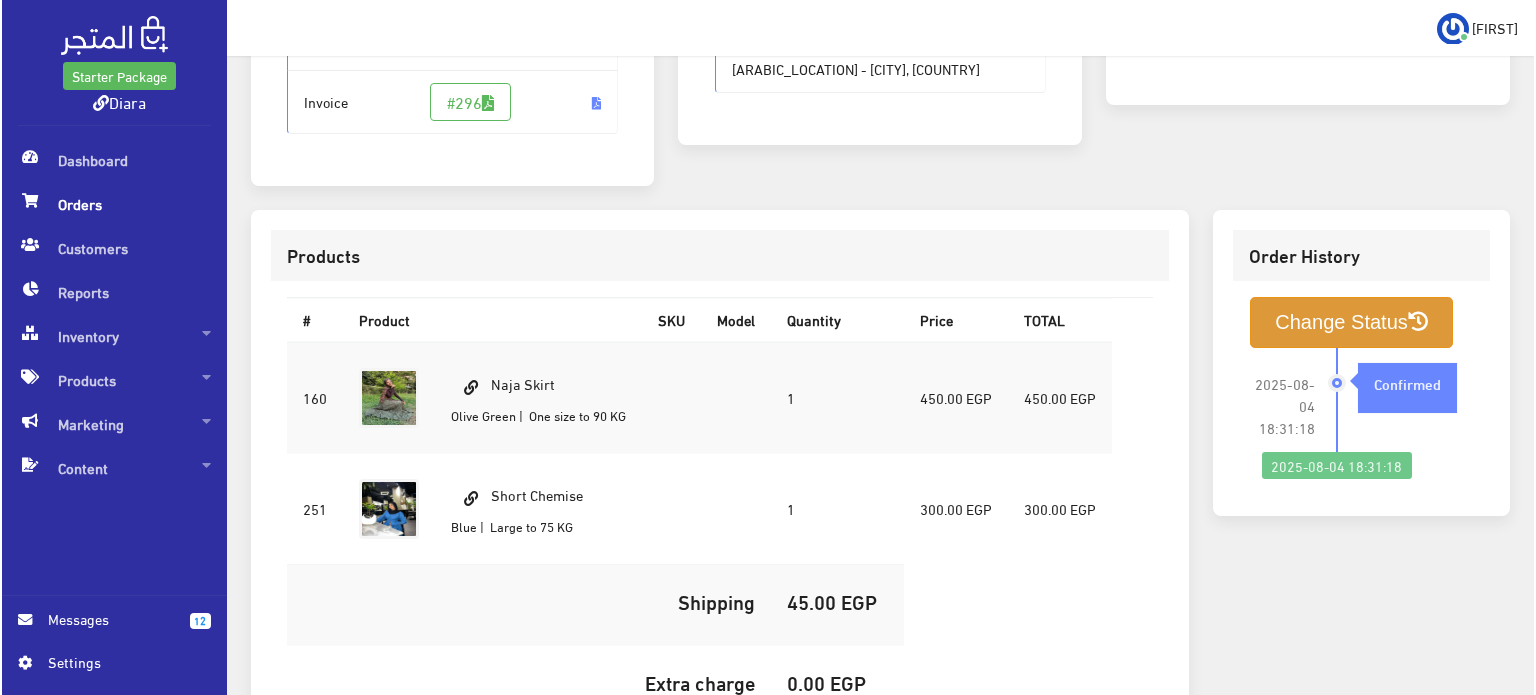 scroll, scrollTop: 402, scrollLeft: 0, axis: vertical 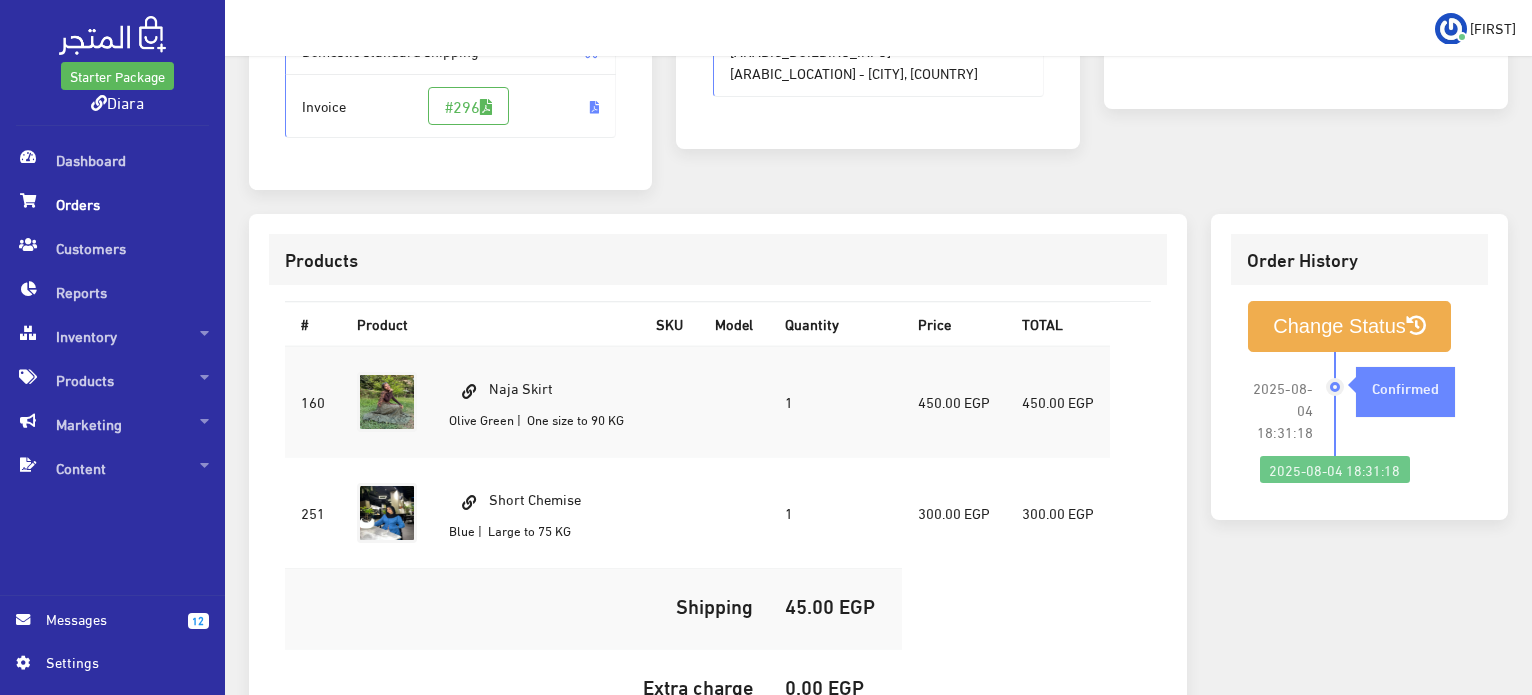 click on "Change Status
2025-08-04 18:31:18
Confirmed" at bounding box center [1359, 392] 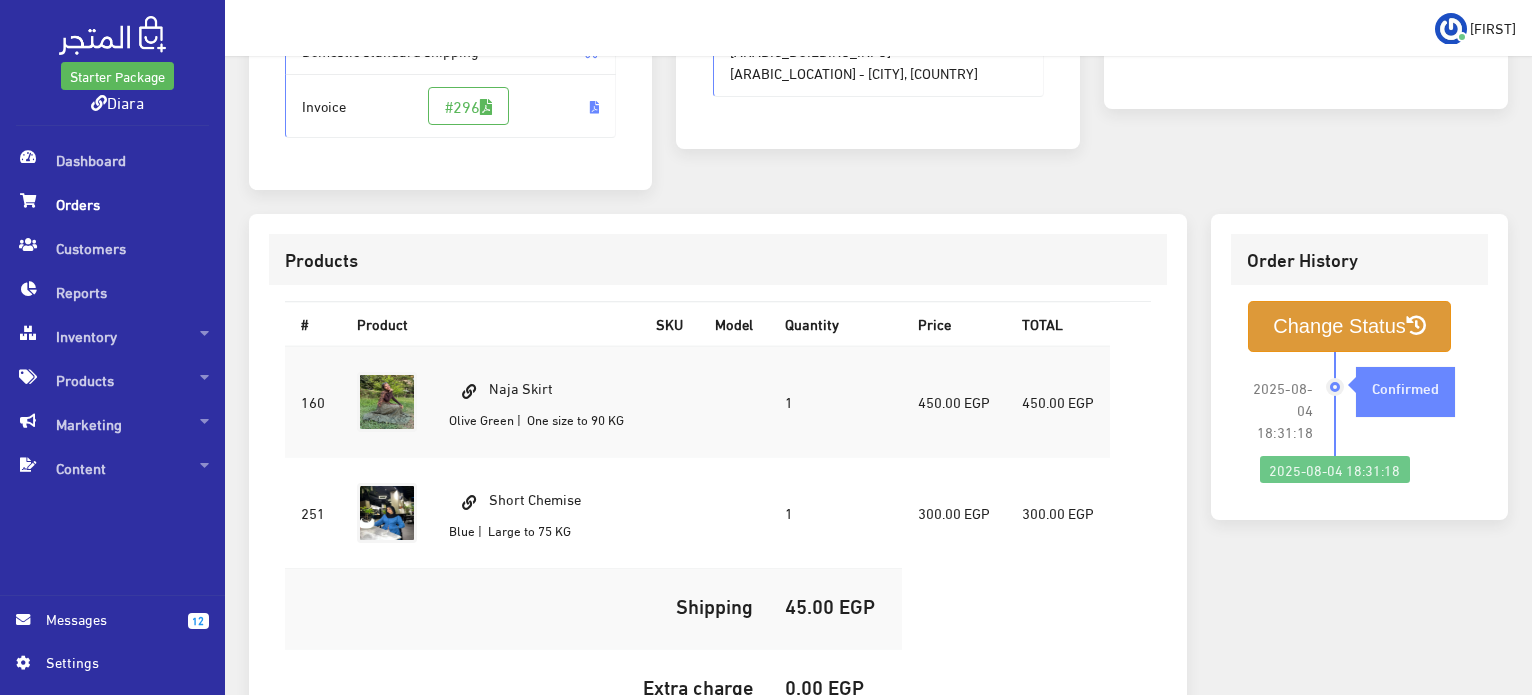 click on "Change Status" at bounding box center (1349, 326) 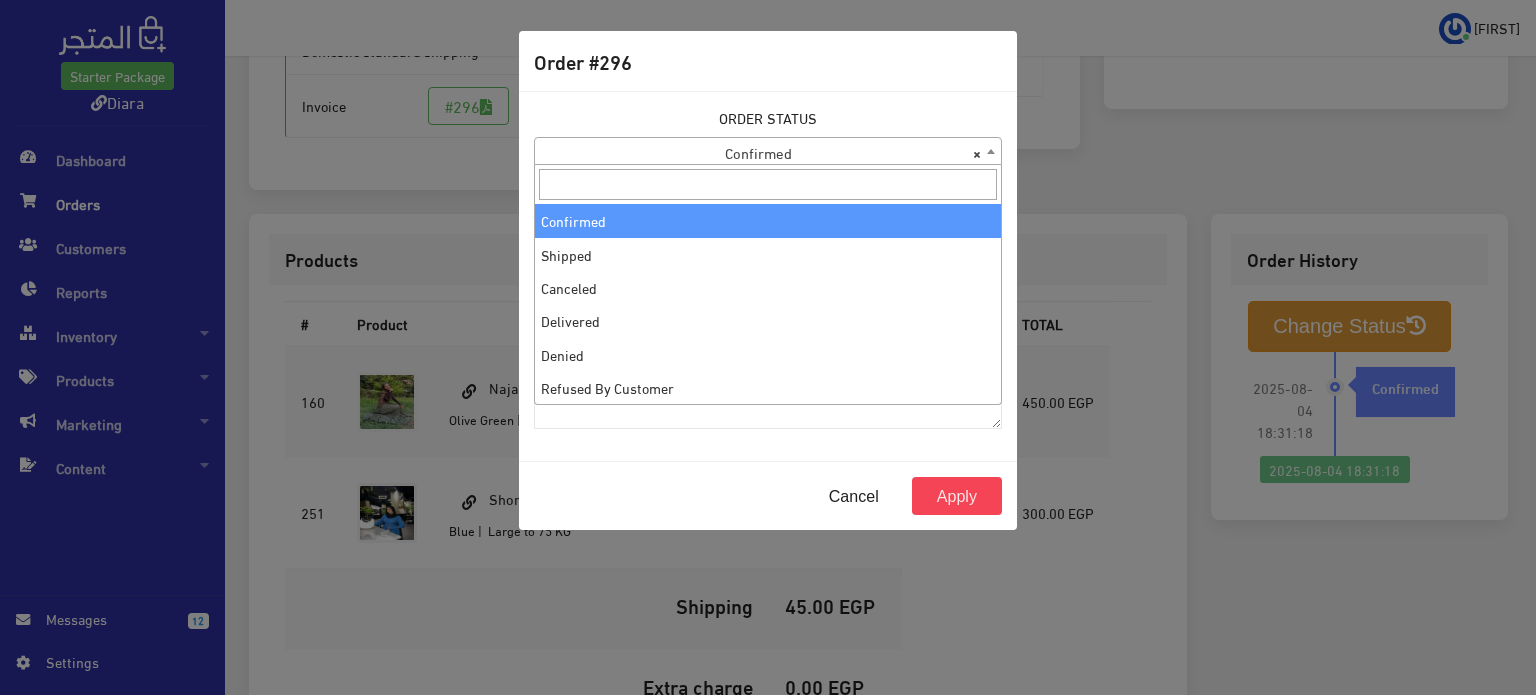 click on "× Confirmed" at bounding box center (768, 152) 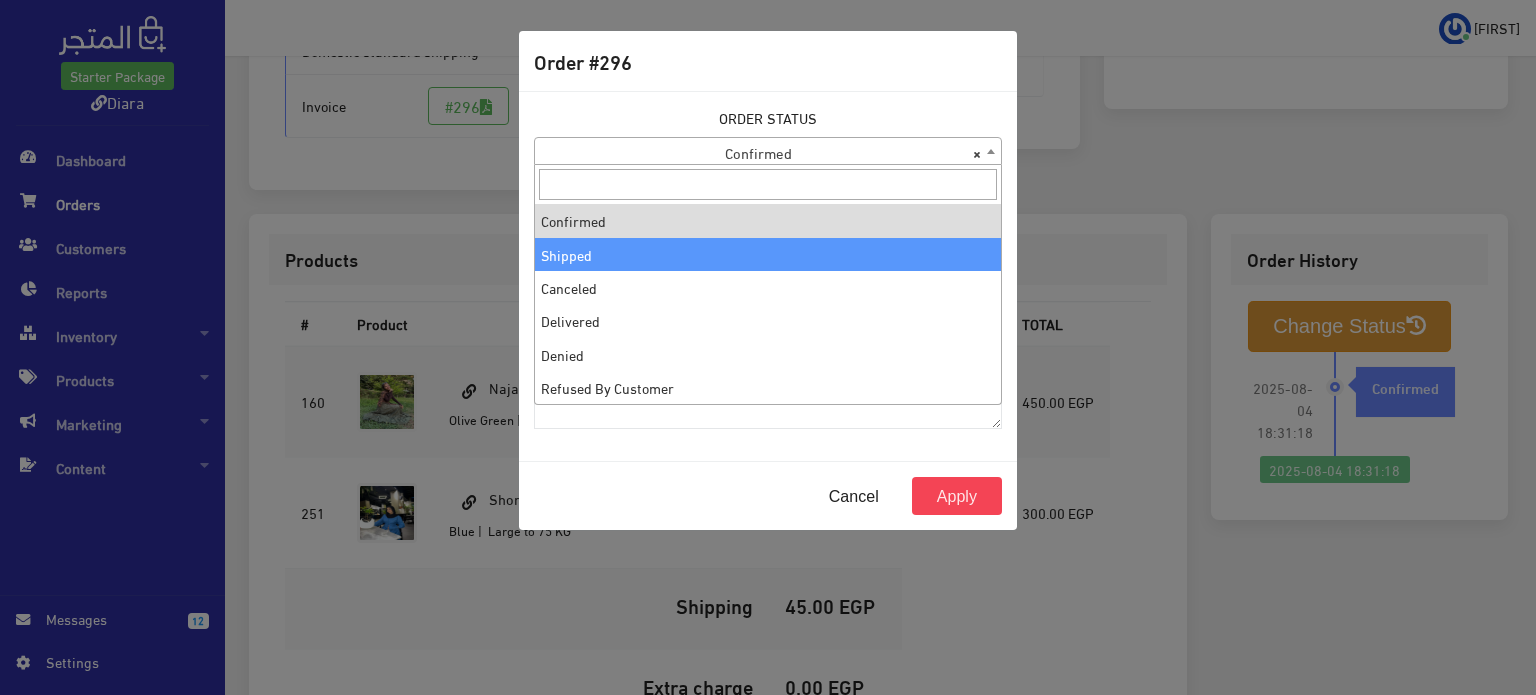 select on "2" 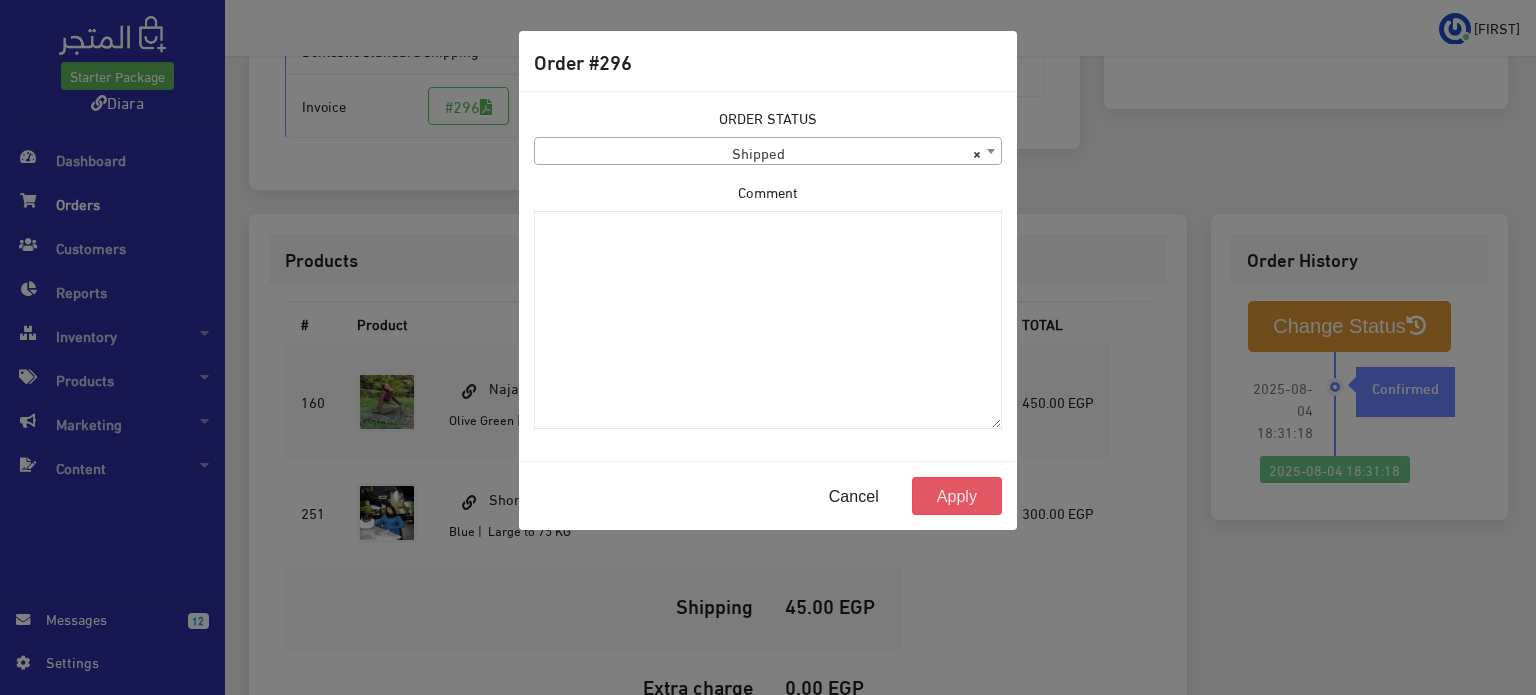 click on "Apply" at bounding box center [957, 496] 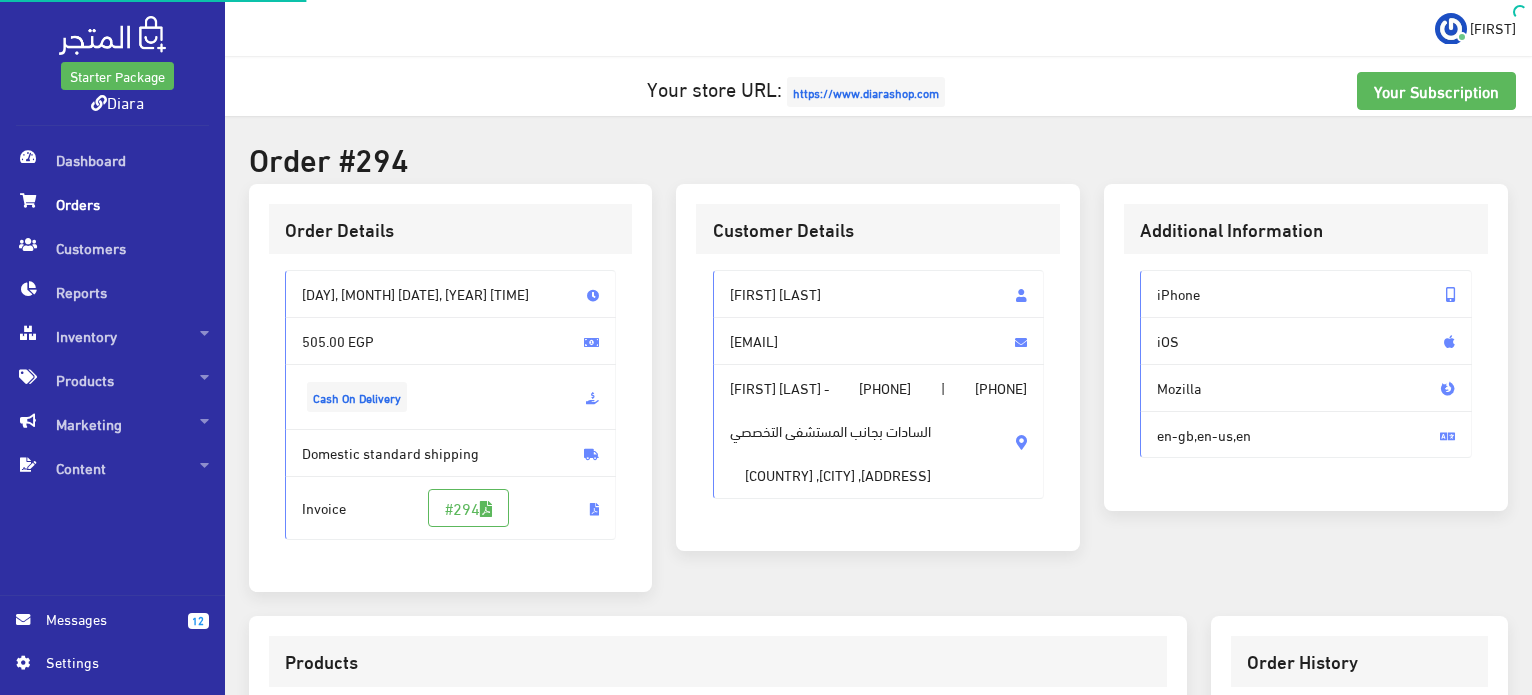 scroll, scrollTop: 0, scrollLeft: 0, axis: both 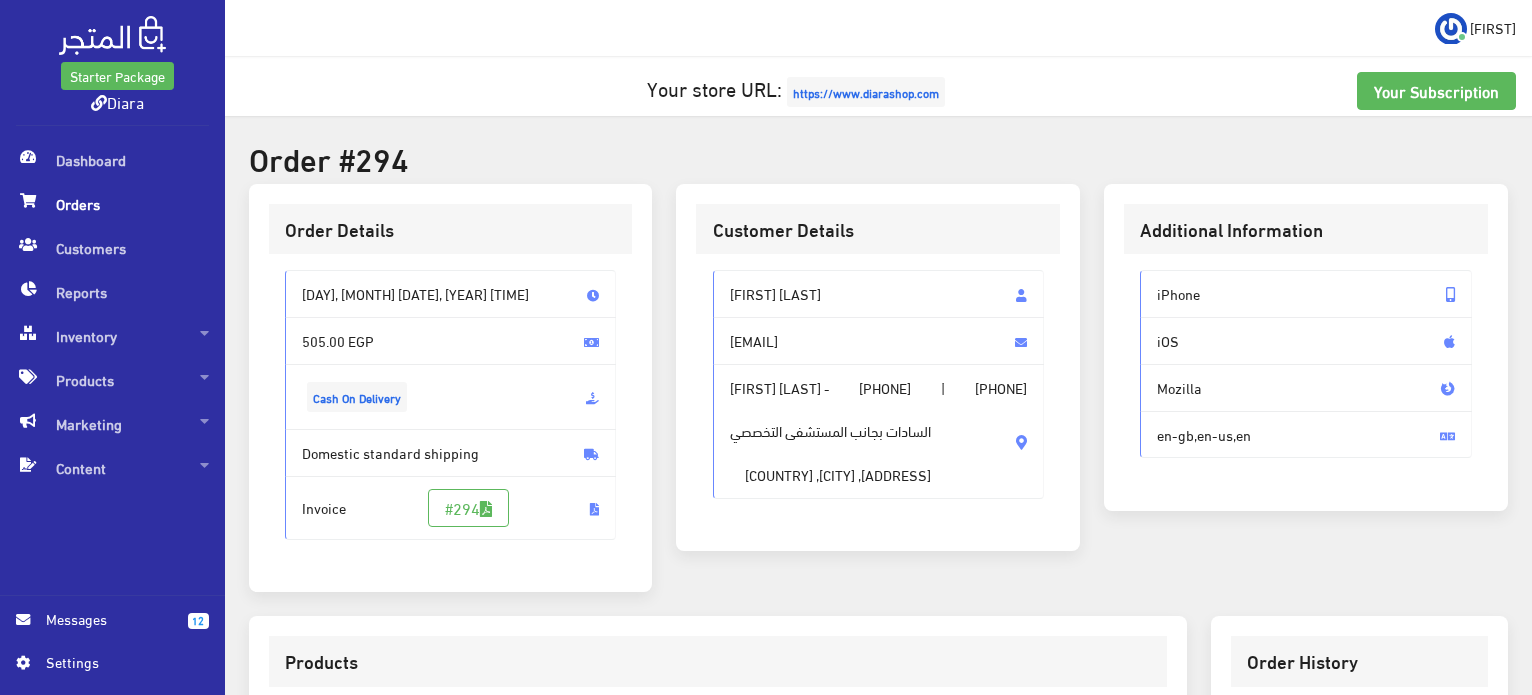 drag, startPoint x: 856, startPoint y: 311, endPoint x: 748, endPoint y: 304, distance: 108.226616 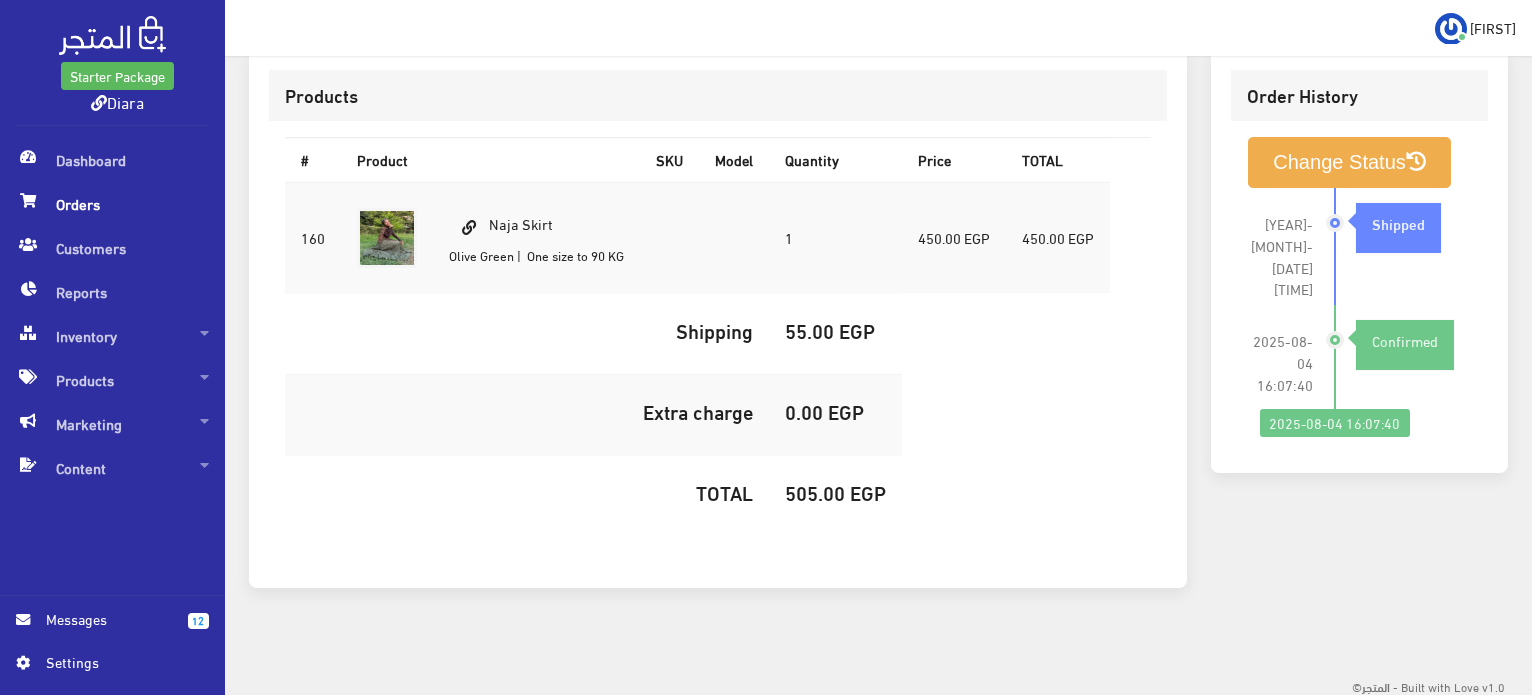 drag, startPoint x: 594, startPoint y: 222, endPoint x: 497, endPoint y: 232, distance: 97.5141 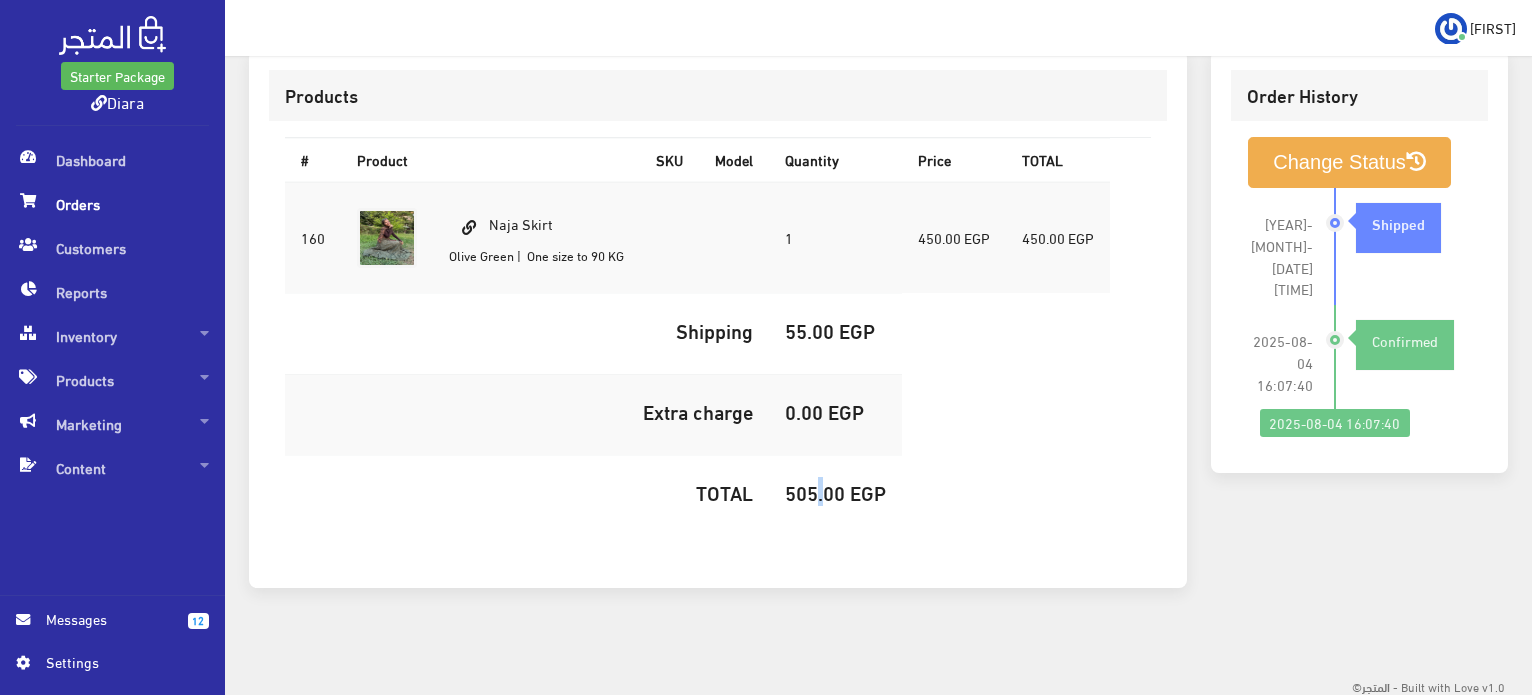 click on "505.00 EGP" at bounding box center [835, 492] 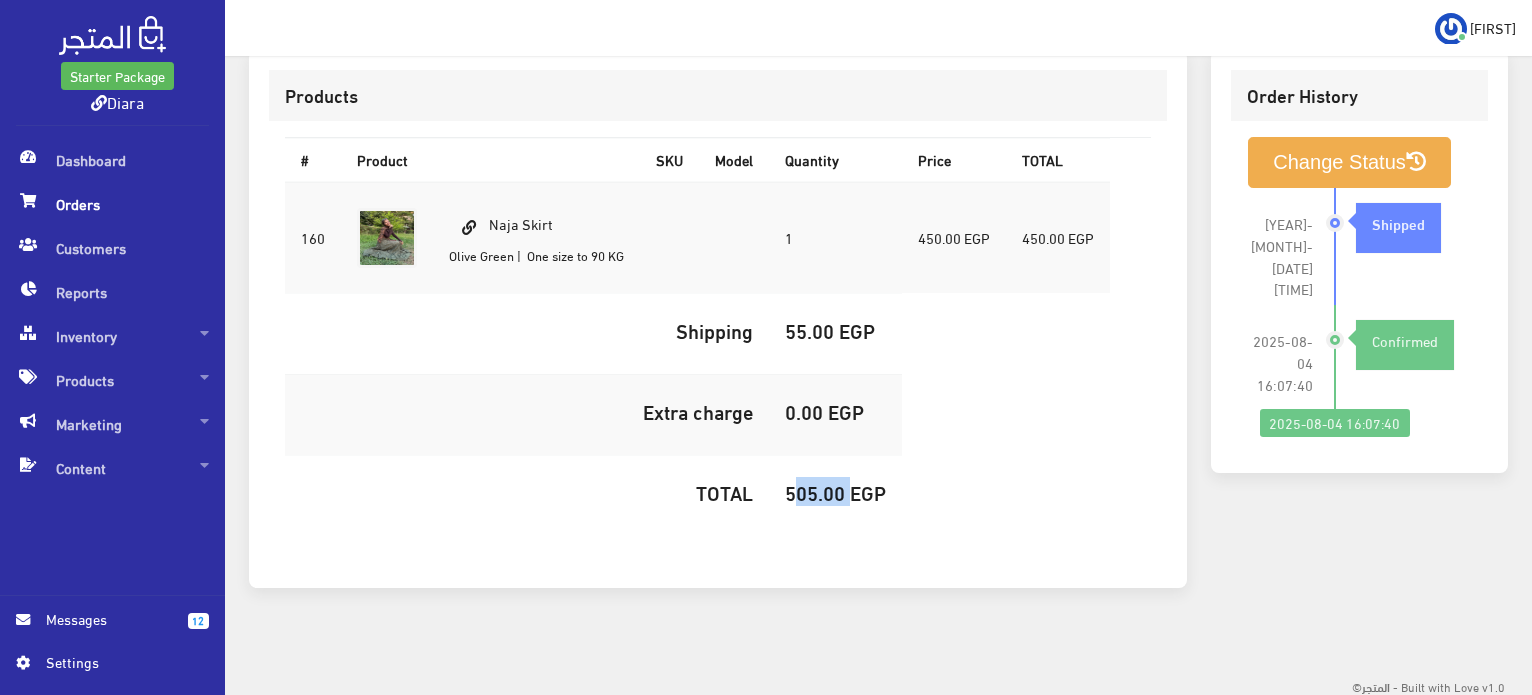 click on "505.00 EGP" at bounding box center [835, 492] 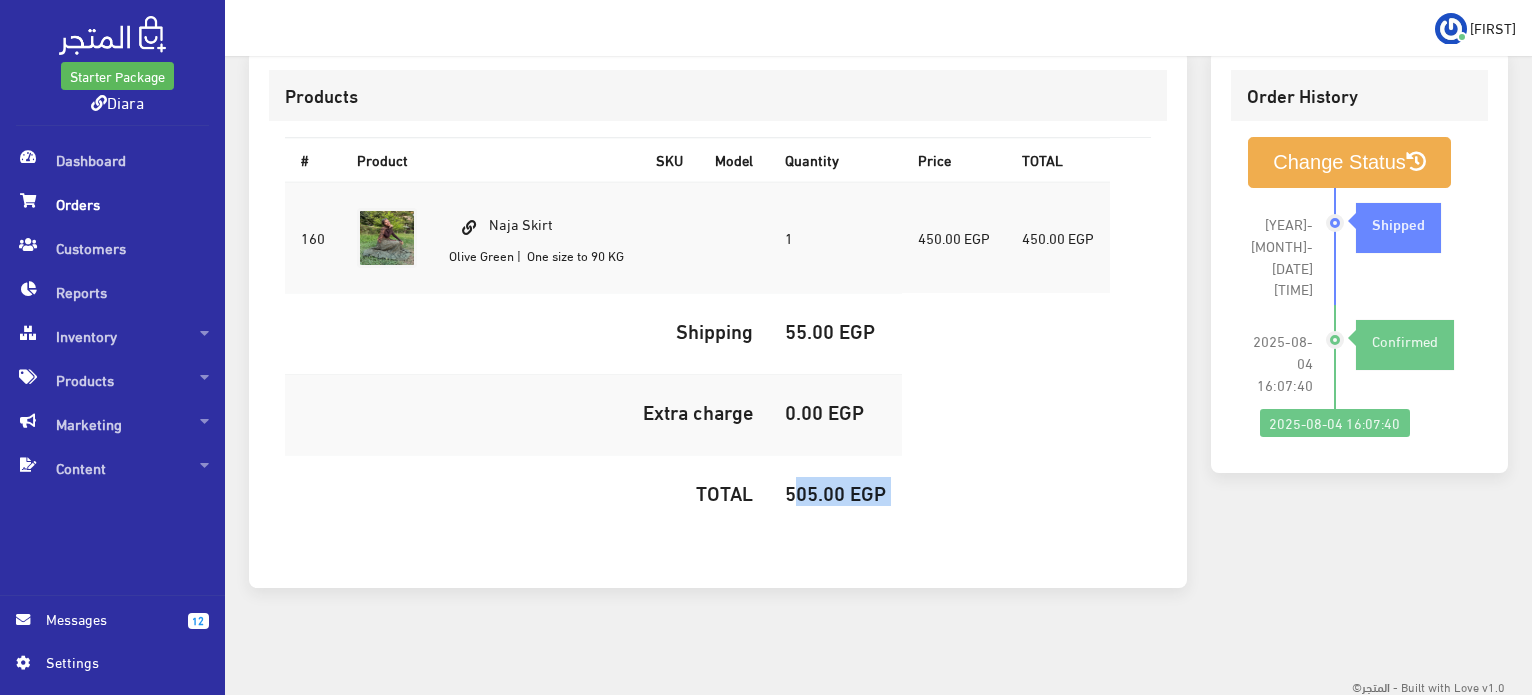 click on "505.00 EGP" at bounding box center [835, 492] 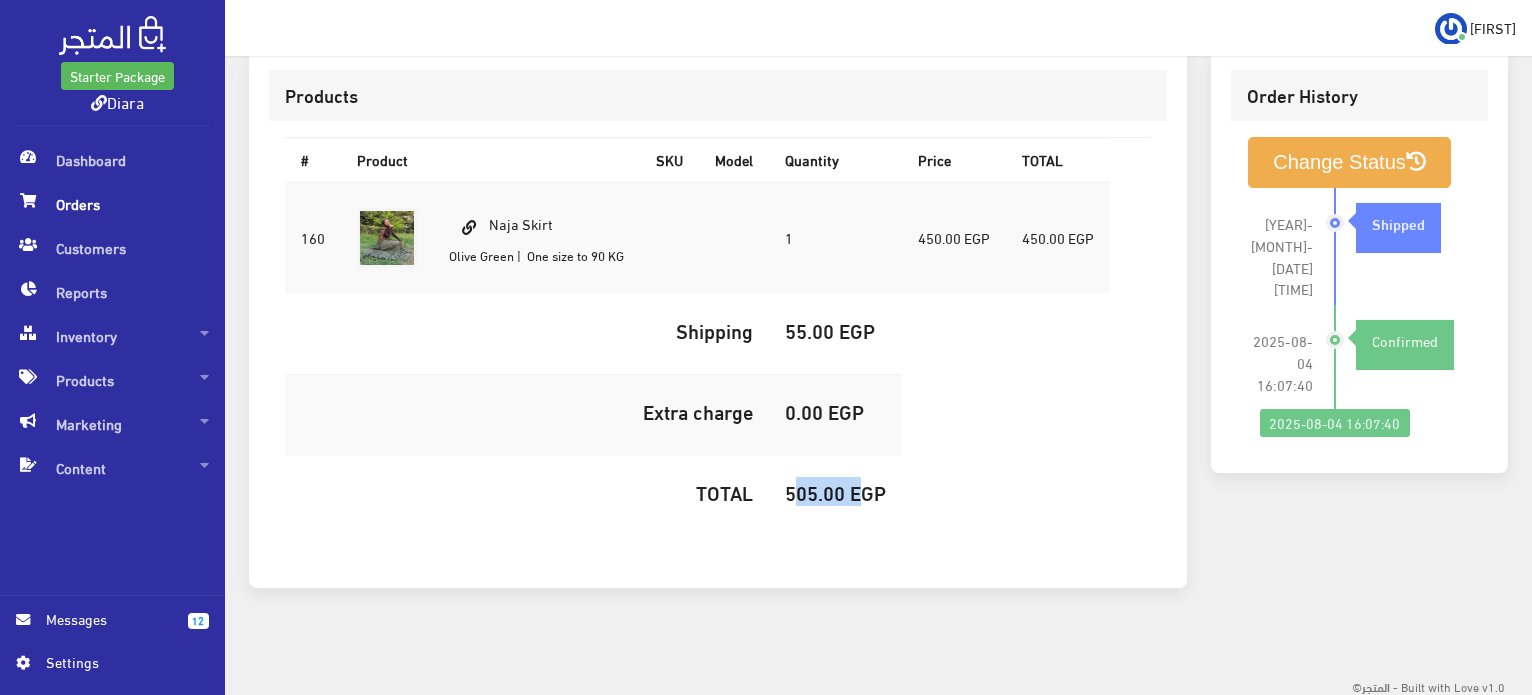click on "505.00 EGP" at bounding box center (835, 492) 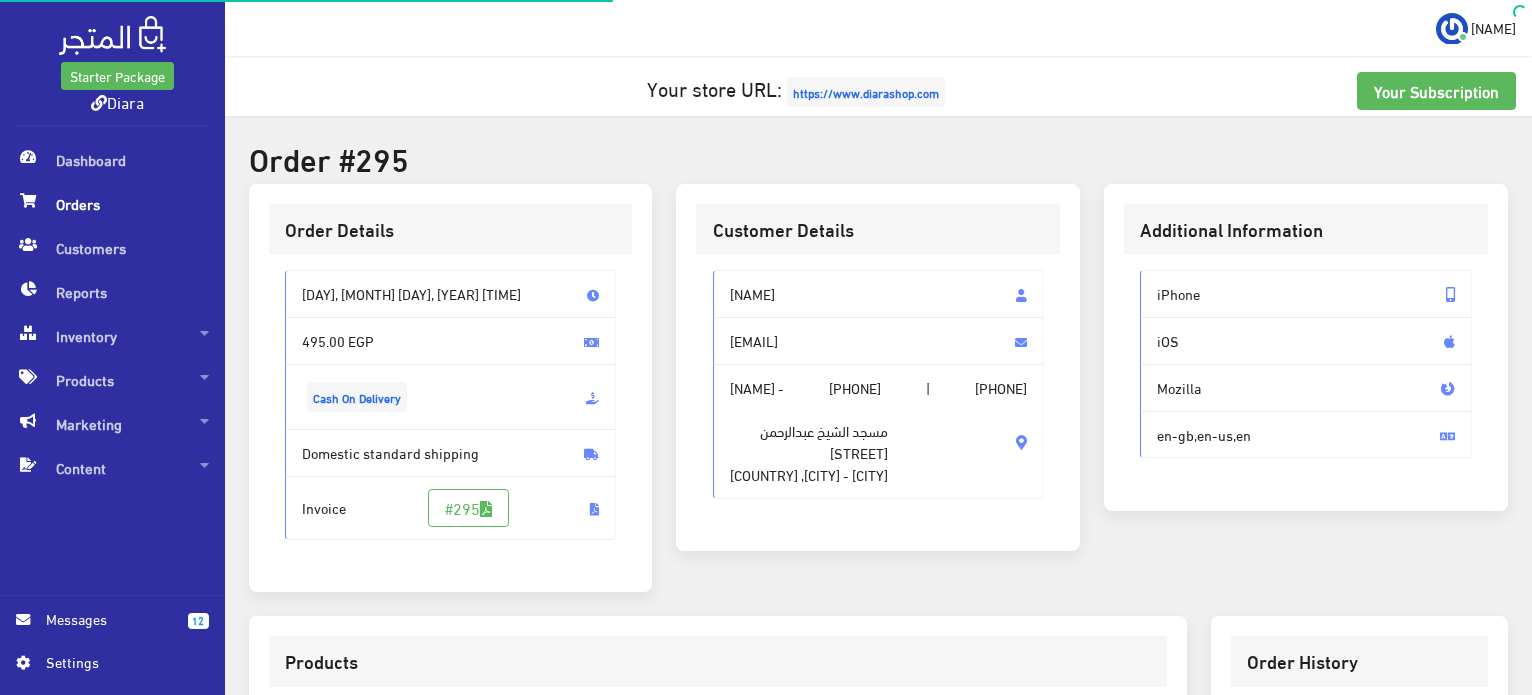 scroll, scrollTop: 0, scrollLeft: 0, axis: both 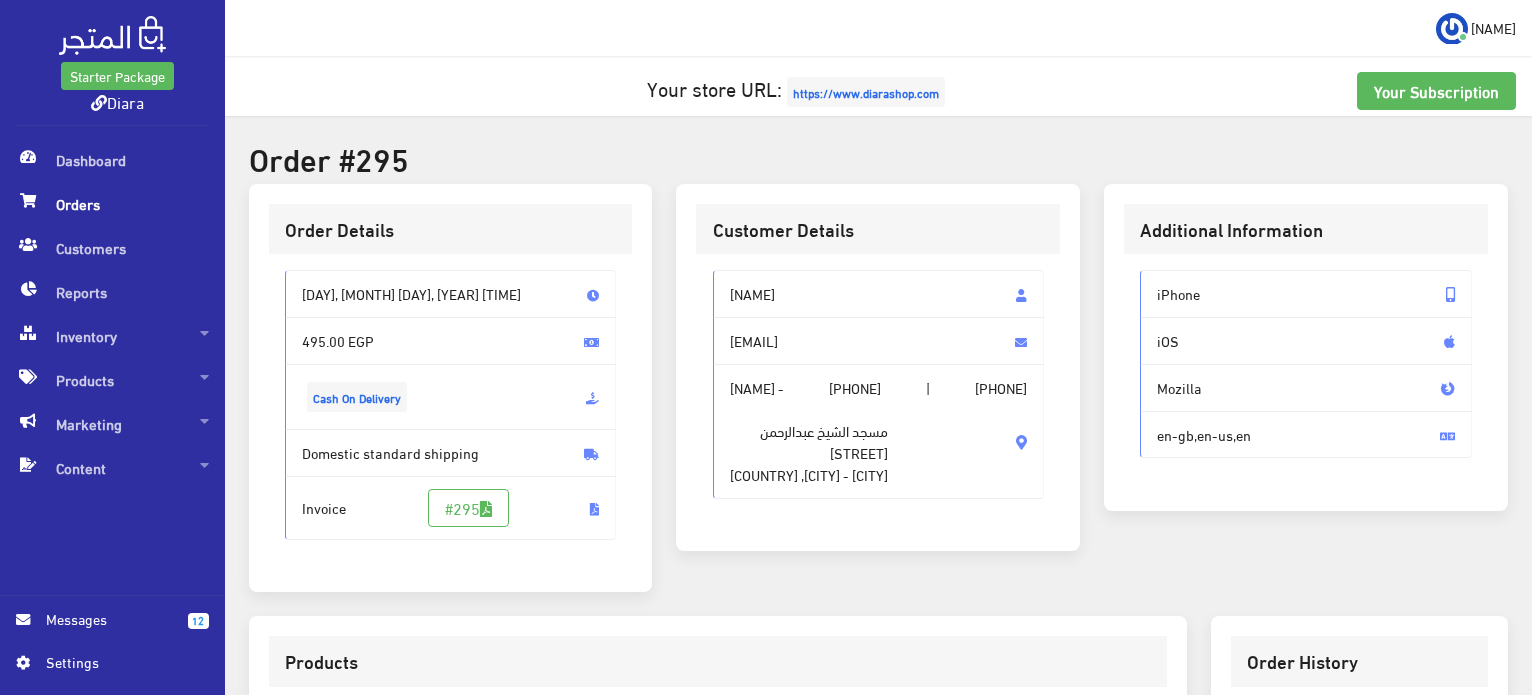 drag, startPoint x: 772, startPoint y: 299, endPoint x: 730, endPoint y: 295, distance: 42.190044 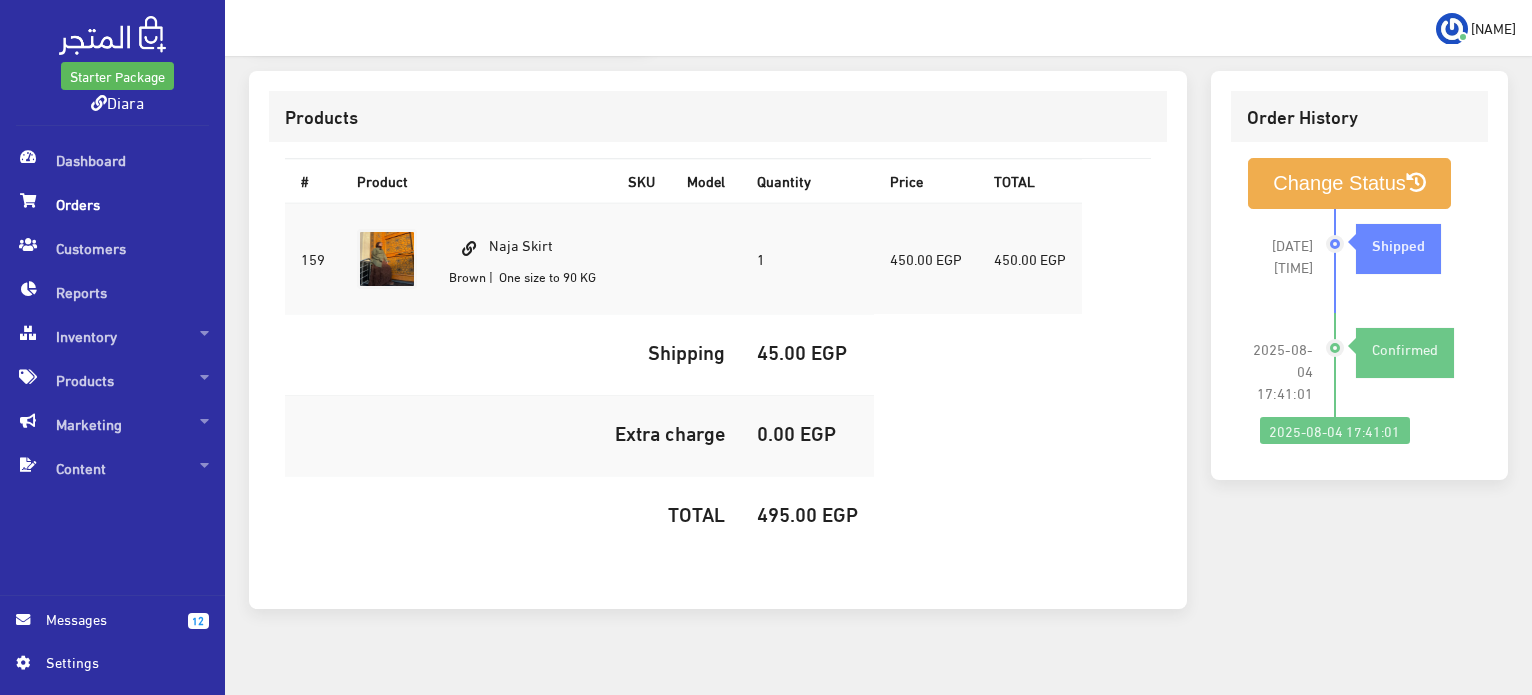 scroll, scrollTop: 566, scrollLeft: 0, axis: vertical 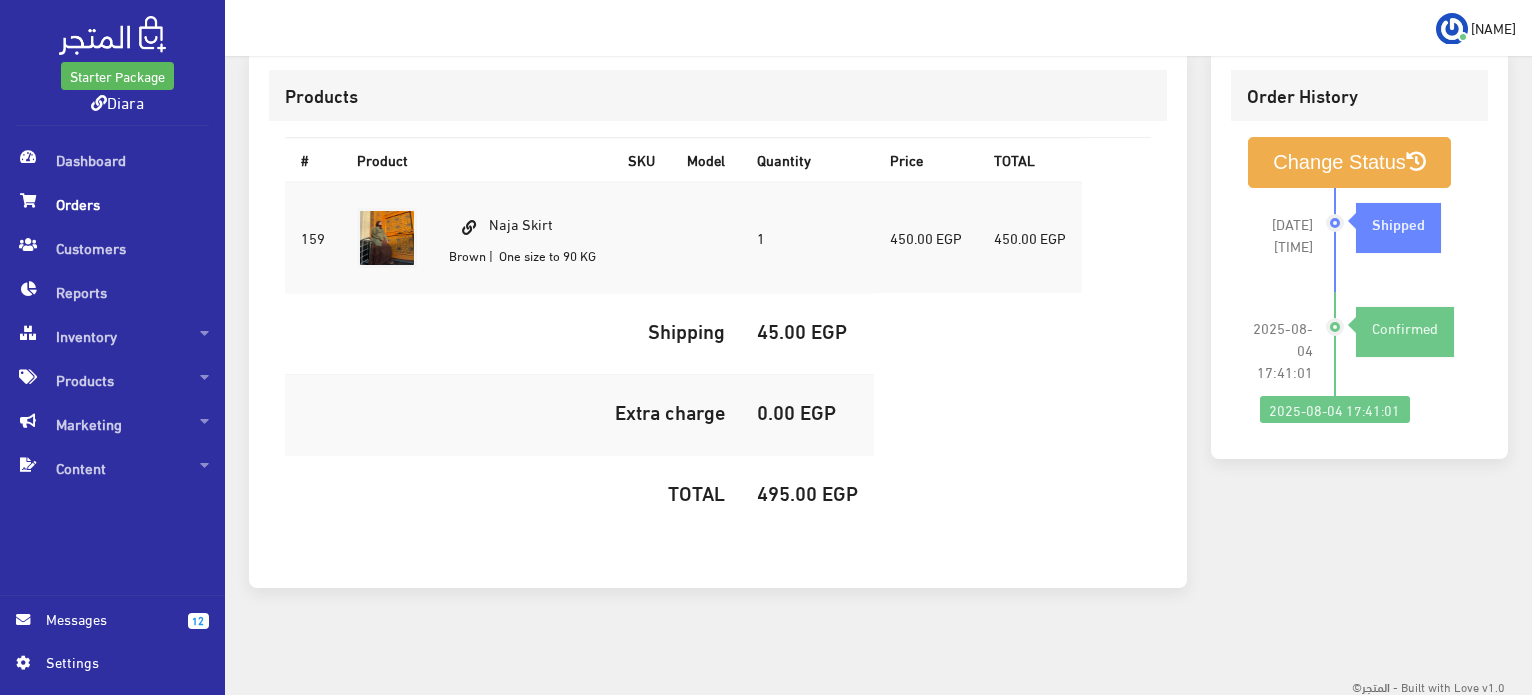 click on "495.00 EGP" at bounding box center [807, 492] 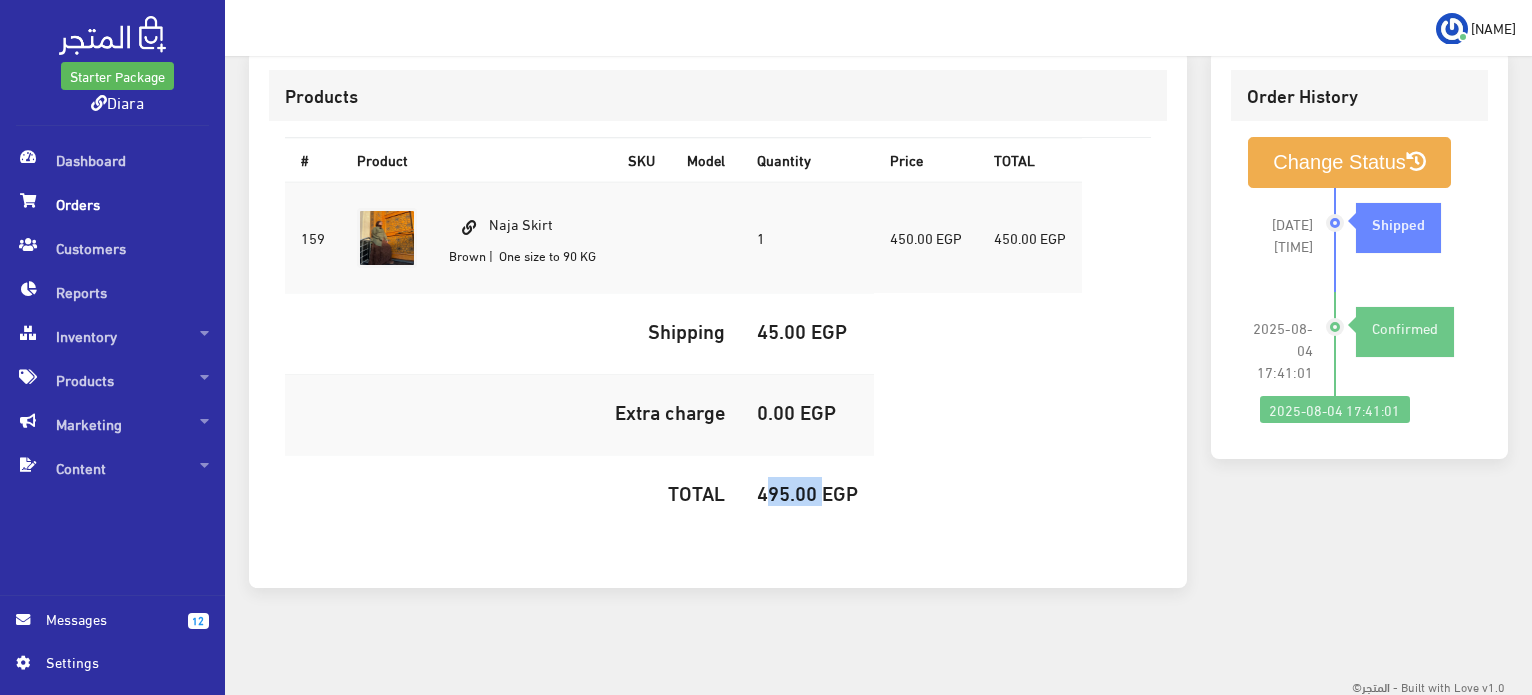 click on "495.00 EGP" at bounding box center (807, 492) 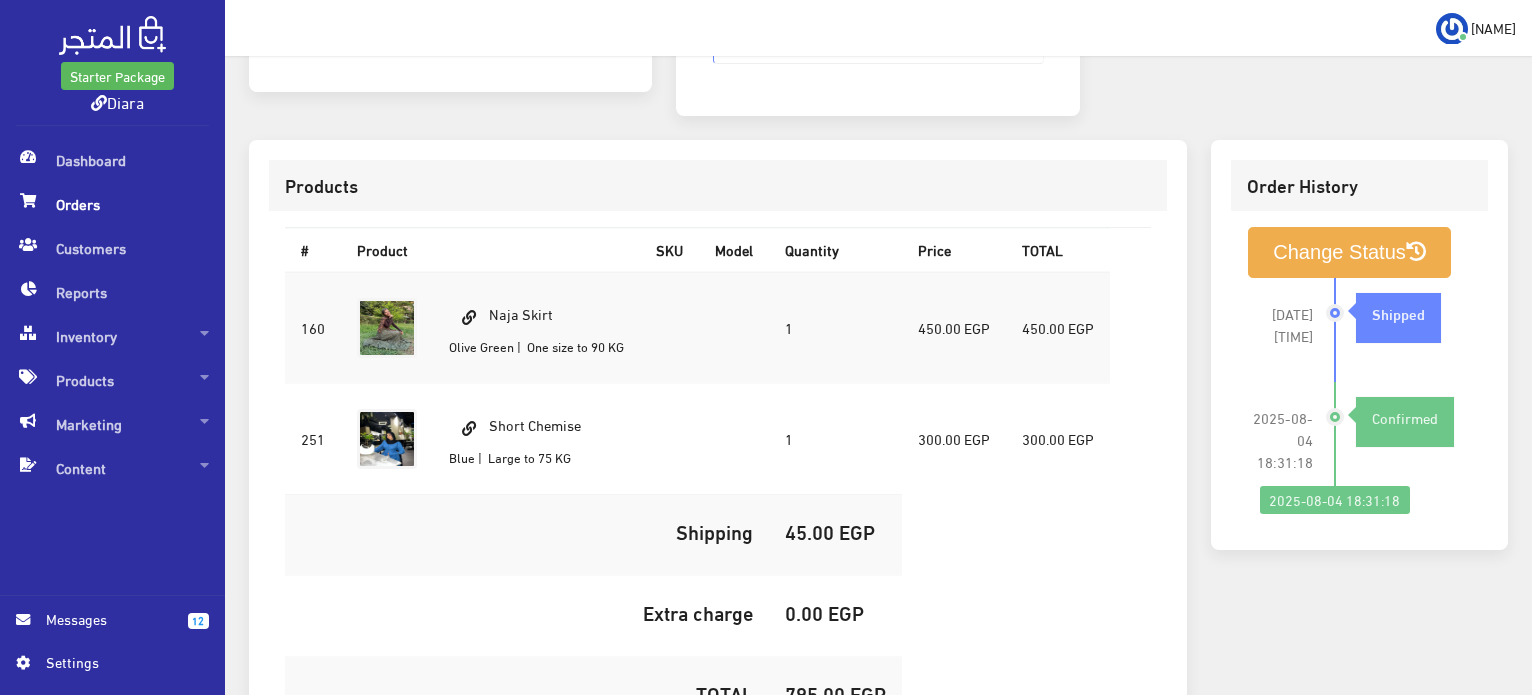scroll, scrollTop: 0, scrollLeft: 0, axis: both 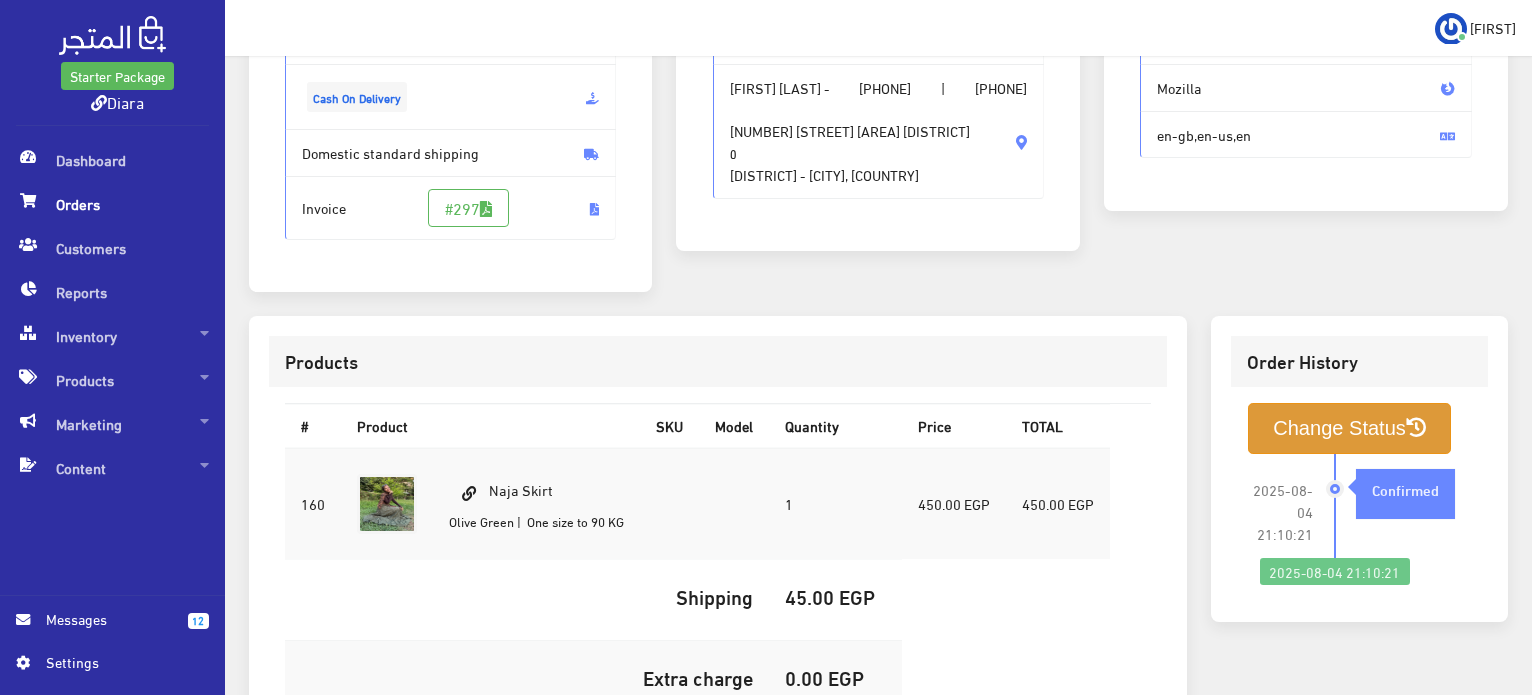 click on "Change Status" at bounding box center (1349, 428) 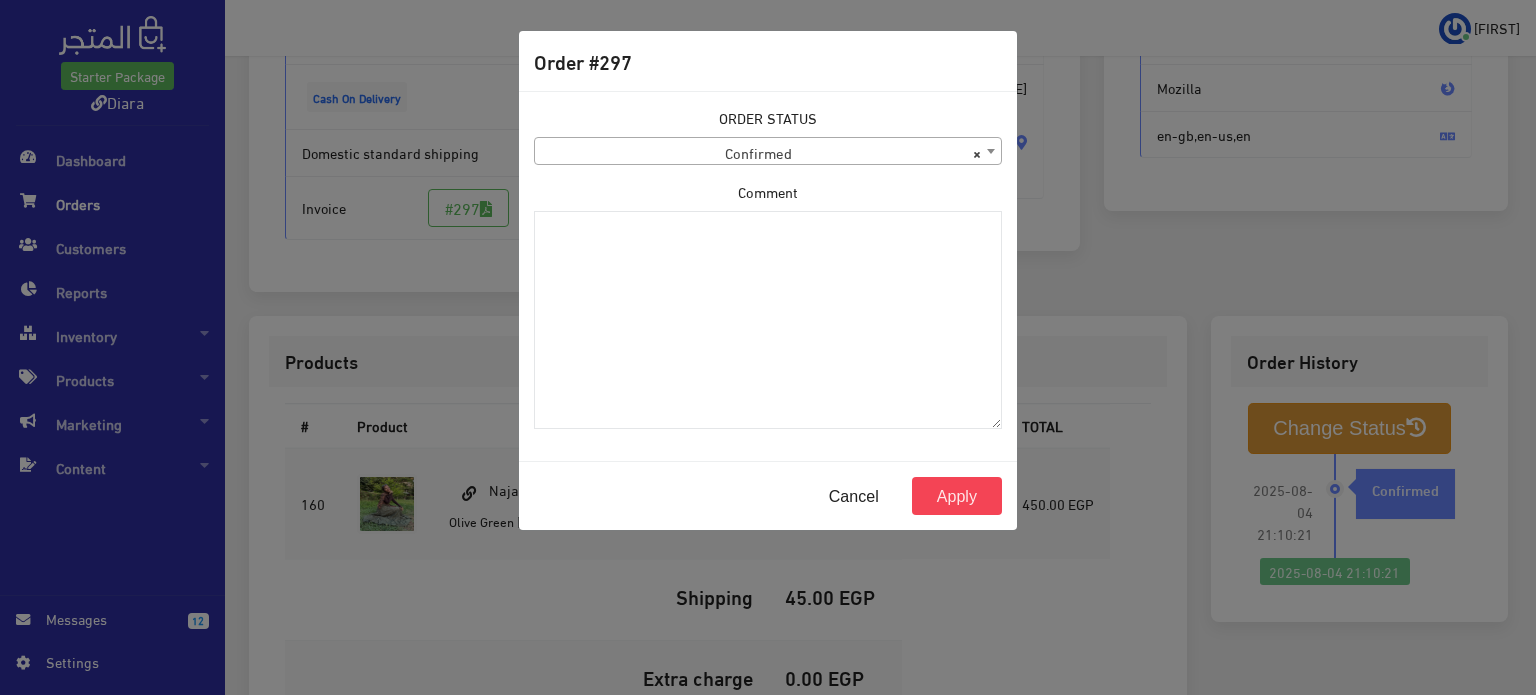 click on "× Confirmed" at bounding box center (768, 152) 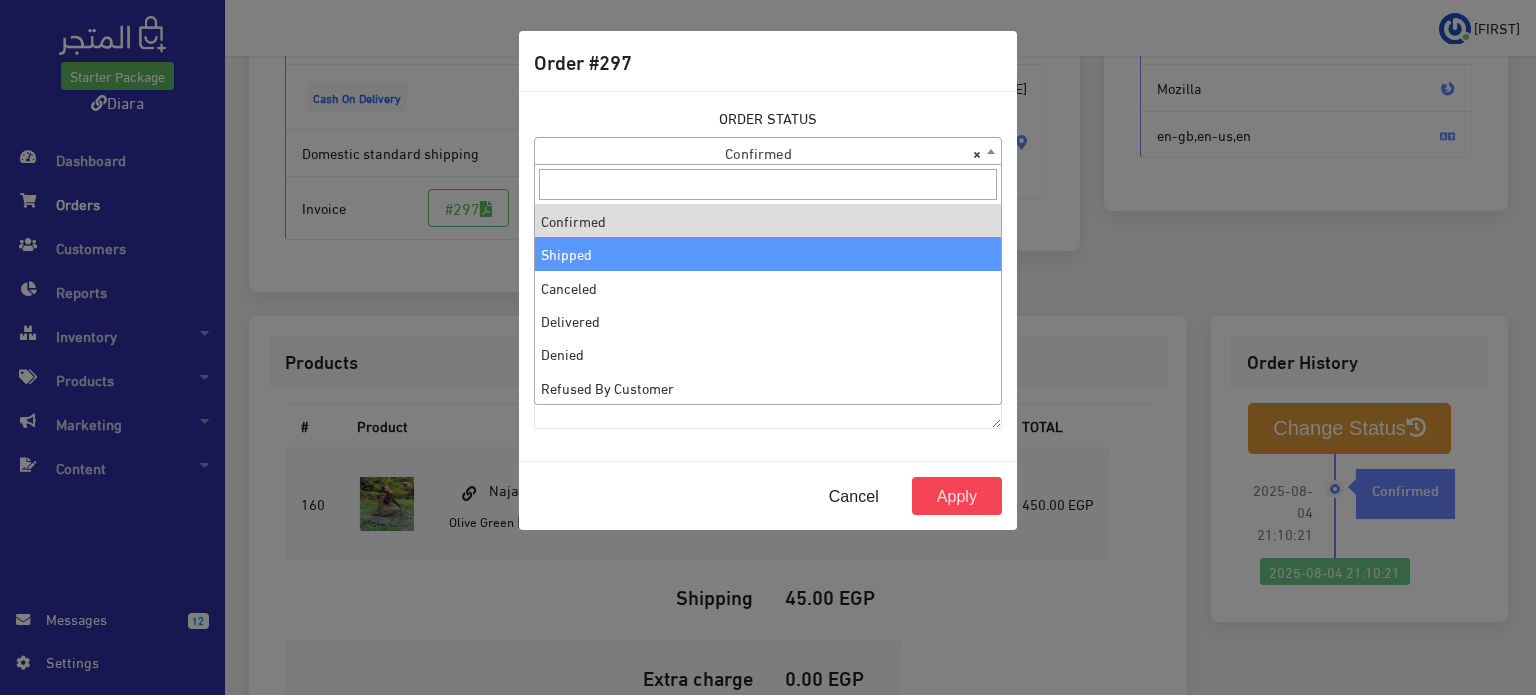 select on "2" 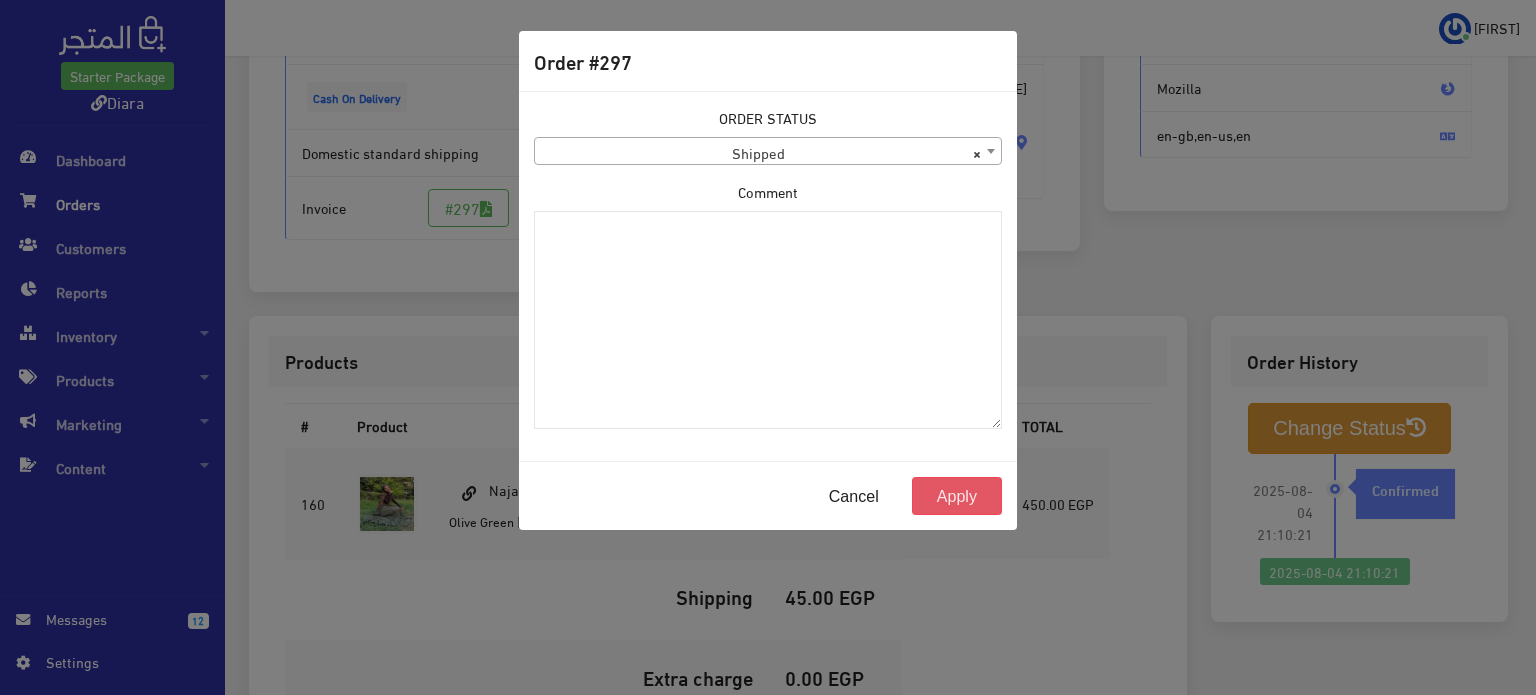 click on "Apply" at bounding box center (957, 496) 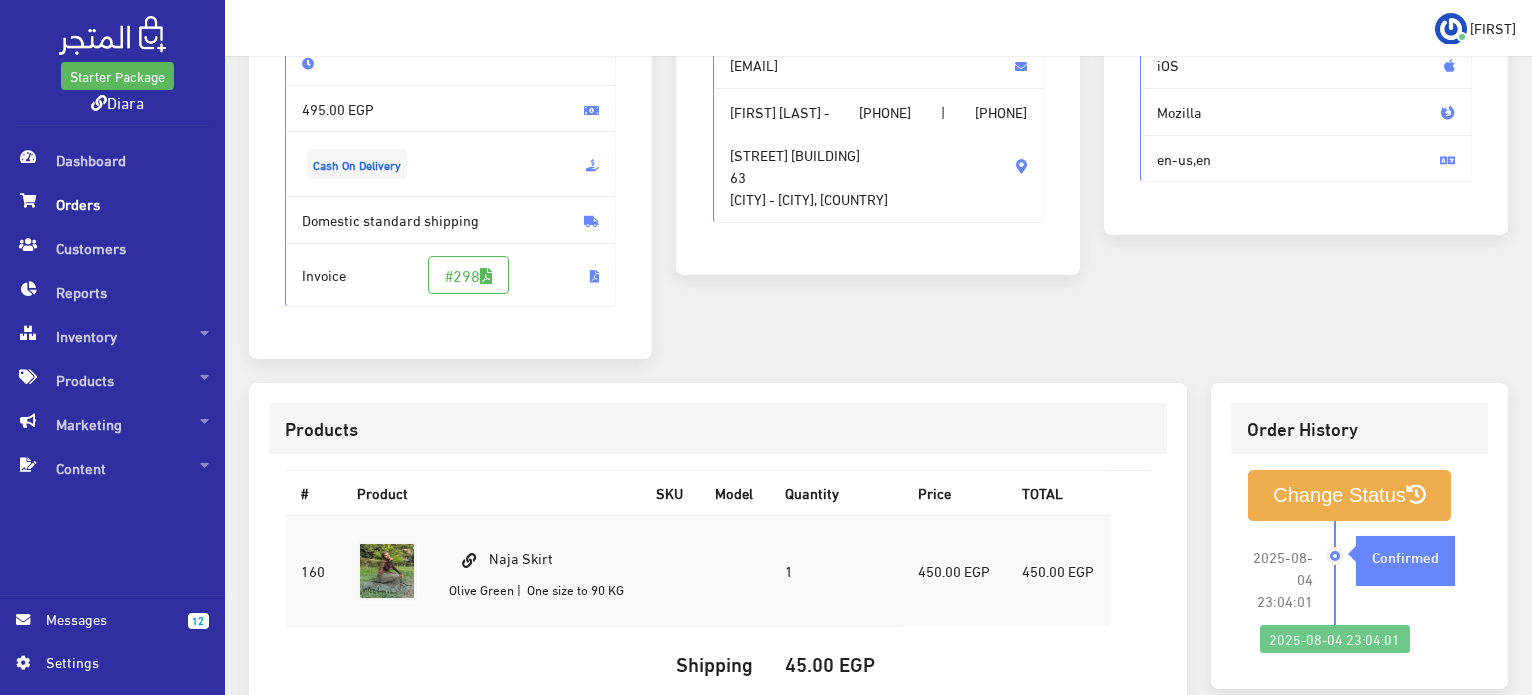 scroll, scrollTop: 566, scrollLeft: 0, axis: vertical 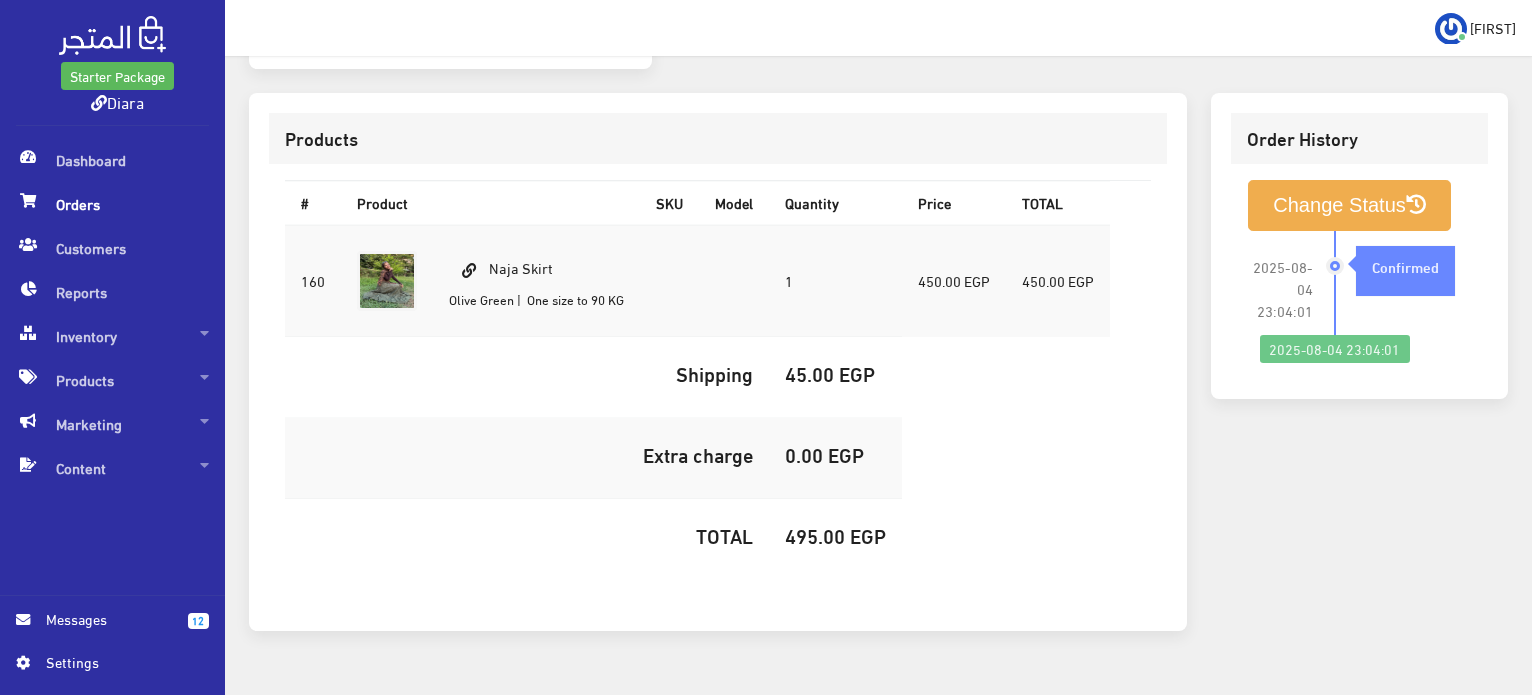 drag, startPoint x: 620, startPoint y: 323, endPoint x: 692, endPoint y: 398, distance: 103.96634 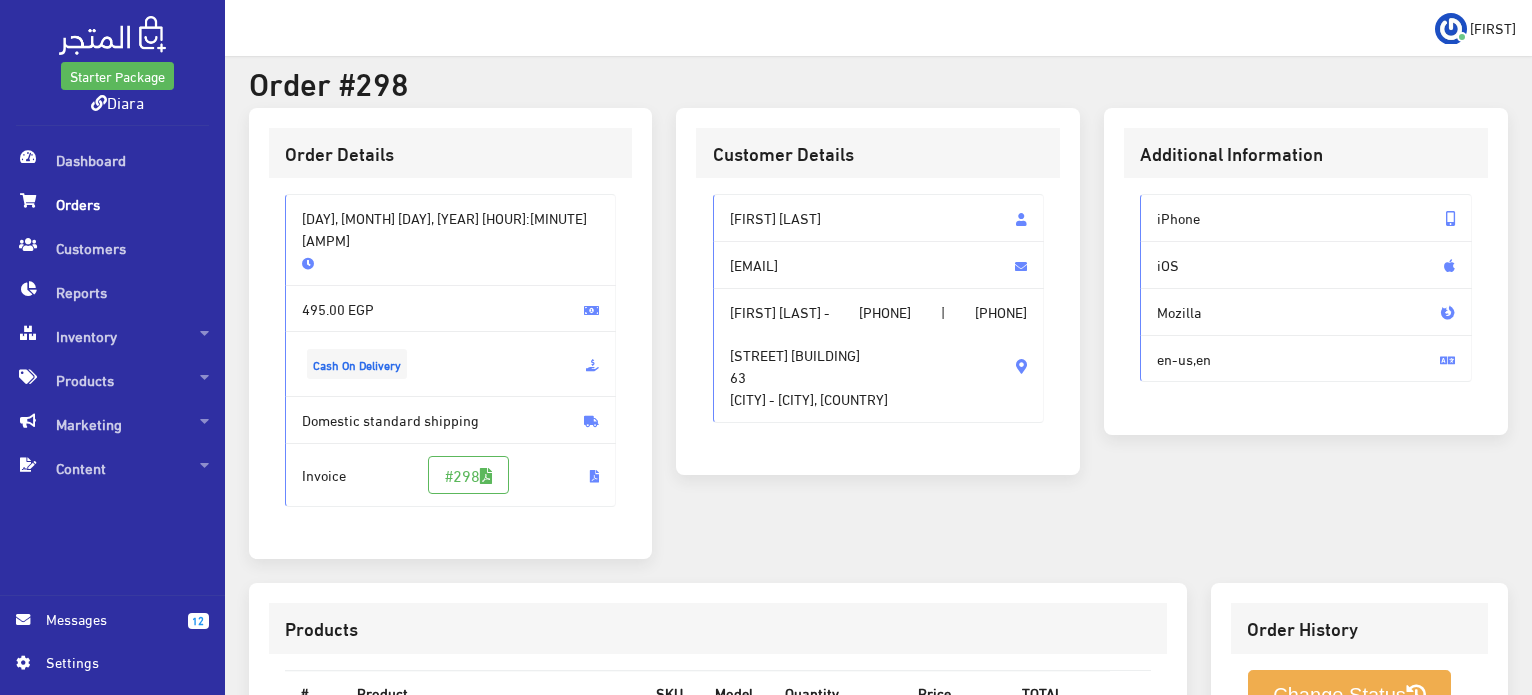 scroll, scrollTop: 0, scrollLeft: 0, axis: both 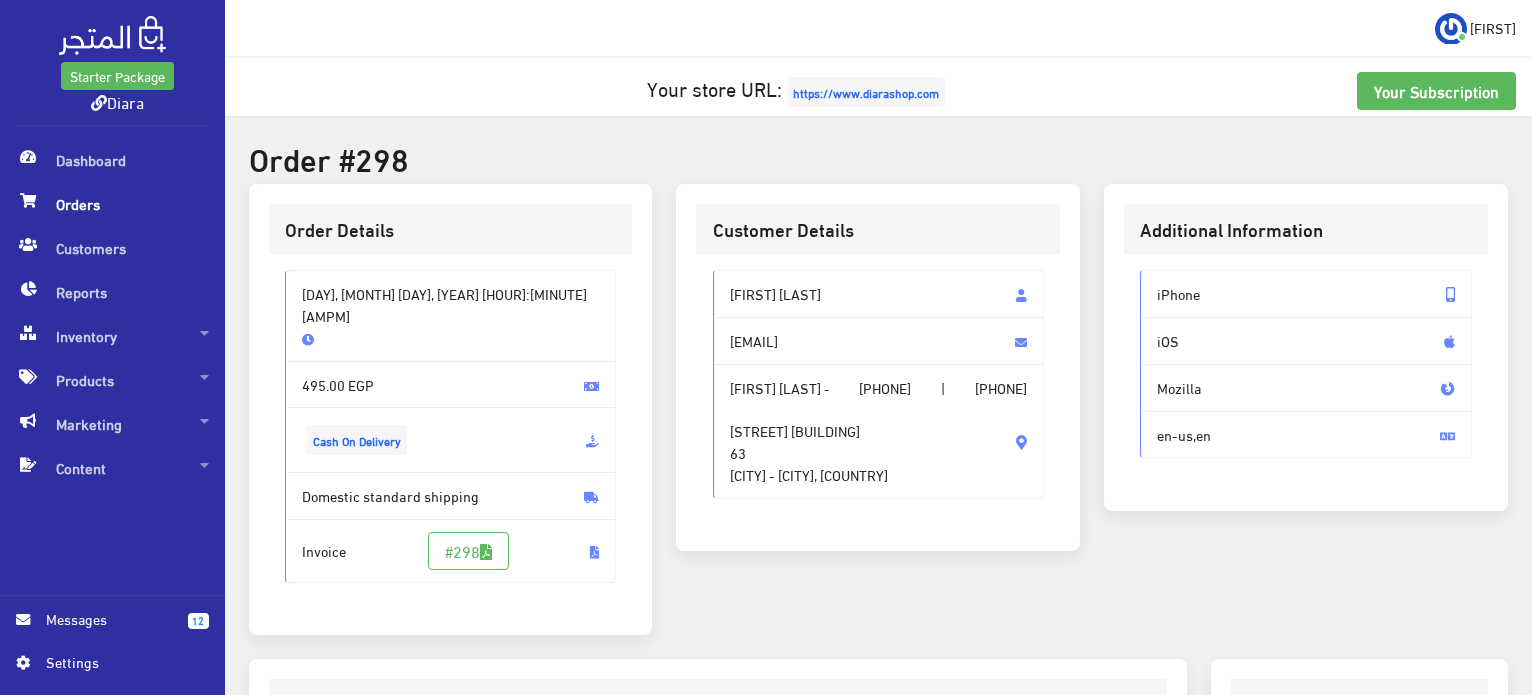 drag, startPoint x: 840, startPoint y: 291, endPoint x: 713, endPoint y: 289, distance: 127.01575 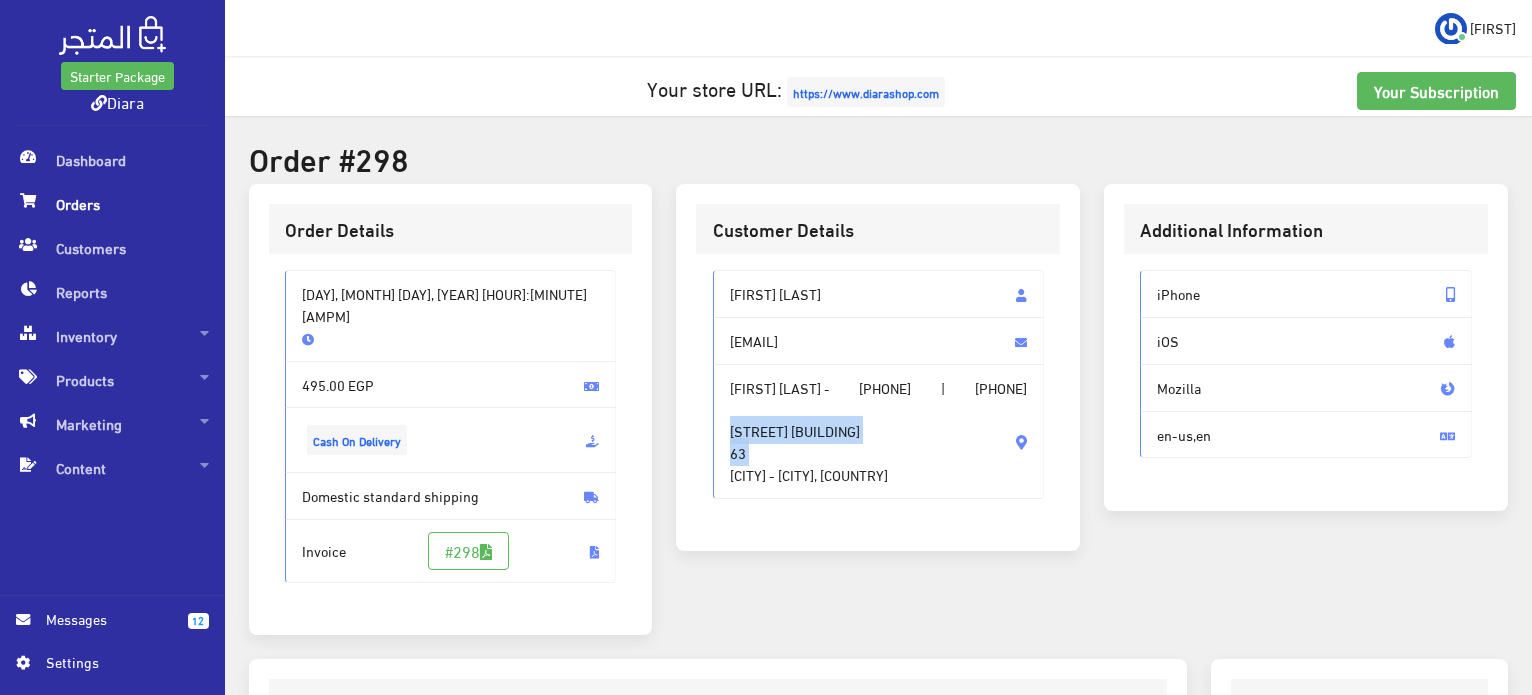 drag, startPoint x: 827, startPoint y: 486, endPoint x: 854, endPoint y: 463, distance: 35.468296 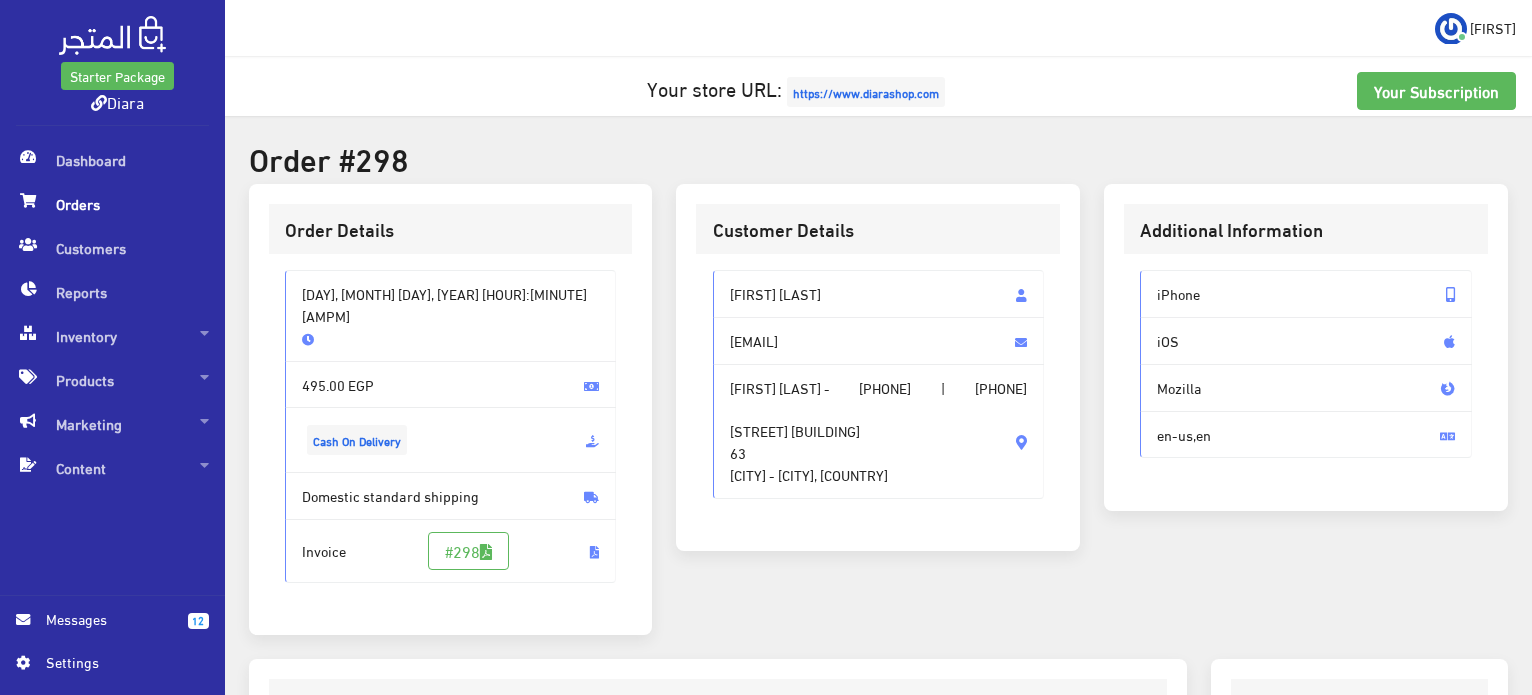 click on "Akoya road Building 63
63
New cairo - Cairo, Egypt" at bounding box center [809, 442] 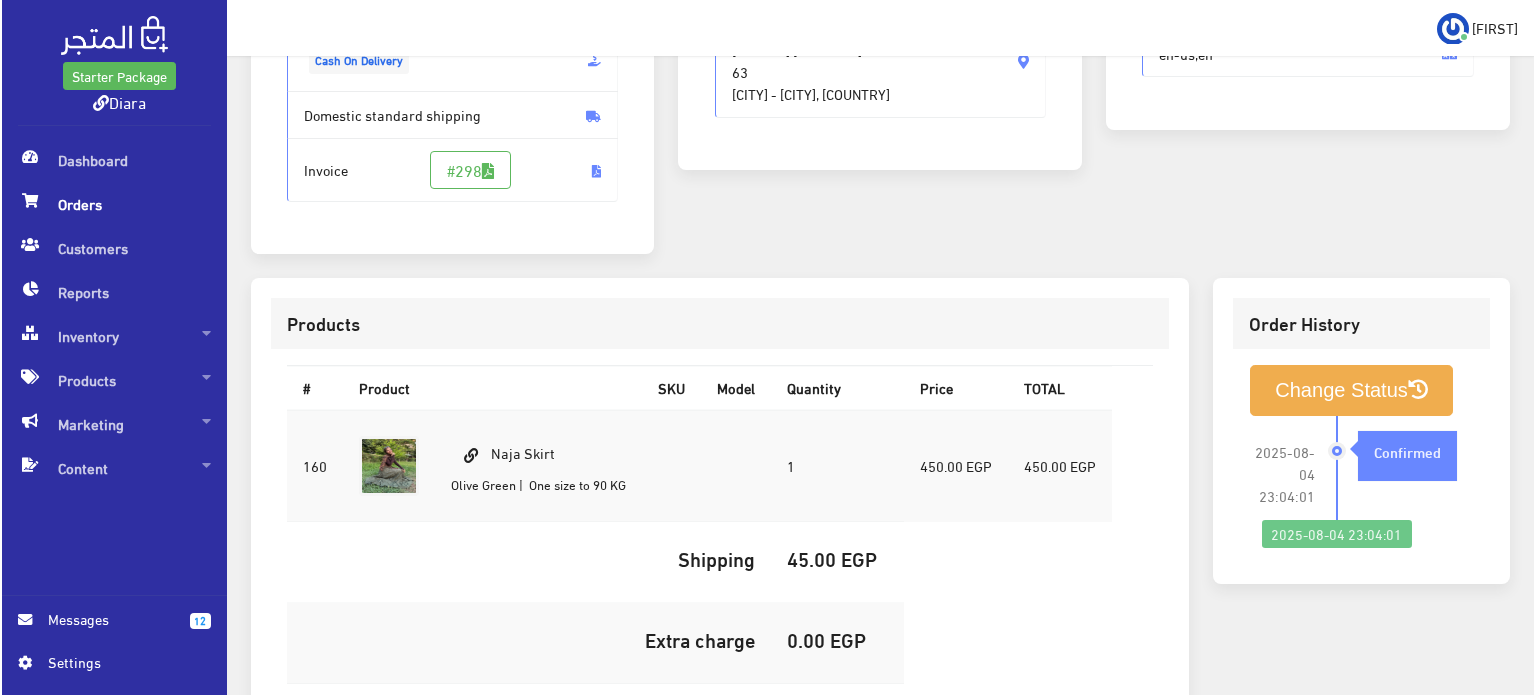 scroll, scrollTop: 400, scrollLeft: 0, axis: vertical 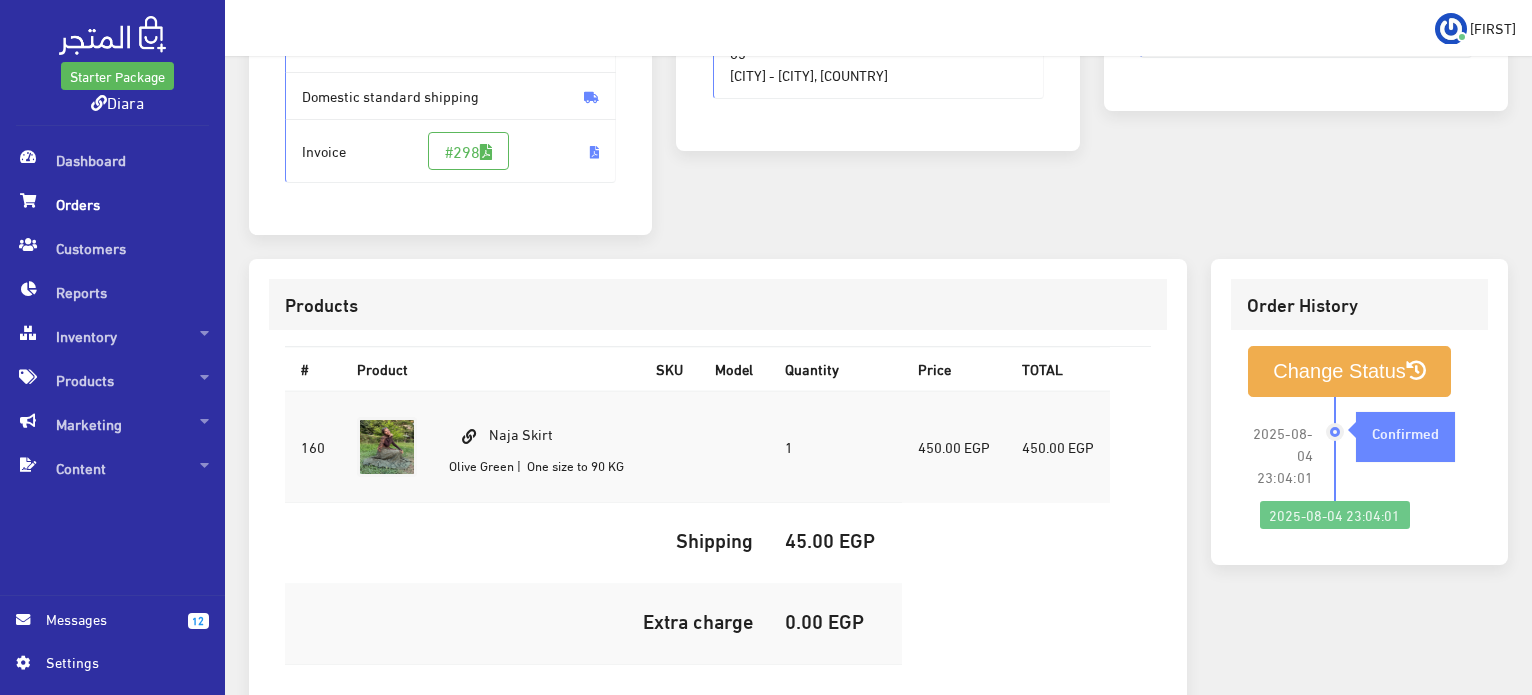 click on "495.00 EGP" at bounding box center [835, 705] 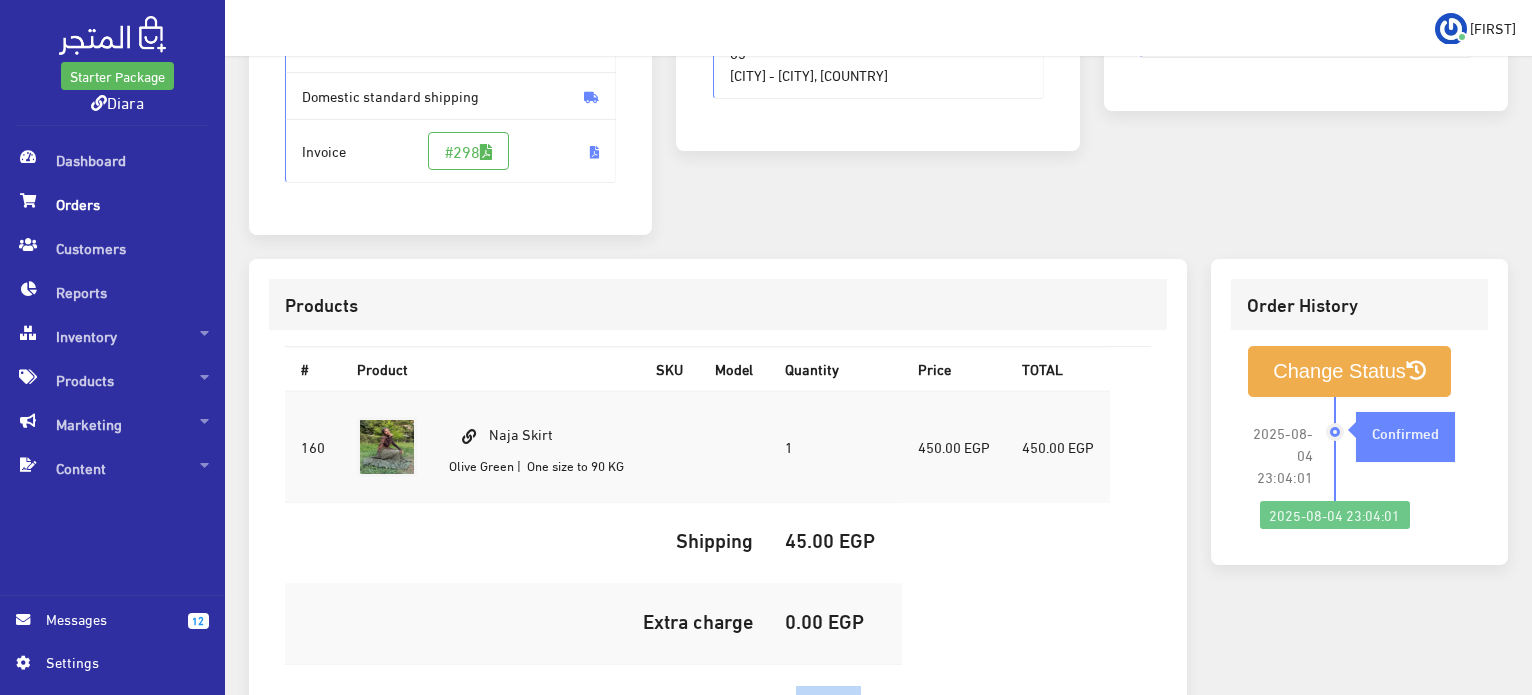 click on "495.00 EGP" at bounding box center [835, 705] 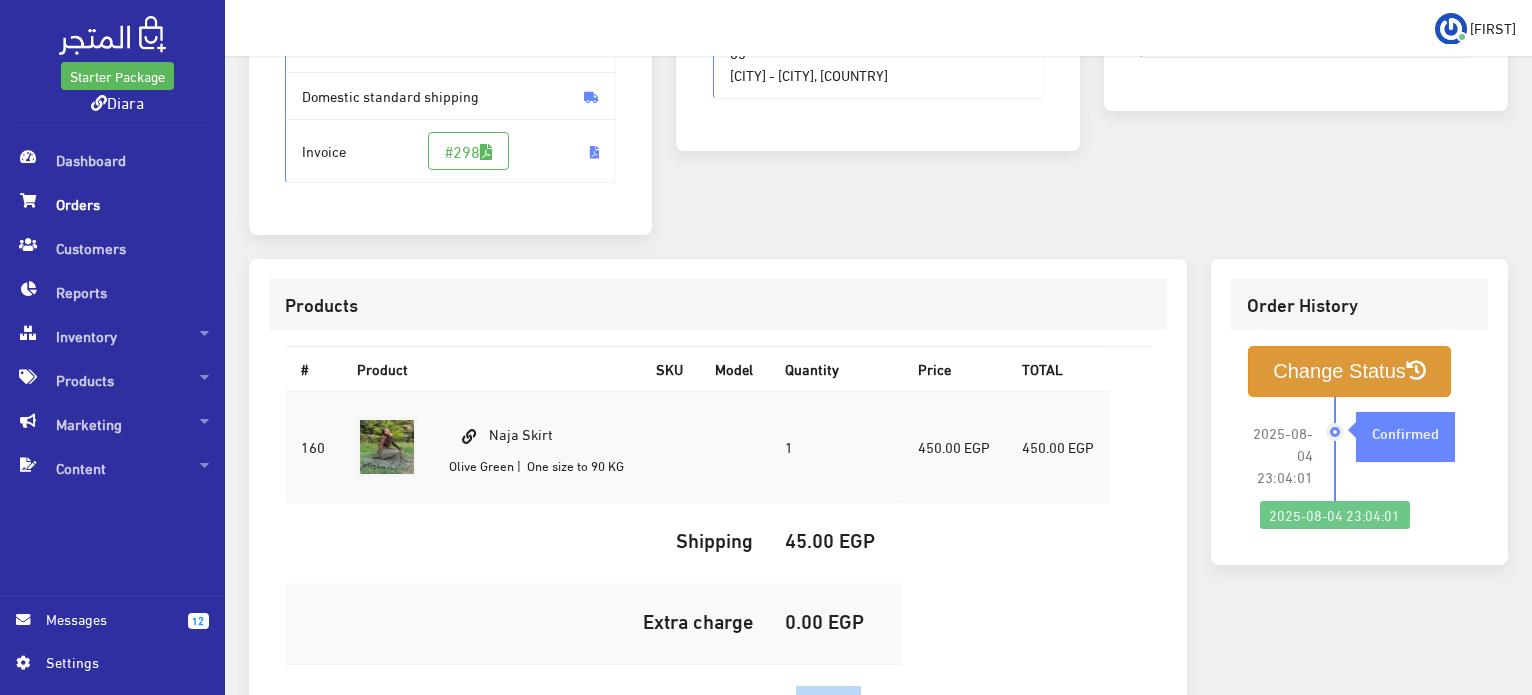 click on "Change Status" at bounding box center [1349, 371] 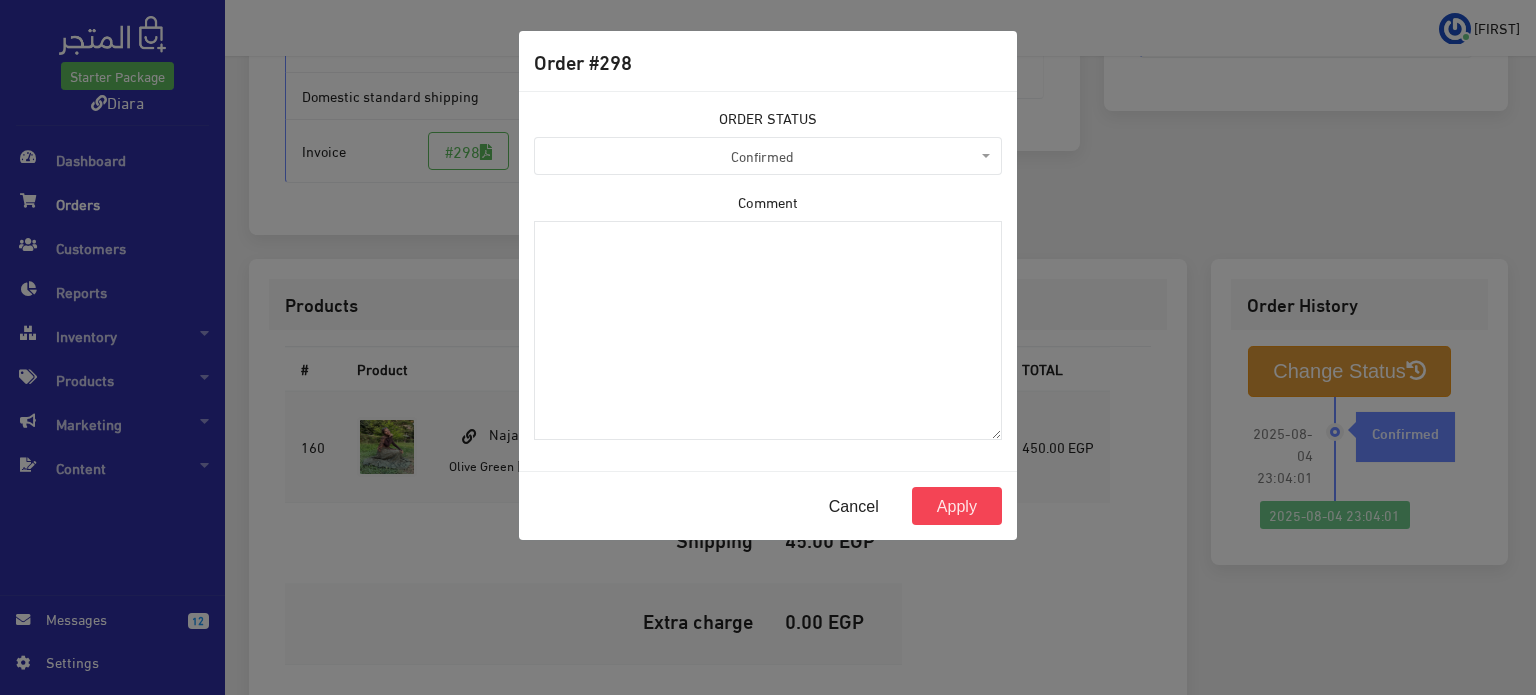 click on "Order
#298
ORDER STATUS
Confirmed
Shipped
Canceled
Delivered
Denied
Refused By Customer Pending Processed Confirmed" at bounding box center [768, 347] 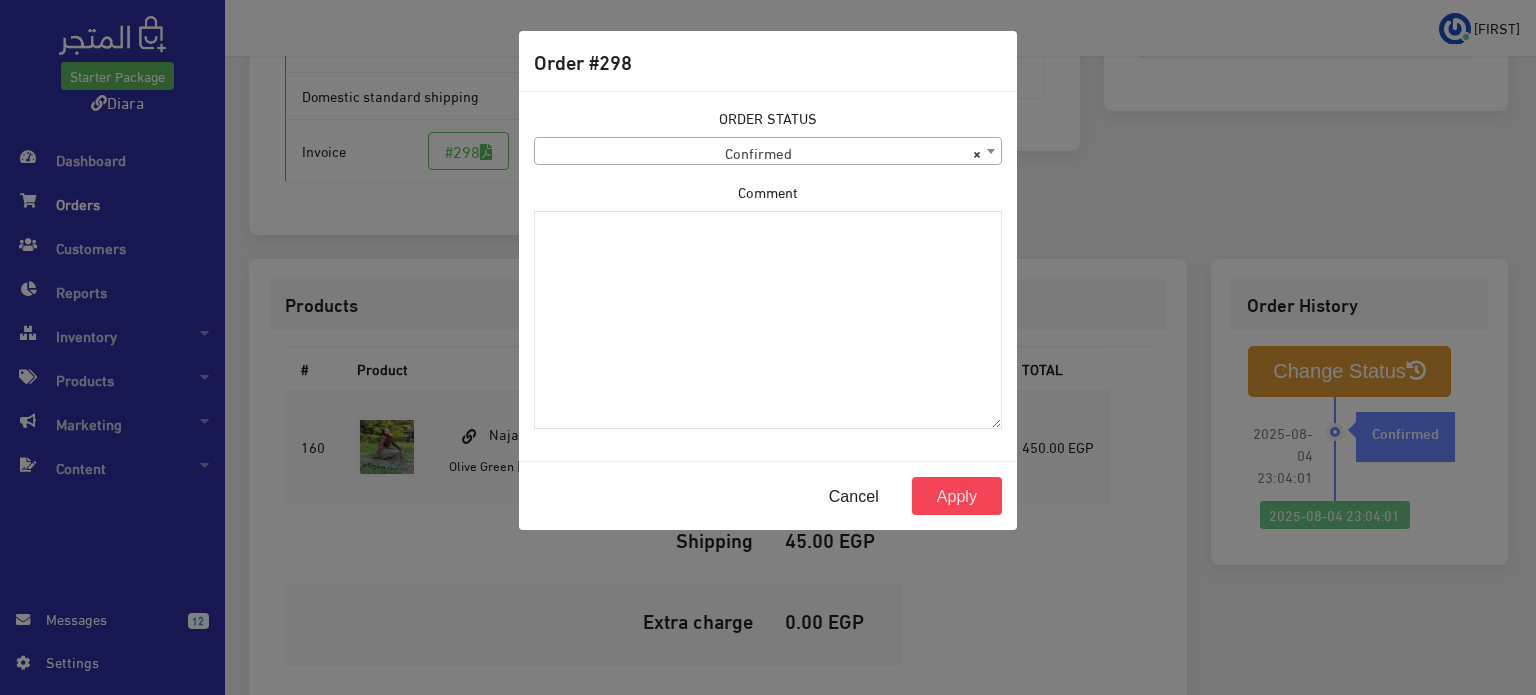 click on "× Confirmed" at bounding box center [768, 152] 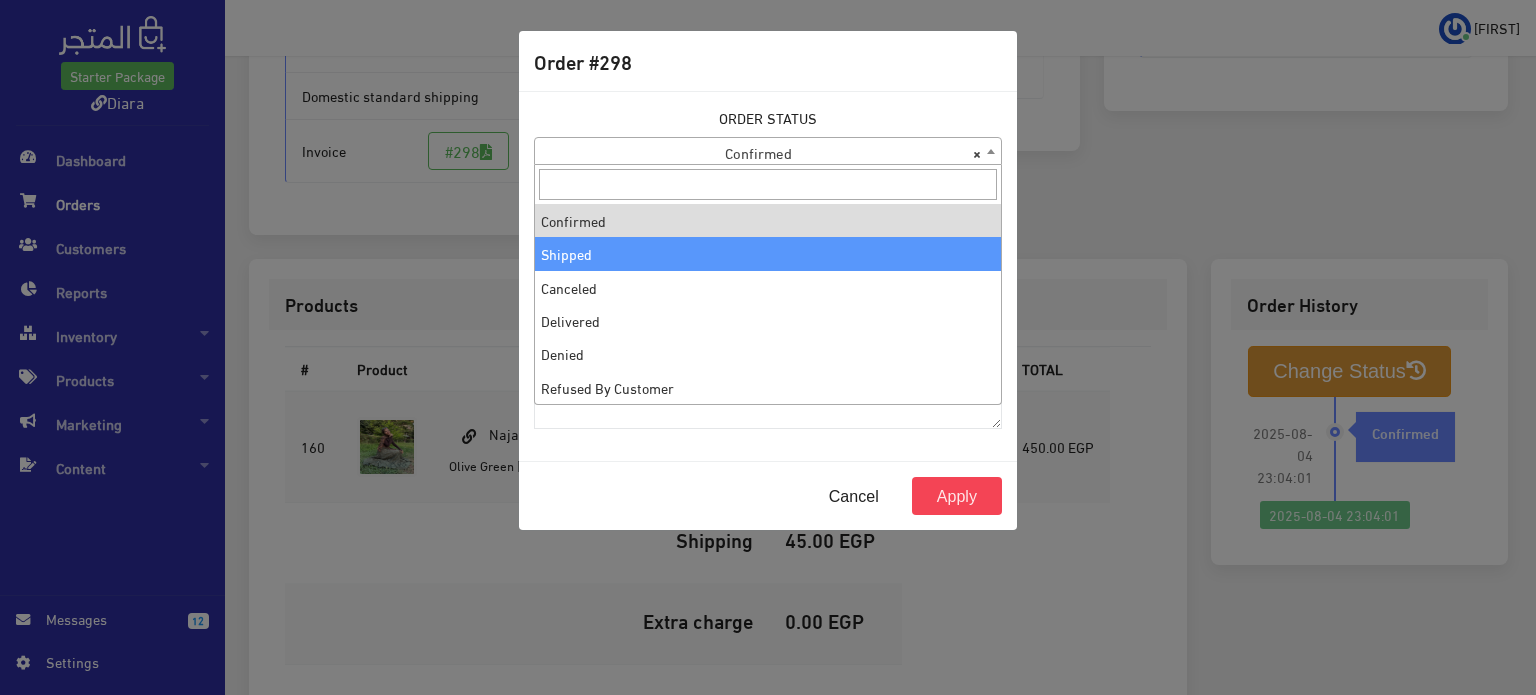 select on "2" 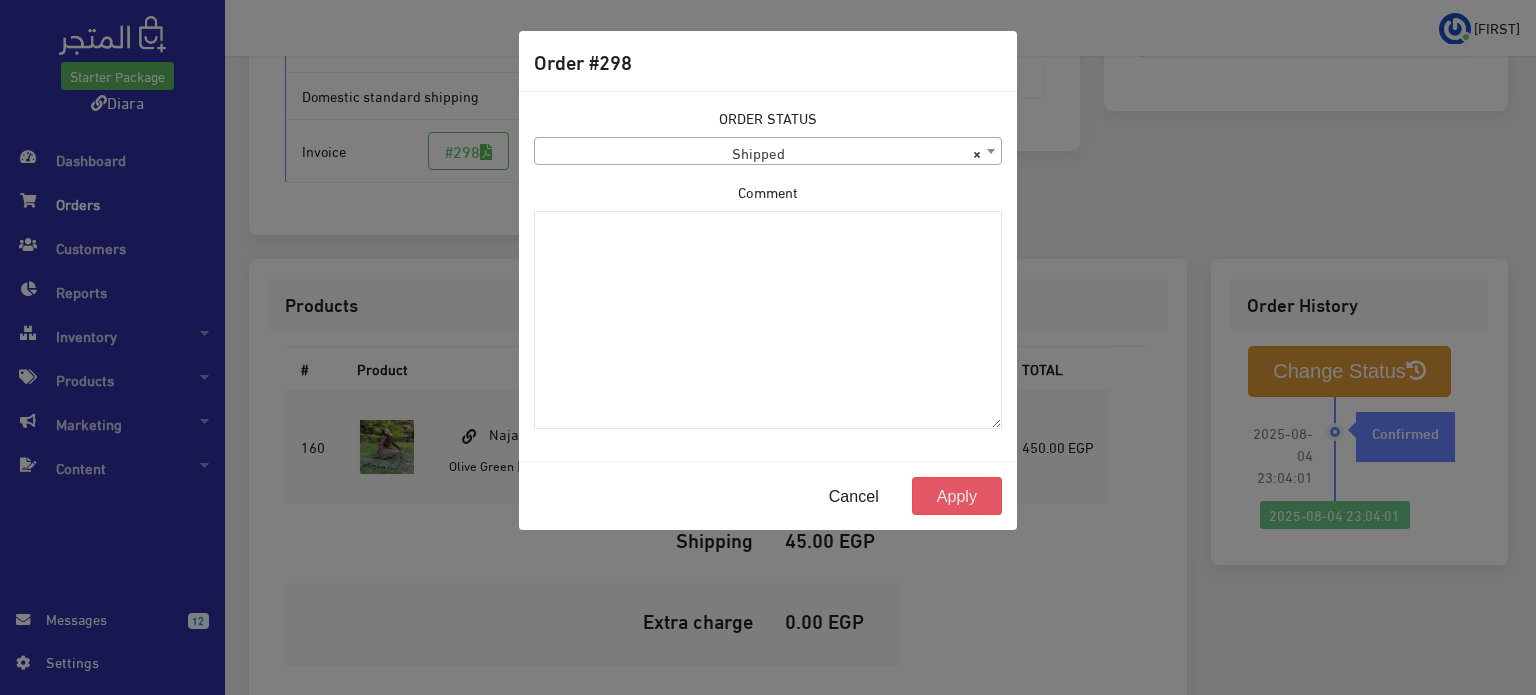 click on "Apply" at bounding box center (957, 496) 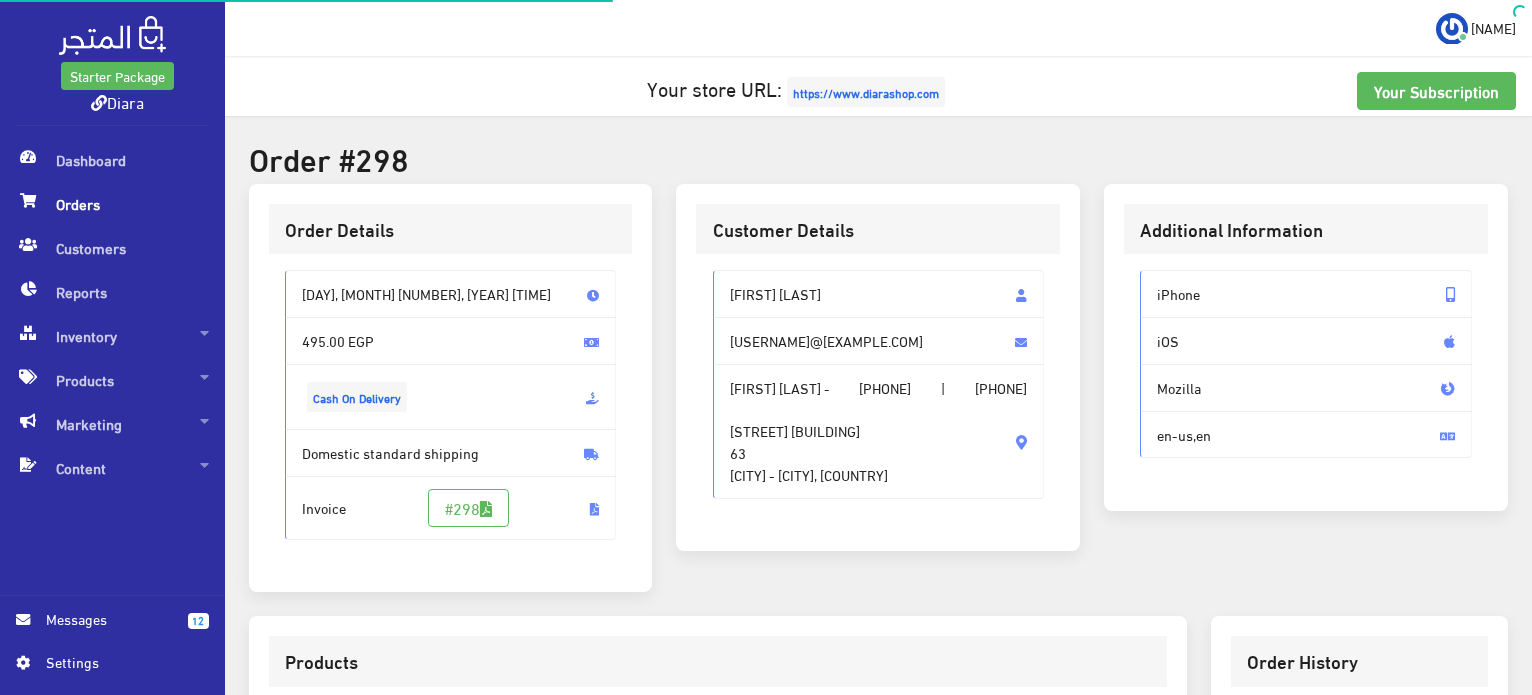 scroll, scrollTop: 0, scrollLeft: 0, axis: both 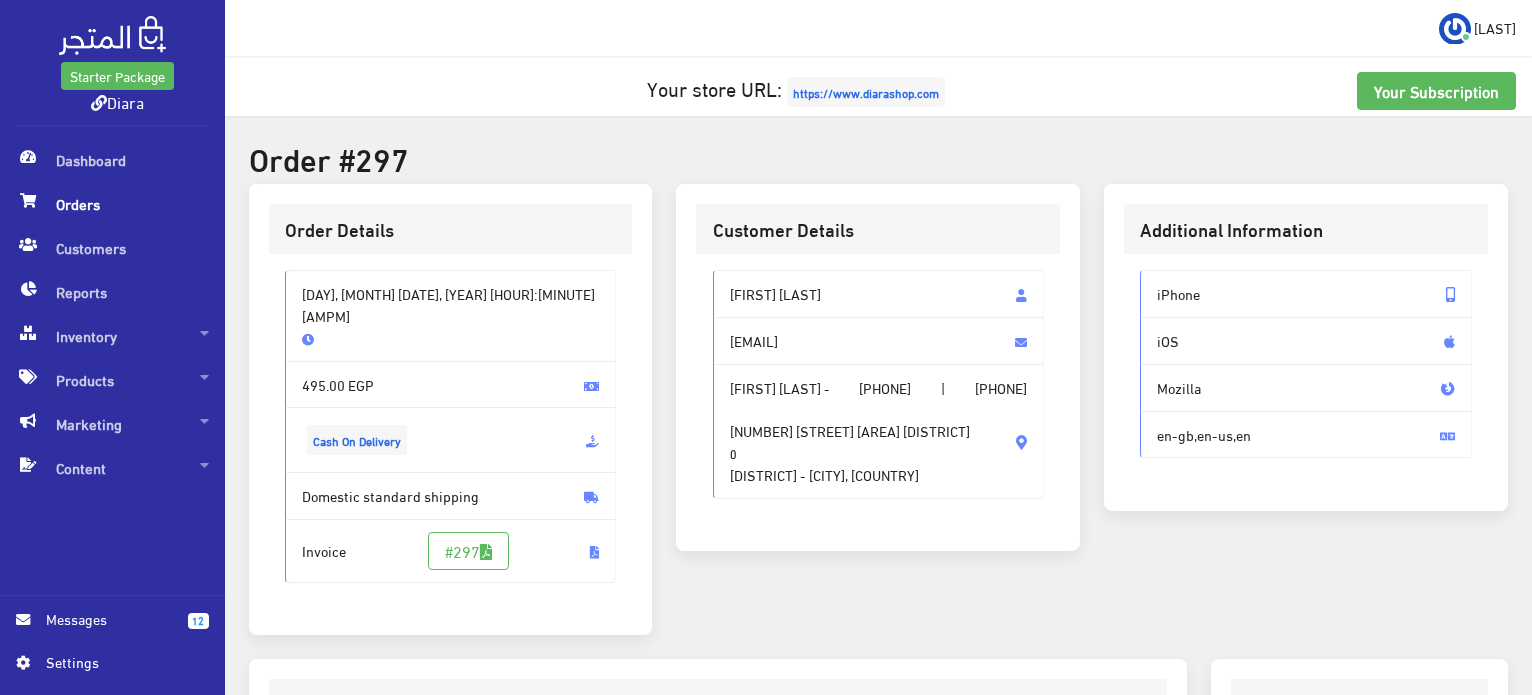 drag, startPoint x: 780, startPoint y: 306, endPoint x: 728, endPoint y: 299, distance: 52.46904 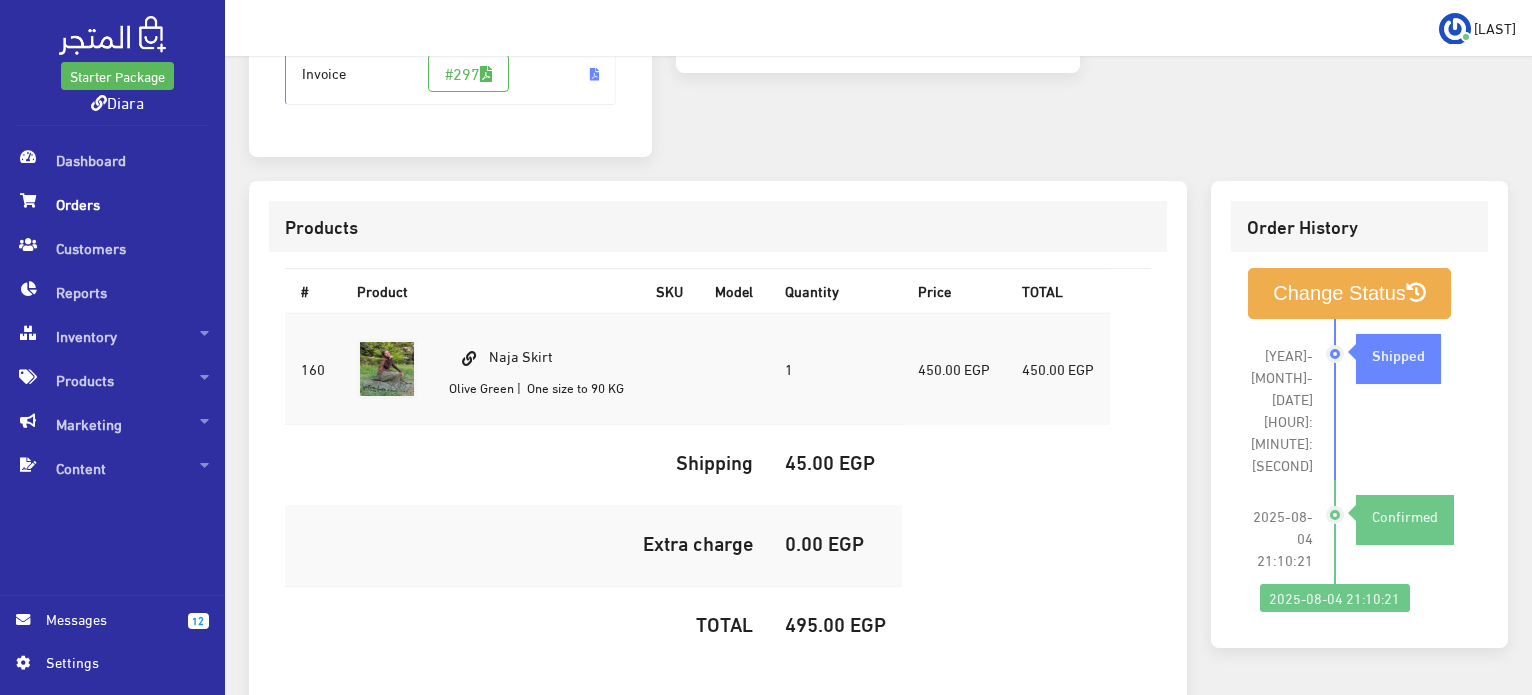 scroll, scrollTop: 566, scrollLeft: 0, axis: vertical 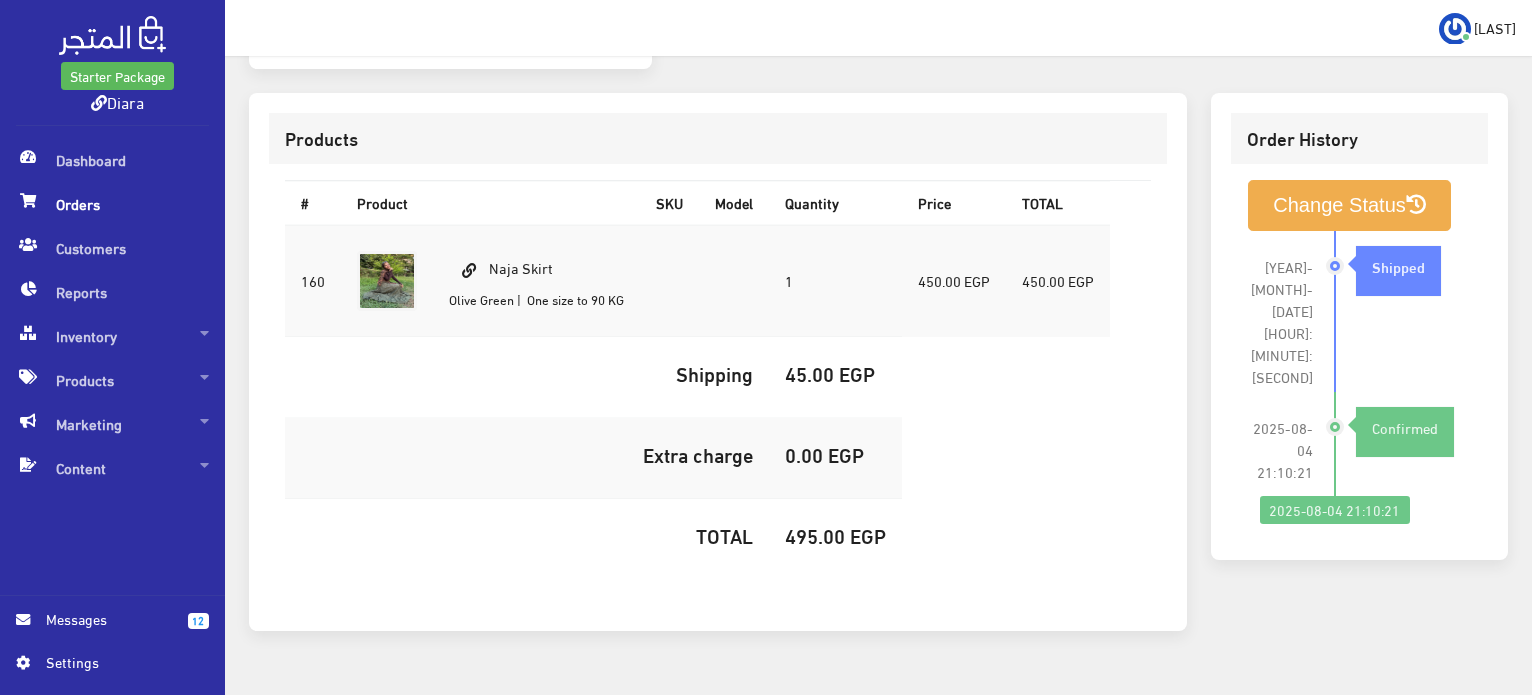 click on "495.00 EGP" at bounding box center (835, 535) 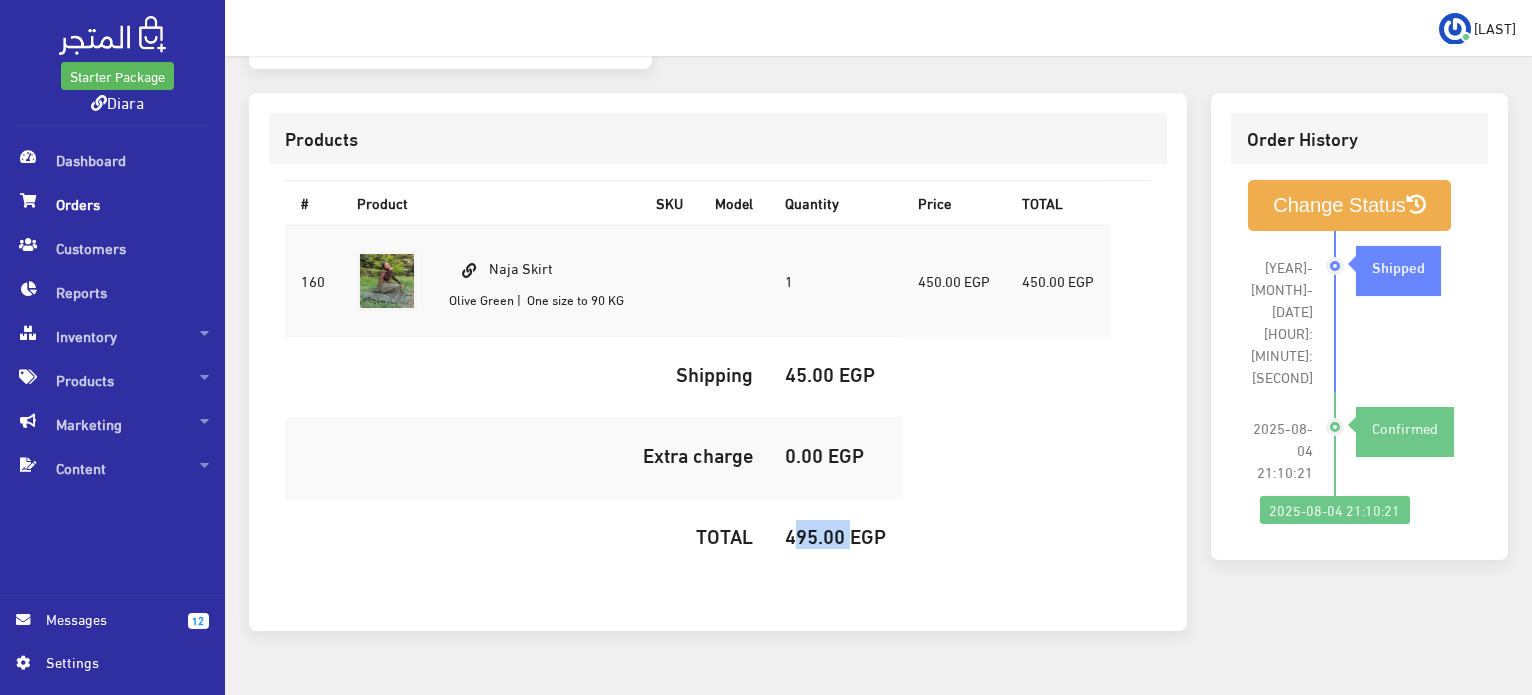 click on "495.00 EGP" at bounding box center [835, 535] 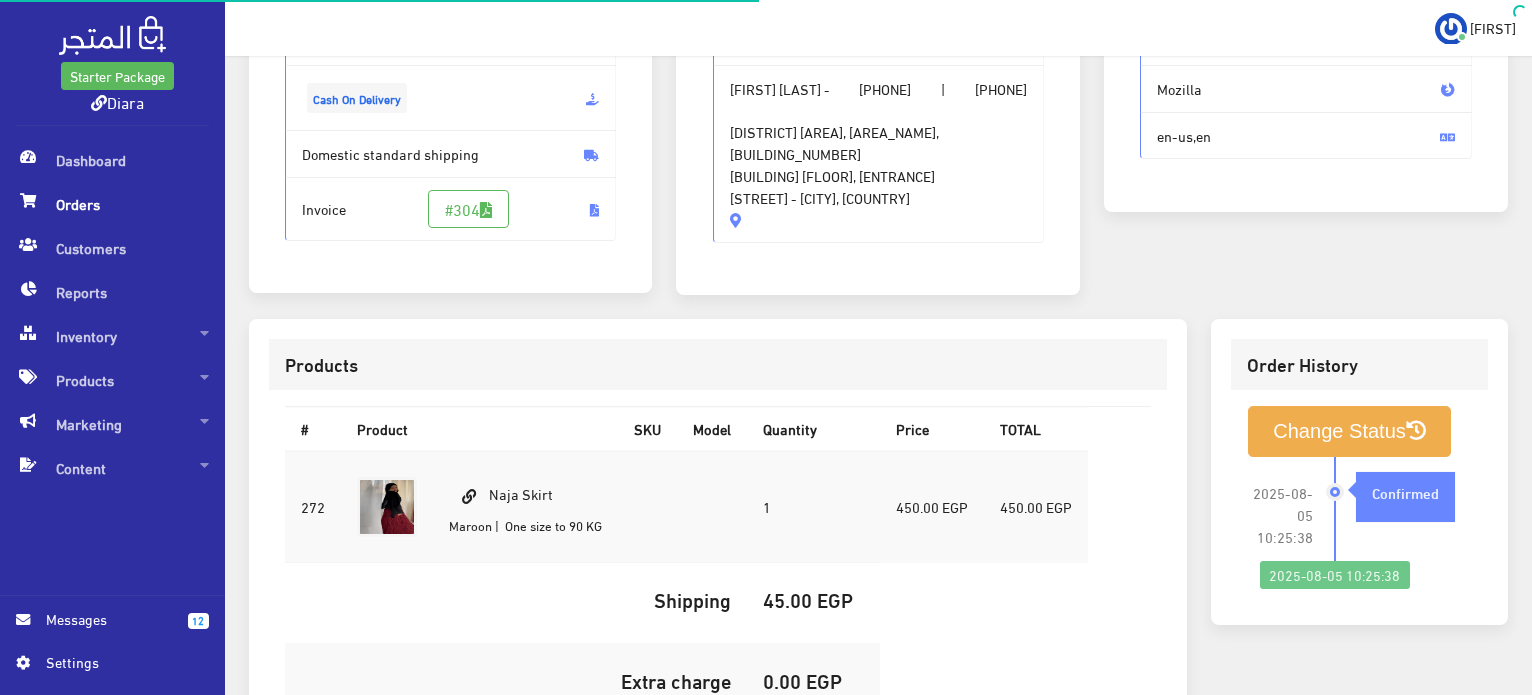 scroll, scrollTop: 300, scrollLeft: 0, axis: vertical 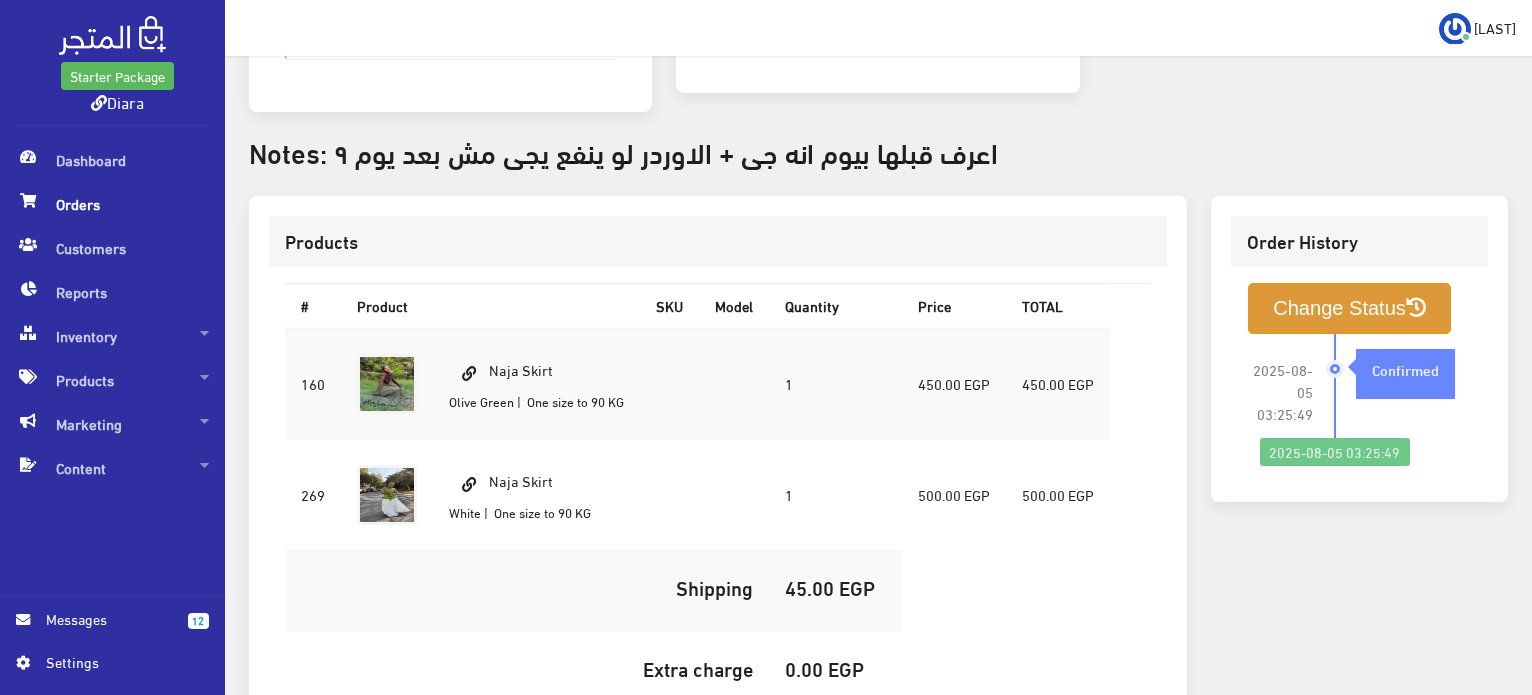 click on "Change Status" at bounding box center [1349, 308] 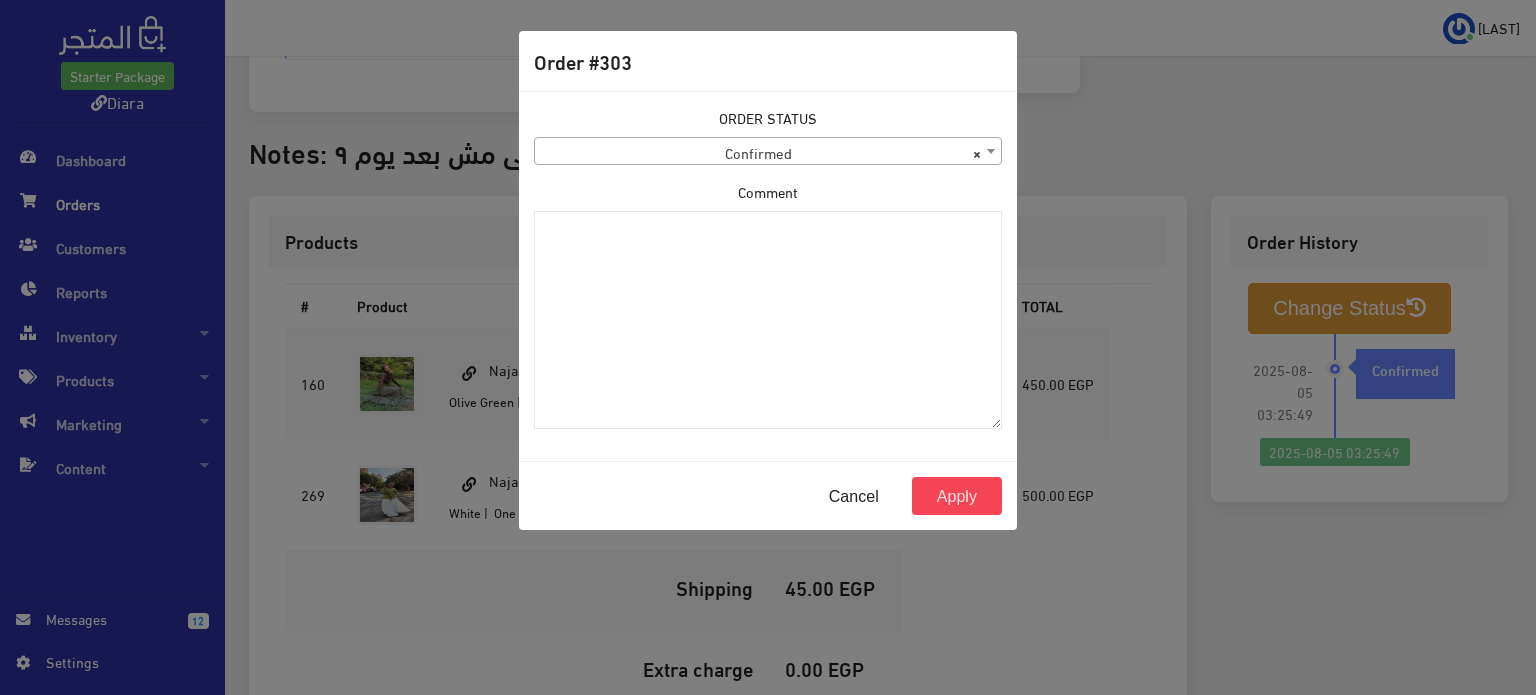 click on "× Confirmed" at bounding box center [768, 152] 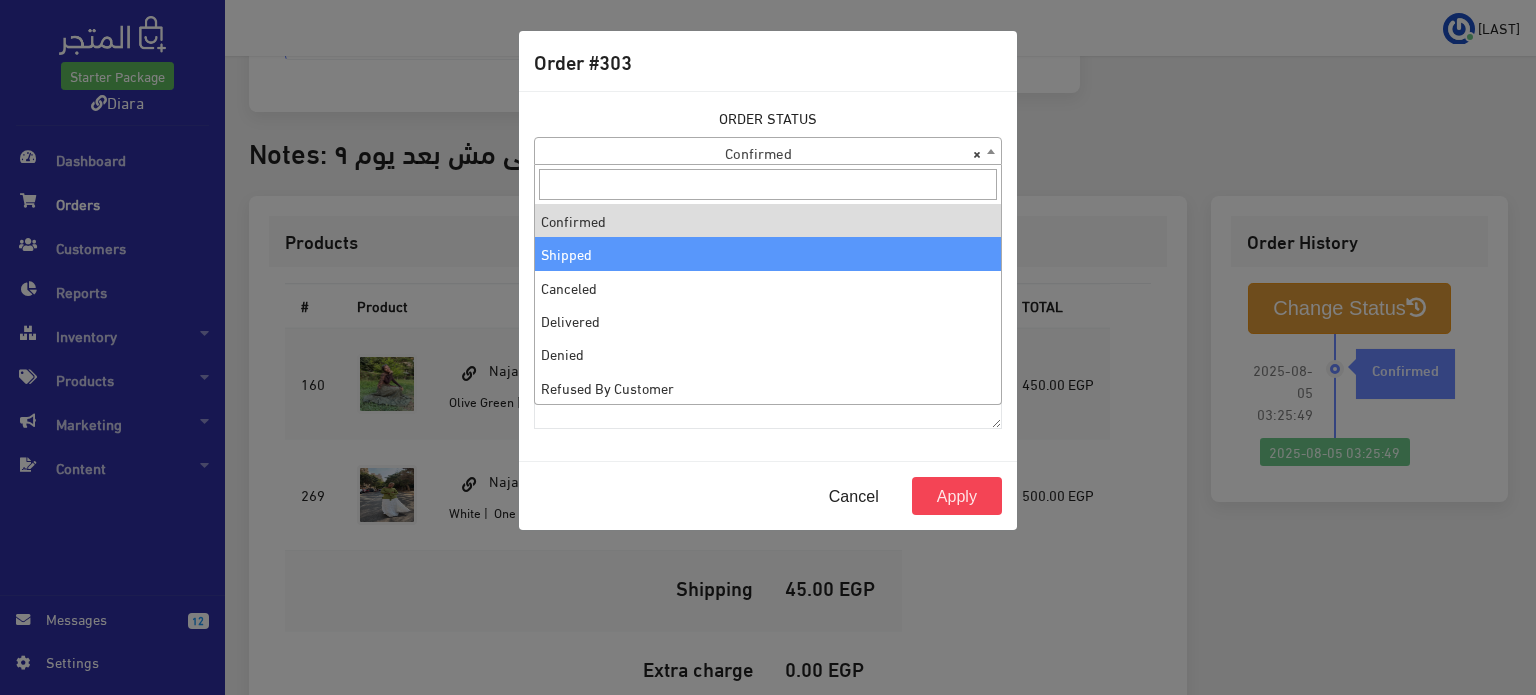 select on "2" 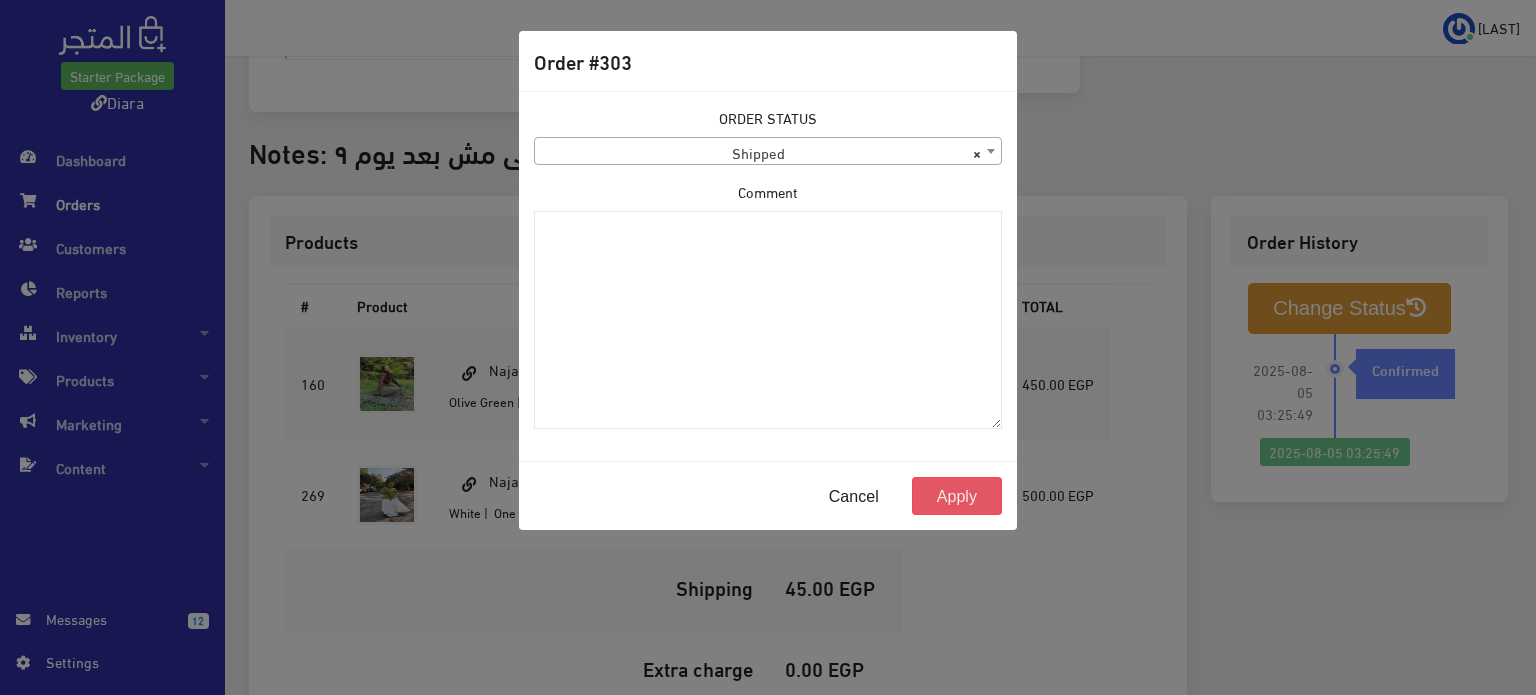 click on "Apply" at bounding box center [957, 496] 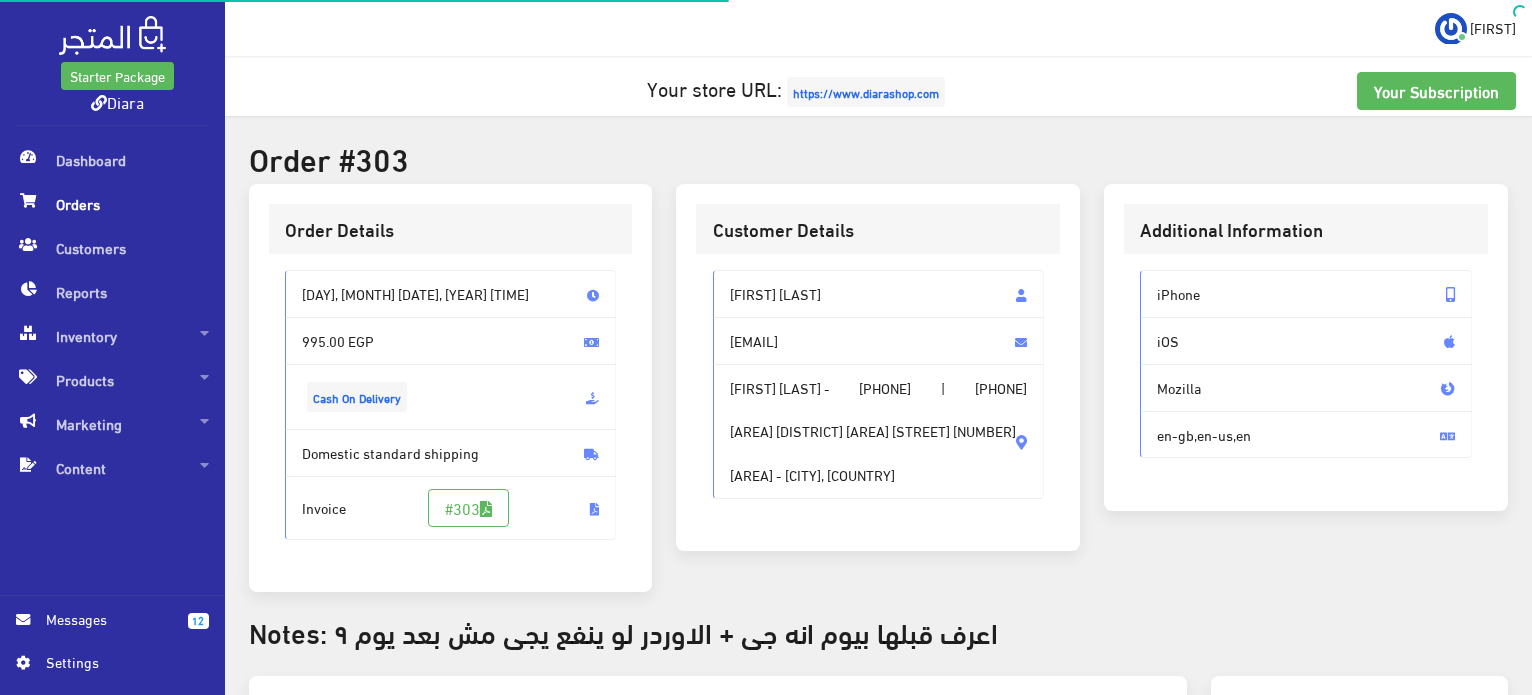 scroll, scrollTop: 0, scrollLeft: 0, axis: both 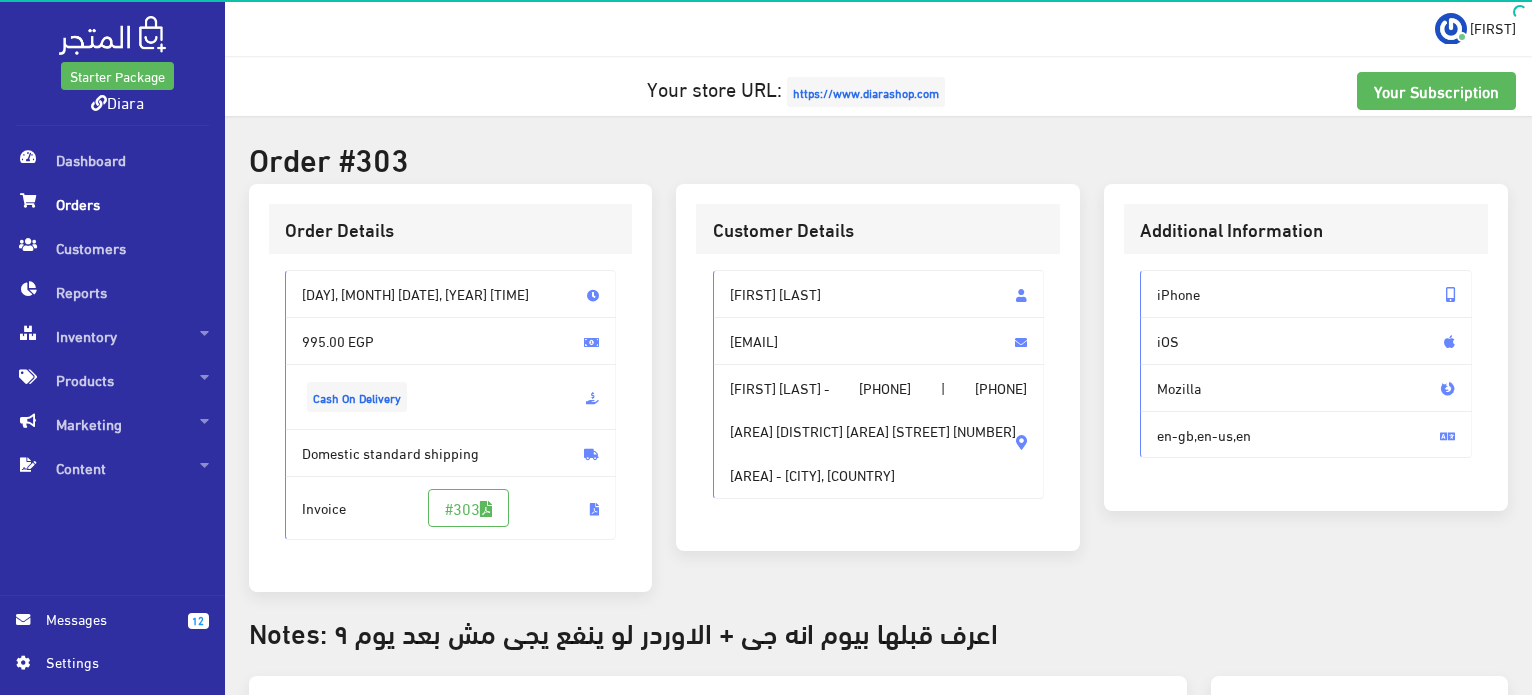drag, startPoint x: 836, startPoint y: 287, endPoint x: 729, endPoint y: 290, distance: 107.042046 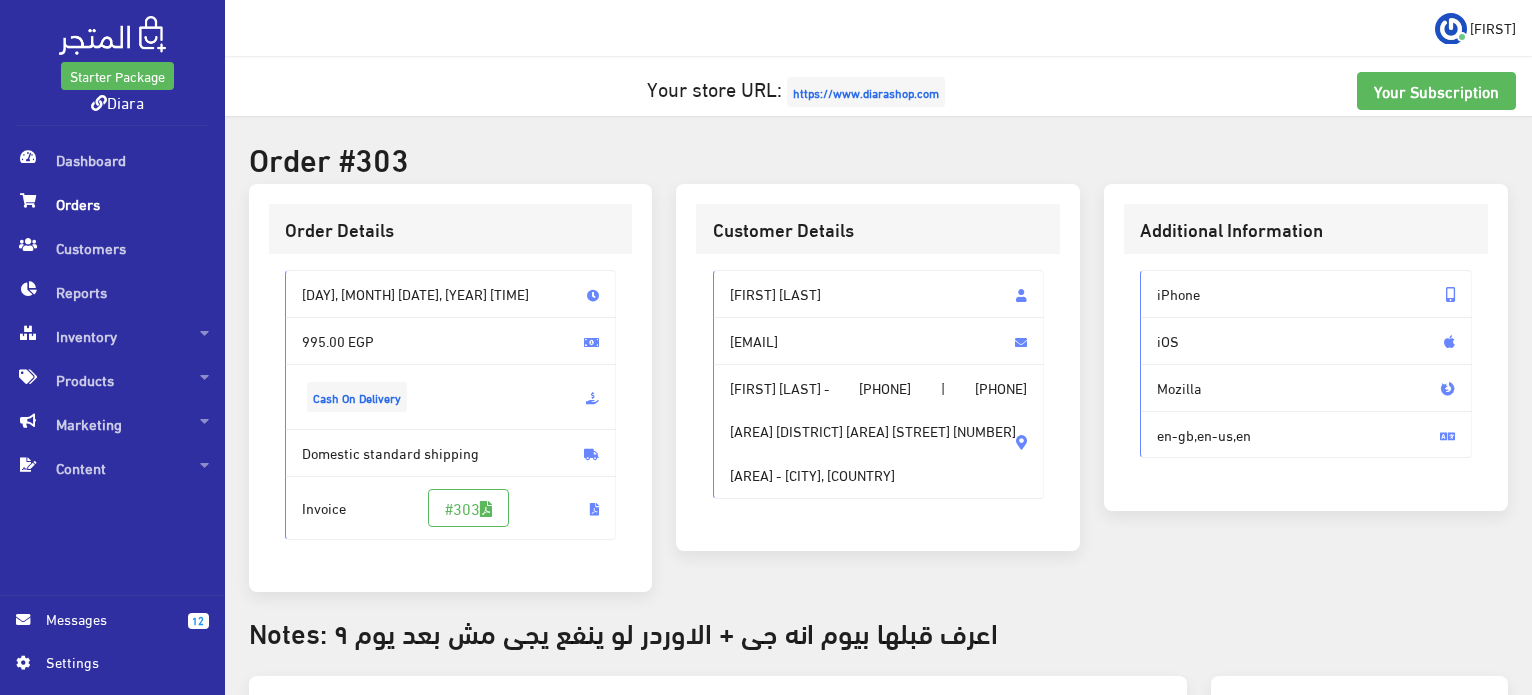 copy on "[FIRST] [LAST]" 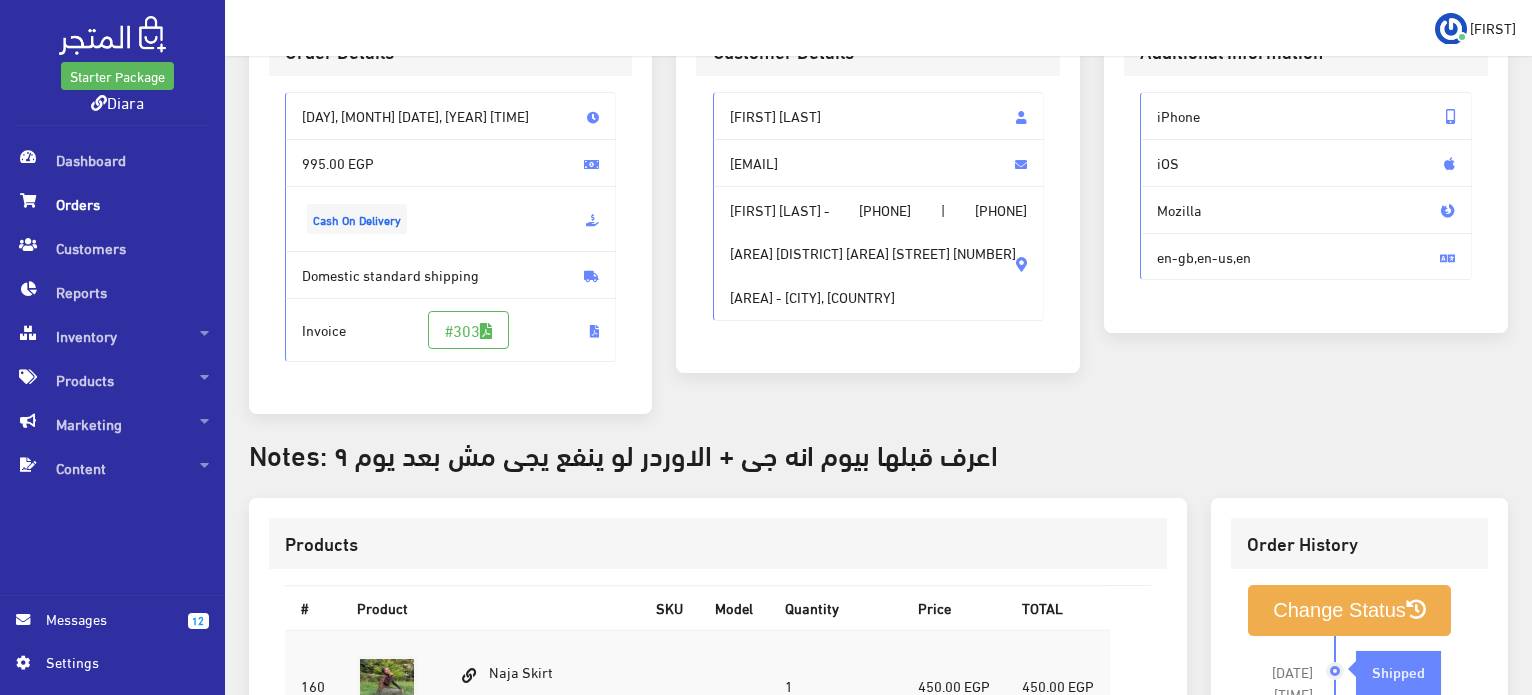 scroll, scrollTop: 500, scrollLeft: 0, axis: vertical 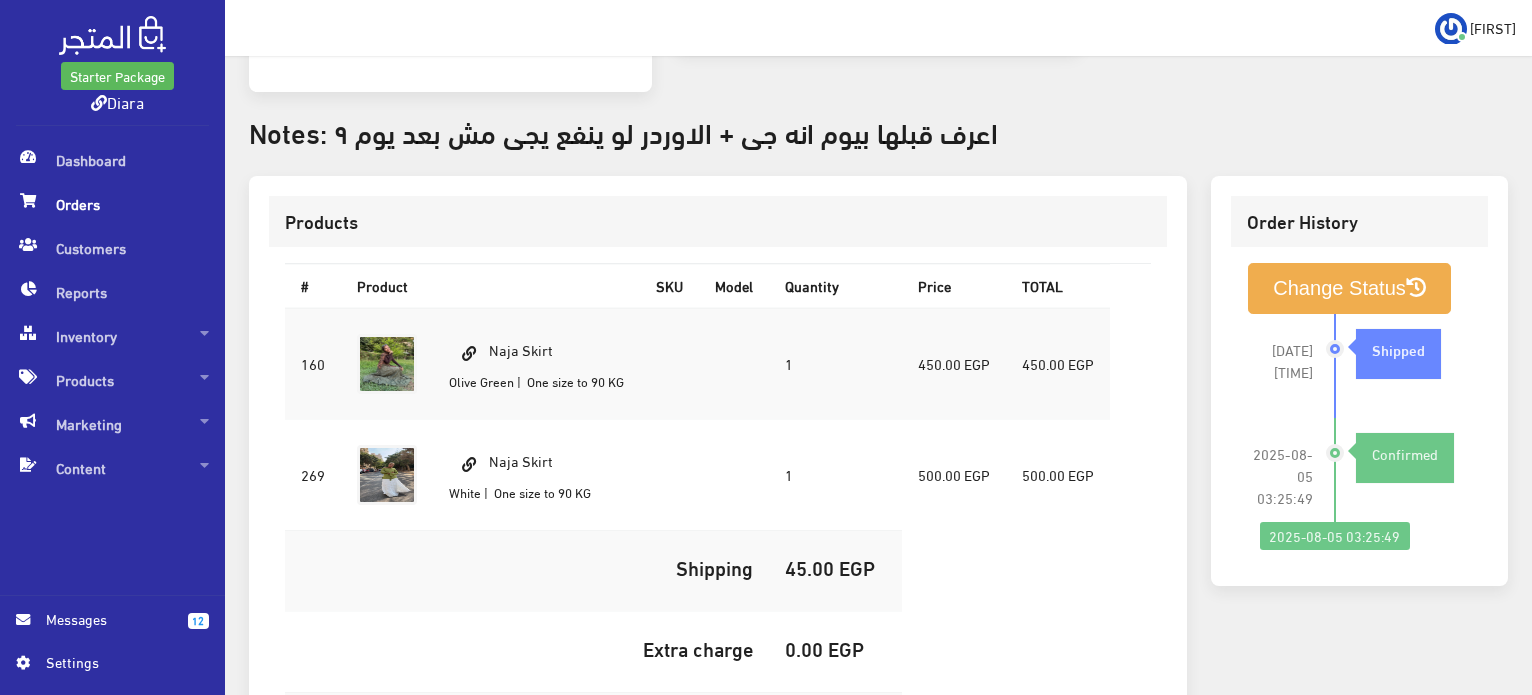 click on "Naja Skirt
Olive Green
|
One size to 90 KG" at bounding box center [536, 364] 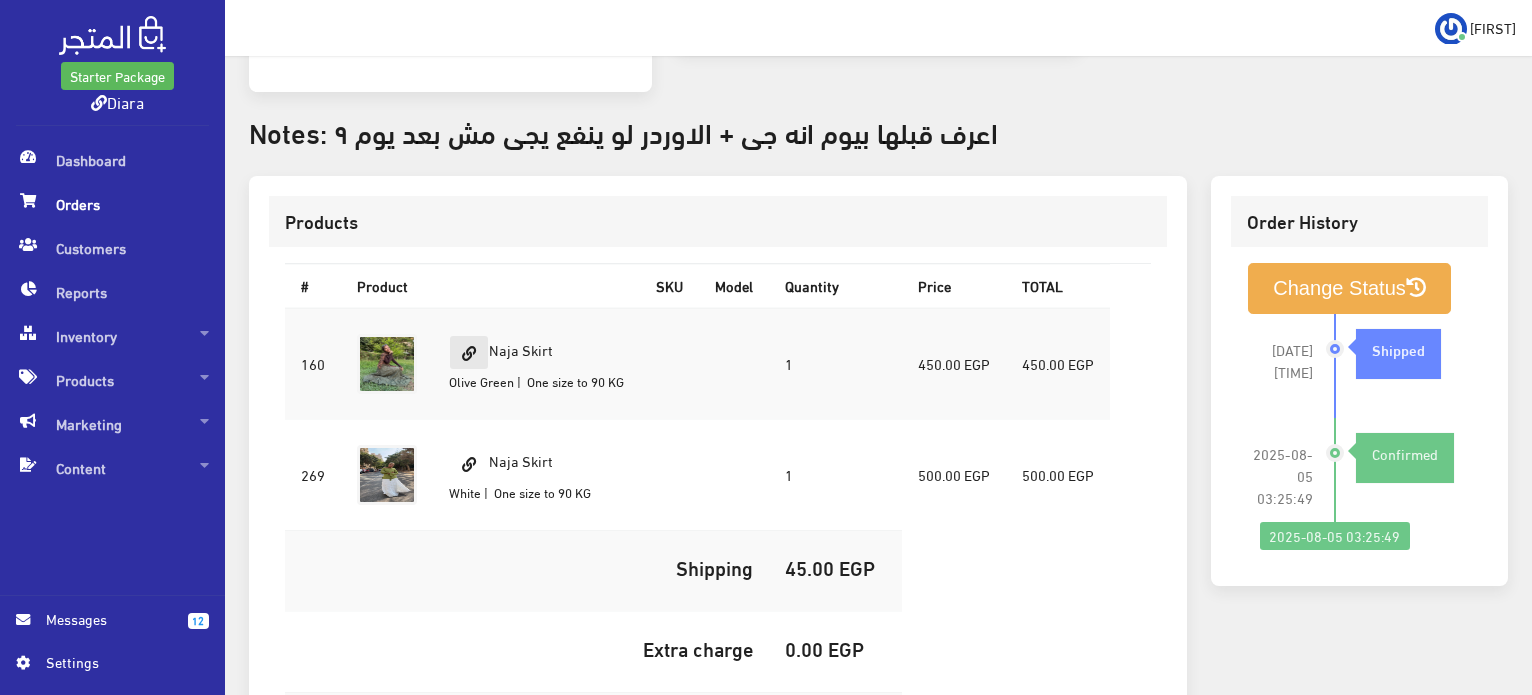 drag, startPoint x: 560, startPoint y: 351, endPoint x: 464, endPoint y: 359, distance: 96.332756 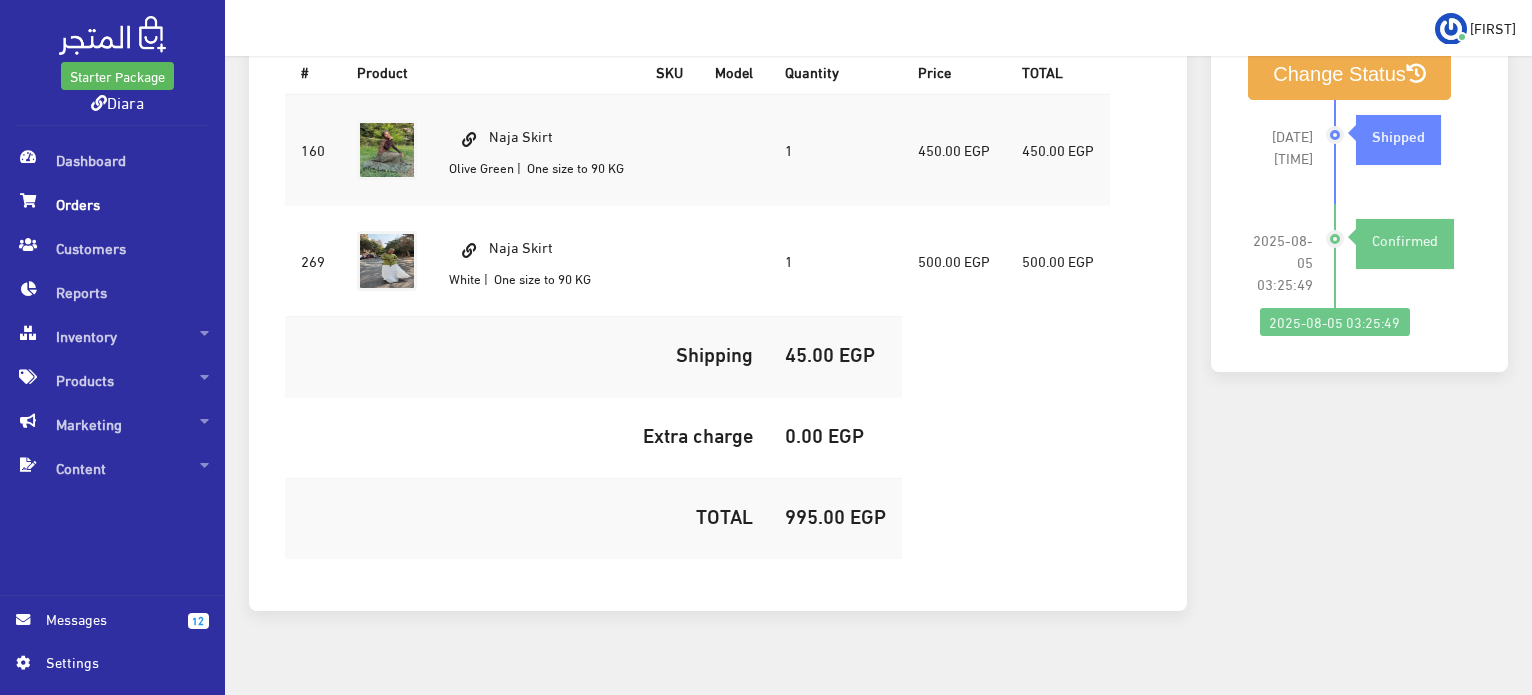 scroll, scrollTop: 737, scrollLeft: 0, axis: vertical 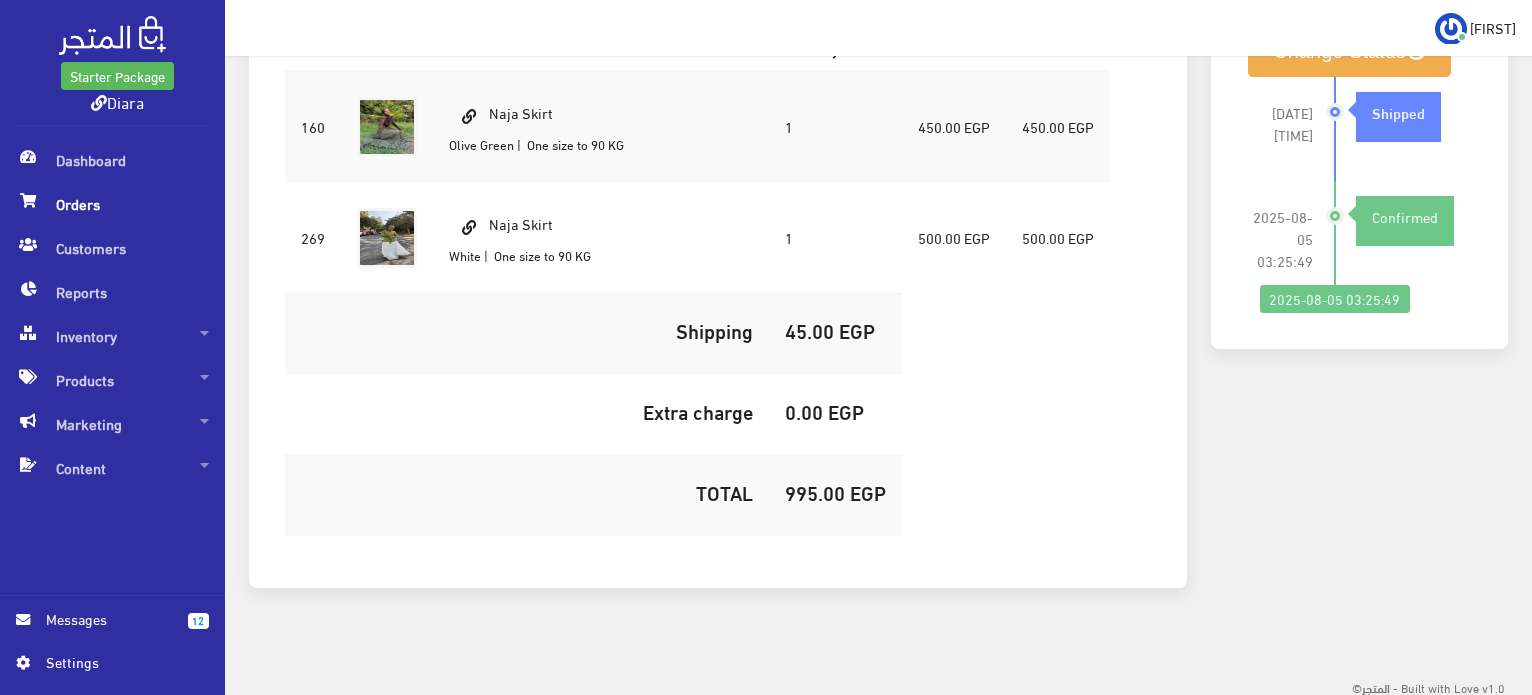click on "995.00 EGP" at bounding box center [835, 492] 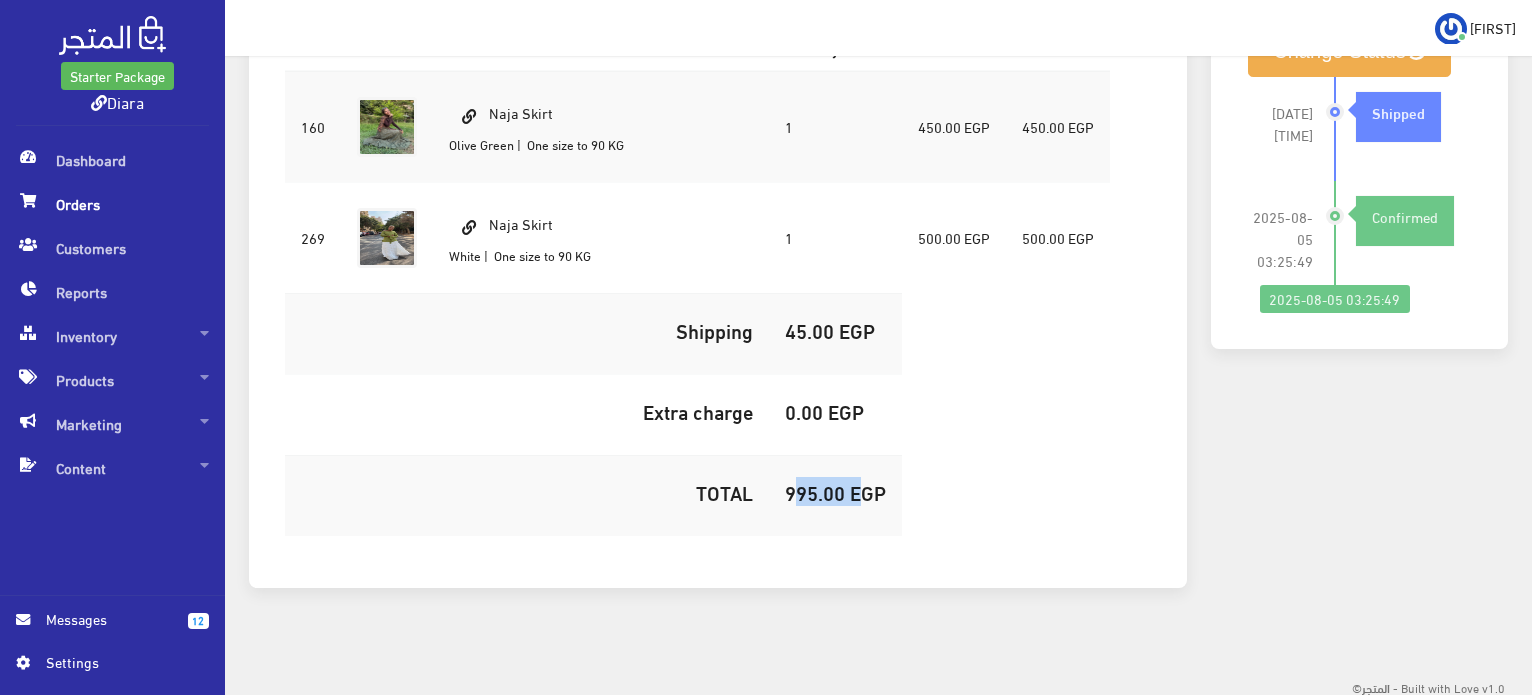 copy on "995.00" 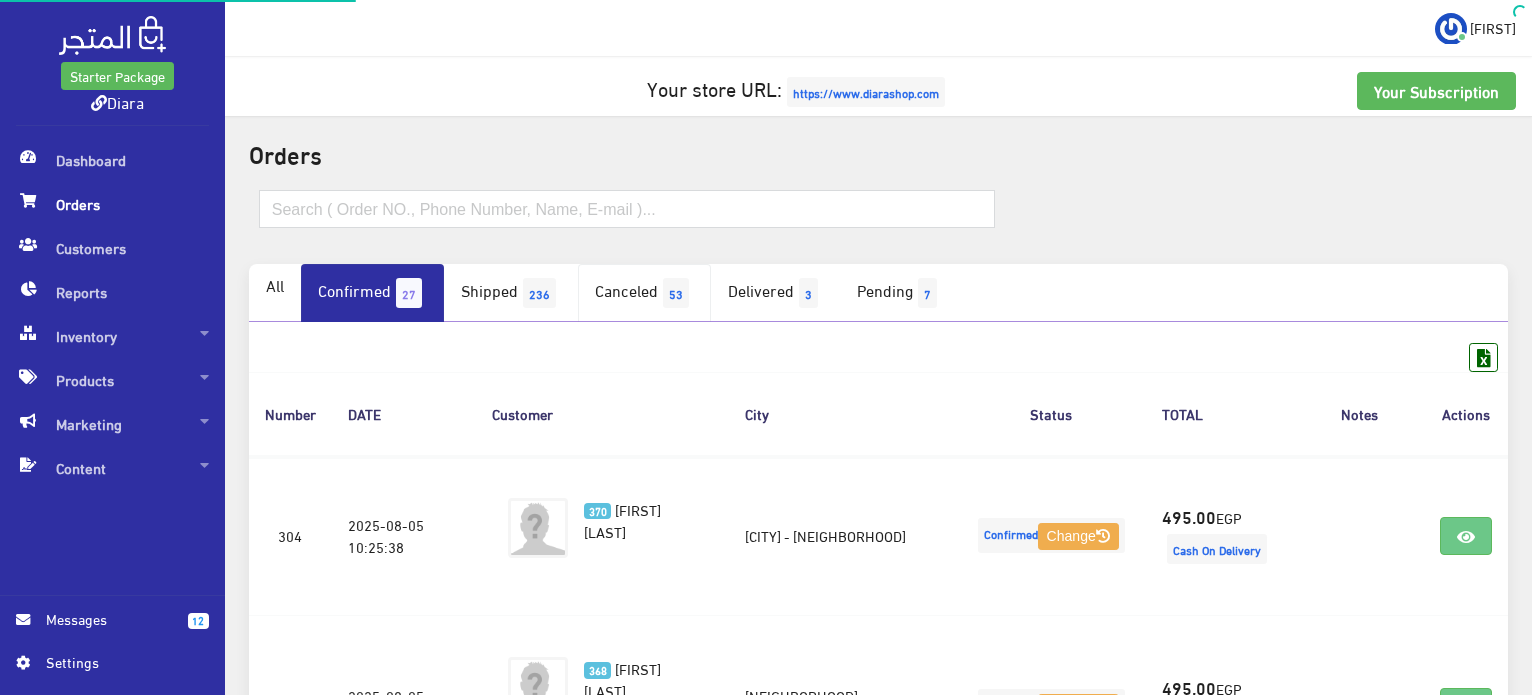 scroll, scrollTop: 0, scrollLeft: 0, axis: both 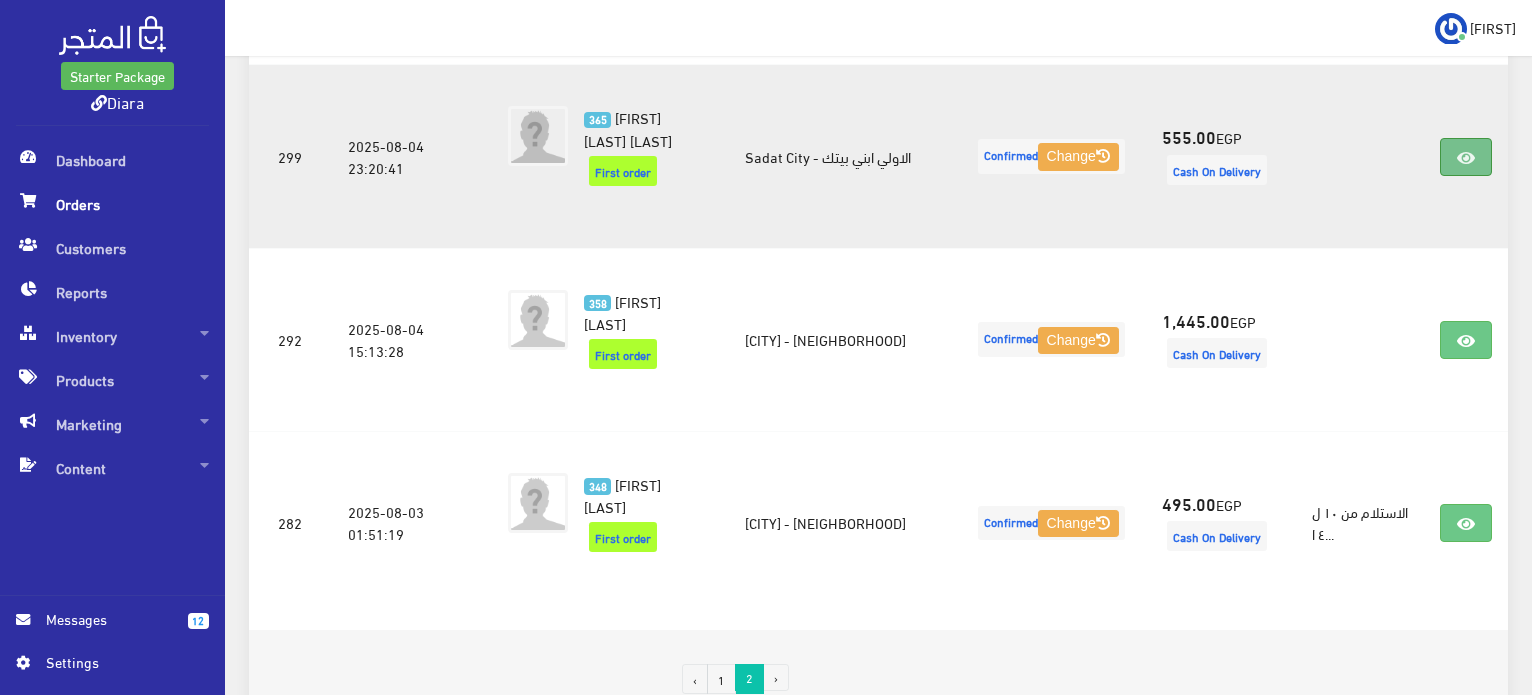 drag, startPoint x: 1468, startPoint y: 434, endPoint x: 1458, endPoint y: 113, distance: 321.15573 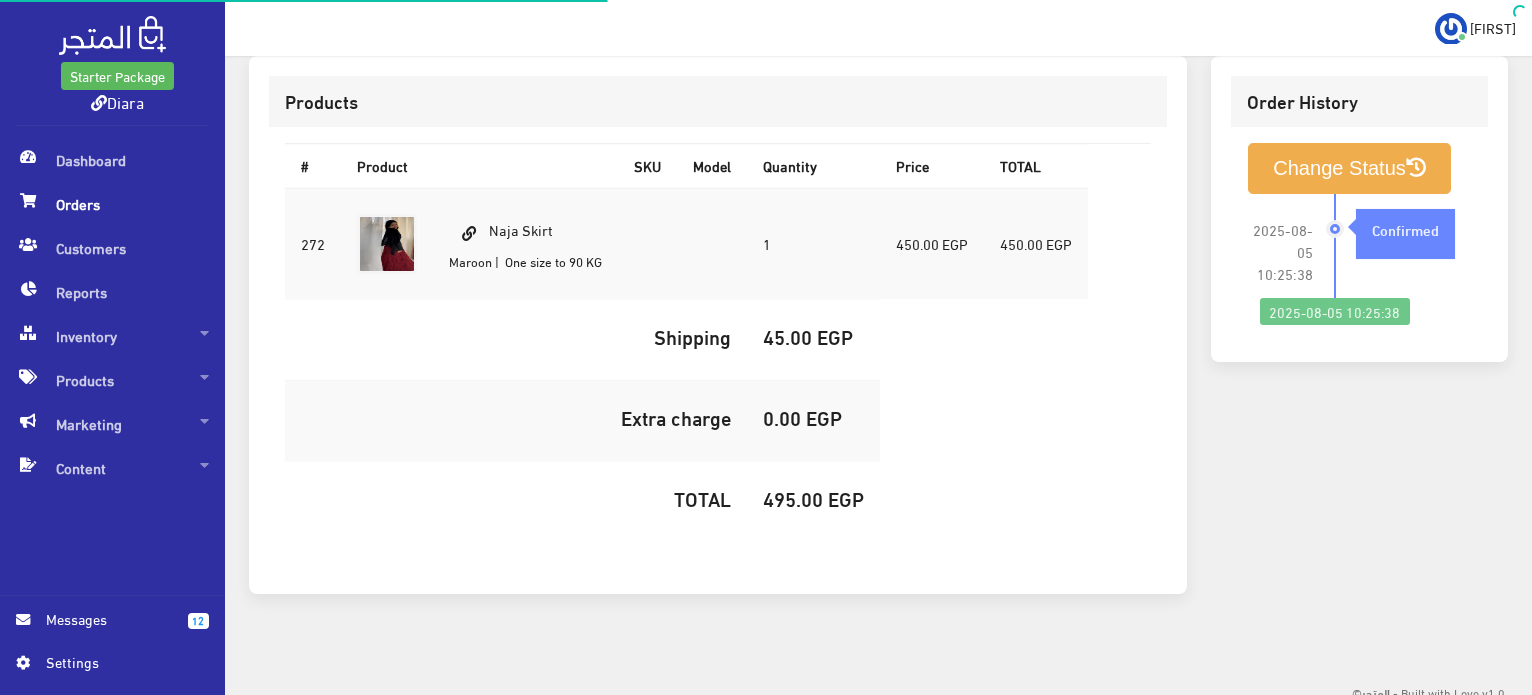 scroll, scrollTop: 566, scrollLeft: 0, axis: vertical 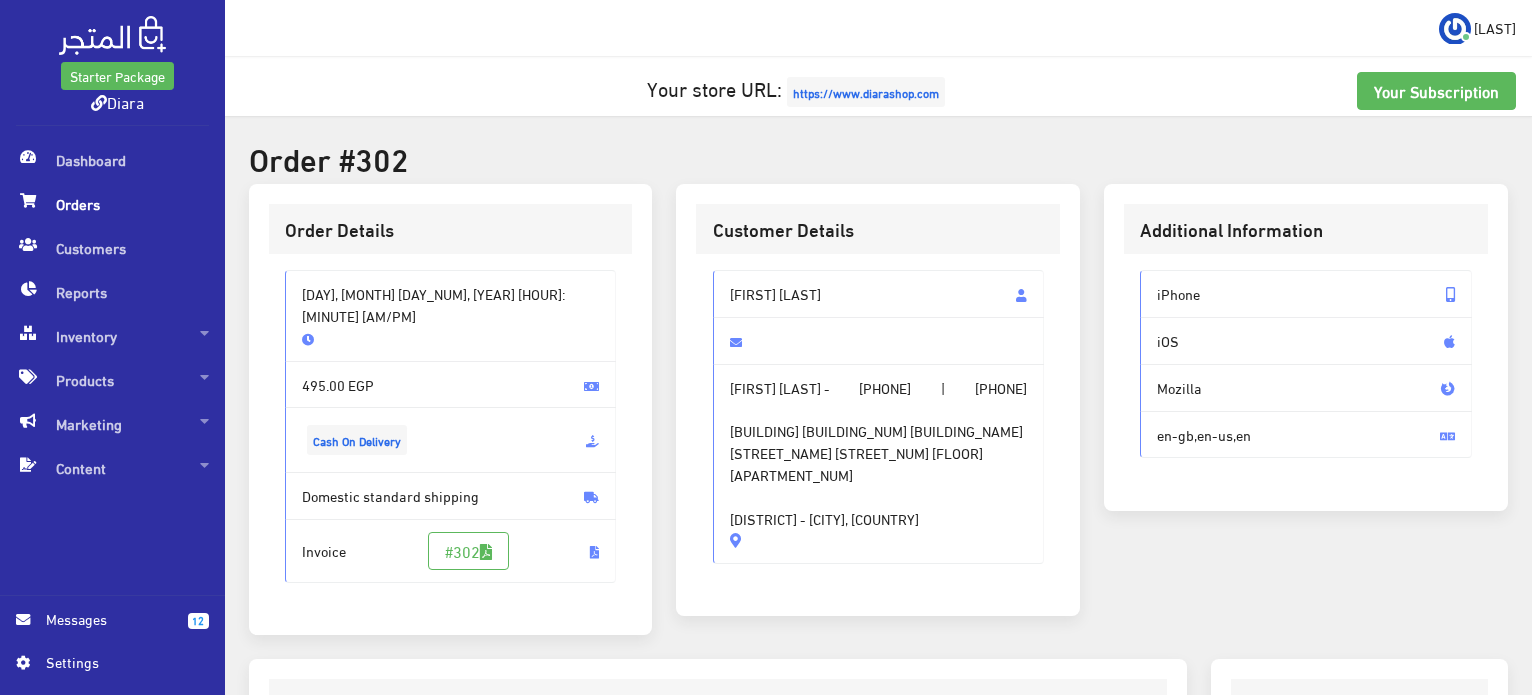 drag, startPoint x: 904, startPoint y: 318, endPoint x: 744, endPoint y: 289, distance: 162.60689 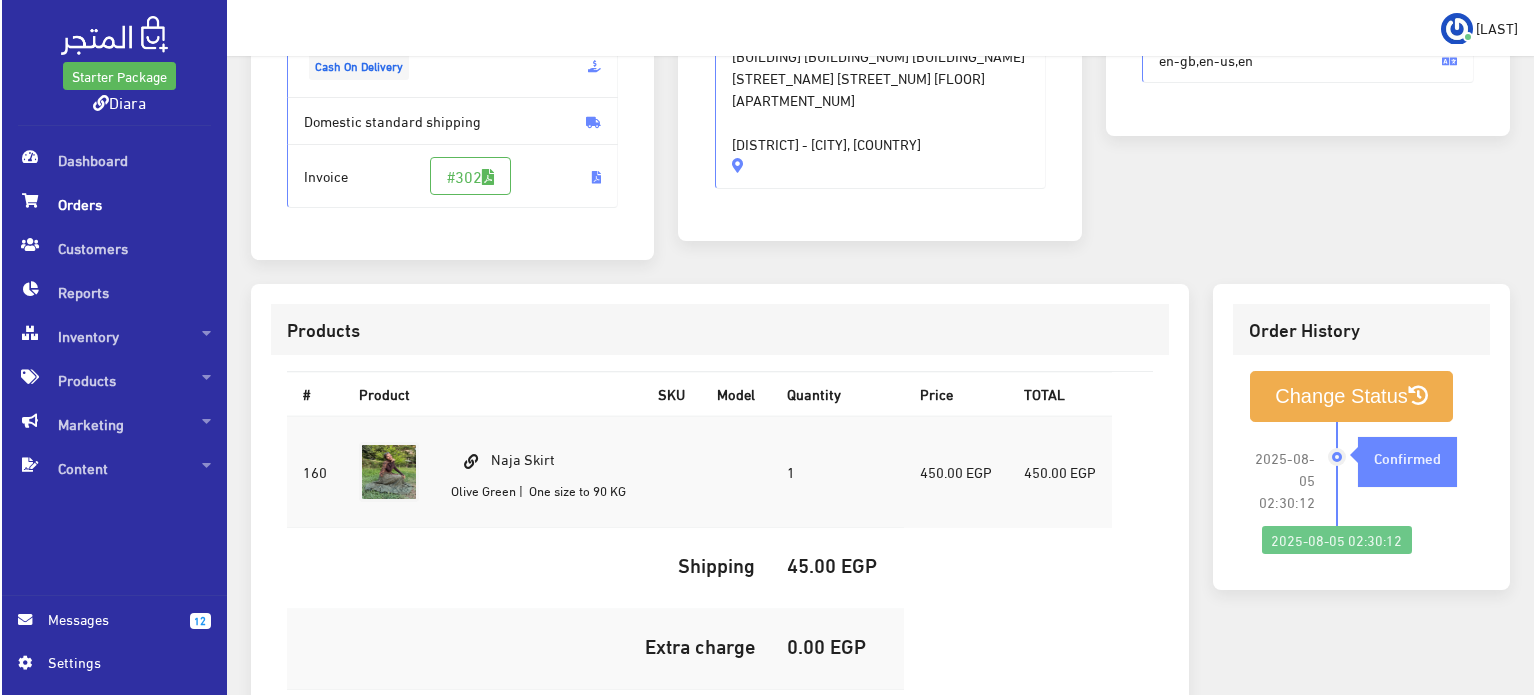 scroll, scrollTop: 592, scrollLeft: 0, axis: vertical 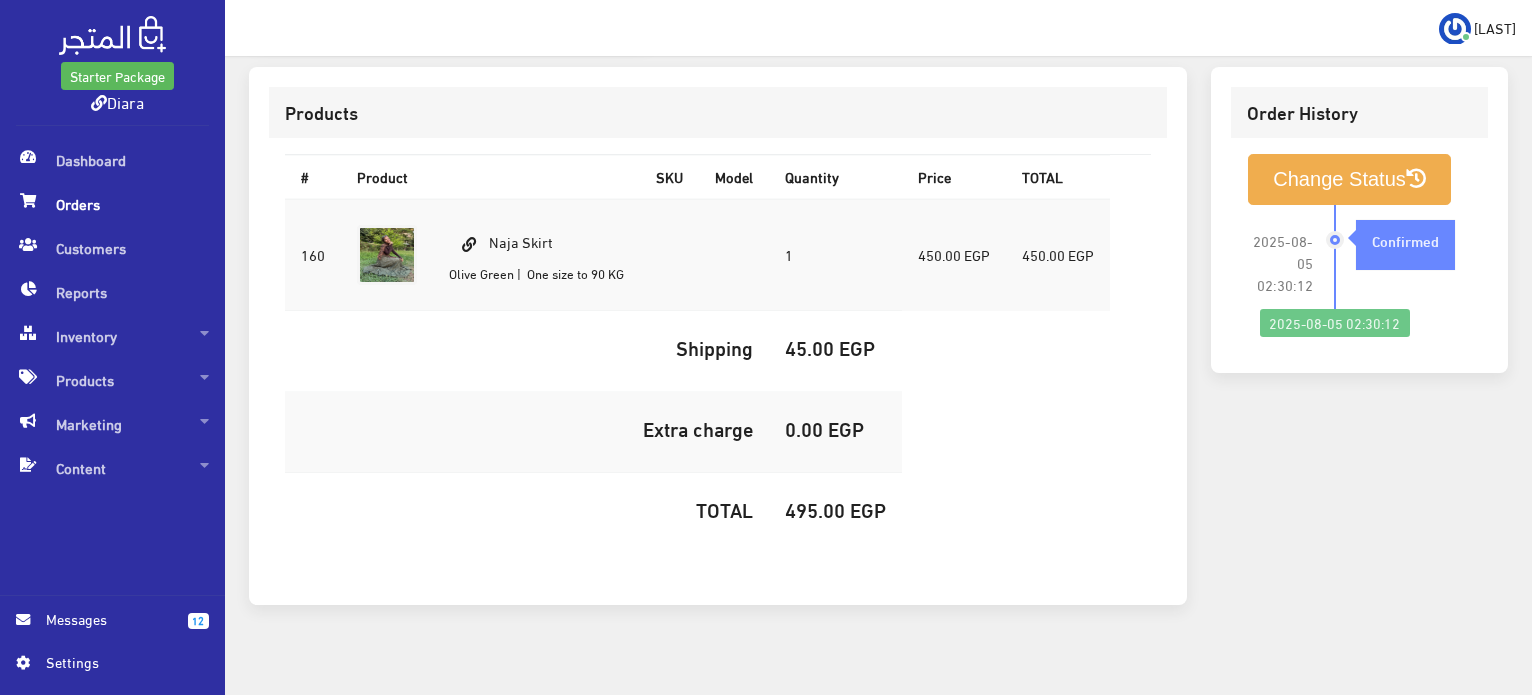 click on "495.00 EGP" at bounding box center (835, 509) 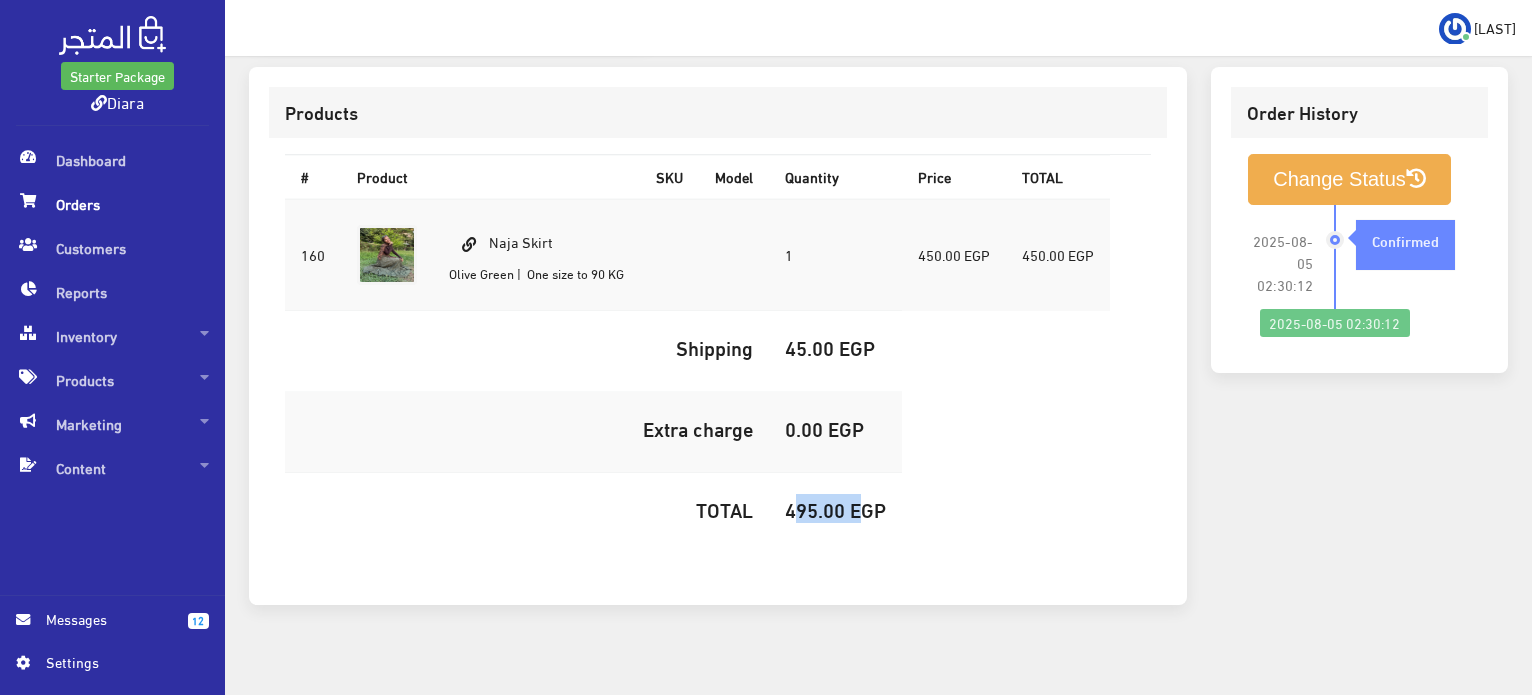 click on "495.00 EGP" at bounding box center (835, 509) 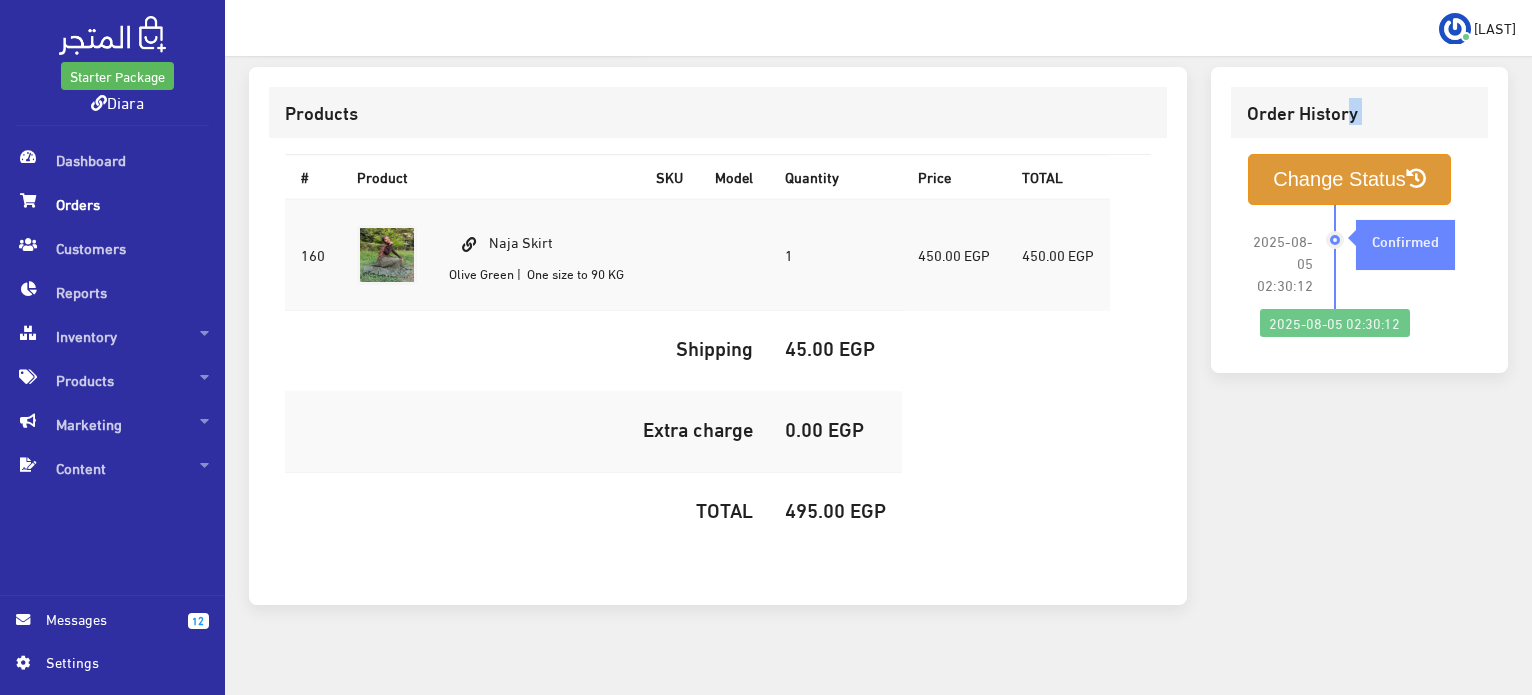 drag, startPoint x: 1352, startPoint y: 116, endPoint x: 1337, endPoint y: 167, distance: 53.160137 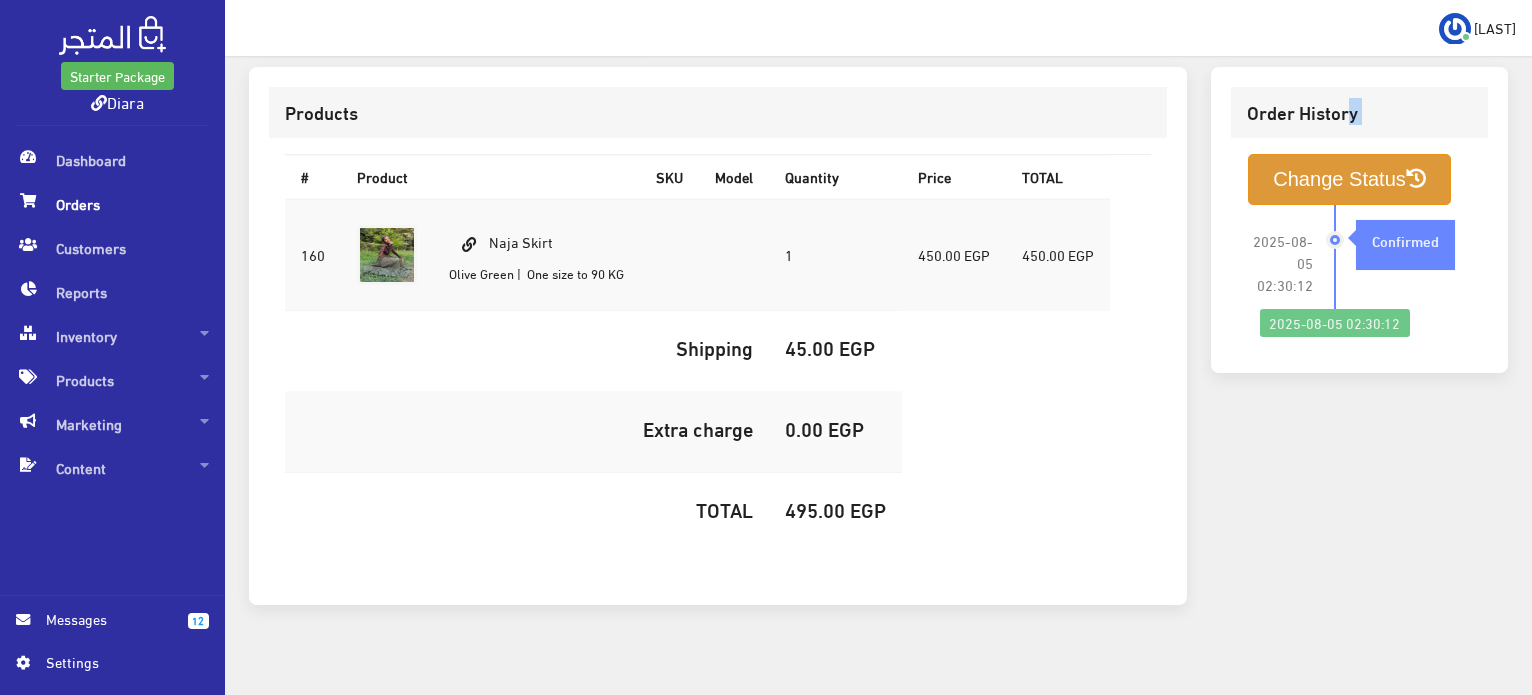 click on "Change Status" at bounding box center (1349, 179) 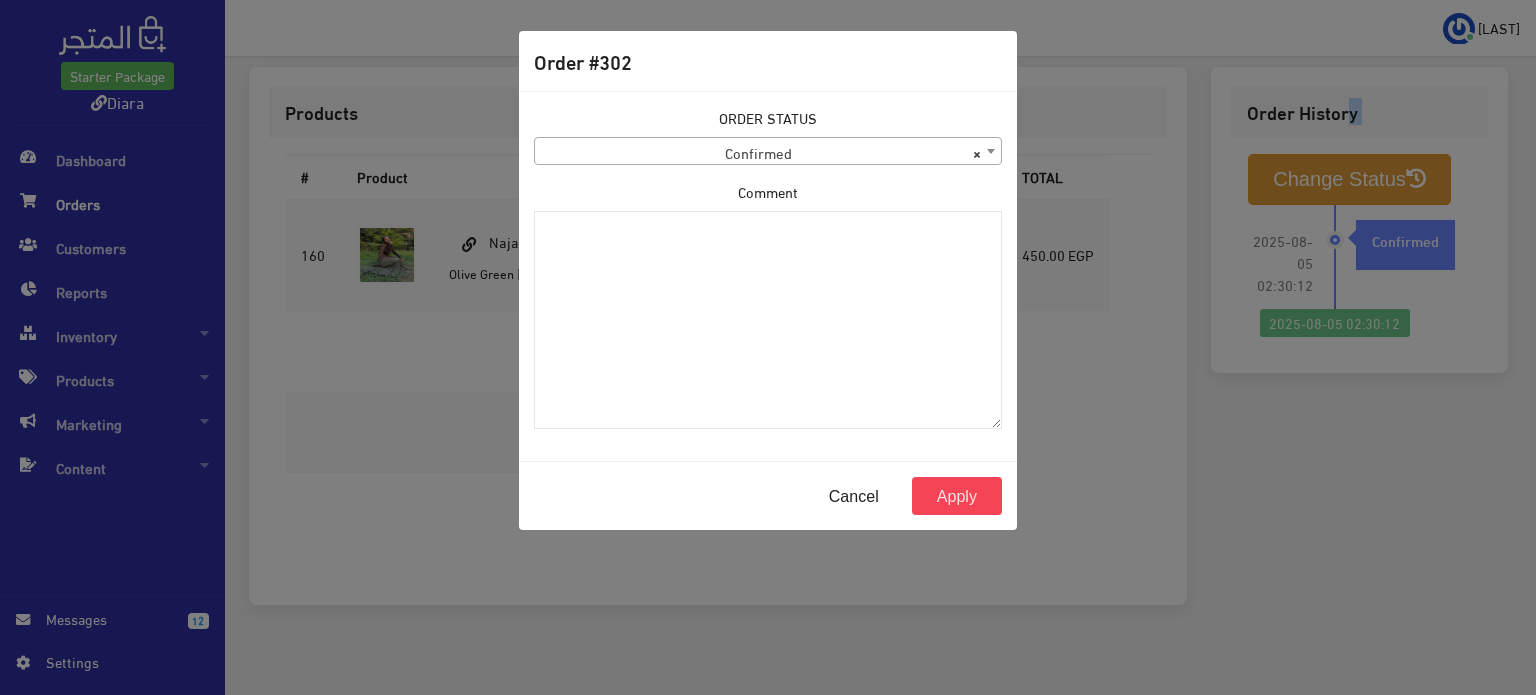 click on "× Confirmed" at bounding box center [768, 152] 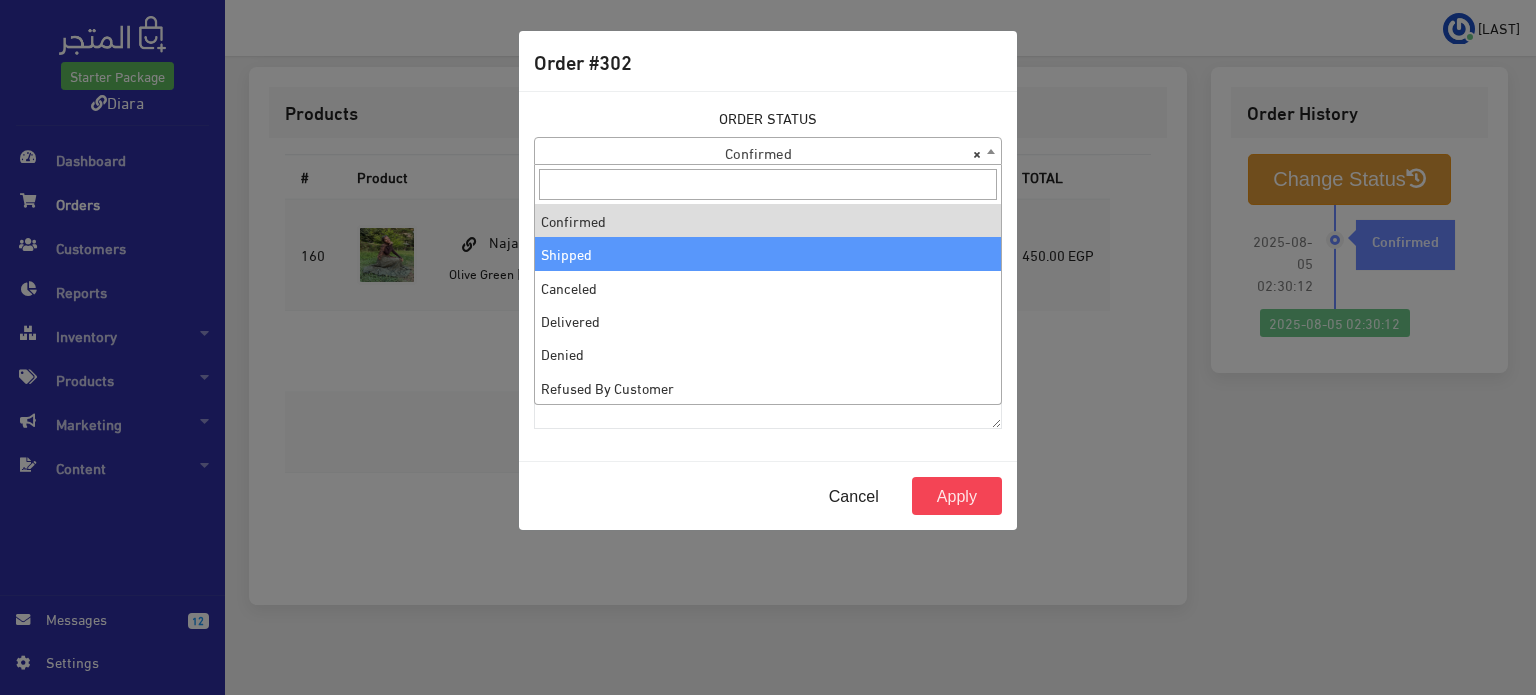 select on "2" 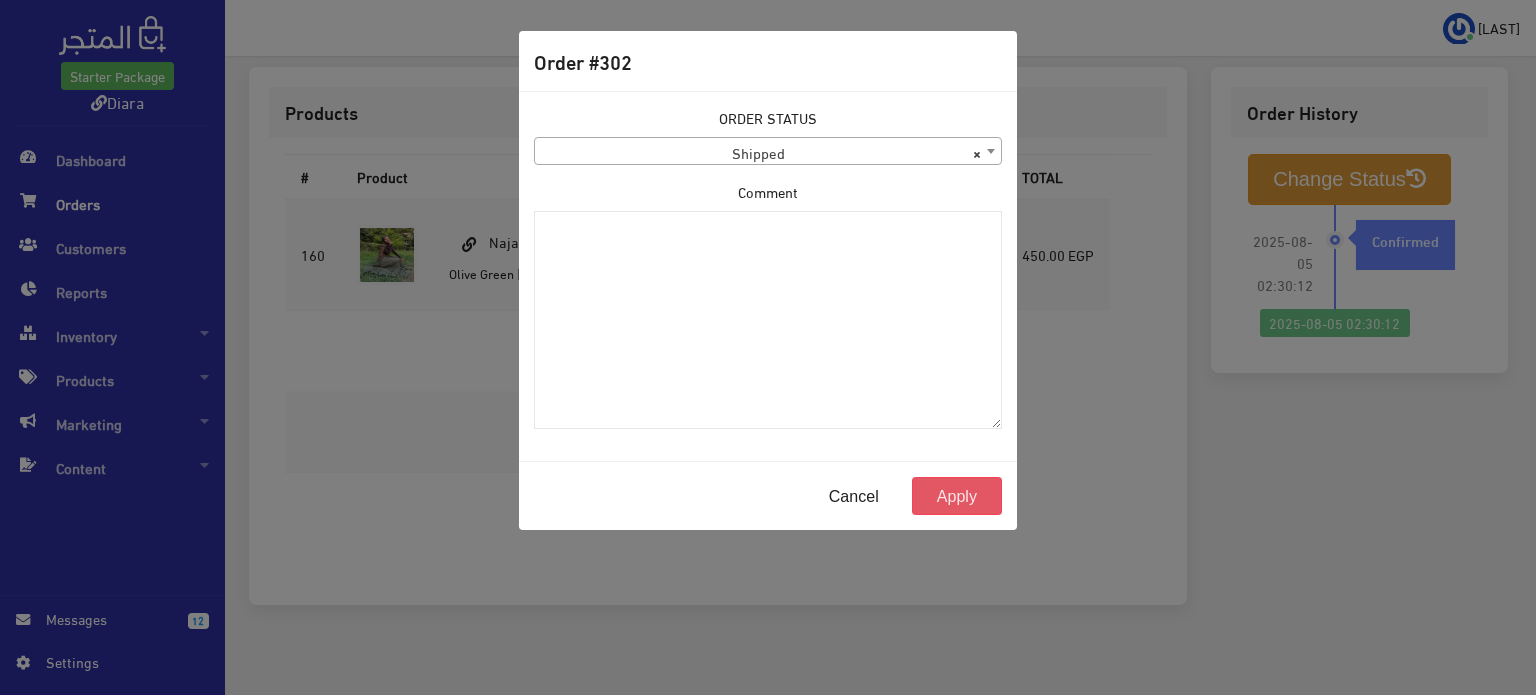 click on "Apply" at bounding box center [957, 496] 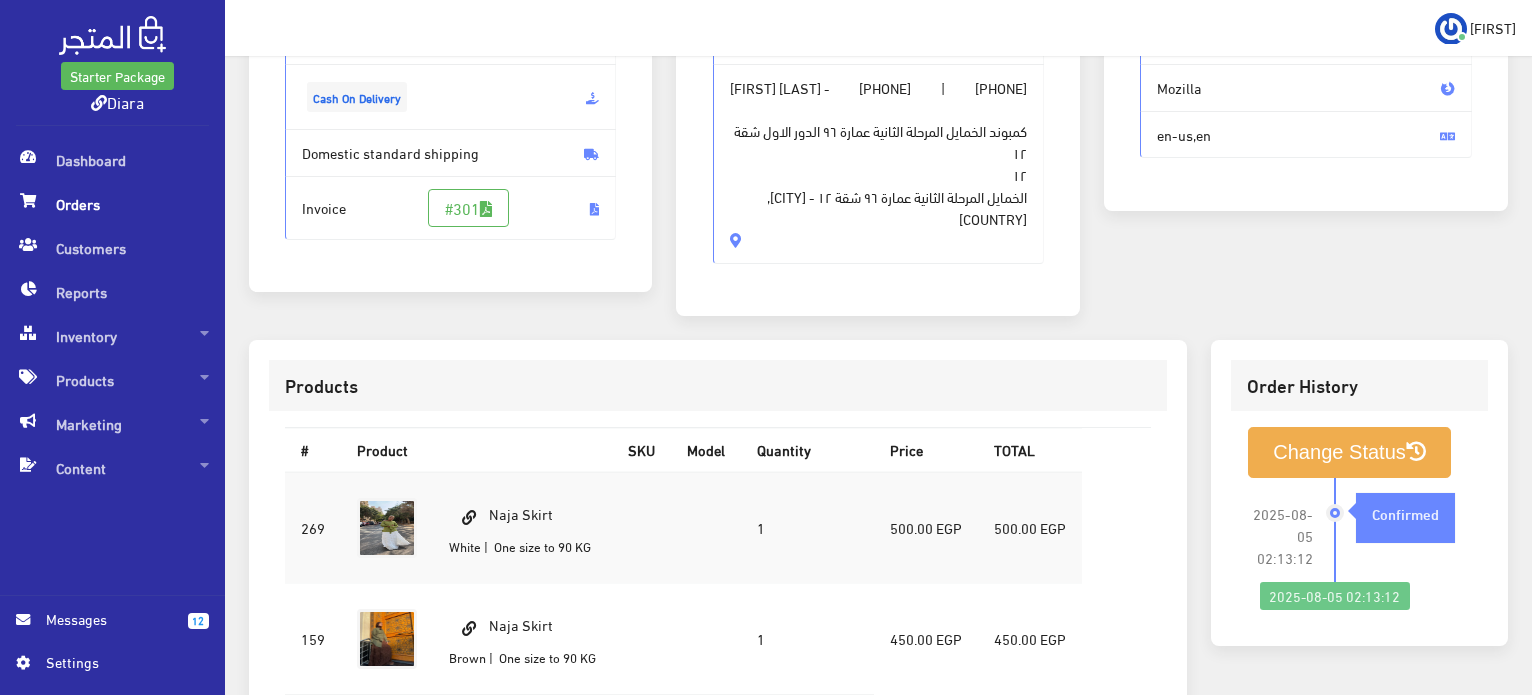scroll, scrollTop: 0, scrollLeft: 0, axis: both 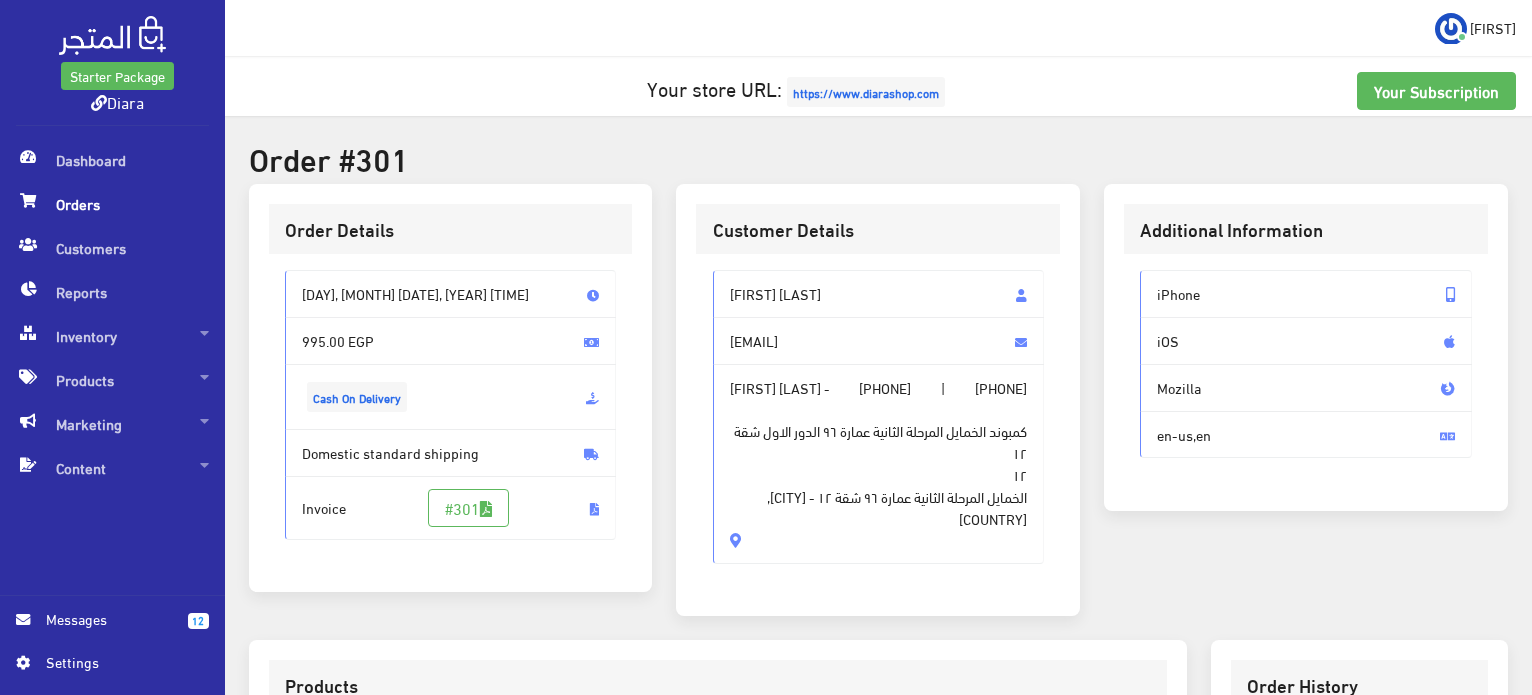 drag, startPoint x: 829, startPoint y: 297, endPoint x: 732, endPoint y: 292, distance: 97.128784 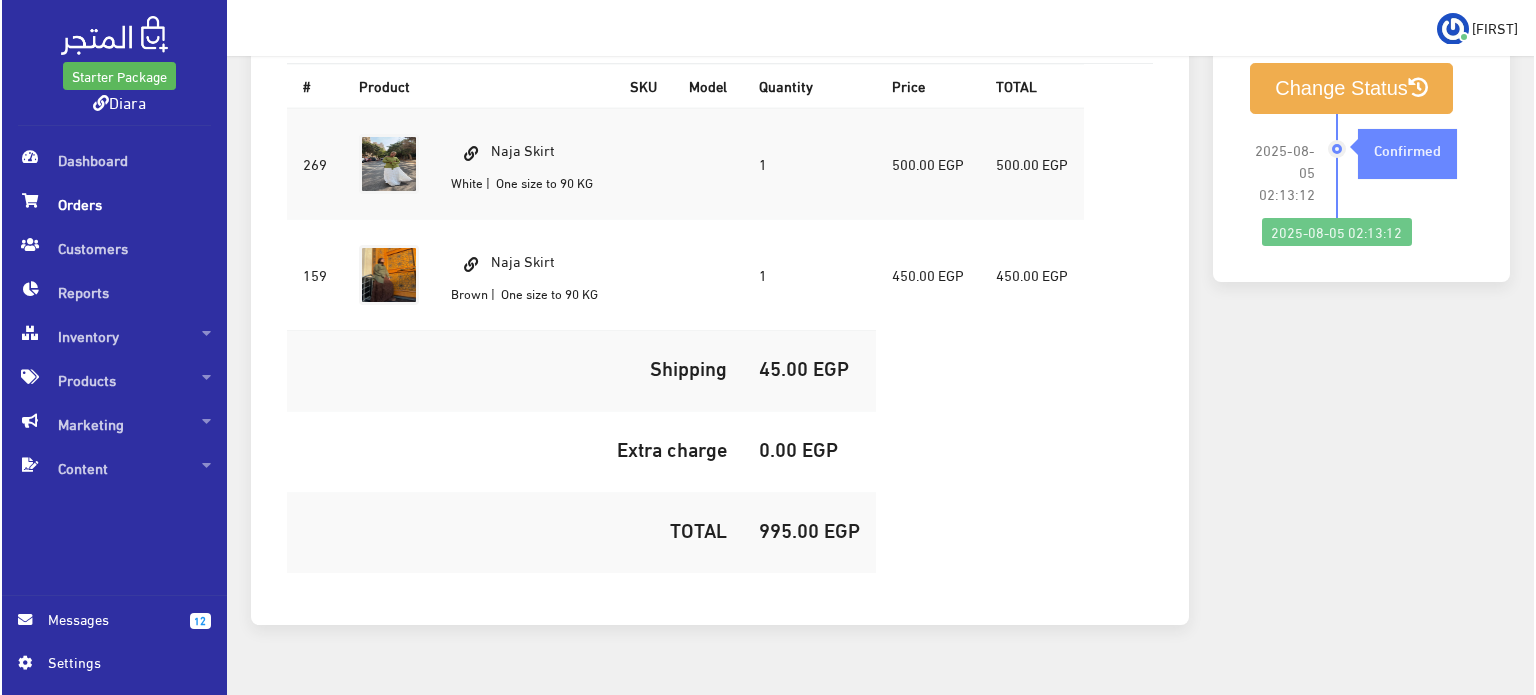 scroll, scrollTop: 702, scrollLeft: 0, axis: vertical 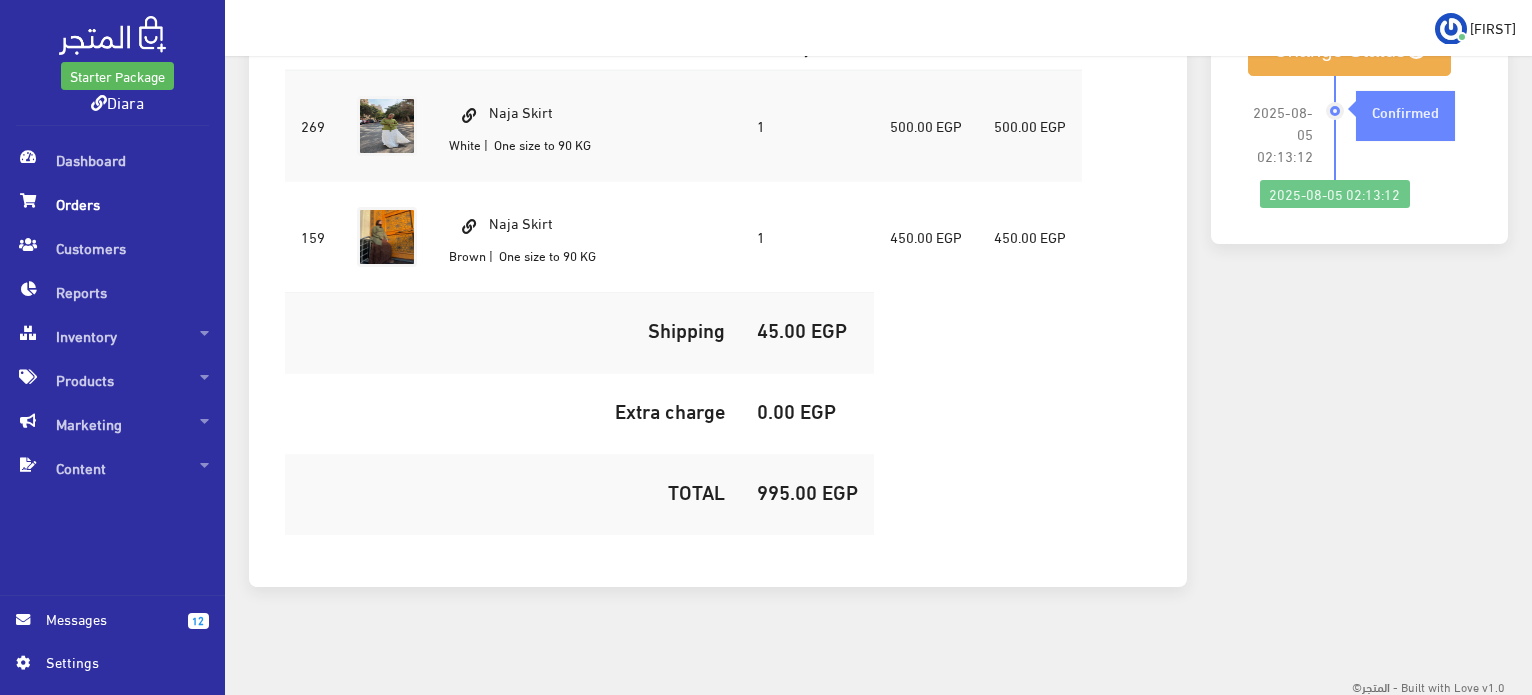 click on "995.00 EGP" at bounding box center (807, 491) 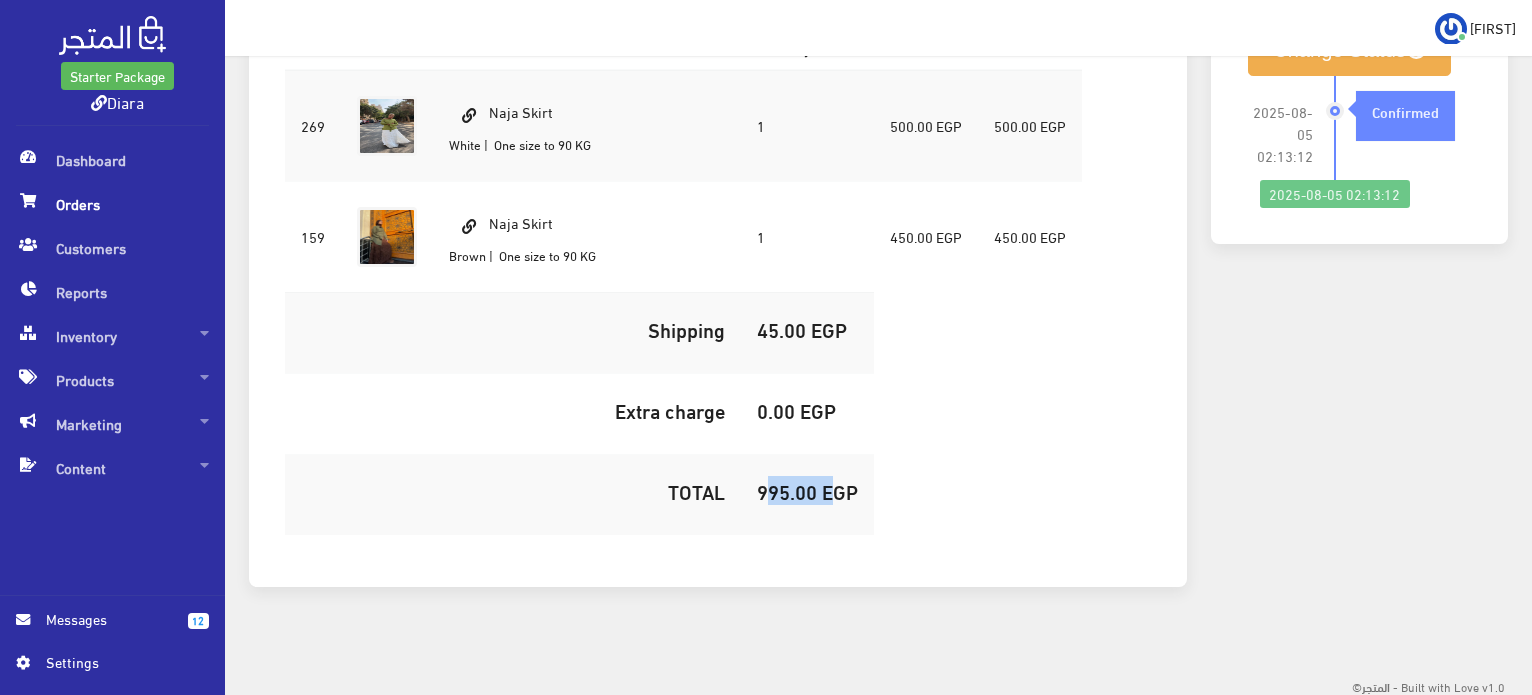 click on "995.00 EGP" at bounding box center [807, 491] 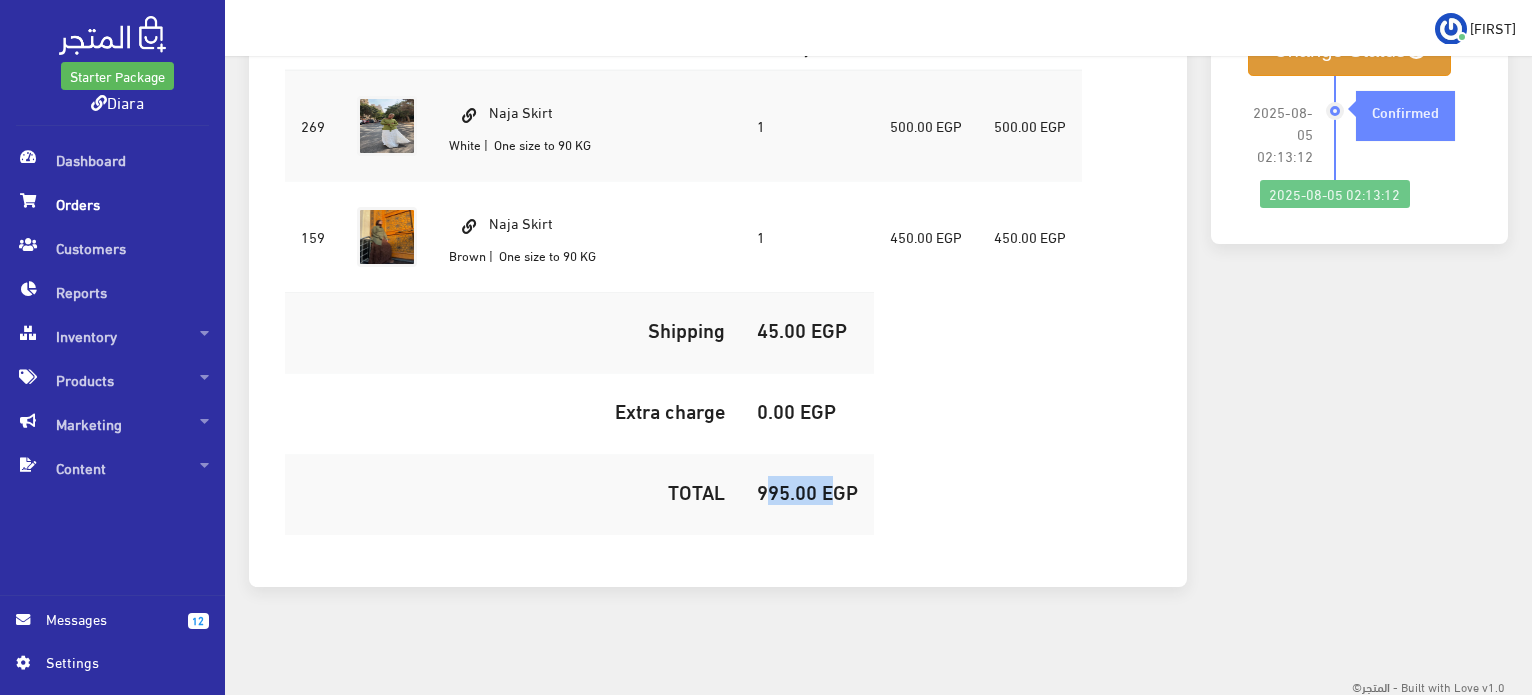 click on "Change Status" at bounding box center [1349, 50] 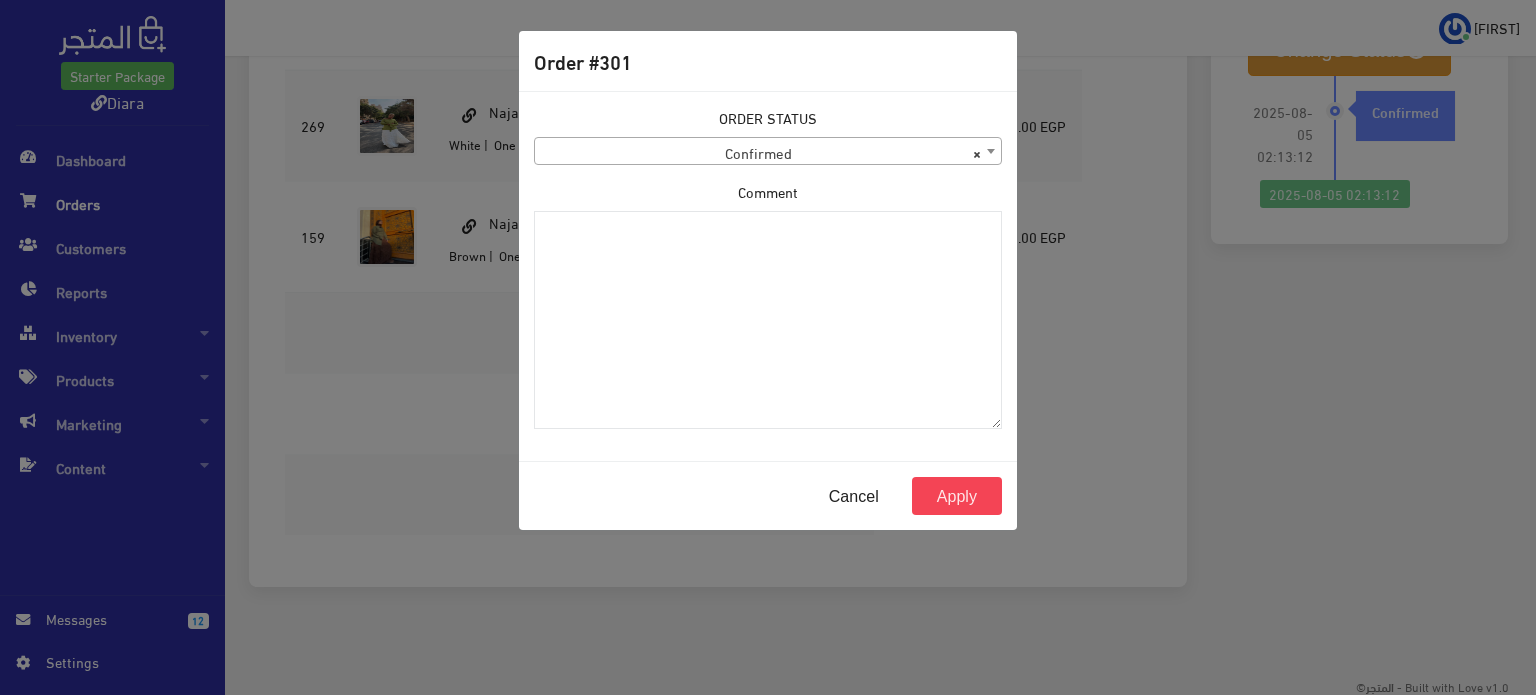 click on "× Confirmed" at bounding box center [768, 152] 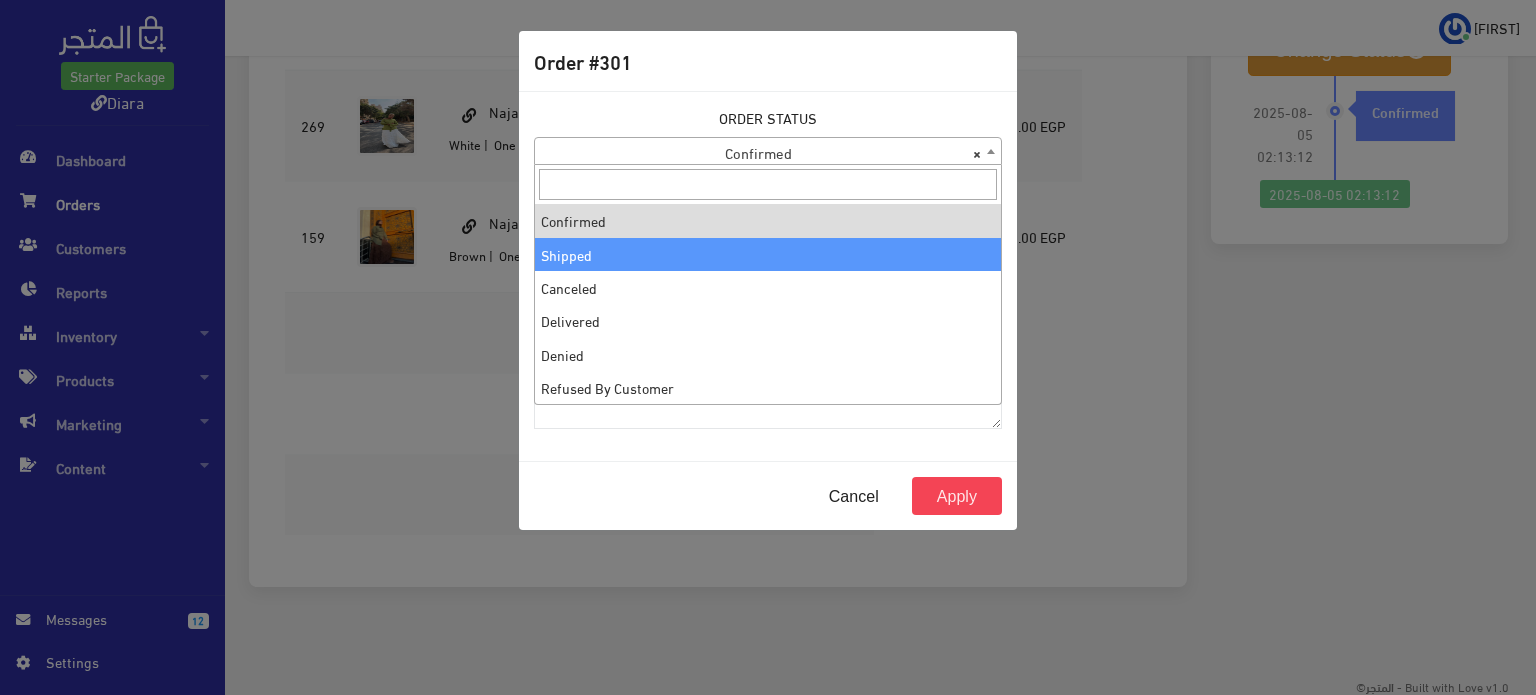select on "2" 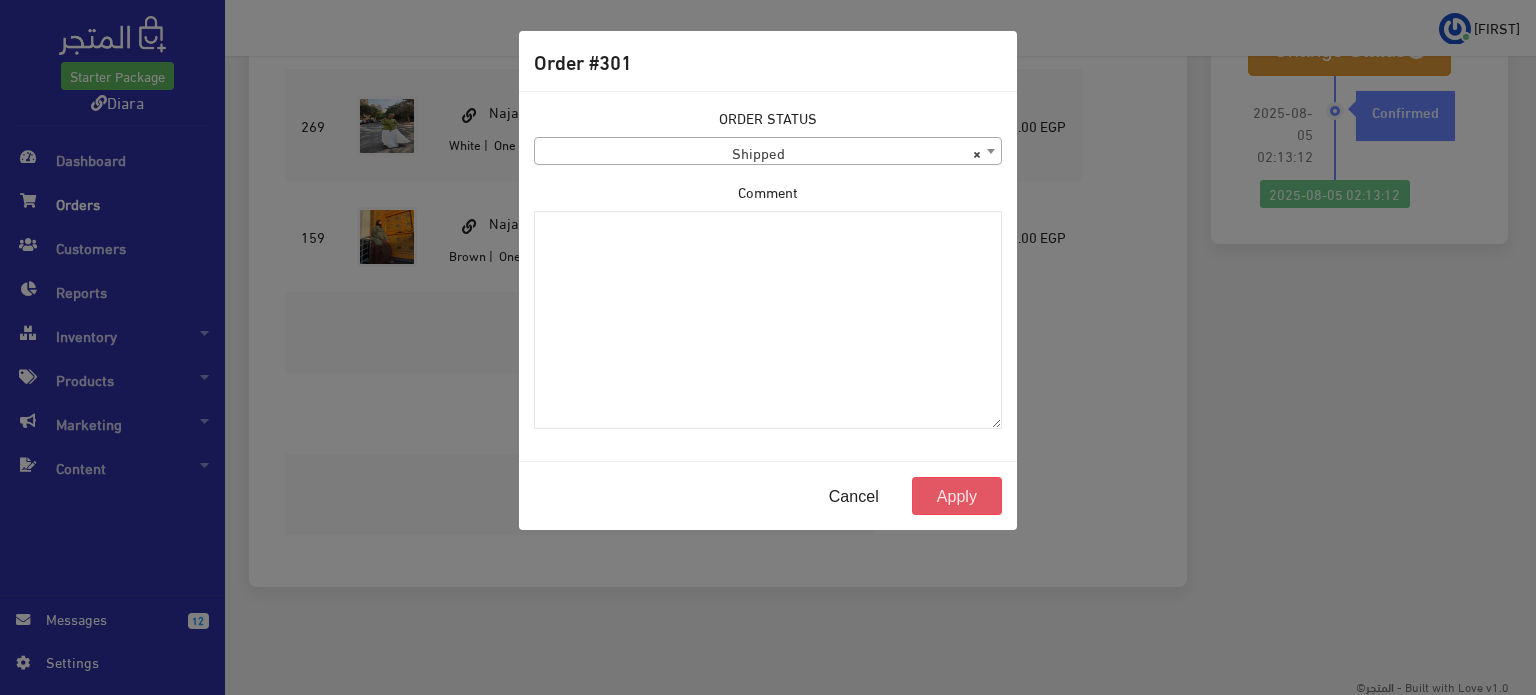 click on "Apply" at bounding box center (957, 496) 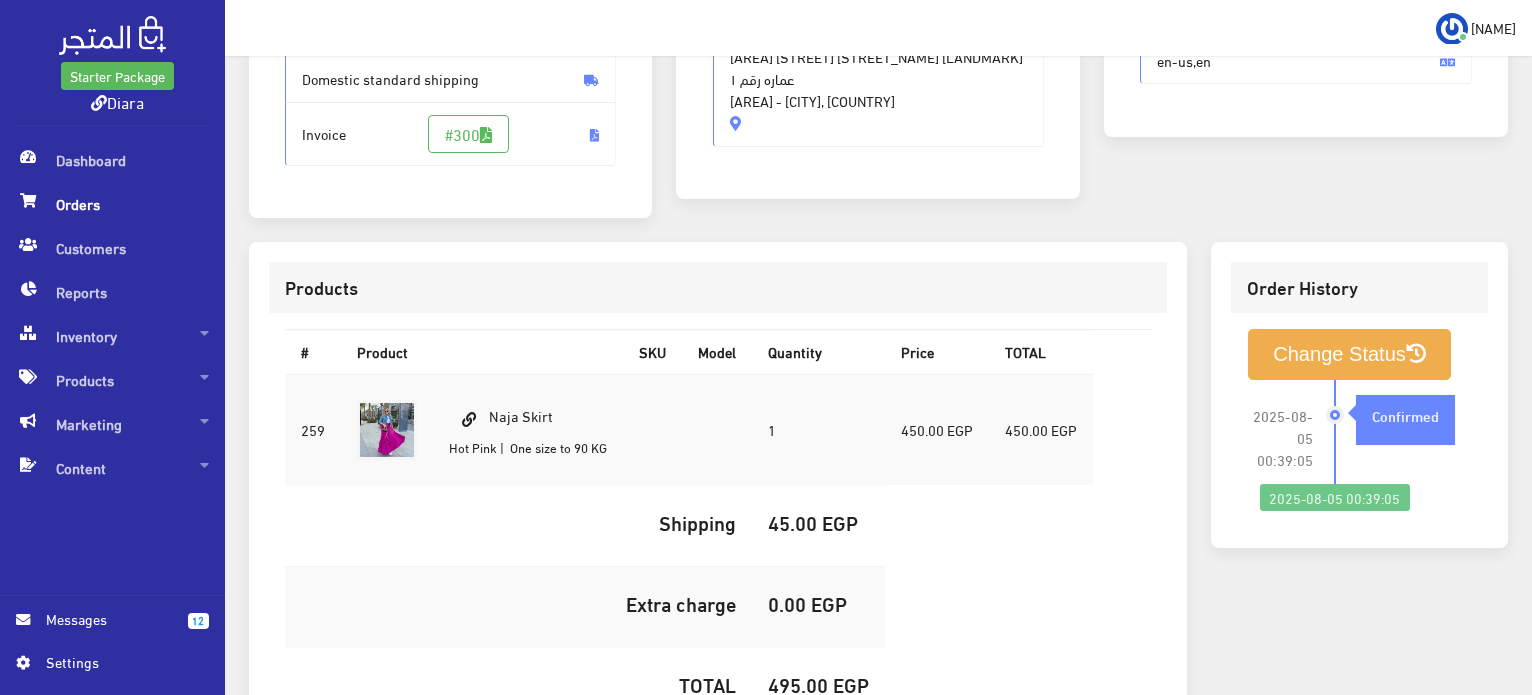 scroll, scrollTop: 400, scrollLeft: 0, axis: vertical 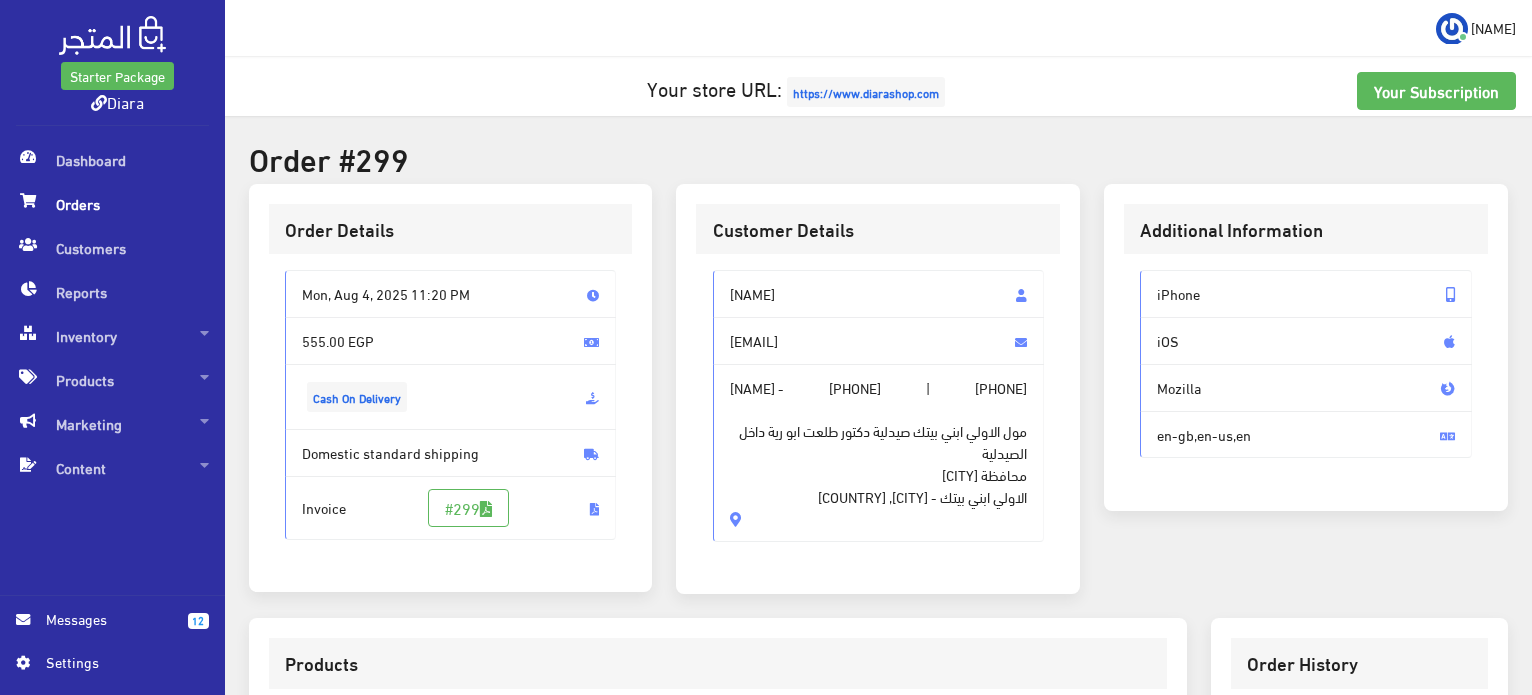 drag, startPoint x: 890, startPoint y: 287, endPoint x: 728, endPoint y: 305, distance: 162.99693 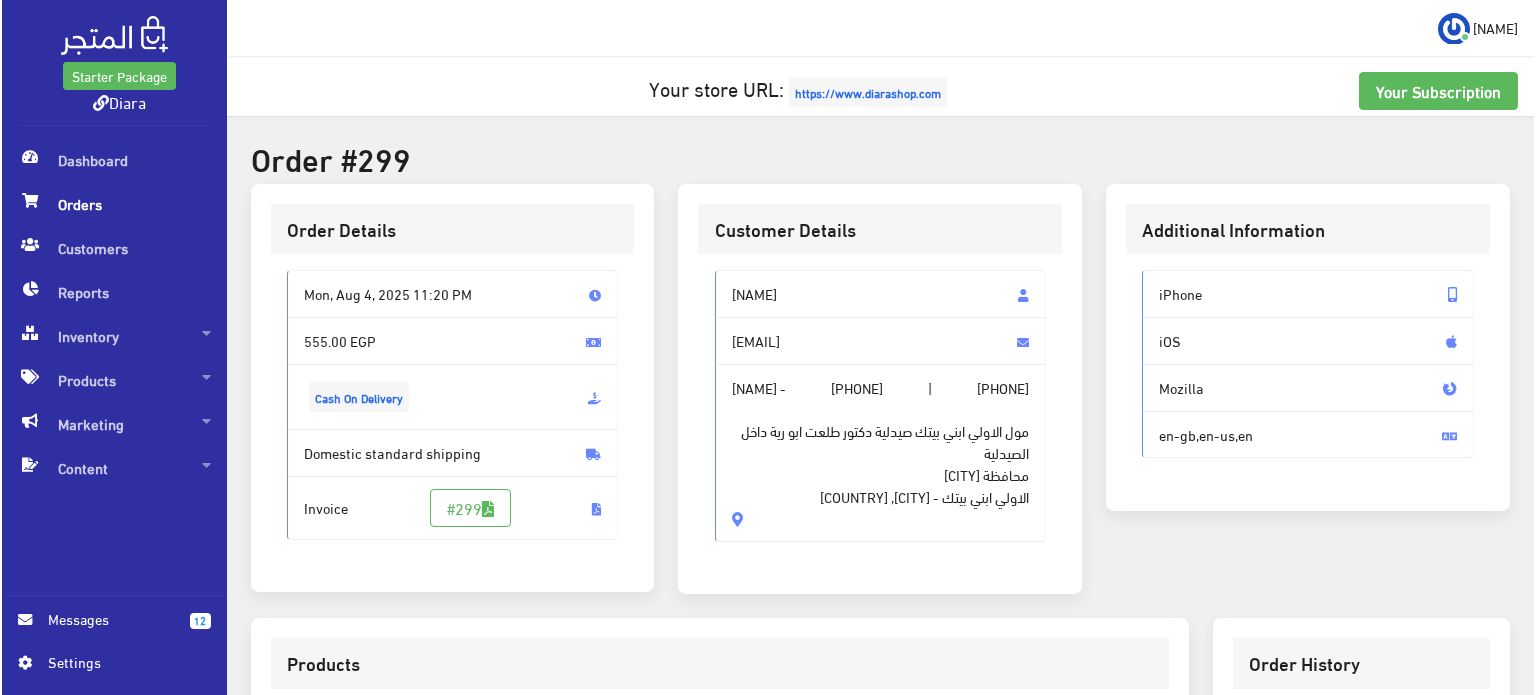 scroll, scrollTop: 592, scrollLeft: 0, axis: vertical 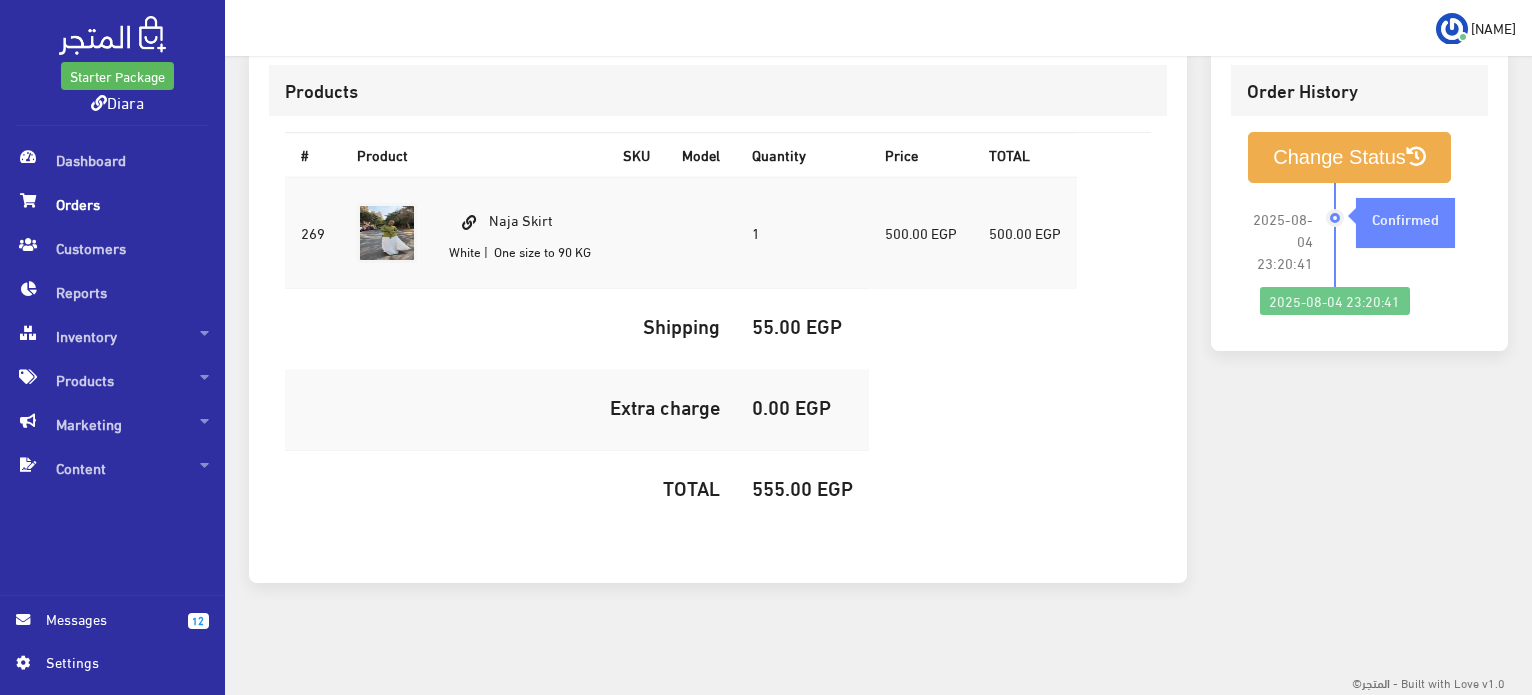 click on "555.00 EGP" at bounding box center (802, 487) 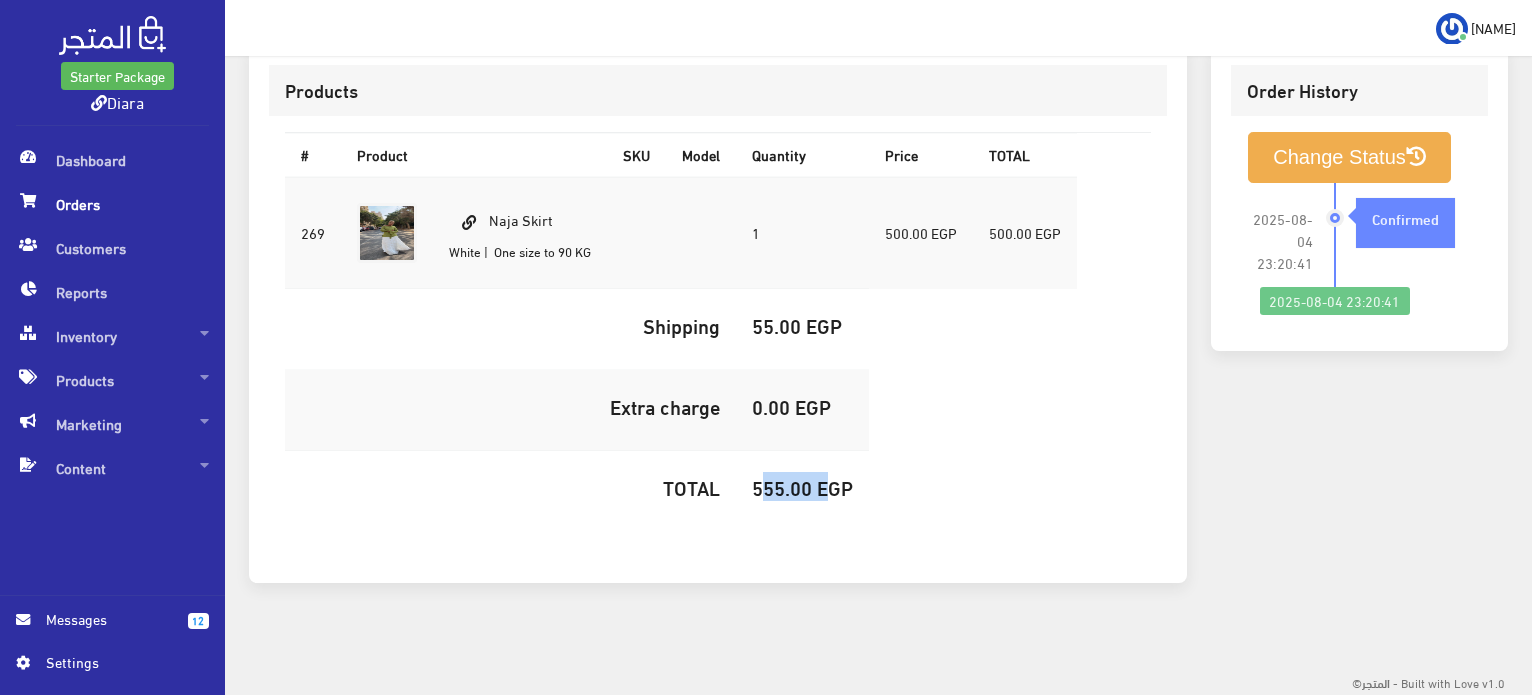 click on "555.00 EGP" at bounding box center (802, 487) 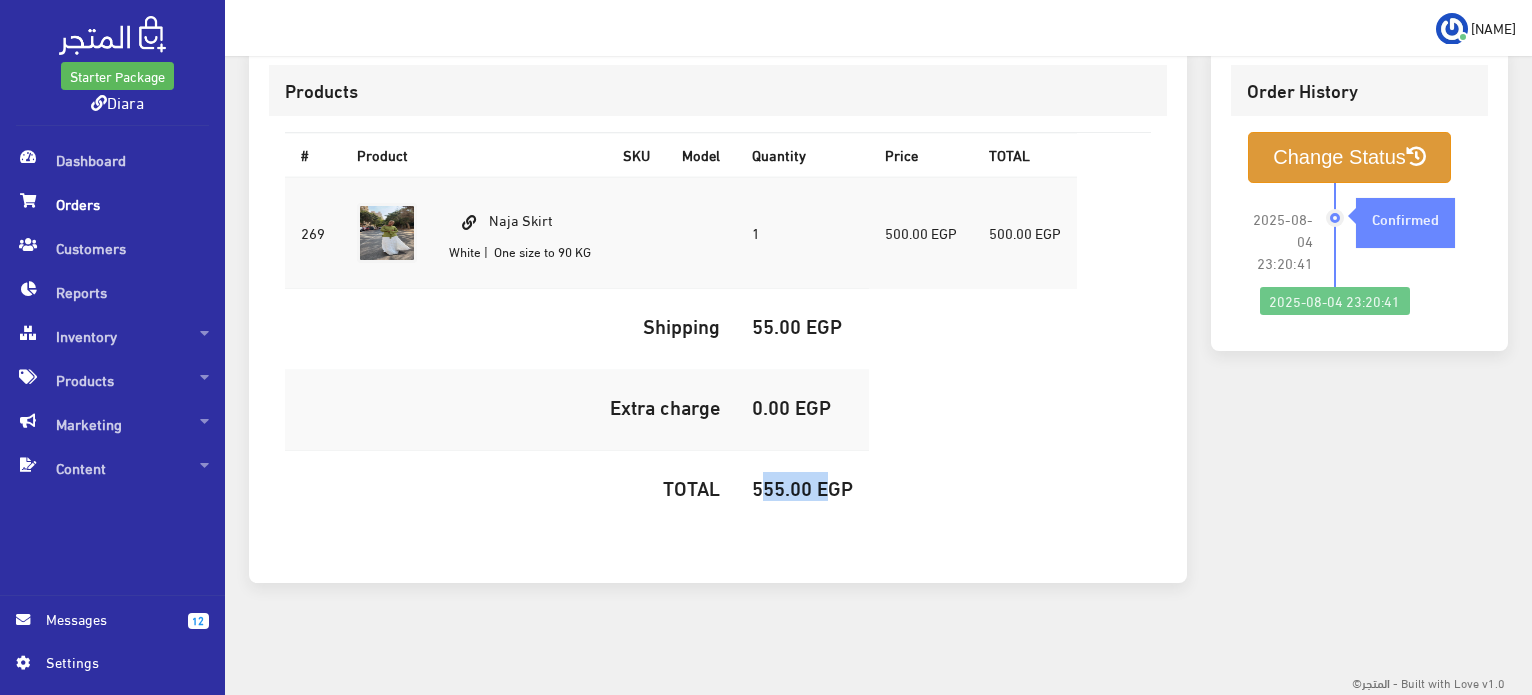 click on "Change Status" at bounding box center (1349, 157) 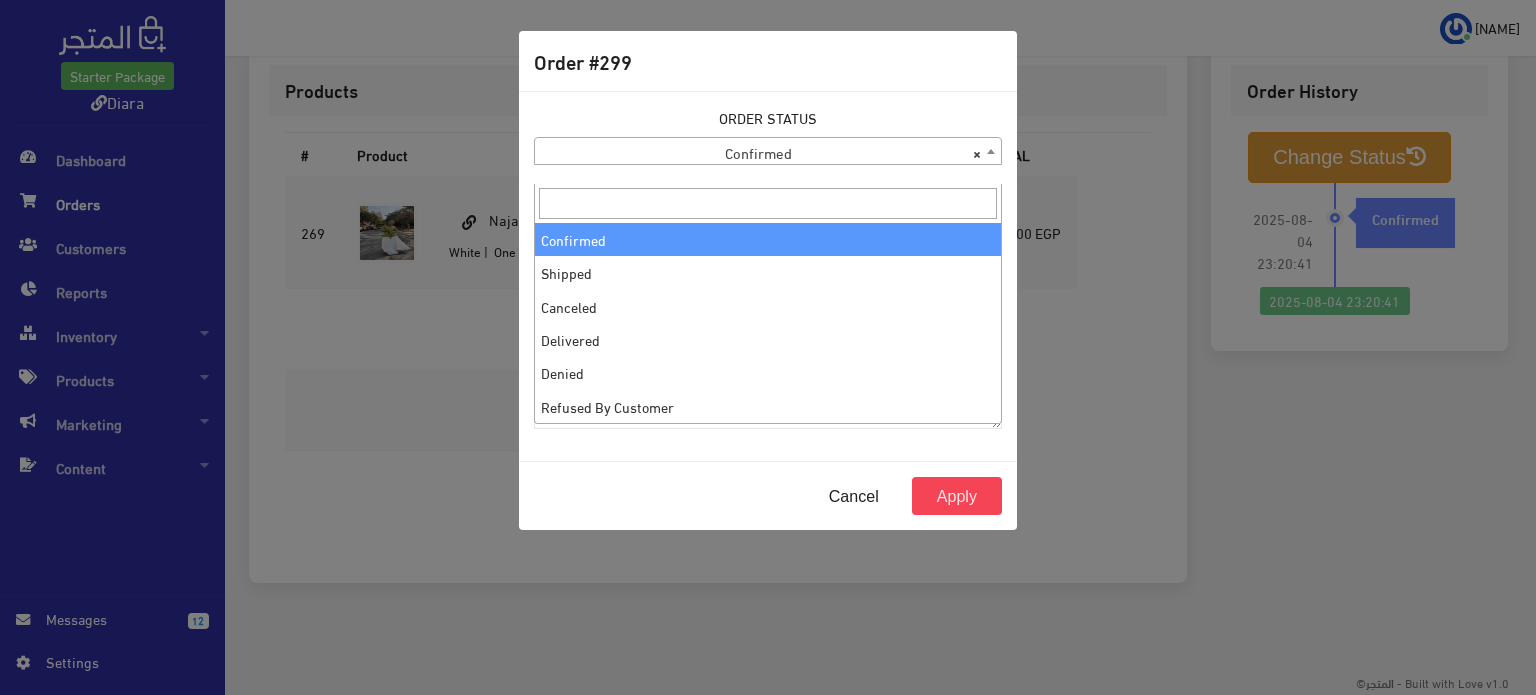 click on "× Confirmed" at bounding box center [768, 152] 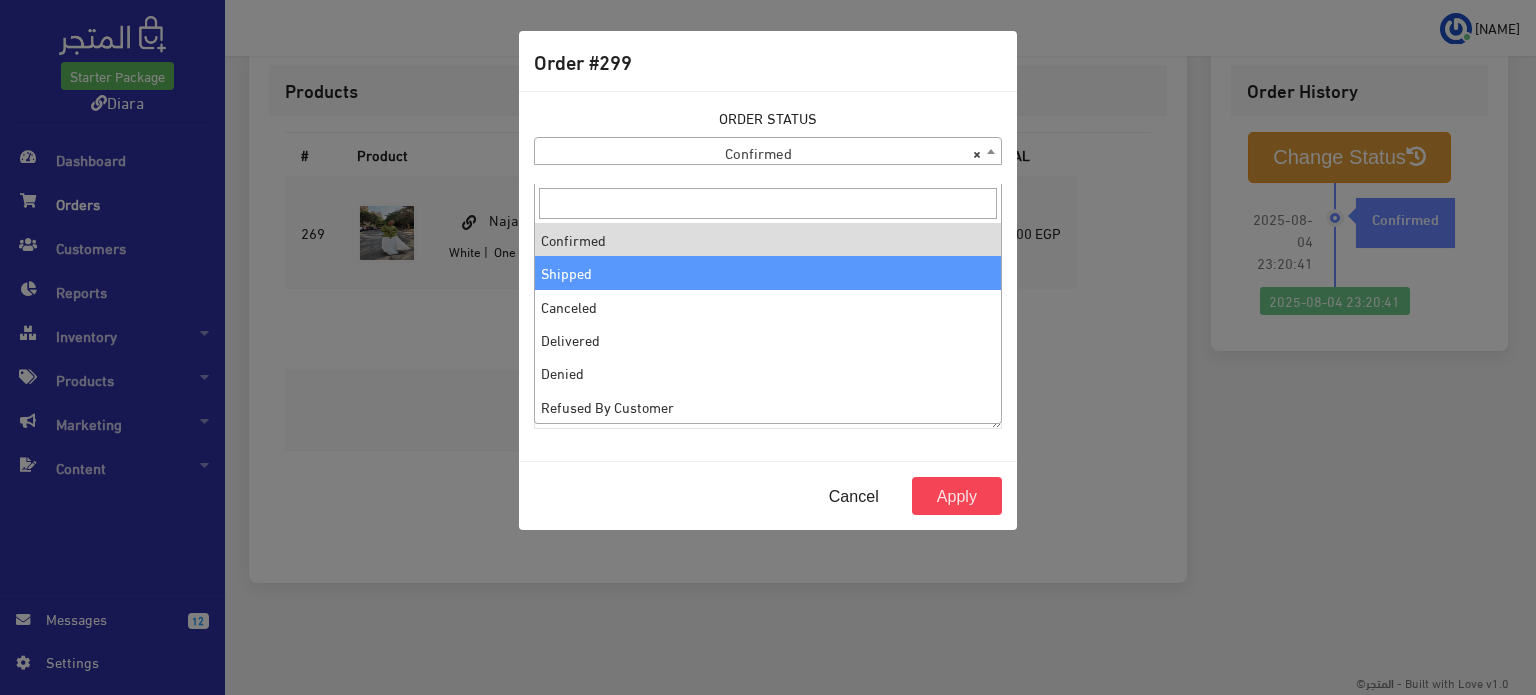 select on "2" 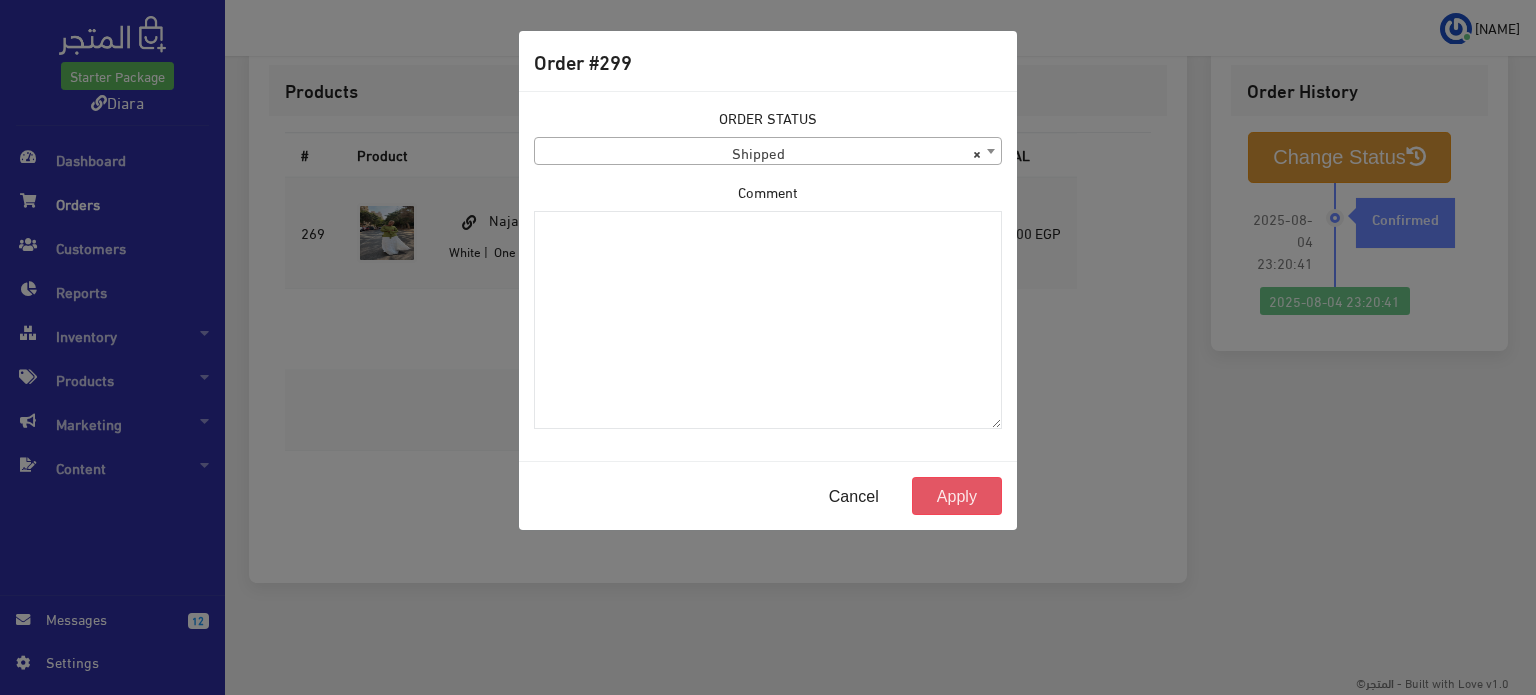 click on "Apply" at bounding box center [957, 496] 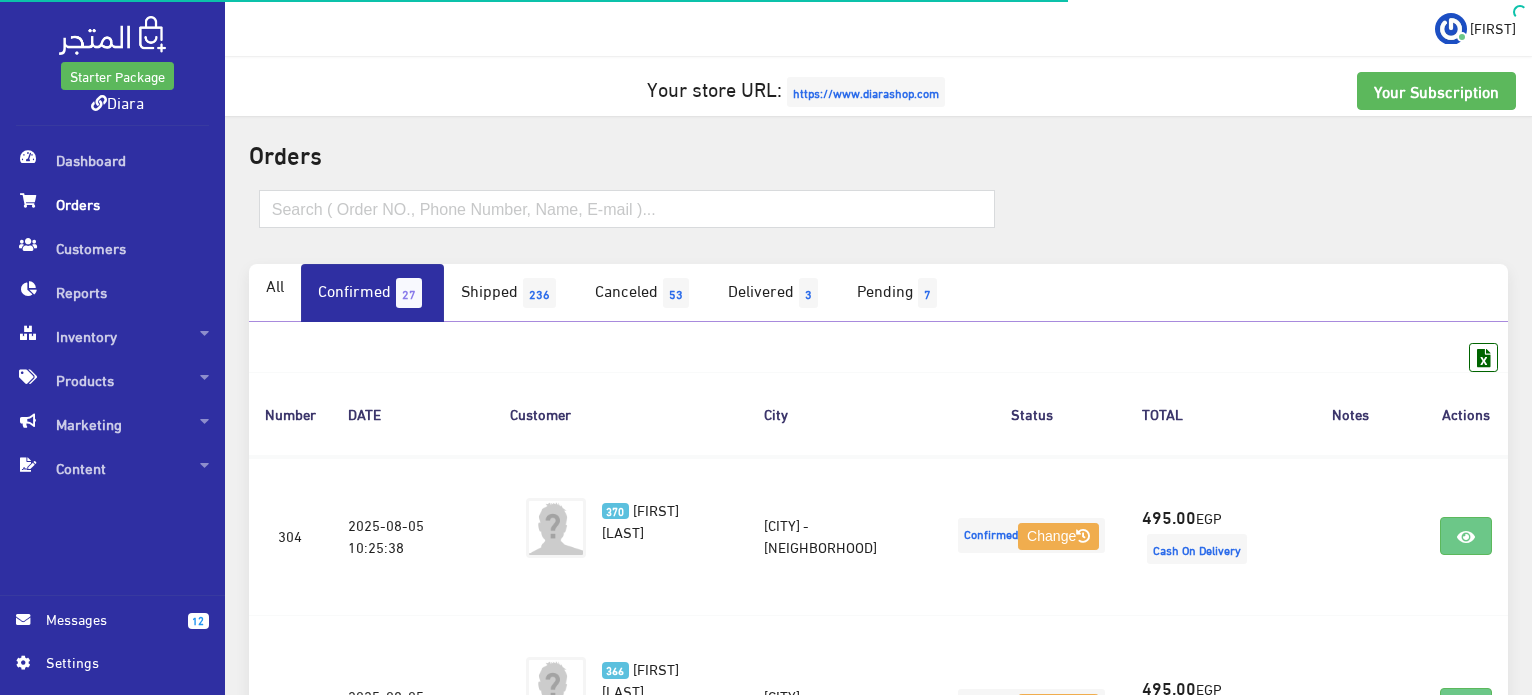 scroll, scrollTop: 692, scrollLeft: 0, axis: vertical 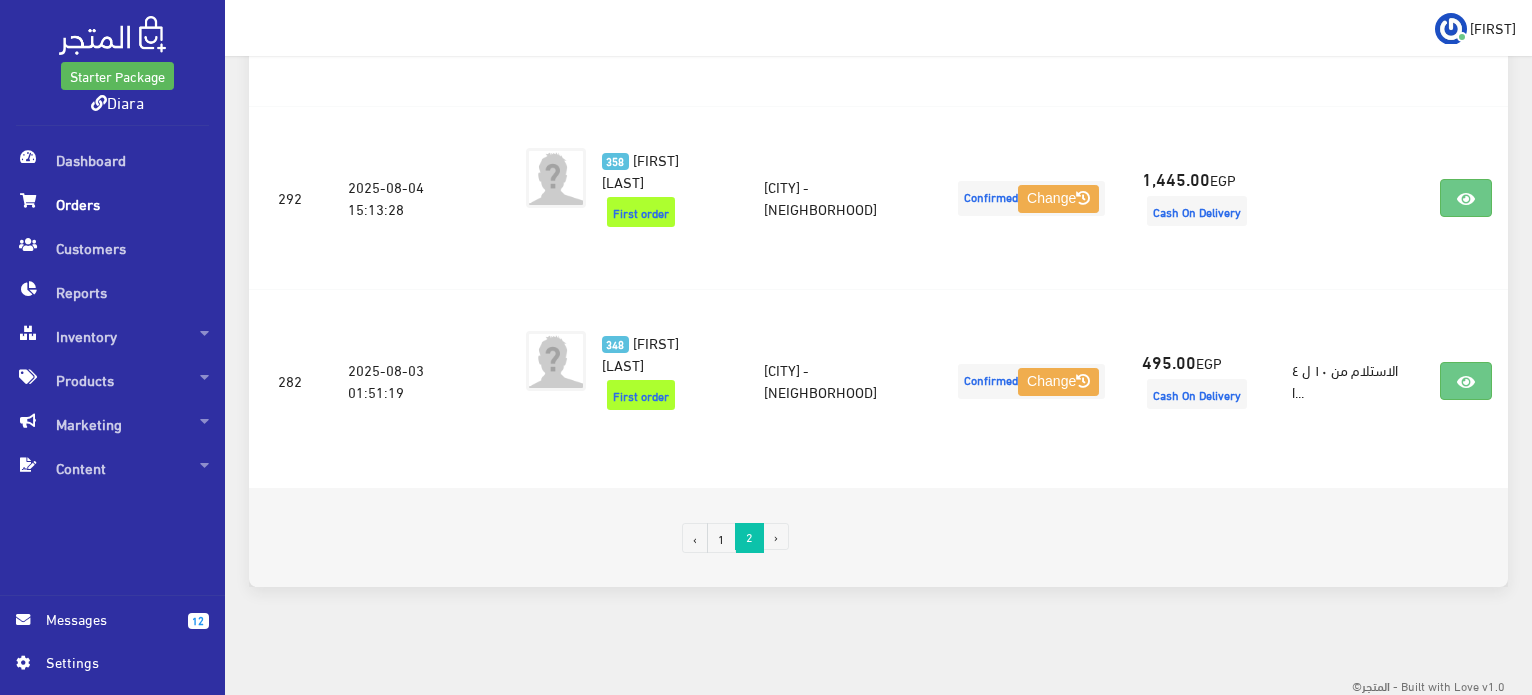 click on "1" at bounding box center (721, 538) 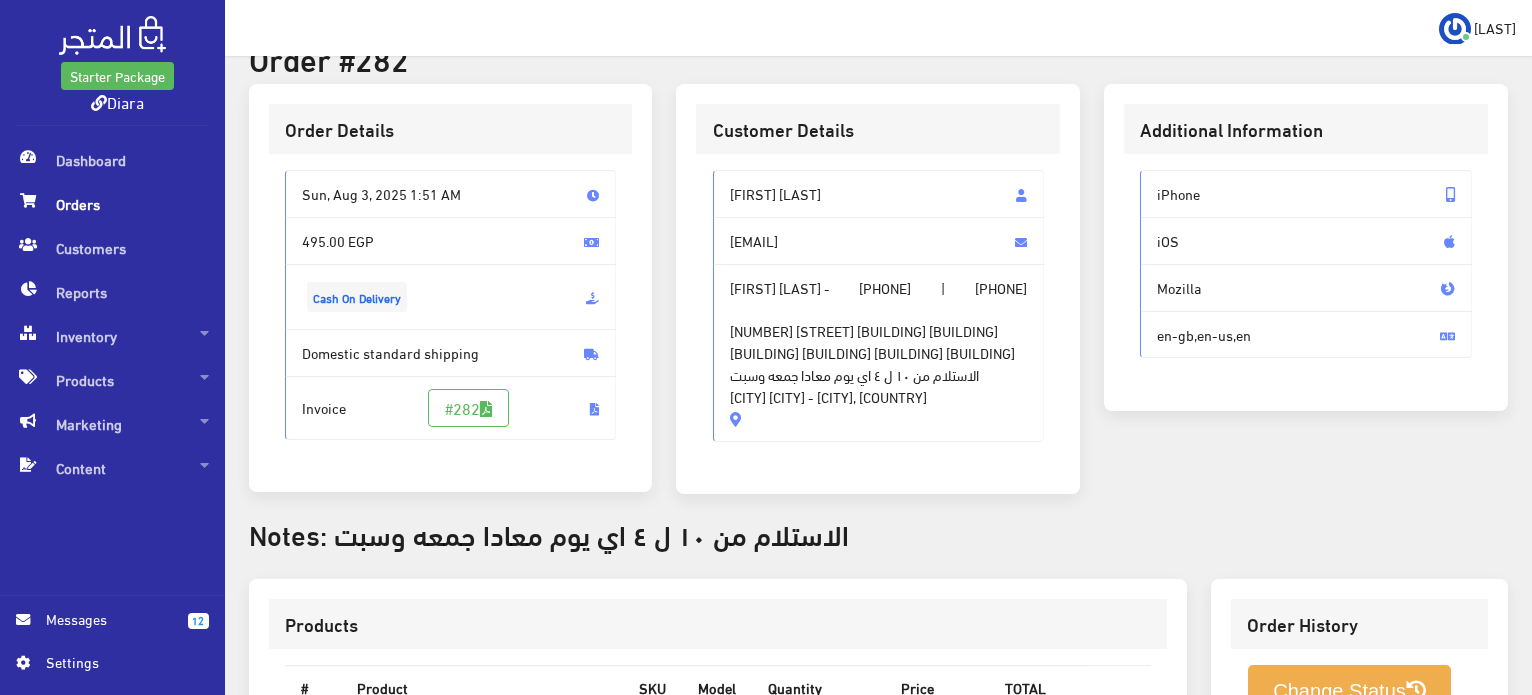 scroll, scrollTop: 652, scrollLeft: 0, axis: vertical 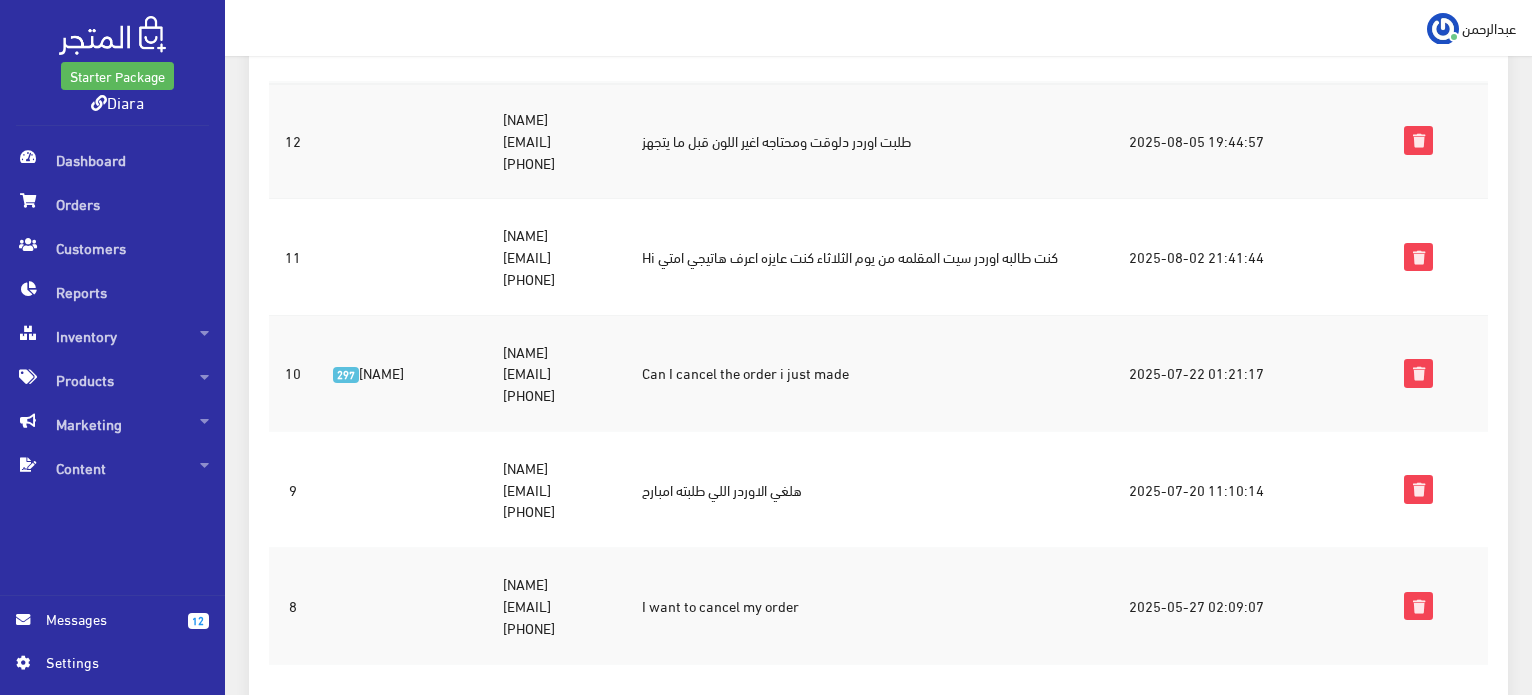 click on "ندي وليد
nada650098@gmail.com
01031739106" at bounding box center [556, 140] 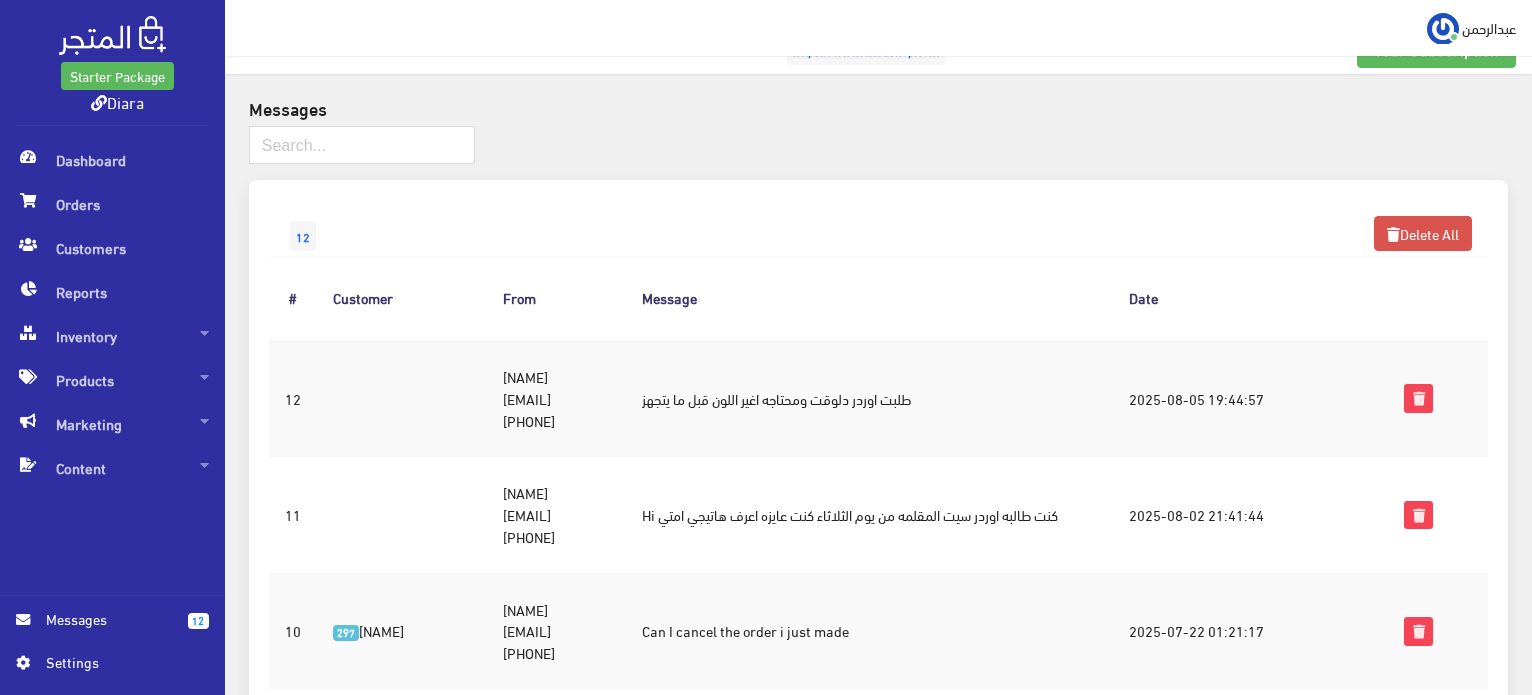 scroll, scrollTop: 0, scrollLeft: 0, axis: both 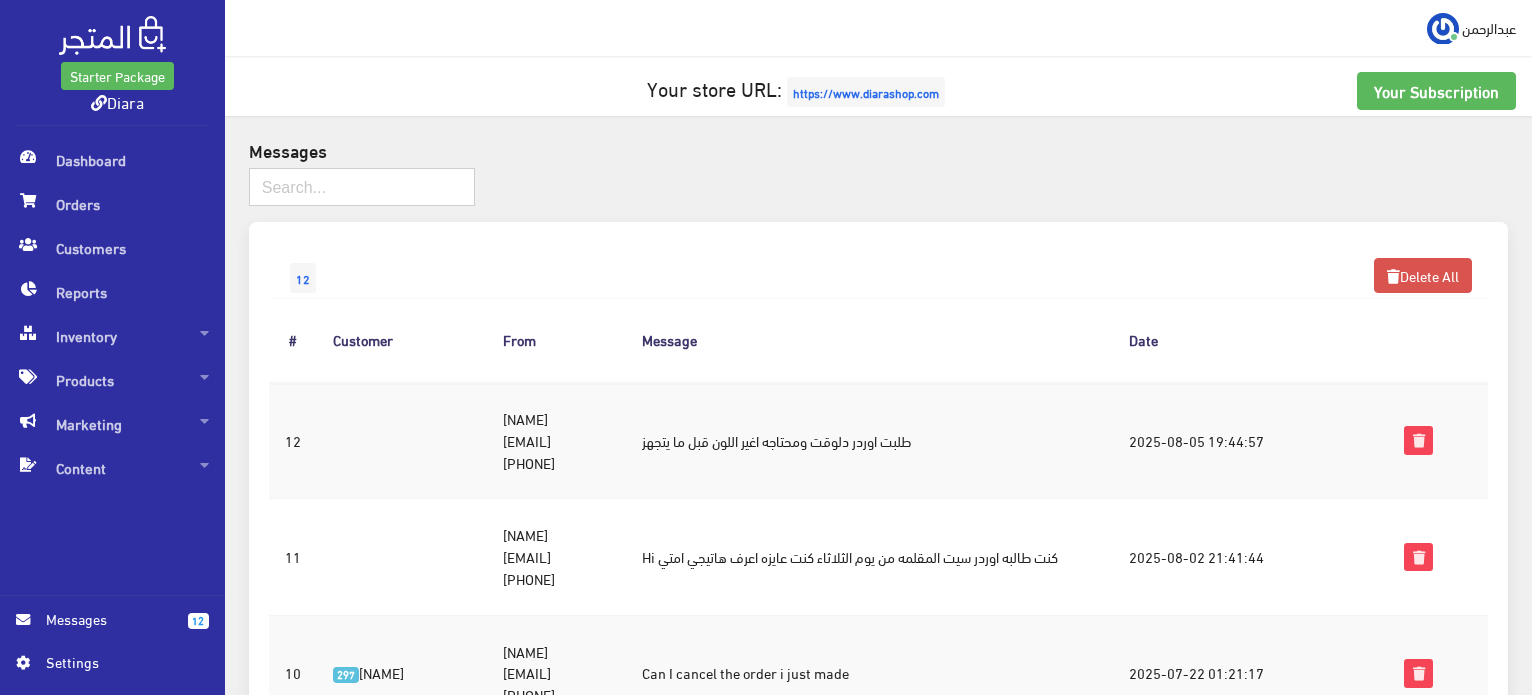 click at bounding box center [362, 187] 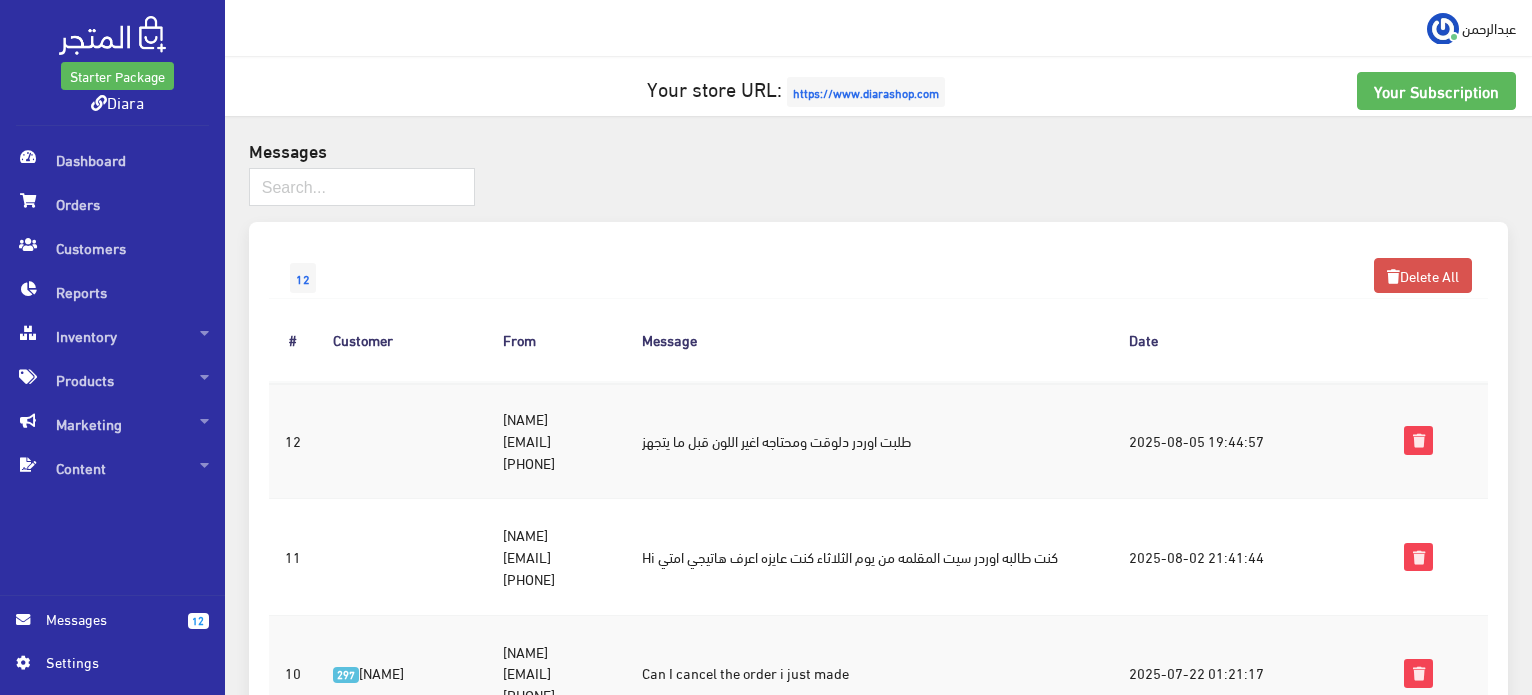 drag, startPoint x: 584, startPoint y: 419, endPoint x: 460, endPoint y: 445, distance: 126.69649 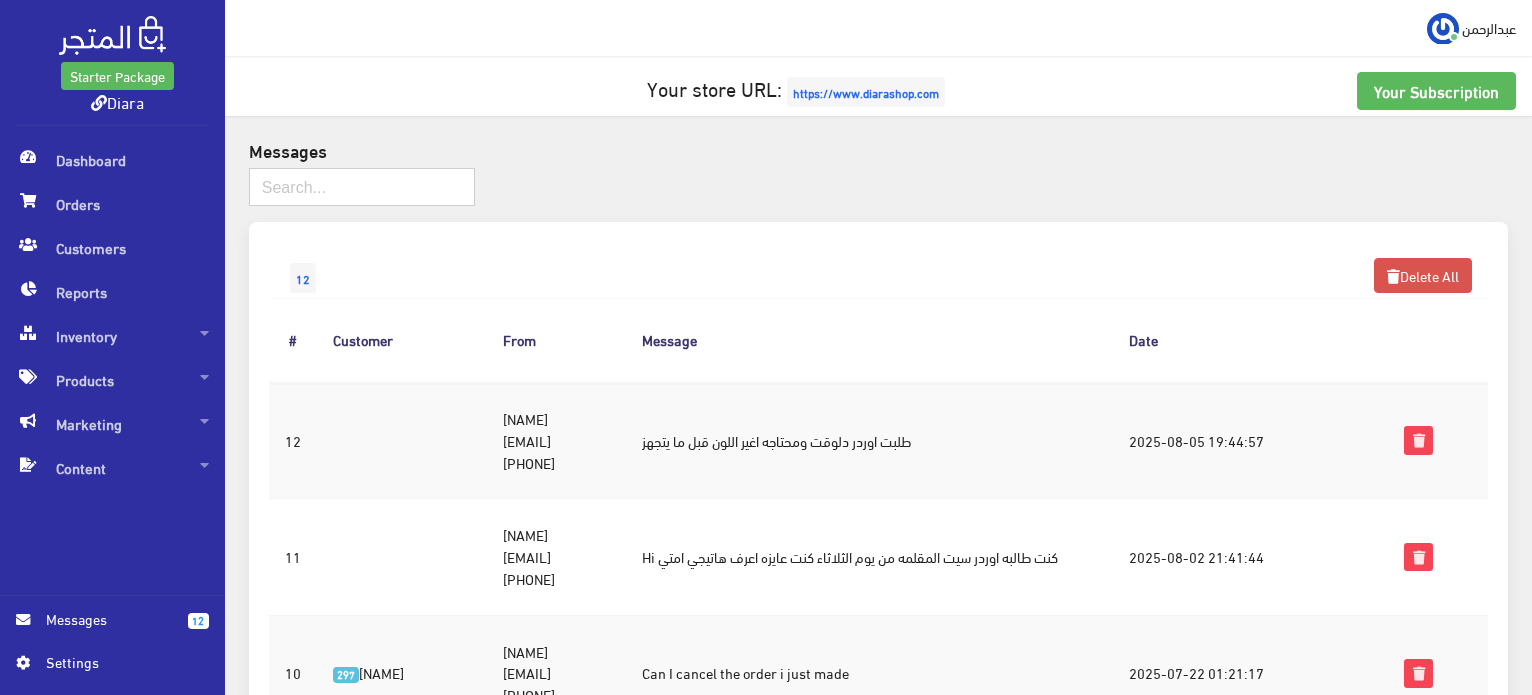 click at bounding box center (362, 187) 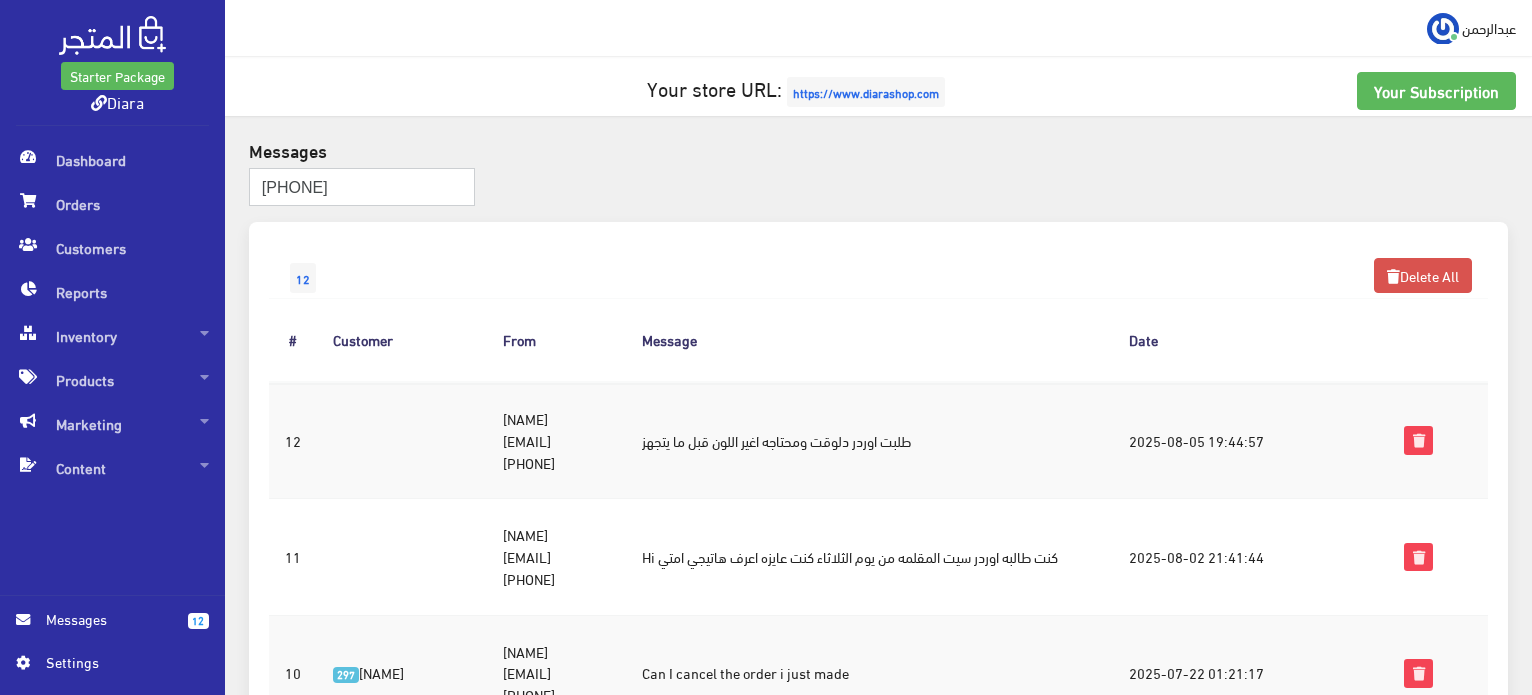 type on "01031739106" 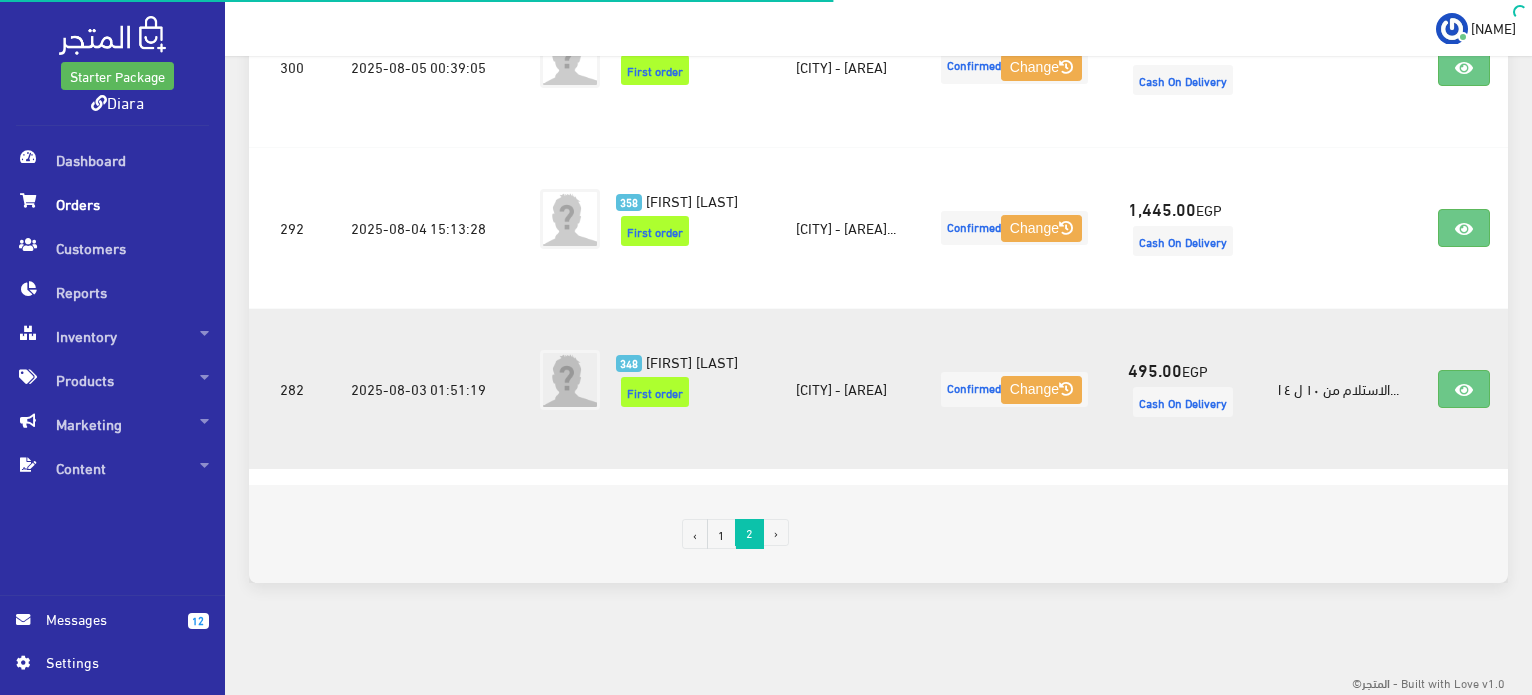 scroll, scrollTop: 692, scrollLeft: 0, axis: vertical 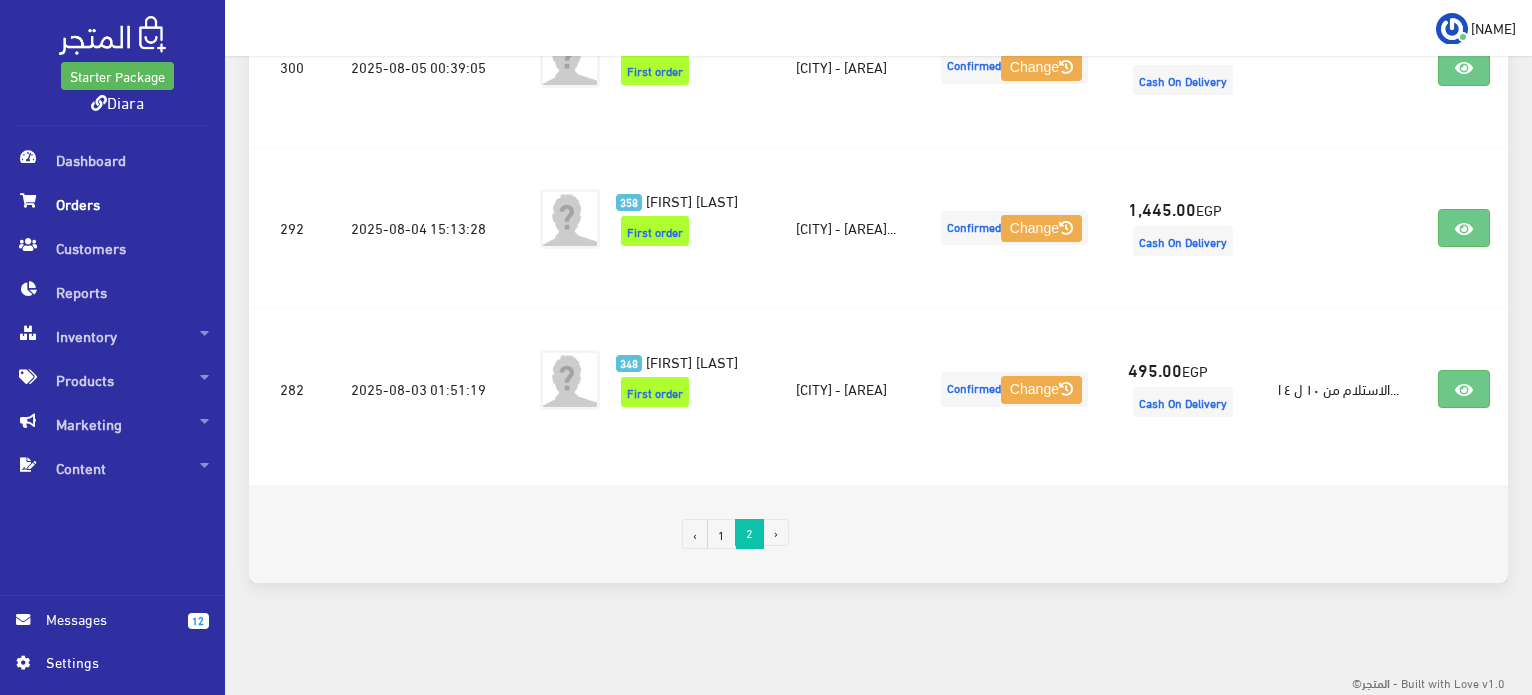 click on "1" at bounding box center [721, 534] 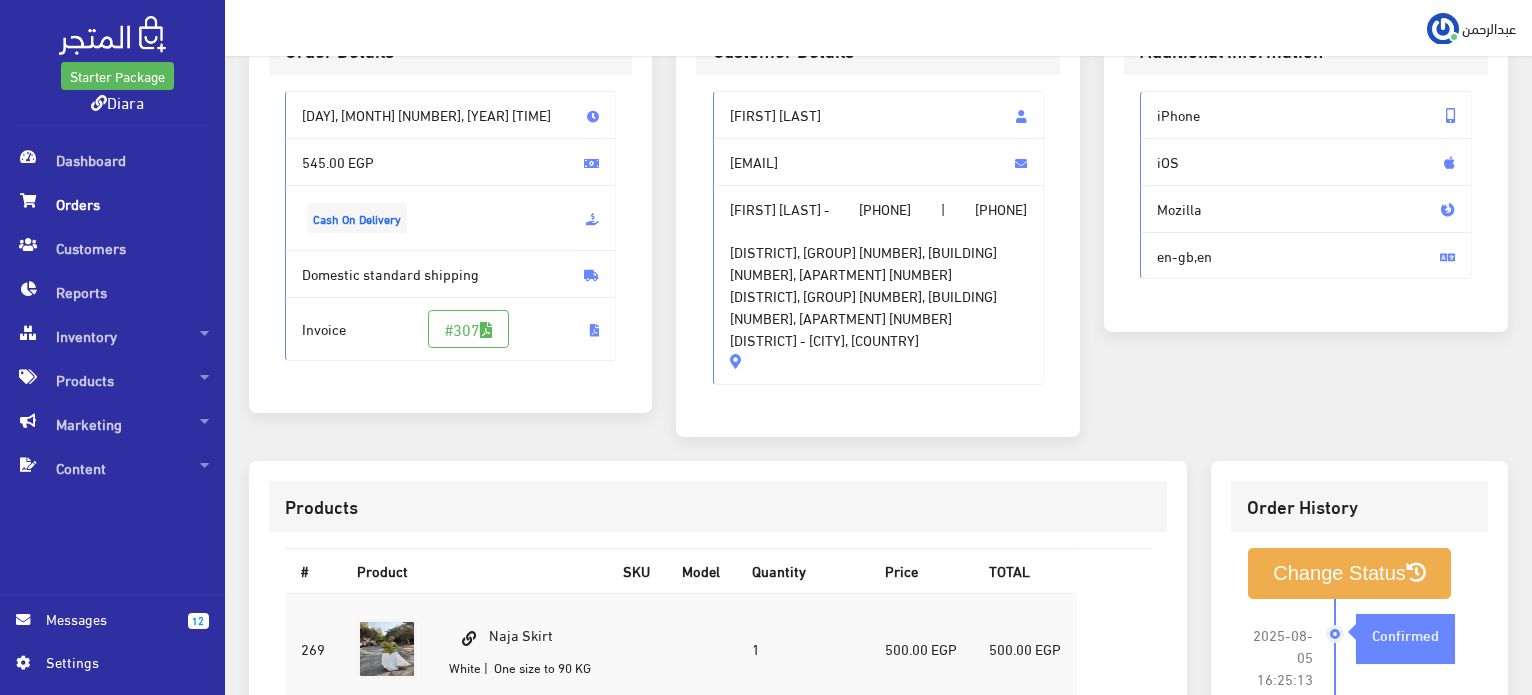 scroll, scrollTop: 0, scrollLeft: 0, axis: both 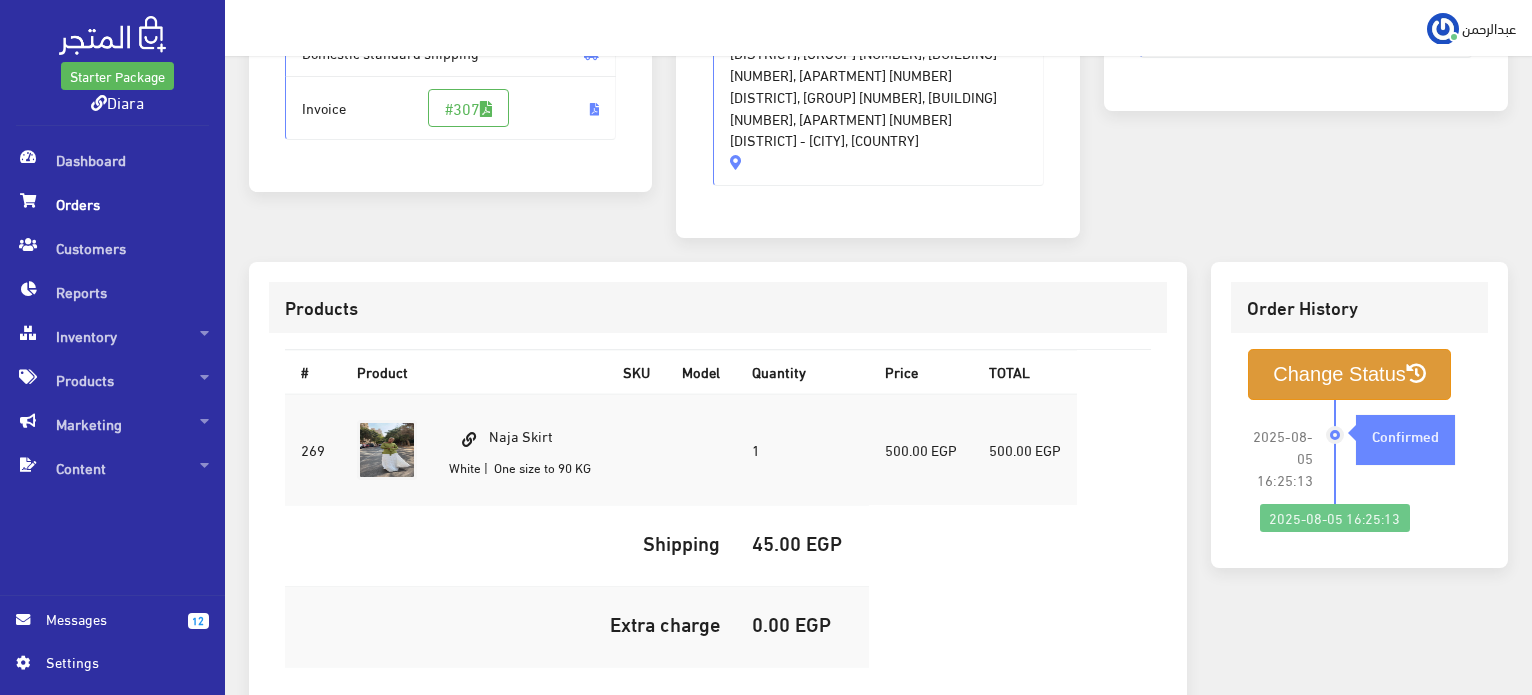 click on "Change Status" at bounding box center [1349, 374] 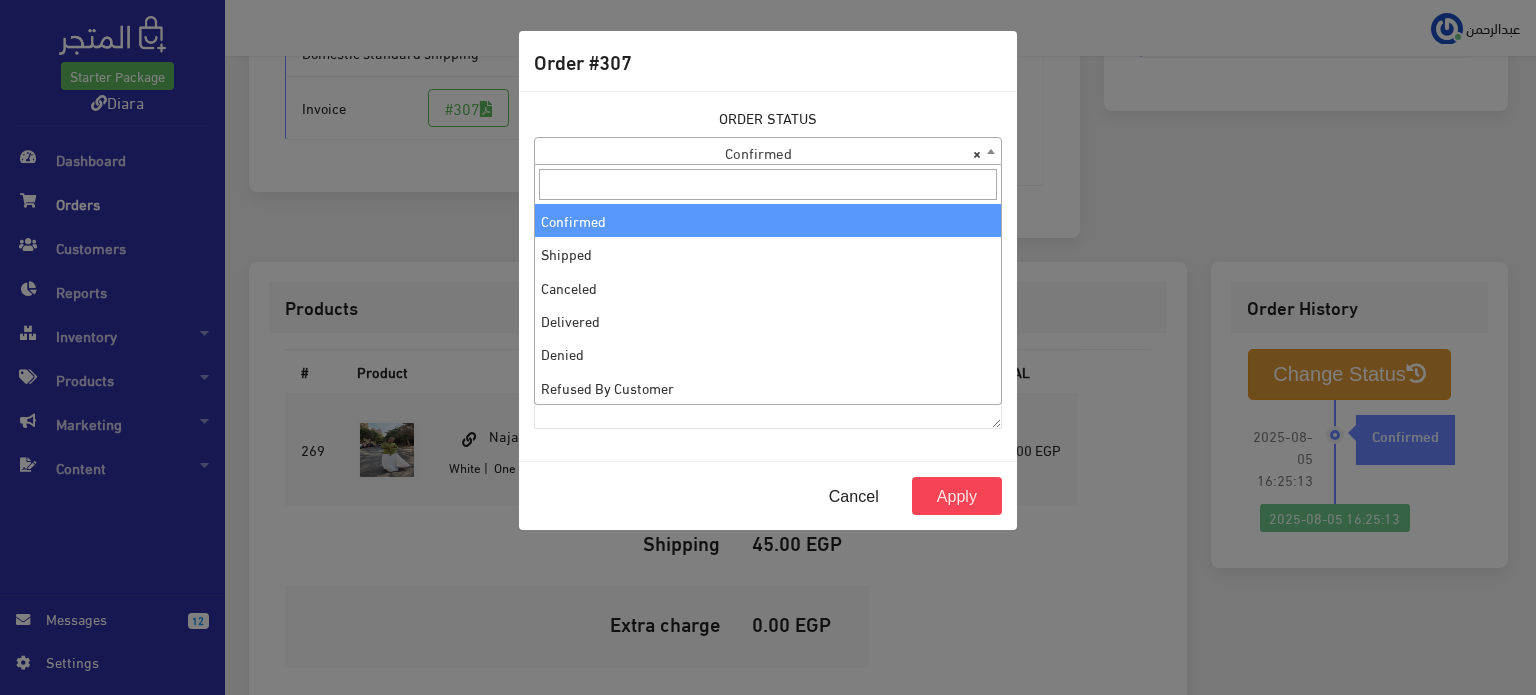 click on "× Confirmed" at bounding box center [768, 152] 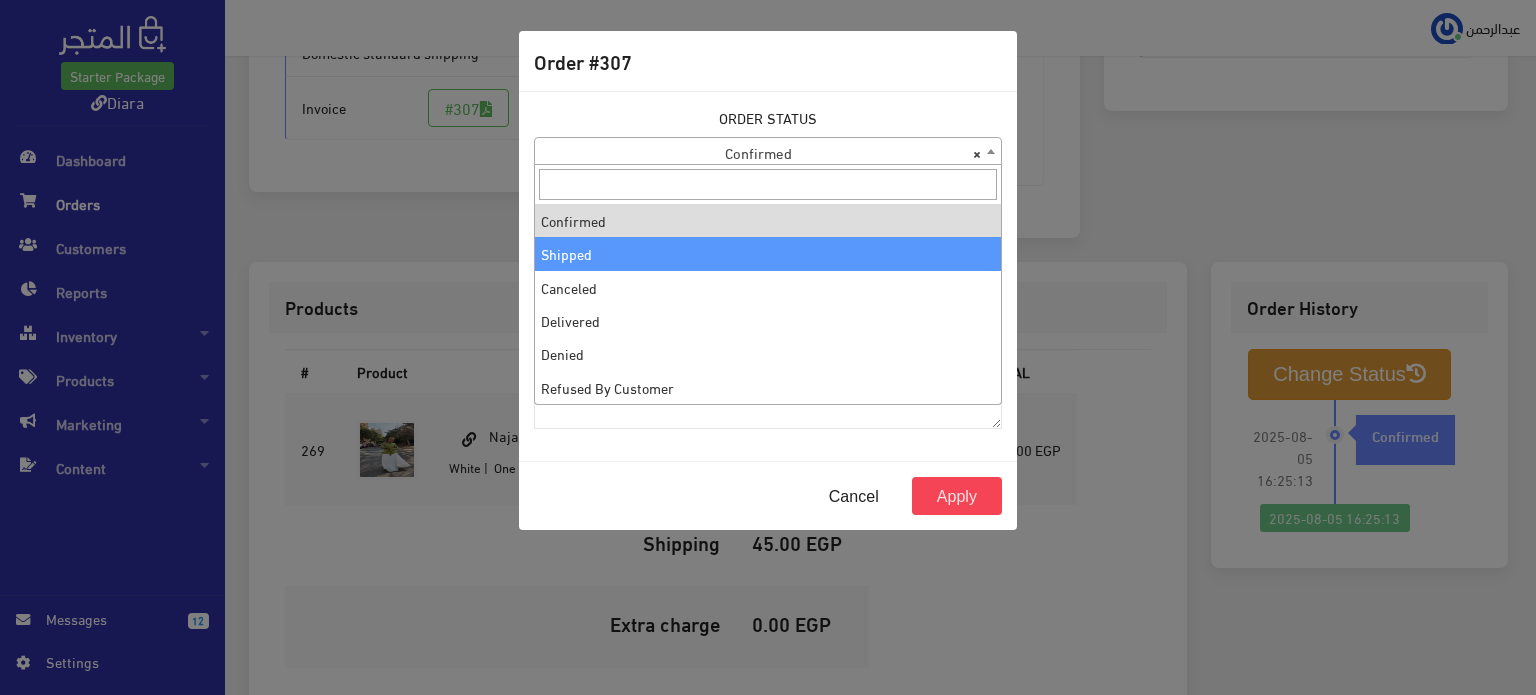 select on "2" 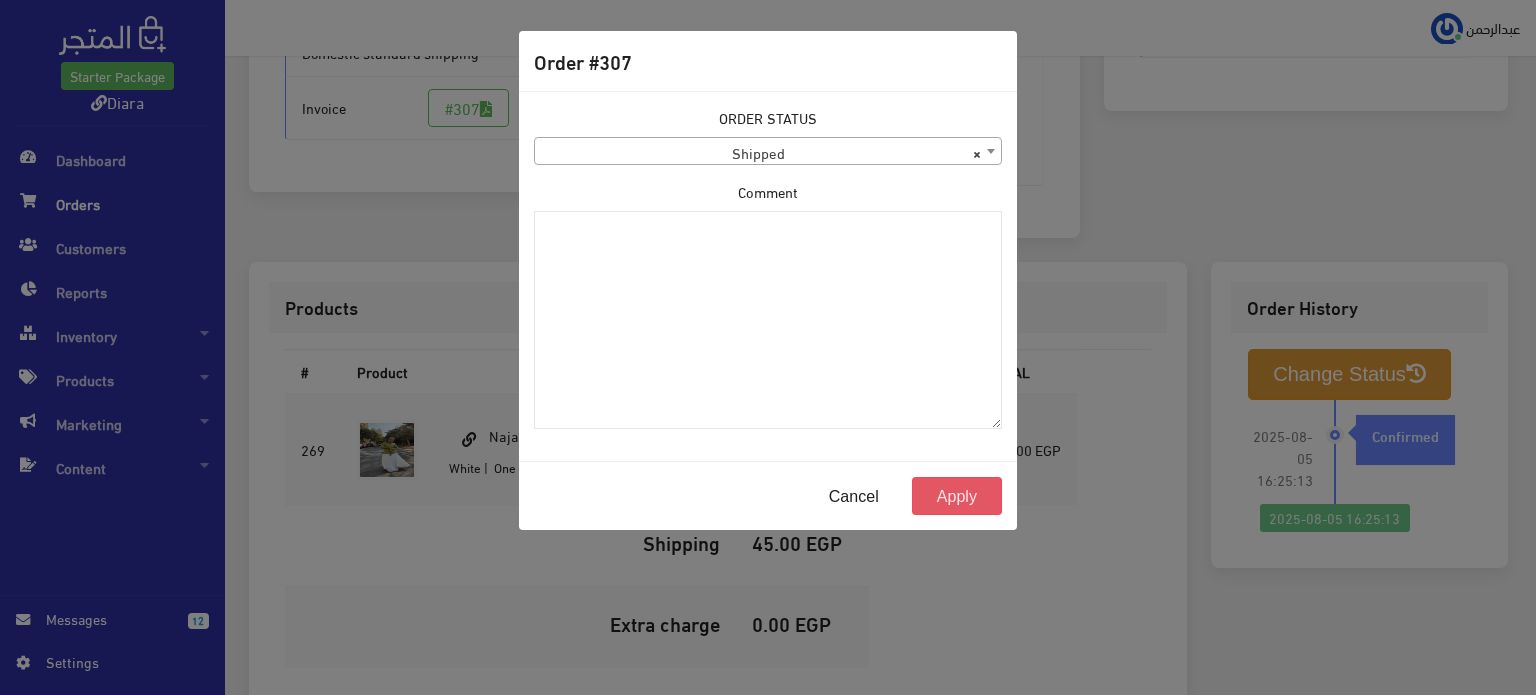 click on "Apply" at bounding box center (957, 496) 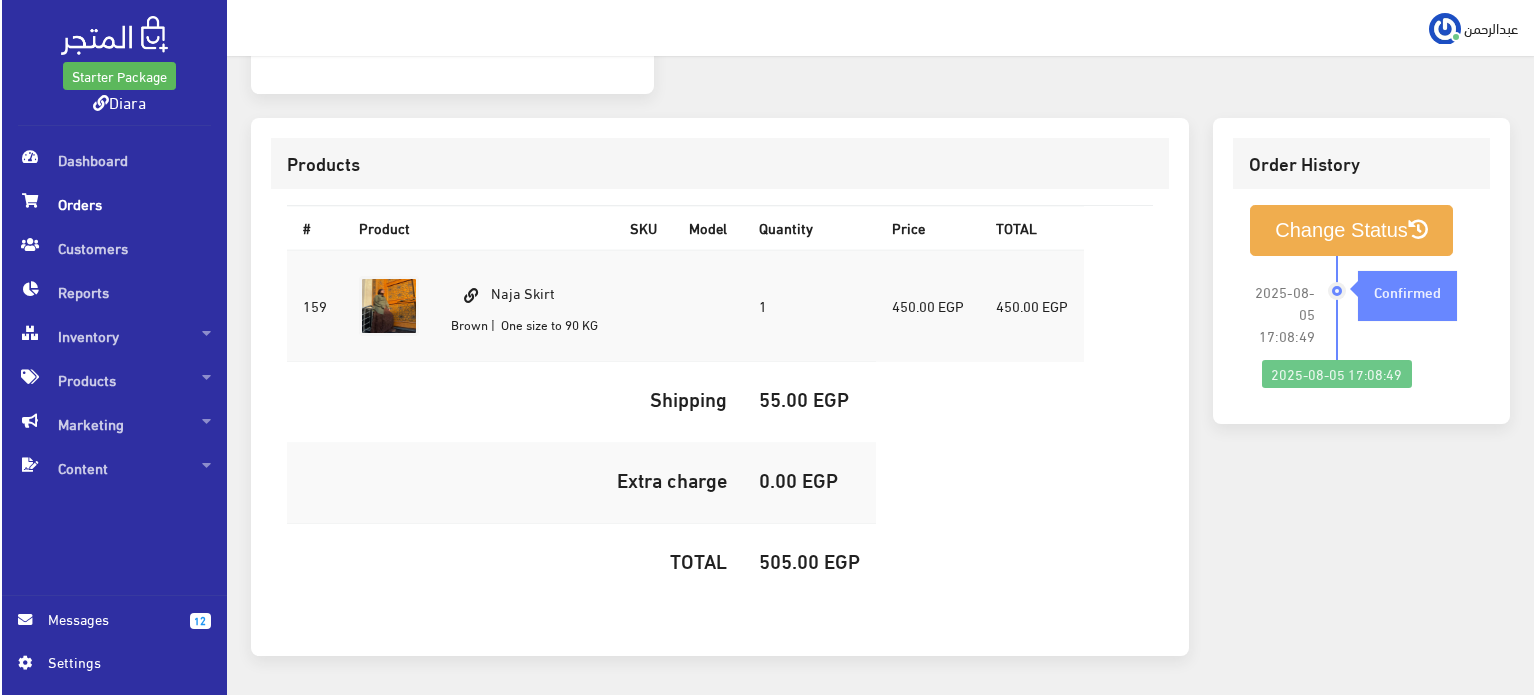 scroll, scrollTop: 570, scrollLeft: 0, axis: vertical 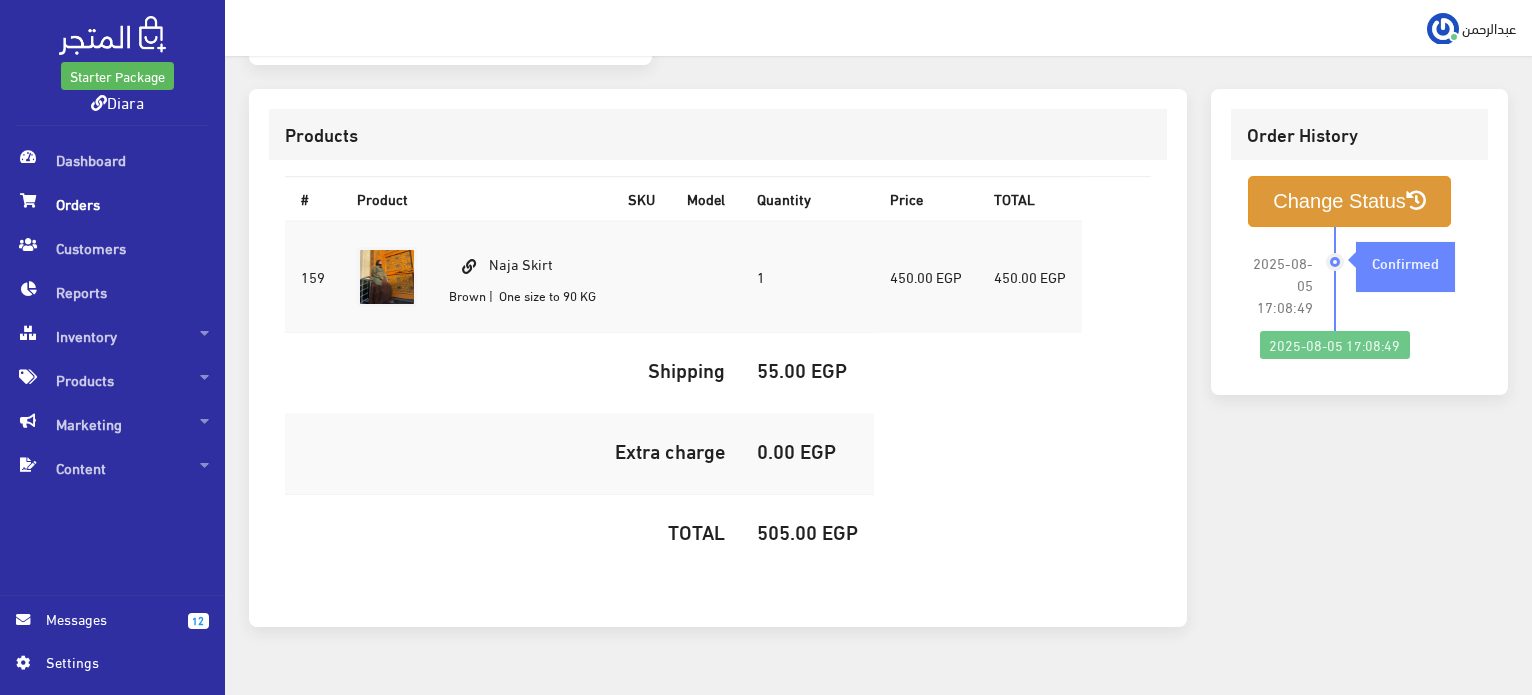 click on "Change Status" at bounding box center (1349, 201) 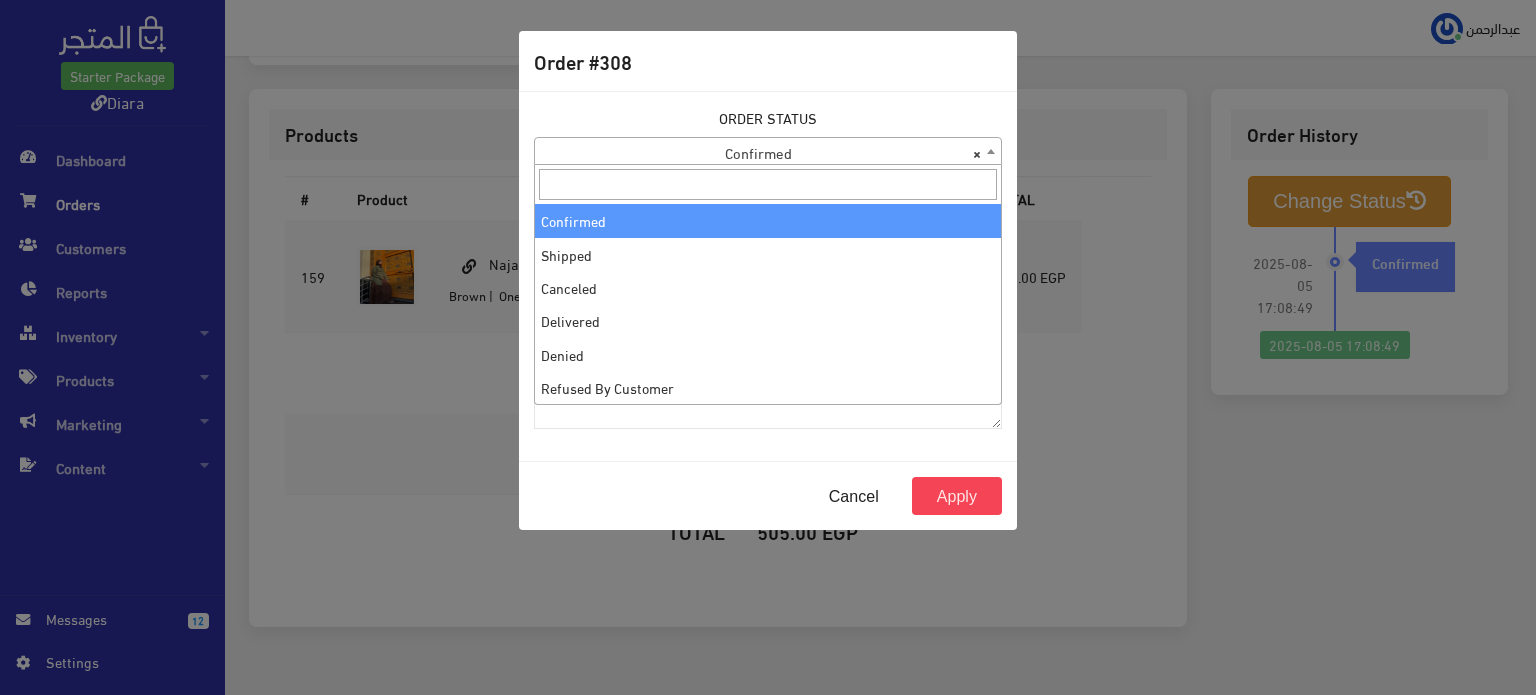 click on "× Confirmed" at bounding box center (768, 152) 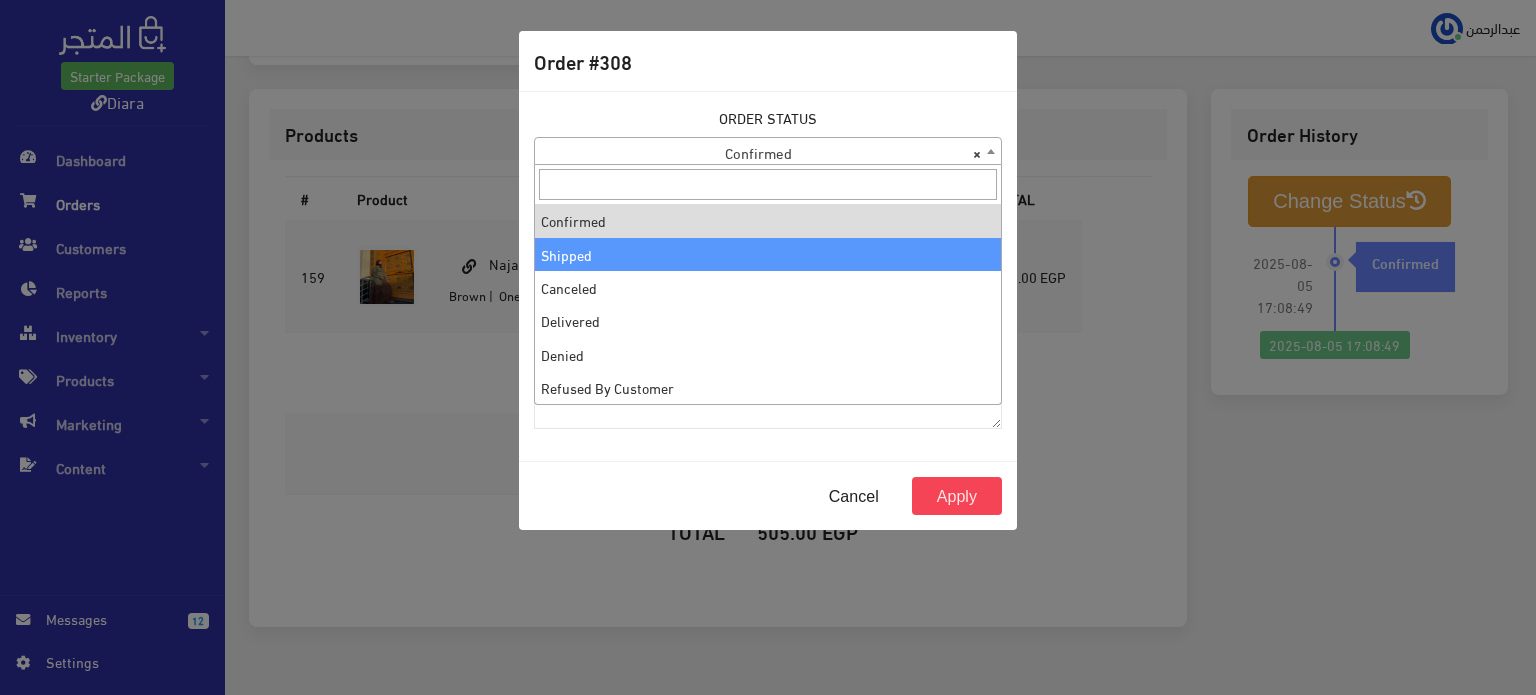 select on "2" 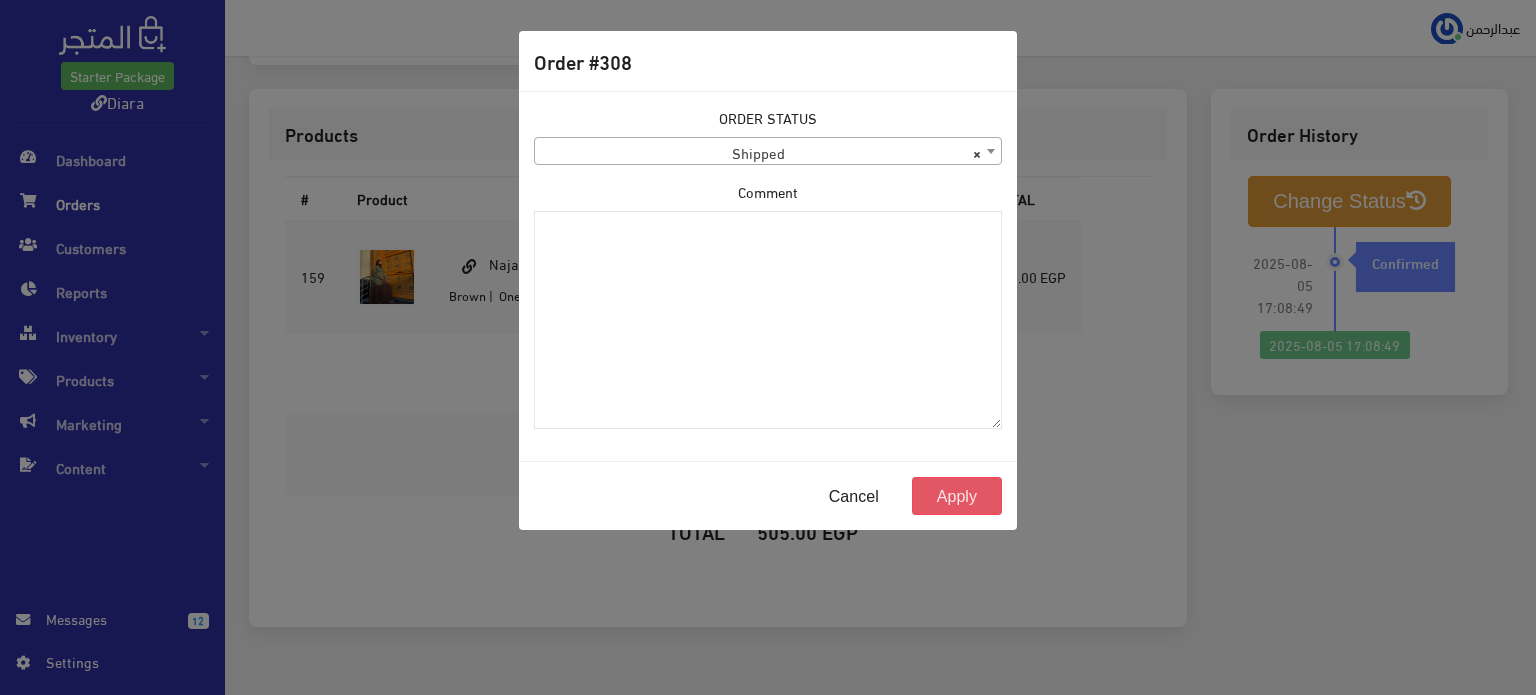 click on "Apply" at bounding box center [957, 496] 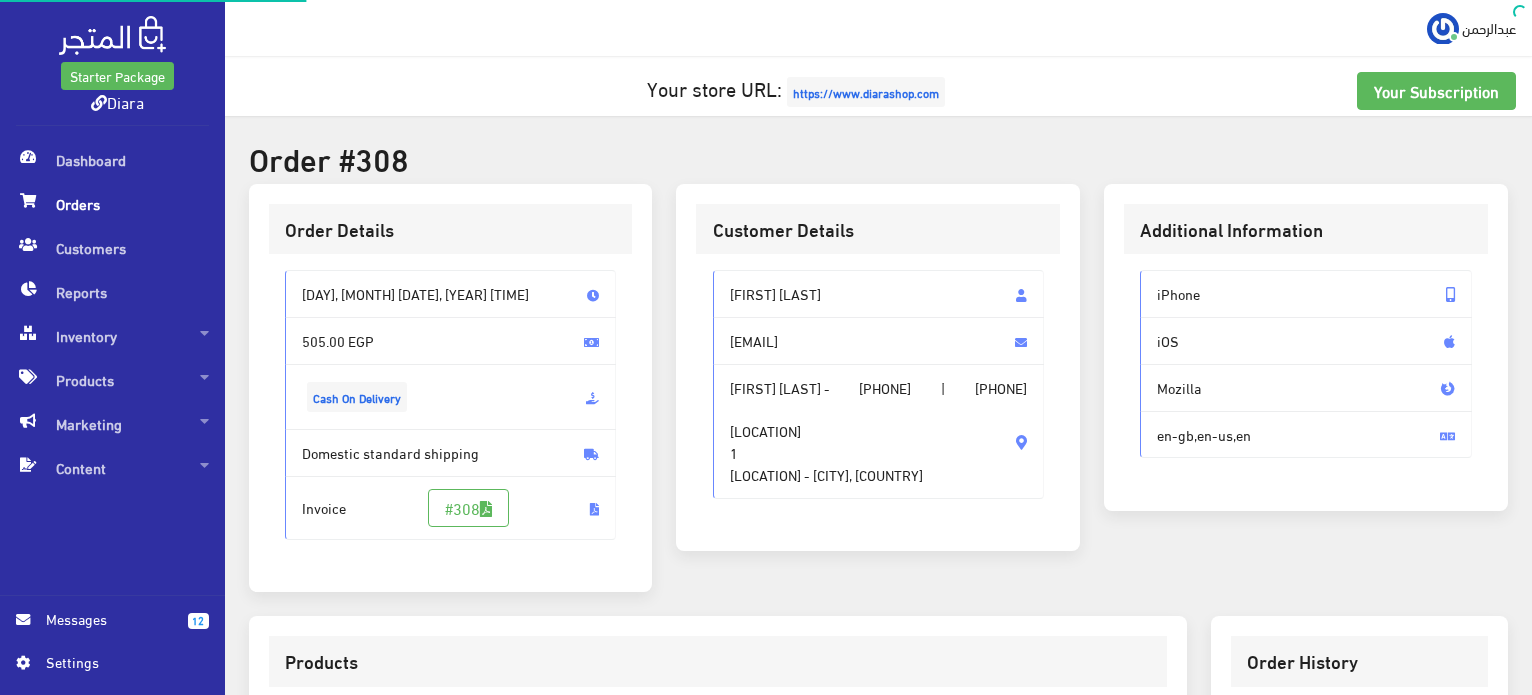 scroll, scrollTop: 0, scrollLeft: 0, axis: both 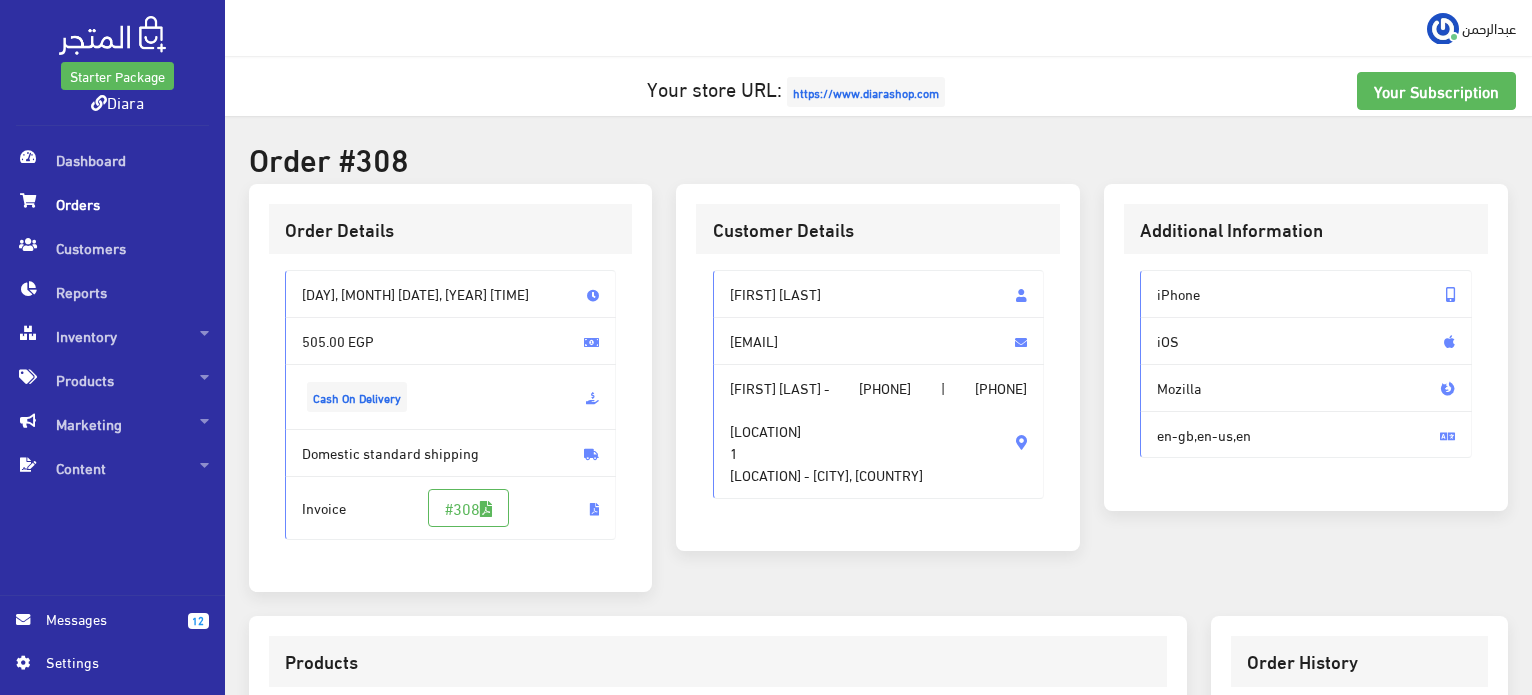 drag, startPoint x: 788, startPoint y: 506, endPoint x: 718, endPoint y: 296, distance: 221.35944 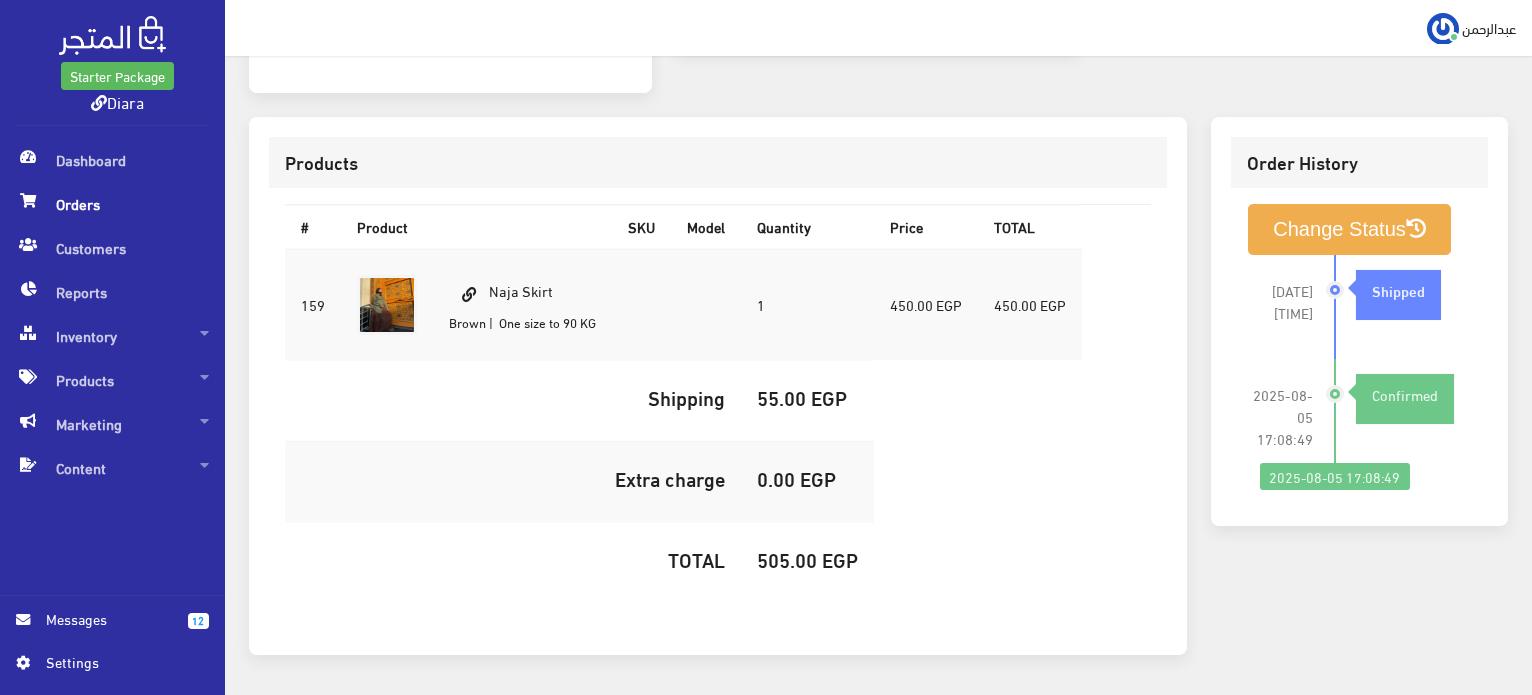 scroll, scrollTop: 570, scrollLeft: 0, axis: vertical 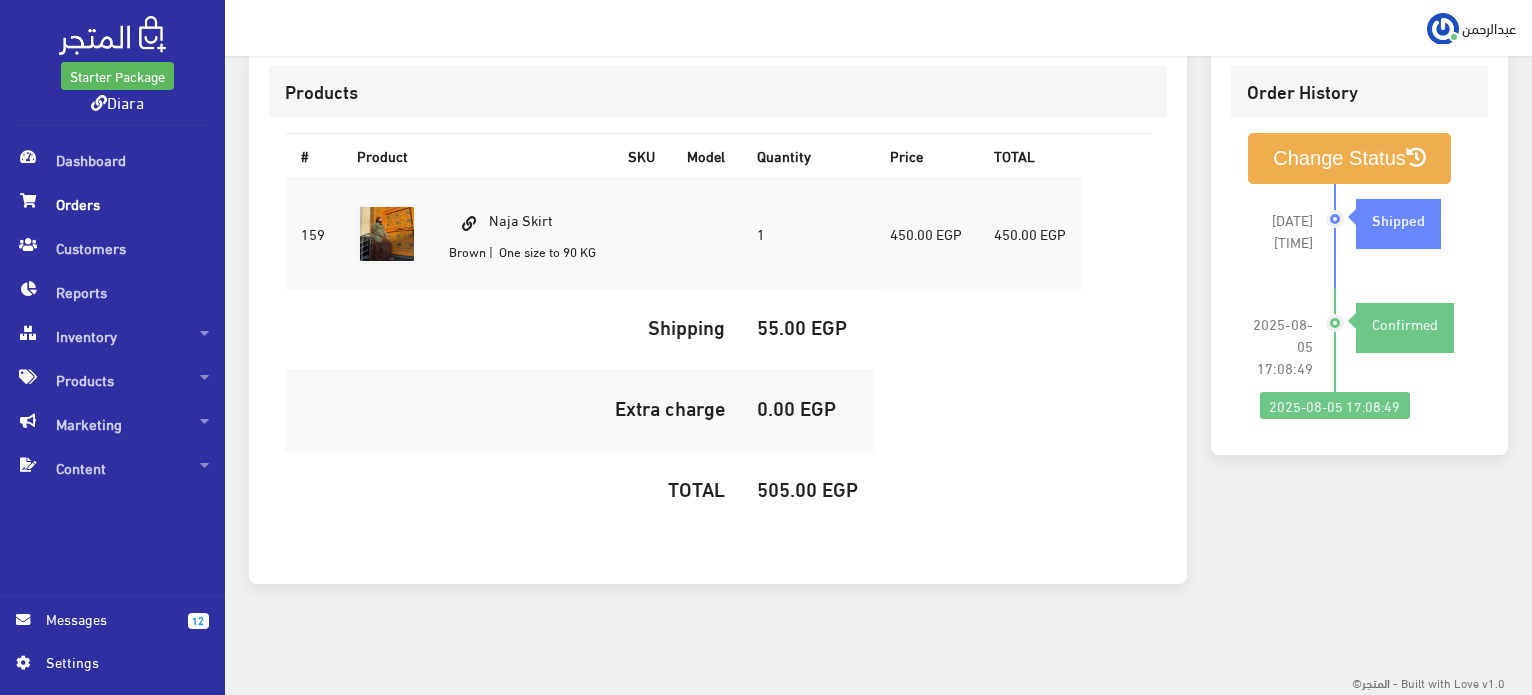 click on "505.00 EGP" at bounding box center (807, 488) 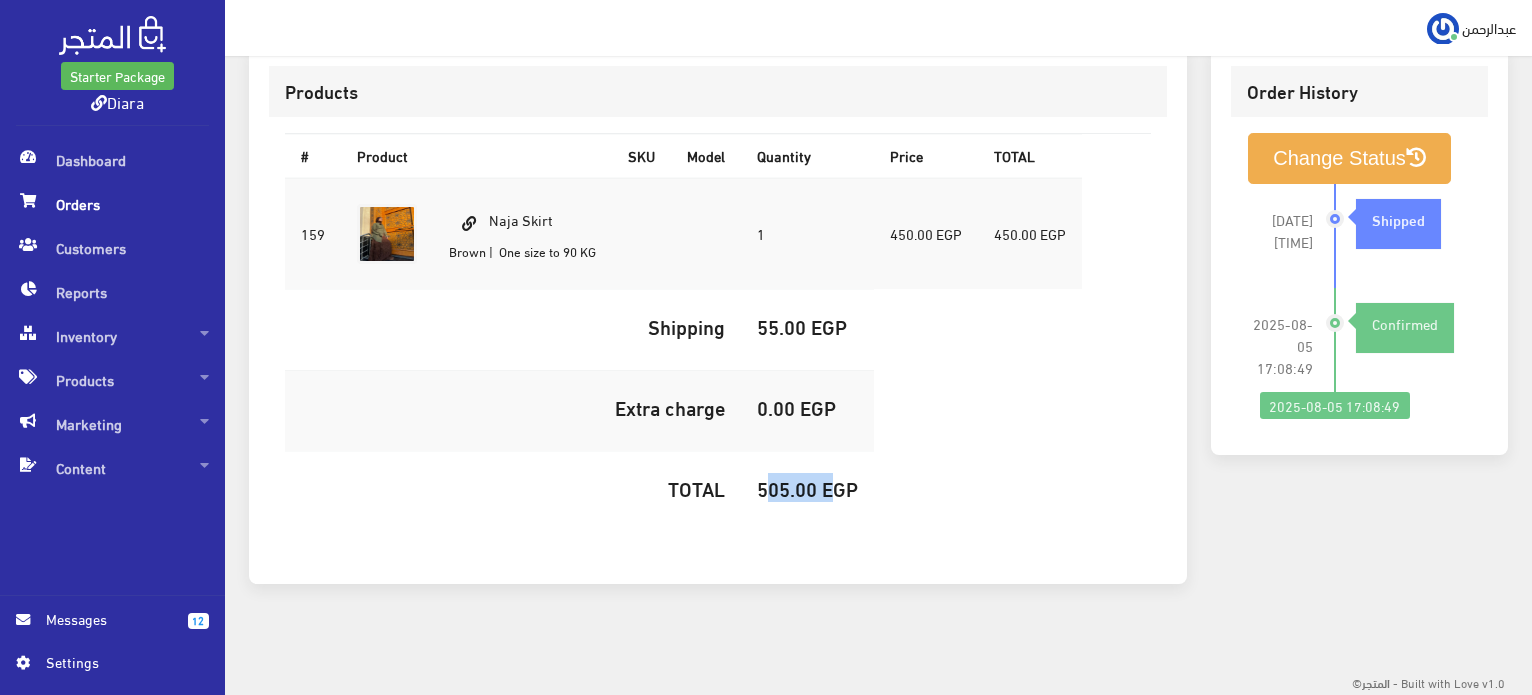 click on "505.00 EGP" at bounding box center [807, 488] 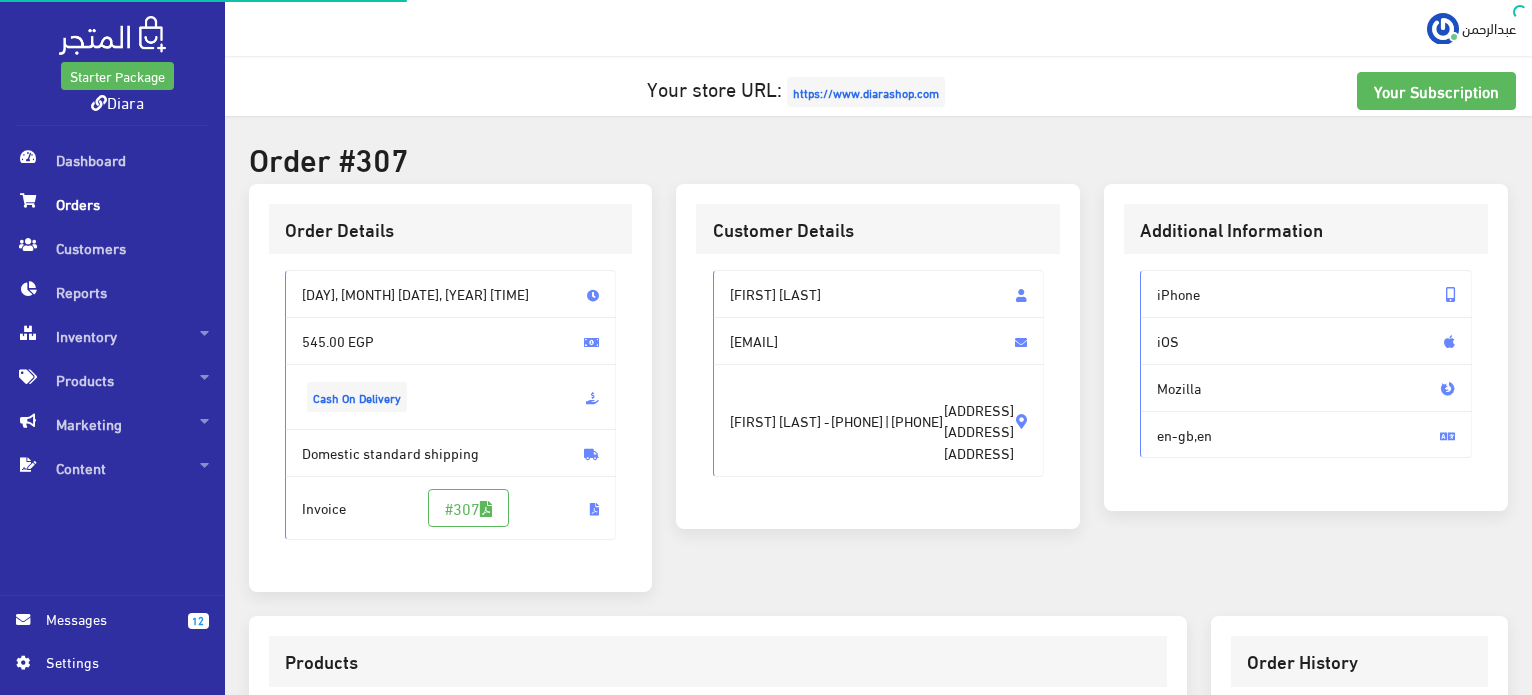 scroll, scrollTop: 0, scrollLeft: 0, axis: both 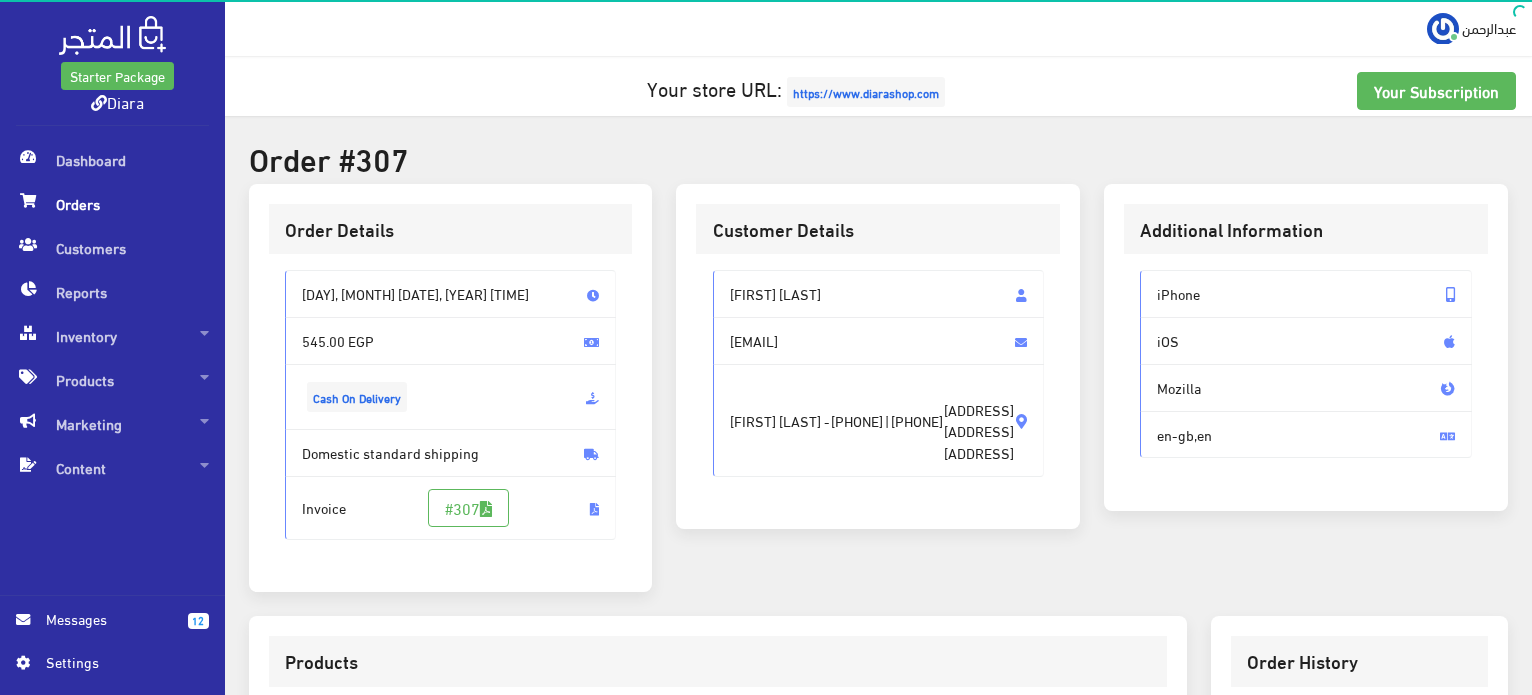 drag, startPoint x: 865, startPoint y: 279, endPoint x: 732, endPoint y: 552, distance: 303.67416 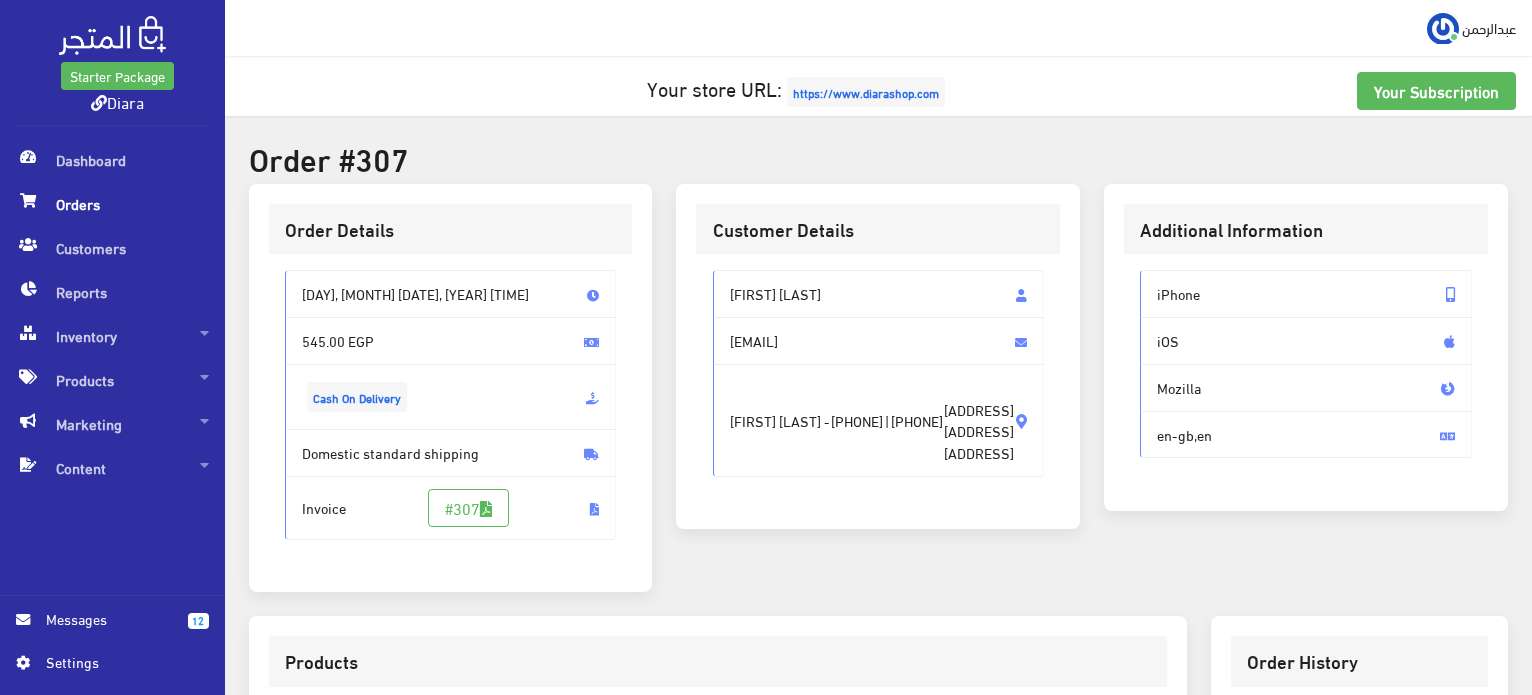 copy on "[EMAIL]
[FIRST] [LAST] -  [PHONE]
|  [PHONE]
[ADDRESS]
[ADDRESS]
[ADDRESS]" 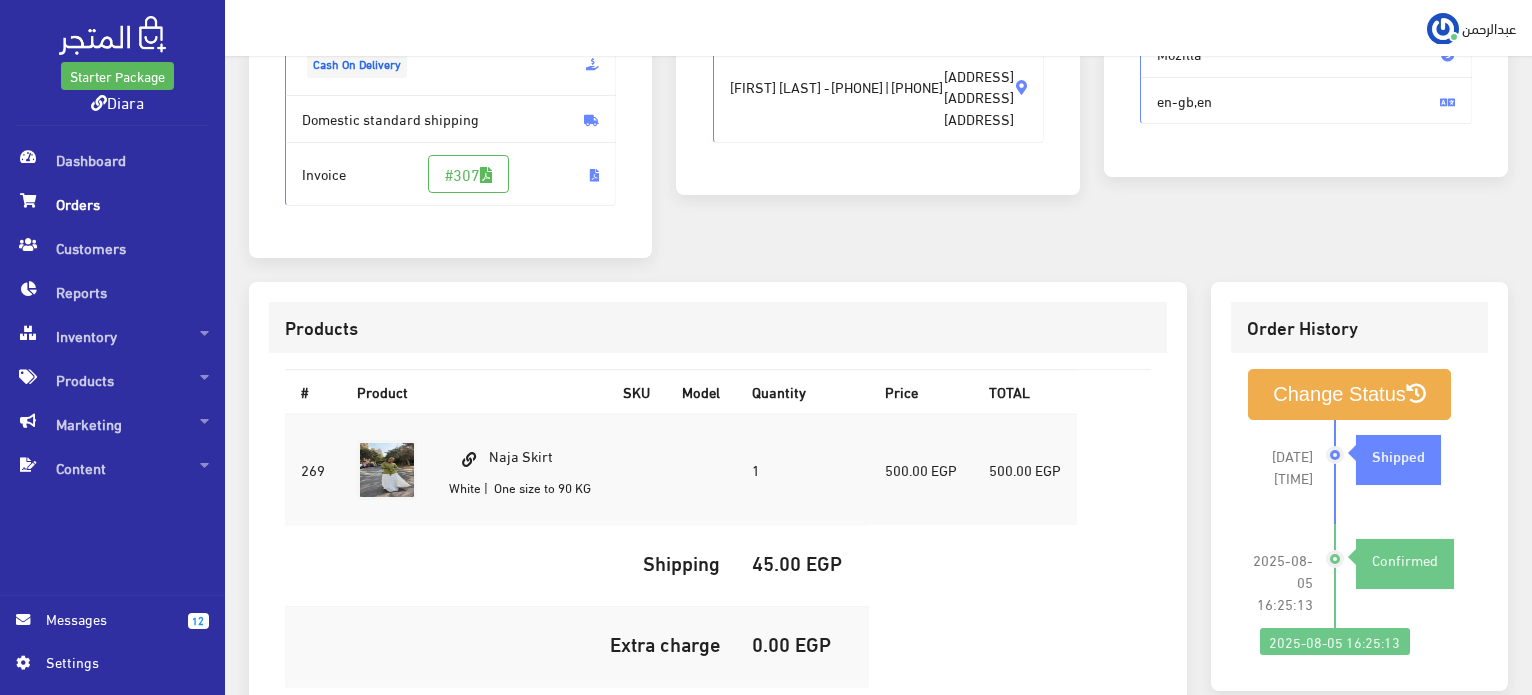 scroll, scrollTop: 600, scrollLeft: 0, axis: vertical 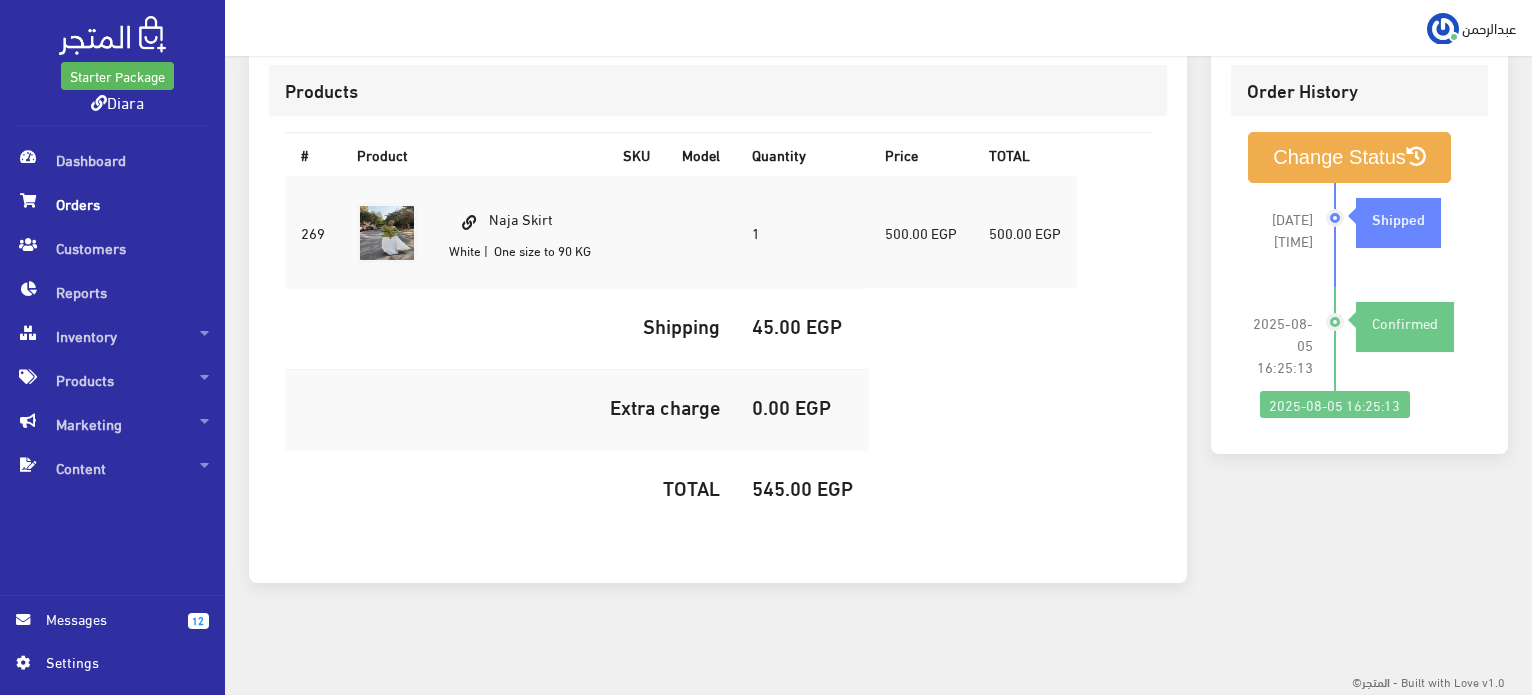 click on "545.00 EGP" at bounding box center [802, 487] 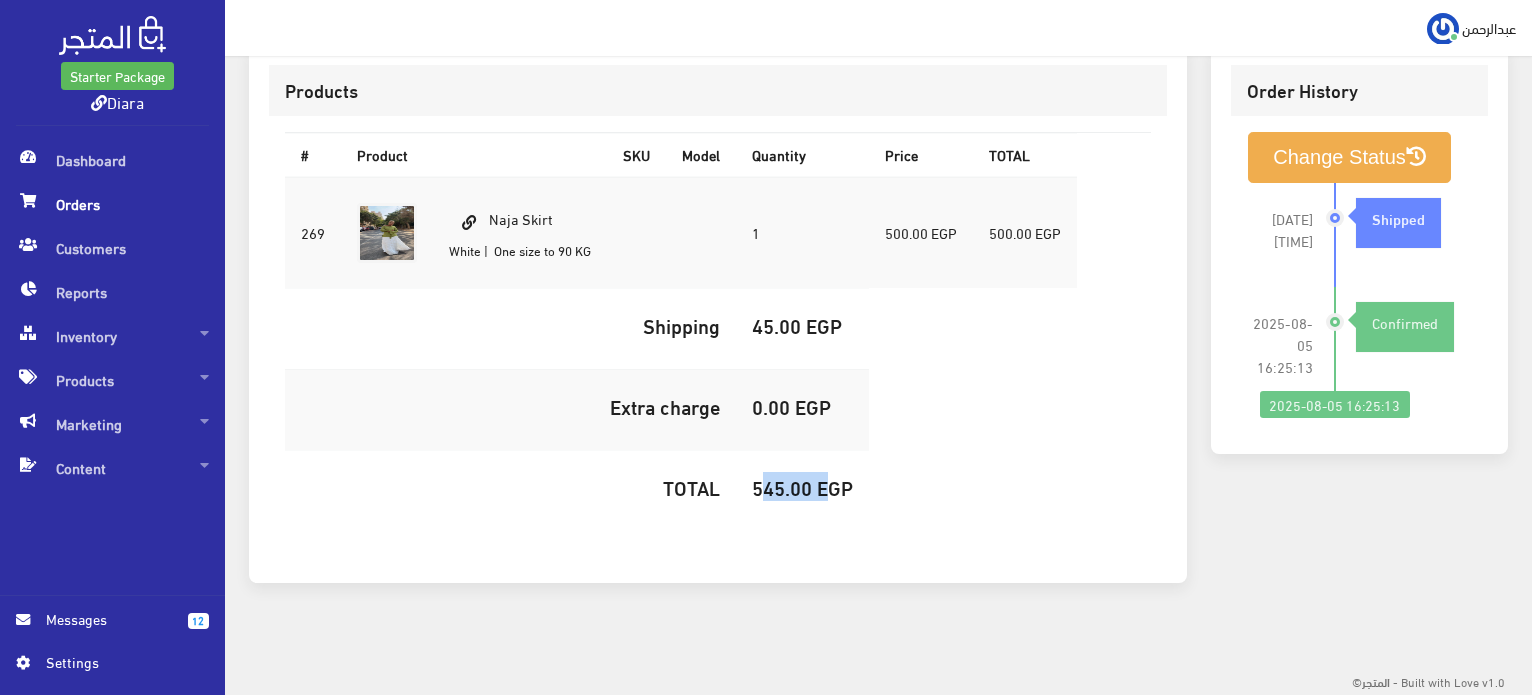 click on "545.00 EGP" at bounding box center [802, 487] 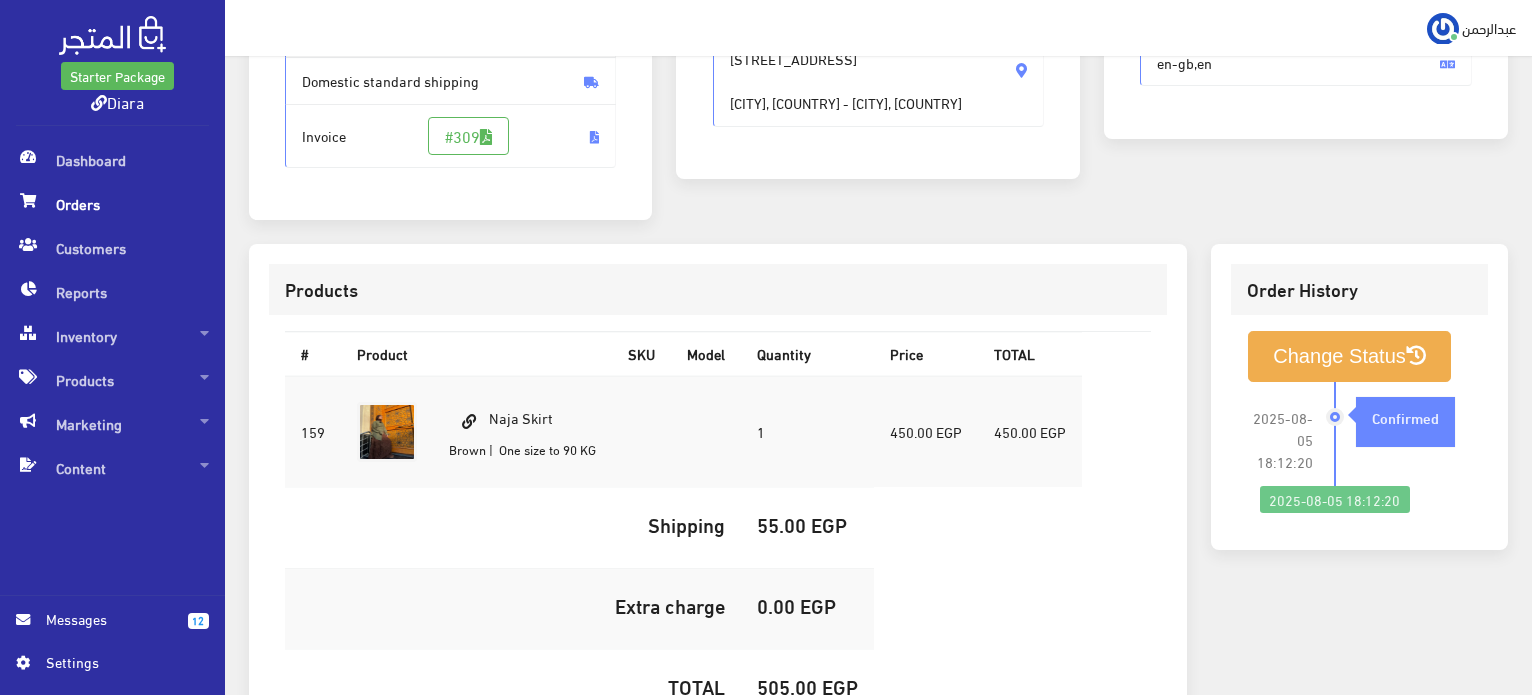 scroll, scrollTop: 192, scrollLeft: 0, axis: vertical 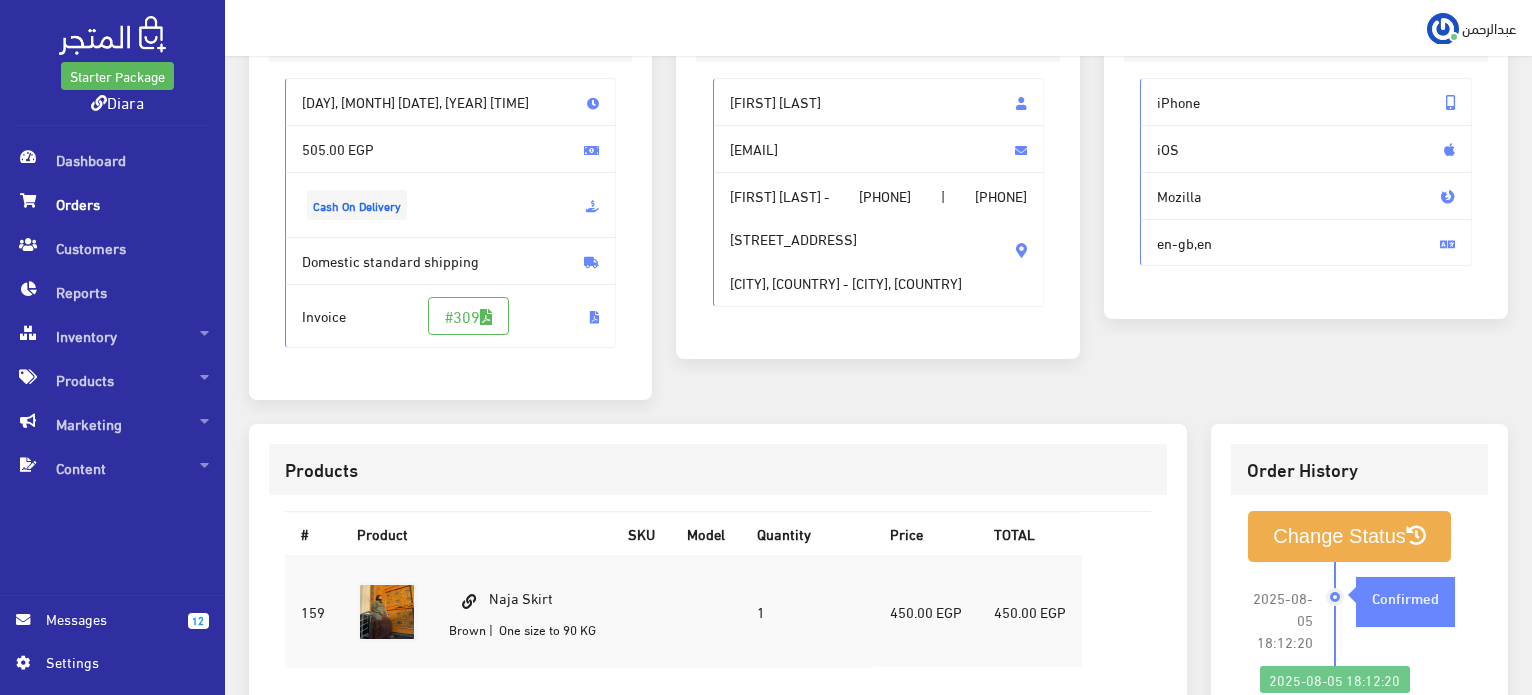 drag, startPoint x: 809, startPoint y: 321, endPoint x: 722, endPoint y: 97, distance: 240.3019 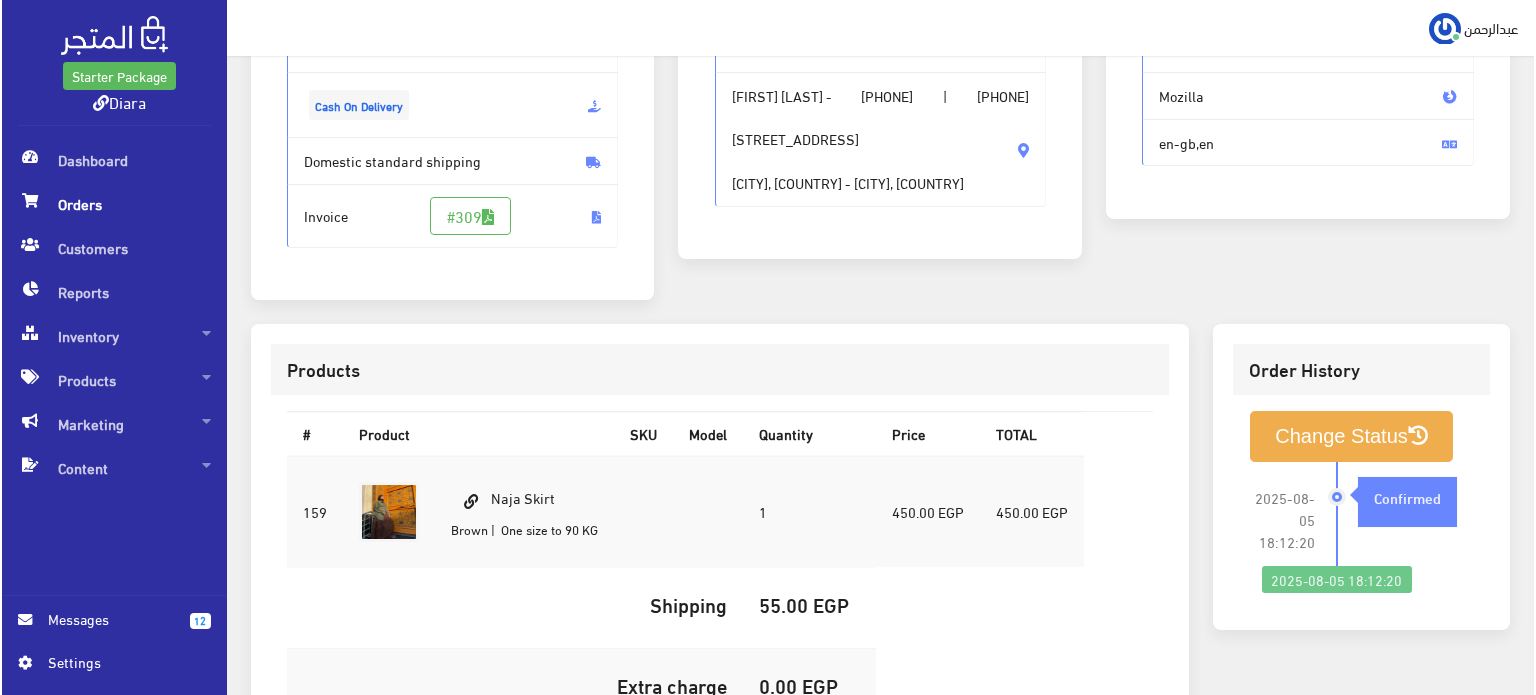 scroll, scrollTop: 392, scrollLeft: 0, axis: vertical 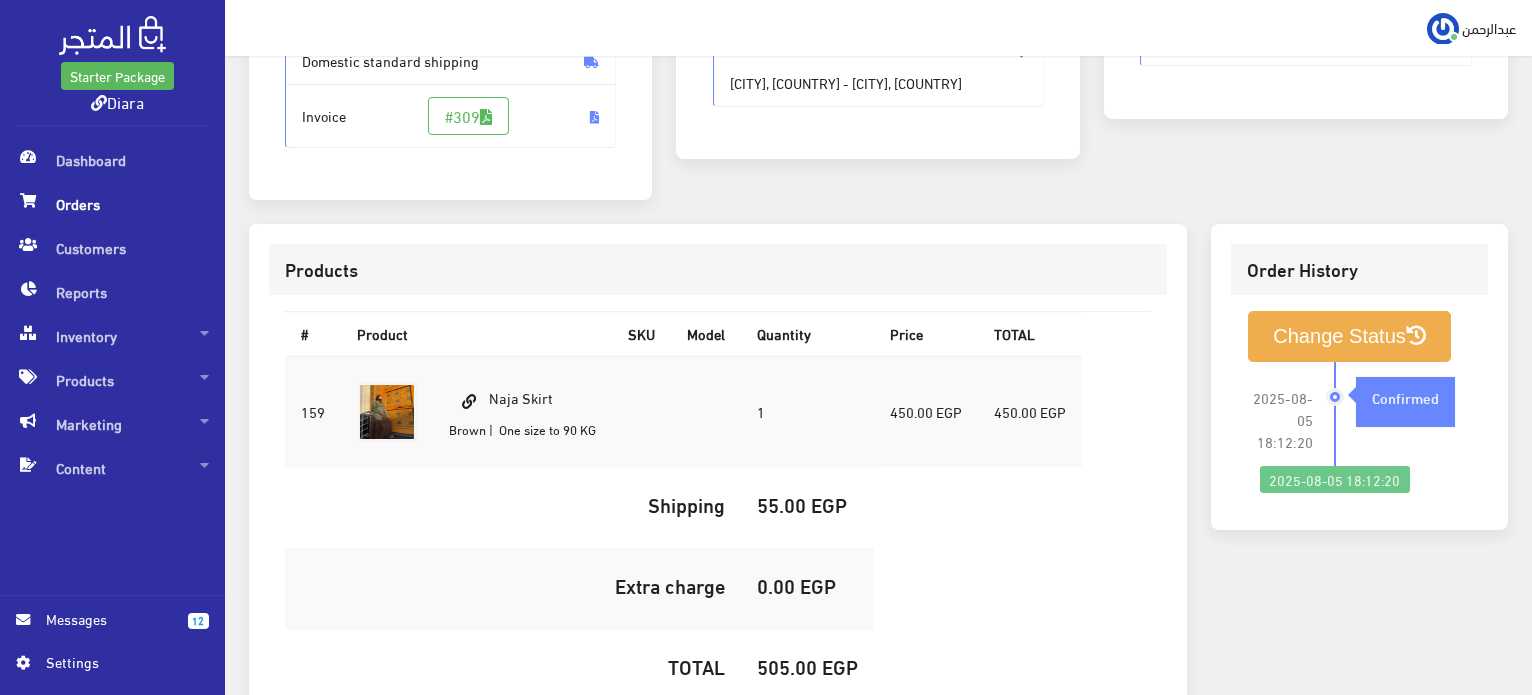 click on "505.00 EGP" at bounding box center (807, 666) 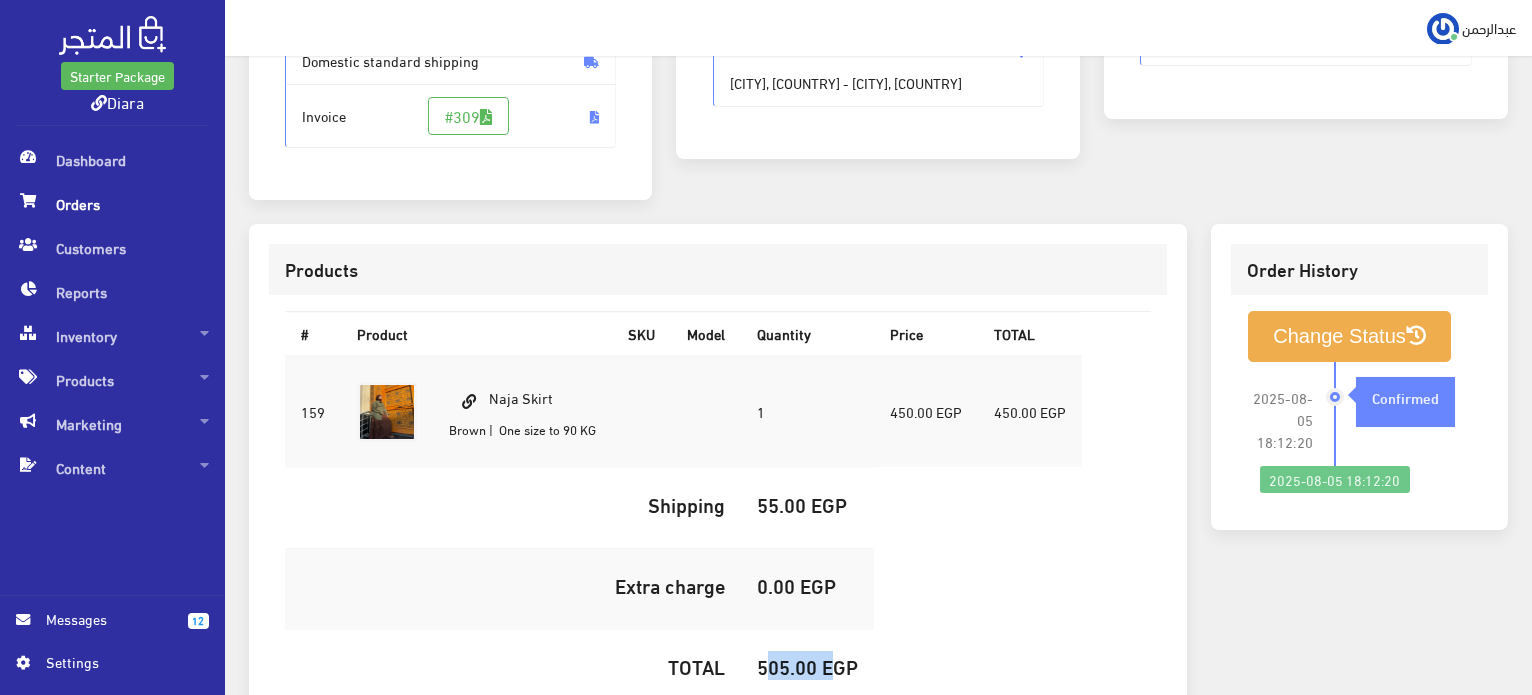 click on "505.00 EGP" at bounding box center (807, 666) 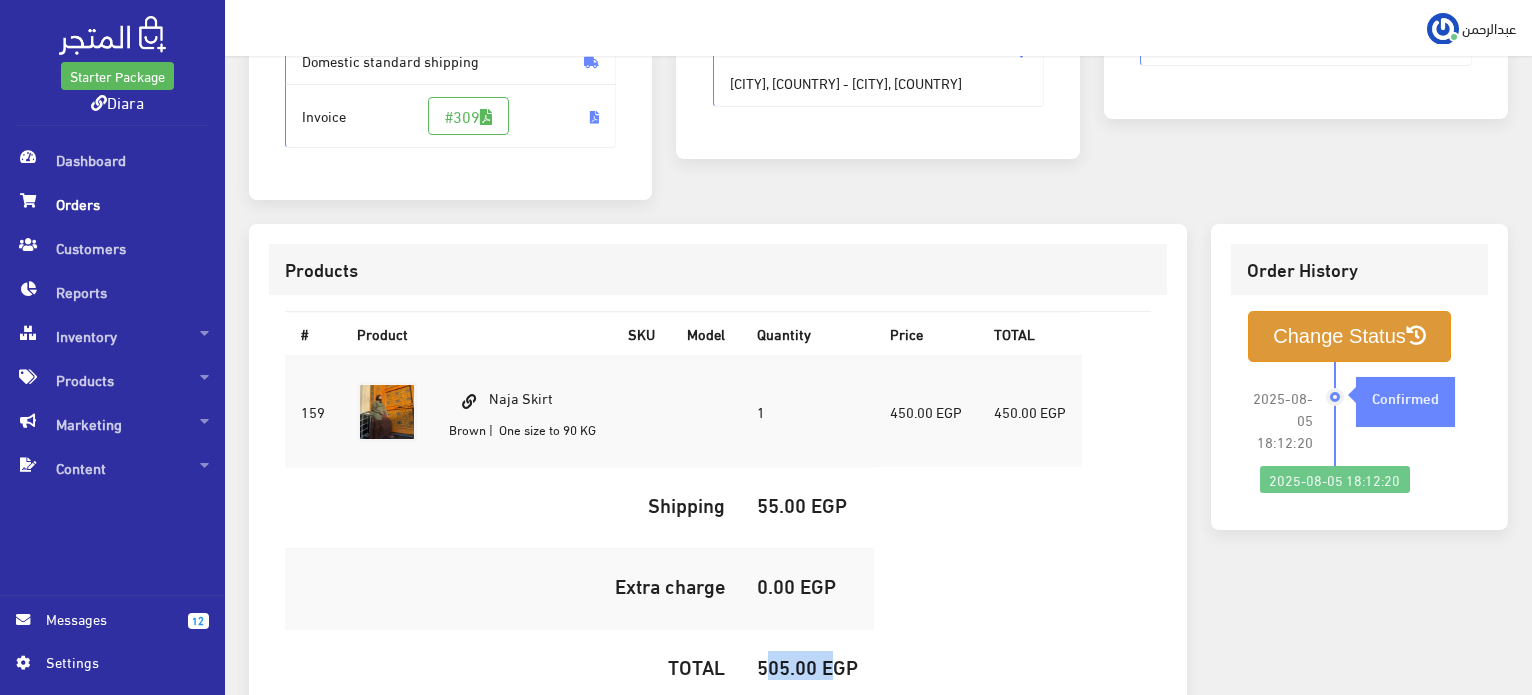 click on "Change Status" at bounding box center (1349, 336) 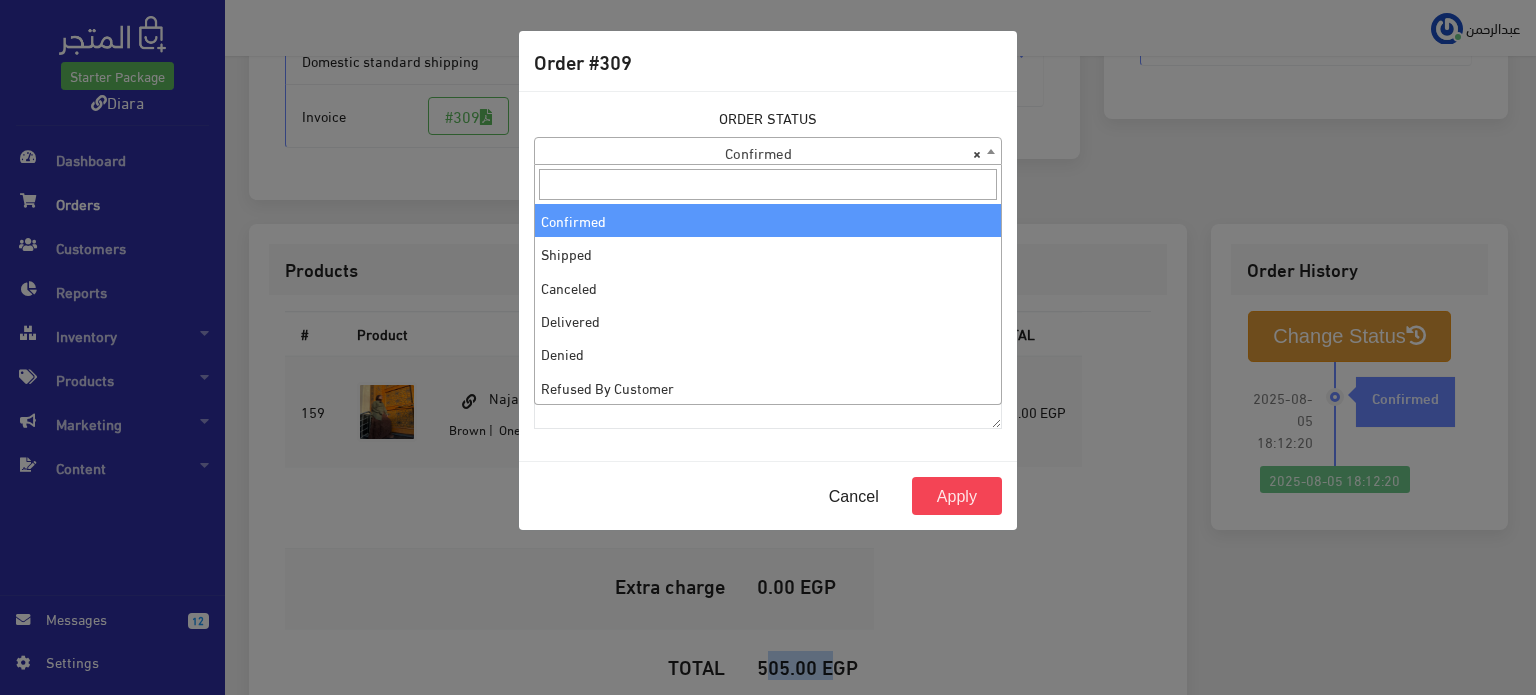 click on "× Confirmed" at bounding box center [768, 152] 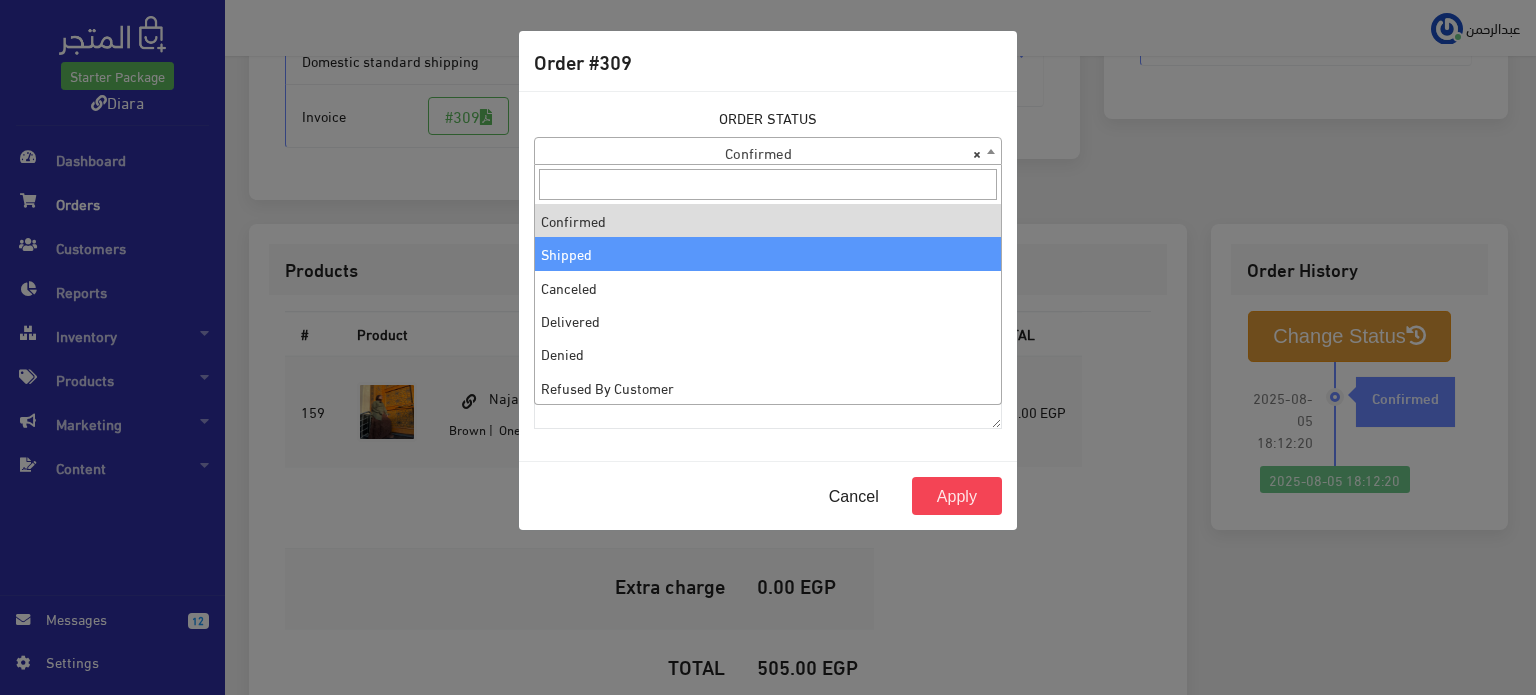 select on "2" 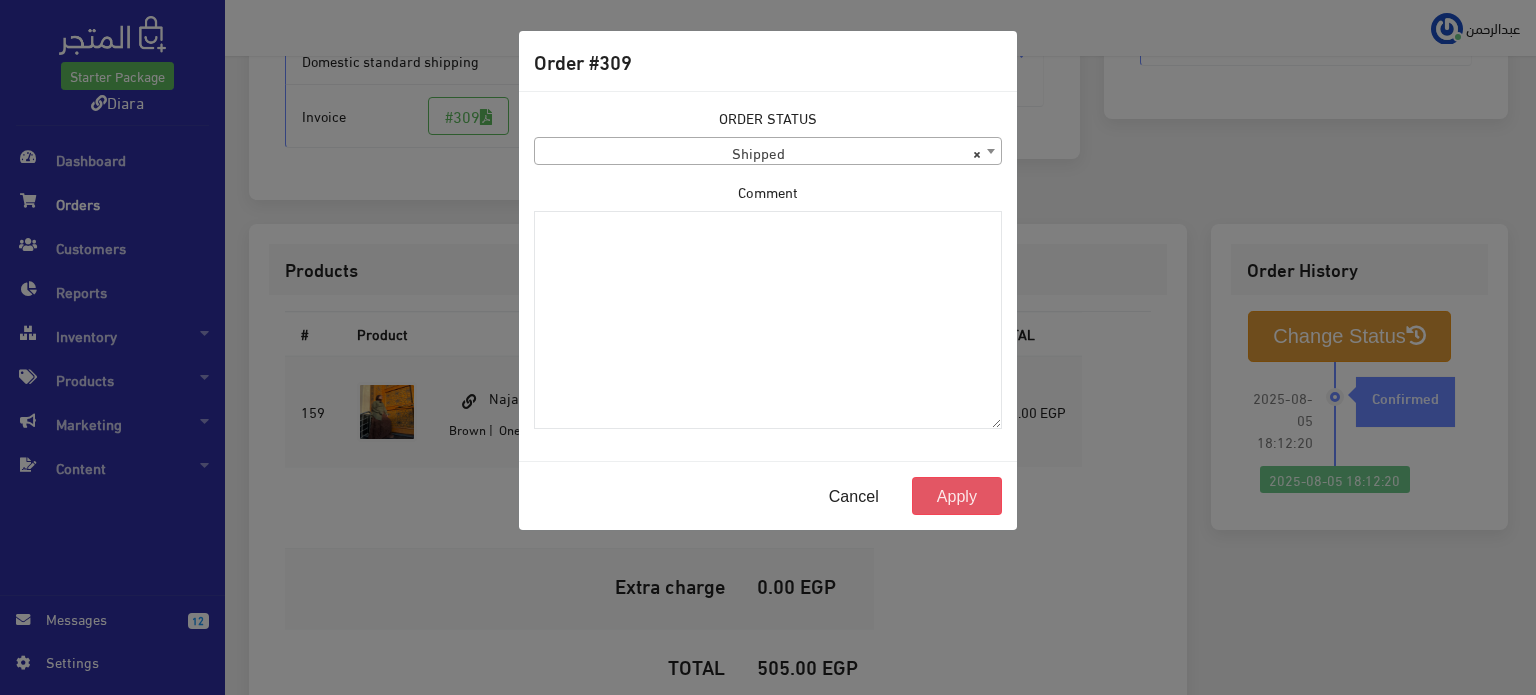 click on "Apply" at bounding box center (957, 496) 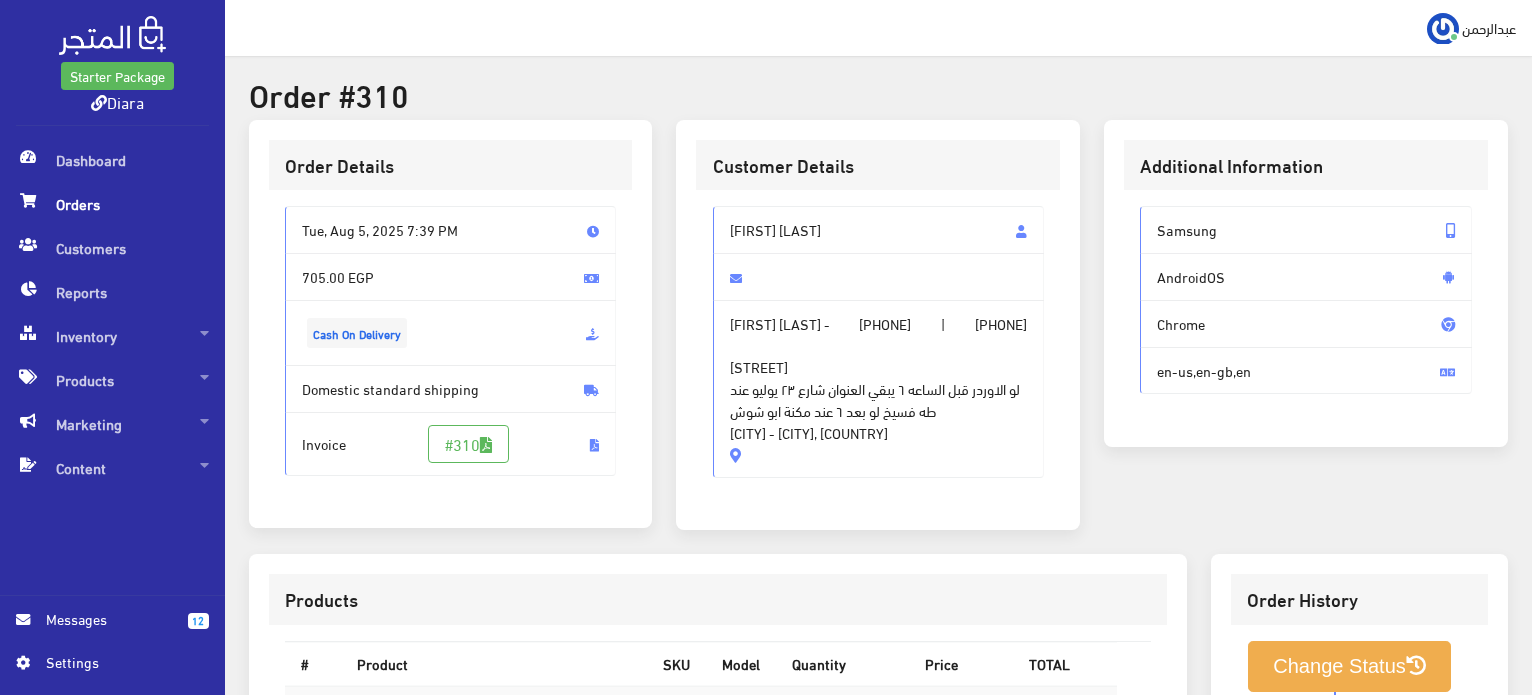 scroll, scrollTop: 0, scrollLeft: 0, axis: both 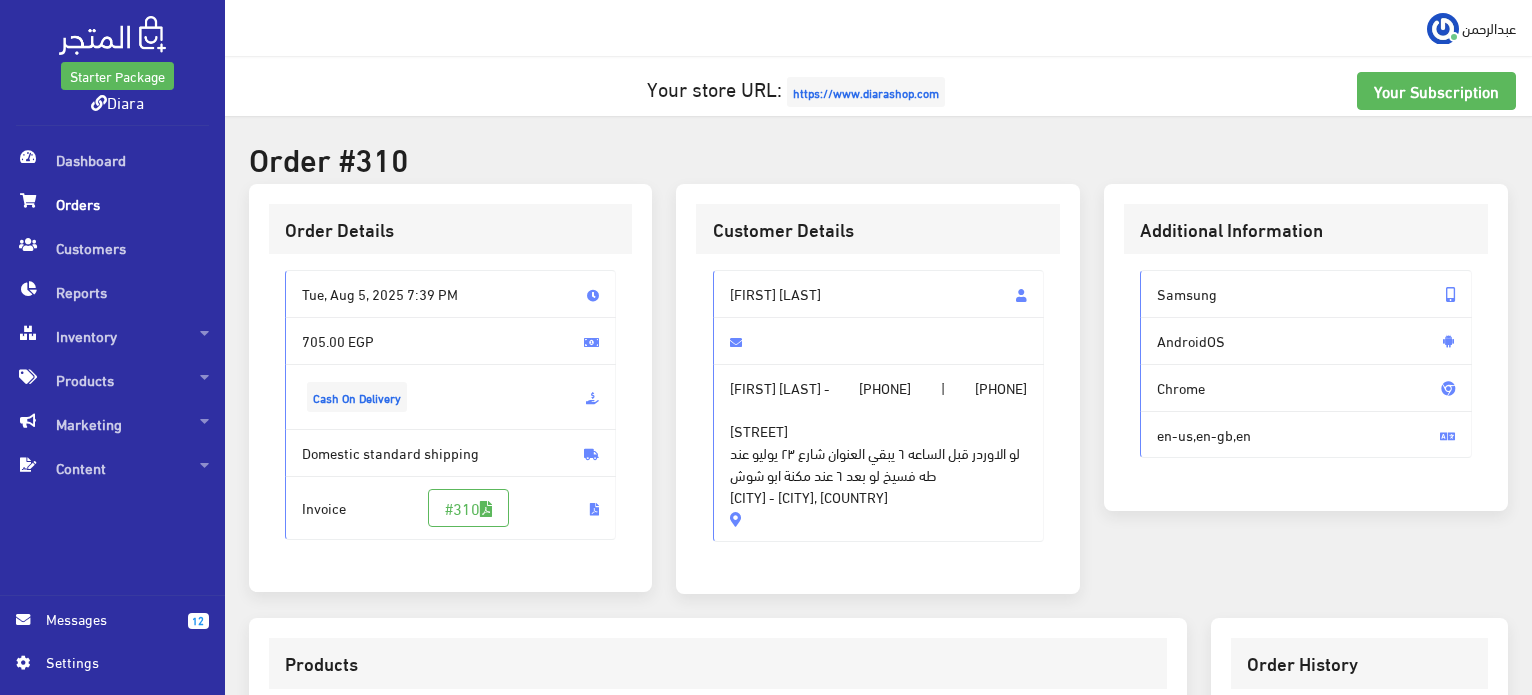drag, startPoint x: 832, startPoint y: 536, endPoint x: 865, endPoint y: 250, distance: 287.89755 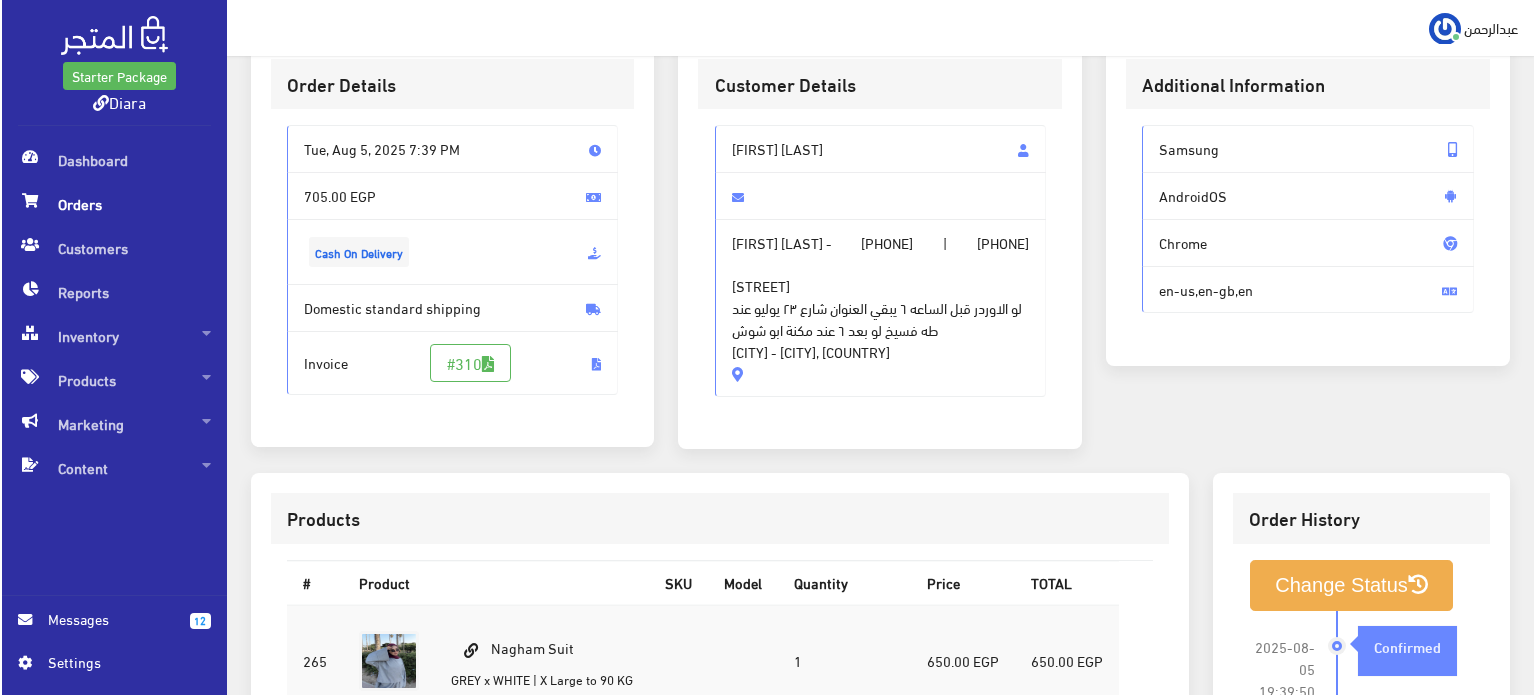 scroll, scrollTop: 592, scrollLeft: 0, axis: vertical 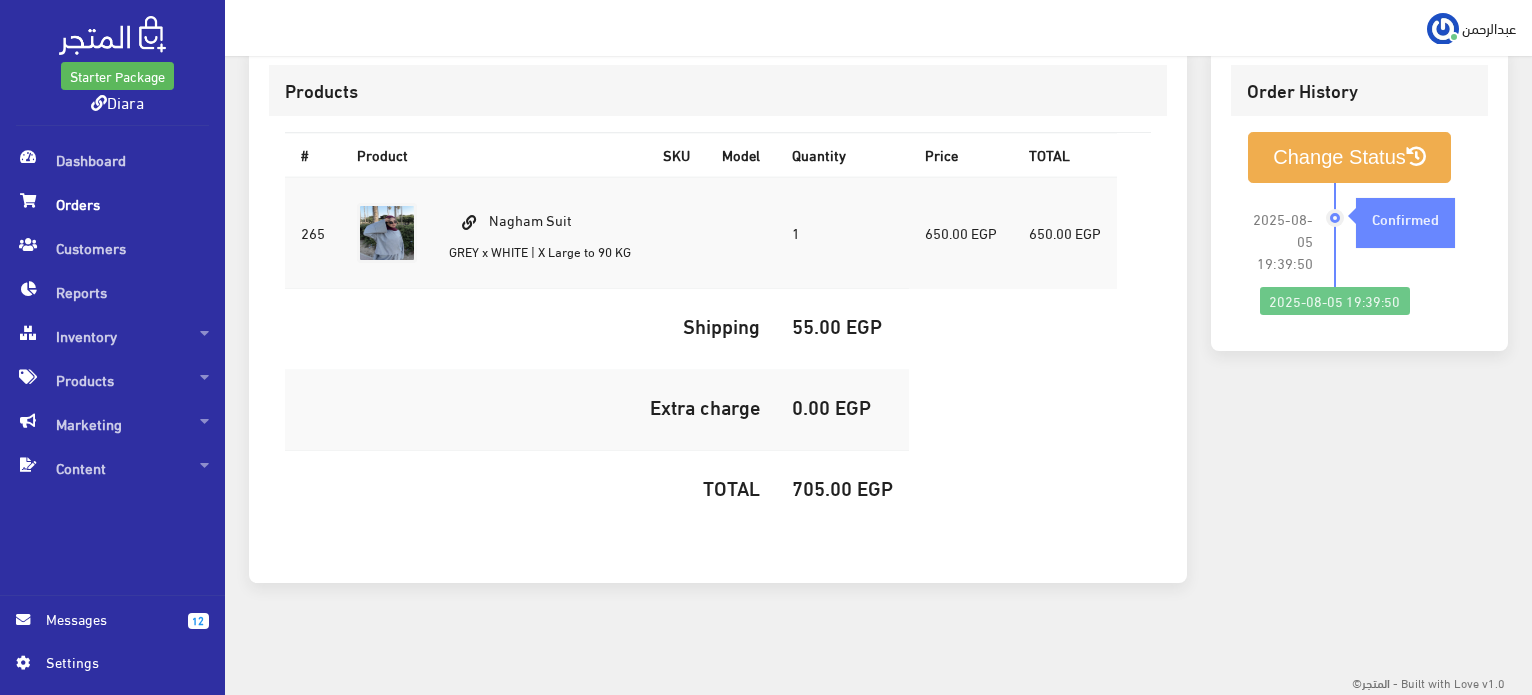 click on "705.00 EGP" at bounding box center [842, 487] 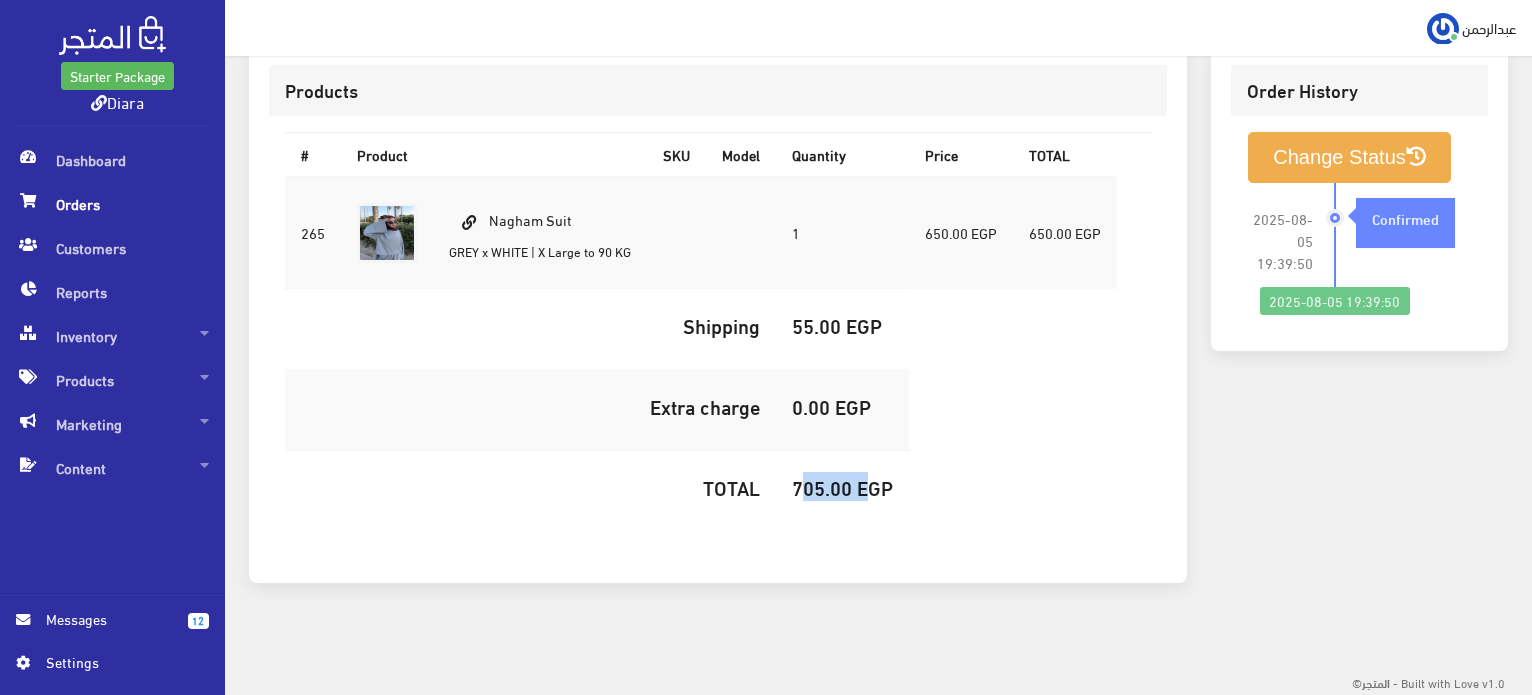 click on "705.00 EGP" at bounding box center [842, 487] 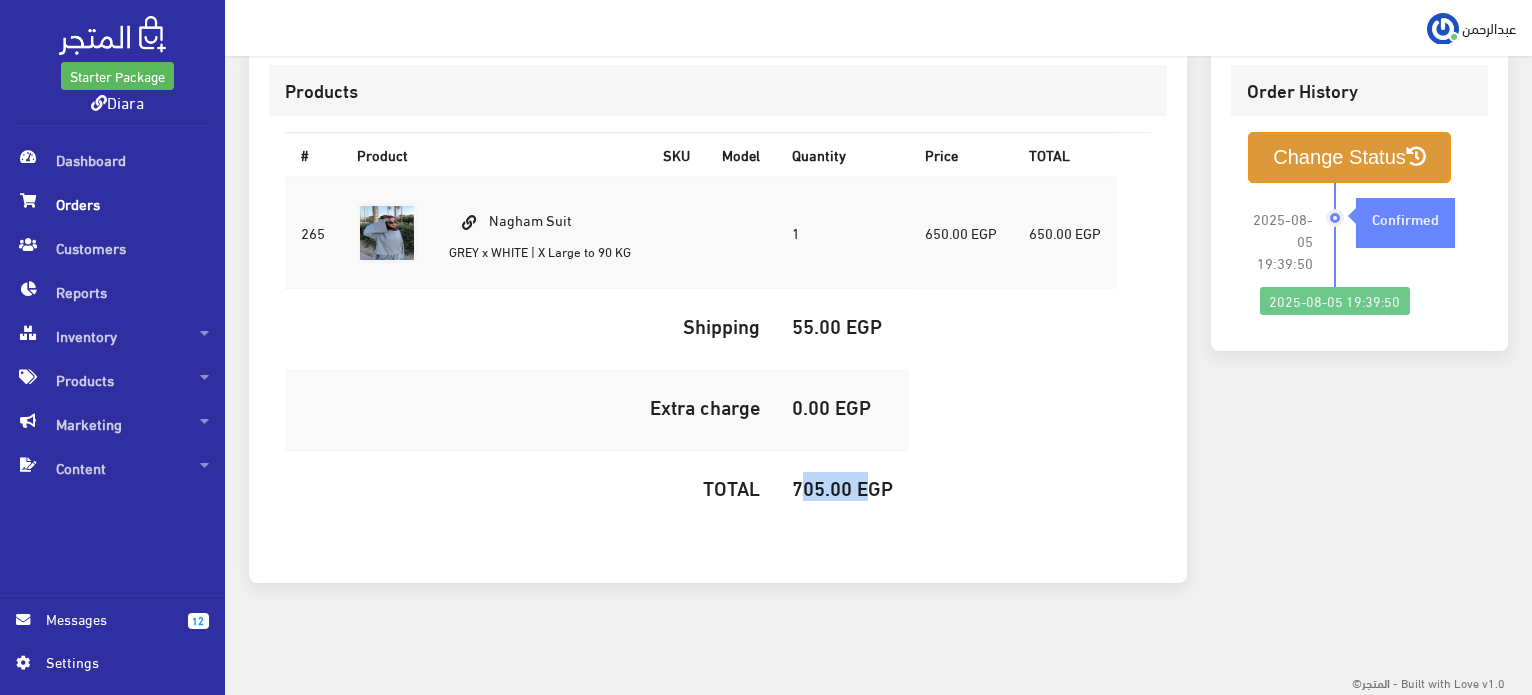 click on "Change Status" at bounding box center (1349, 157) 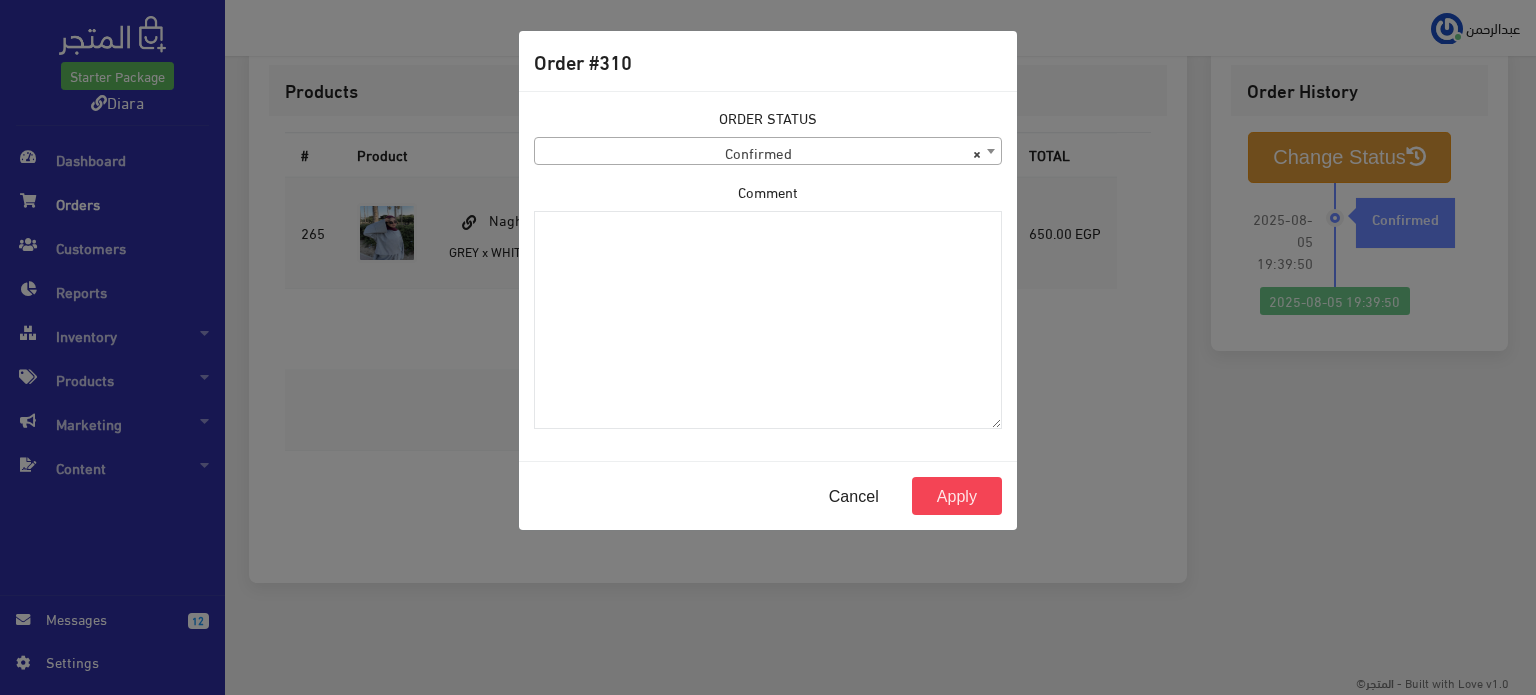 click on "× Confirmed" at bounding box center (768, 152) 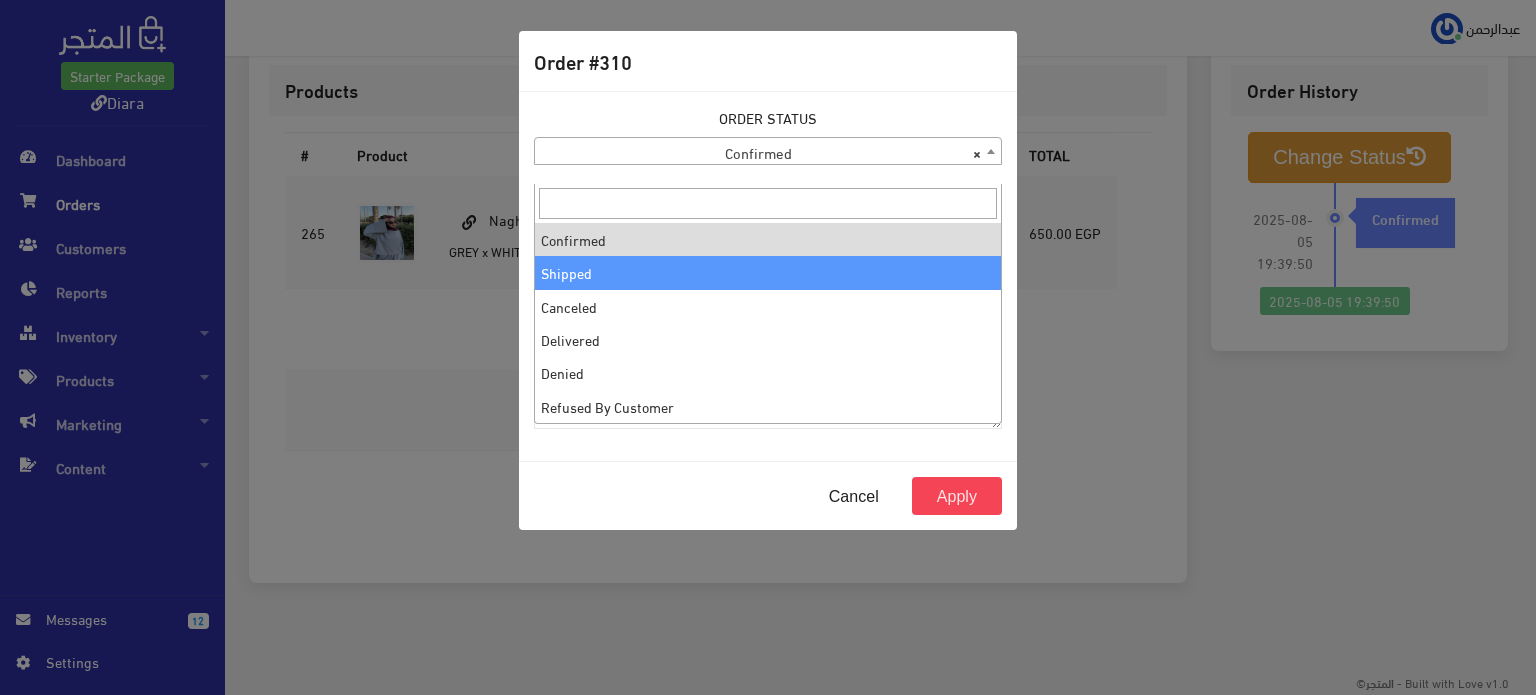 select on "2" 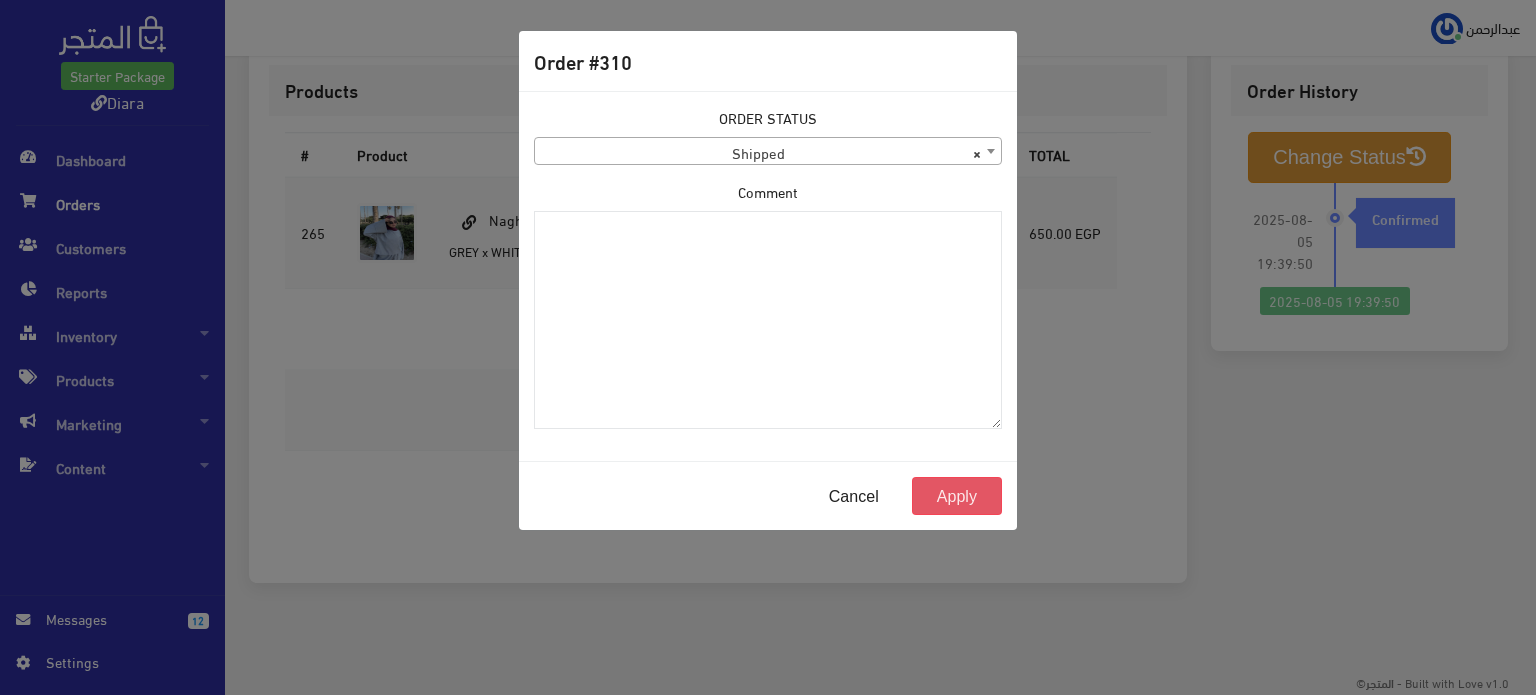 click on "Apply" at bounding box center (957, 496) 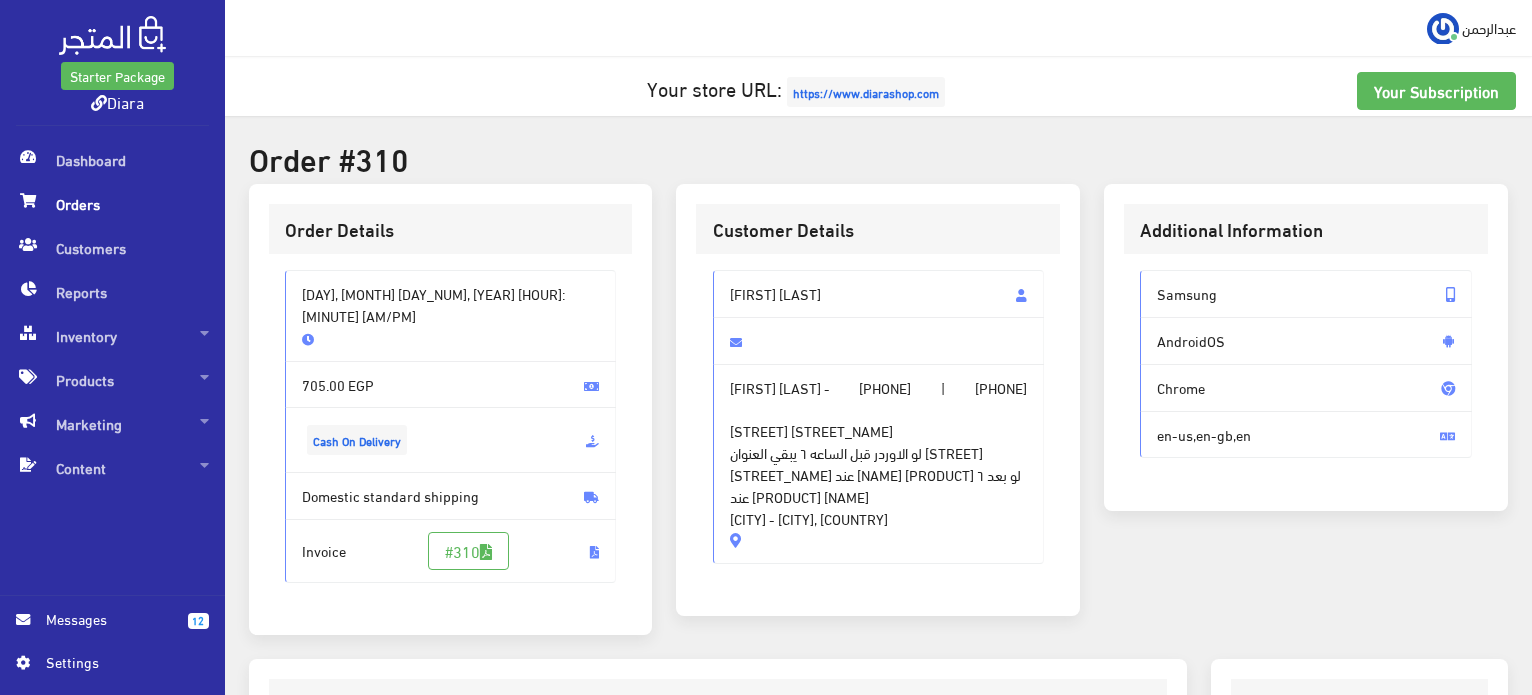 scroll, scrollTop: 592, scrollLeft: 0, axis: vertical 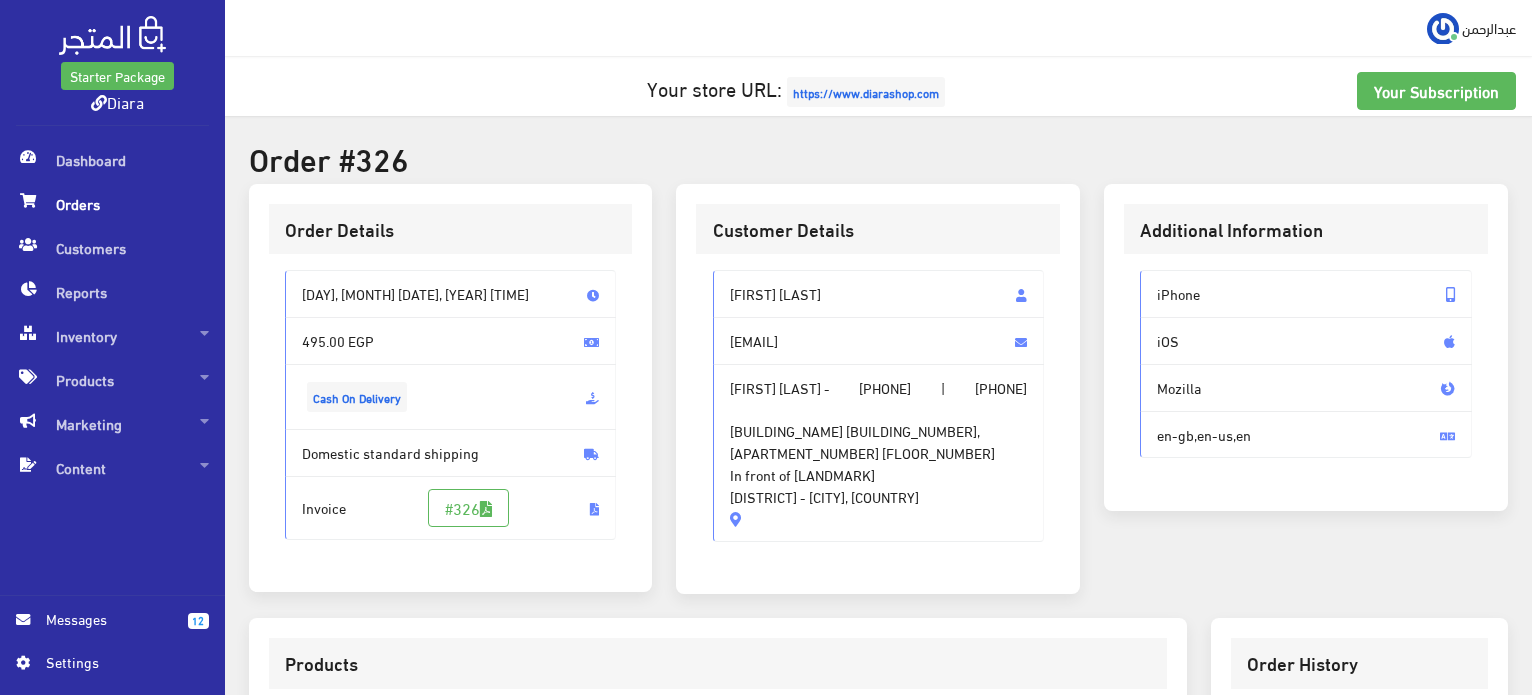 drag, startPoint x: 1000, startPoint y: 527, endPoint x: 697, endPoint y: 274, distance: 394.73788 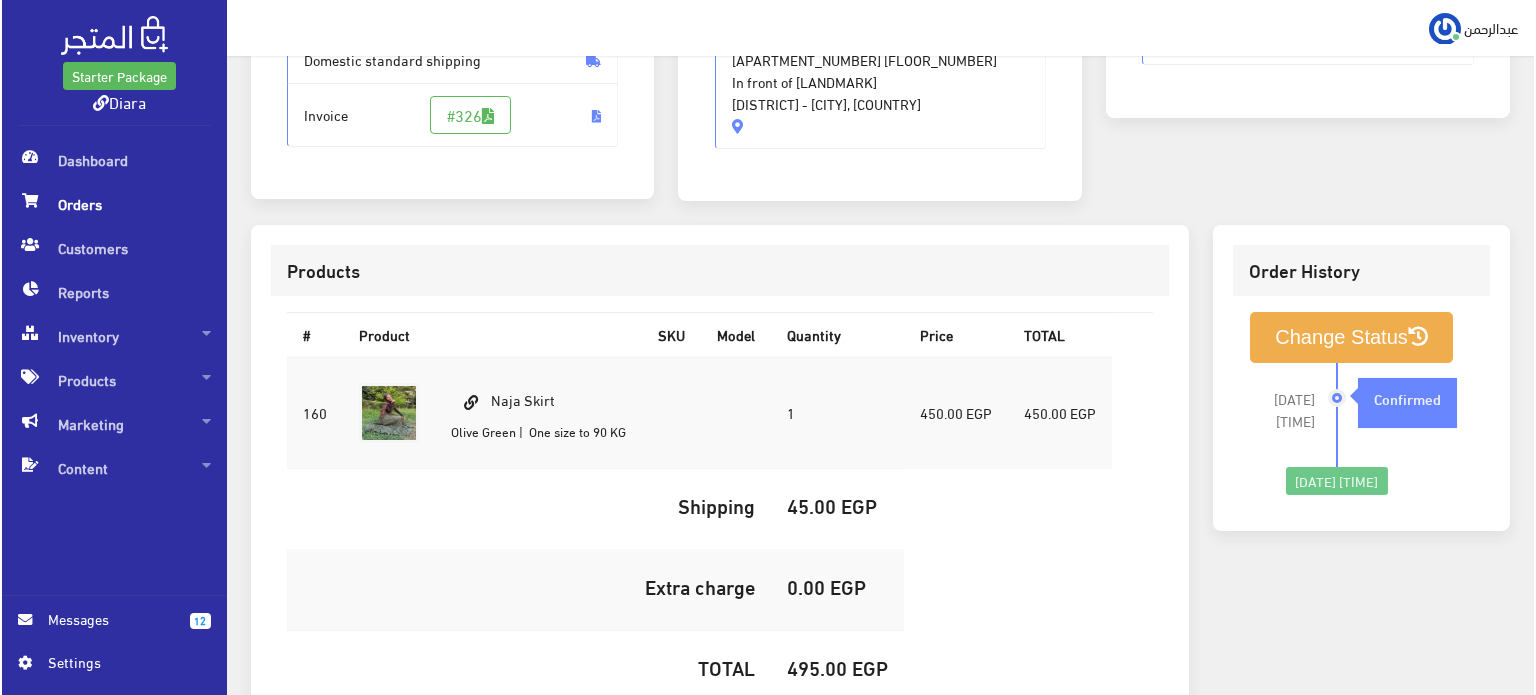 scroll, scrollTop: 592, scrollLeft: 0, axis: vertical 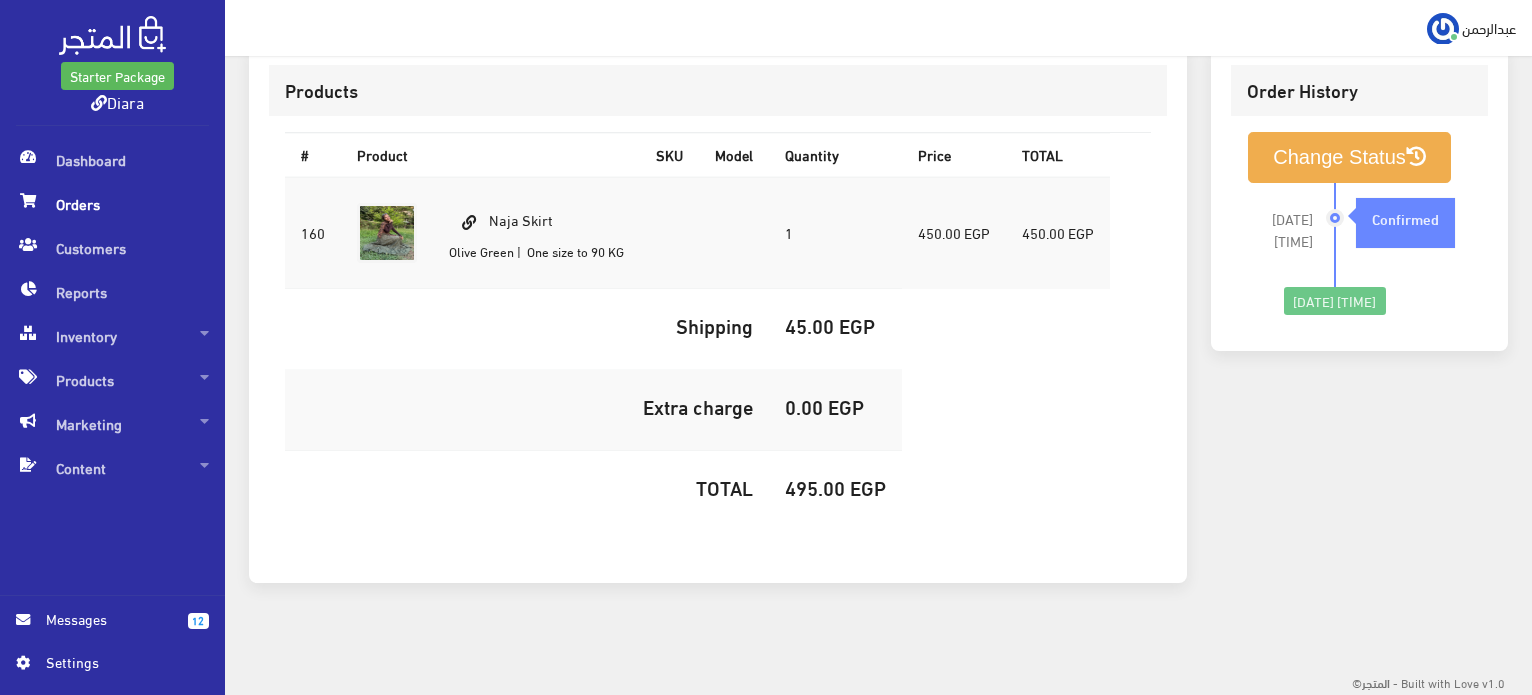 click on "495.00 EGP" at bounding box center (835, 487) 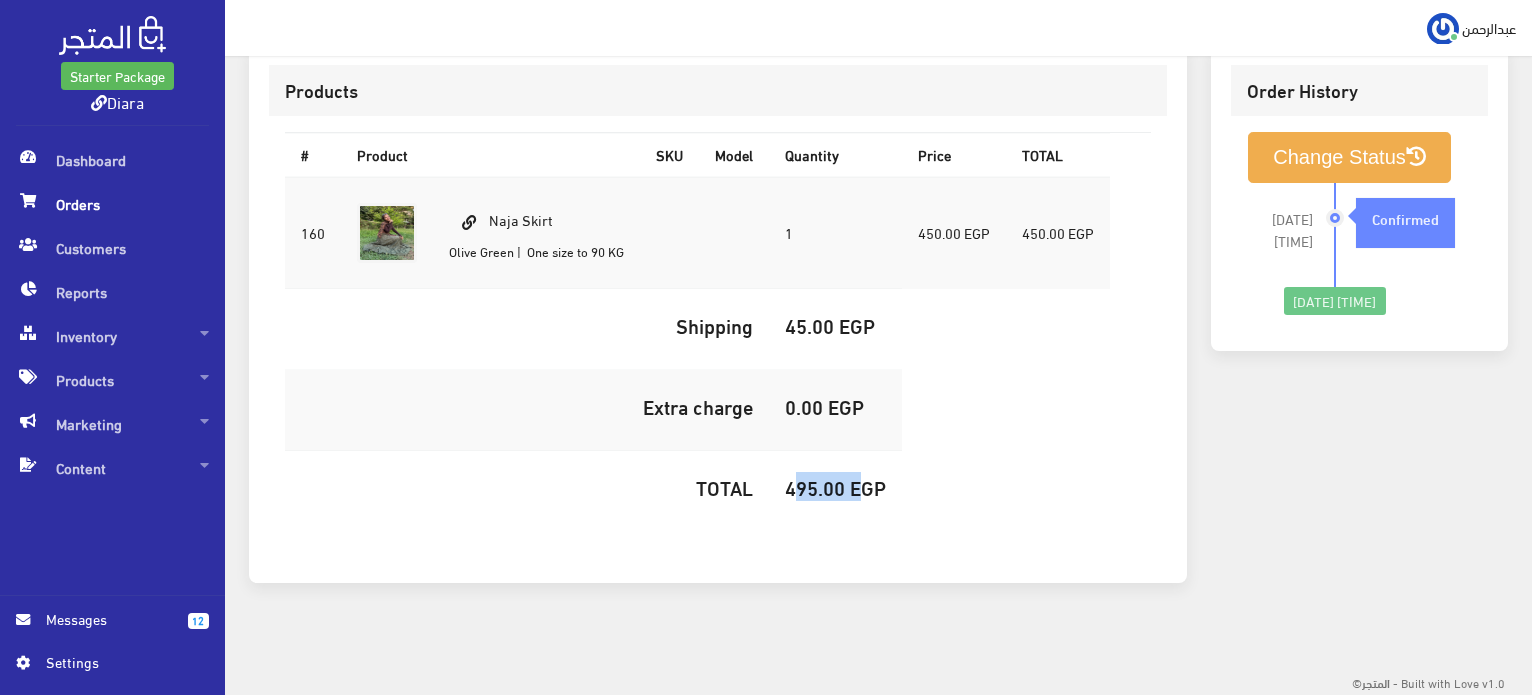 click on "495.00 EGP" at bounding box center [835, 487] 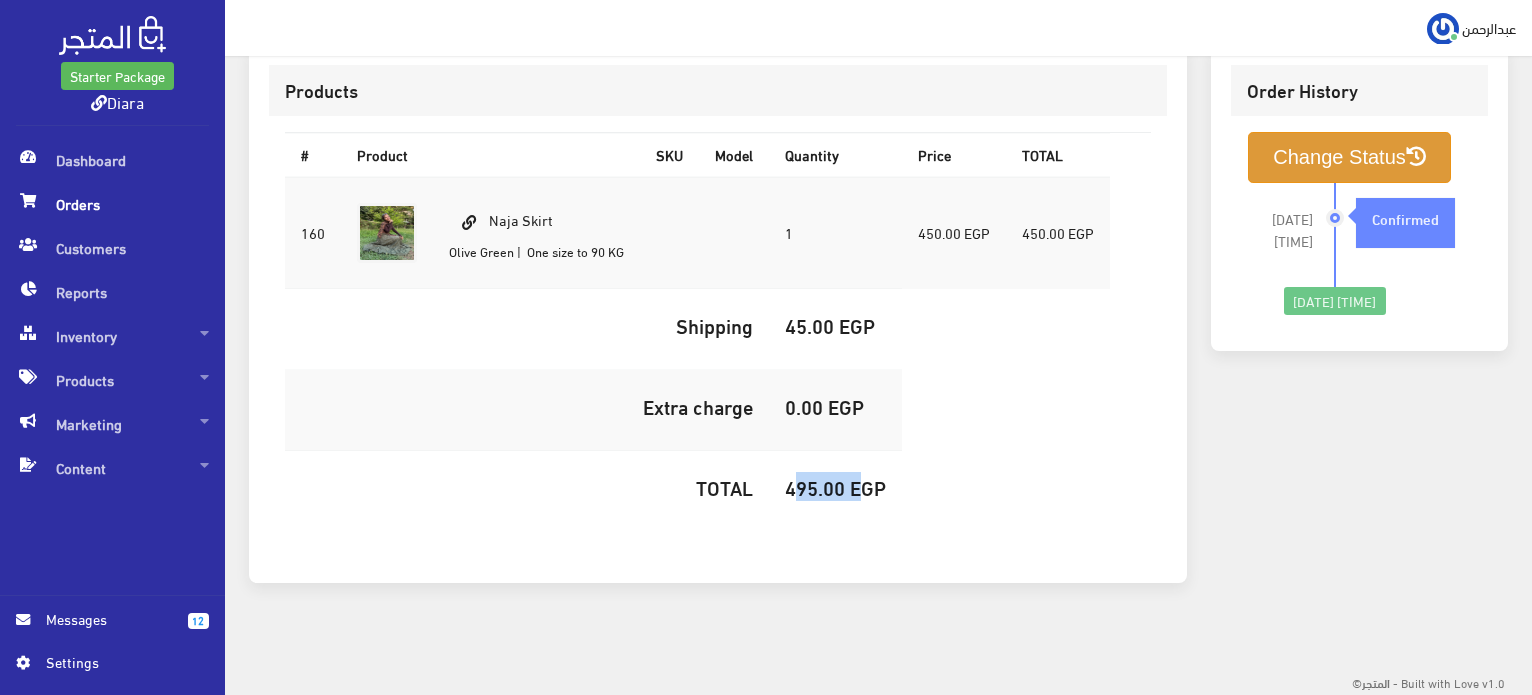 click on "Change Status" at bounding box center (1349, 157) 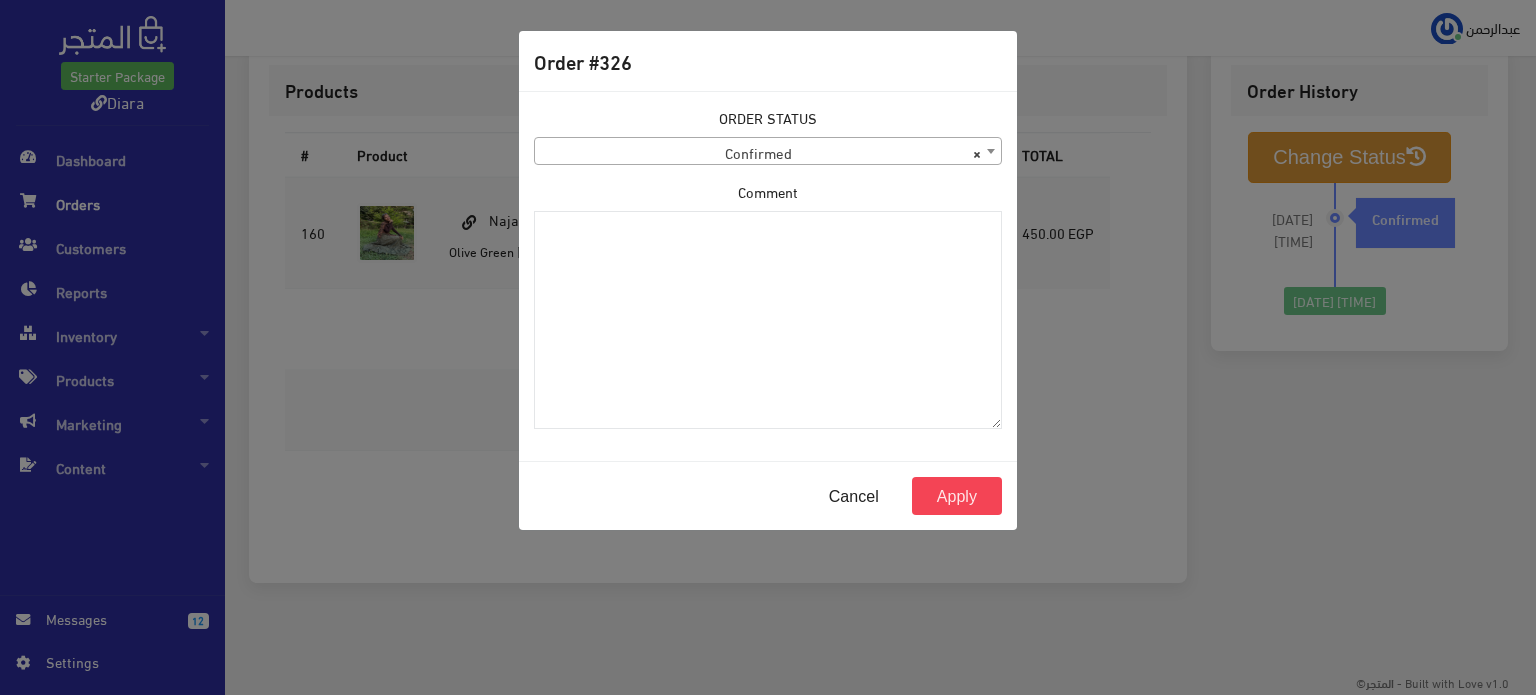 click on "× Confirmed" at bounding box center (768, 152) 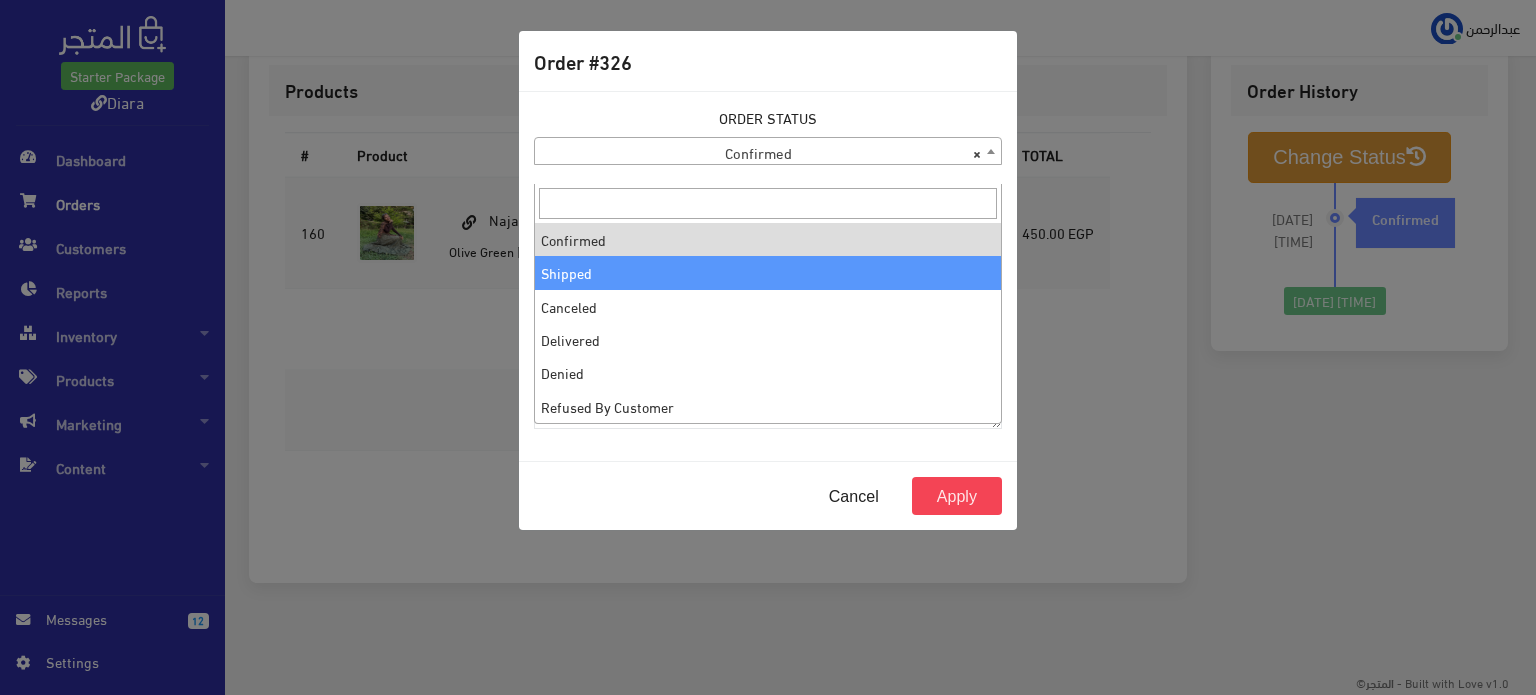 select on "2" 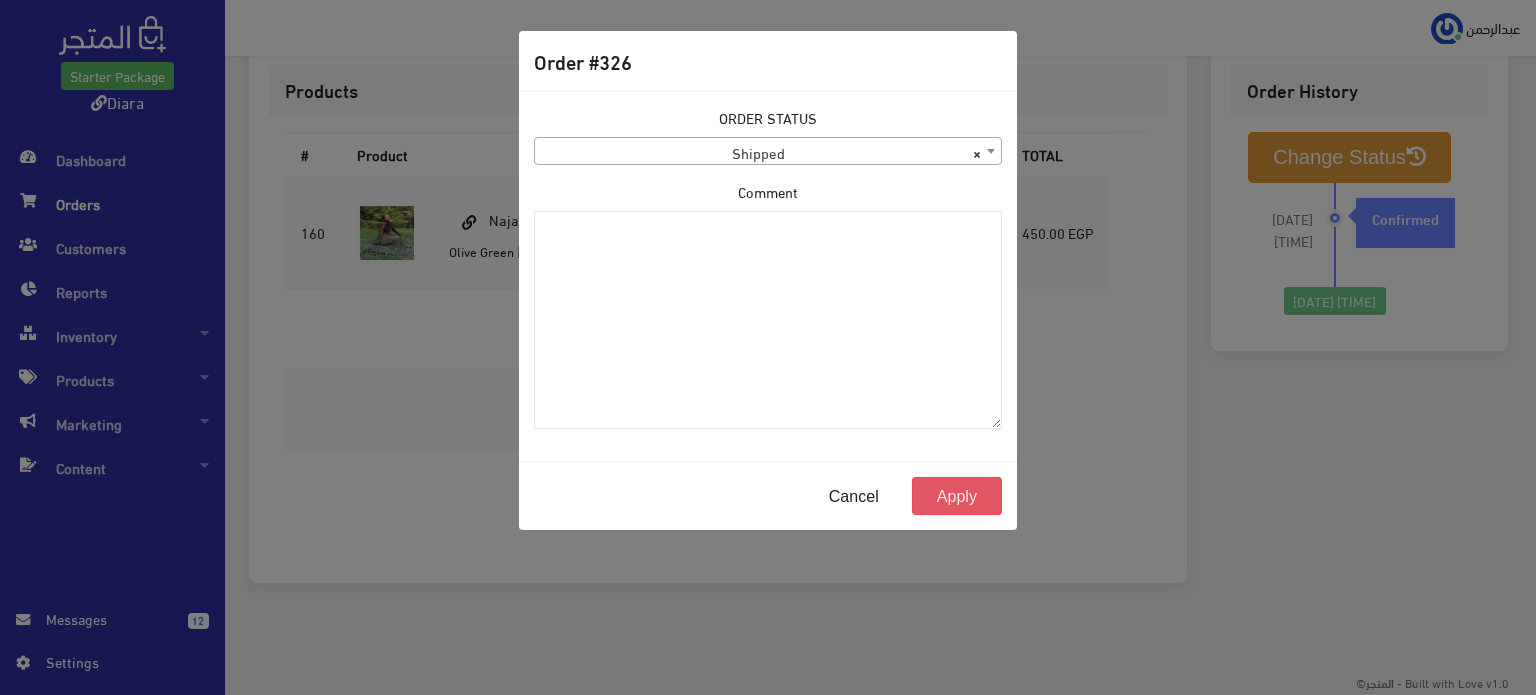 click on "Apply" at bounding box center [957, 496] 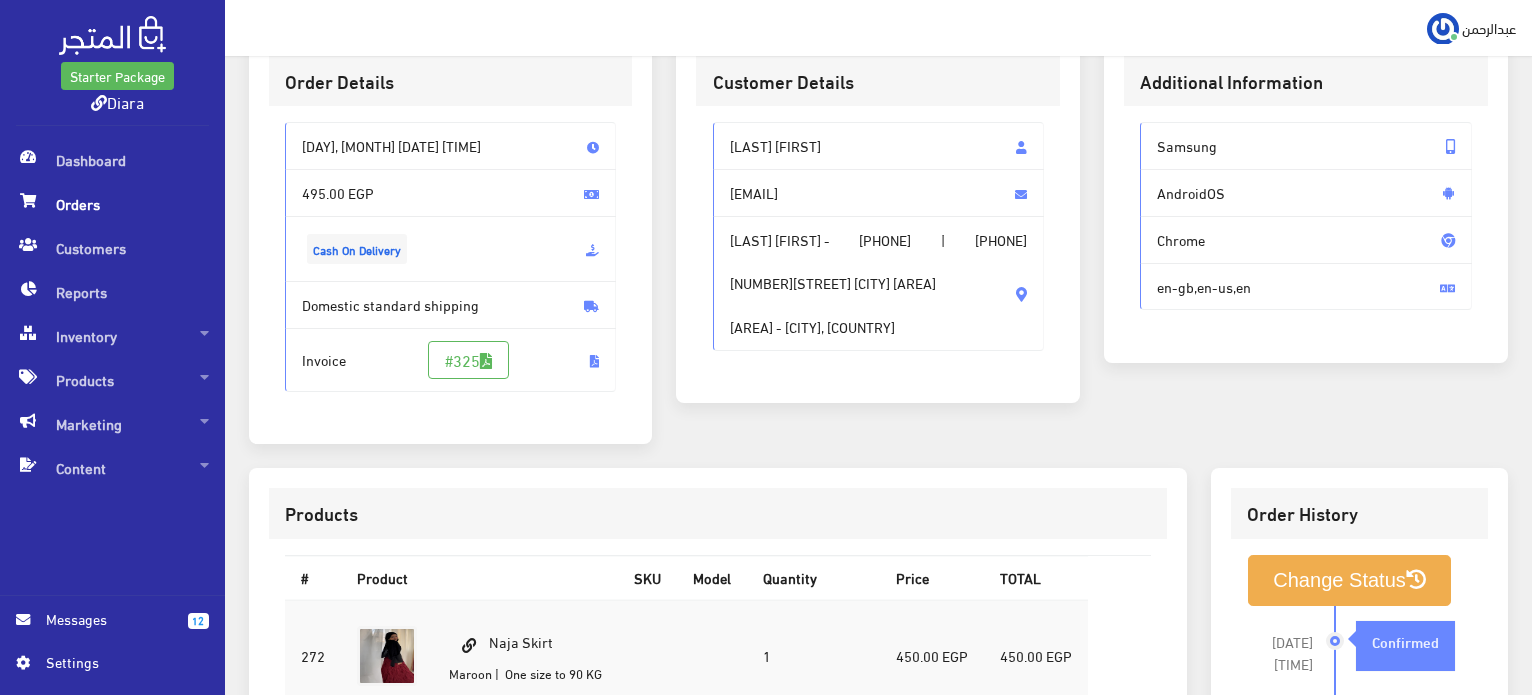 scroll, scrollTop: 0, scrollLeft: 0, axis: both 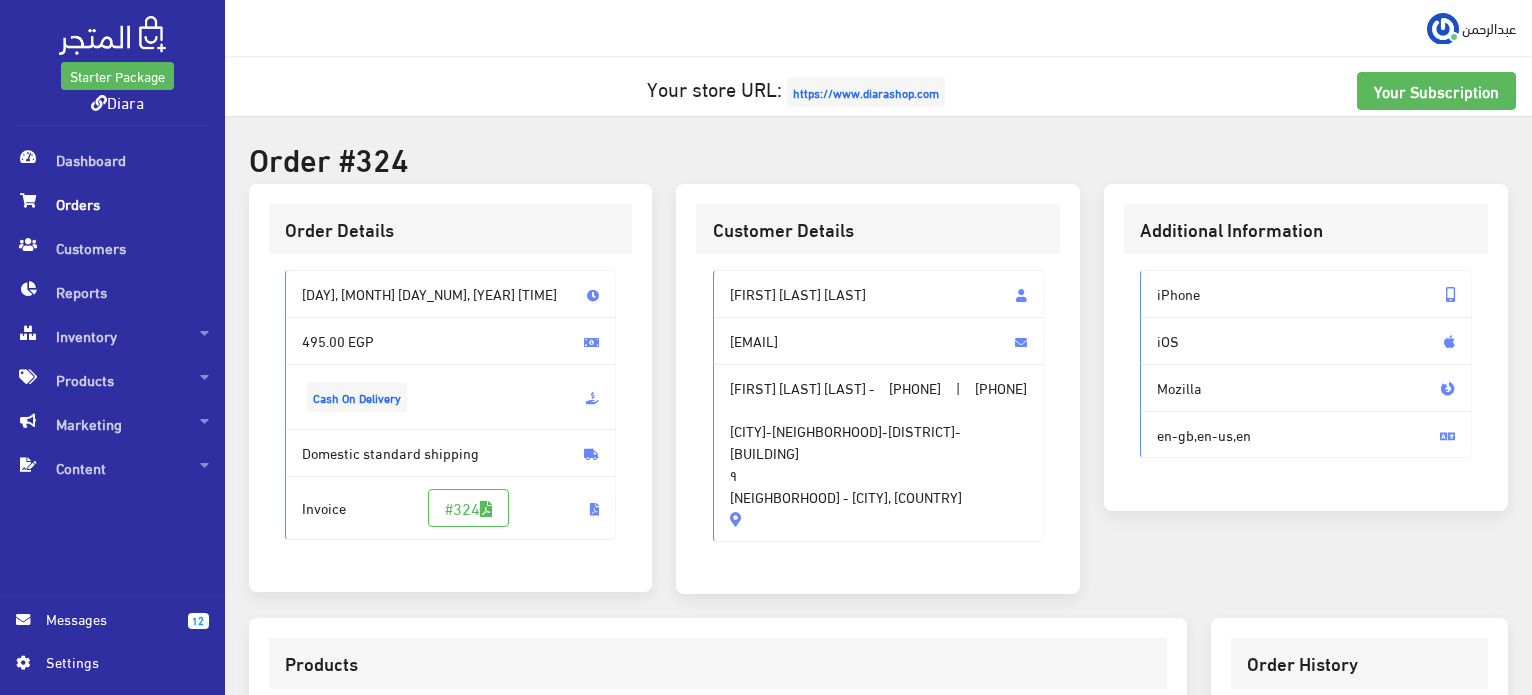drag, startPoint x: 760, startPoint y: 510, endPoint x: 731, endPoint y: 282, distance: 229.8369 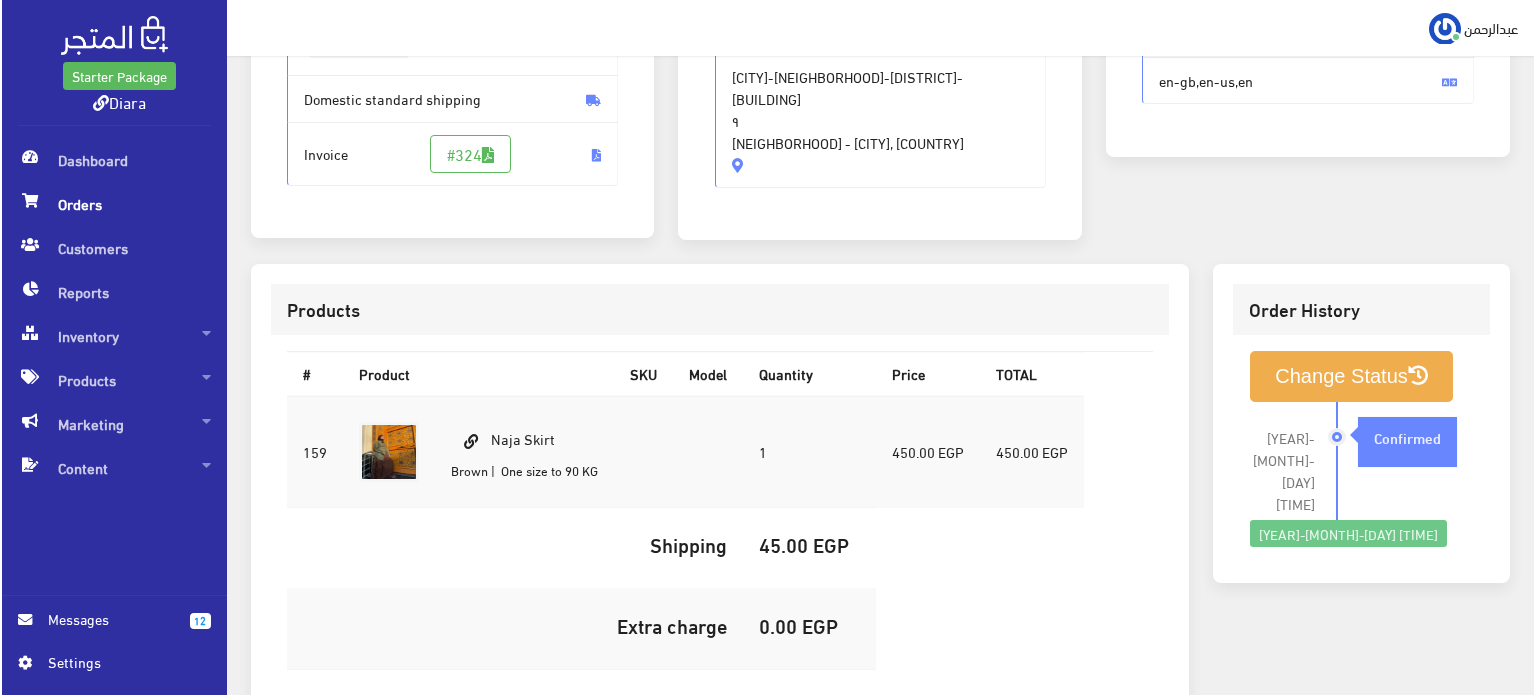 scroll, scrollTop: 400, scrollLeft: 0, axis: vertical 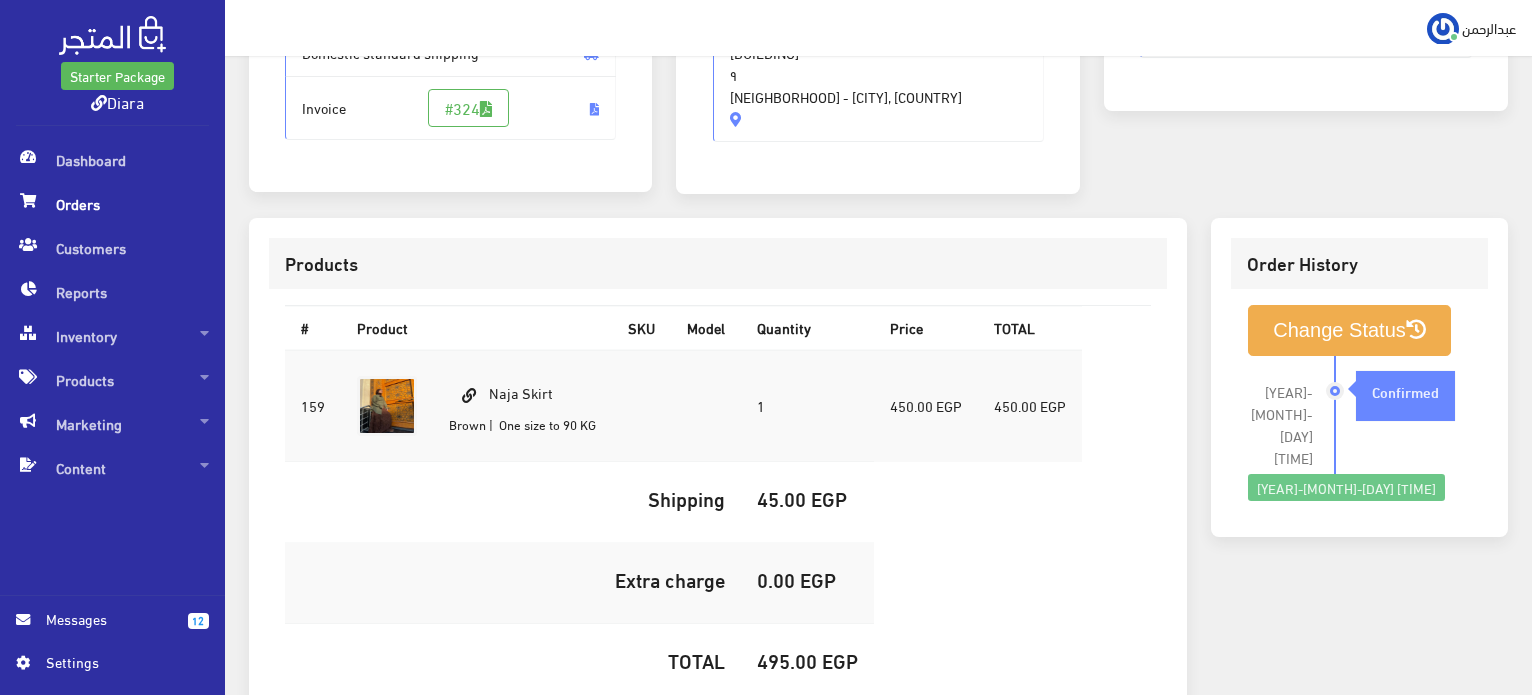 click on "495.00 EGP" at bounding box center [807, 660] 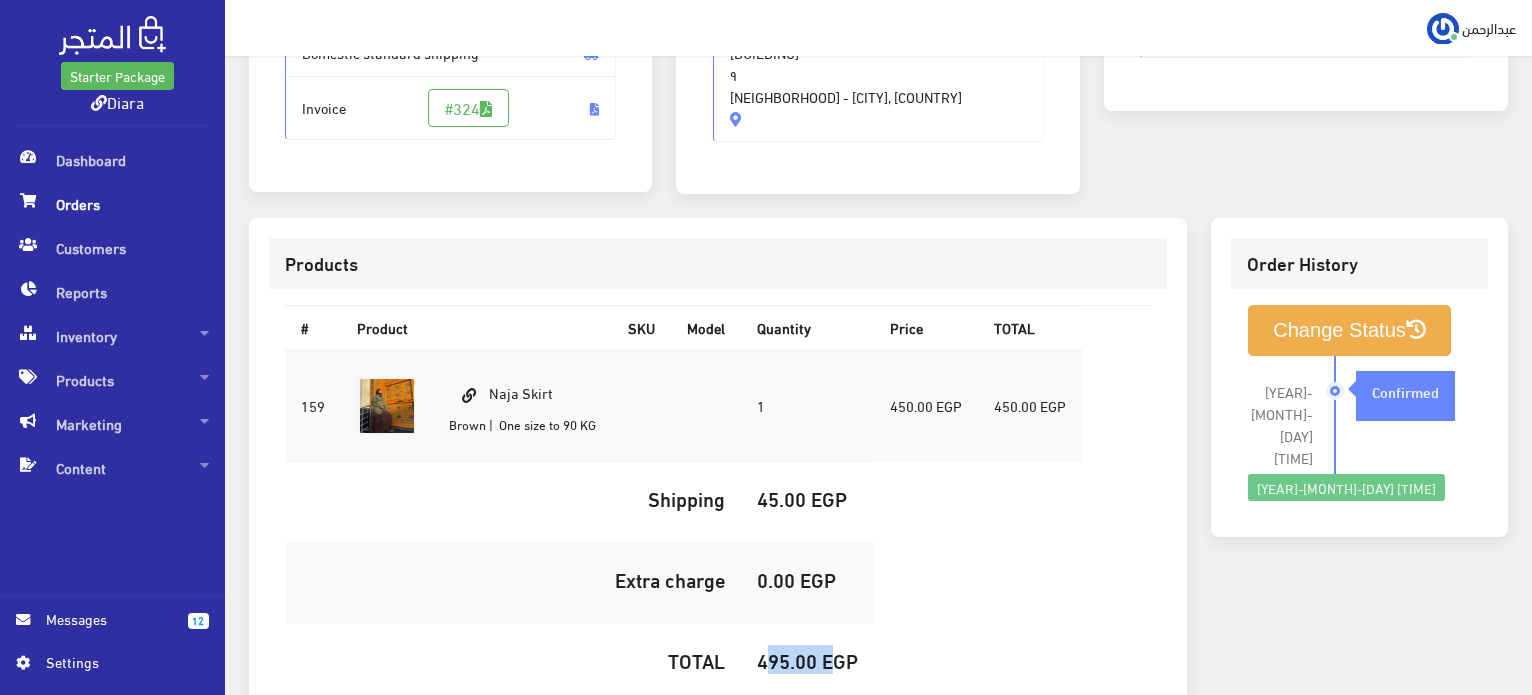 click on "495.00 EGP" at bounding box center [807, 660] 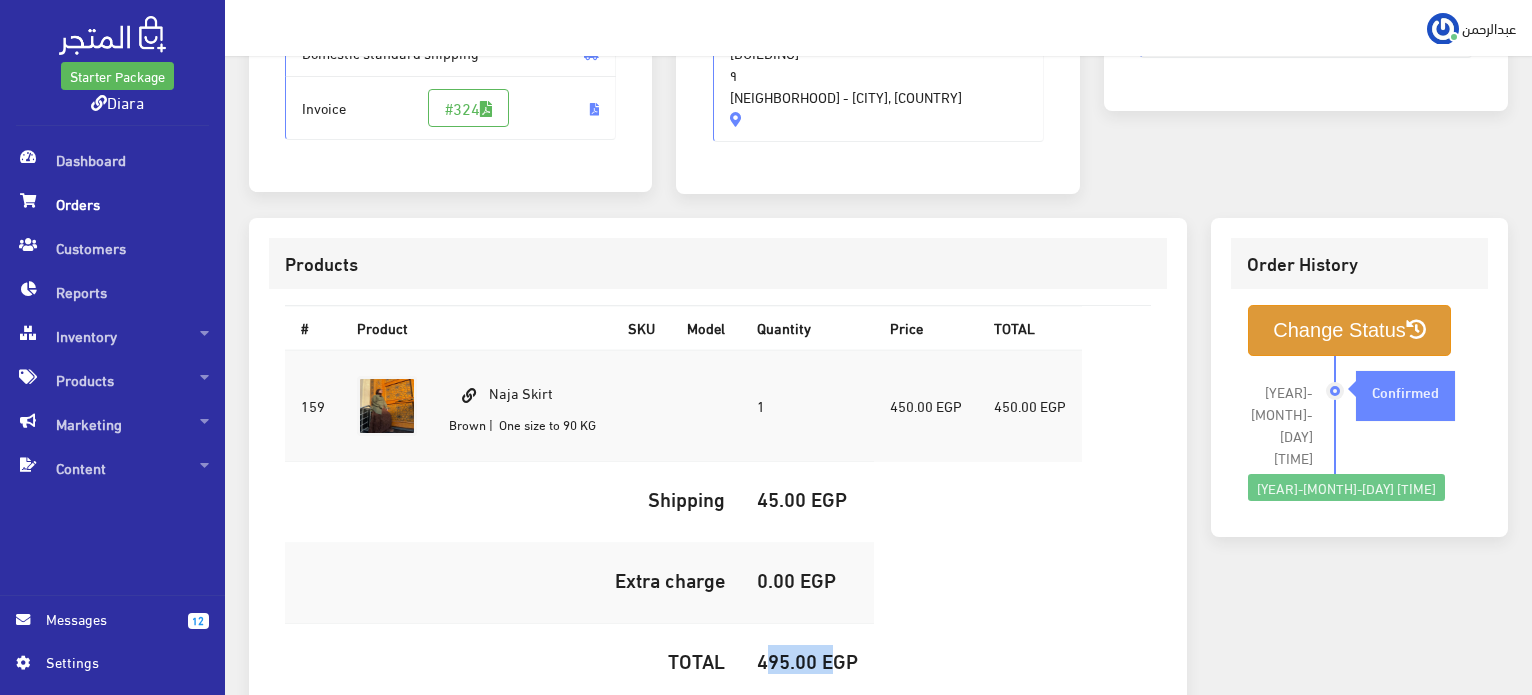 click on "Change Status" at bounding box center [1349, 330] 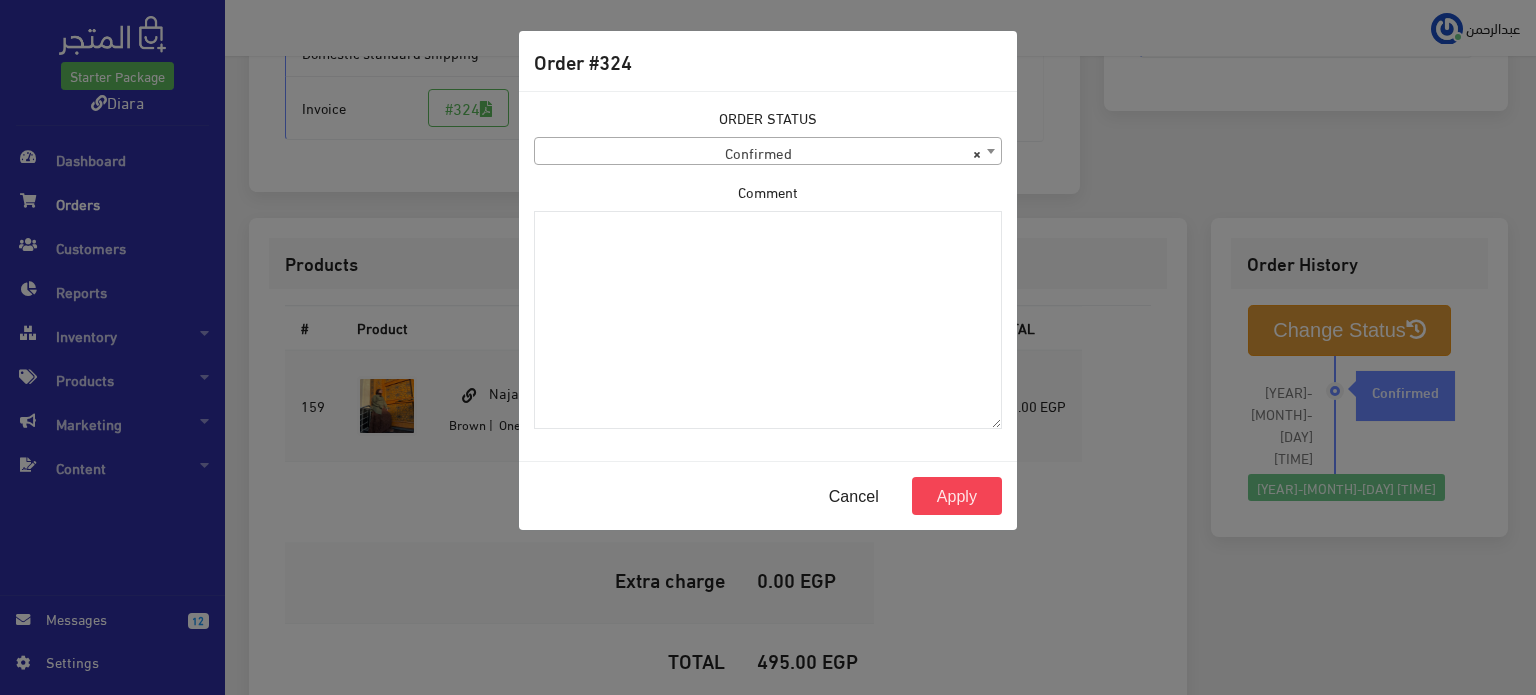 click on "ORDER STATUS
Confirmed
Shipped
Canceled
Delivered
Denied
Refused By Customer
Pending
Processed
× Confirmed" at bounding box center (768, 276) 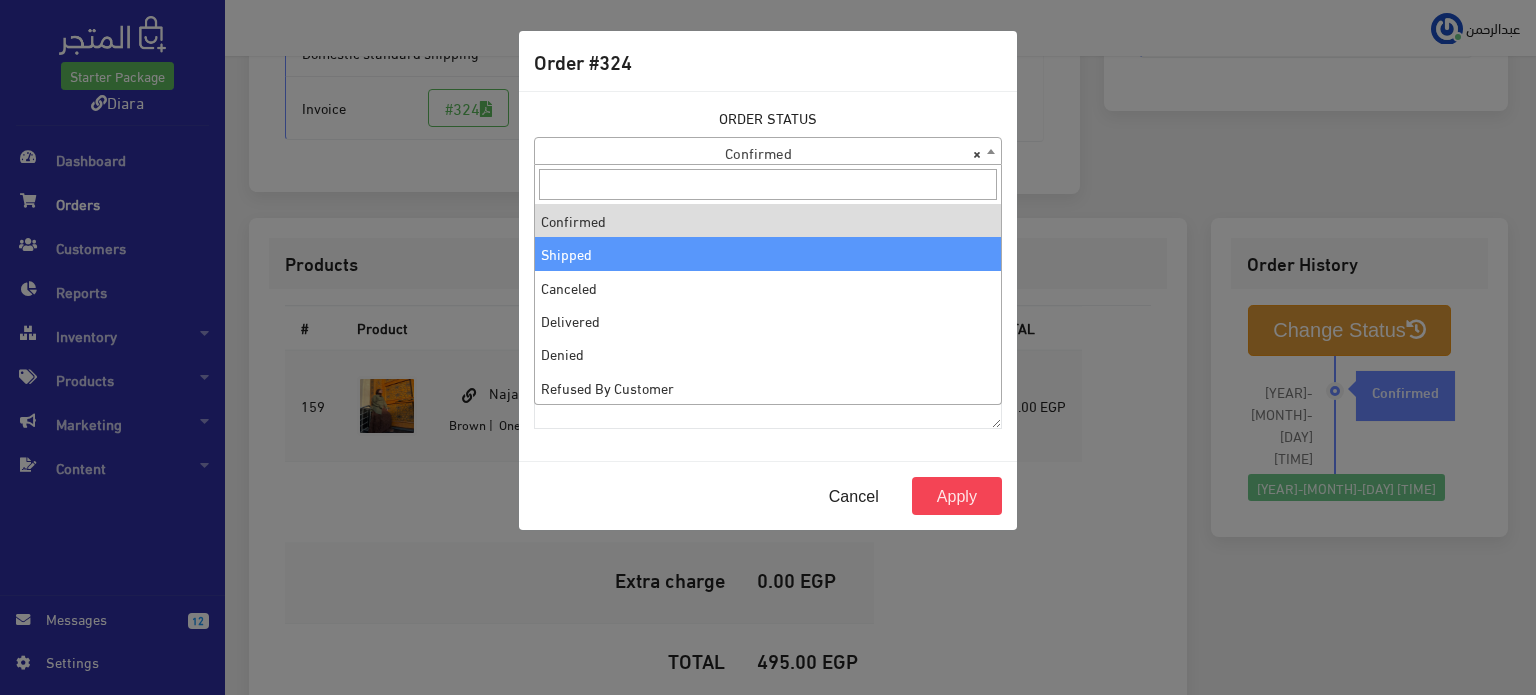 select on "2" 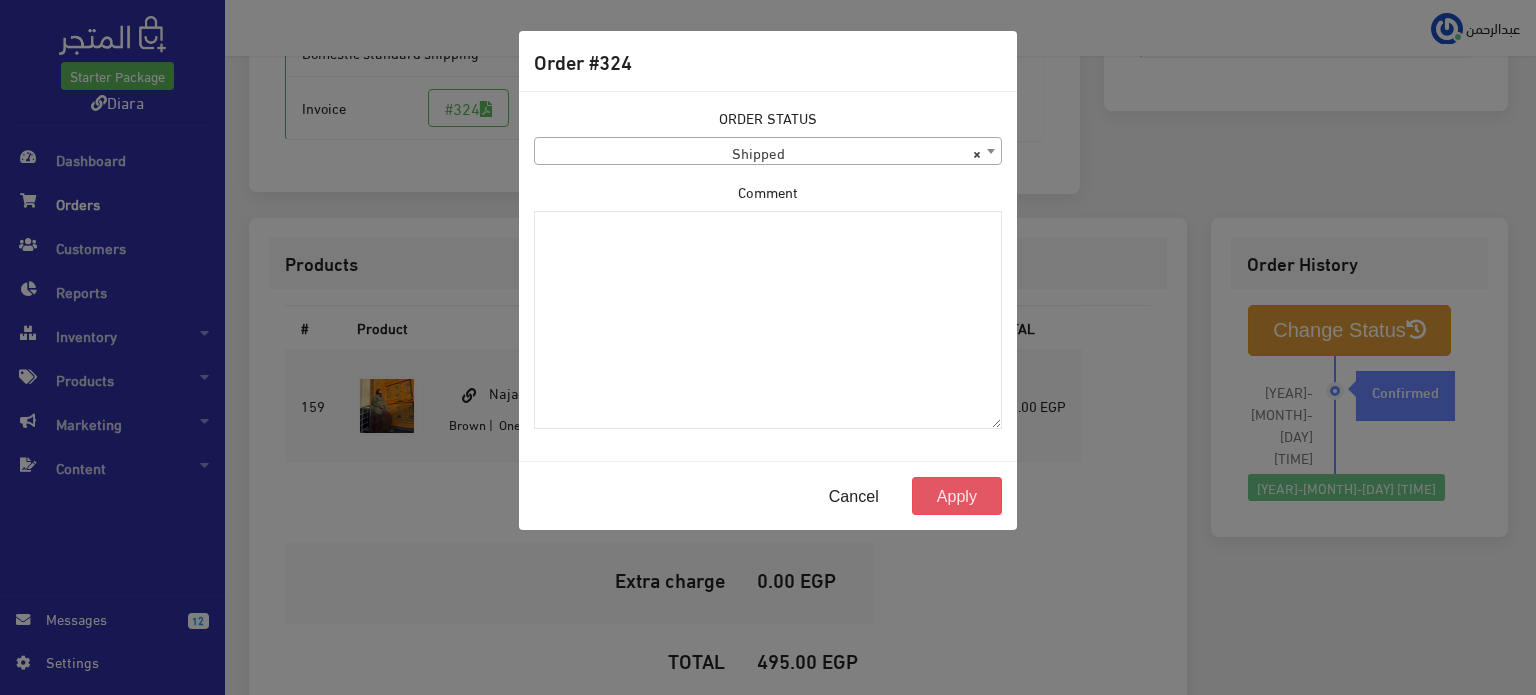 click on "Apply" at bounding box center (957, 496) 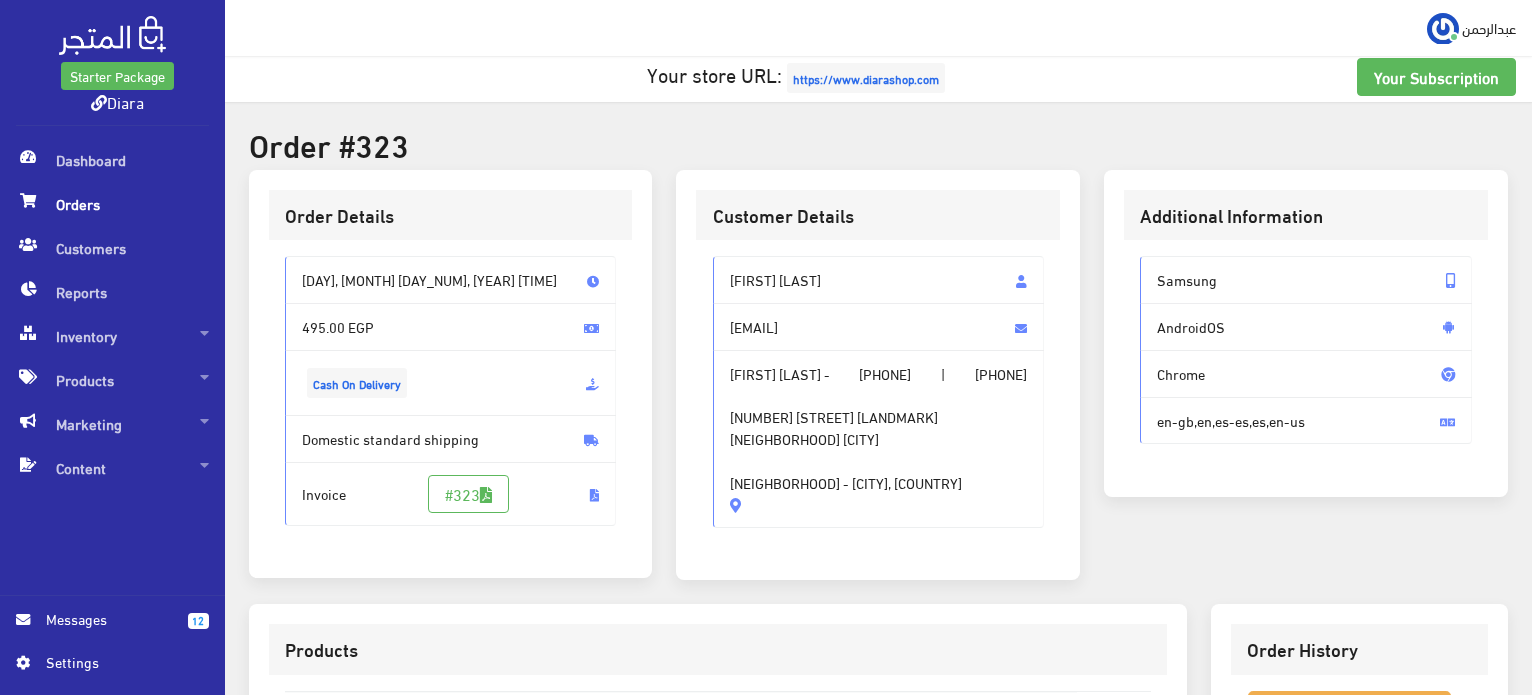 scroll, scrollTop: 0, scrollLeft: 0, axis: both 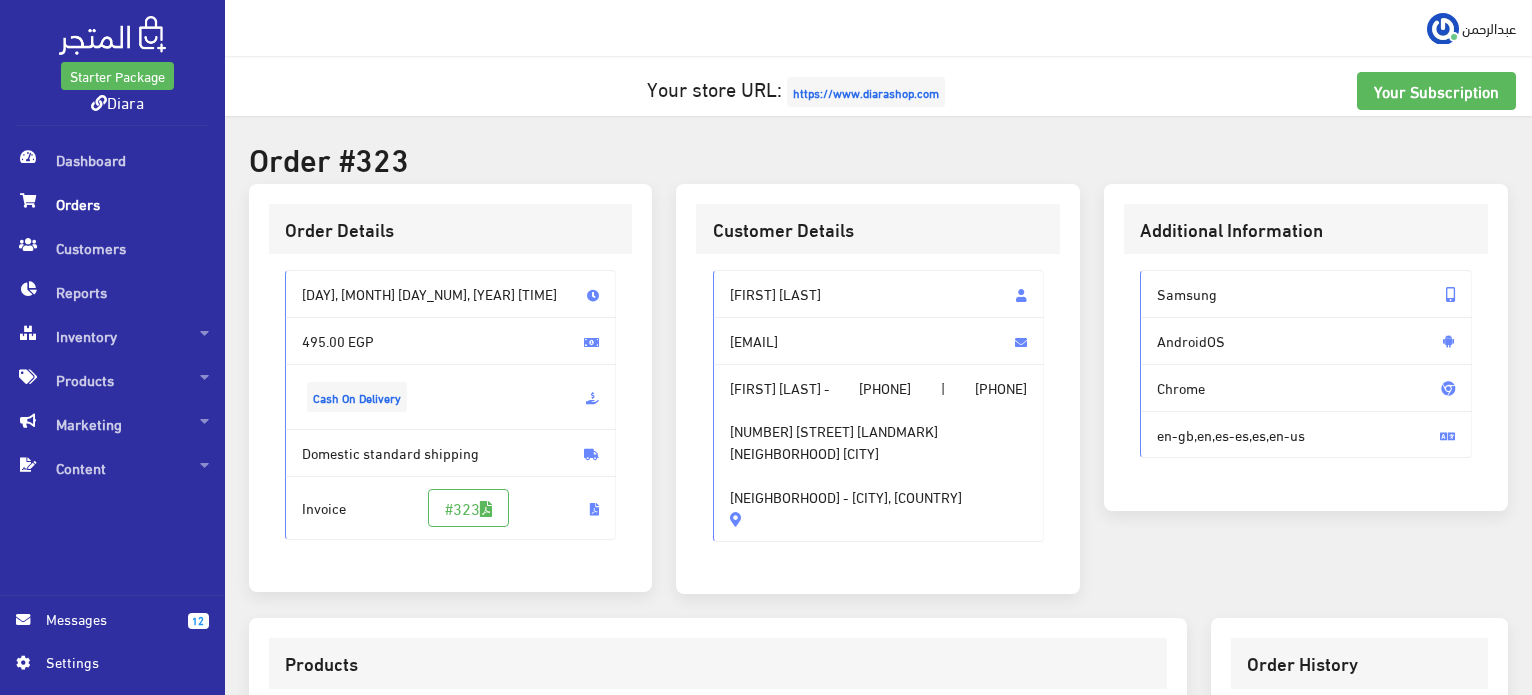 drag, startPoint x: 845, startPoint y: 486, endPoint x: 784, endPoint y: 285, distance: 210.05237 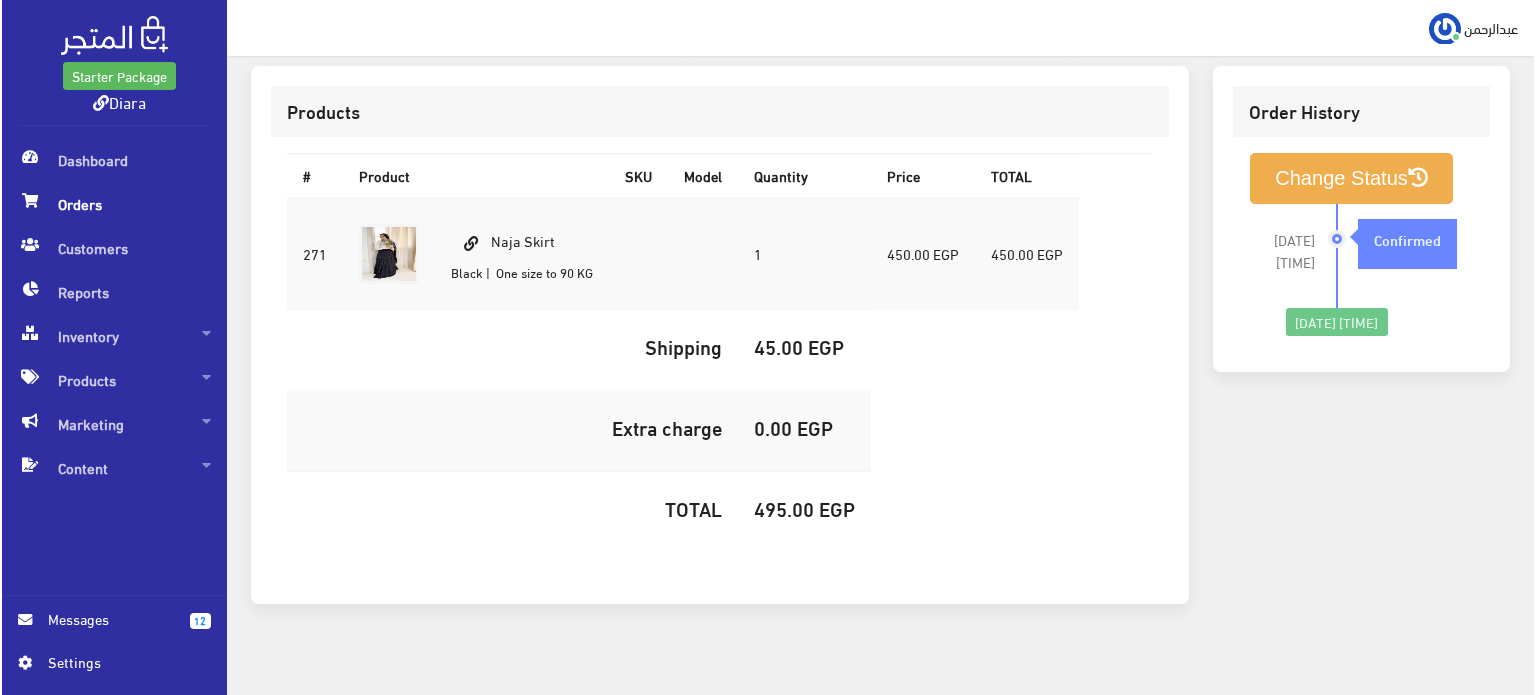 scroll, scrollTop: 566, scrollLeft: 0, axis: vertical 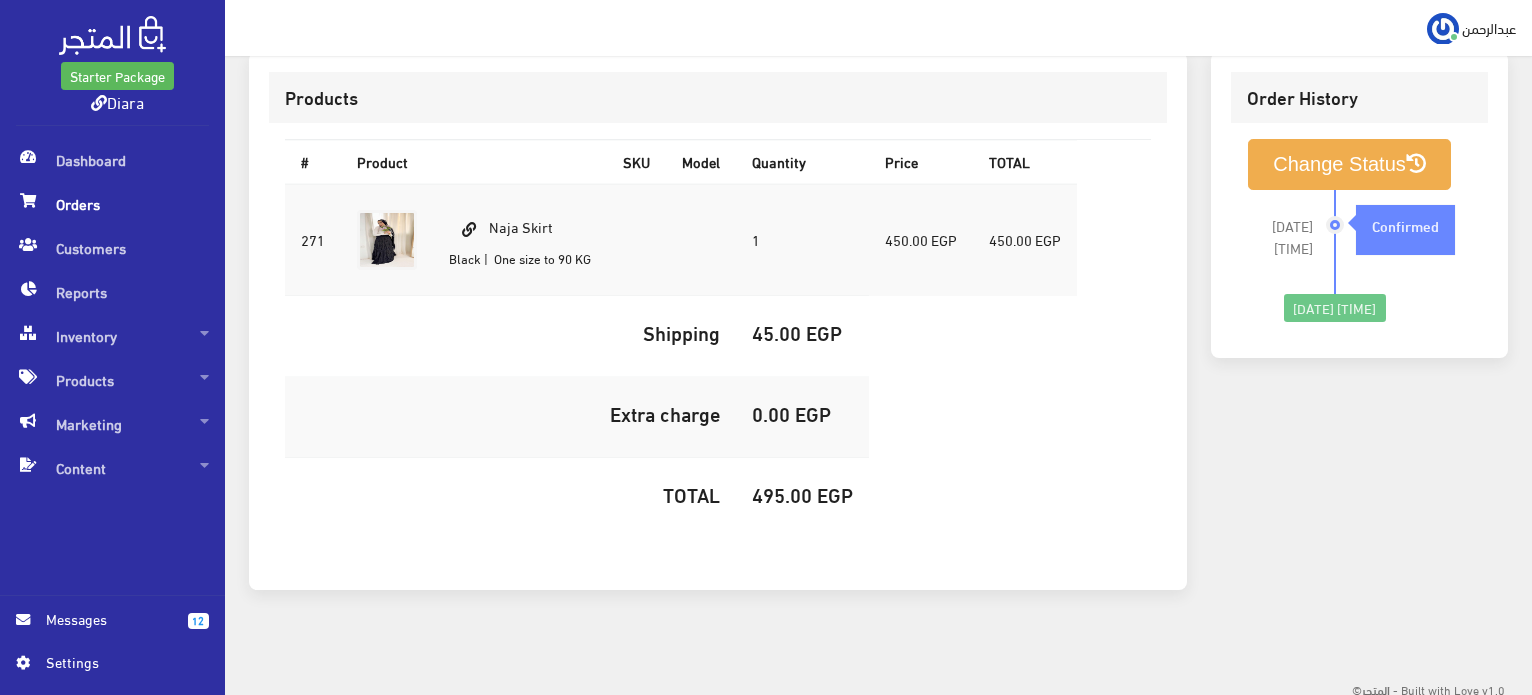 click on "495.00 EGP" at bounding box center (802, 494) 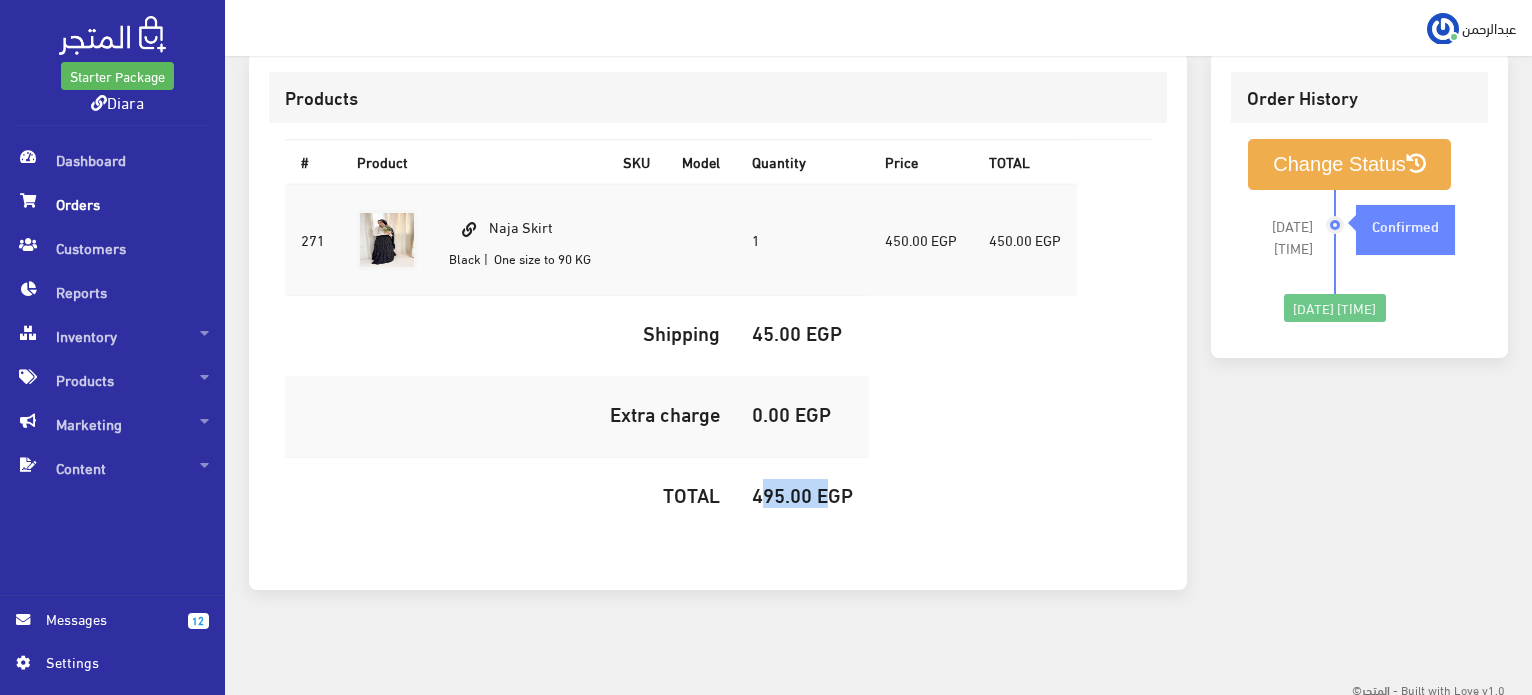 click on "495.00 EGP" at bounding box center (802, 494) 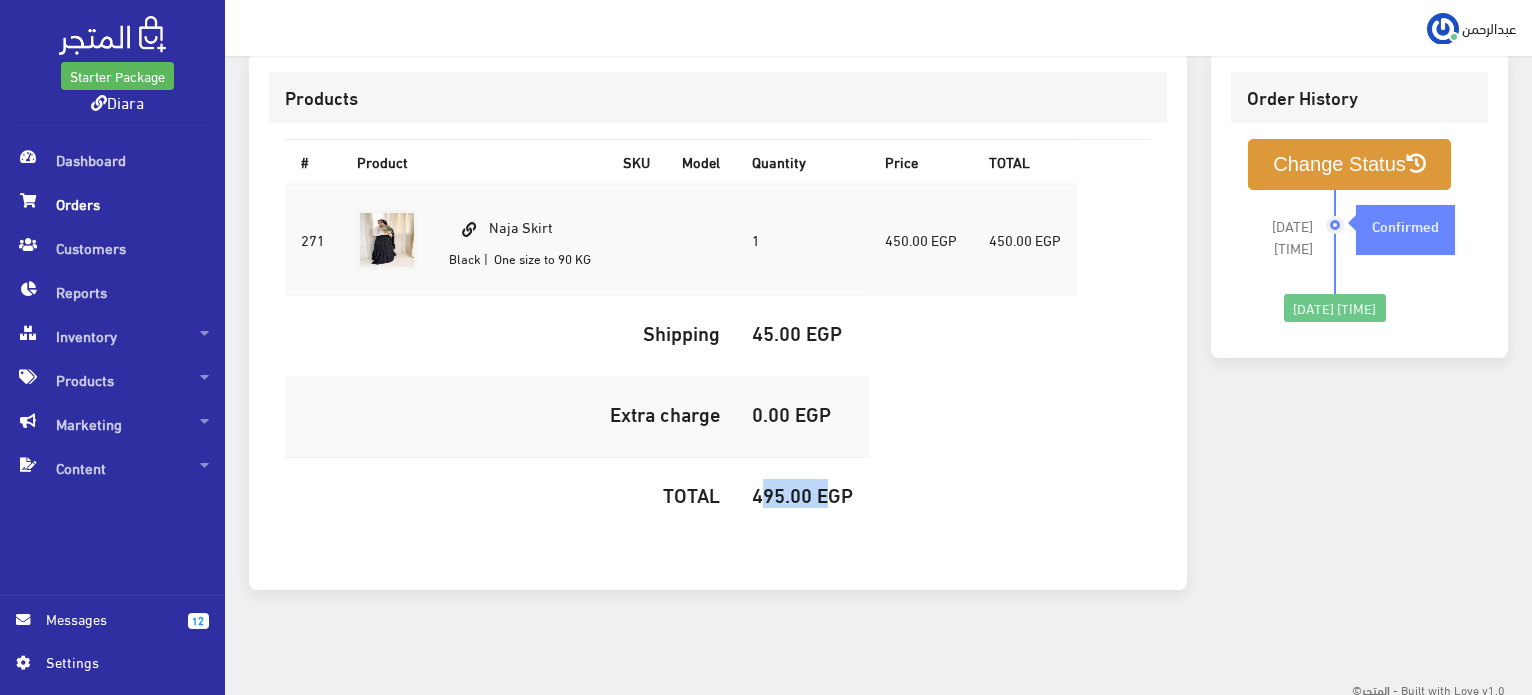 click on "Change Status" at bounding box center (1349, 164) 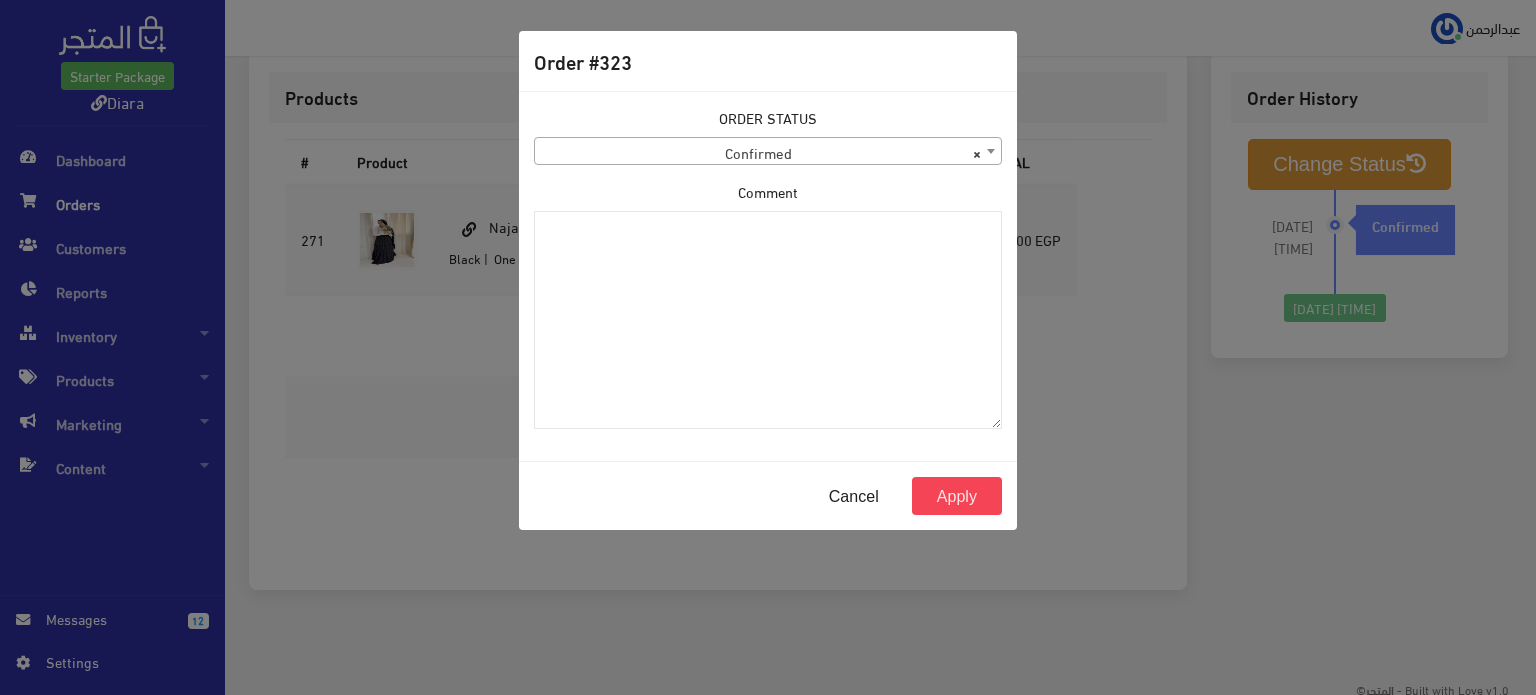 click on "ORDER STATUS
Confirmed
Shipped
Canceled
Delivered
Denied
Refused By Customer
Pending
Processed
× Confirmed" at bounding box center [768, 136] 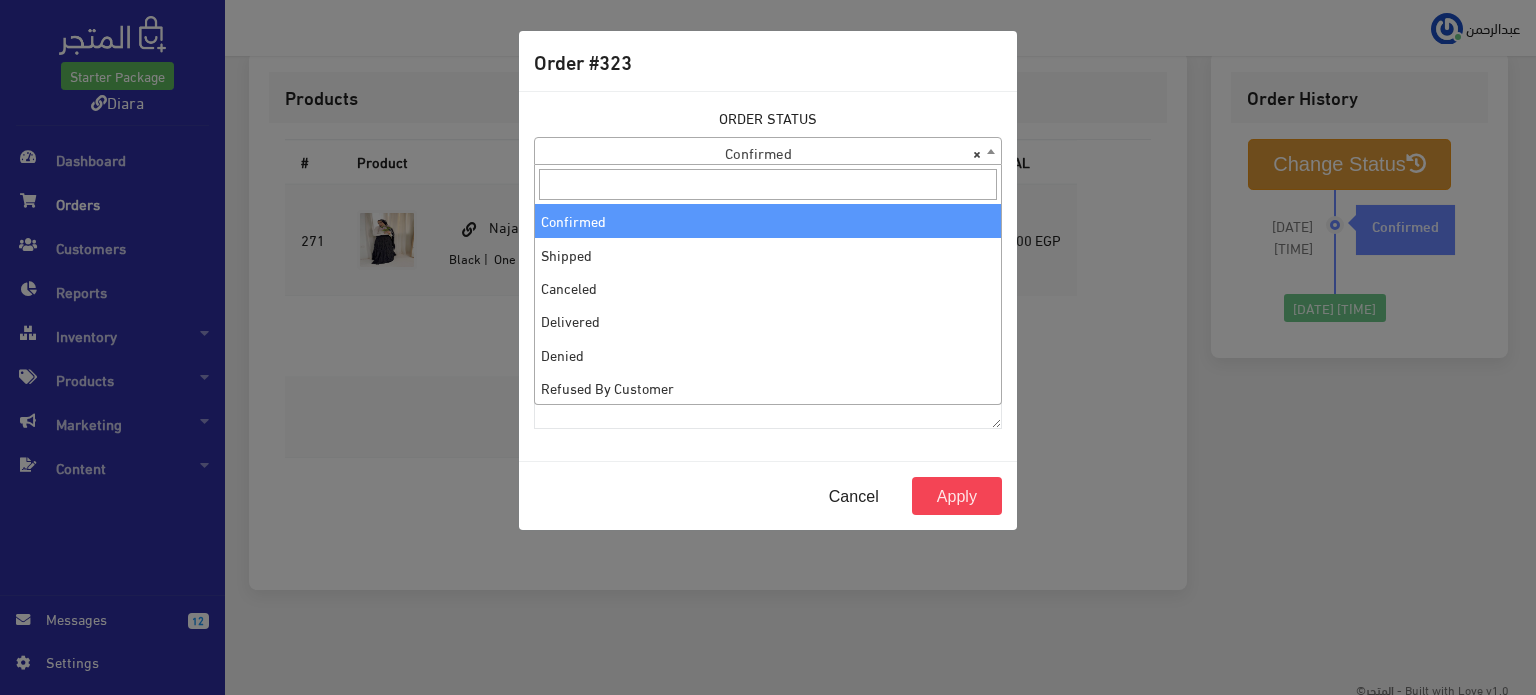 click on "× Confirmed" at bounding box center (768, 152) 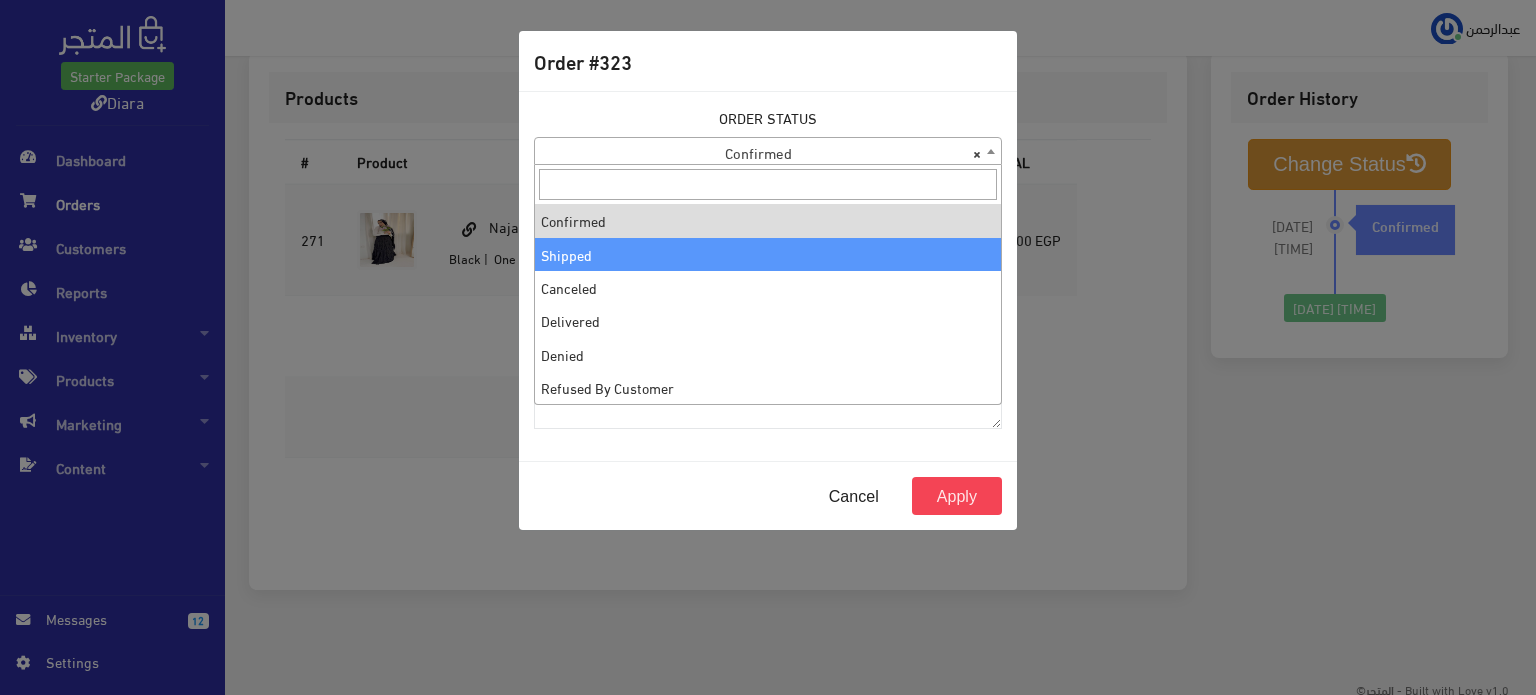 select on "2" 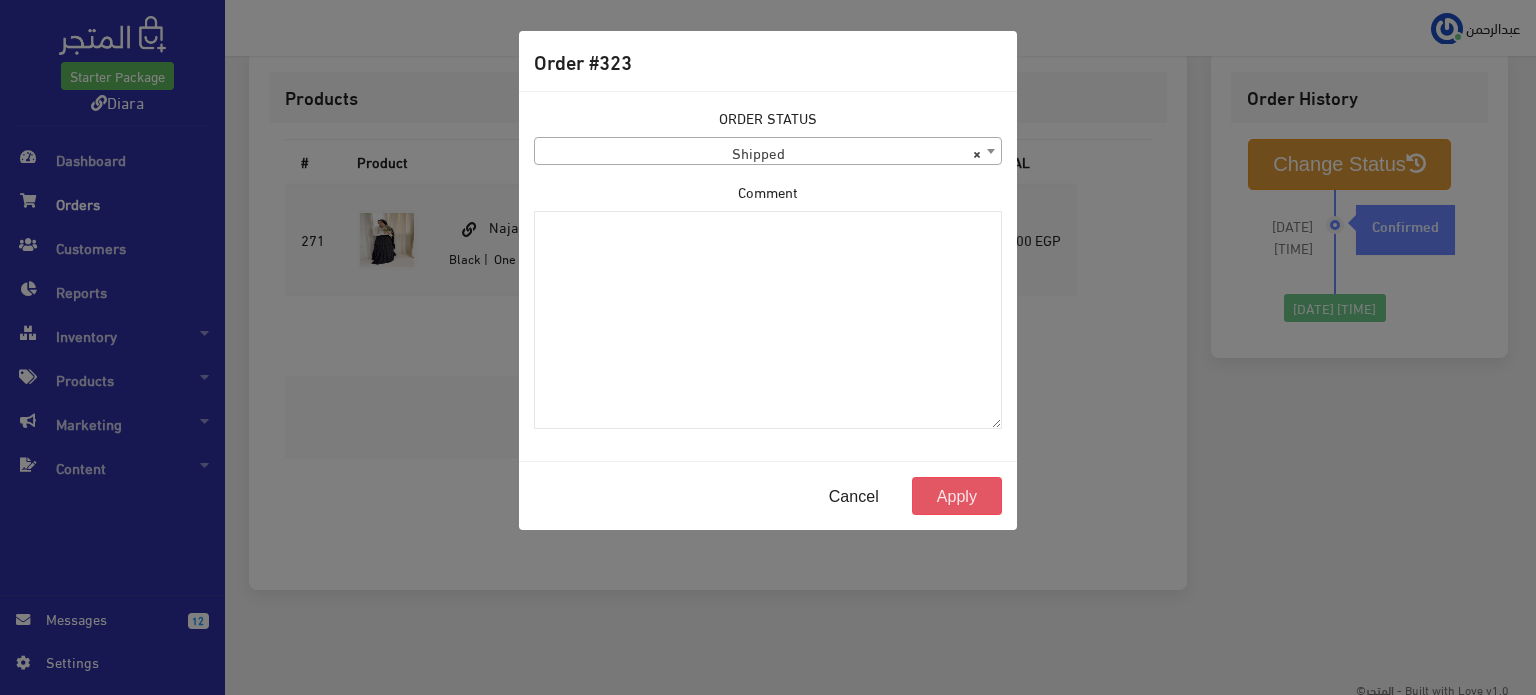 click on "Apply" at bounding box center [957, 496] 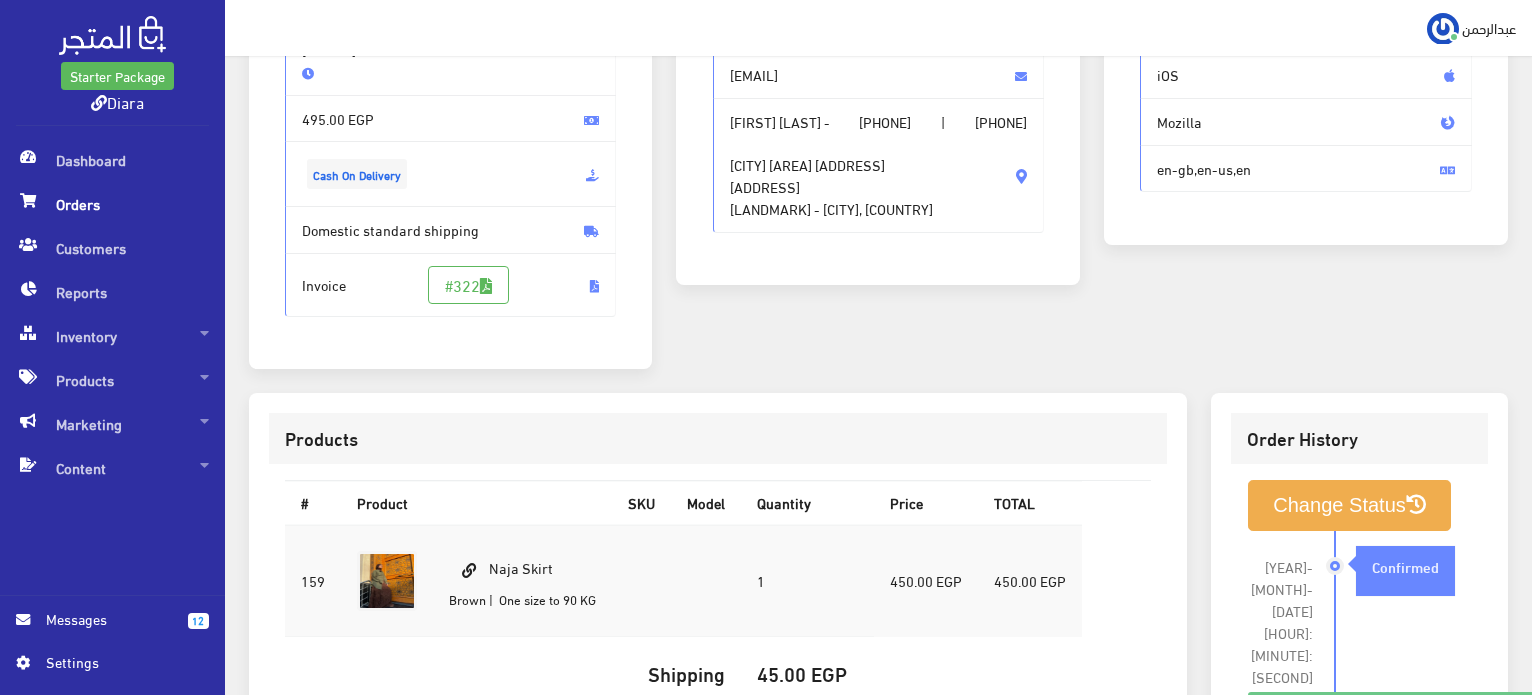 scroll, scrollTop: 66, scrollLeft: 0, axis: vertical 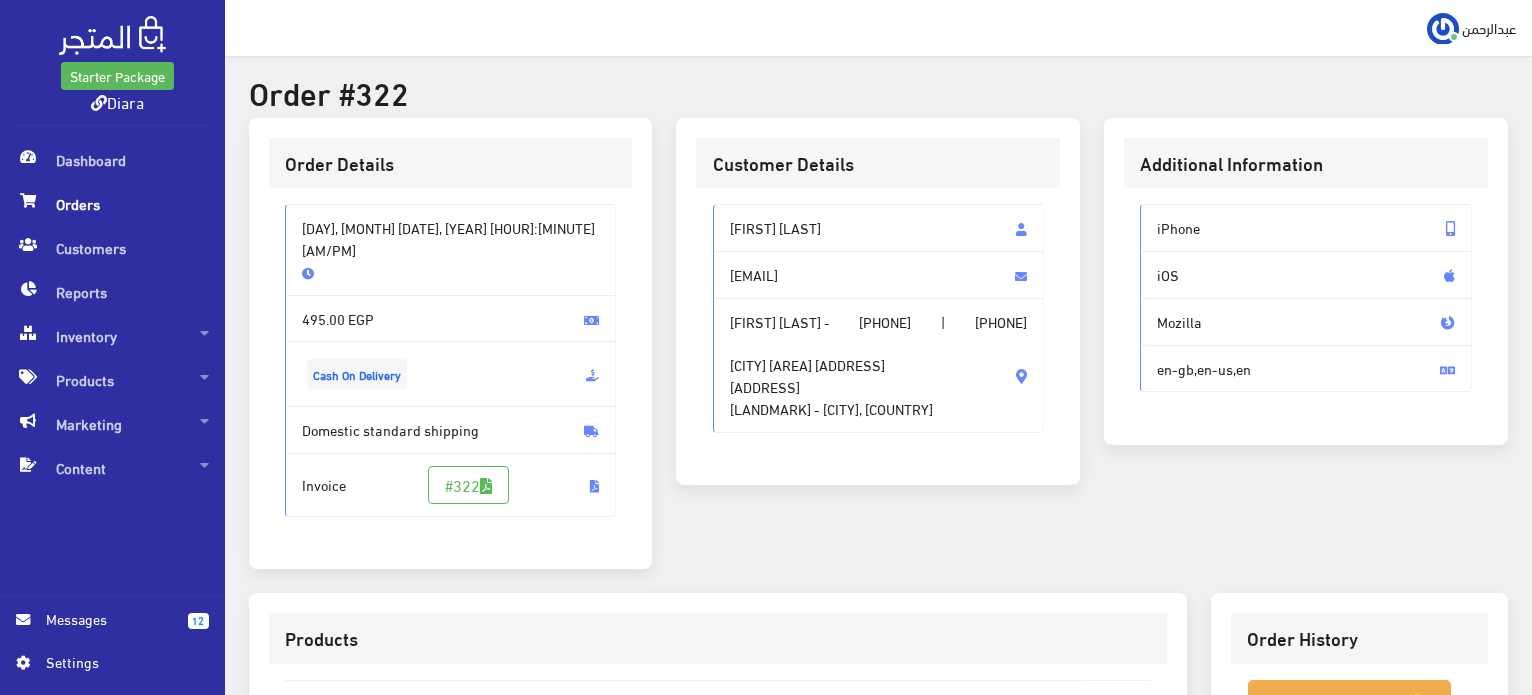 drag, startPoint x: 788, startPoint y: 442, endPoint x: 700, endPoint y: 203, distance: 254.68608 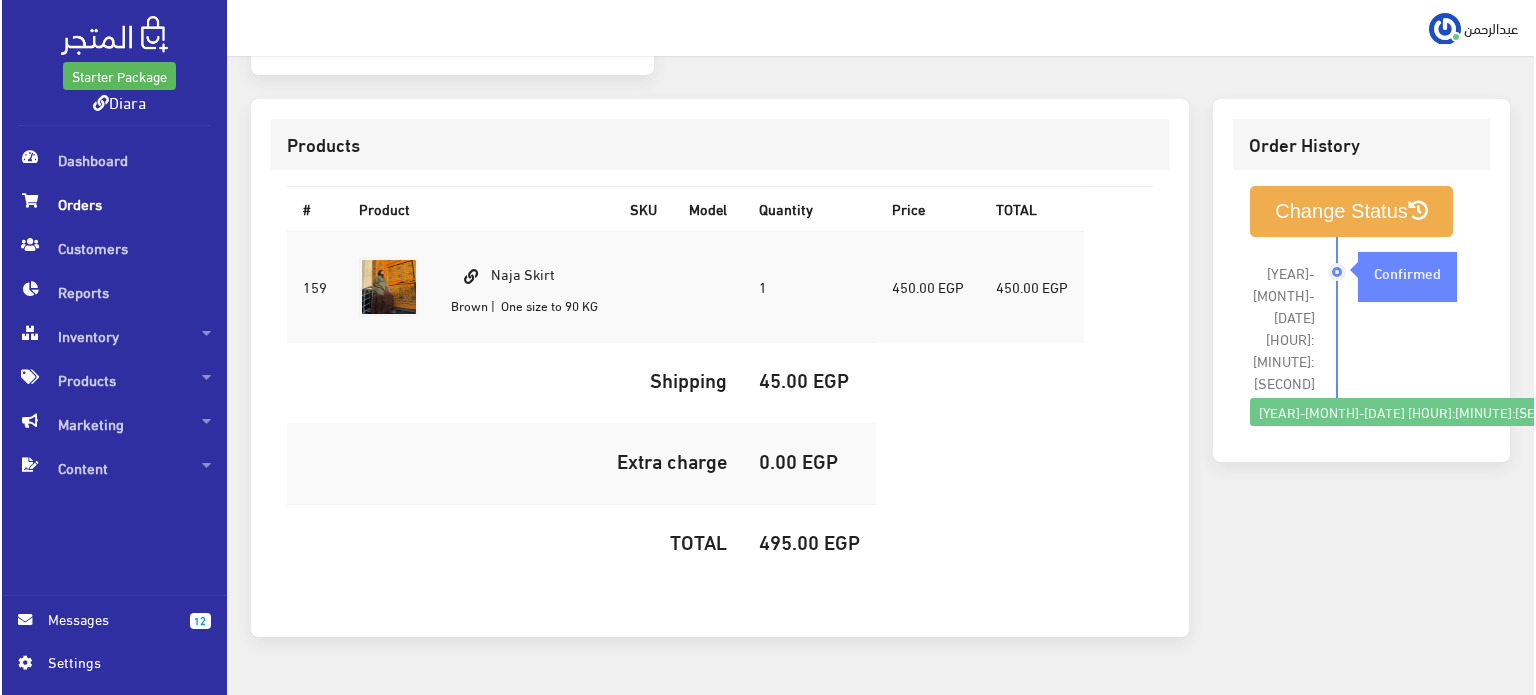 scroll, scrollTop: 566, scrollLeft: 0, axis: vertical 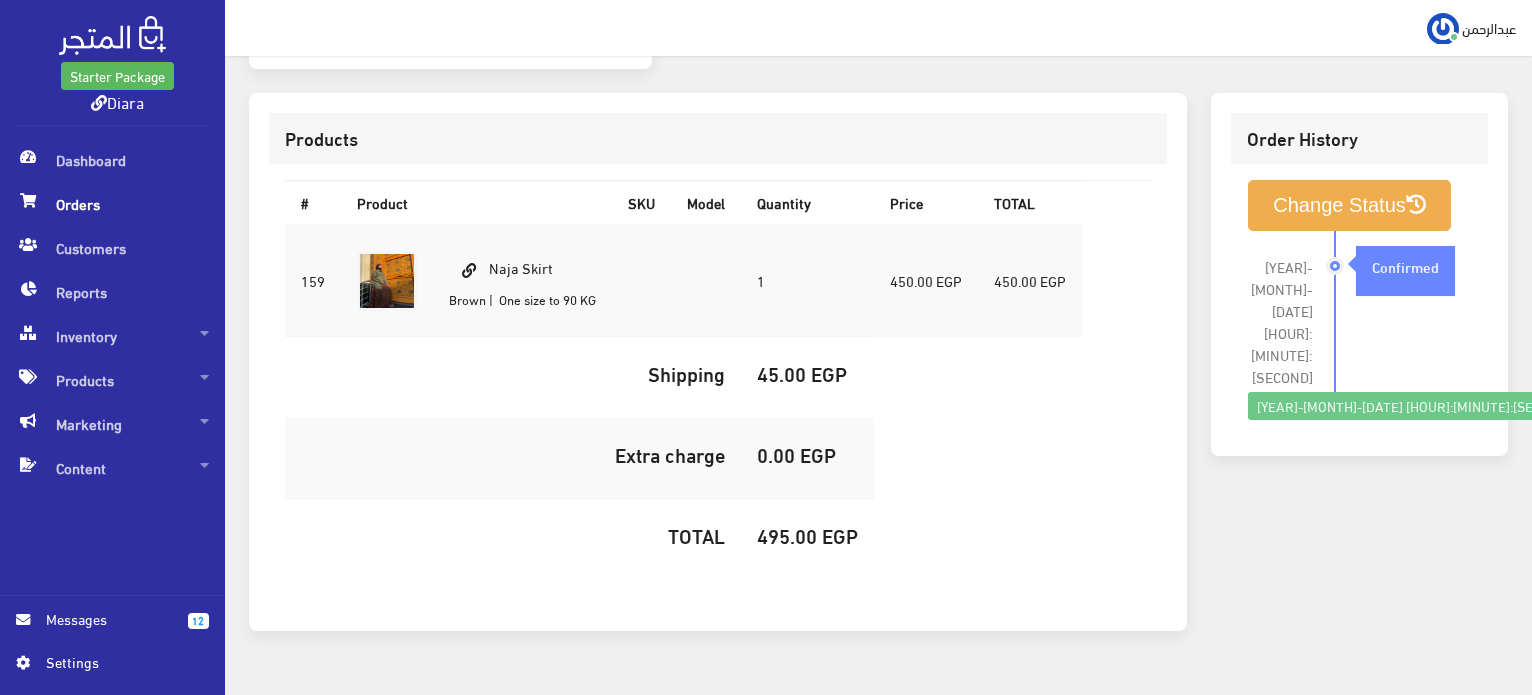 click on "495.00 EGP" at bounding box center [807, 535] 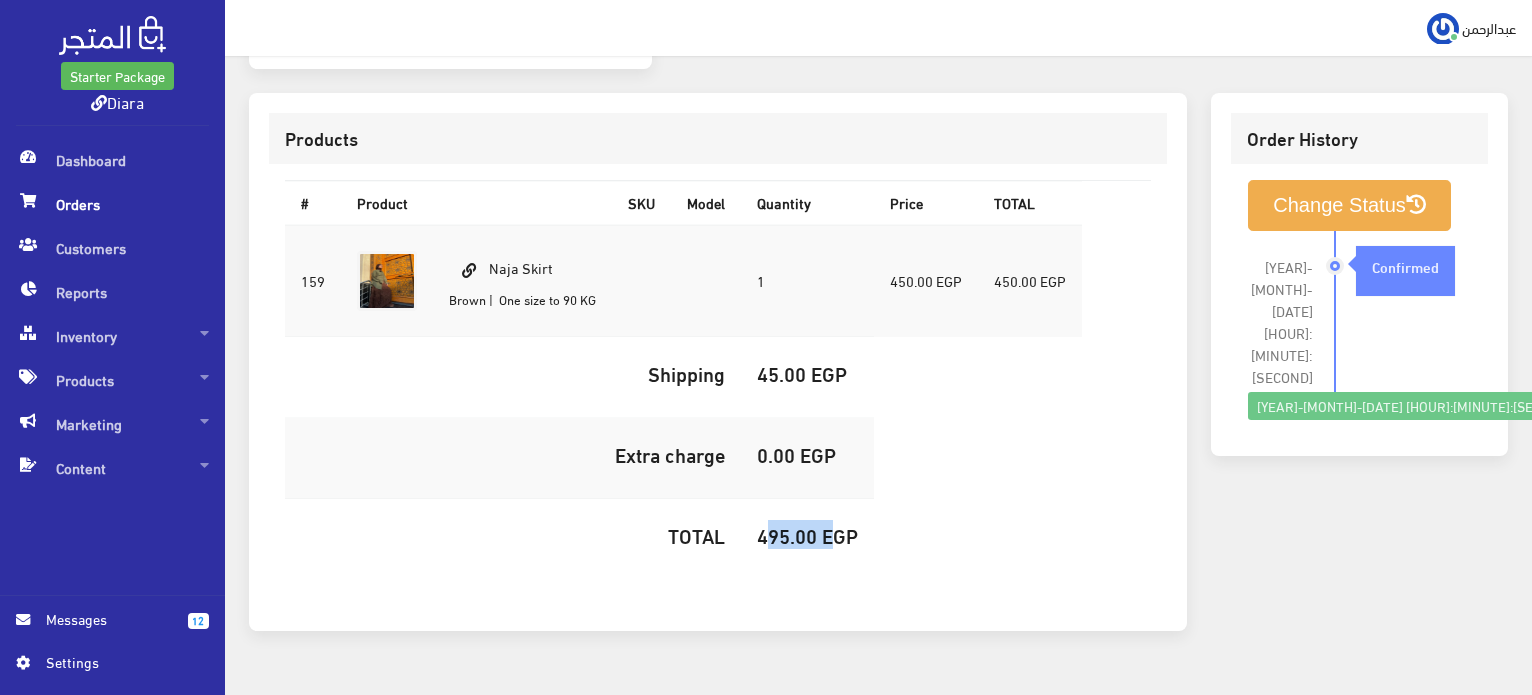 click on "495.00 EGP" at bounding box center [807, 535] 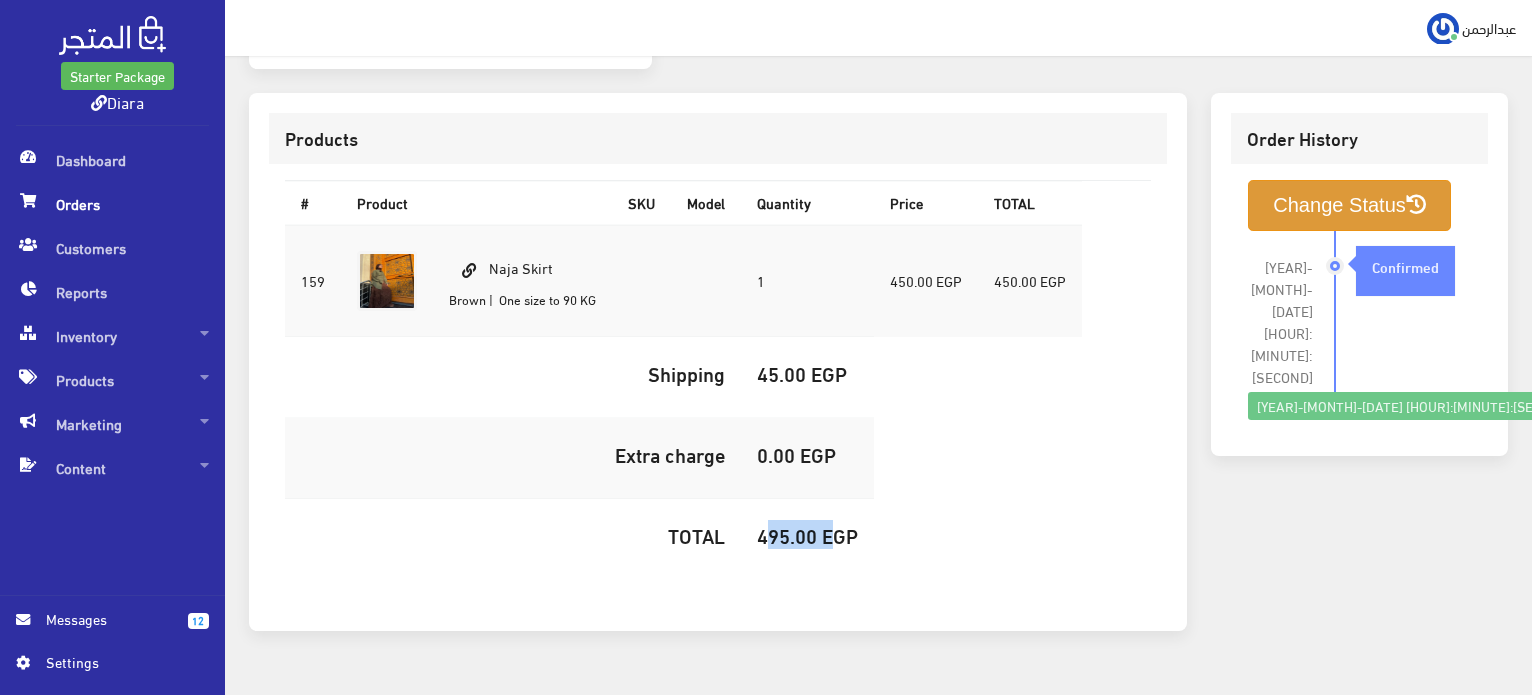 click on "Change Status" at bounding box center [1349, 205] 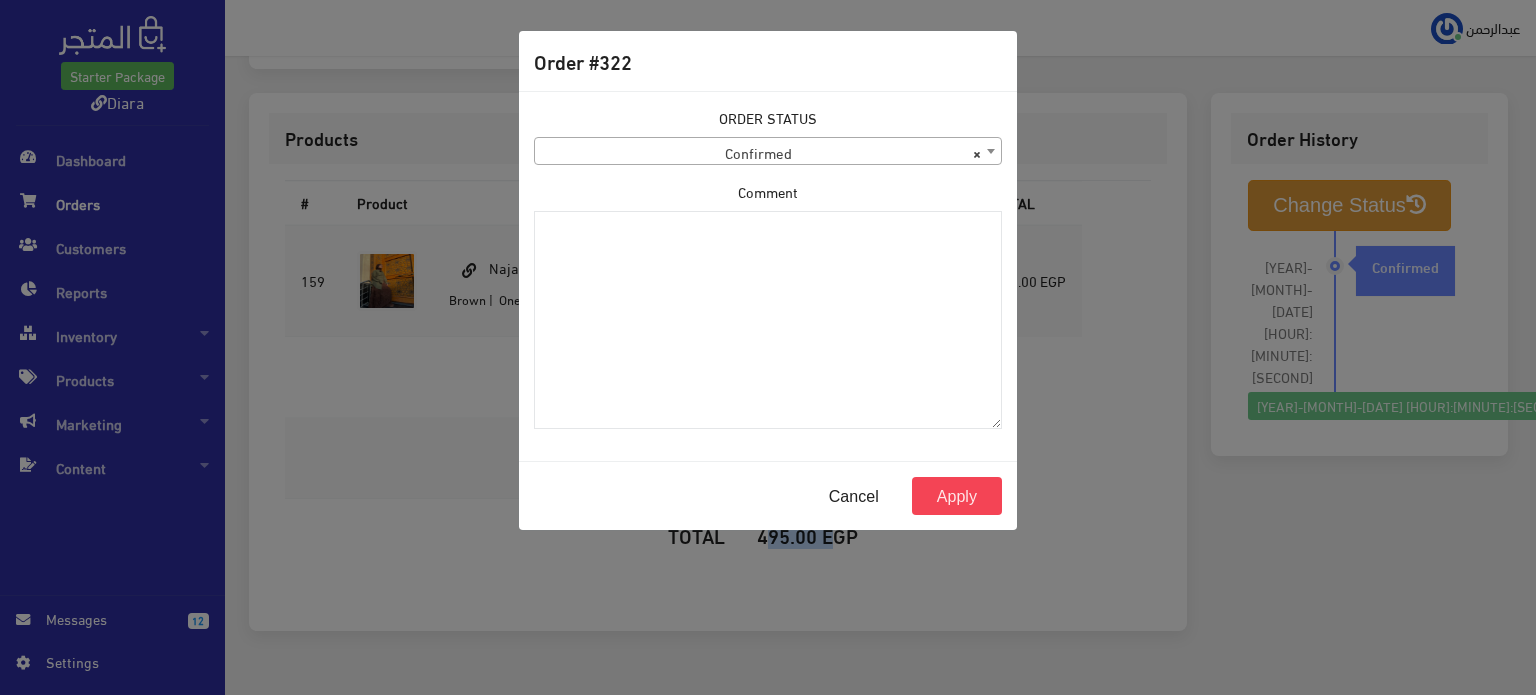 click on "× Confirmed" at bounding box center (768, 152) 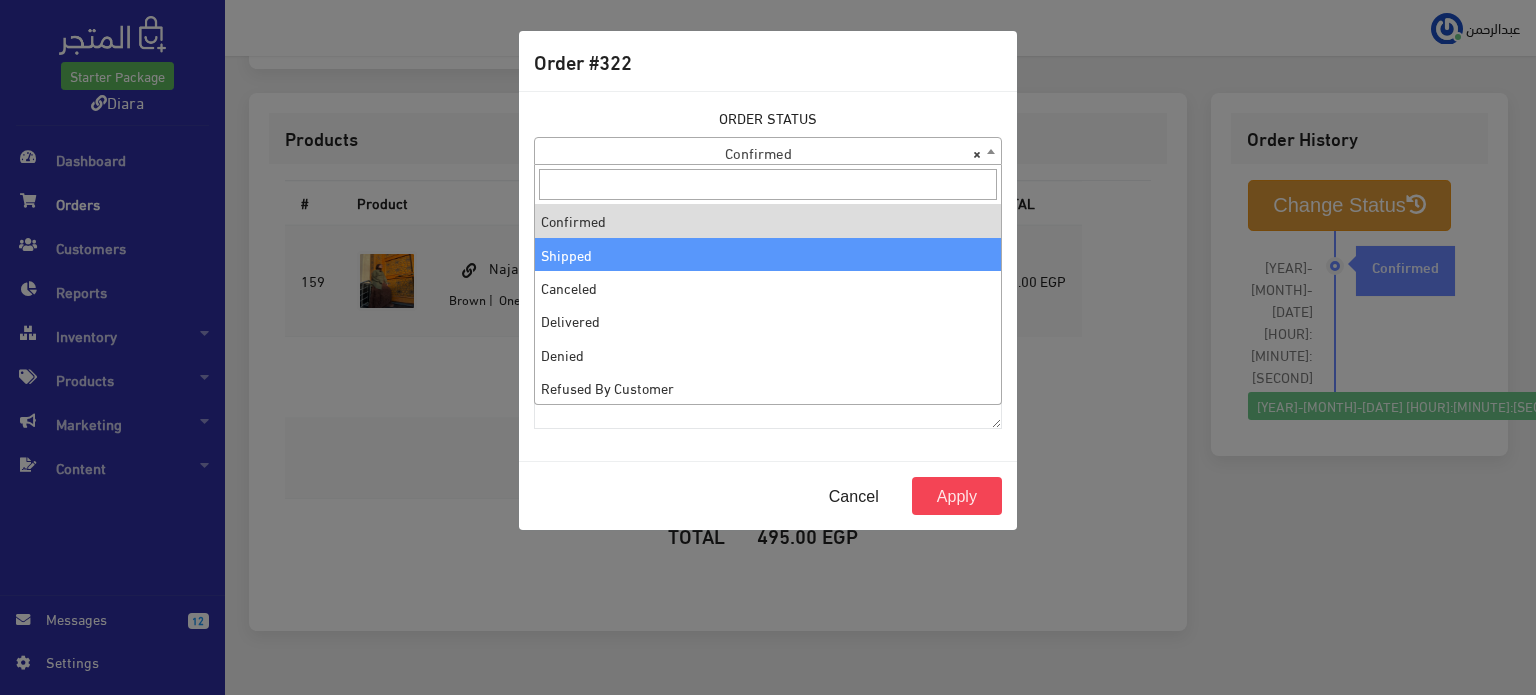 select on "2" 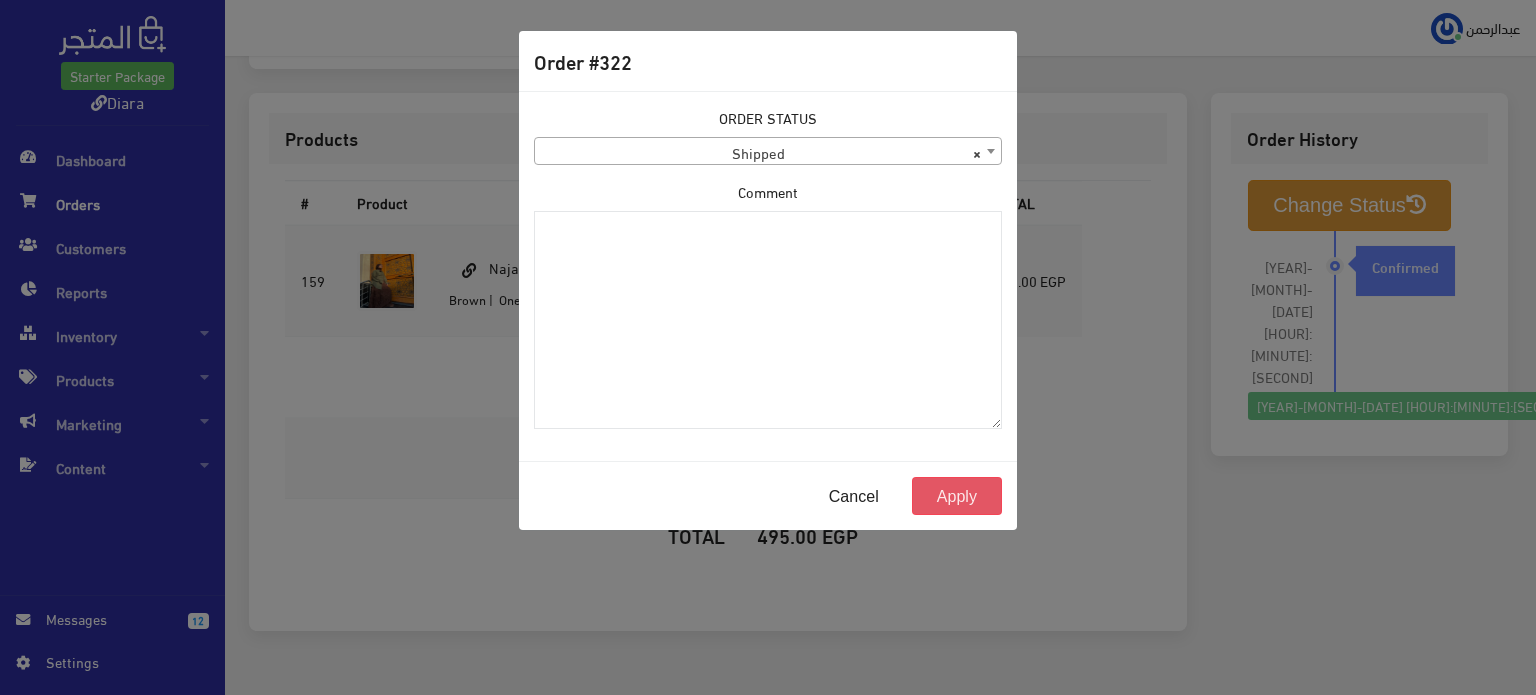 click on "Apply" at bounding box center (957, 496) 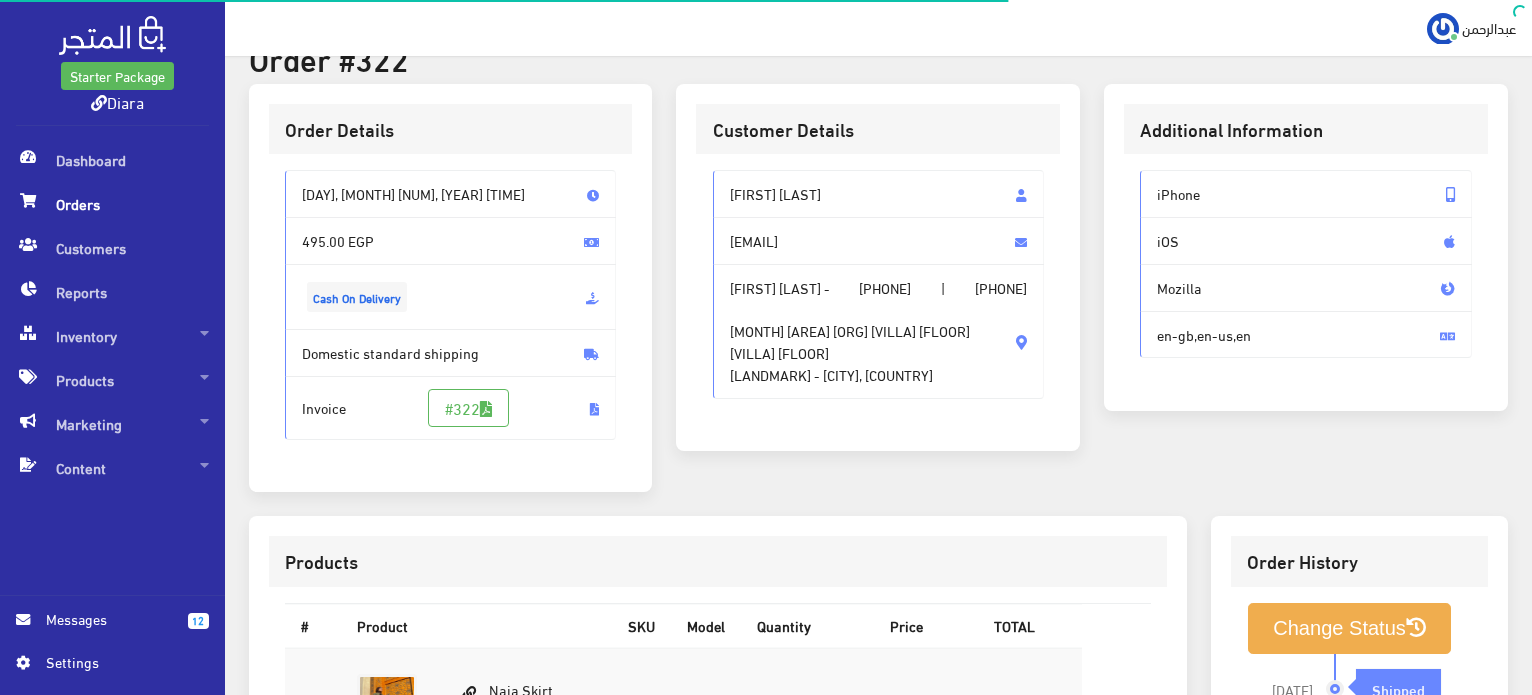 scroll, scrollTop: 566, scrollLeft: 0, axis: vertical 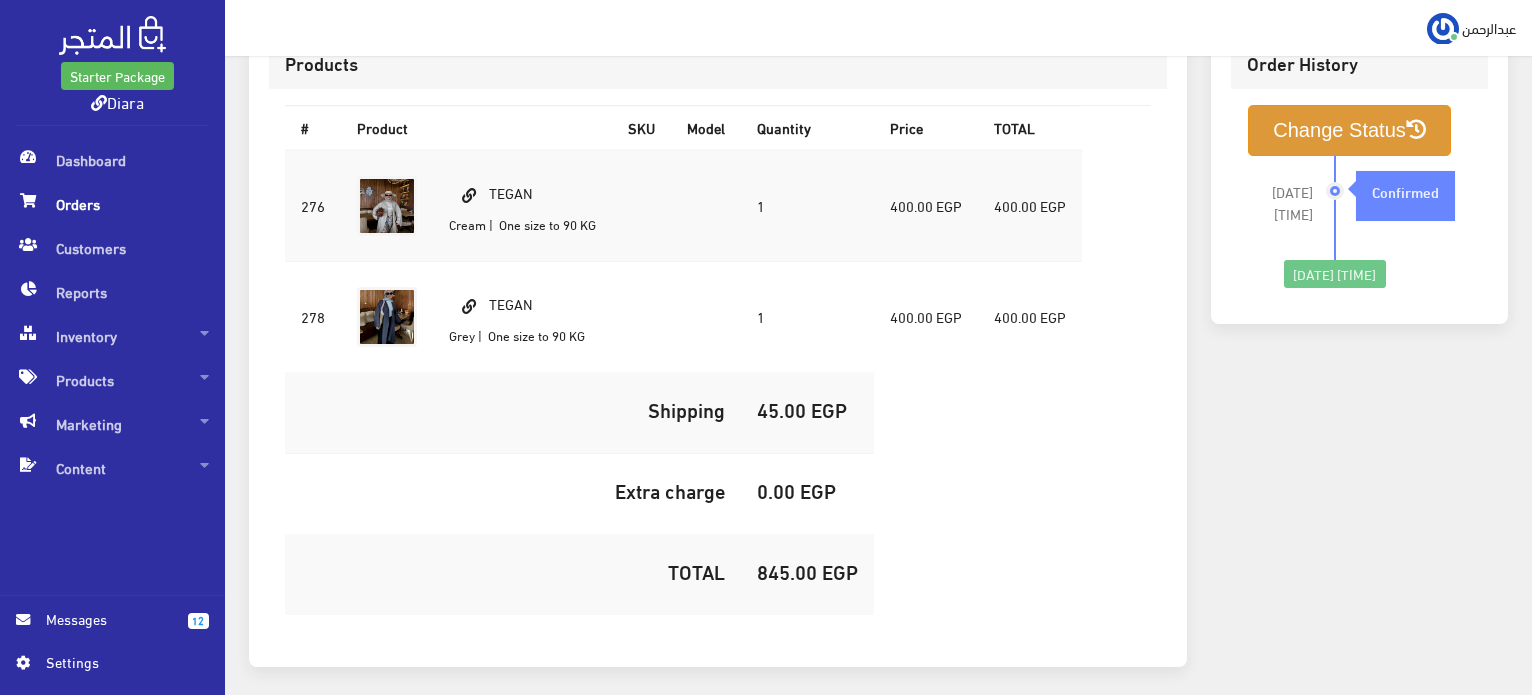 click on "Change Status" at bounding box center [1349, 130] 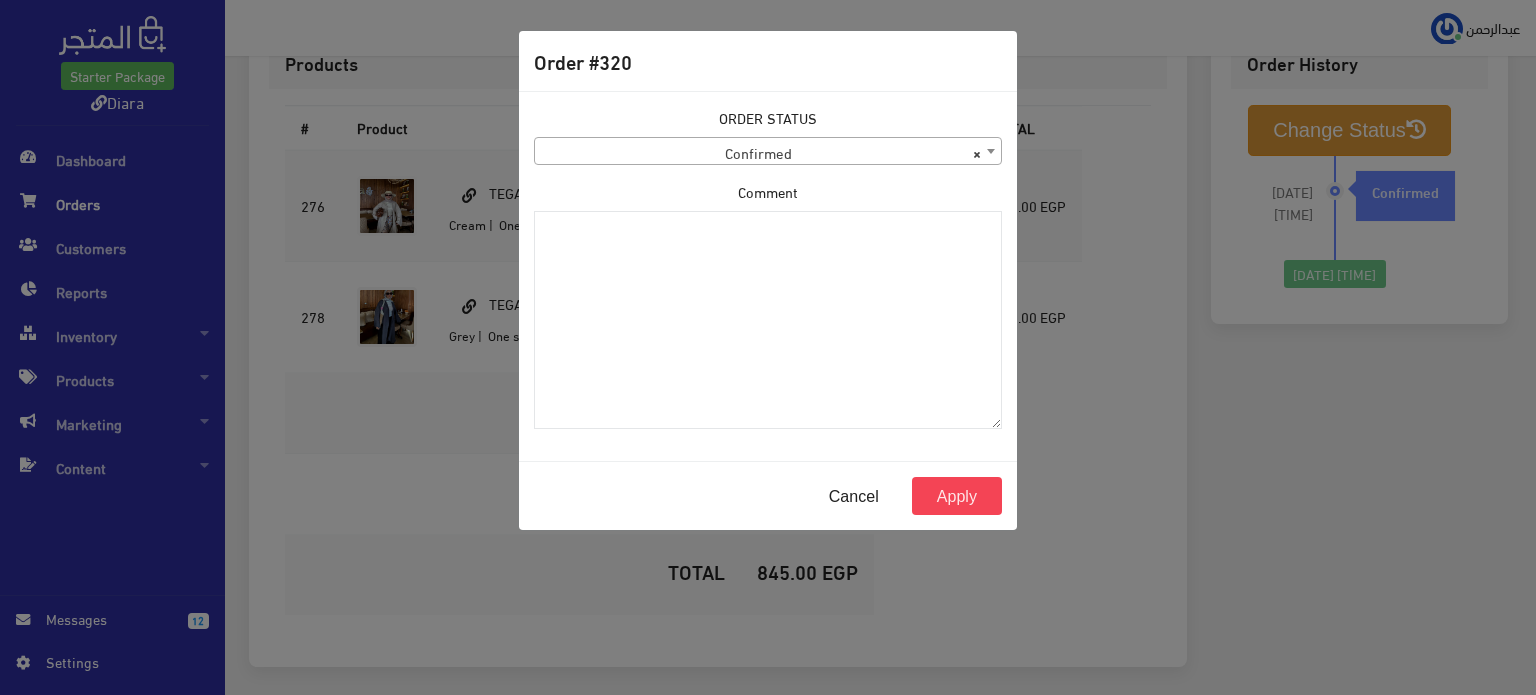 click on "× Confirmed" at bounding box center (768, 152) 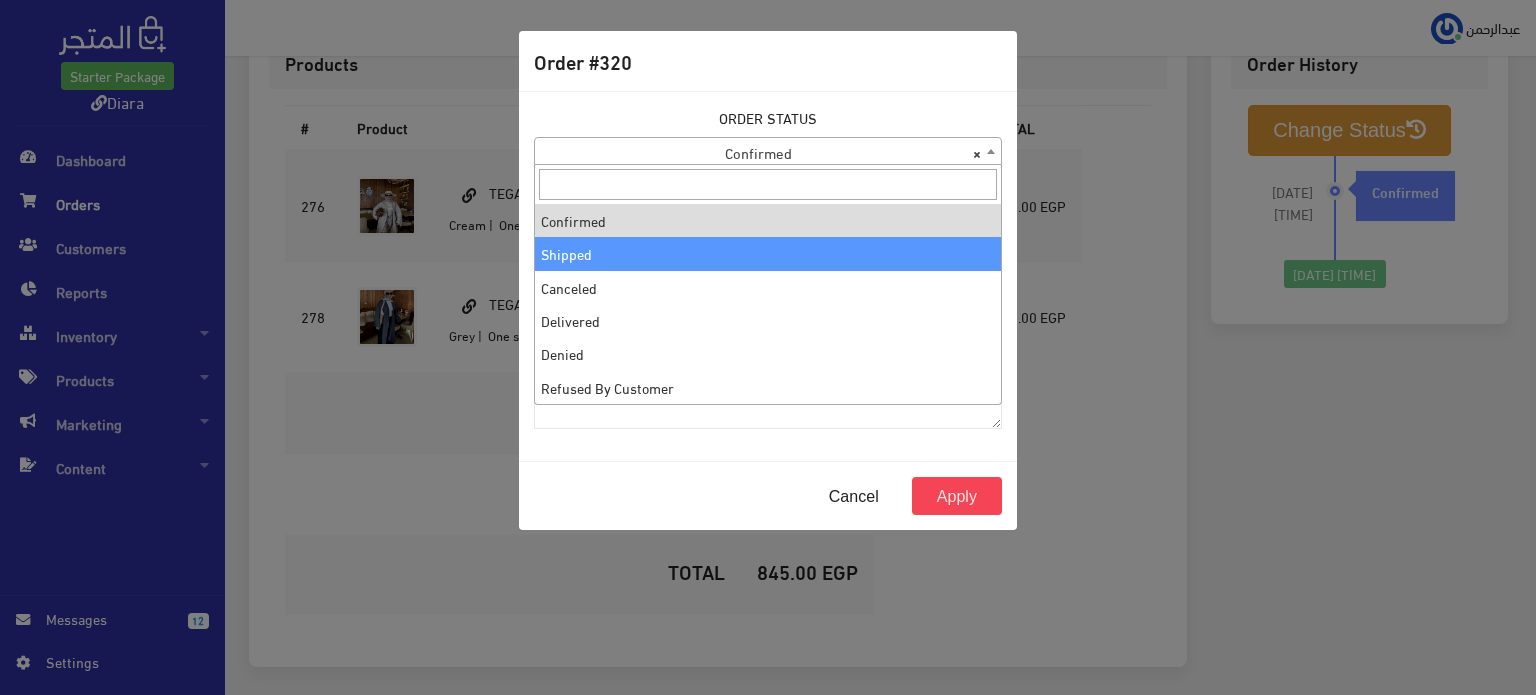 select on "2" 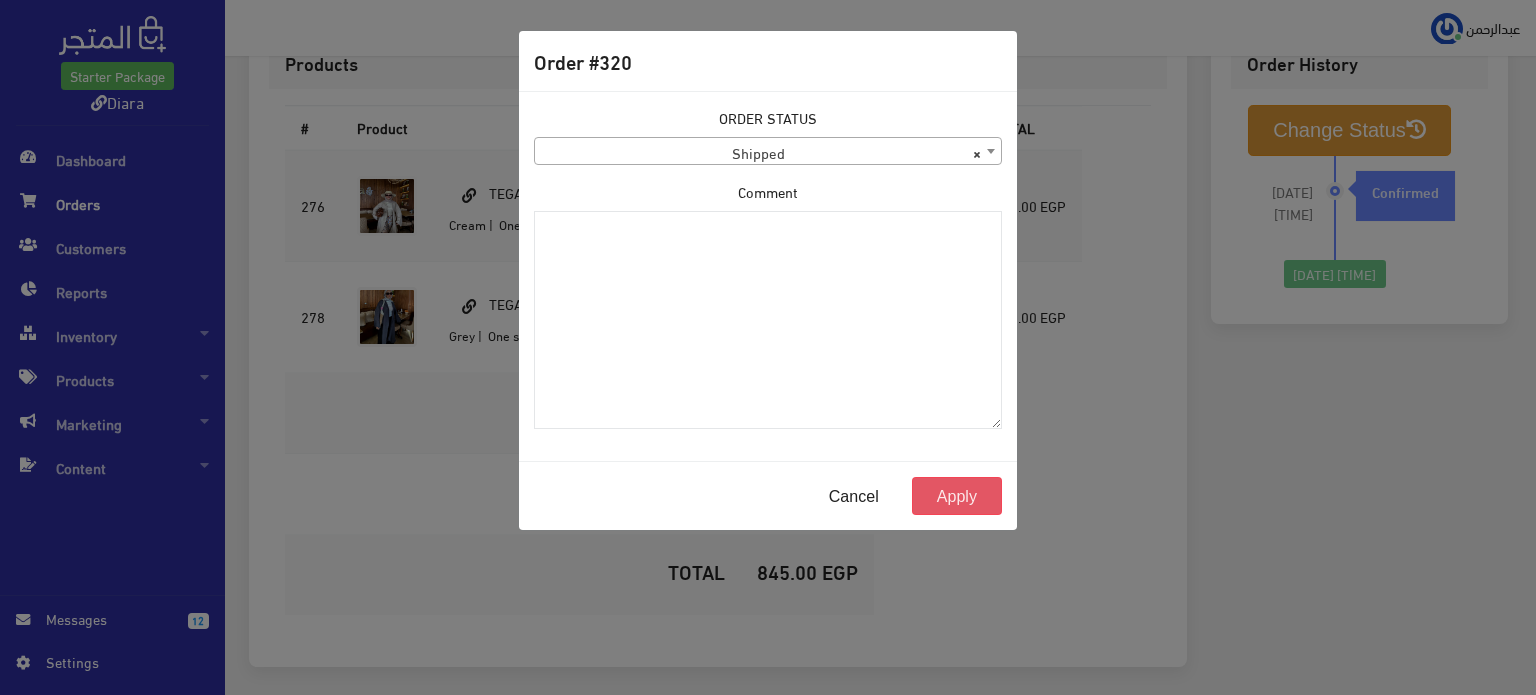 click on "Apply" at bounding box center [957, 496] 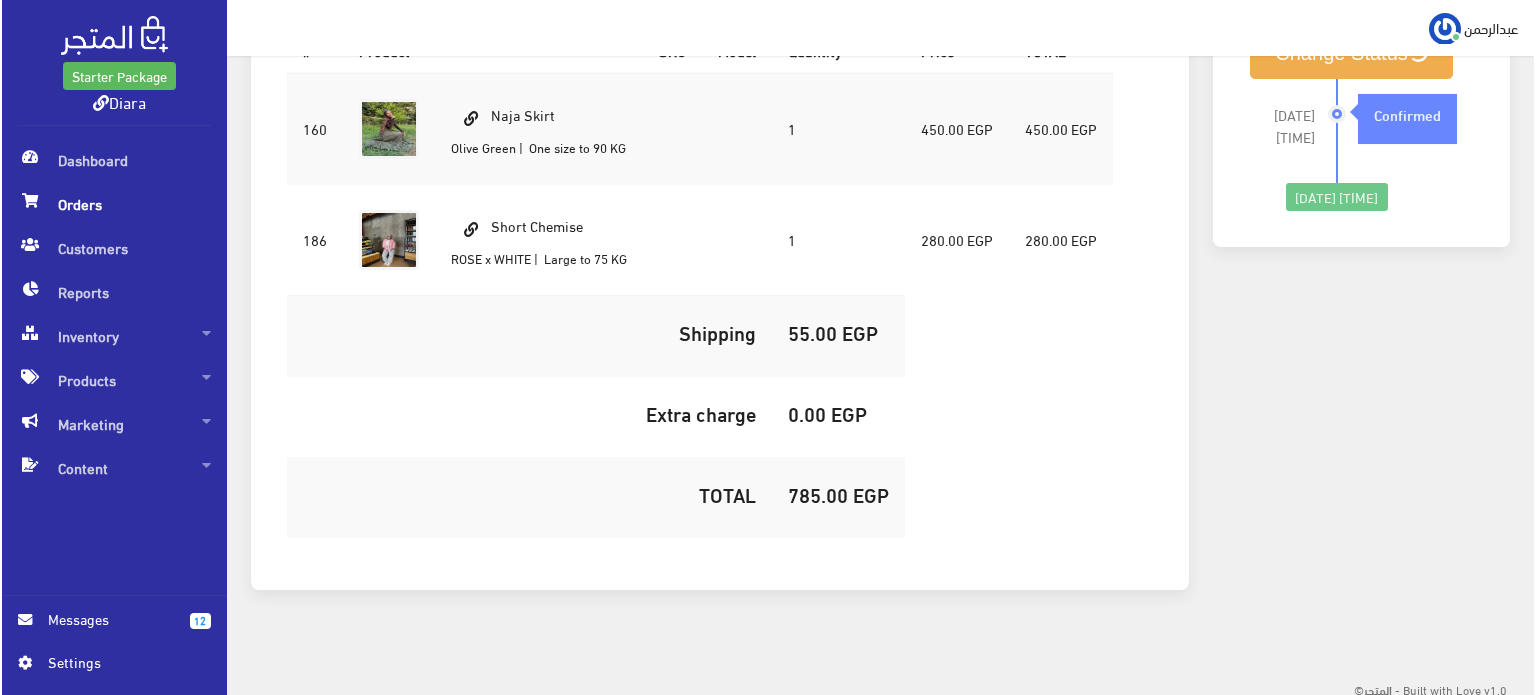 scroll, scrollTop: 700, scrollLeft: 0, axis: vertical 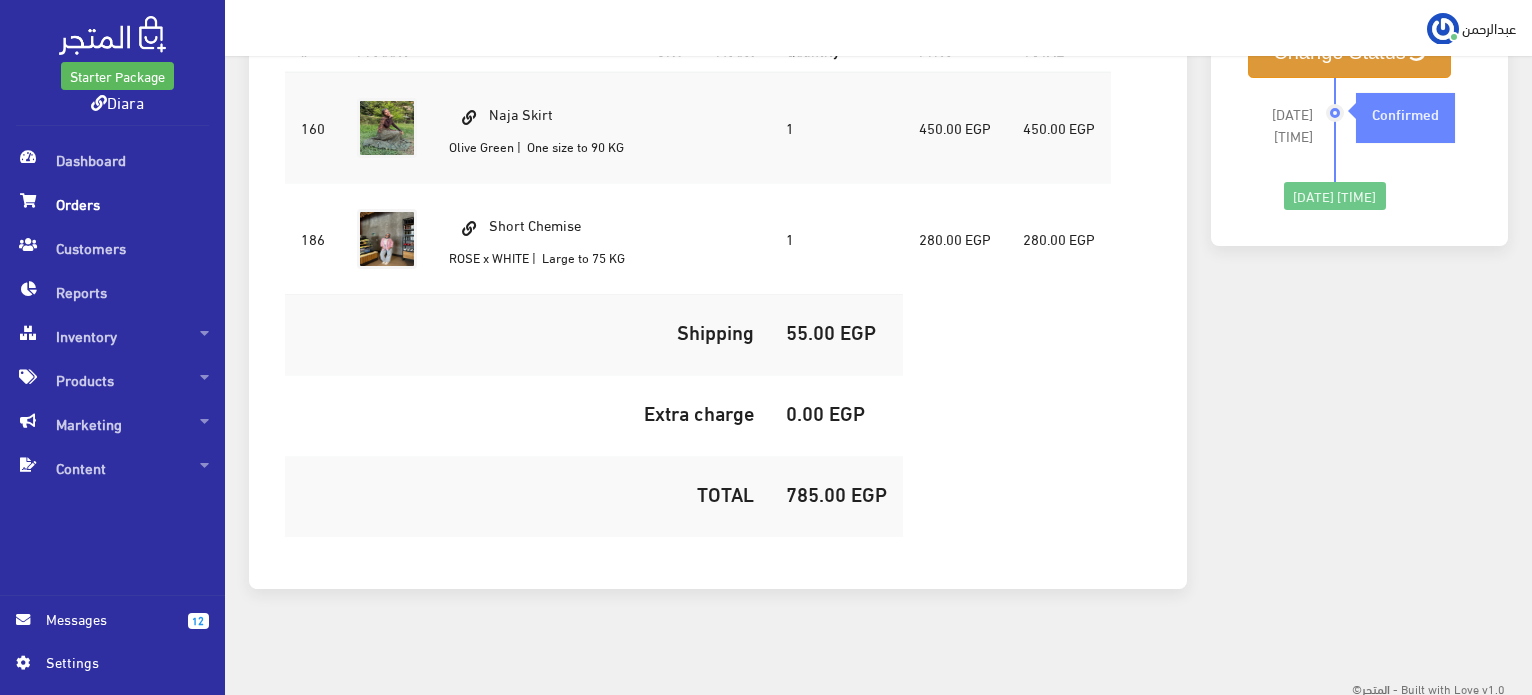 click on "Change Status" at bounding box center [1349, 52] 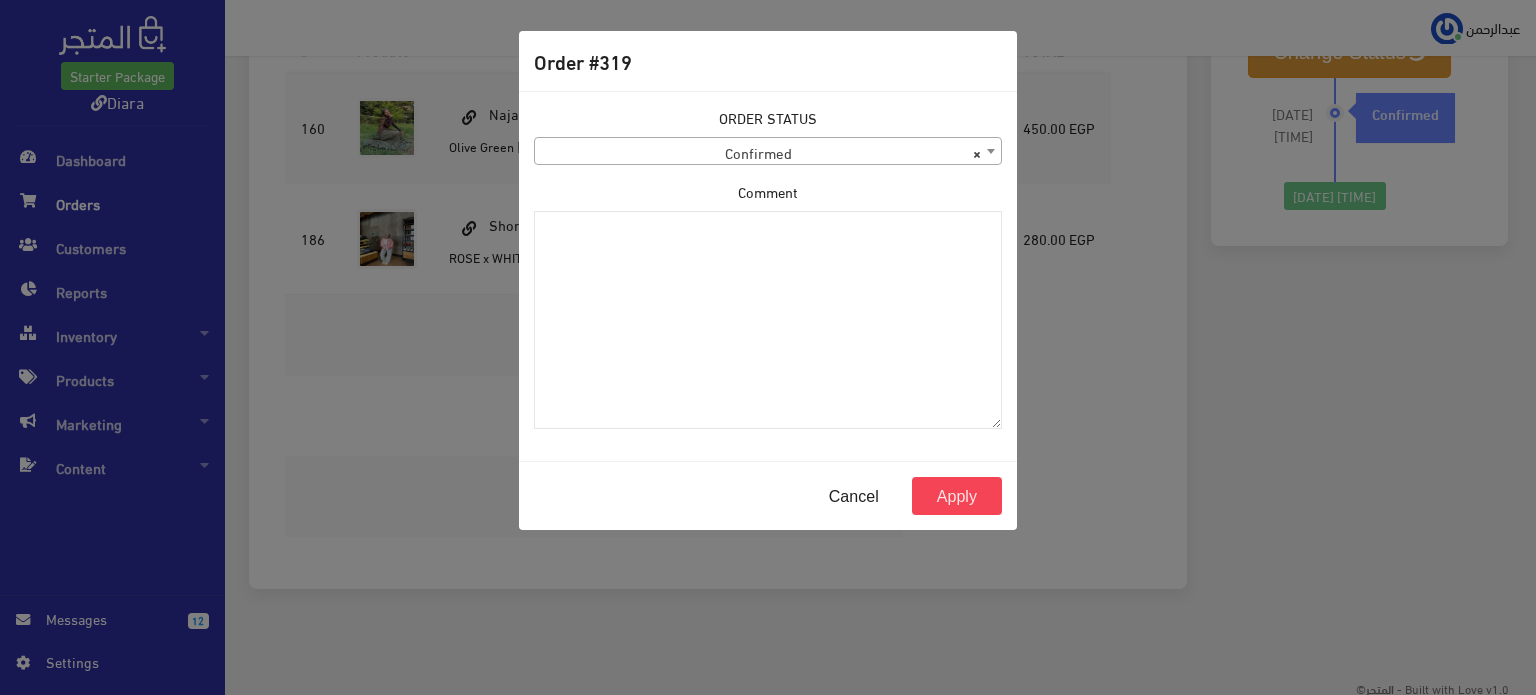 click on "× Confirmed" at bounding box center [768, 152] 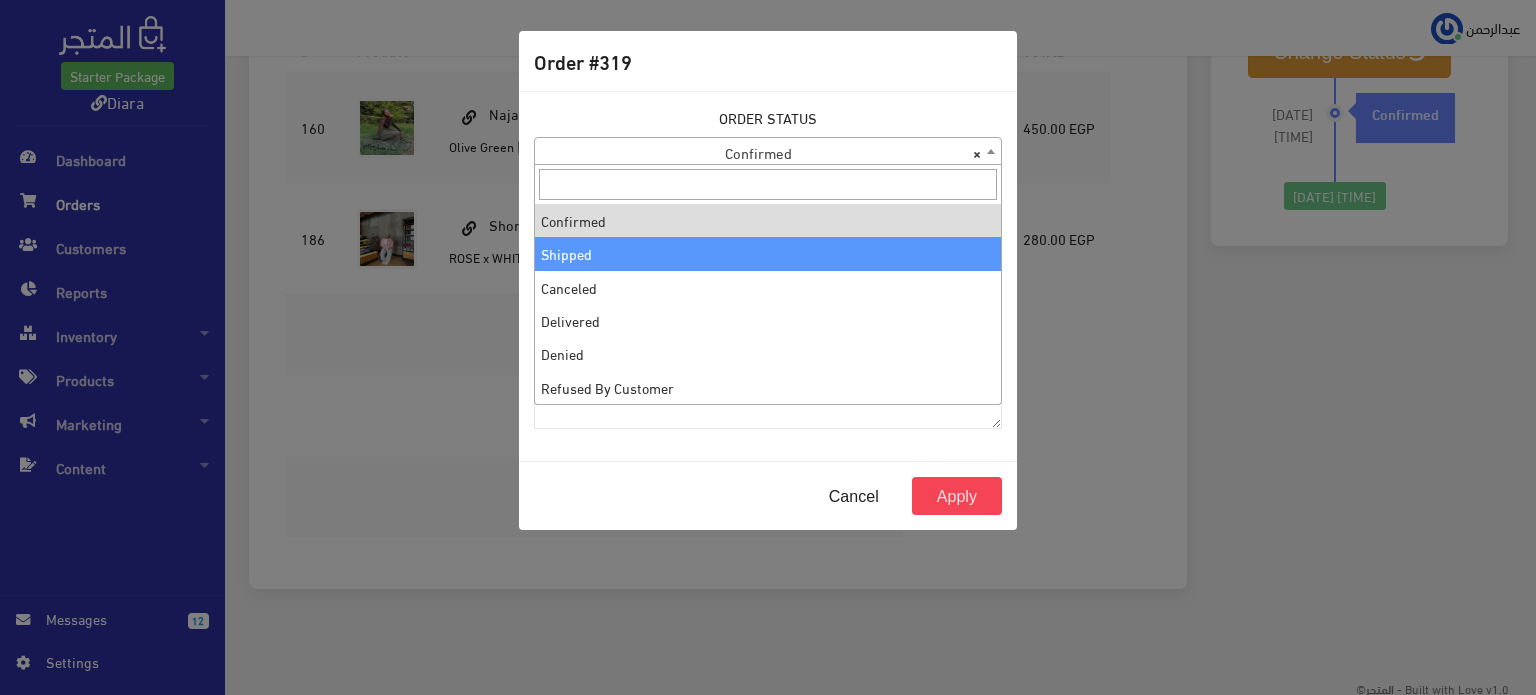 select on "2" 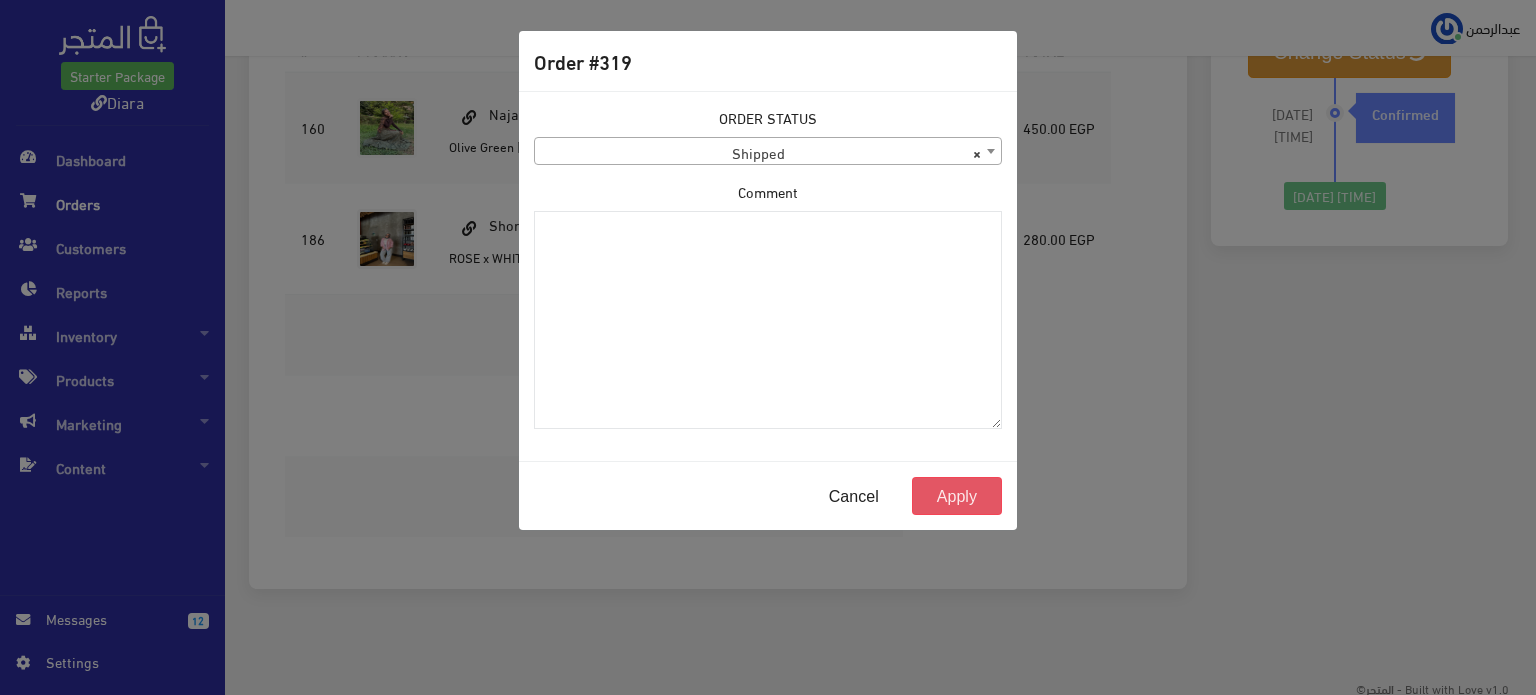 click on "Apply" at bounding box center [957, 496] 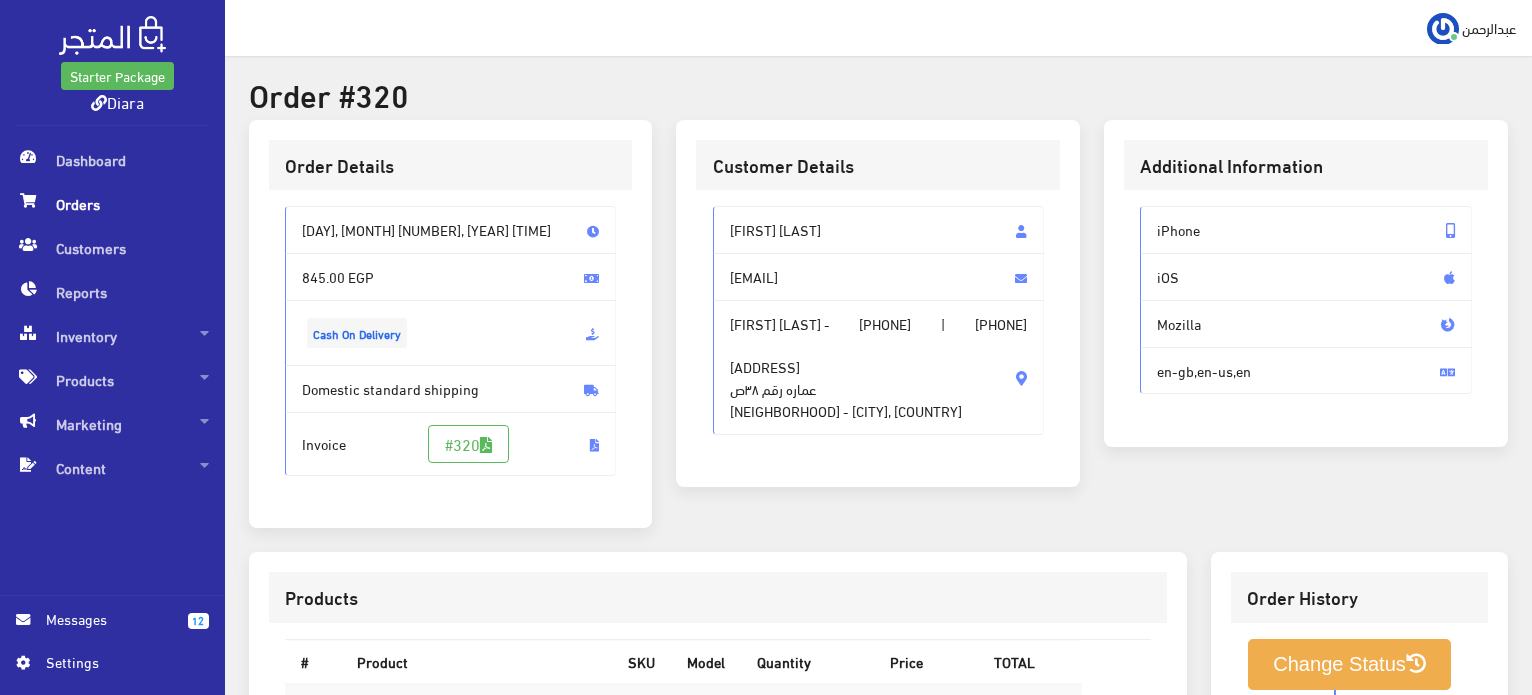 scroll, scrollTop: 0, scrollLeft: 0, axis: both 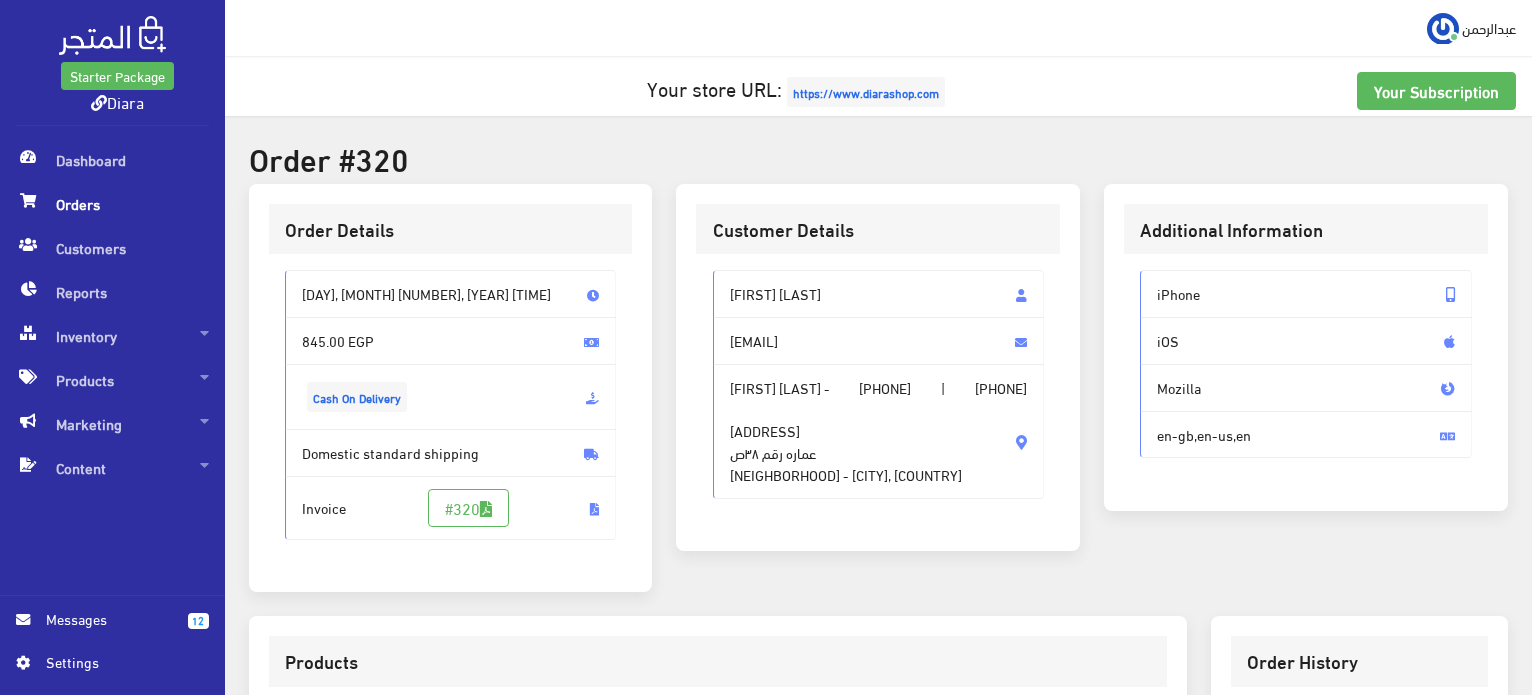 drag, startPoint x: 883, startPoint y: 462, endPoint x: 721, endPoint y: 303, distance: 226.9912 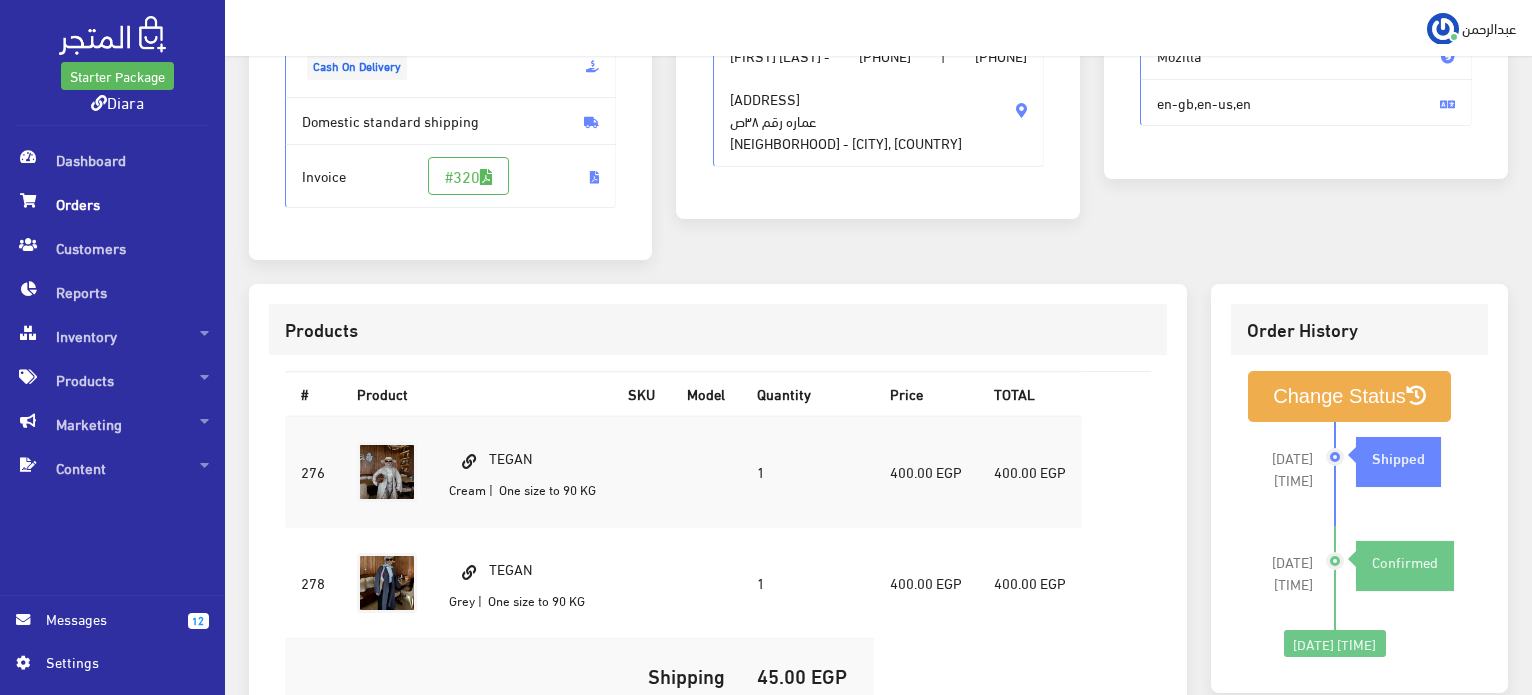 scroll, scrollTop: 600, scrollLeft: 0, axis: vertical 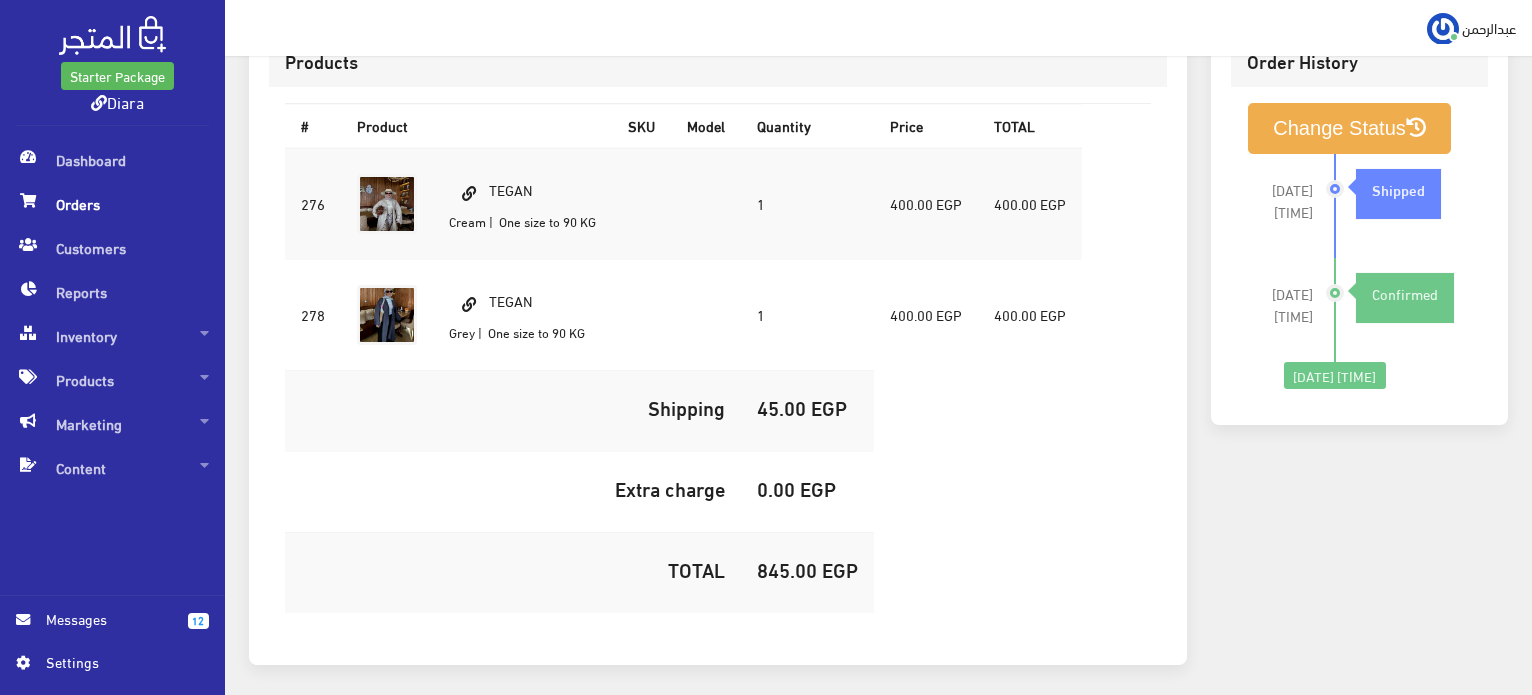 click on "845.00 EGP" at bounding box center (807, 572) 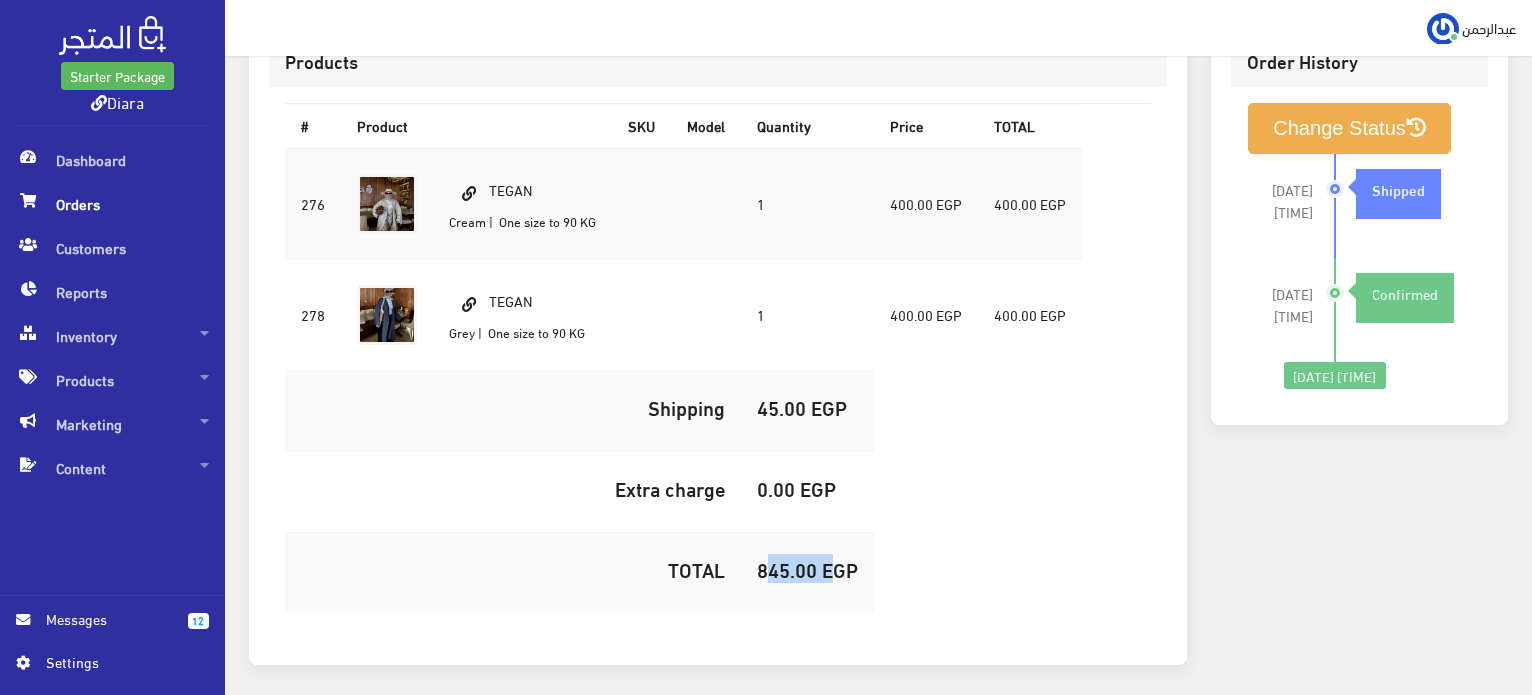 click on "845.00 EGP" at bounding box center (807, 572) 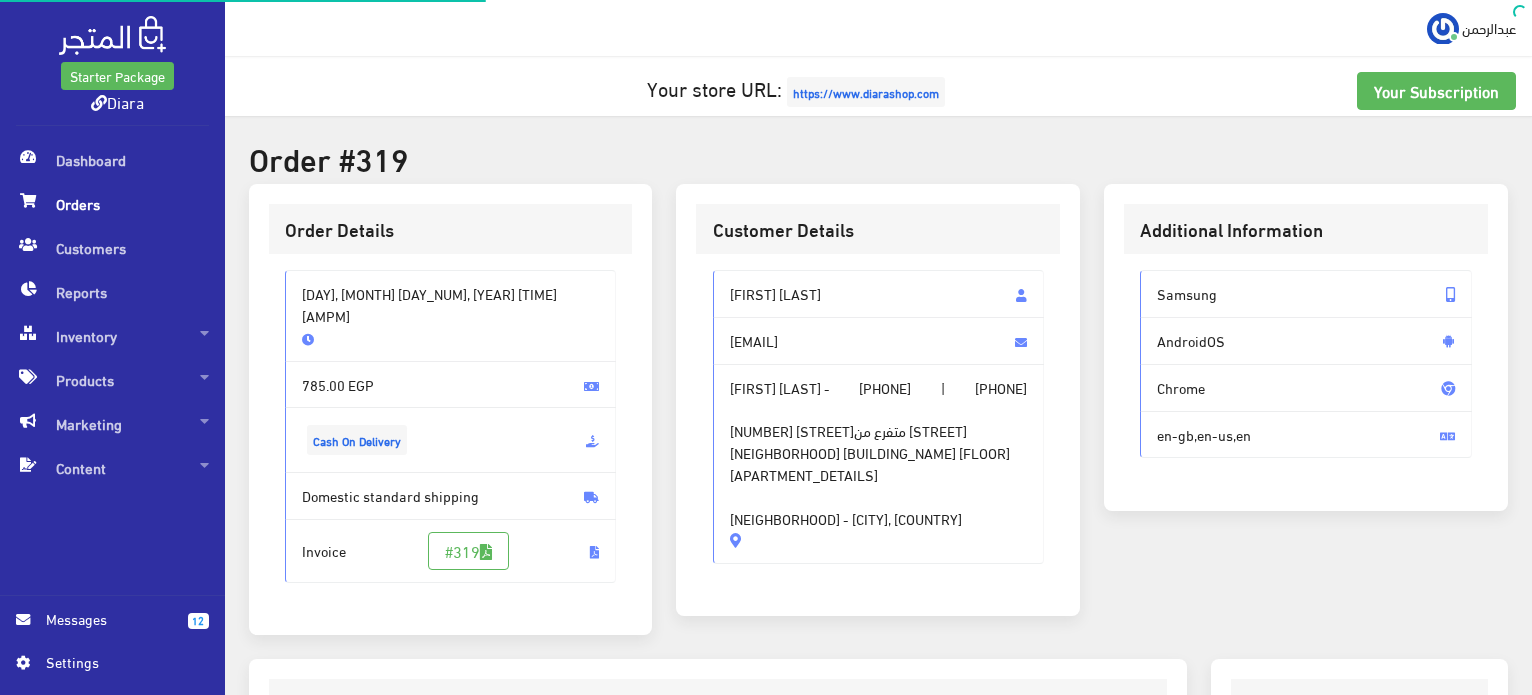 scroll, scrollTop: 0, scrollLeft: 0, axis: both 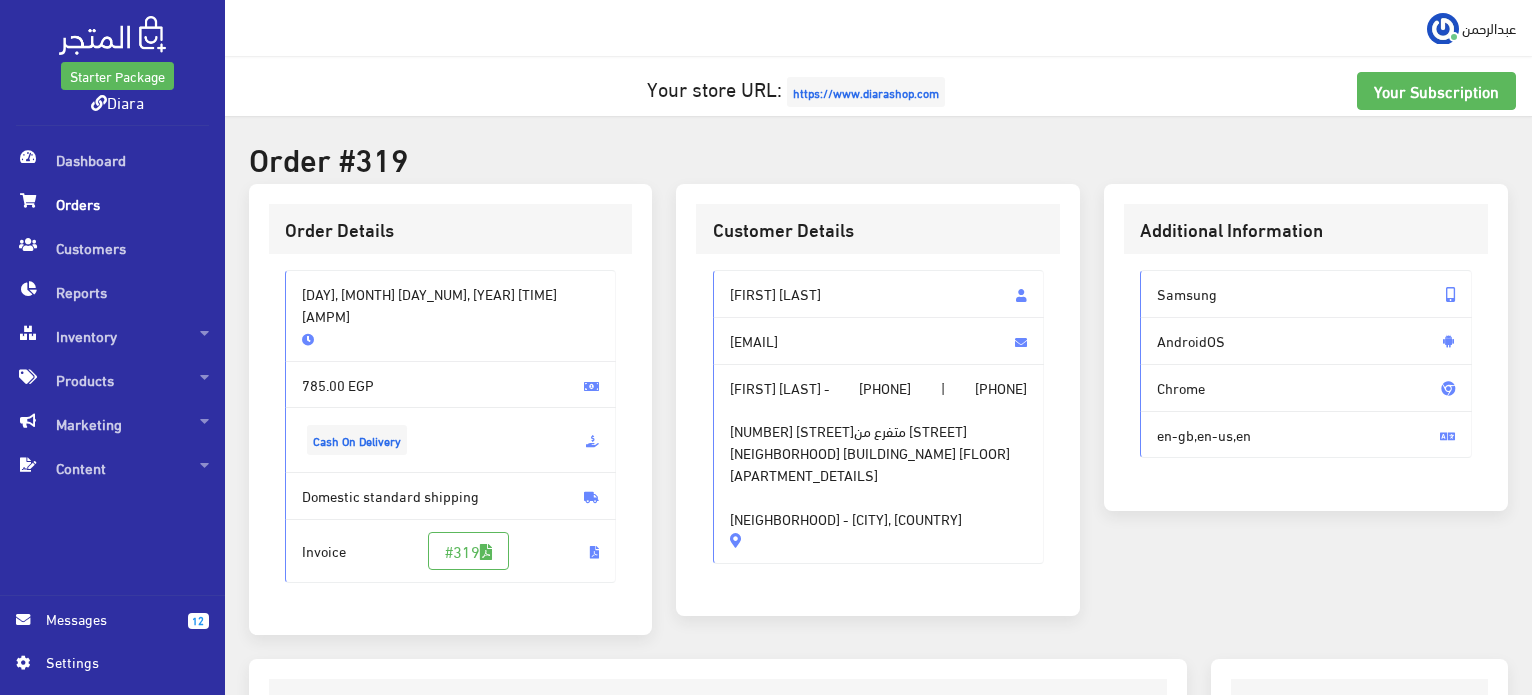 drag, startPoint x: 815, startPoint y: 537, endPoint x: 727, endPoint y: 271, distance: 280.17853 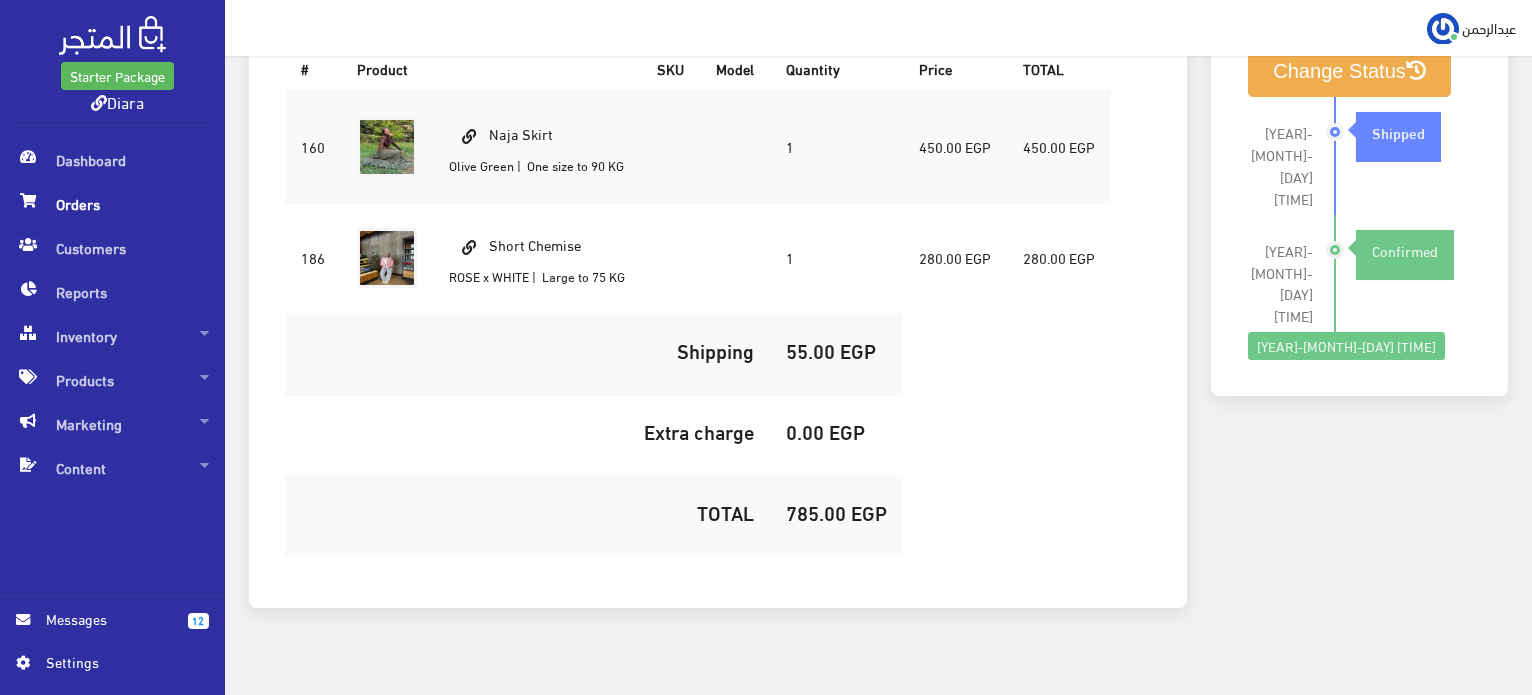scroll, scrollTop: 702, scrollLeft: 0, axis: vertical 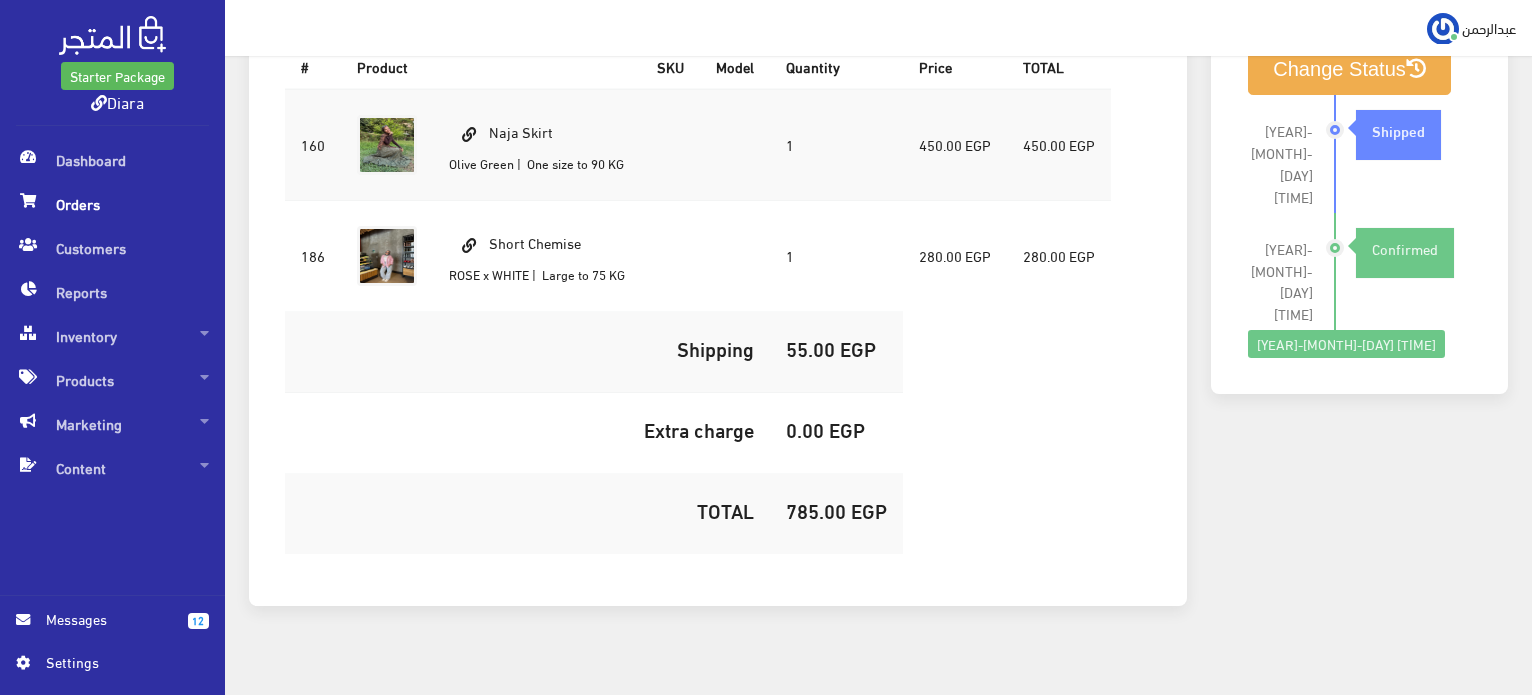 click on "785.00 EGP" at bounding box center (836, 510) 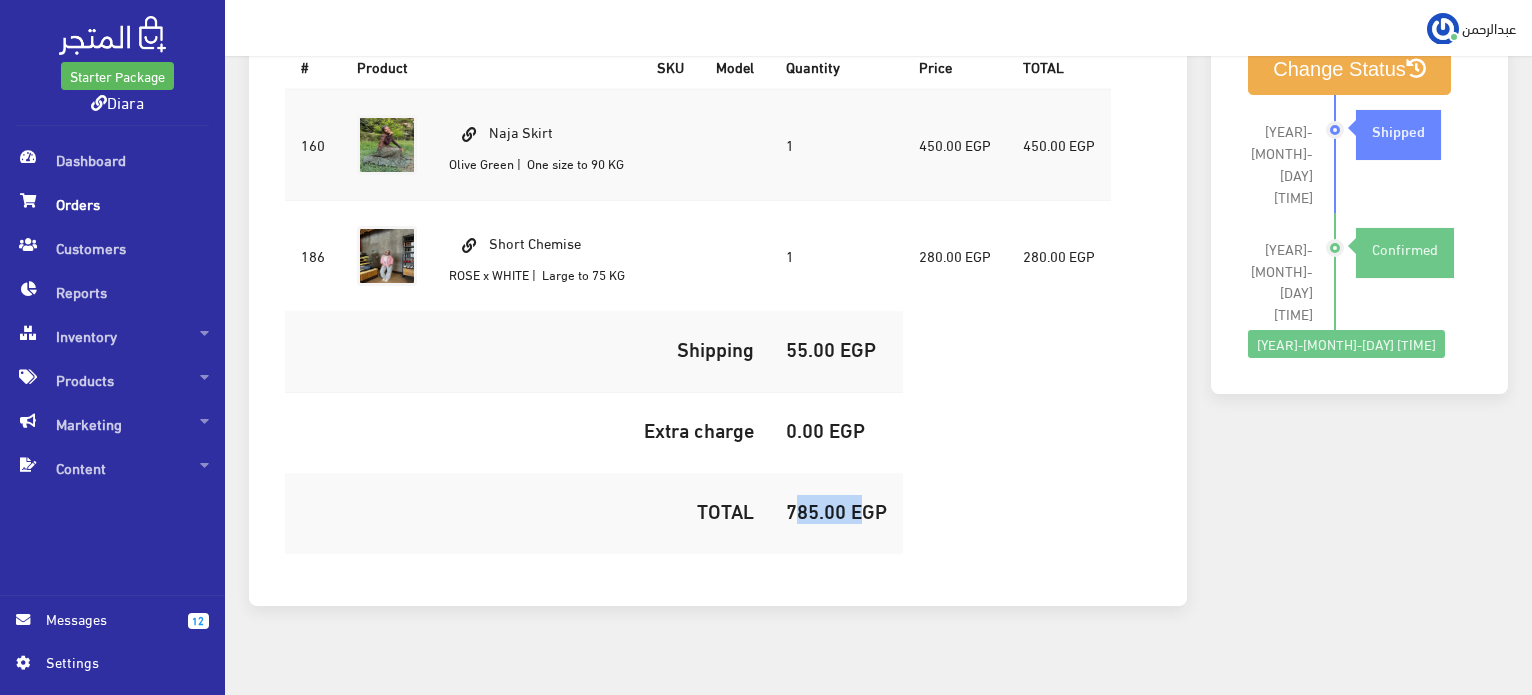 click on "785.00 EGP" at bounding box center [836, 510] 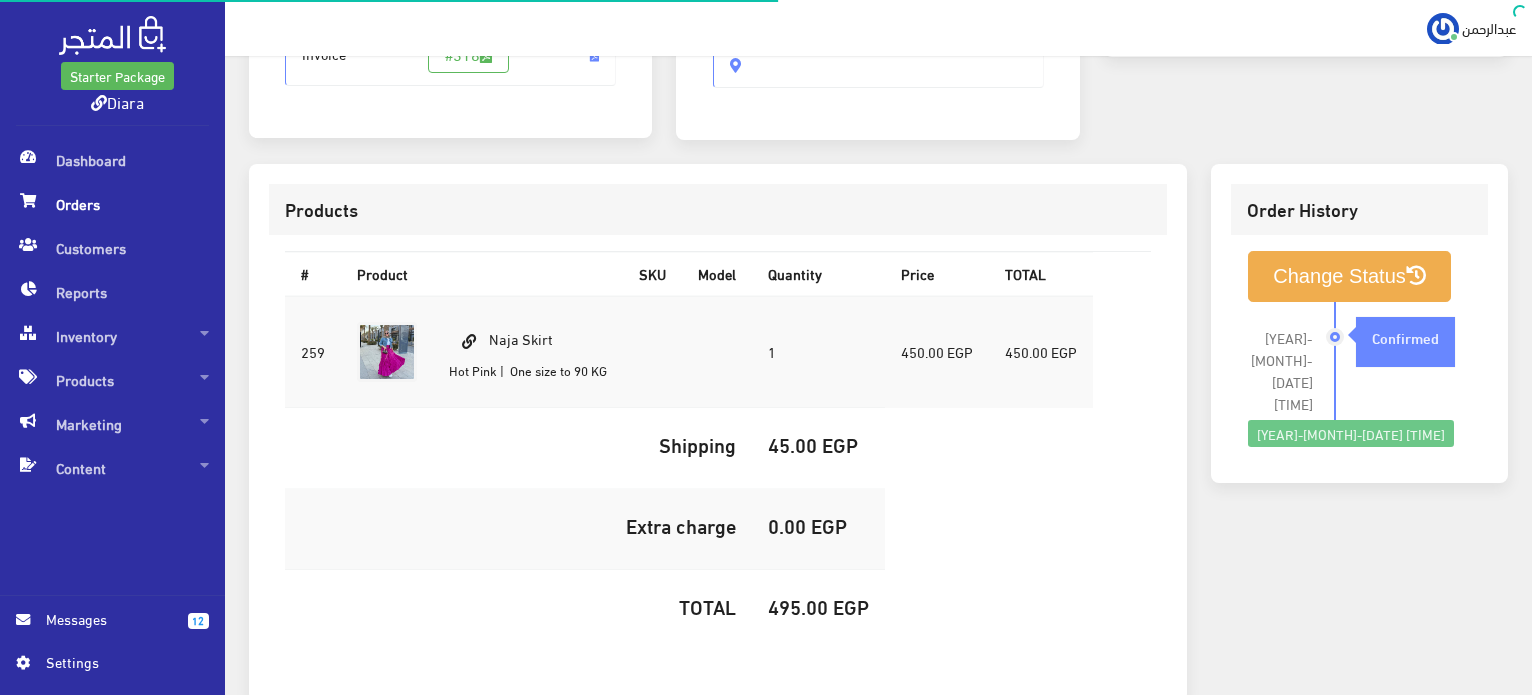 scroll, scrollTop: 570, scrollLeft: 0, axis: vertical 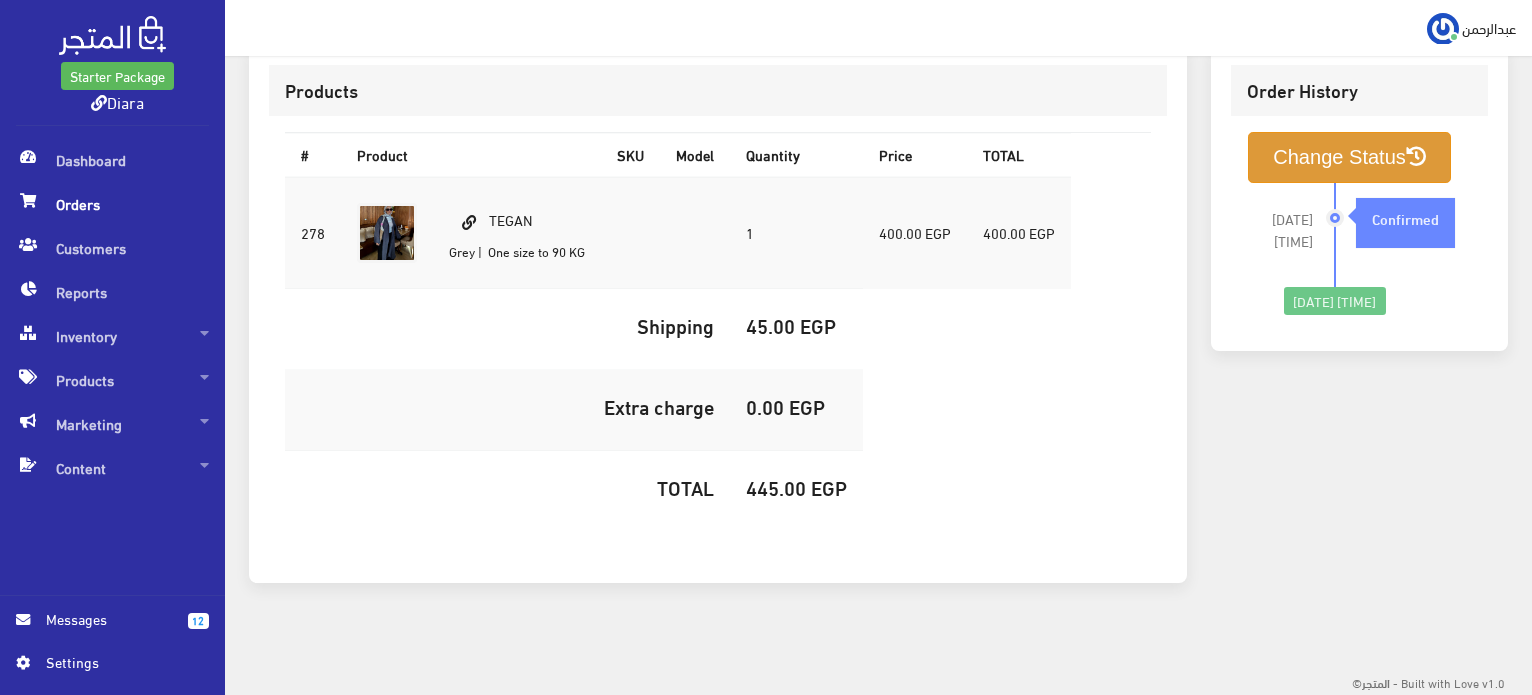 click on "Change Status" at bounding box center (1349, 157) 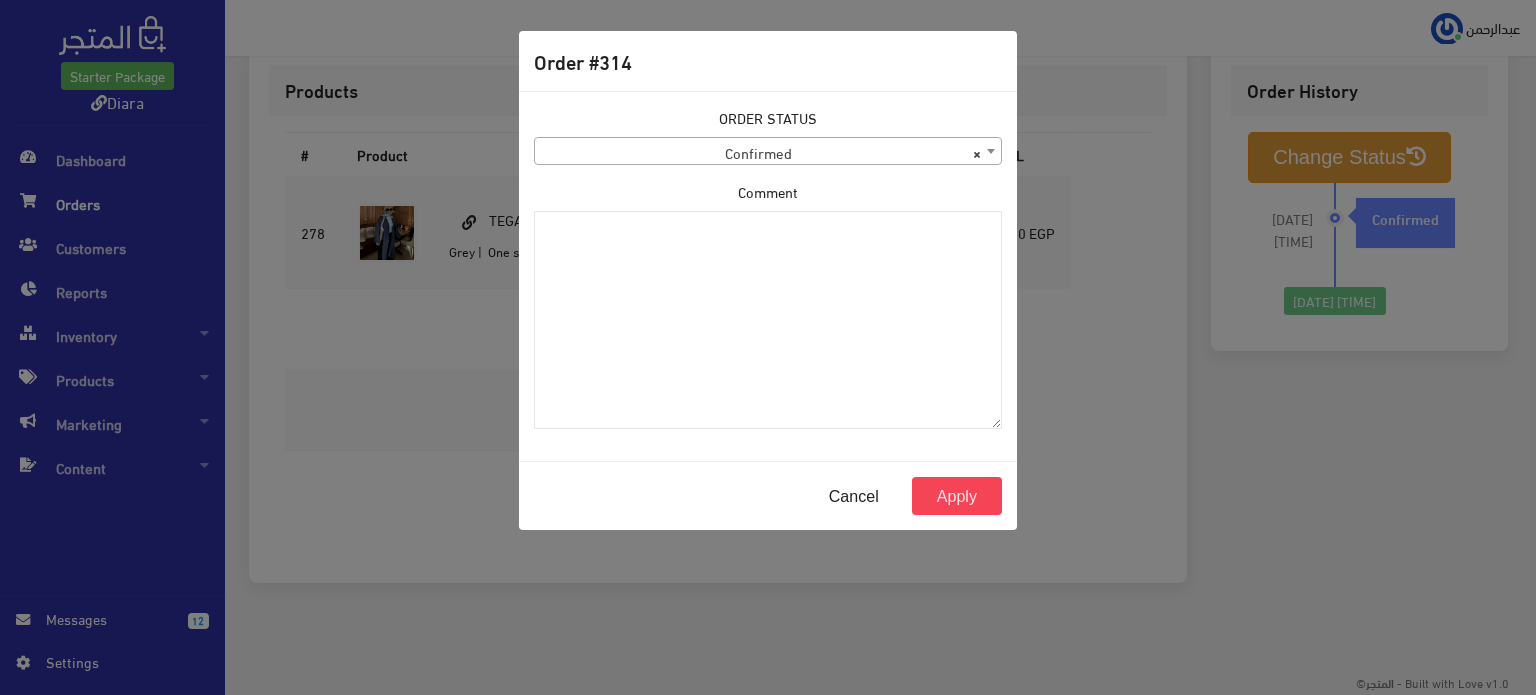 click on "× Confirmed" at bounding box center [768, 152] 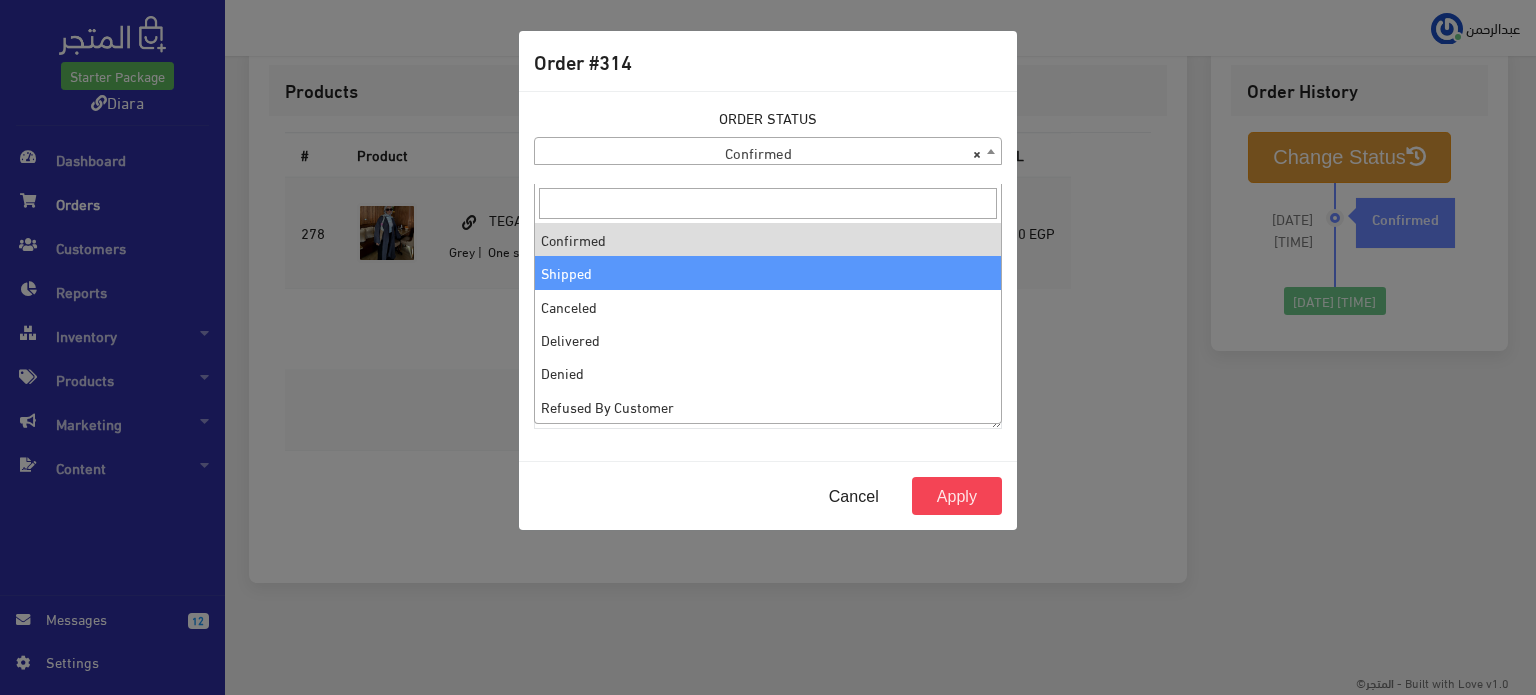select on "2" 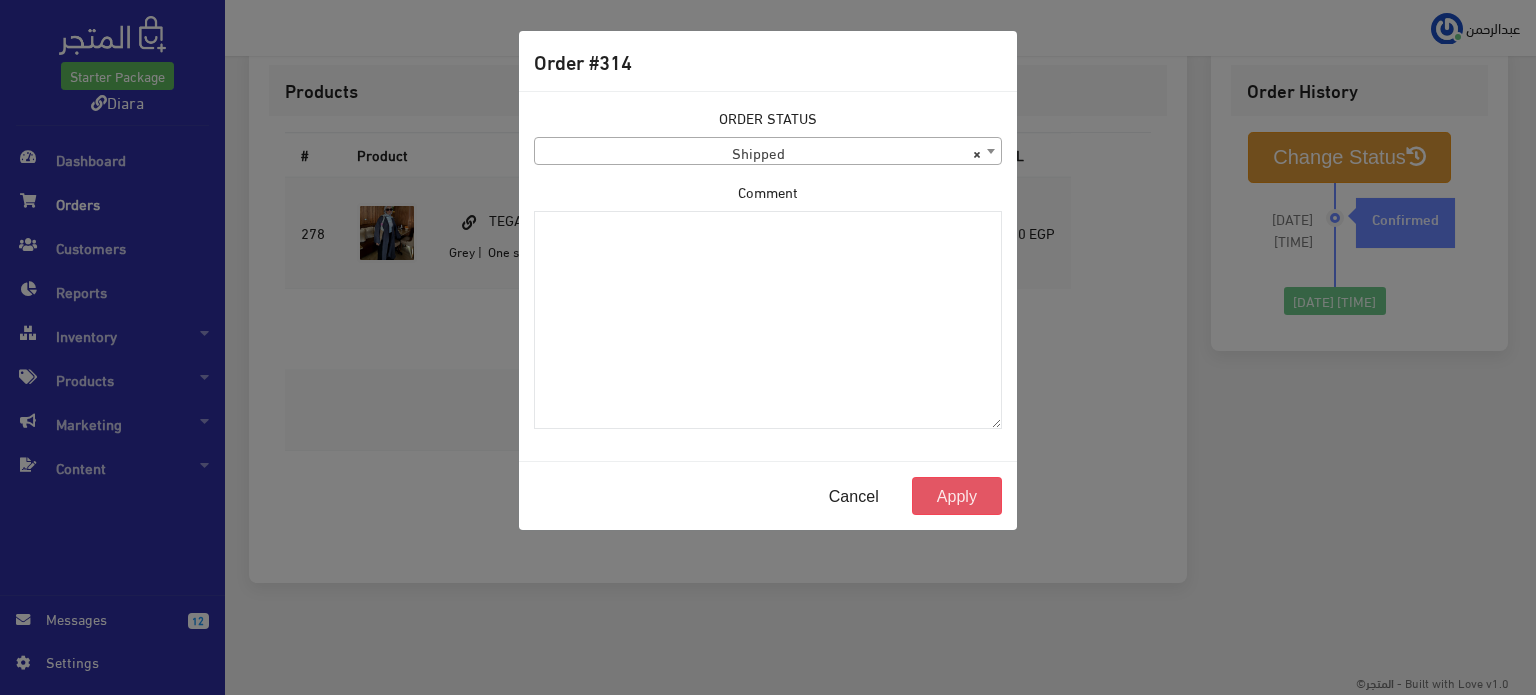 click on "Apply" at bounding box center (957, 496) 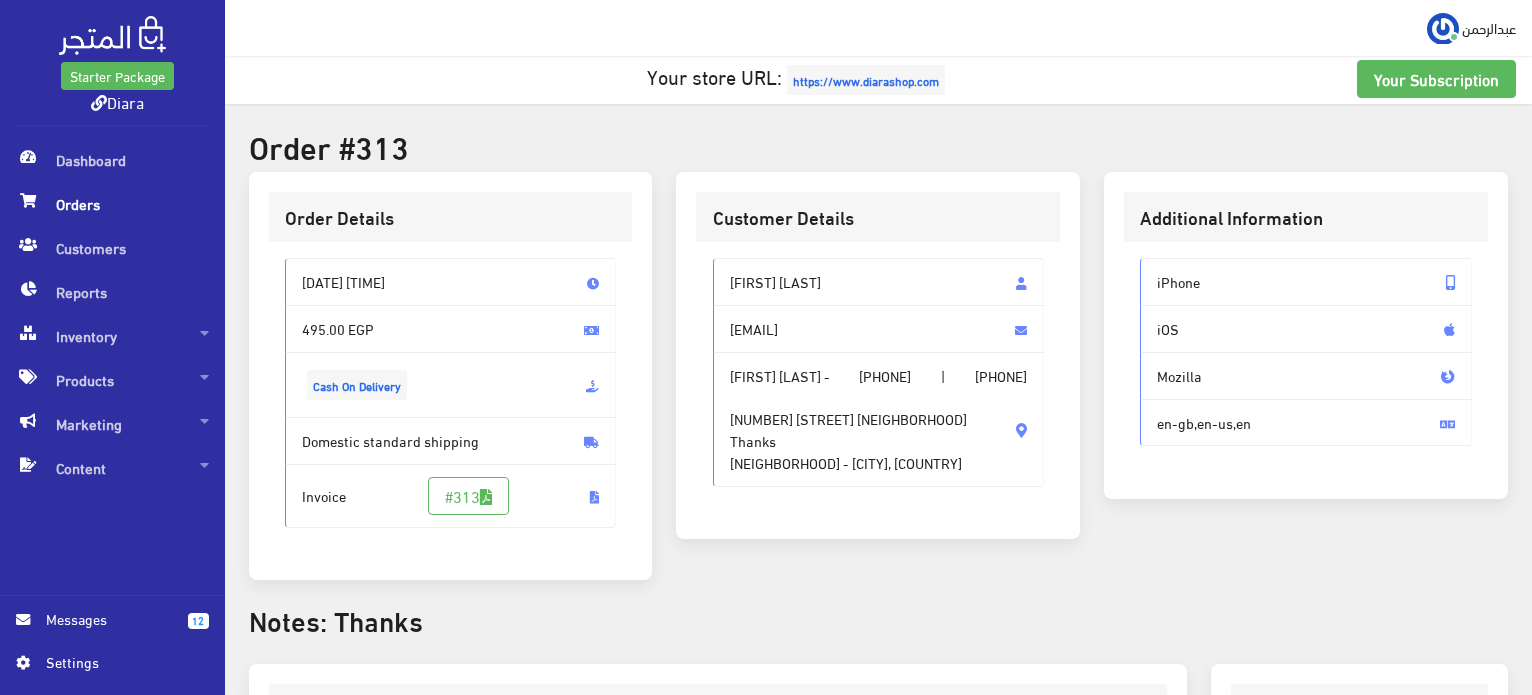 scroll, scrollTop: 0, scrollLeft: 0, axis: both 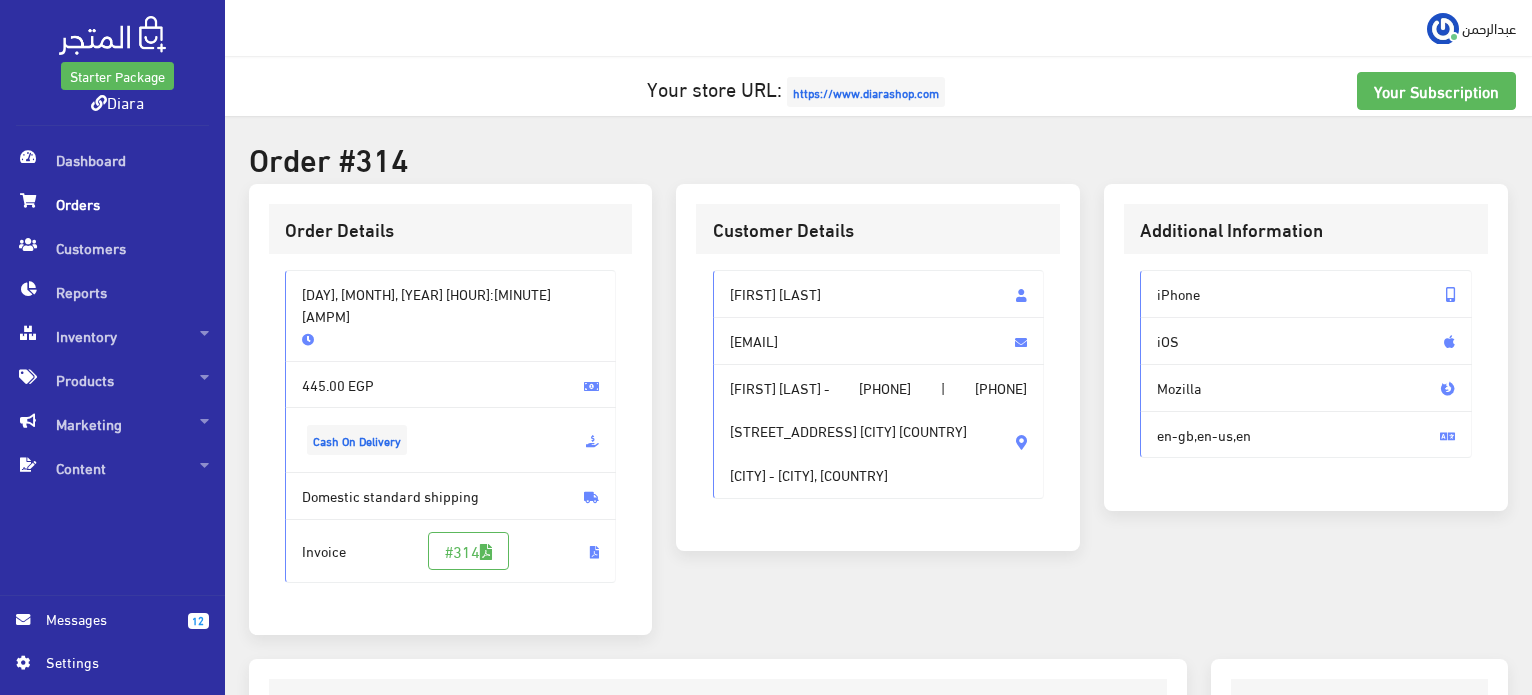 drag, startPoint x: 908, startPoint y: 457, endPoint x: 728, endPoint y: 283, distance: 250.35175 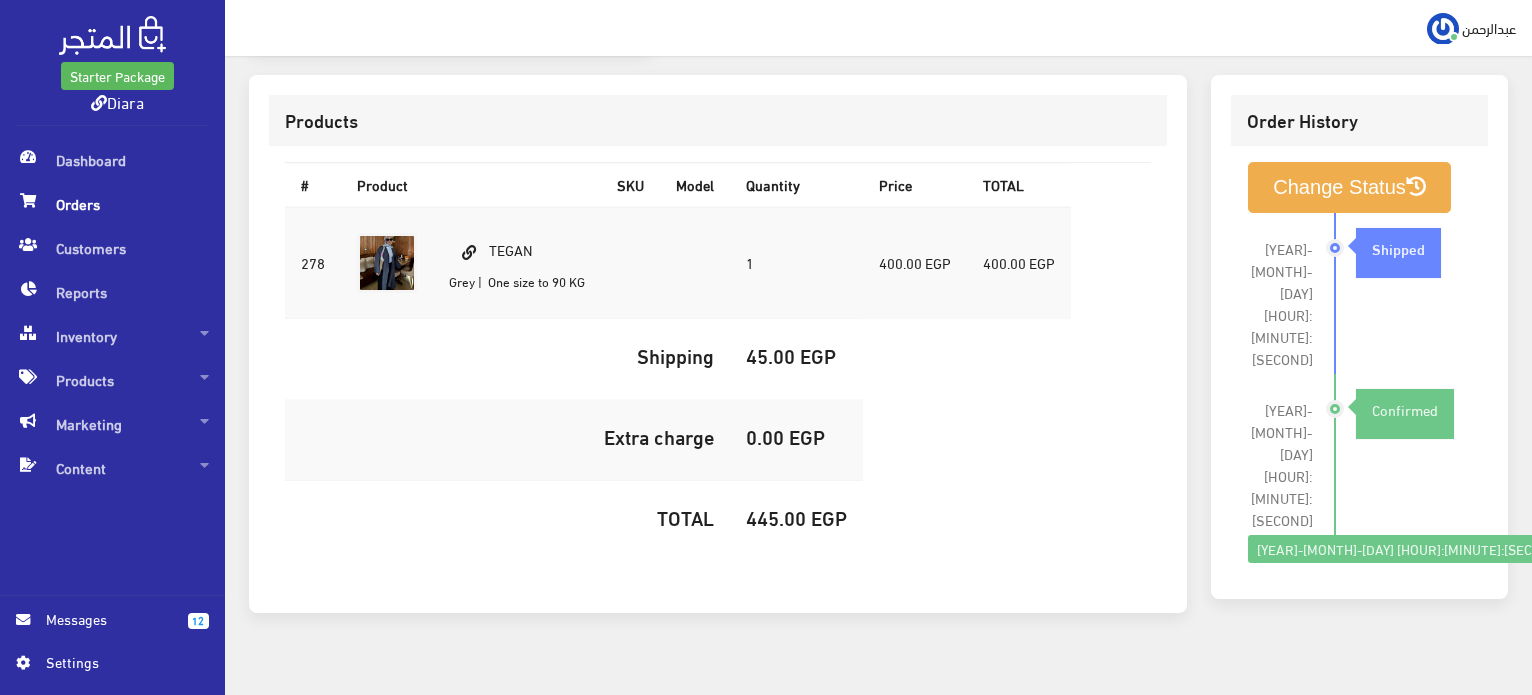 scroll, scrollTop: 592, scrollLeft: 0, axis: vertical 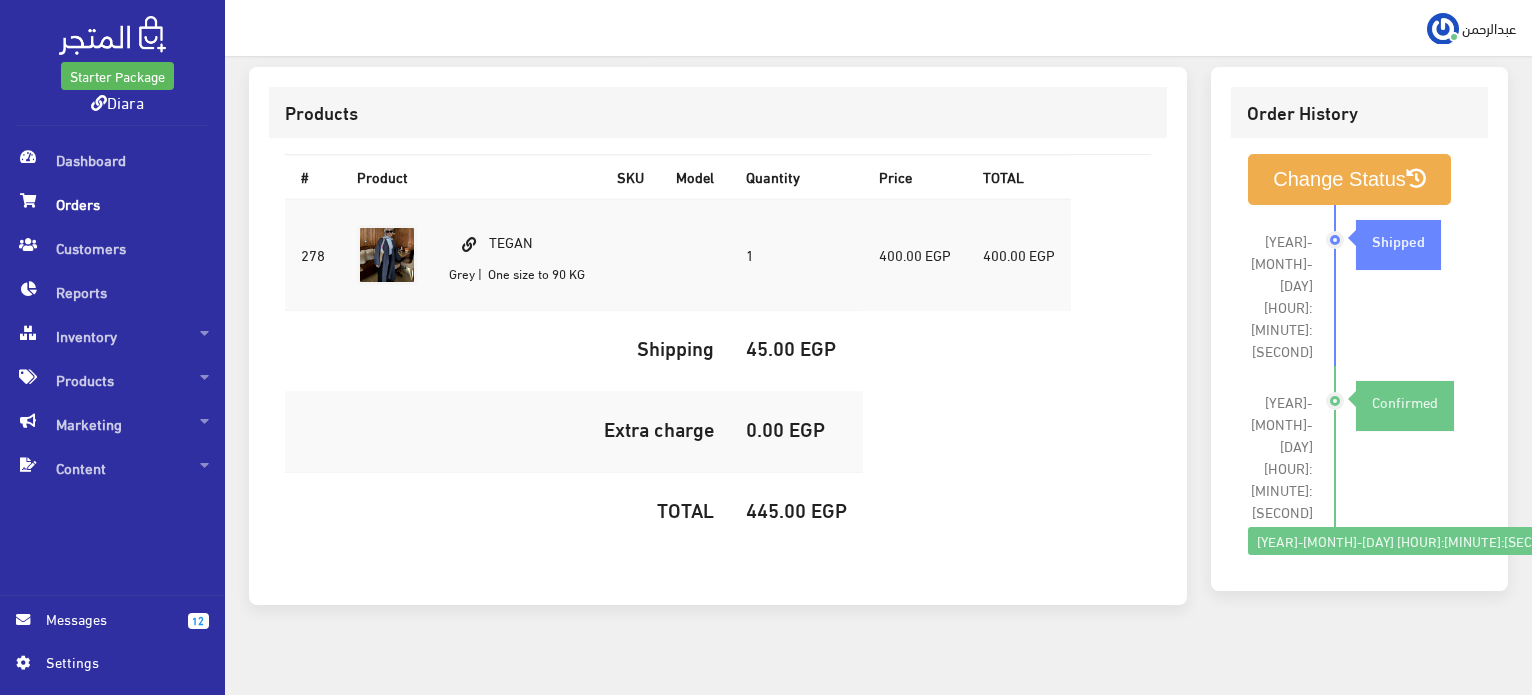 click on "445.00 EGP" at bounding box center [796, 509] 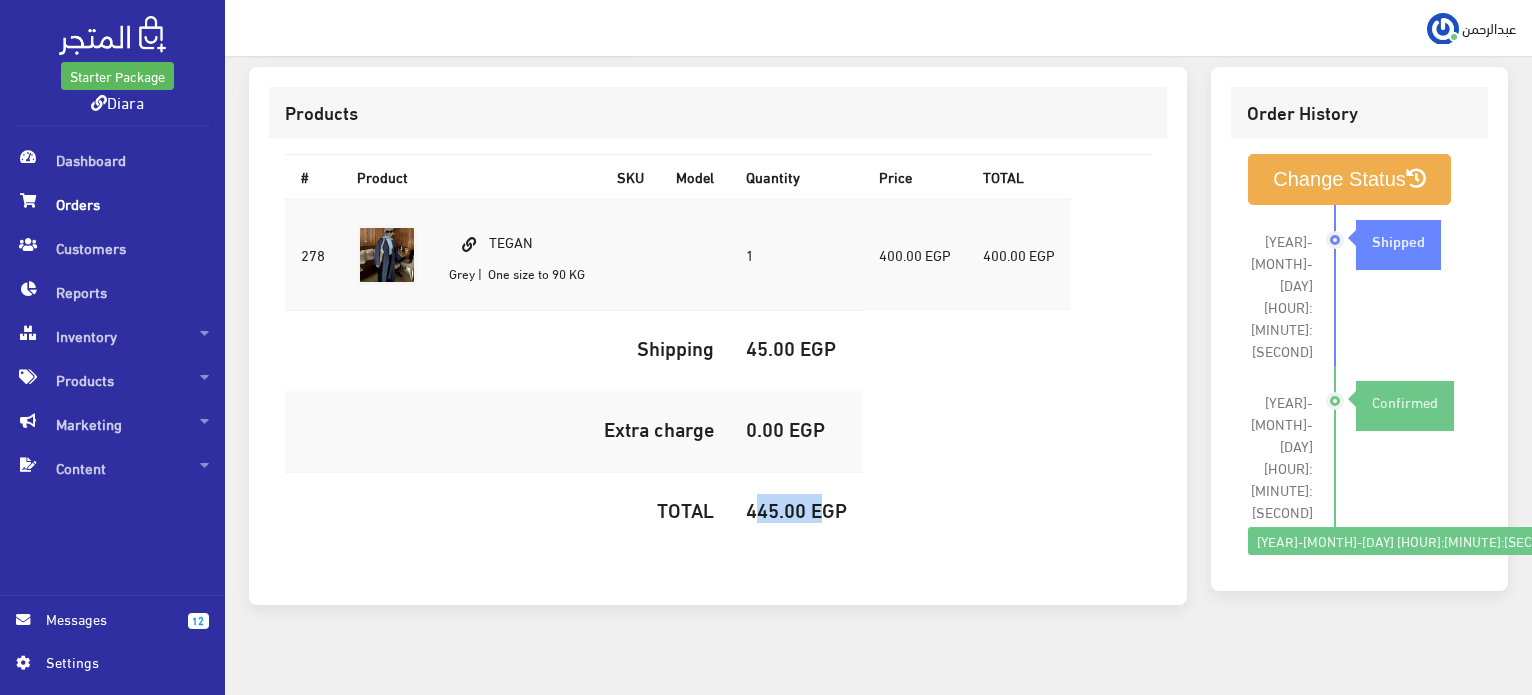 copy on "445.00" 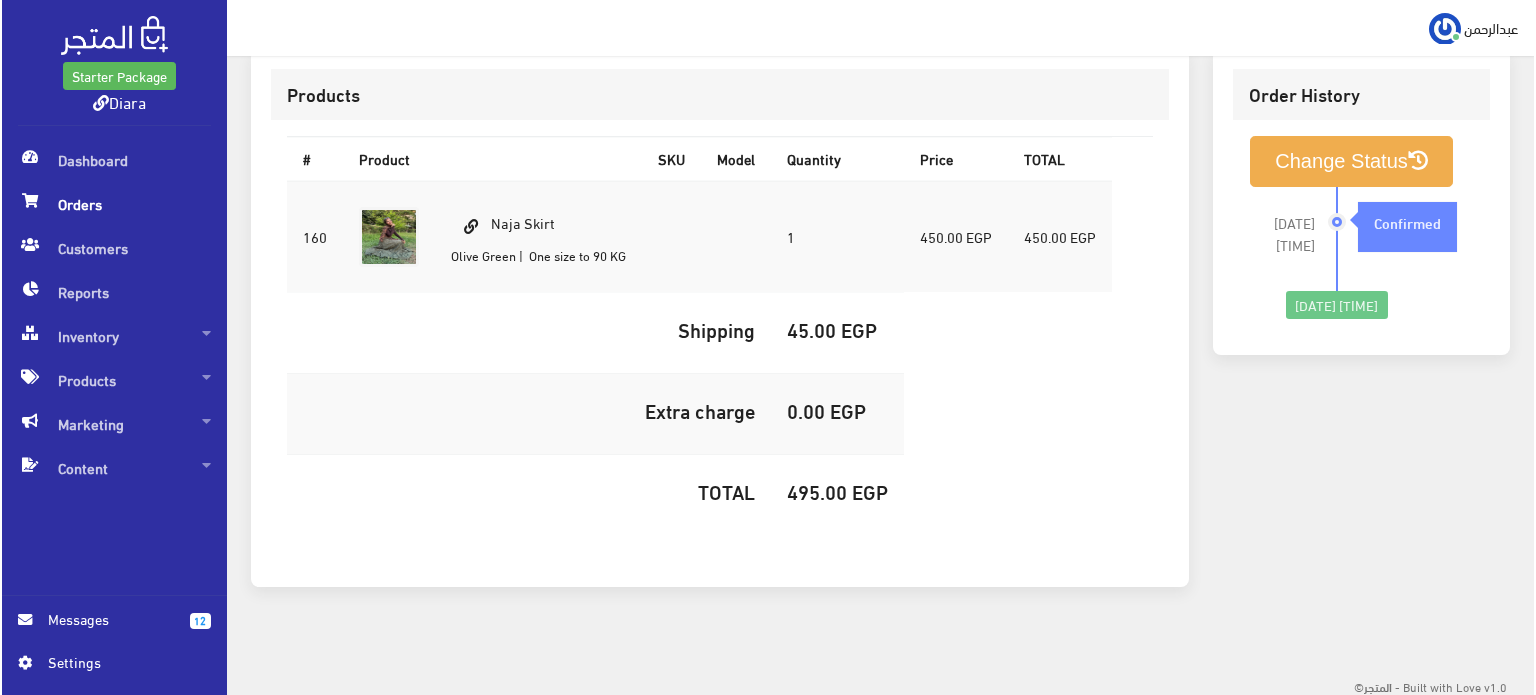 scroll, scrollTop: 592, scrollLeft: 0, axis: vertical 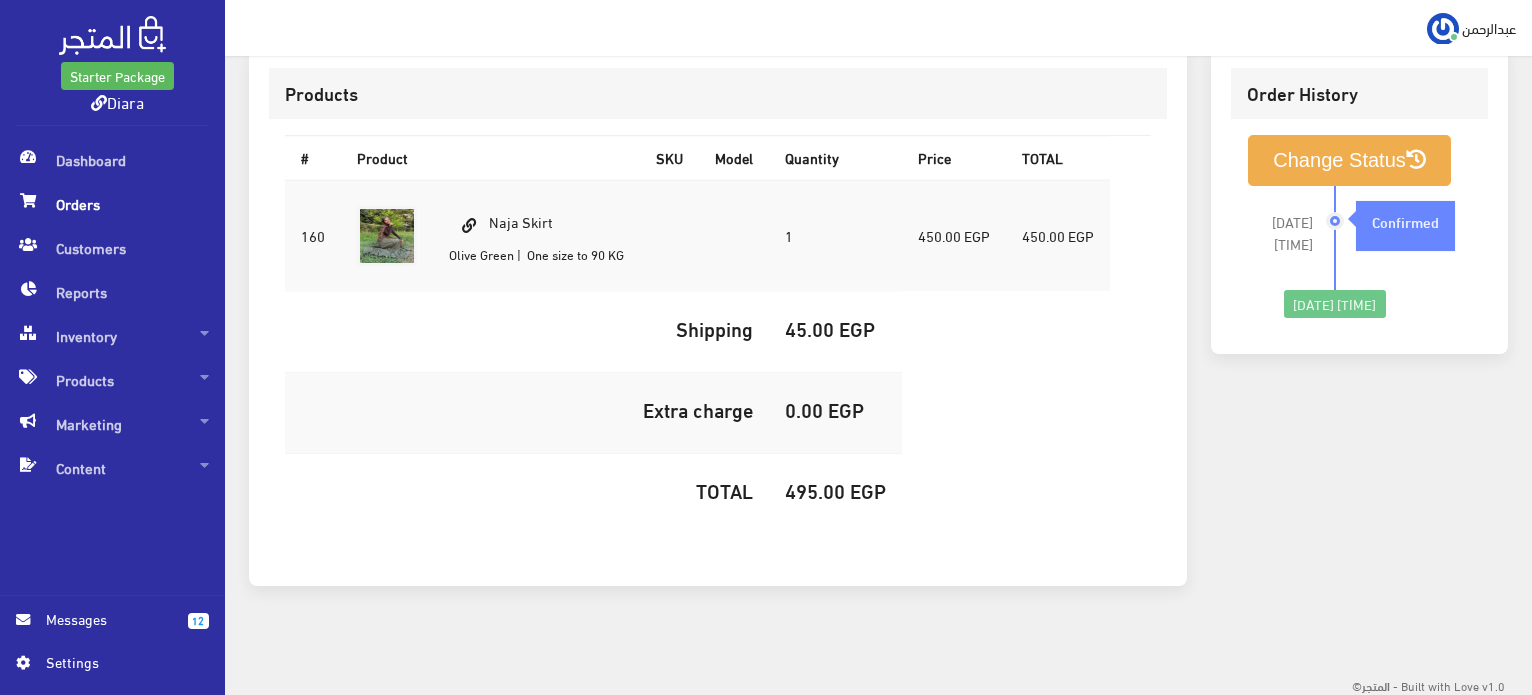 click on "Change Status
[DATE] [TIME]
Confirmed" at bounding box center [1359, 226] 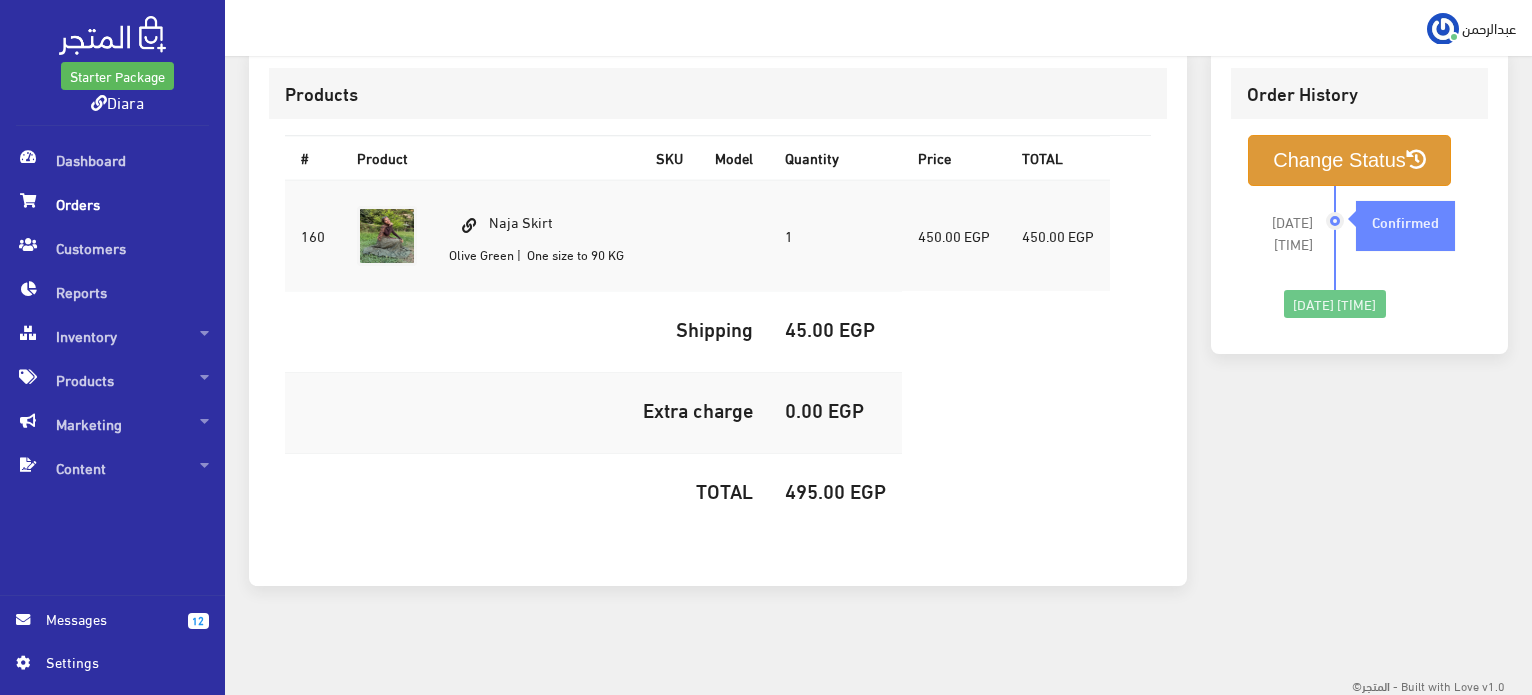 click on "Change Status" at bounding box center [1349, 160] 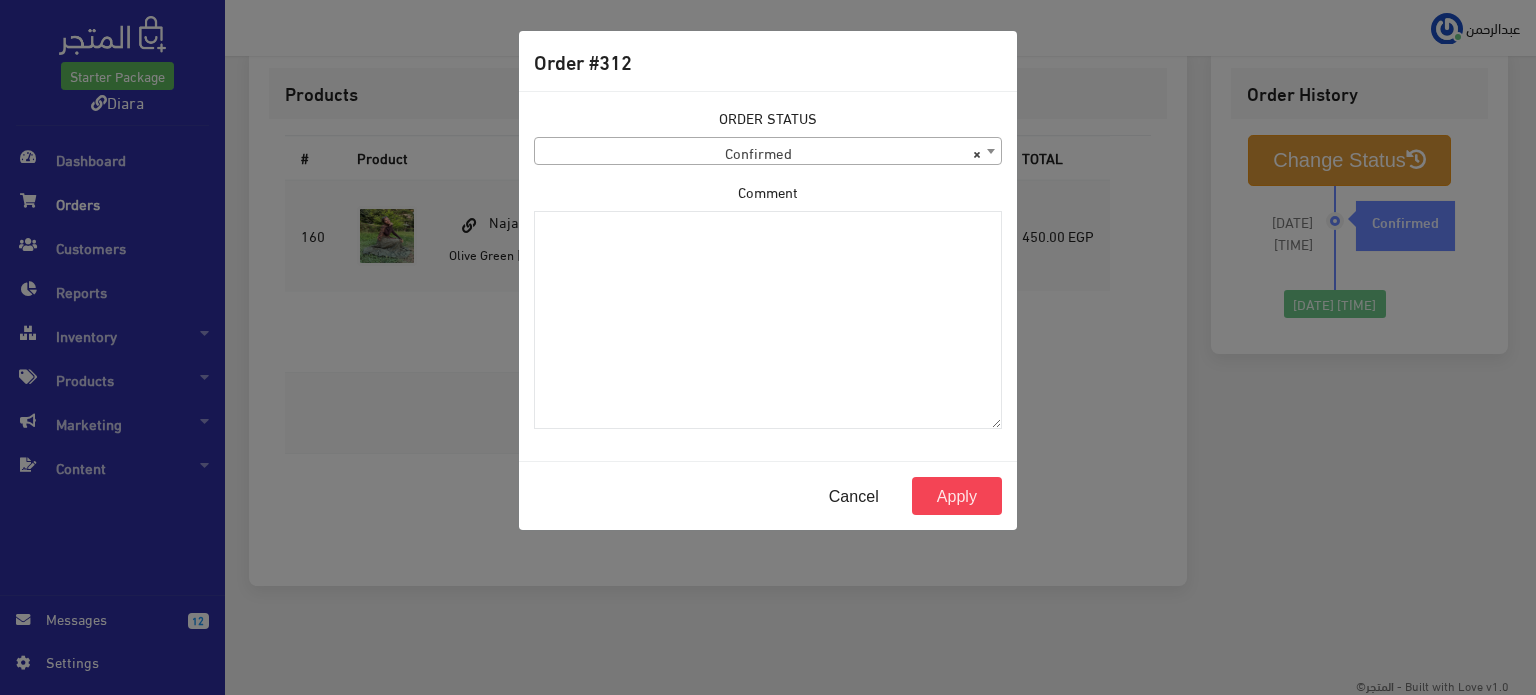 click on "× Confirmed" at bounding box center (768, 152) 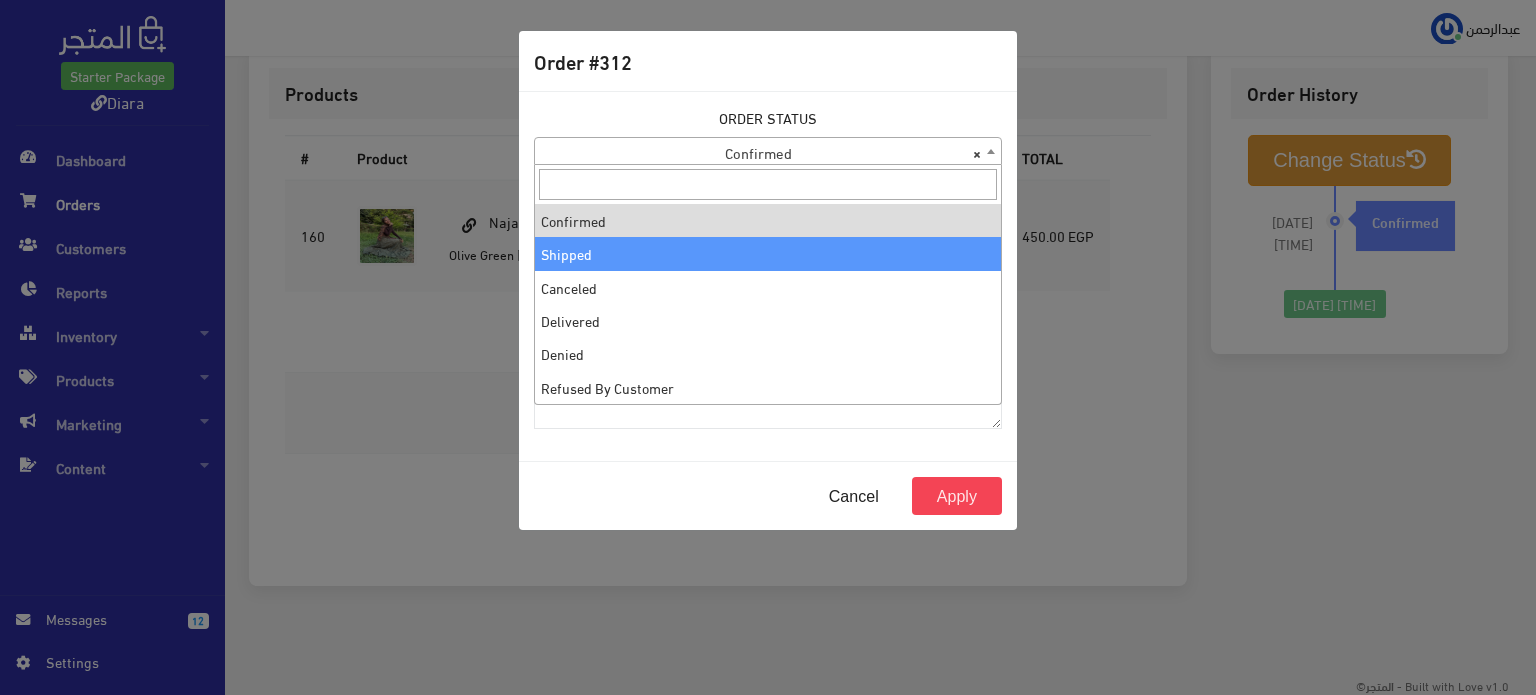 select on "2" 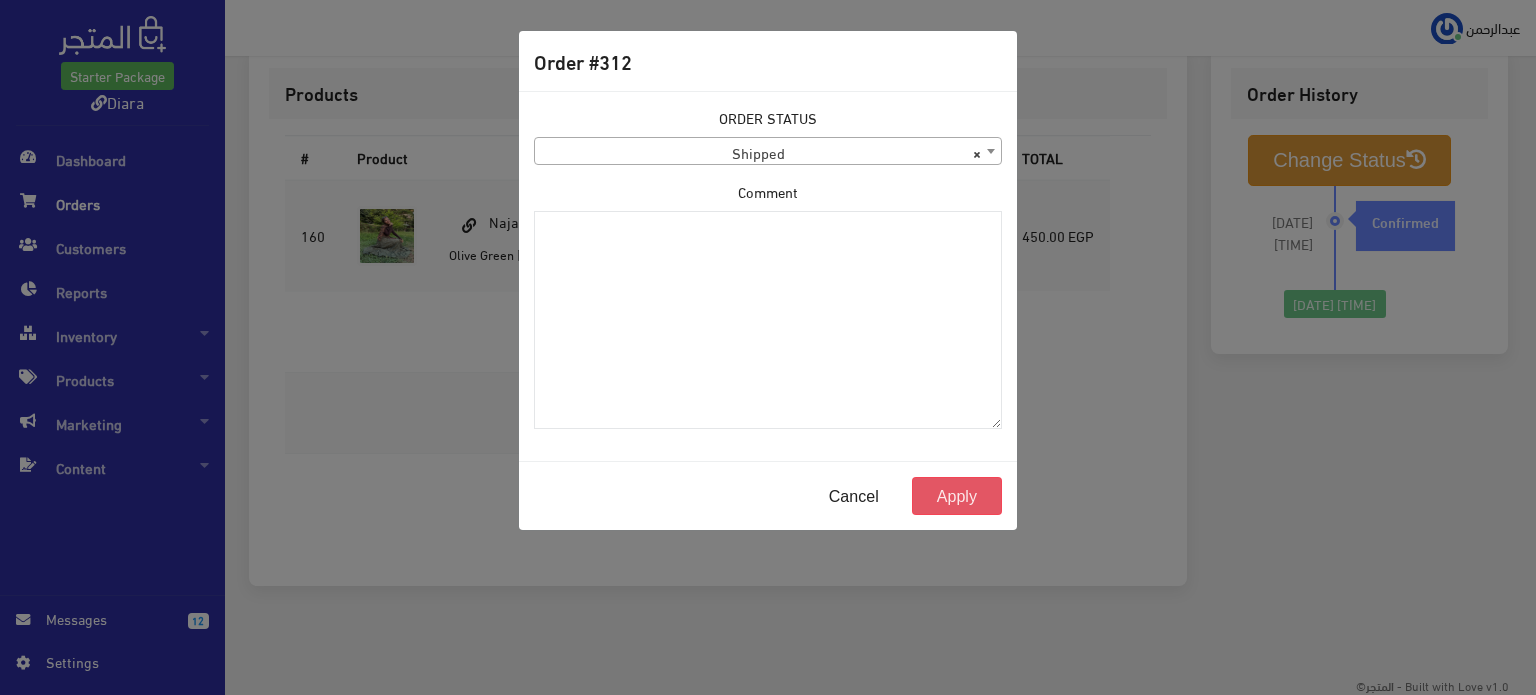 click on "Apply" at bounding box center (957, 496) 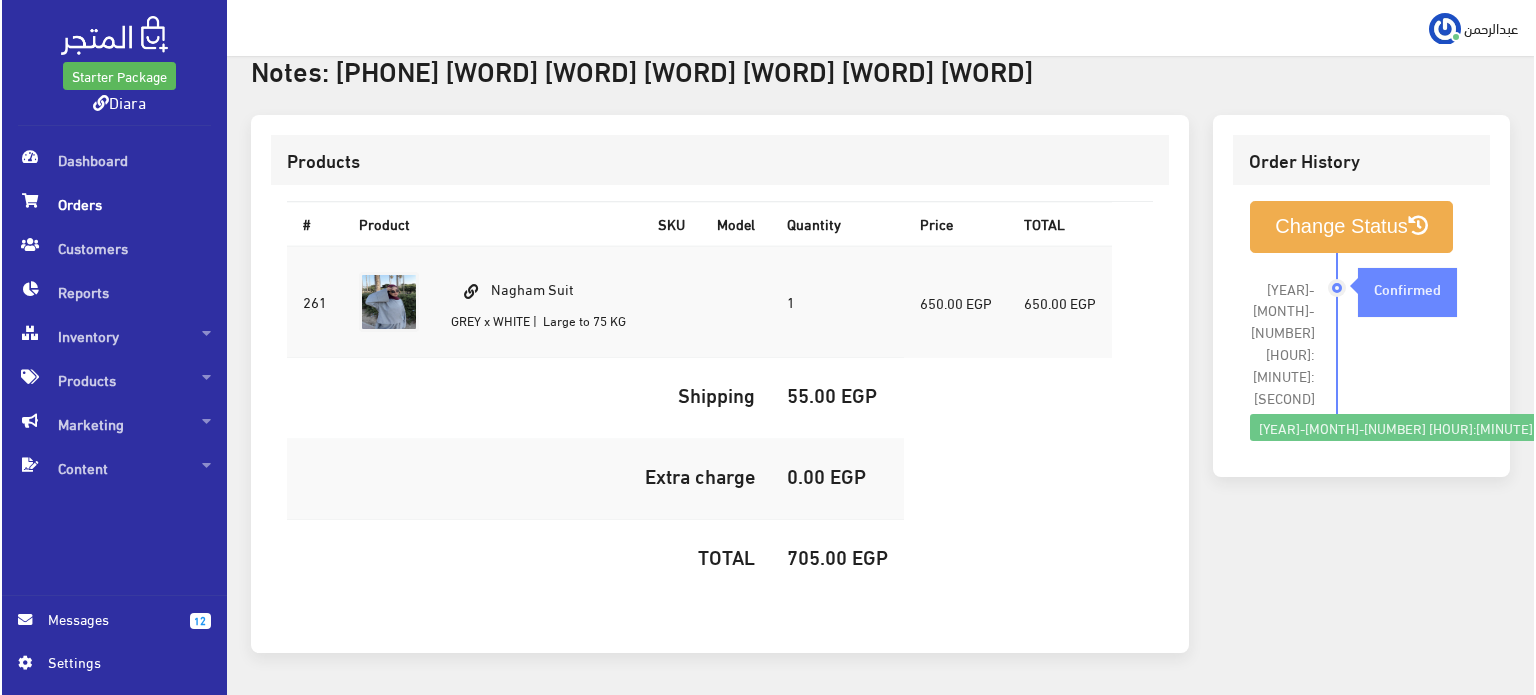 scroll, scrollTop: 630, scrollLeft: 0, axis: vertical 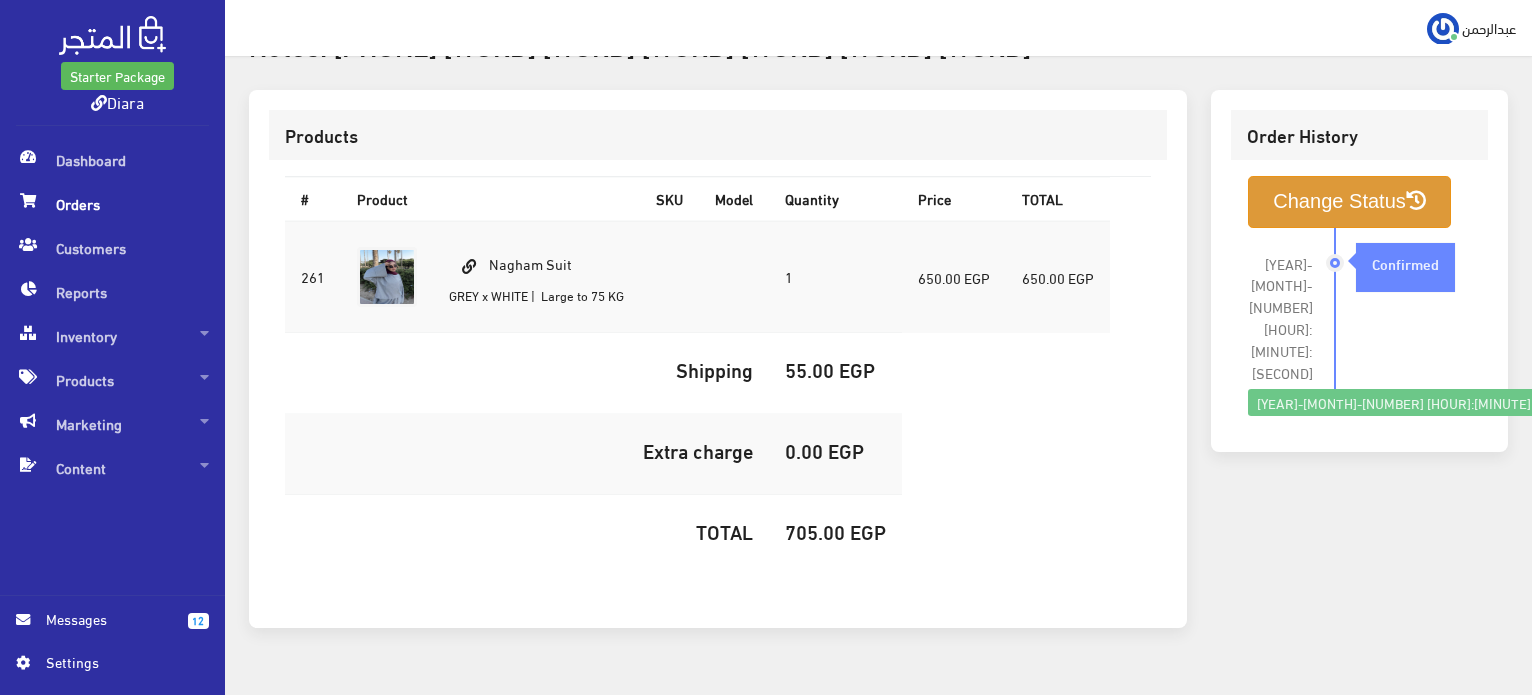 click on "Change Status" at bounding box center [1349, 201] 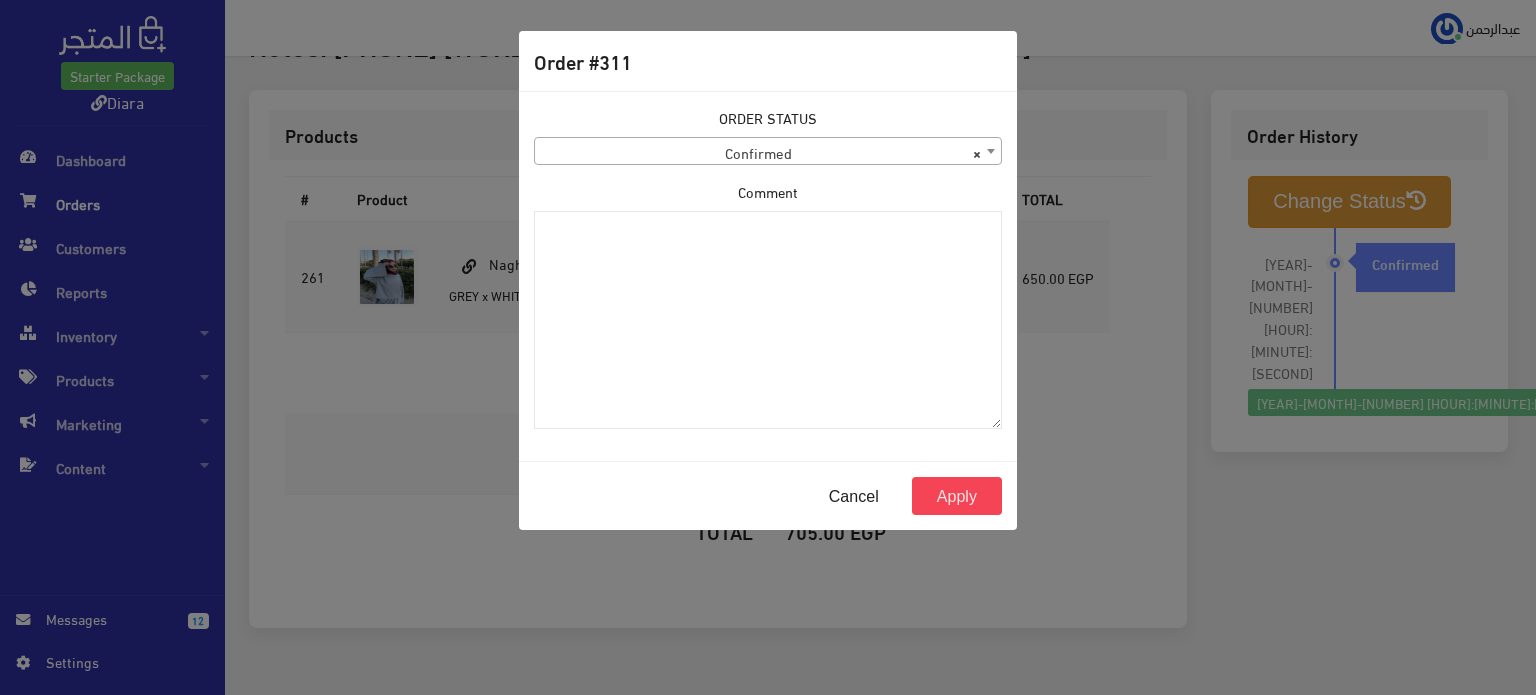 click on "× Confirmed" at bounding box center (768, 152) 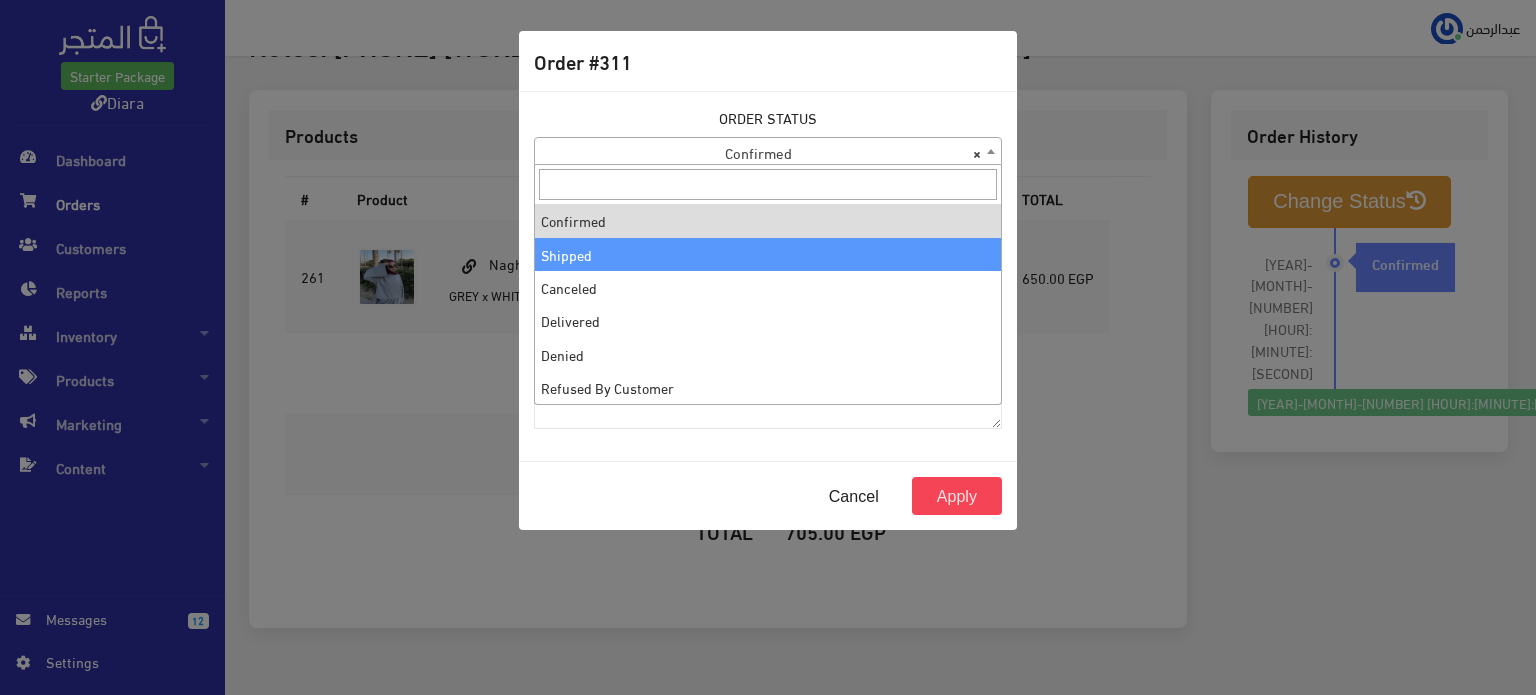 select on "2" 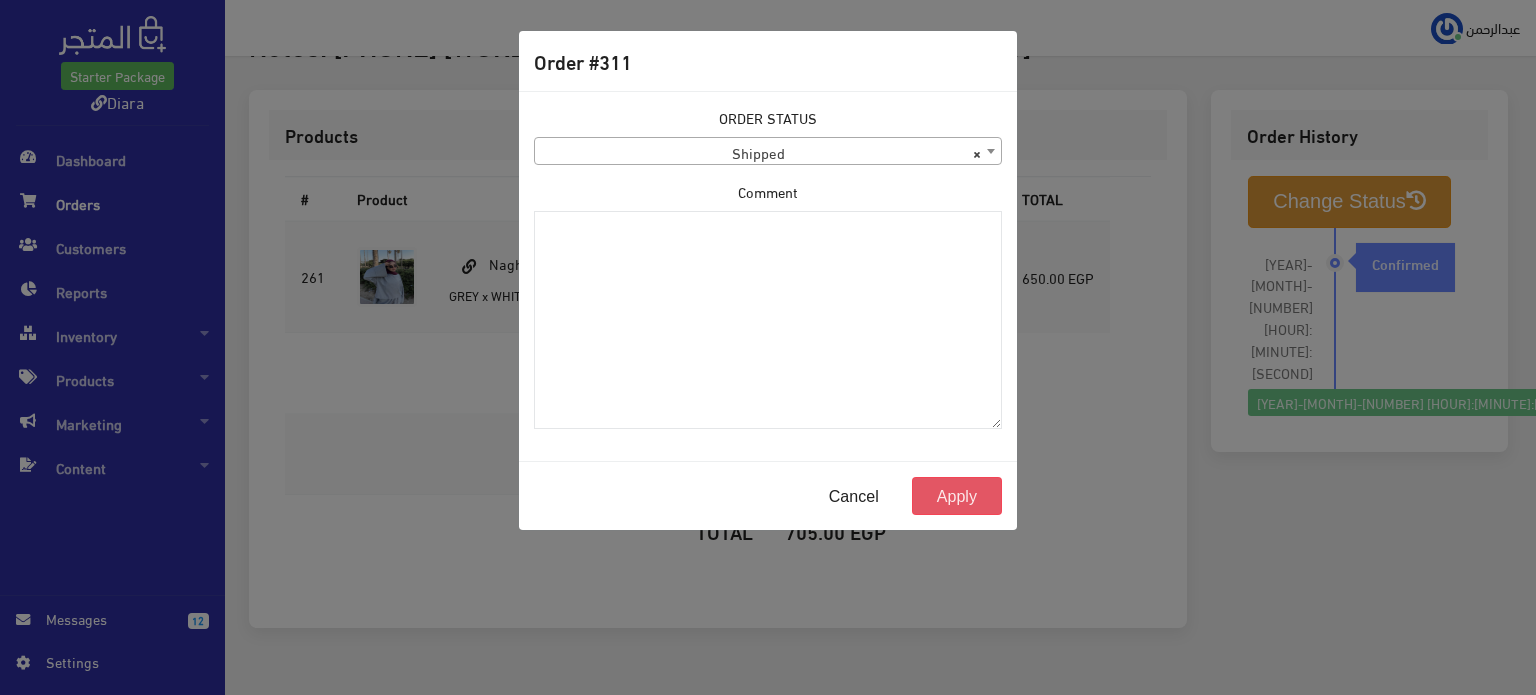 click on "Apply" at bounding box center [957, 496] 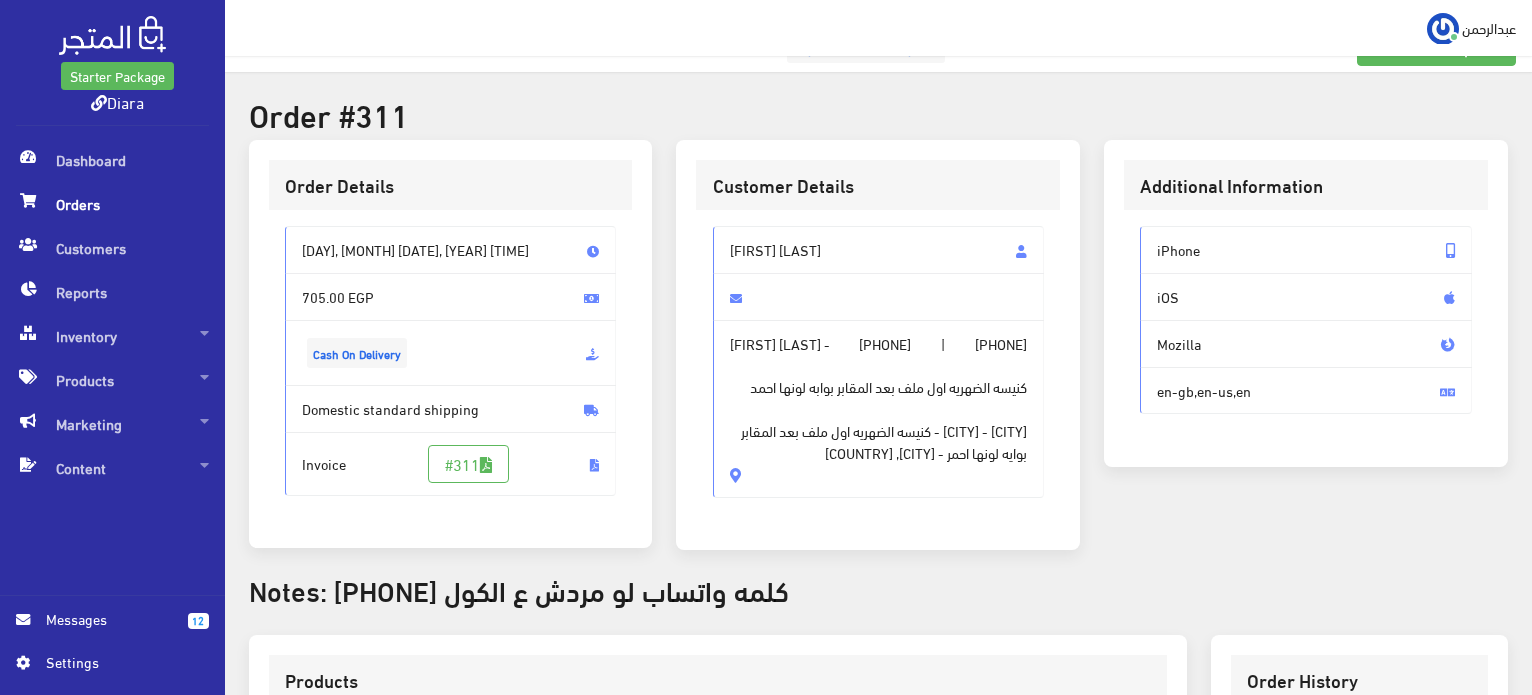 scroll, scrollTop: 0, scrollLeft: 0, axis: both 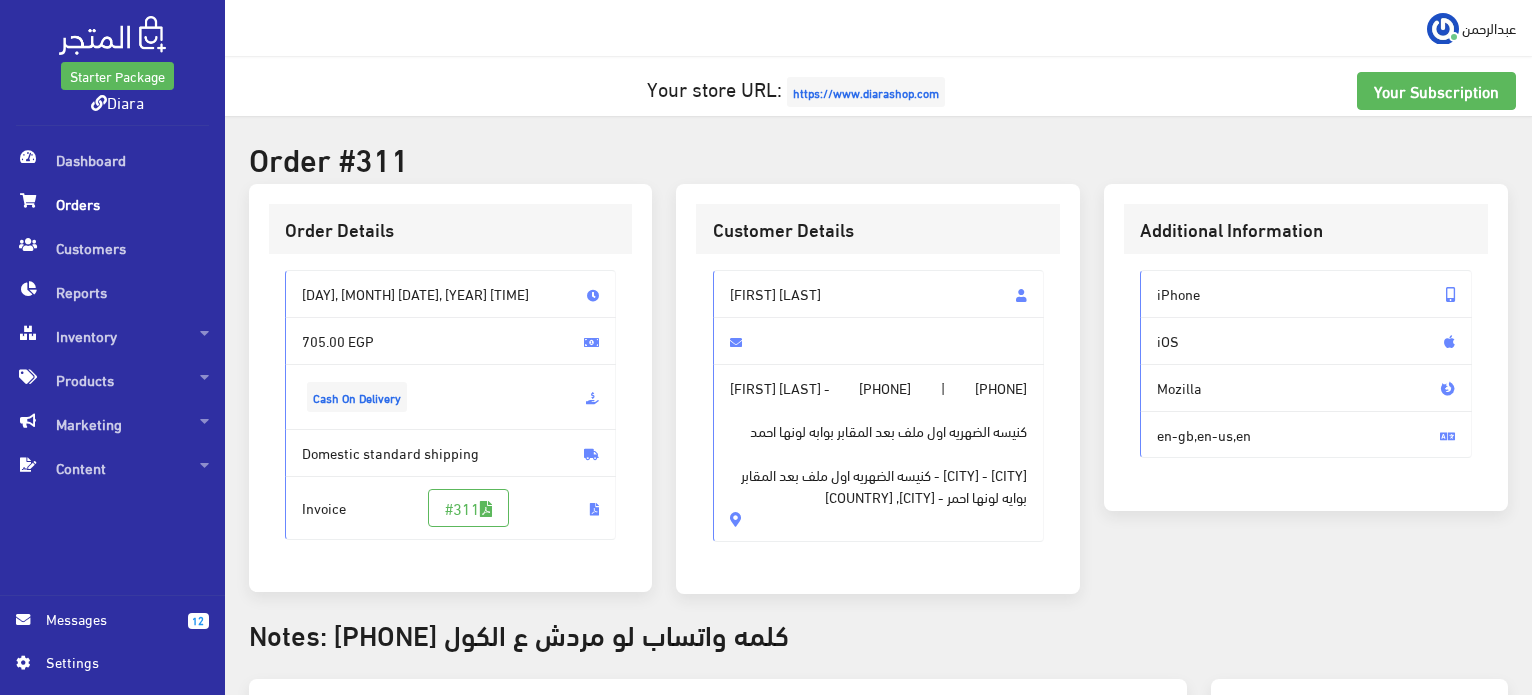 drag, startPoint x: 757, startPoint y: 503, endPoint x: 788, endPoint y: 299, distance: 206.34195 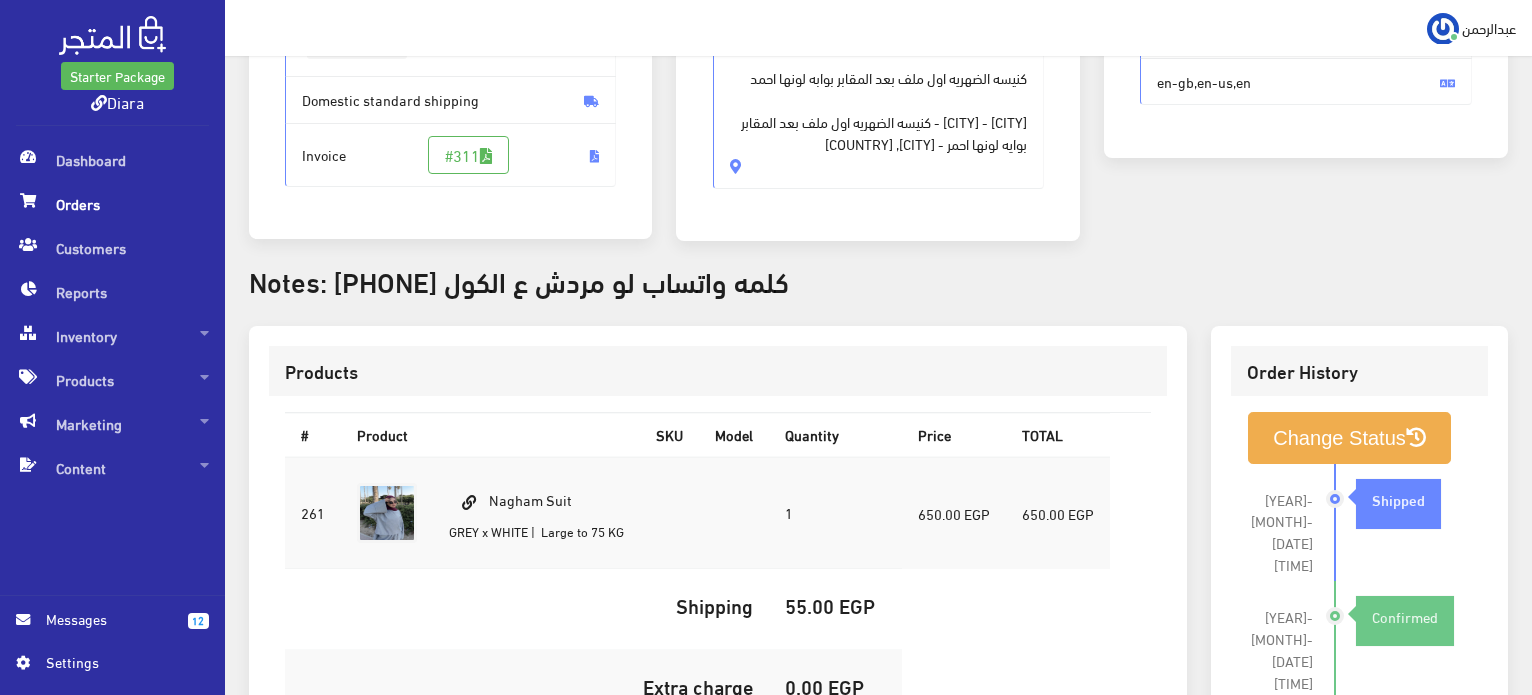 scroll, scrollTop: 630, scrollLeft: 0, axis: vertical 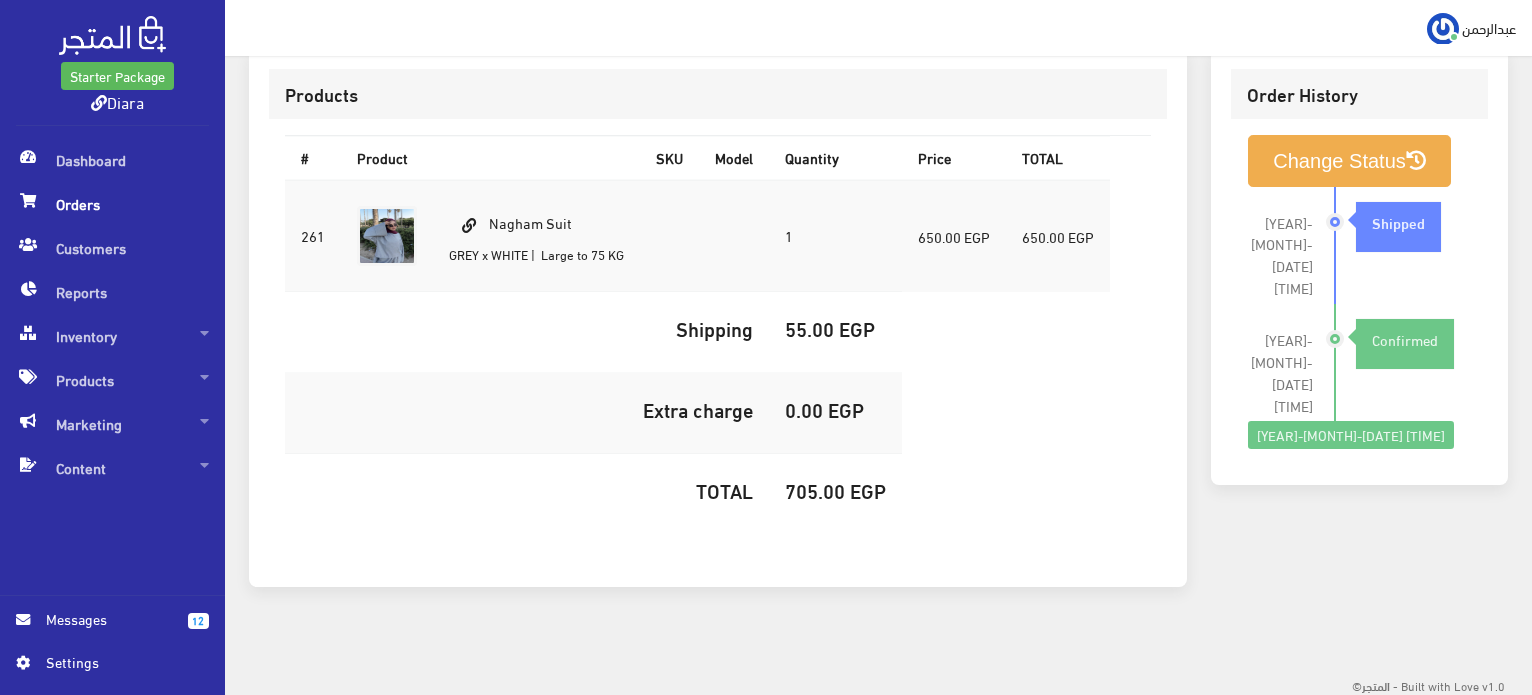 click on "705.00 EGP" at bounding box center (835, 490) 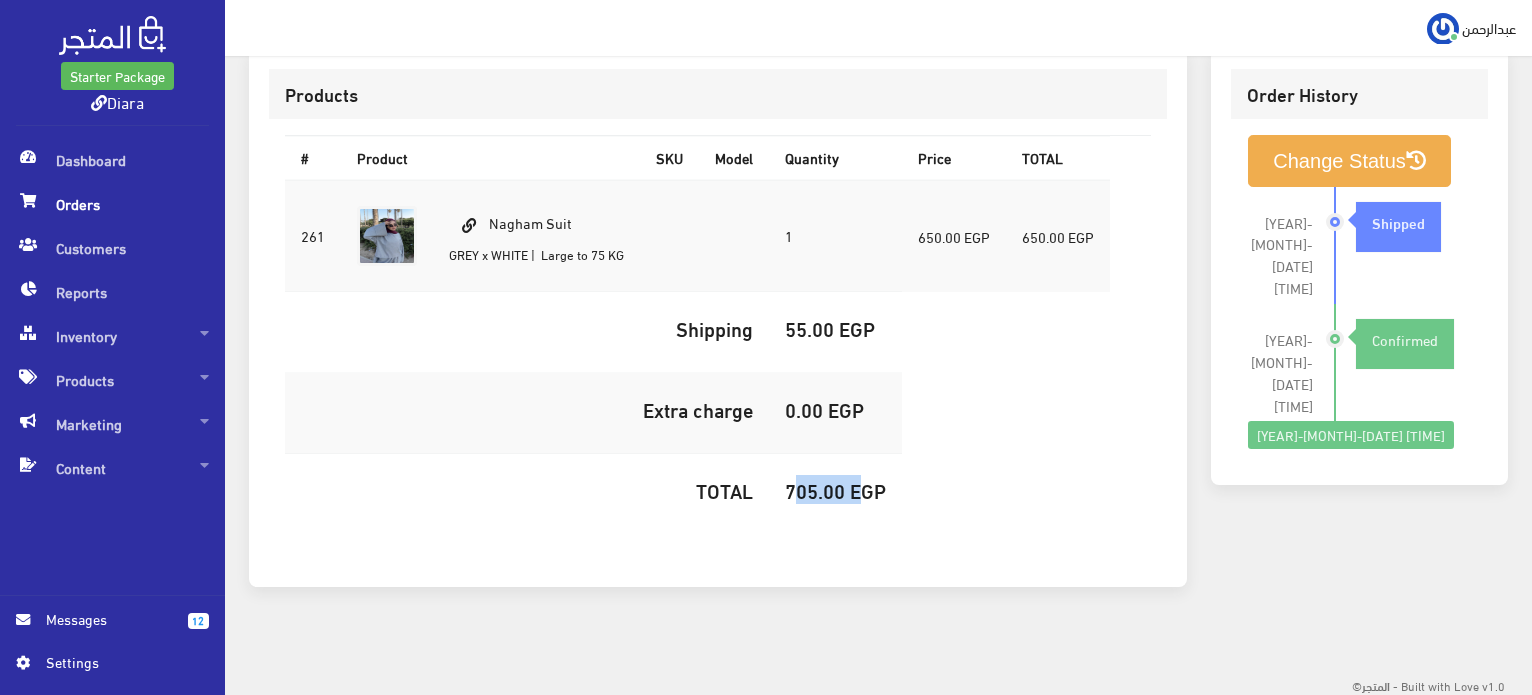 copy on "705.00" 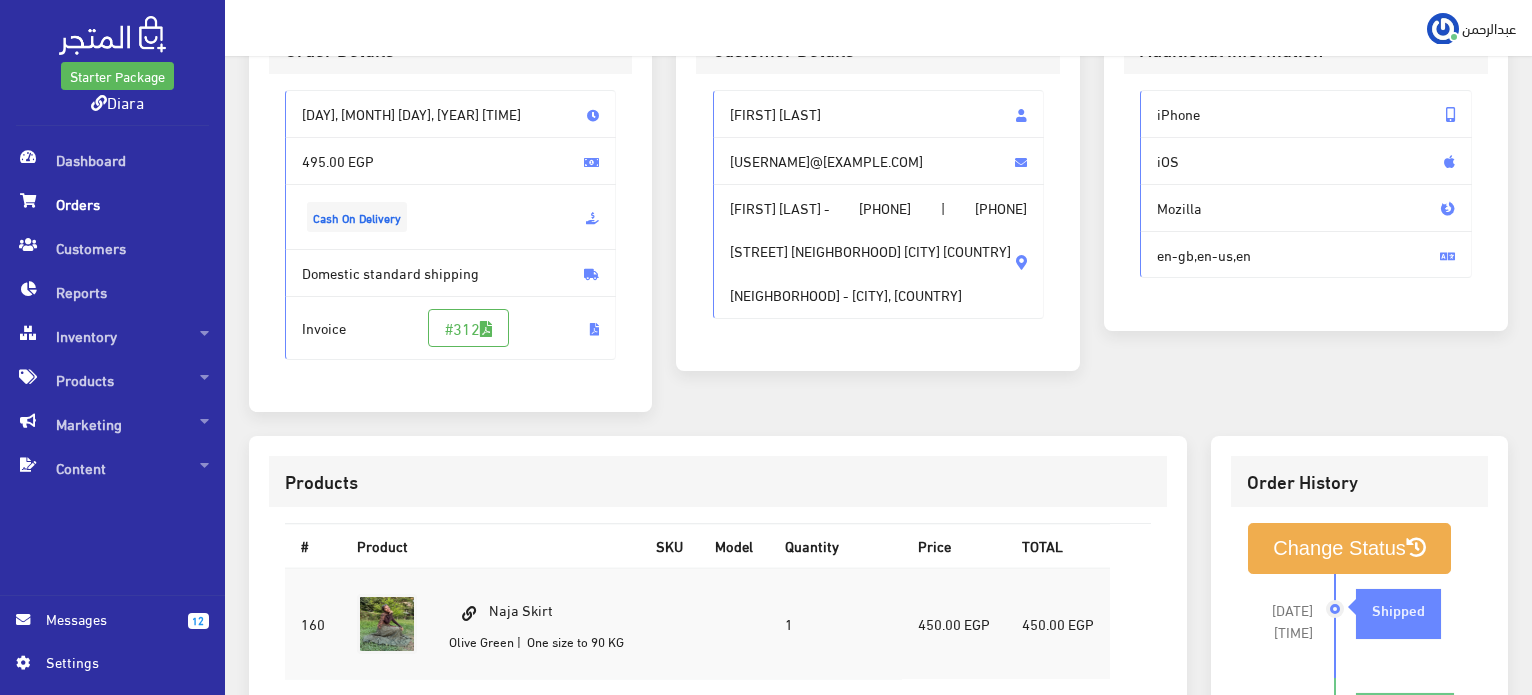 scroll, scrollTop: 92, scrollLeft: 0, axis: vertical 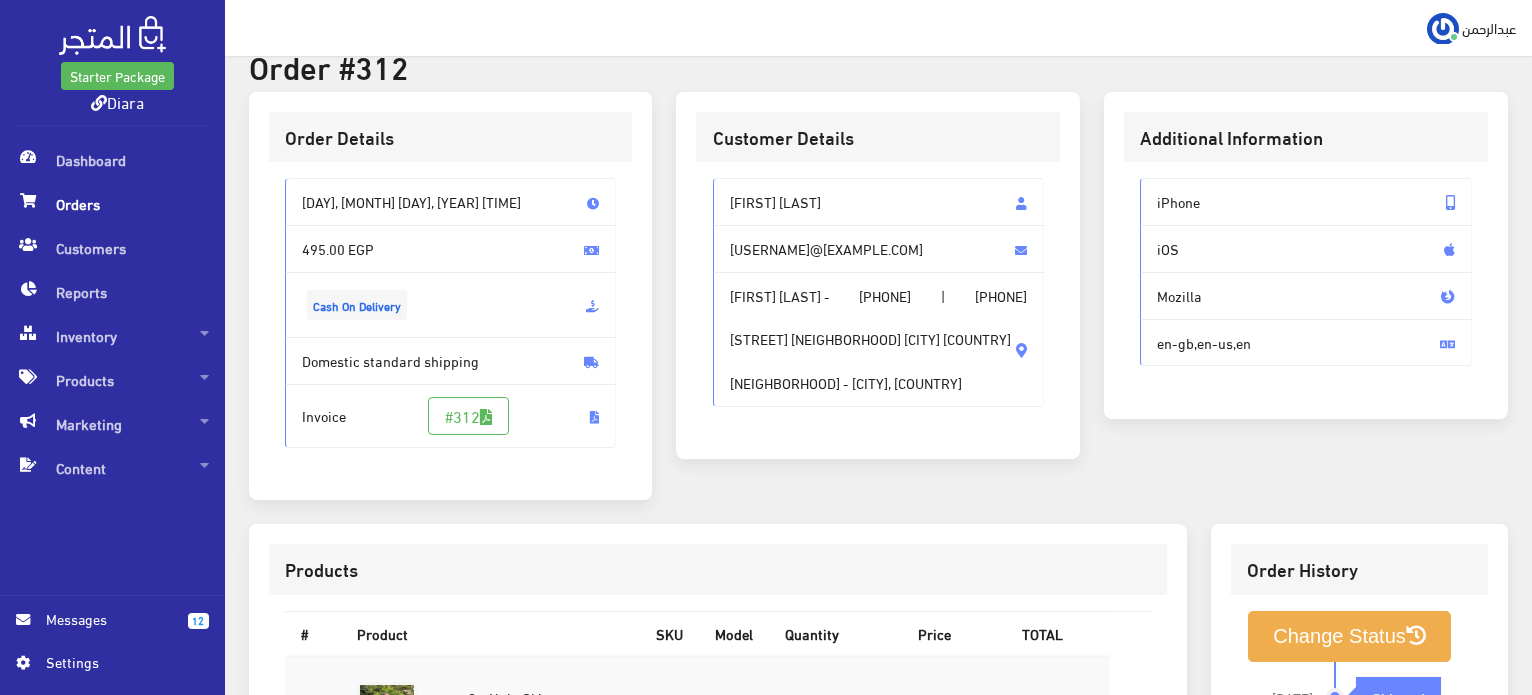 drag, startPoint x: 867, startPoint y: 441, endPoint x: 725, endPoint y: 201, distance: 278.86197 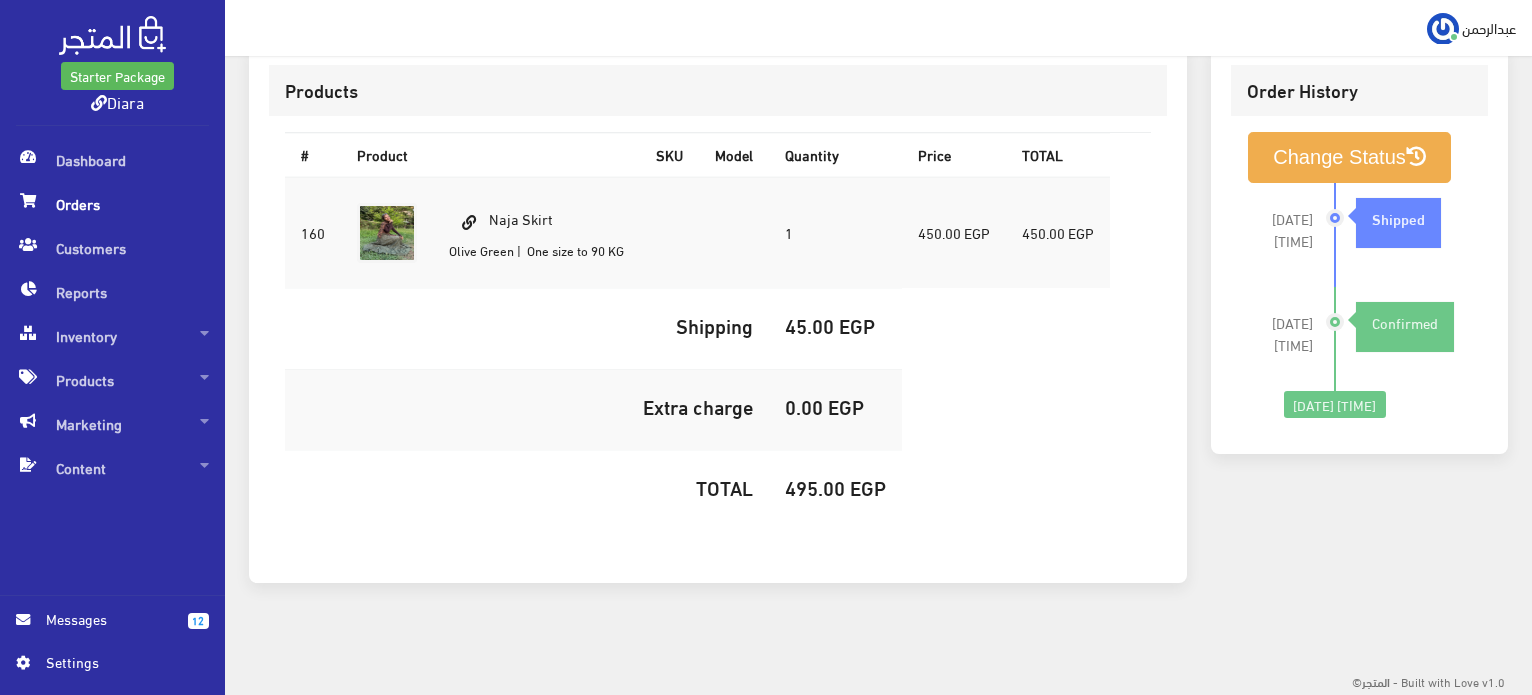 scroll, scrollTop: 592, scrollLeft: 0, axis: vertical 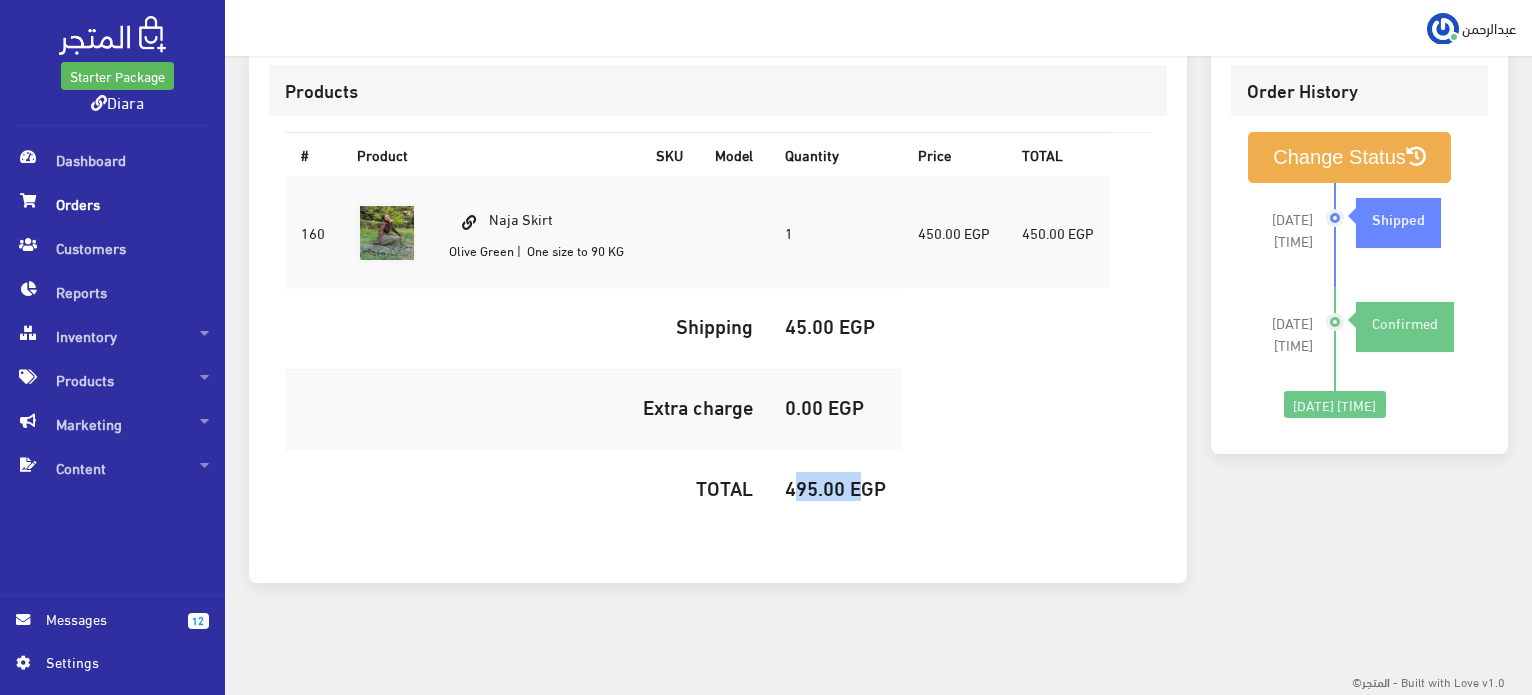 click on "495.00 EGP" at bounding box center [835, 487] 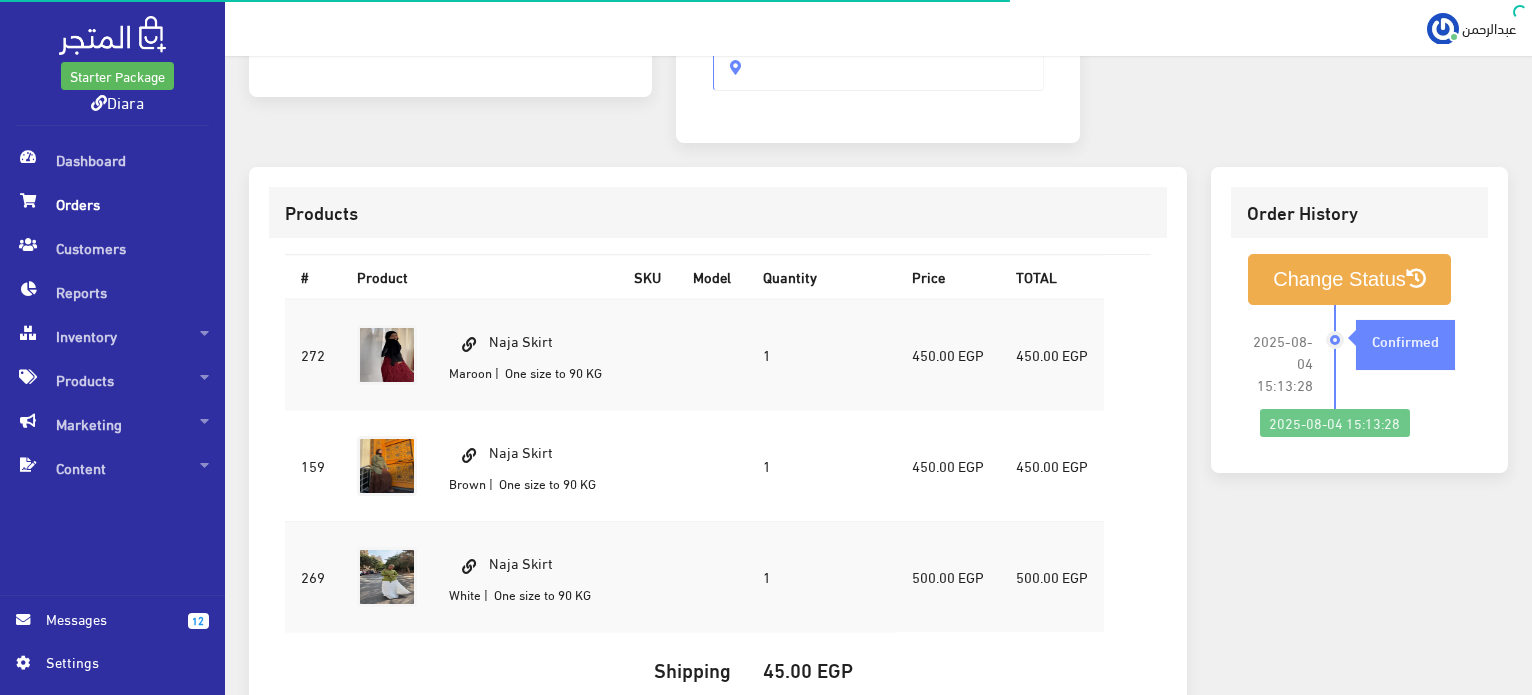 scroll, scrollTop: 700, scrollLeft: 0, axis: vertical 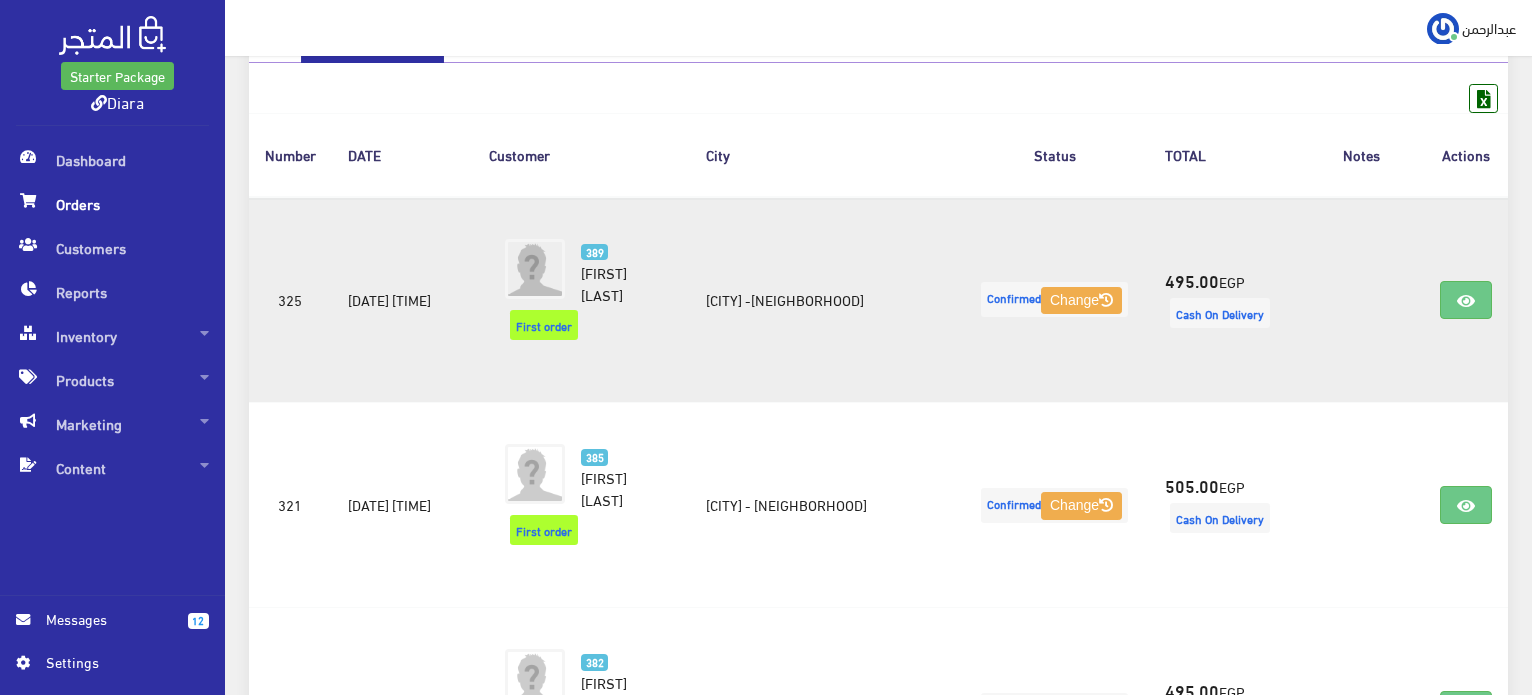 drag, startPoint x: 1476, startPoint y: 280, endPoint x: 1302, endPoint y: 298, distance: 174.92856 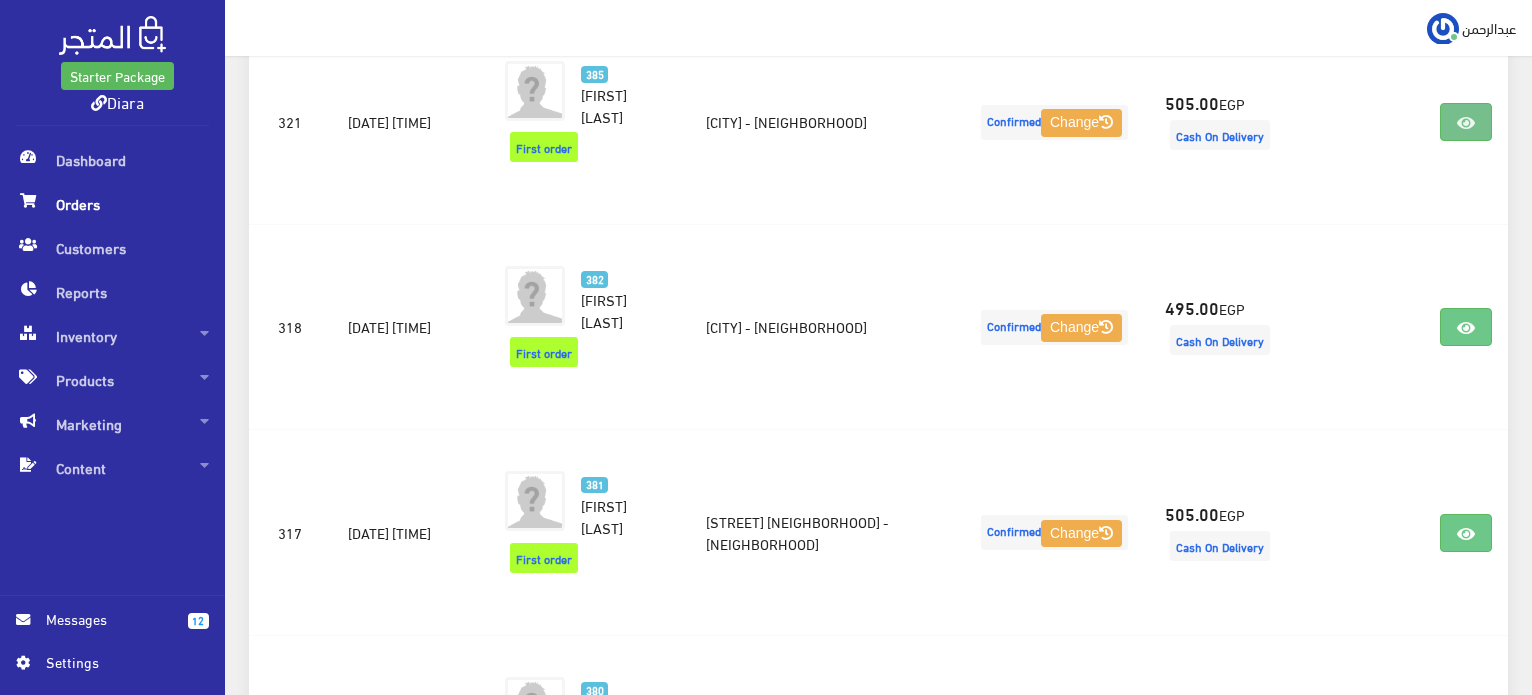 scroll, scrollTop: 700, scrollLeft: 0, axis: vertical 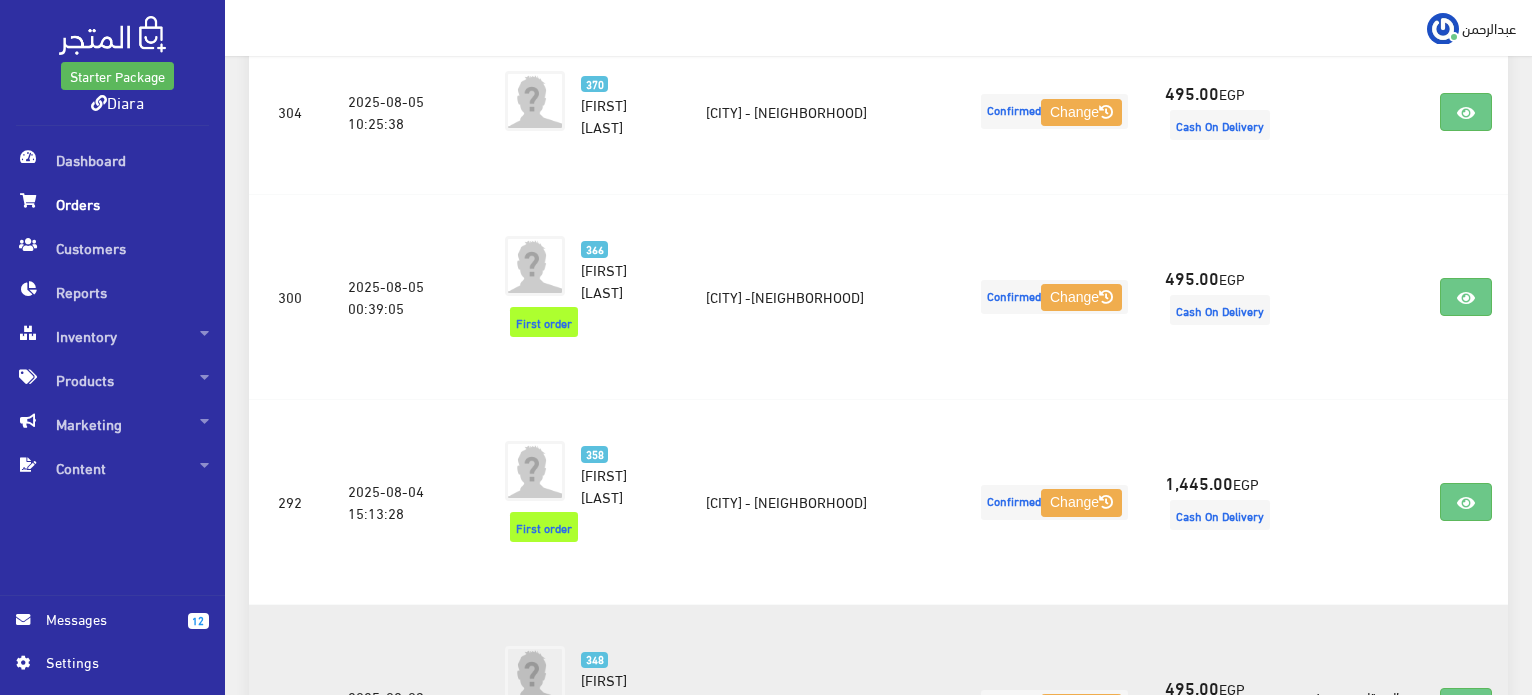drag, startPoint x: 1445, startPoint y: 439, endPoint x: 1365, endPoint y: 459, distance: 82.46211 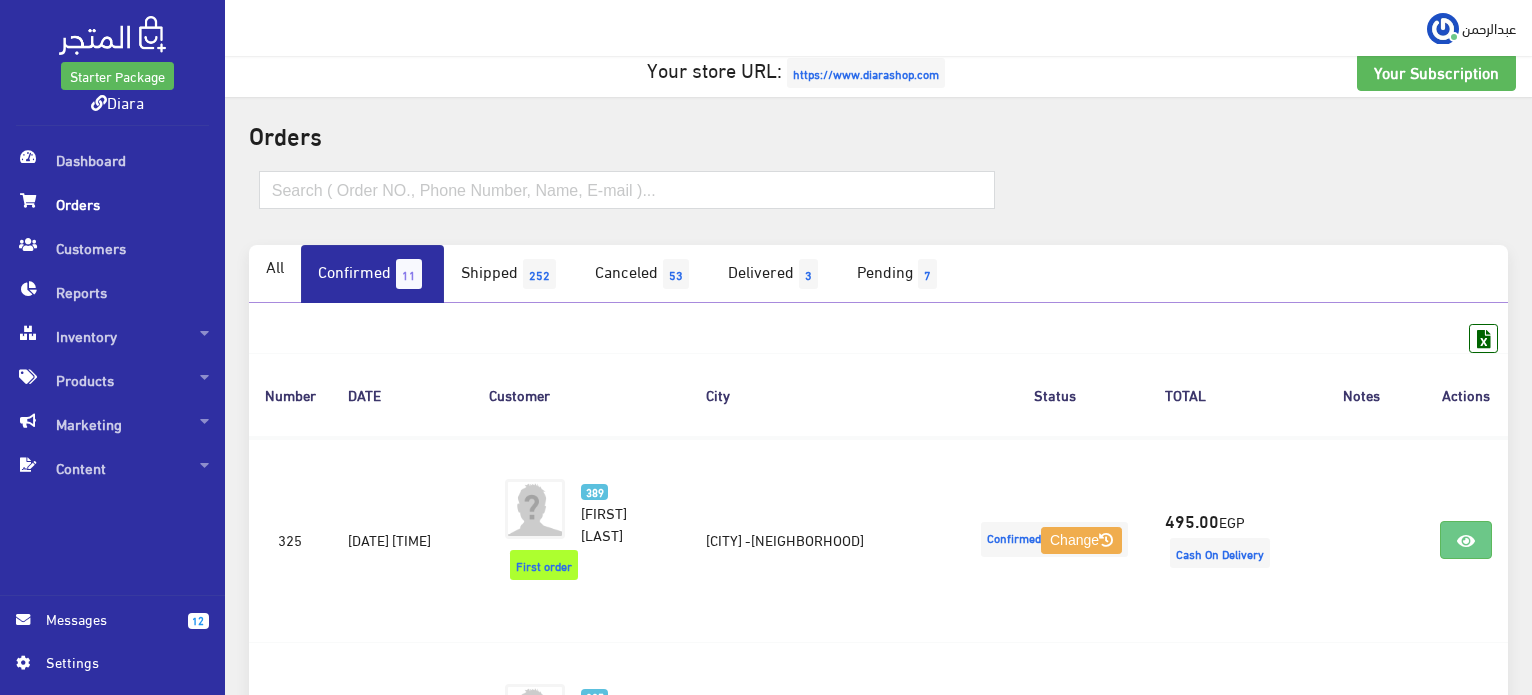 scroll, scrollTop: 0, scrollLeft: 0, axis: both 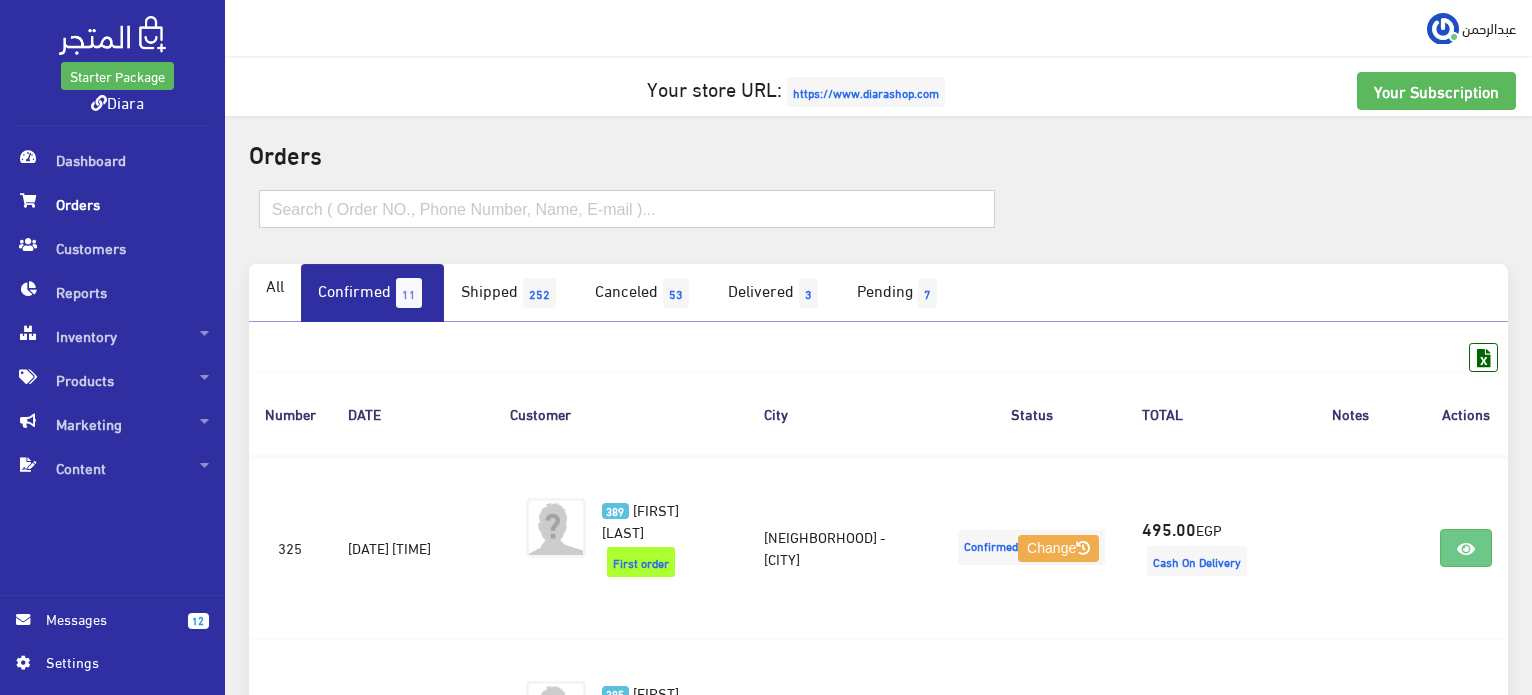 click at bounding box center [627, 209] 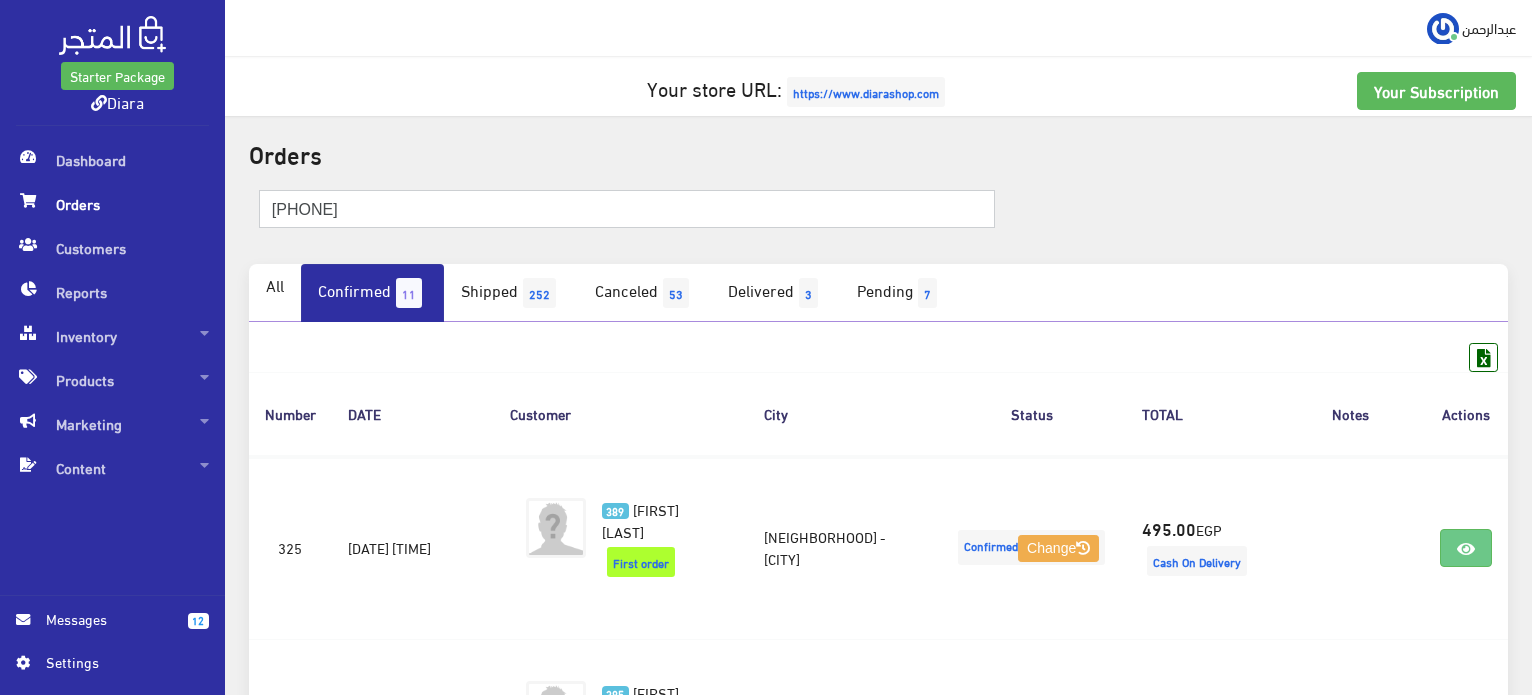 type on "٠١٠٩٠٦٣٩٩٩٧" 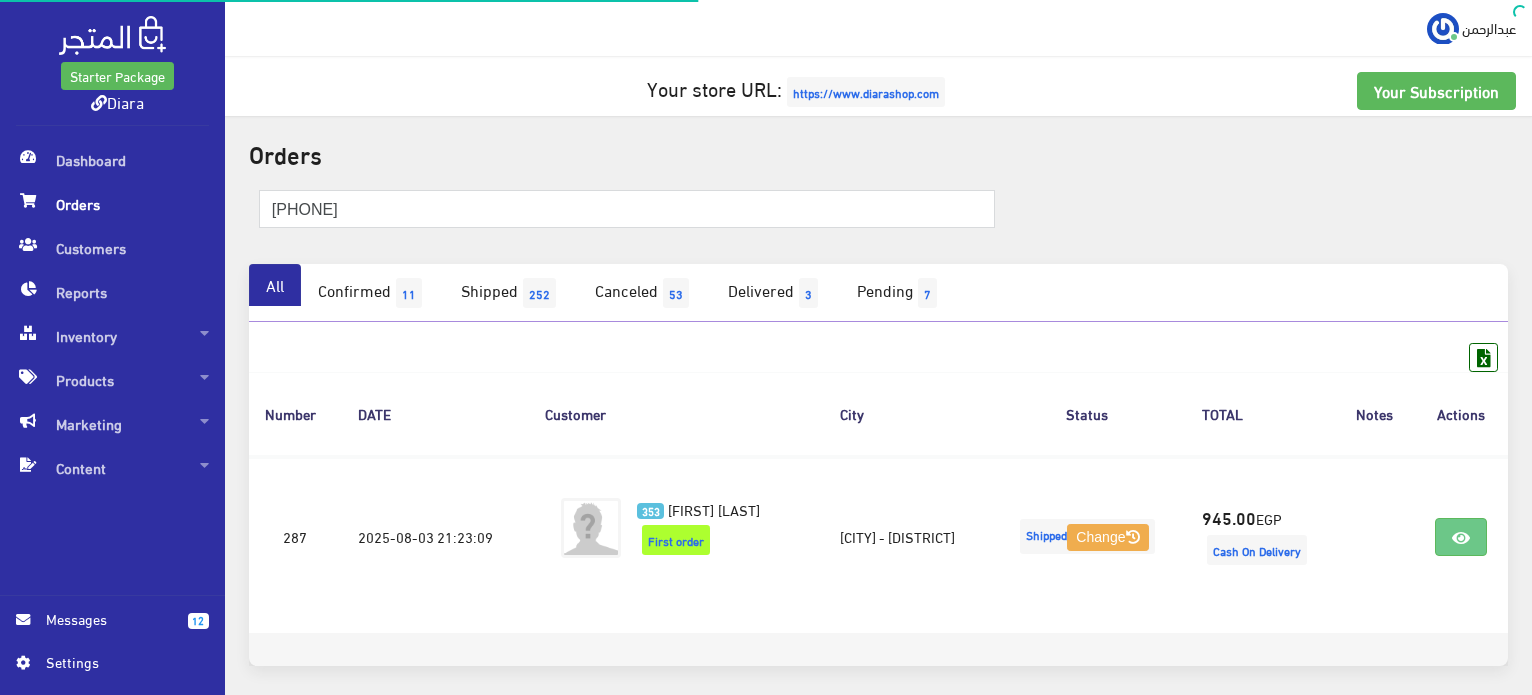 scroll, scrollTop: 0, scrollLeft: 0, axis: both 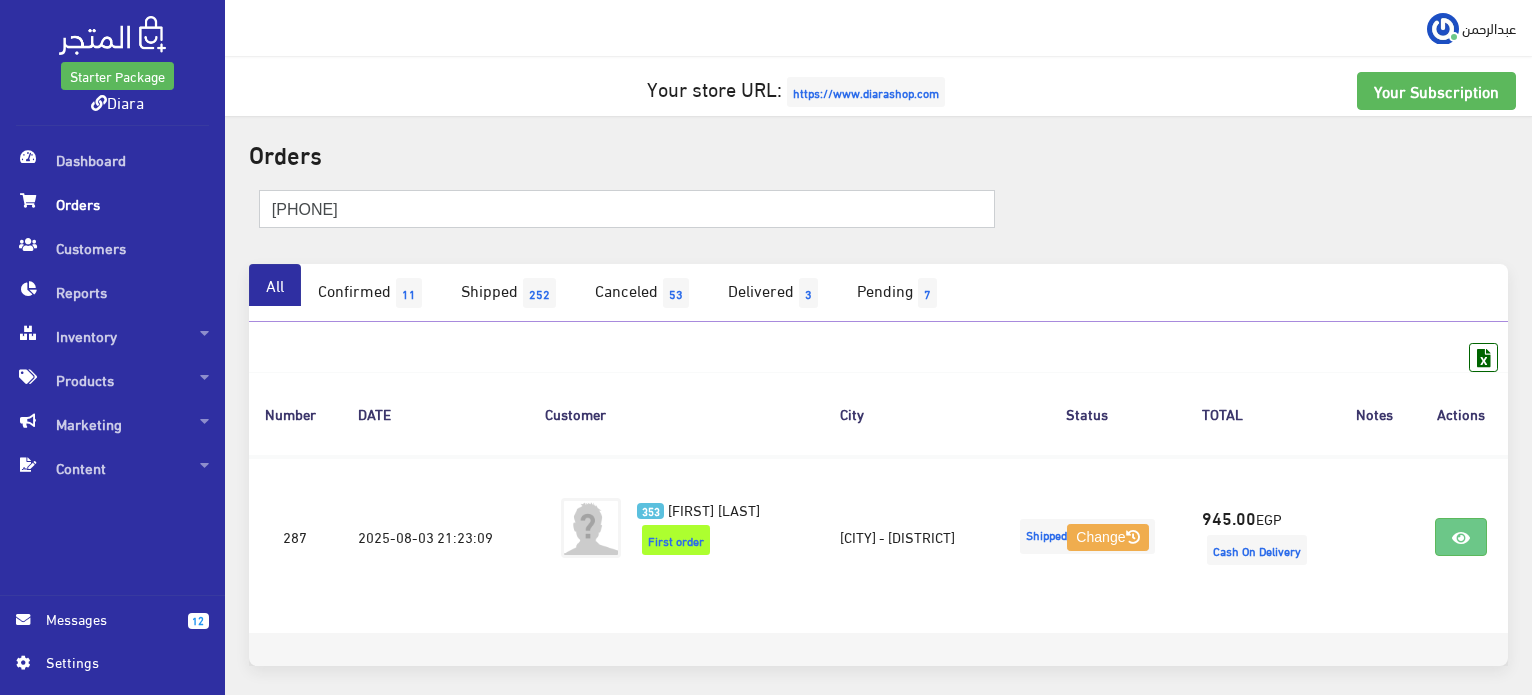 click on "٠١٠٩٠٦٣٩٩٩٧" at bounding box center (627, 209) 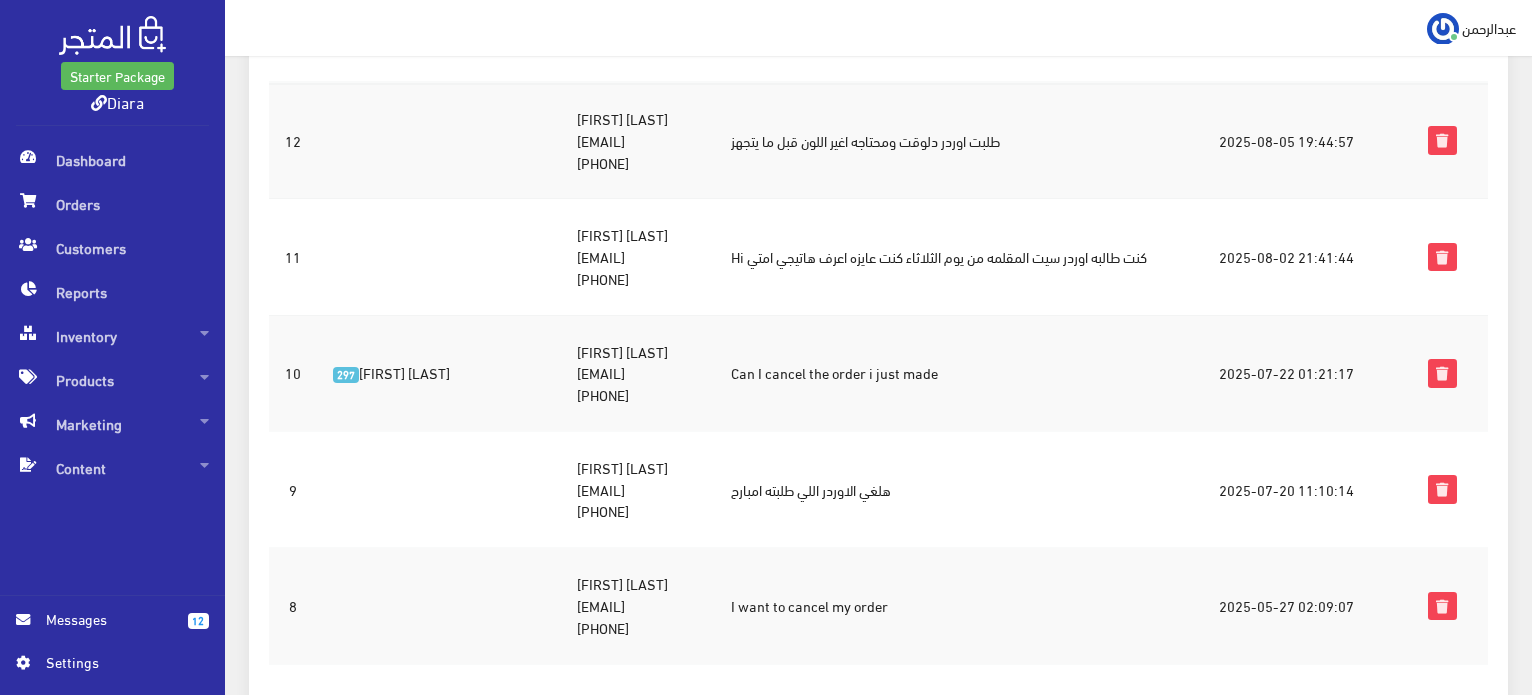 scroll, scrollTop: 0, scrollLeft: 0, axis: both 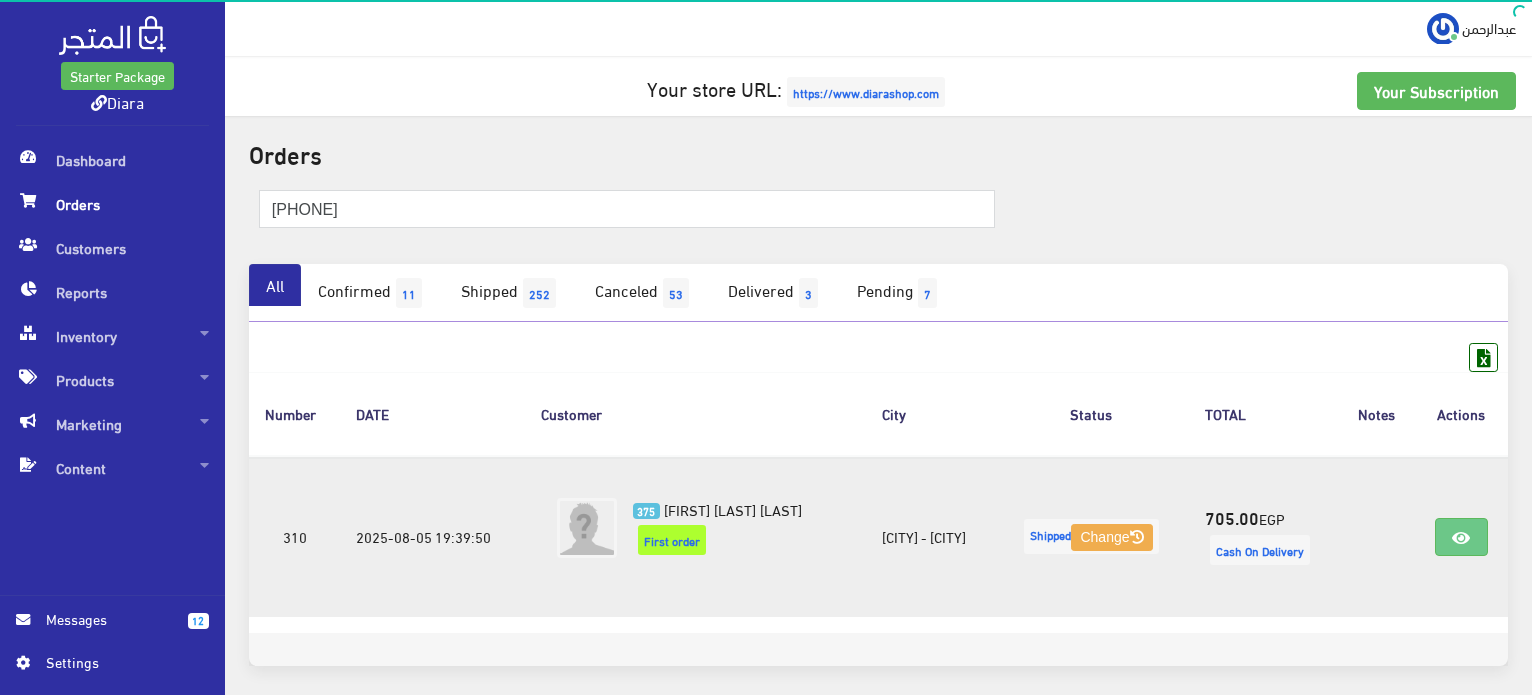 click on "ندي وليد مصطفي" at bounding box center [733, 509] 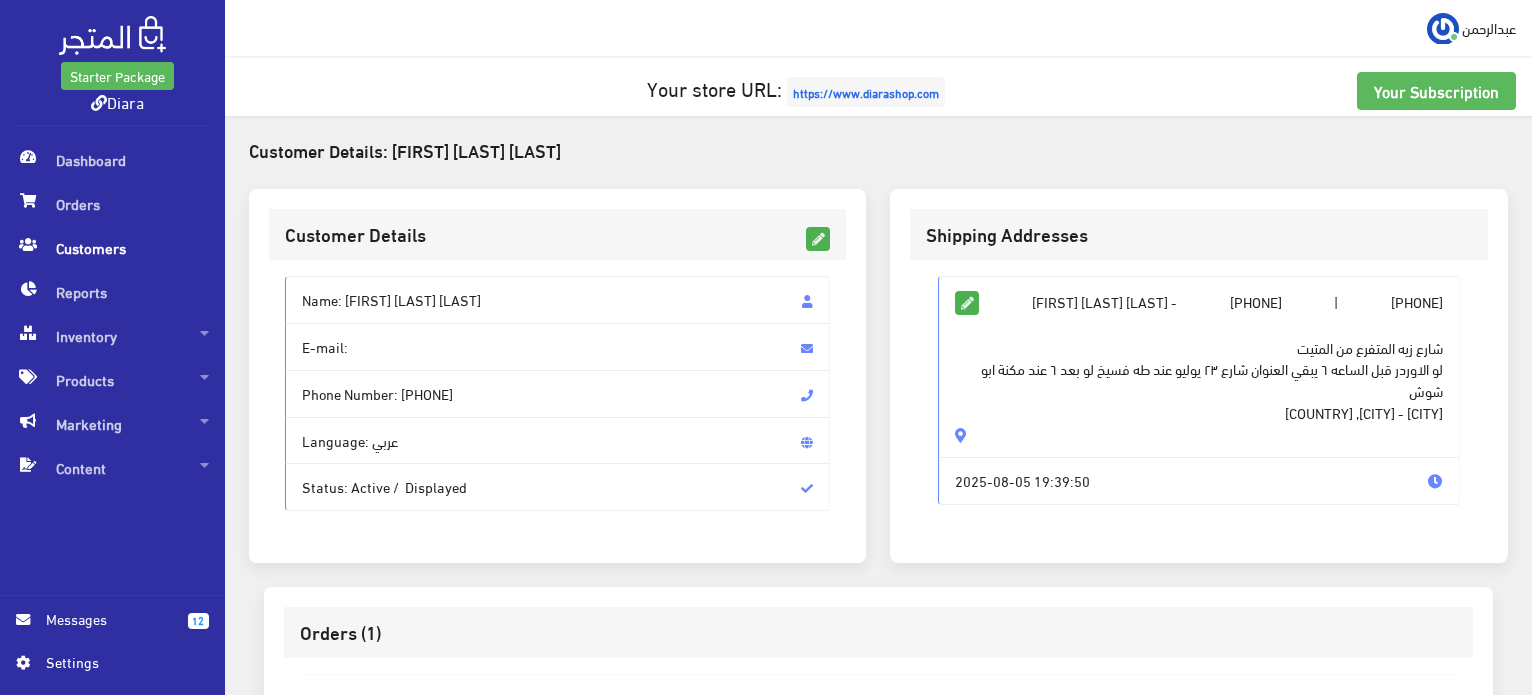 scroll, scrollTop: 429, scrollLeft: 0, axis: vertical 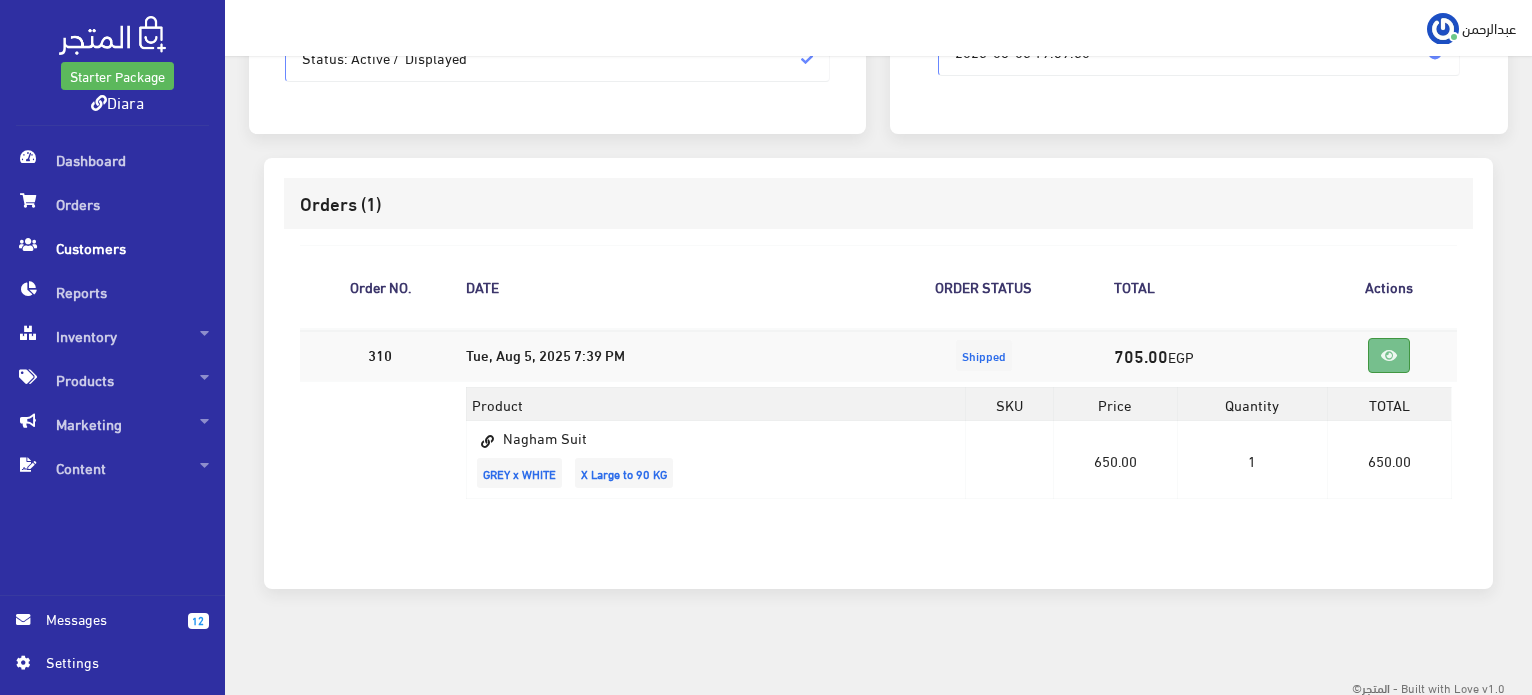 click at bounding box center (1389, 355) 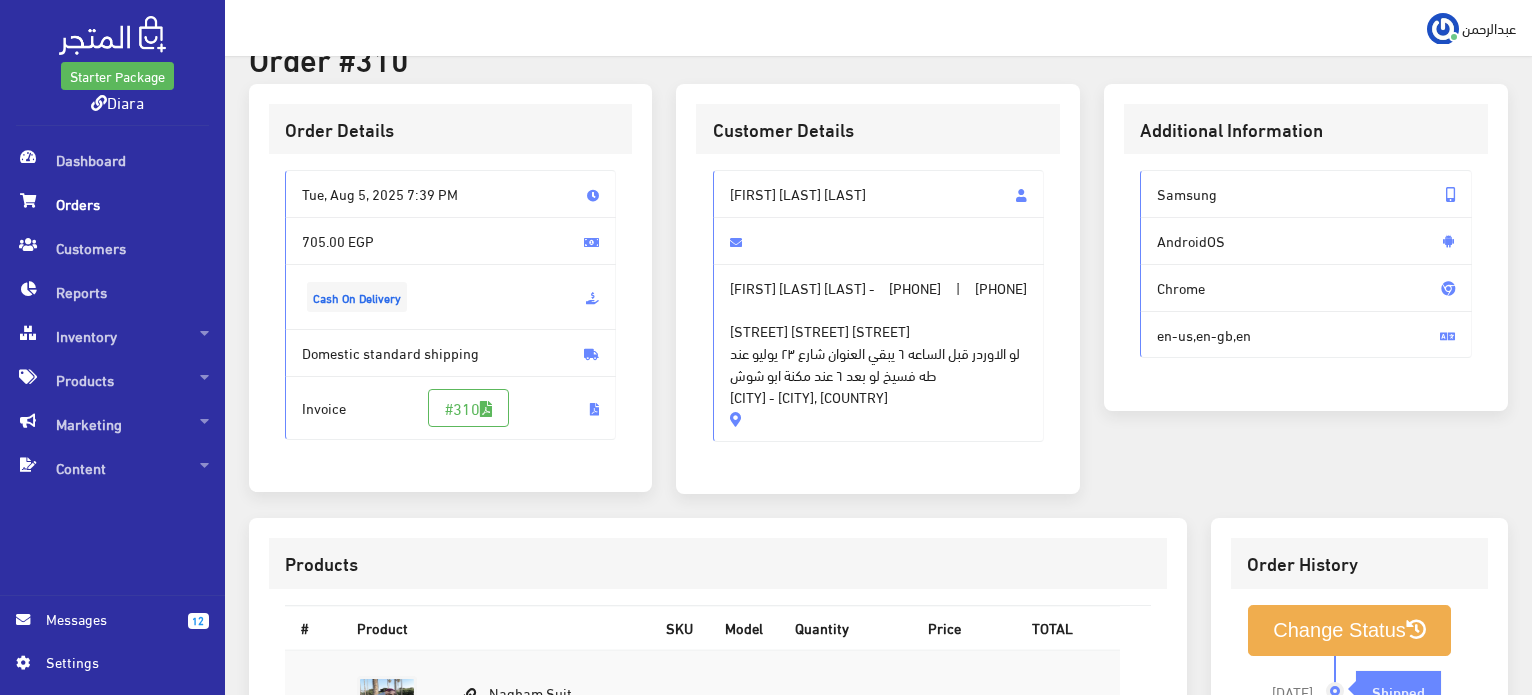 scroll, scrollTop: 0, scrollLeft: 0, axis: both 